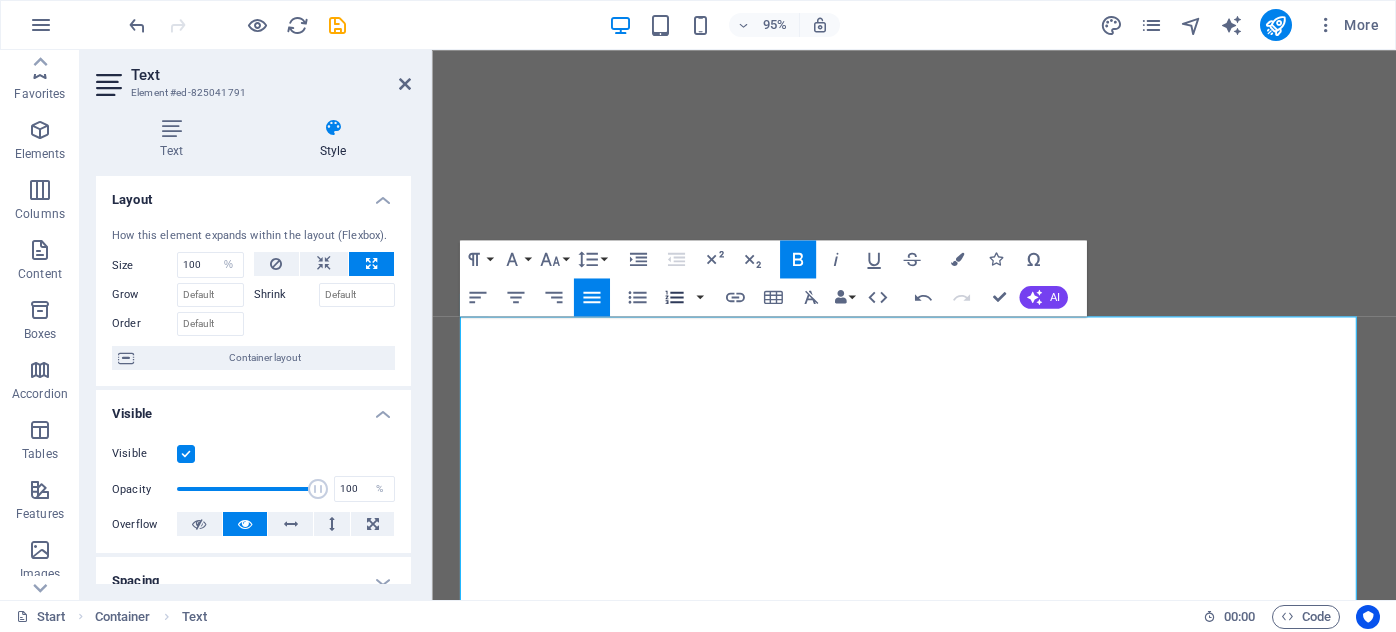select on "%" 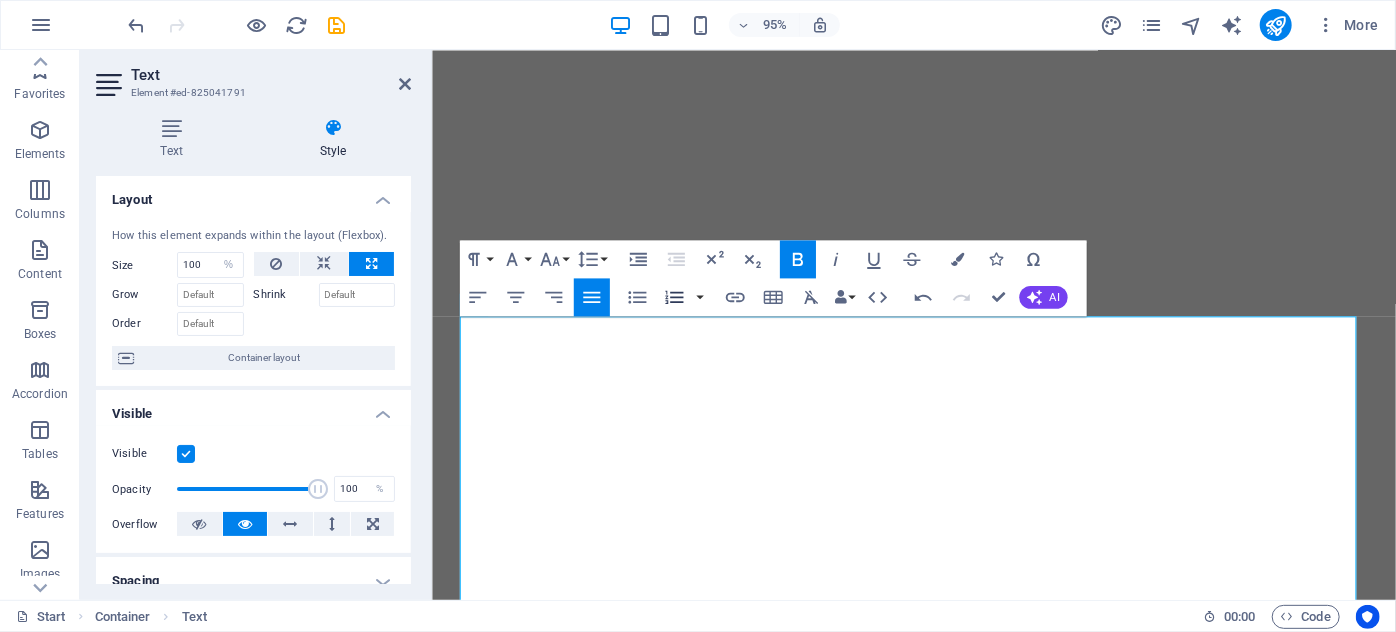 scroll, scrollTop: 166, scrollLeft: 0, axis: vertical 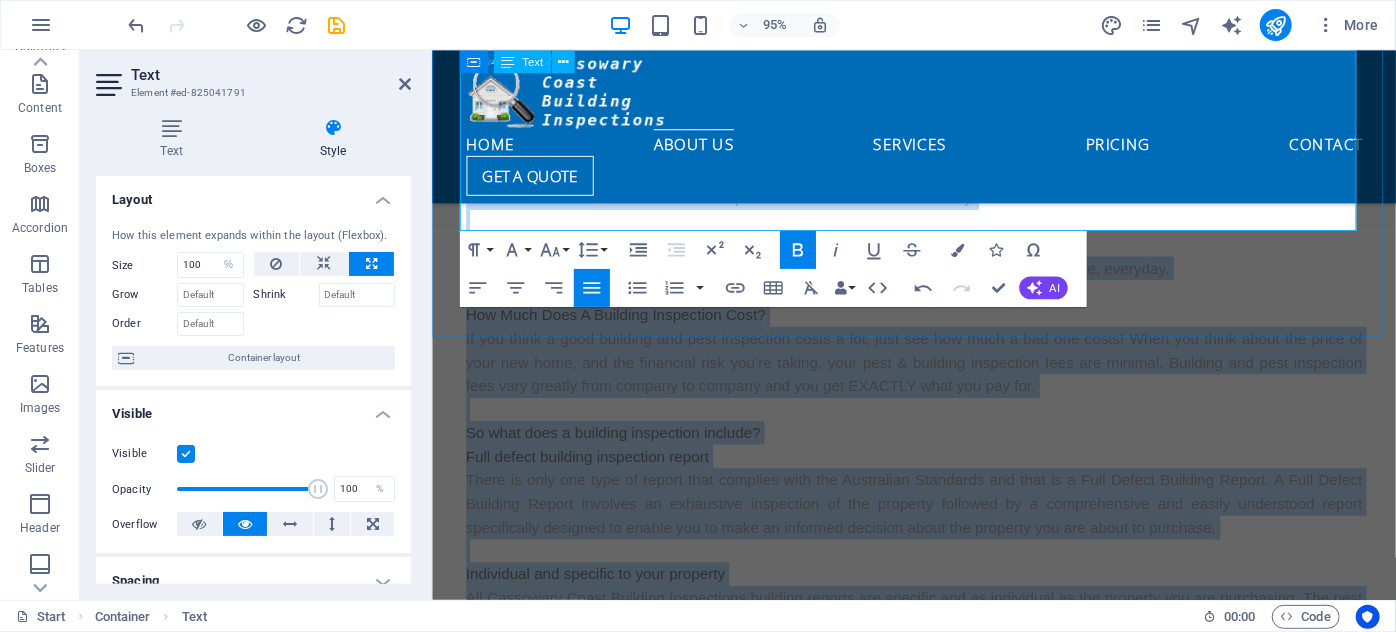 drag, startPoint x: 459, startPoint y: 468, endPoint x: 1144, endPoint y: 231, distance: 724.8407 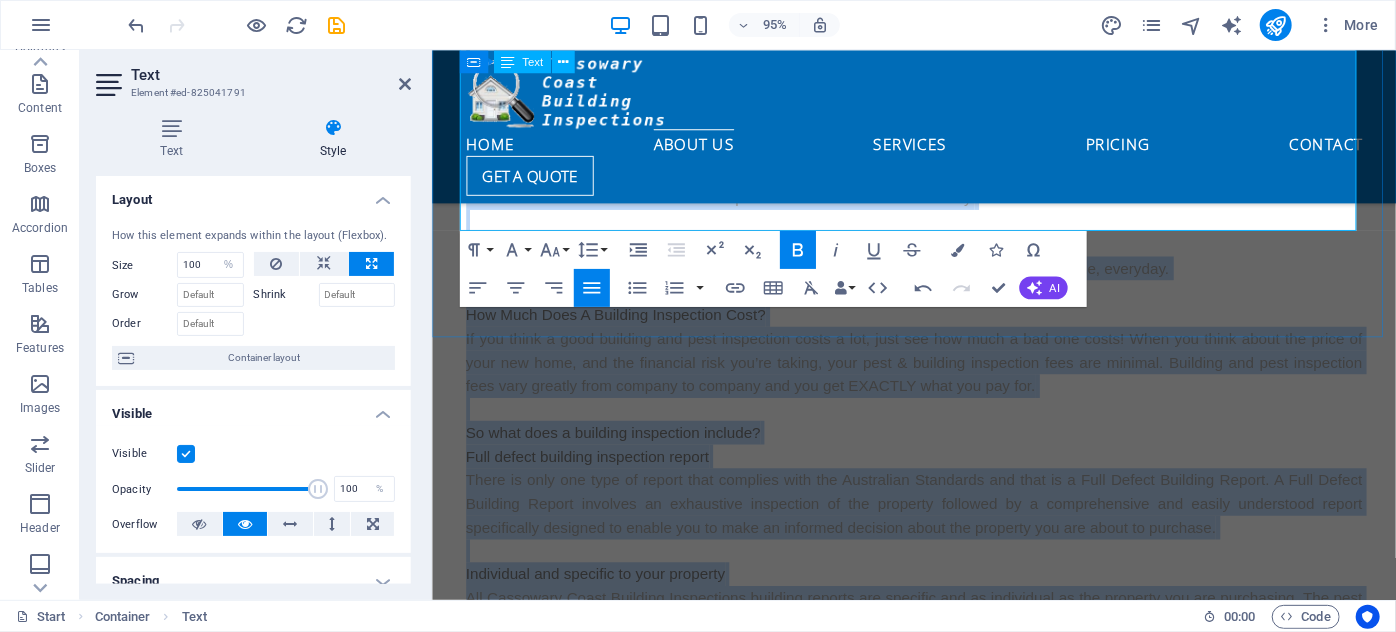 click on "Inspection Reports - the most reputable in Far North Queensland For a building & pest inspection Cairns, Babinda, Cardwell, Ingham, Innisfail, Mission Beach or other areas in Far North Queensland or a house inspection, Cassowary Coast Building Inspections has the industry’s most detailed and informative building inspection report on the market. Our reports are “Full Defect Building Reports” that meet and exceed the Australian Standard (AS4349.1-2007). All building & pest inspection reports are specific and as individual as the property you are purchasing. ​ Thorough, reliable and credible Property Inspection Reports A Cassowary Coast ​ The Difference Could Save You Big $$$ Booking a comprehensive pest & building inspection will save you time, money and heartache, everyday. How Much Does A Building Inspection Cost? So what does a building inspection include? Full defect building inspection report Individual and specific to your property Precise description" at bounding box center (939, 298) 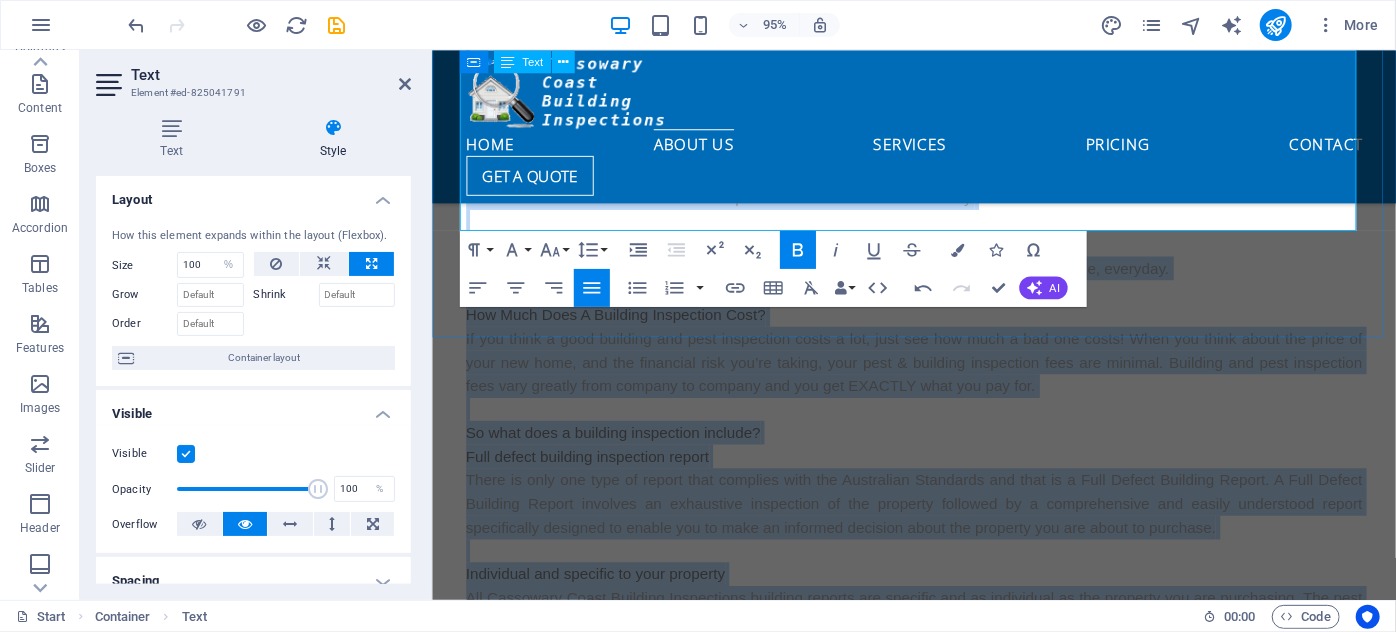 type 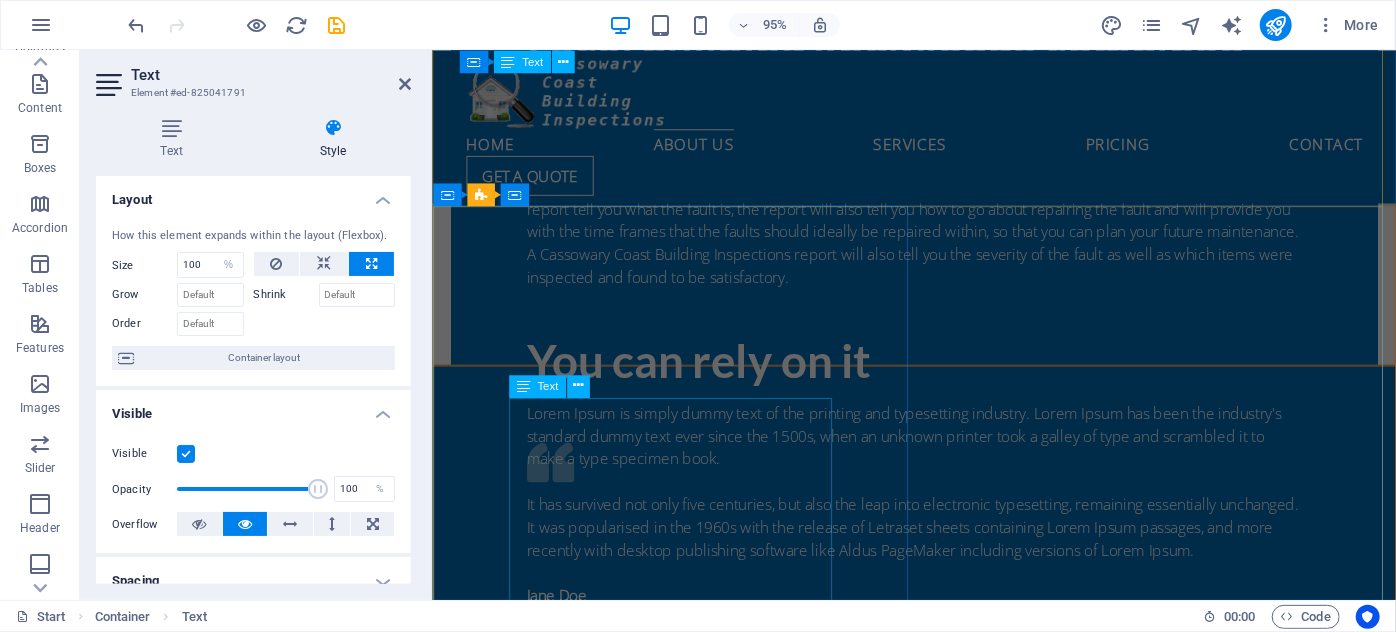 click on "Lorem Ipsum   is simply dummy text of the printing and typesetting industry. Lorem Ipsum has been the industry's standard dummy text ever since the 1500s, when an unknown printer took a galley of type and scrambled it to make a type specimen book.  It has survived not only five centuries, but also the leap into electronic typesetting, remaining essentially unchanged. It was popularised in the 1960s with the release of Letraset sheets containing Lorem Ipsum passages, and more recently with desktop publishing software like Aldus PageMaker including versions of Lorem Ipsum. [FIRST] [LAST] [JOB_TITLE], [COMPANY_NAME]" at bounding box center [939, 539] 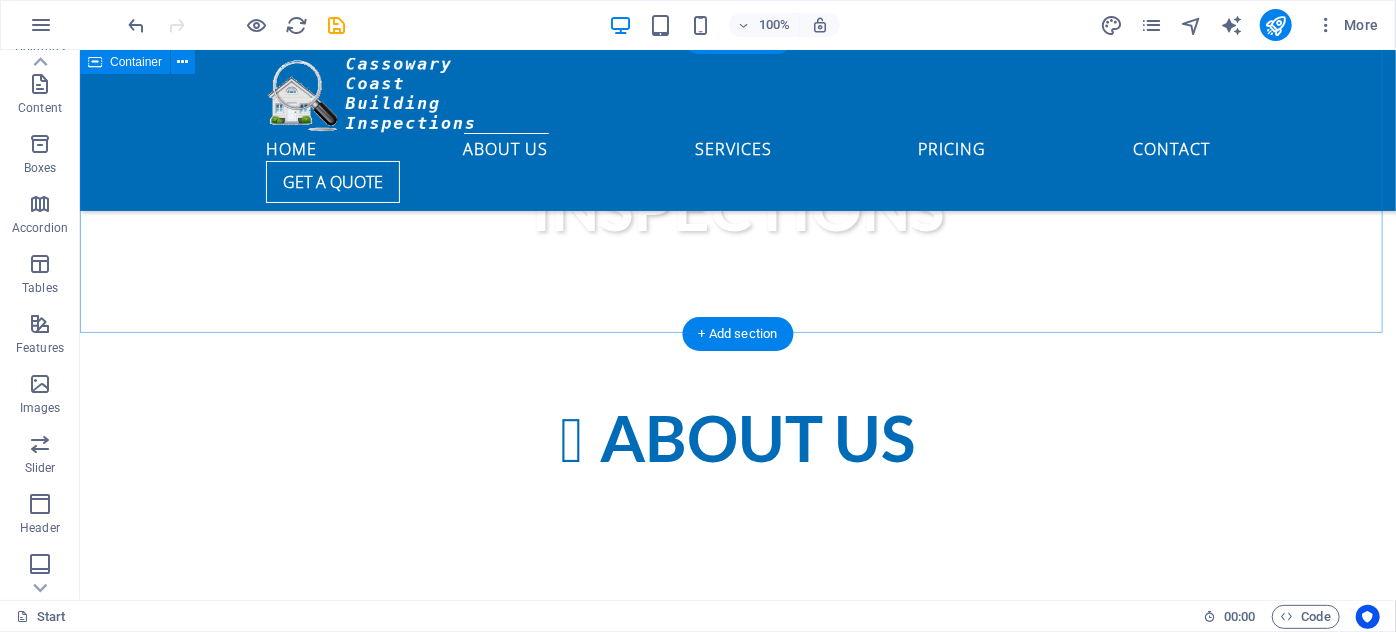 scroll, scrollTop: 363, scrollLeft: 0, axis: vertical 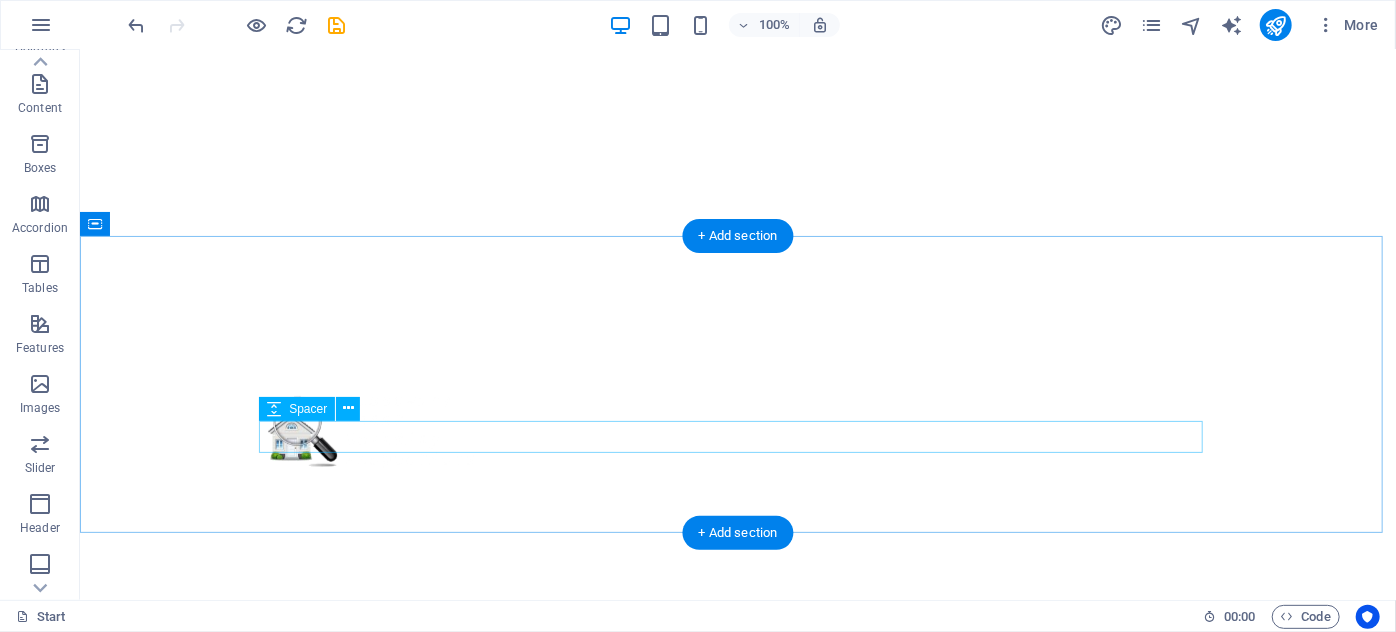 click at bounding box center (737, 1048) 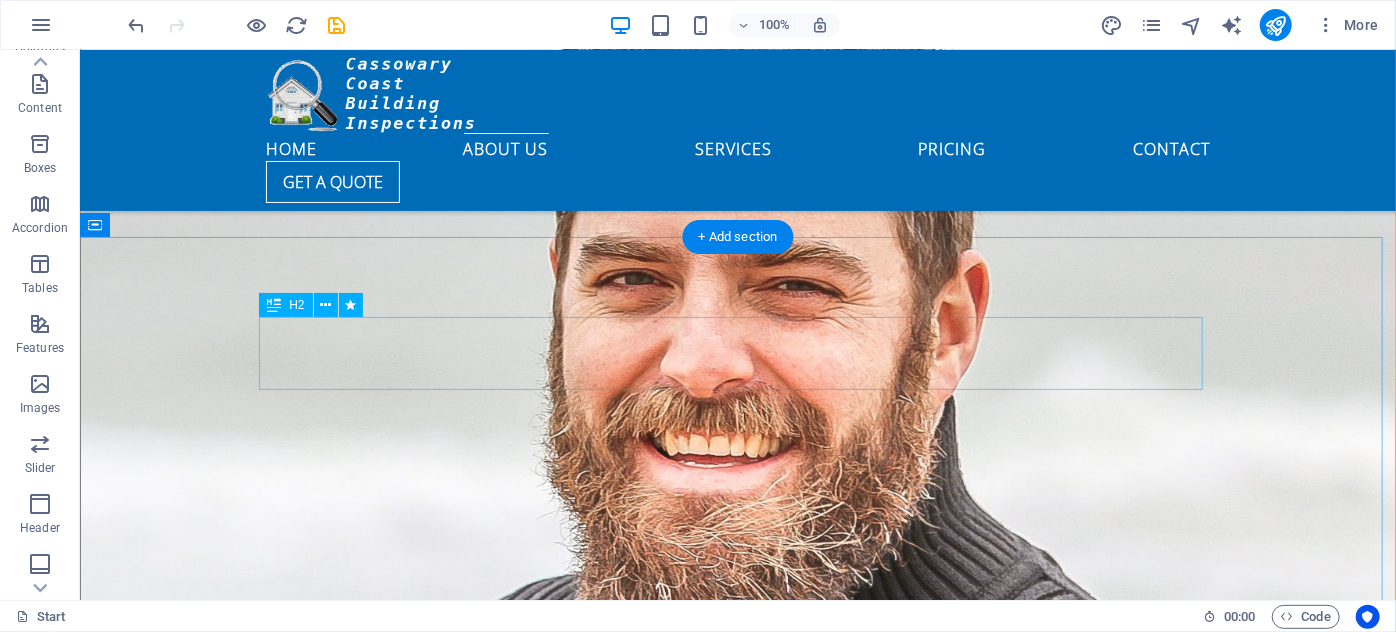 scroll, scrollTop: 3454, scrollLeft: 0, axis: vertical 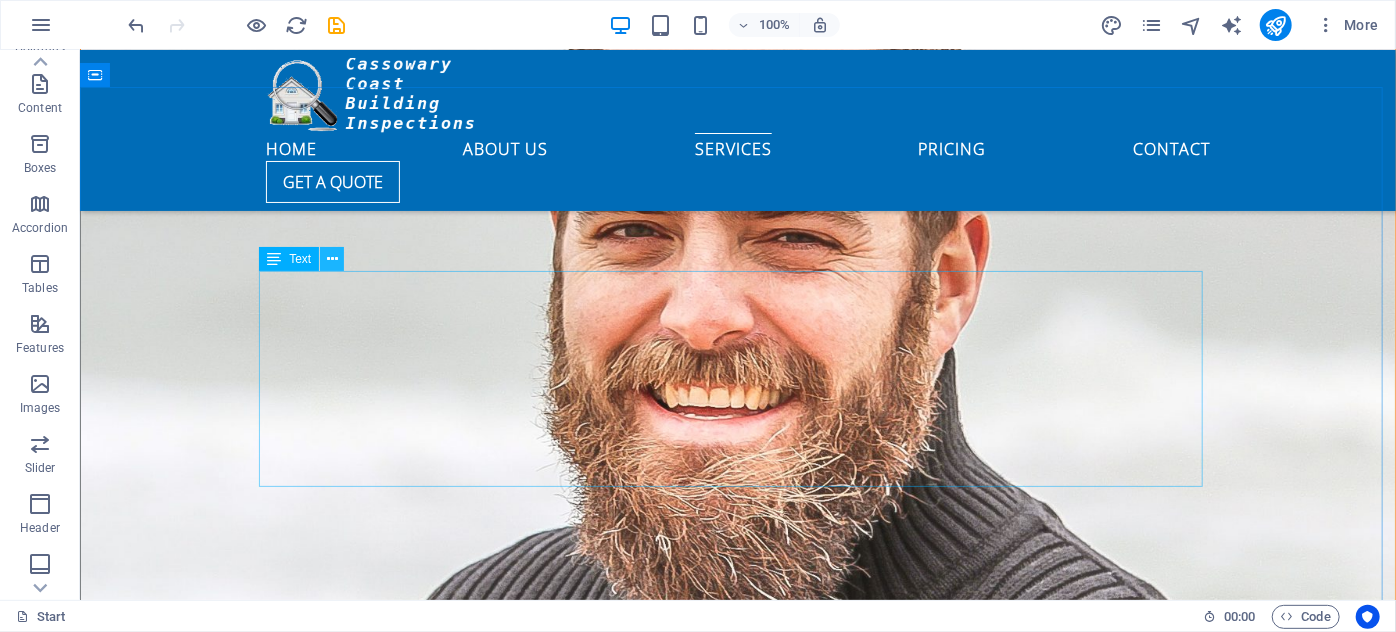 click at bounding box center (332, 259) 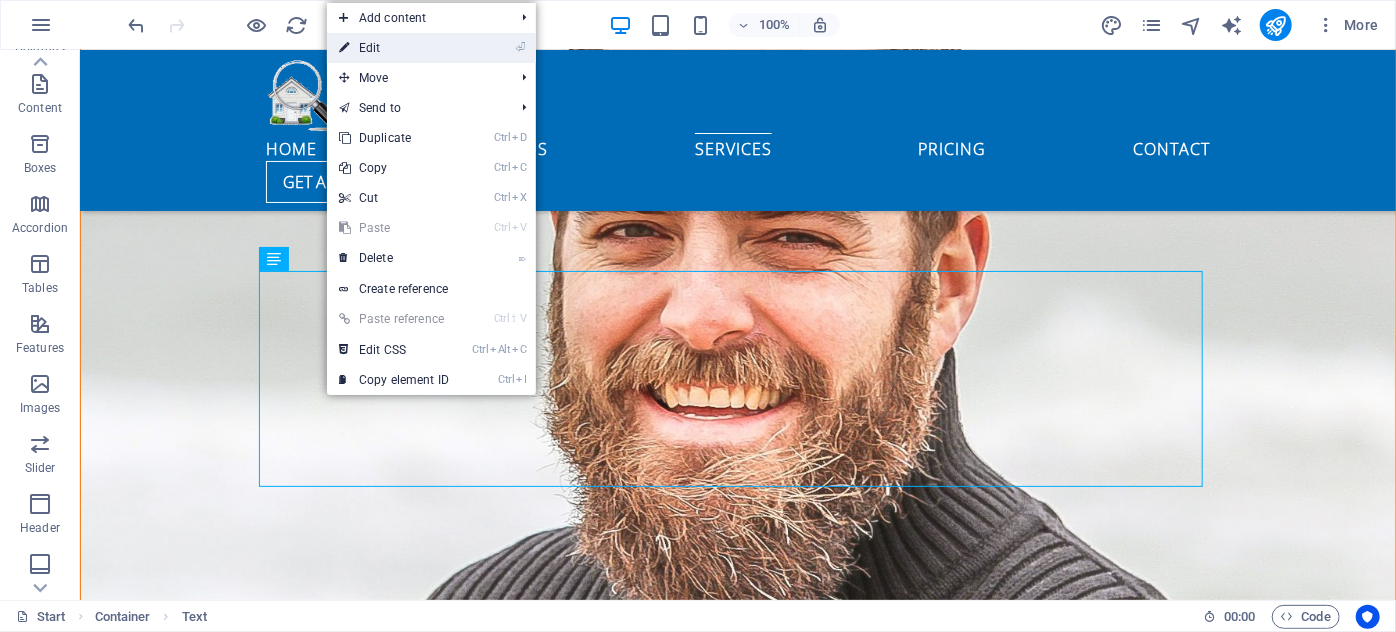 click on "⏎  Edit" at bounding box center (394, 48) 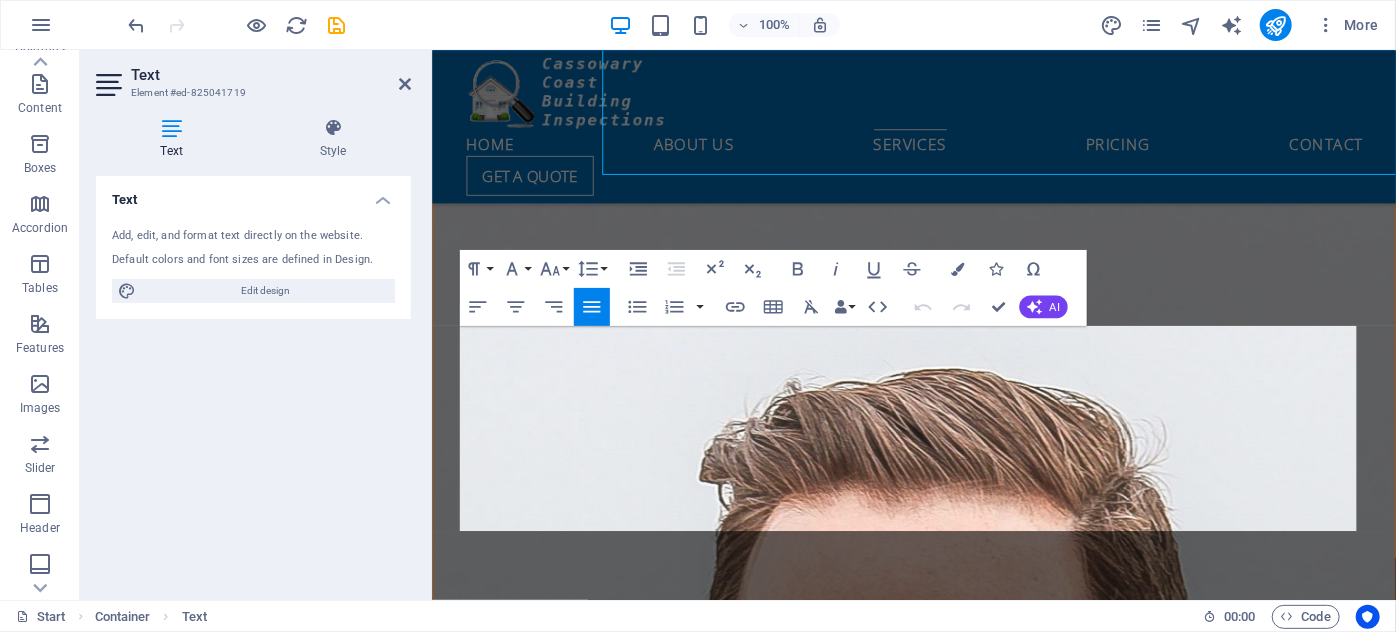 scroll, scrollTop: 3760, scrollLeft: 0, axis: vertical 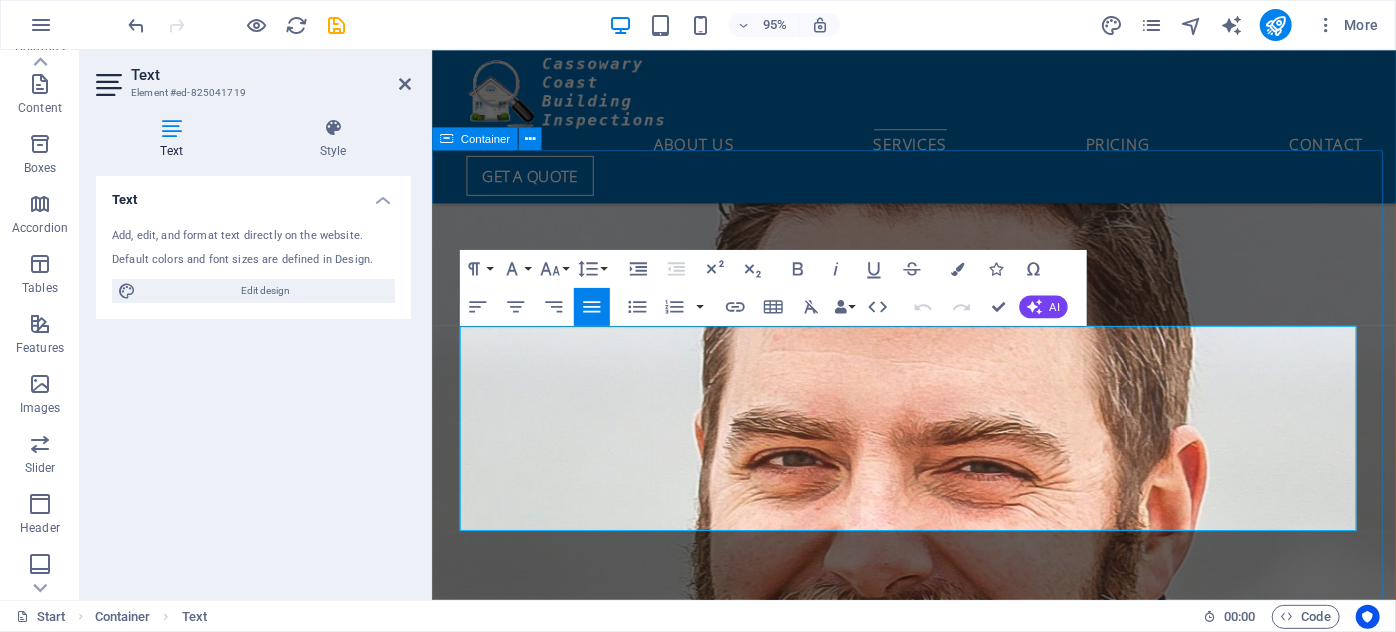 drag, startPoint x: 855, startPoint y: 535, endPoint x: 450, endPoint y: 340, distance: 449.49973 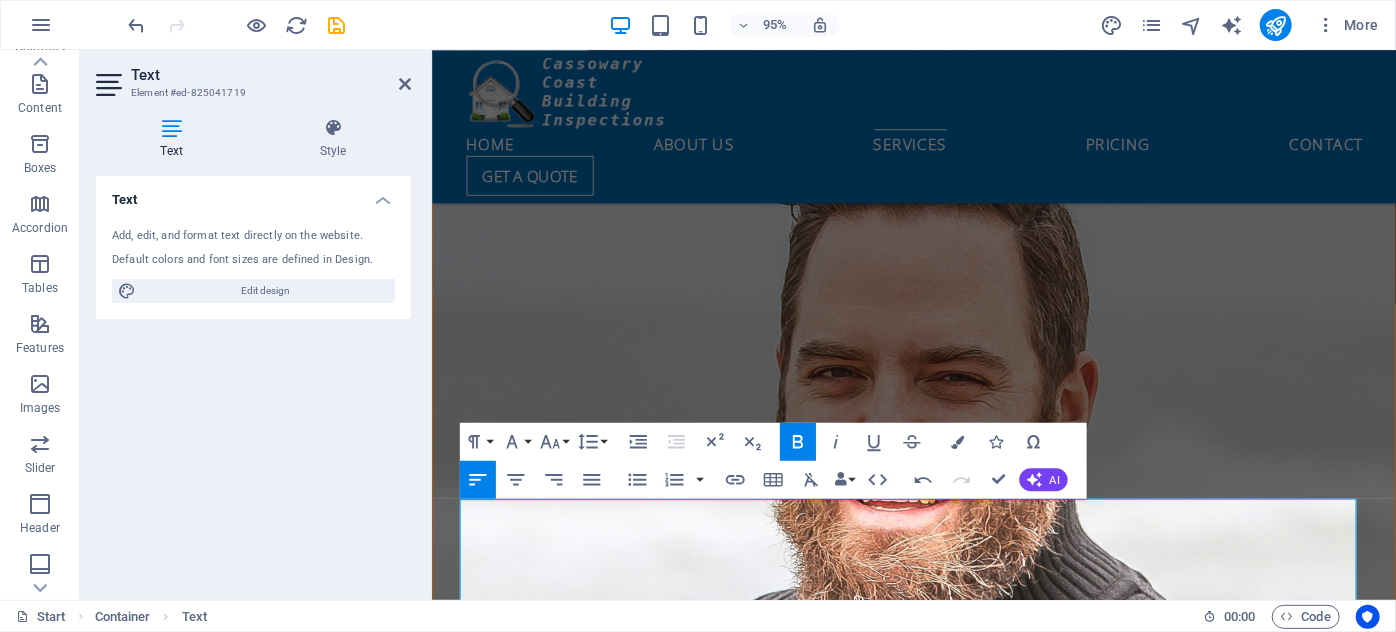 scroll, scrollTop: 3760, scrollLeft: 0, axis: vertical 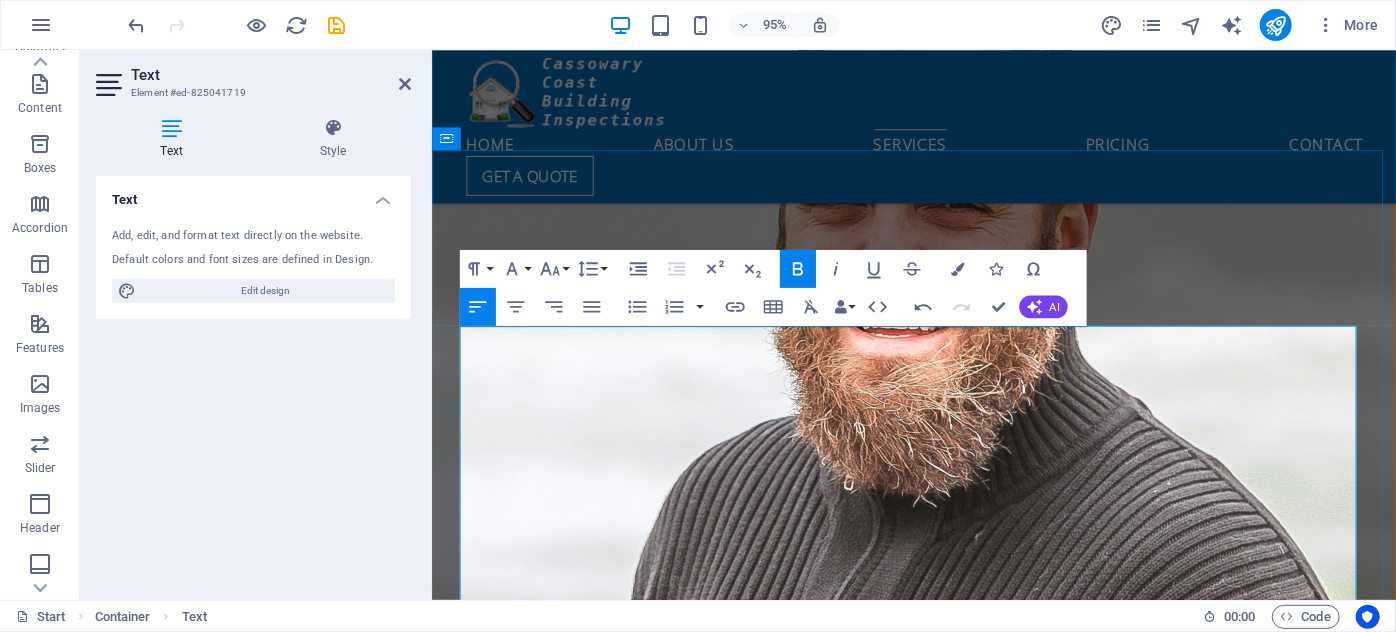 click on "Thorough, reliable and credible Property Inspection Reports A Cassowary Coast ​Building Inspections report will outline faults accurately and the pest & building inspection report is written in an easy to read (layman’s terms) format. Not only will a Cassowary Coast Building Inspections report tell you what the fault is, the report will also tell you how to go about repairing the fault and will provide you with the time frames that the faults should ideally be repaired within, so that you can plan your future maintenance. A Cassowary Coast Building Inspections report will also tell you the severity of the fault as well as which items were inspected and found to be satisfactory. The Difference Could Save You Big $$$ Booking a comprehensive pest & building inspection will save you time, money and heartache, everyday. How Much Does A Building Inspection Cost? So what does a building inspection include? Full defect building inspection report Individual and specific to your property Precise description" at bounding box center (939, 2949) 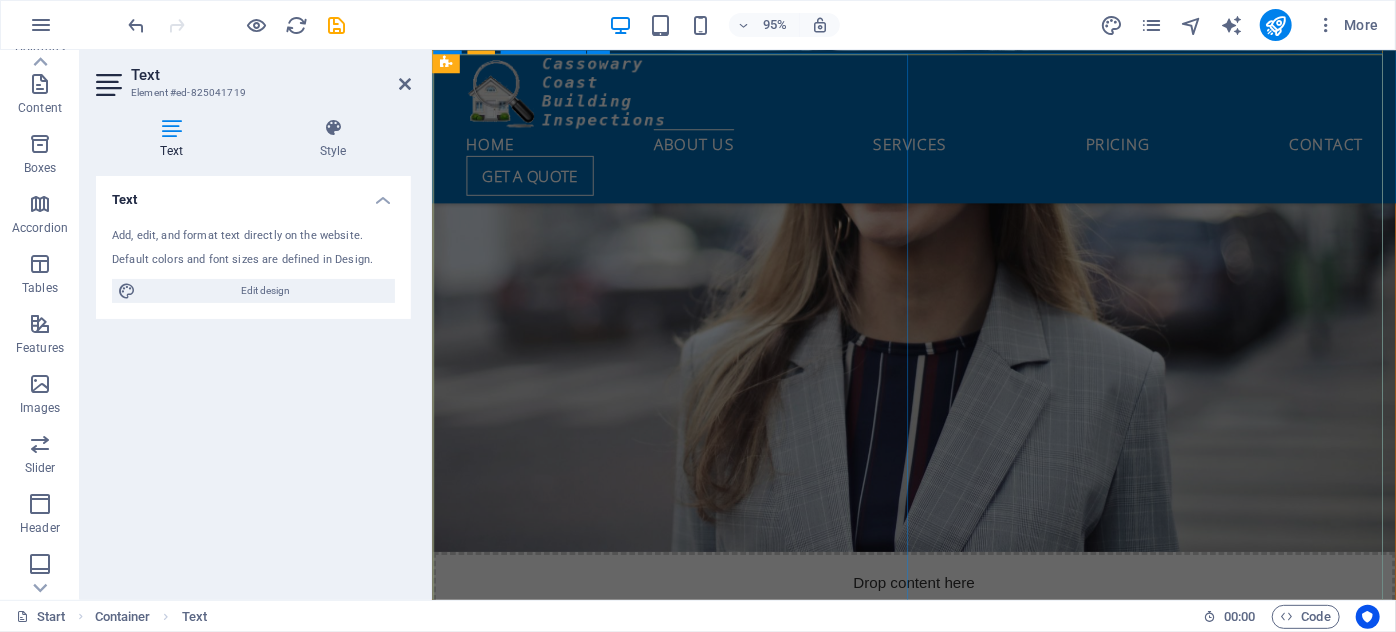 scroll, scrollTop: 2760, scrollLeft: 0, axis: vertical 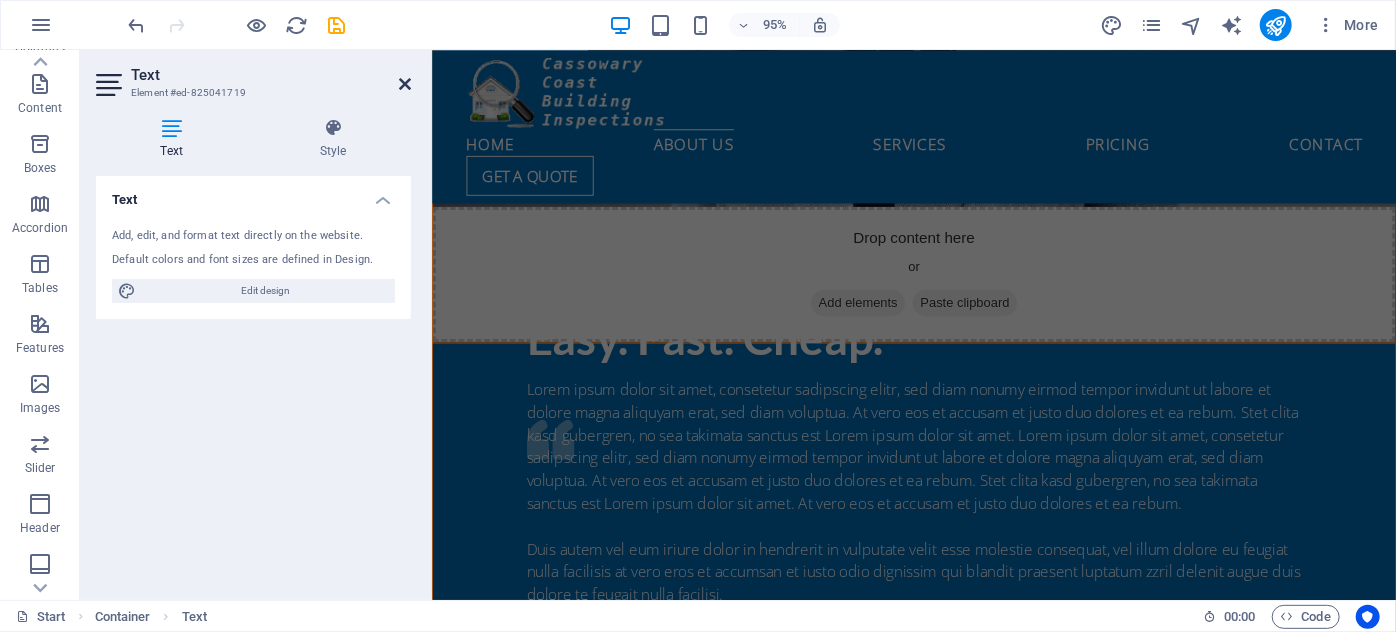 click at bounding box center [405, 84] 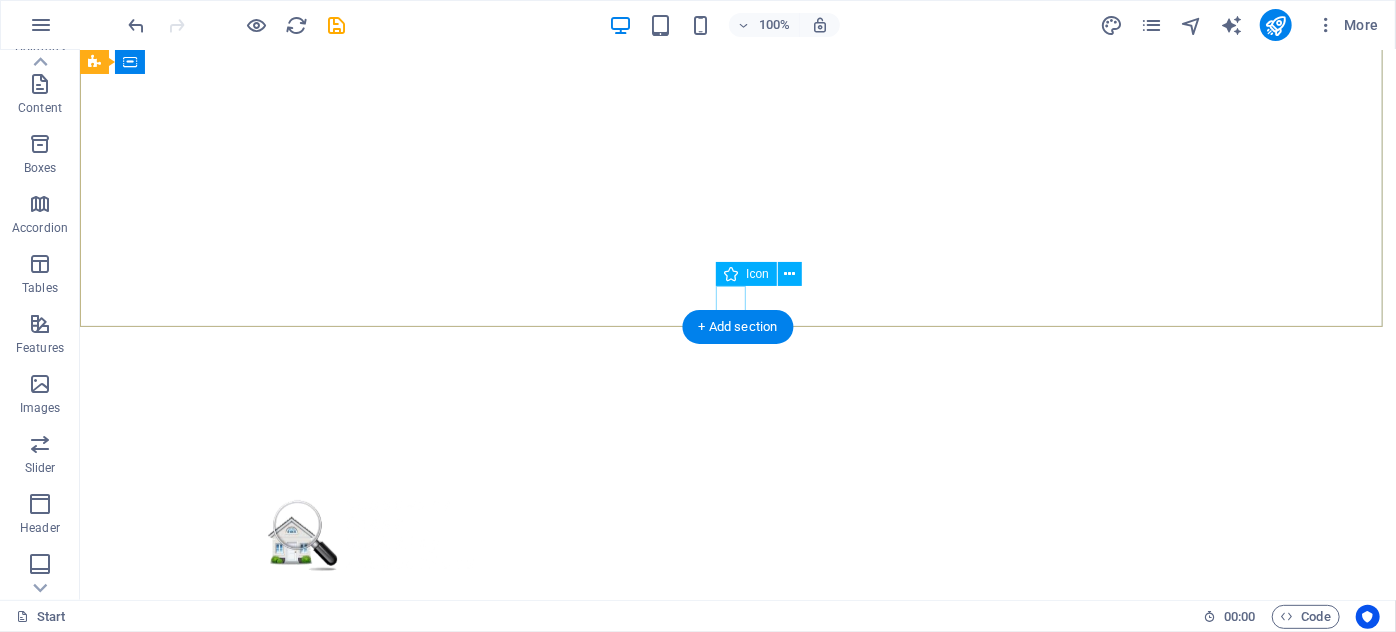 scroll, scrollTop: 272, scrollLeft: 0, axis: vertical 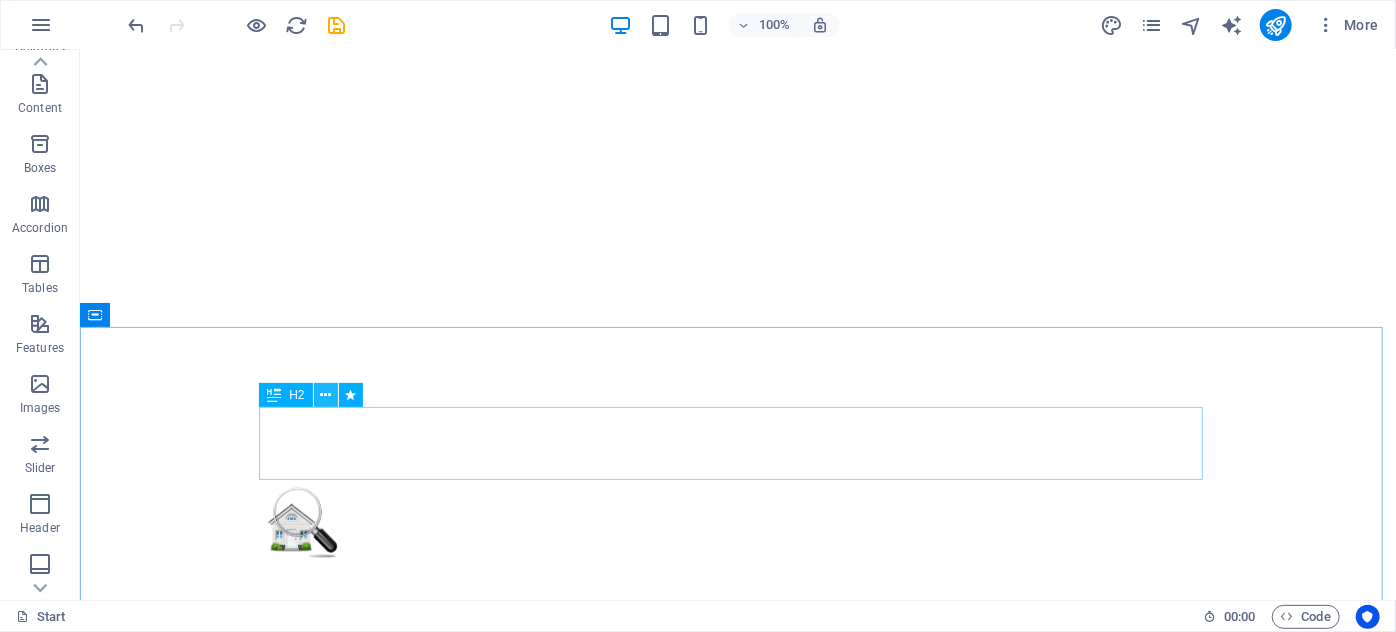 click at bounding box center [325, 395] 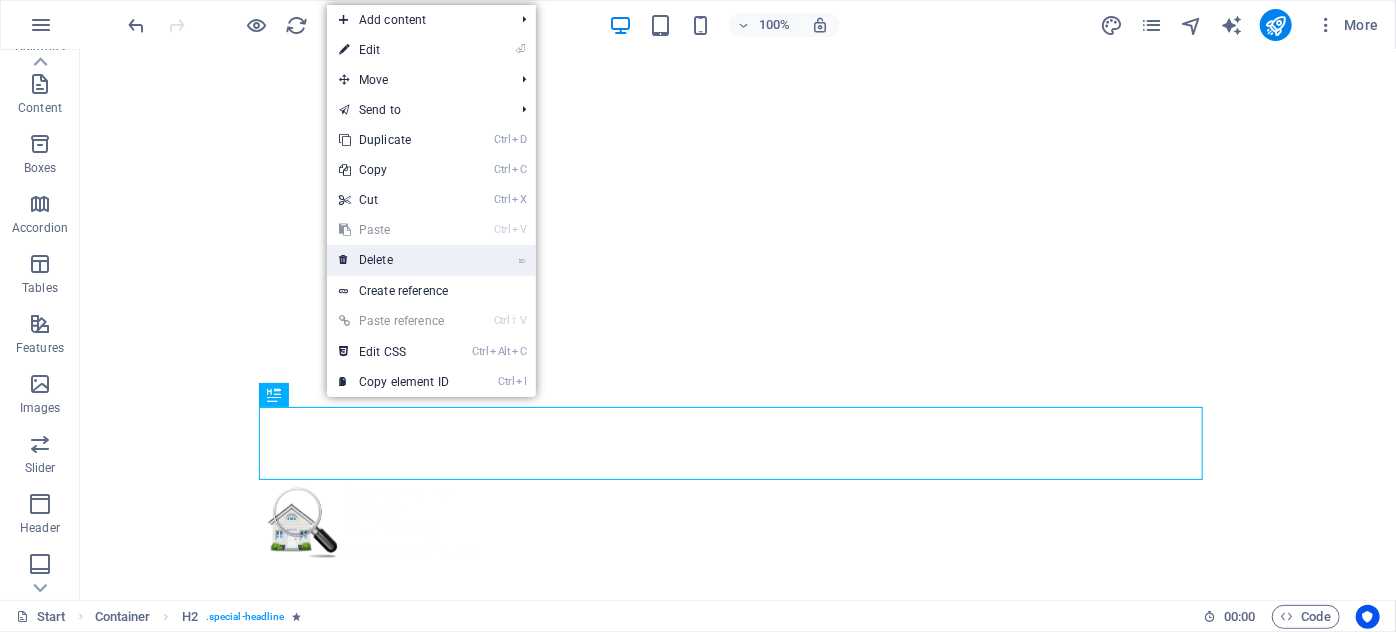 click on "⌦  Delete" at bounding box center [394, 260] 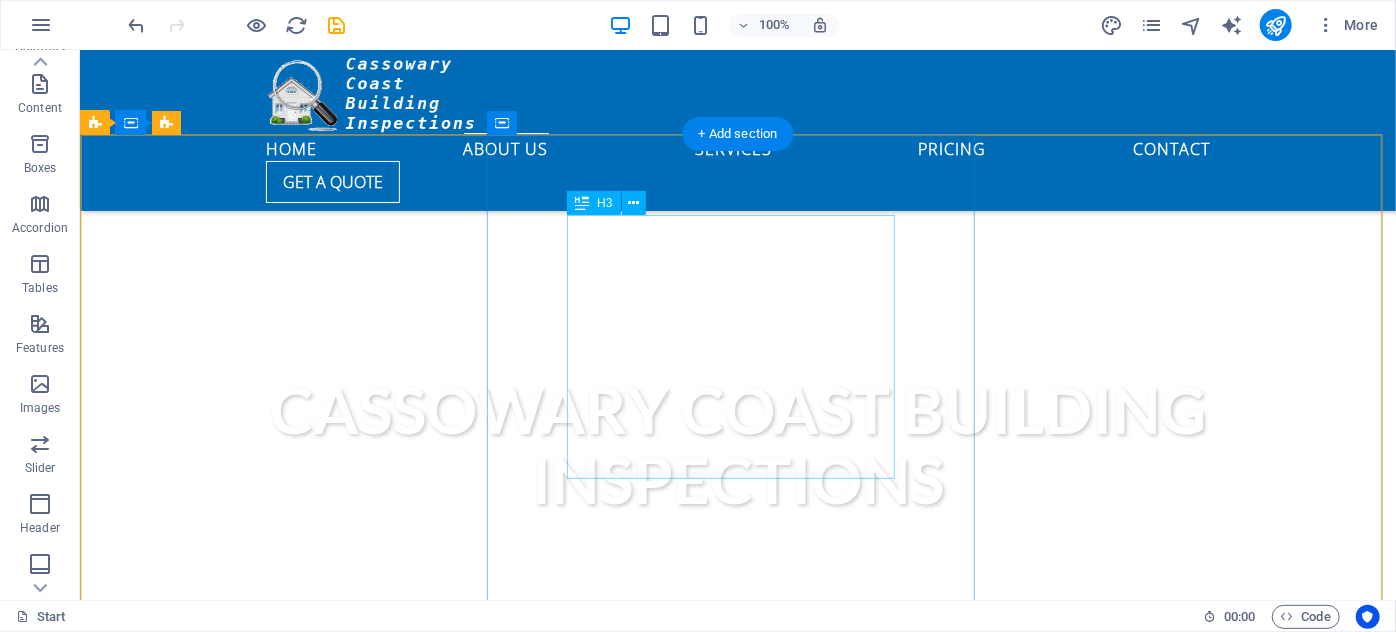 scroll, scrollTop: 818, scrollLeft: 0, axis: vertical 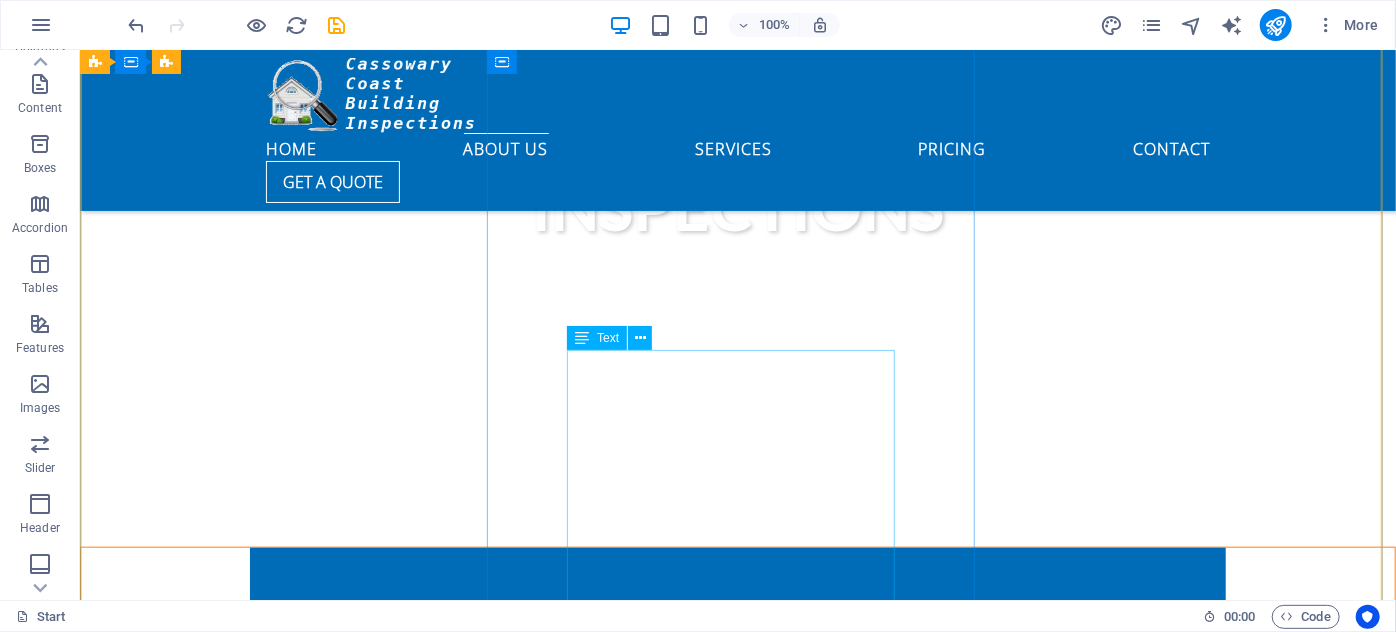 click on "Thorough, reliable and credible Property Inspection Reports A Cassowary Coast Building Inspections report will outline faults accurately and the pest & building inspection report is written in an easy to read (layman’s terms) format. Not only will a Cassowary Coast Building Inspections report tell you what the fault is, the report will also tell you how to go about repairing the fault and will provide you with the time frames that the faults should ideally be repaired within, so that you can plan your future maintenance. A Cassowary Coast Building Inspections report will also tell you the severity of the fault as well as which items were inspected and found to be satisfactory." at bounding box center [737, 816] 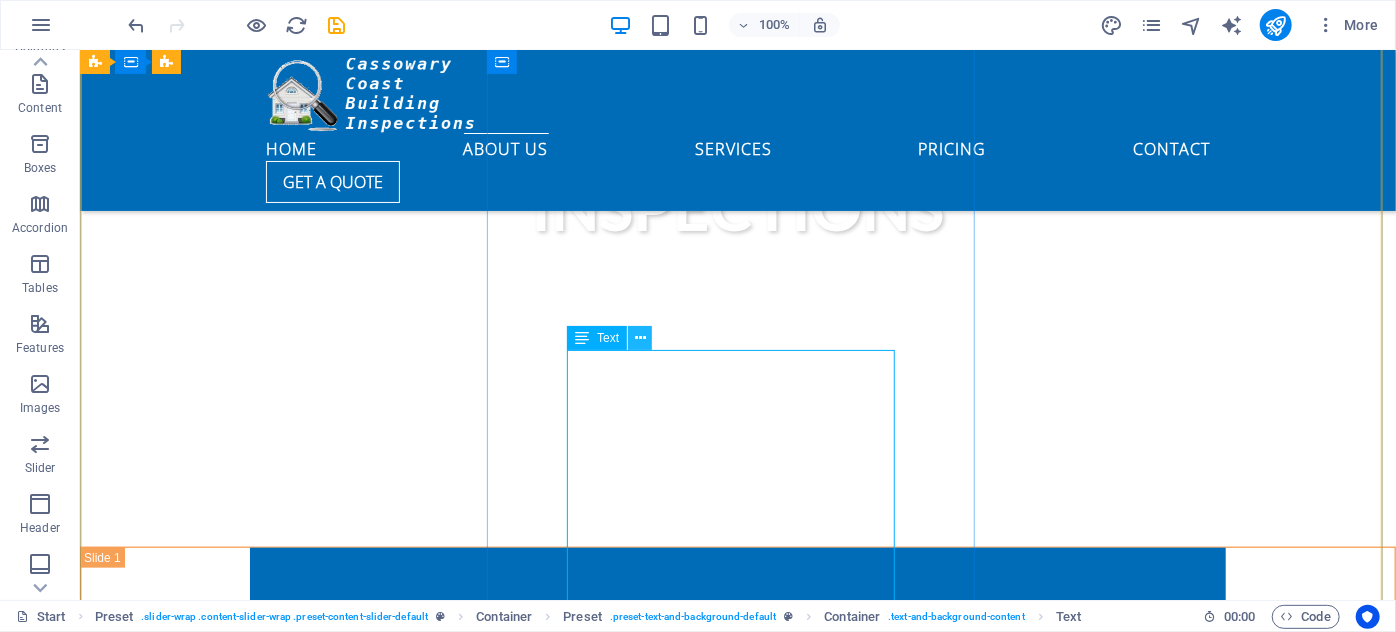 click at bounding box center [640, 338] 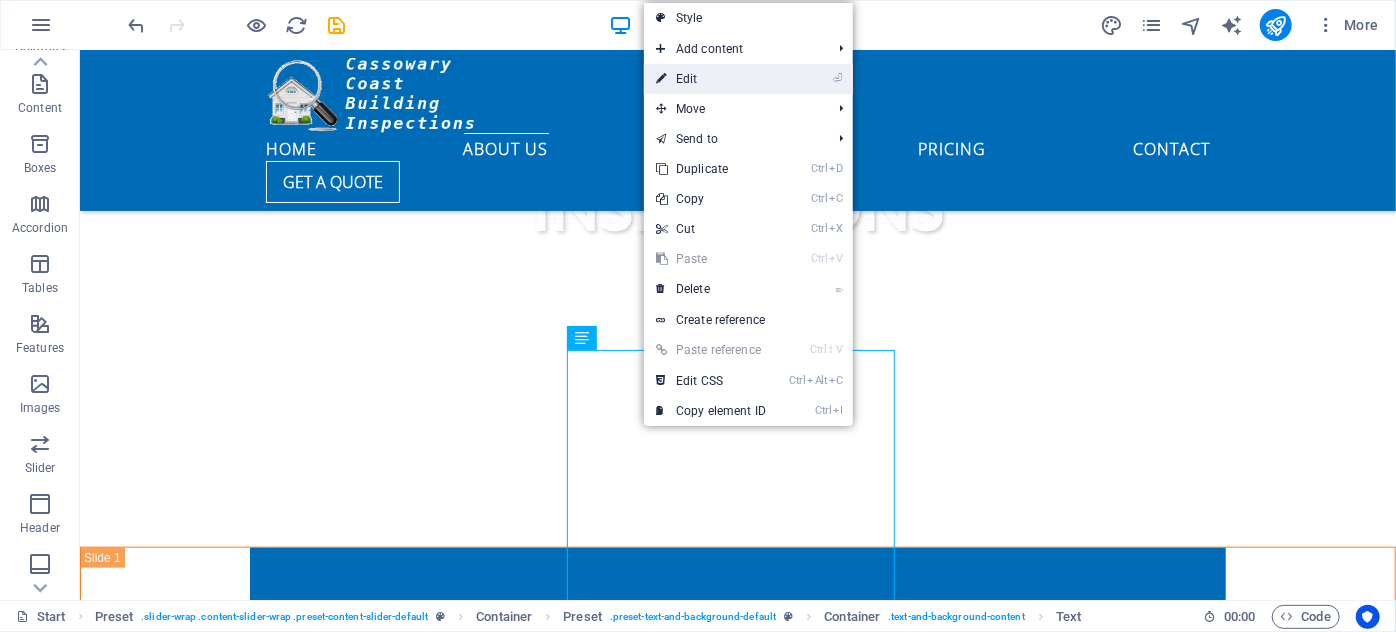 click on "⏎  Edit" at bounding box center [711, 79] 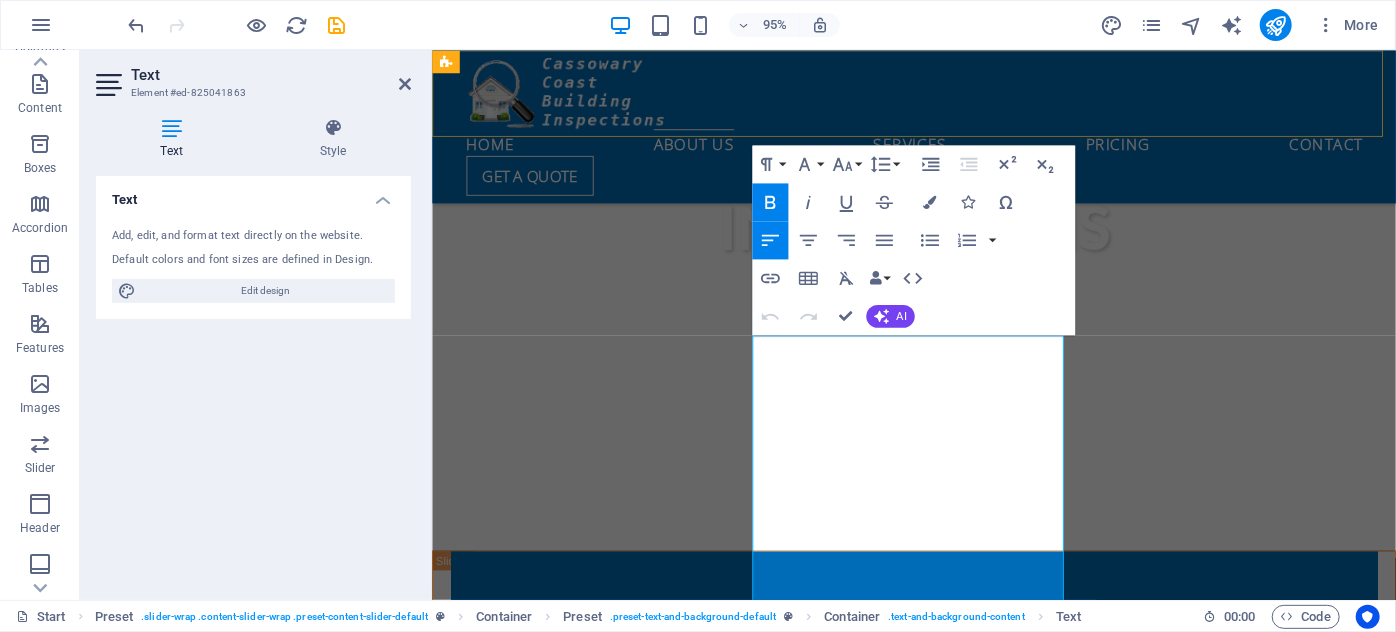 scroll, scrollTop: 847, scrollLeft: 0, axis: vertical 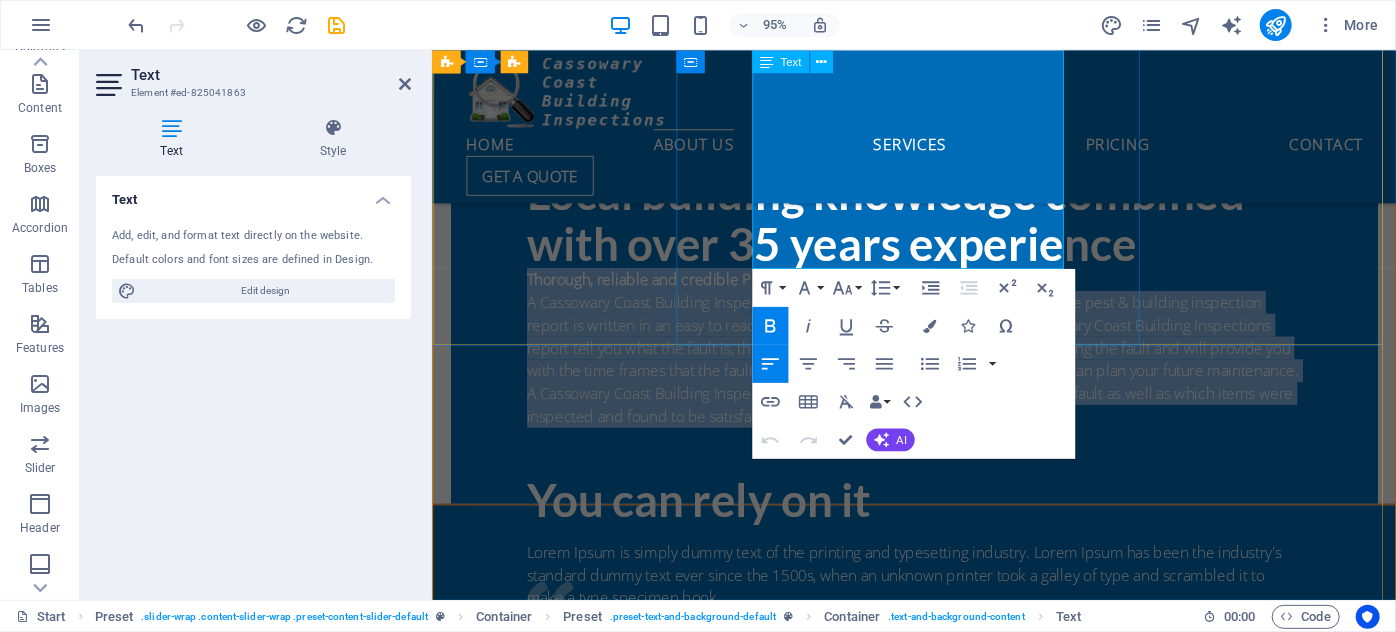 drag, startPoint x: 770, startPoint y: 359, endPoint x: 1092, endPoint y: 268, distance: 334.61172 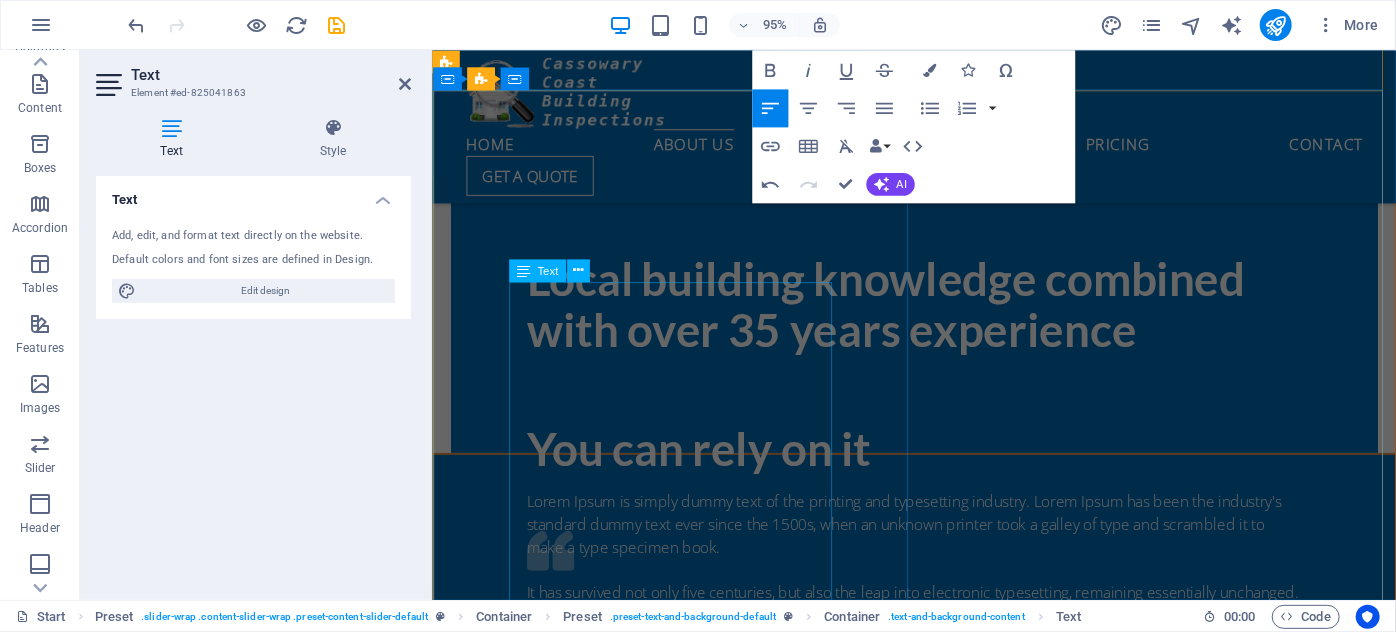 scroll, scrollTop: 1120, scrollLeft: 0, axis: vertical 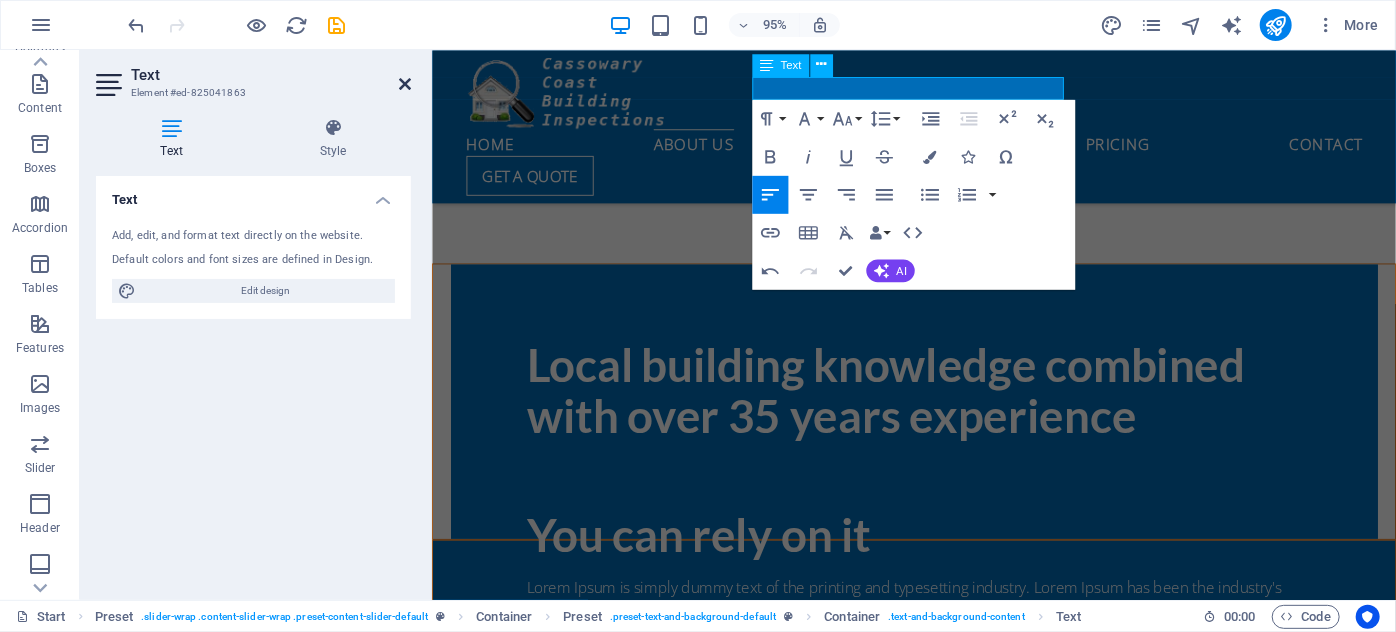 click at bounding box center [405, 84] 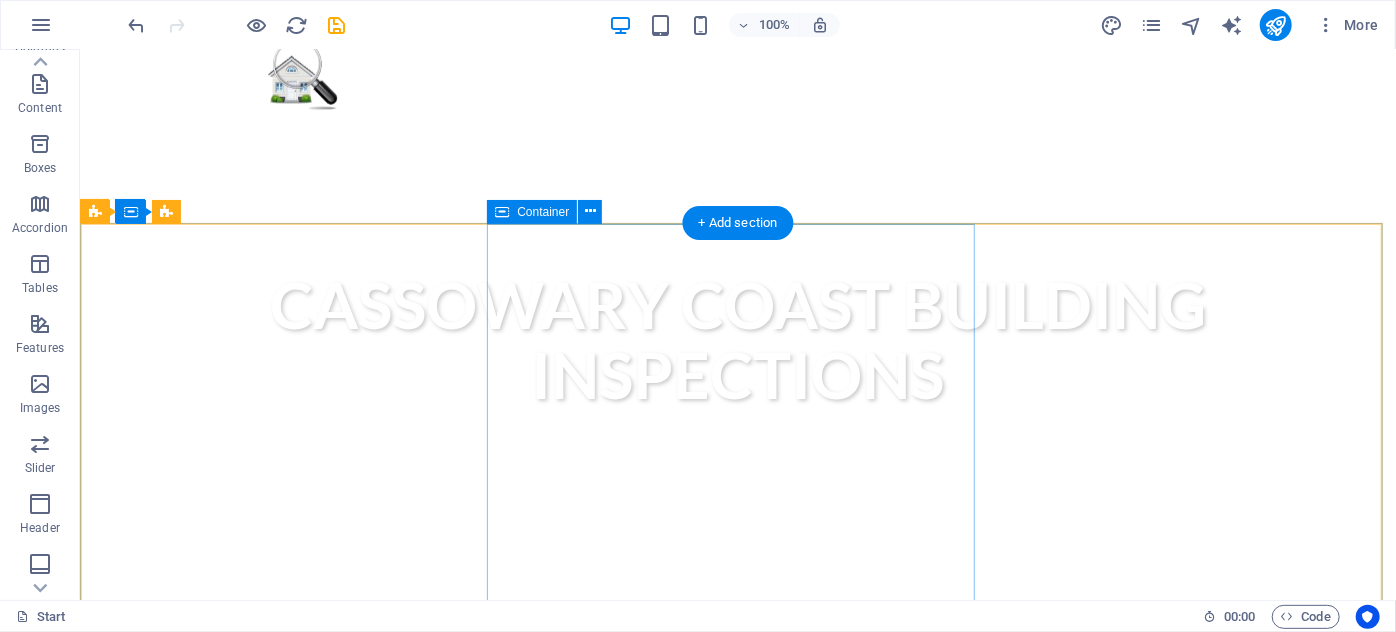 scroll, scrollTop: 727, scrollLeft: 0, axis: vertical 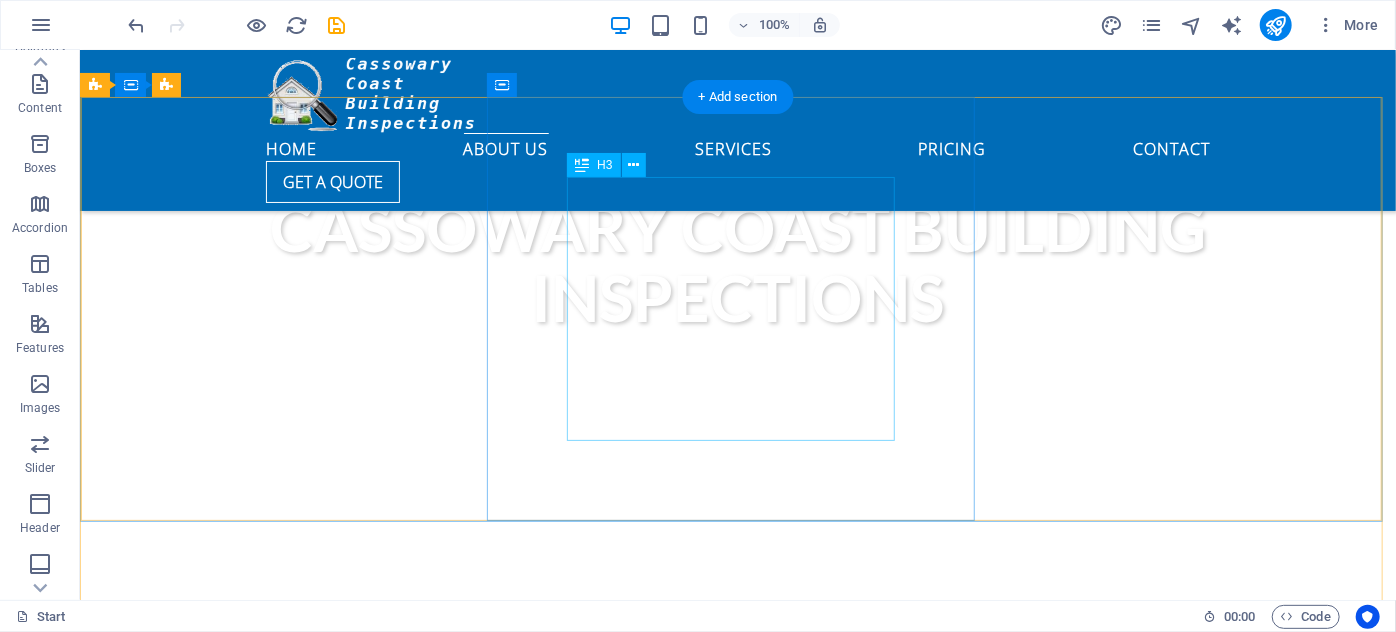 click on "Local building knowledge combined with over 35 years experience" at bounding box center [737, 771] 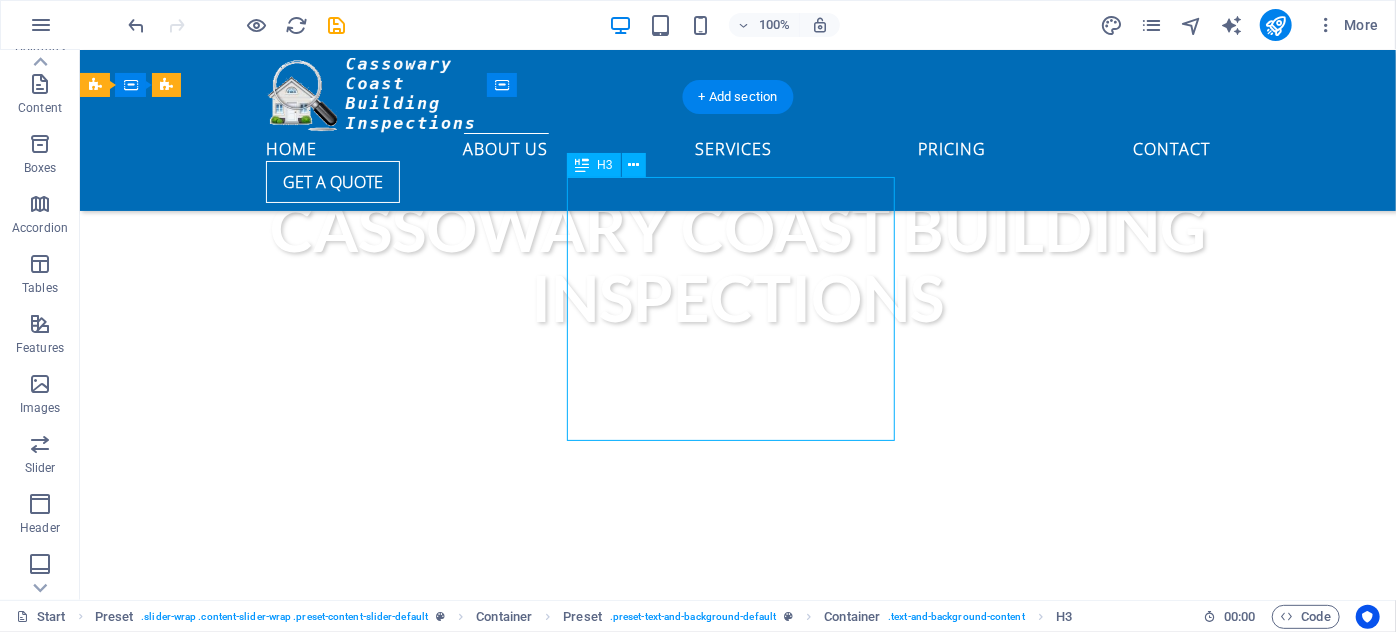 drag, startPoint x: 807, startPoint y: 415, endPoint x: 647, endPoint y: 326, distance: 183.08742 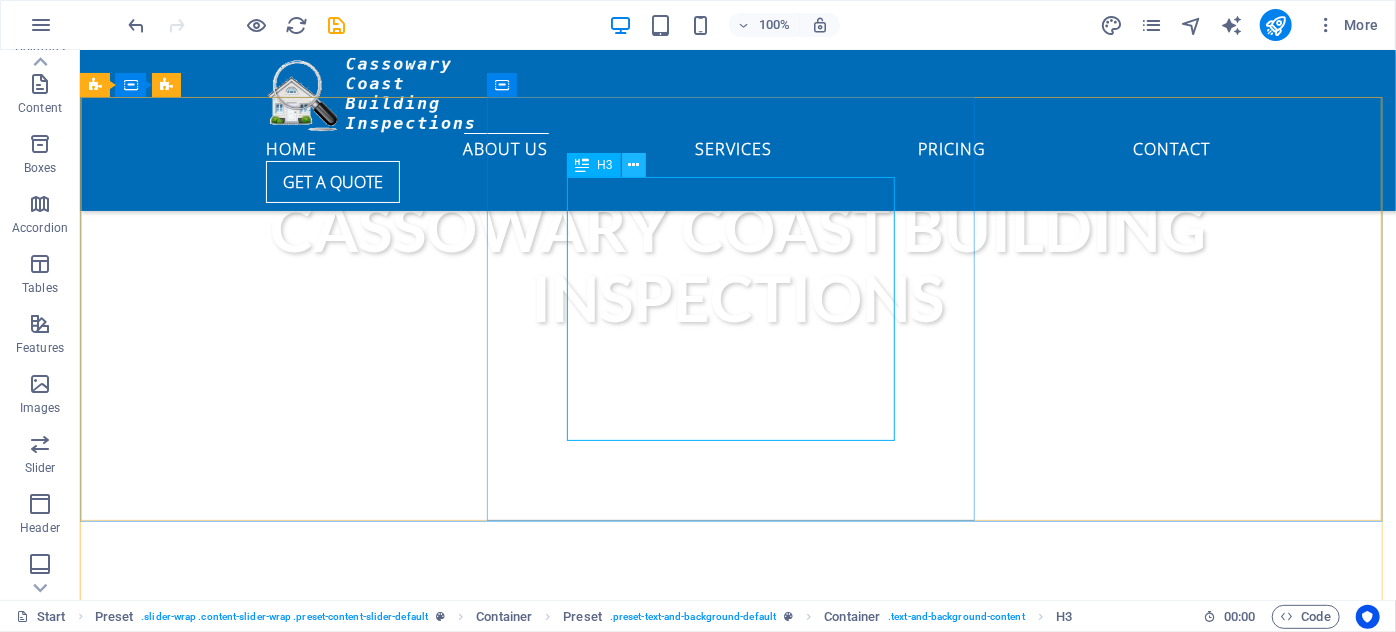 click at bounding box center (633, 165) 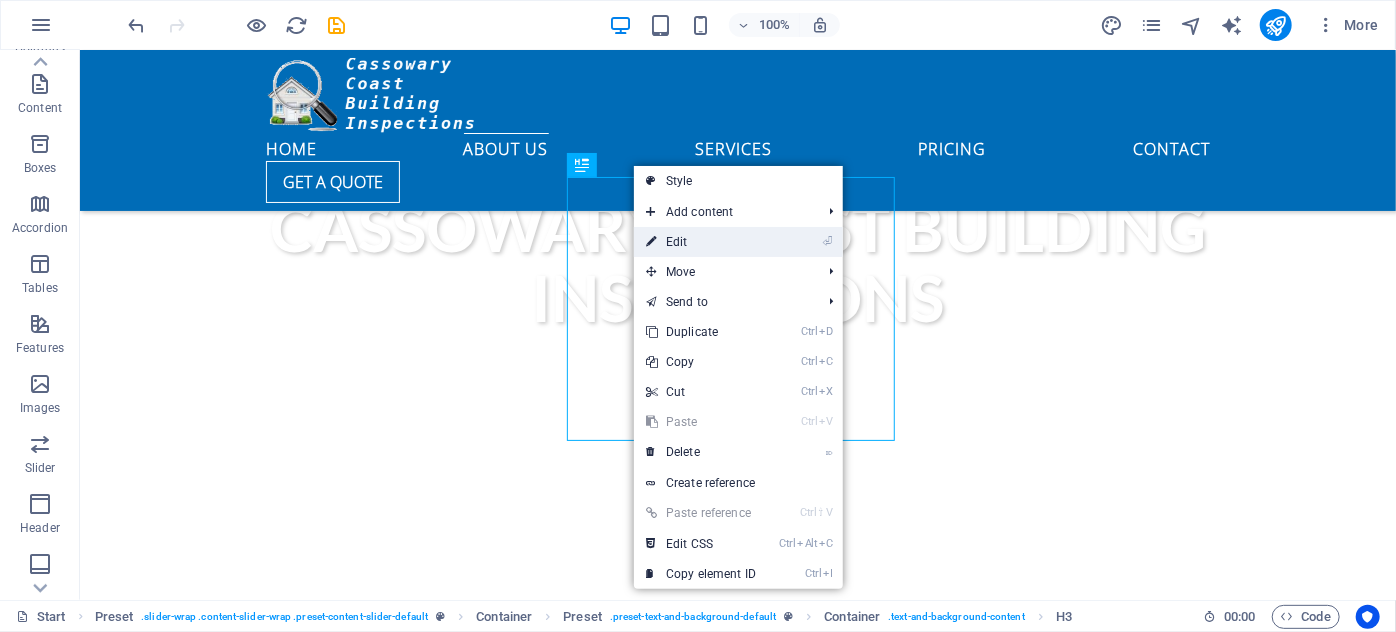 click on "⏎  Edit" at bounding box center [701, 242] 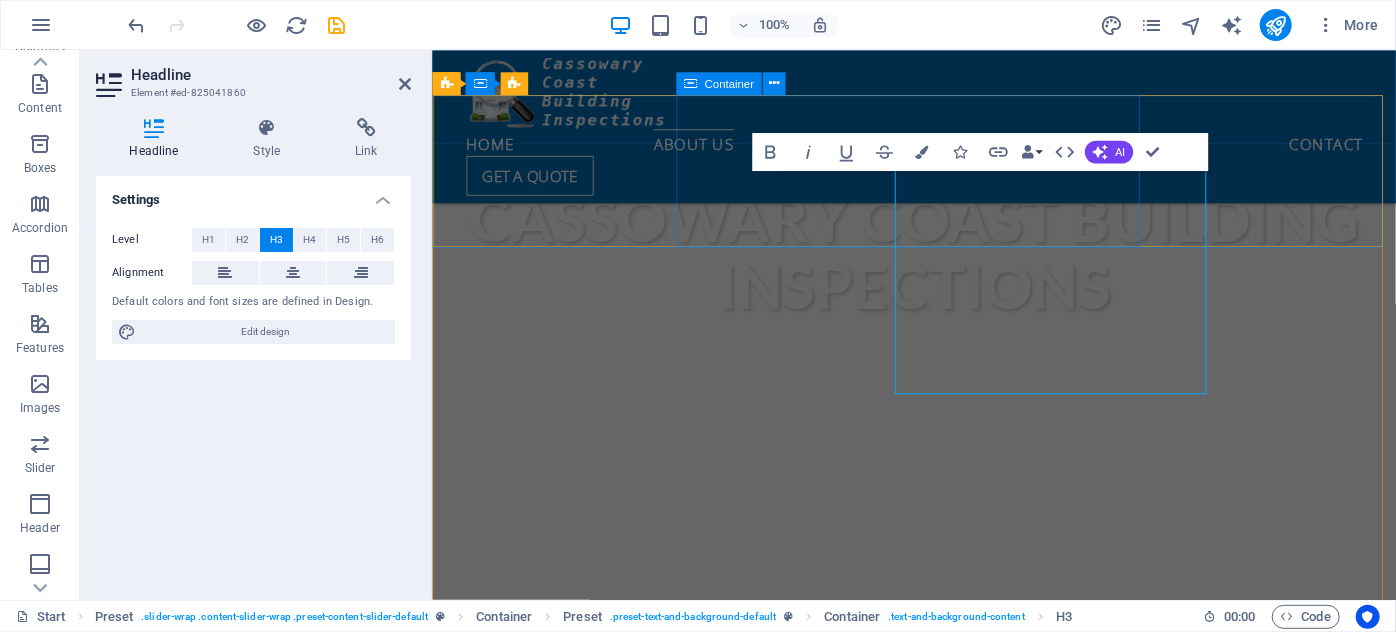 scroll, scrollTop: 756, scrollLeft: 0, axis: vertical 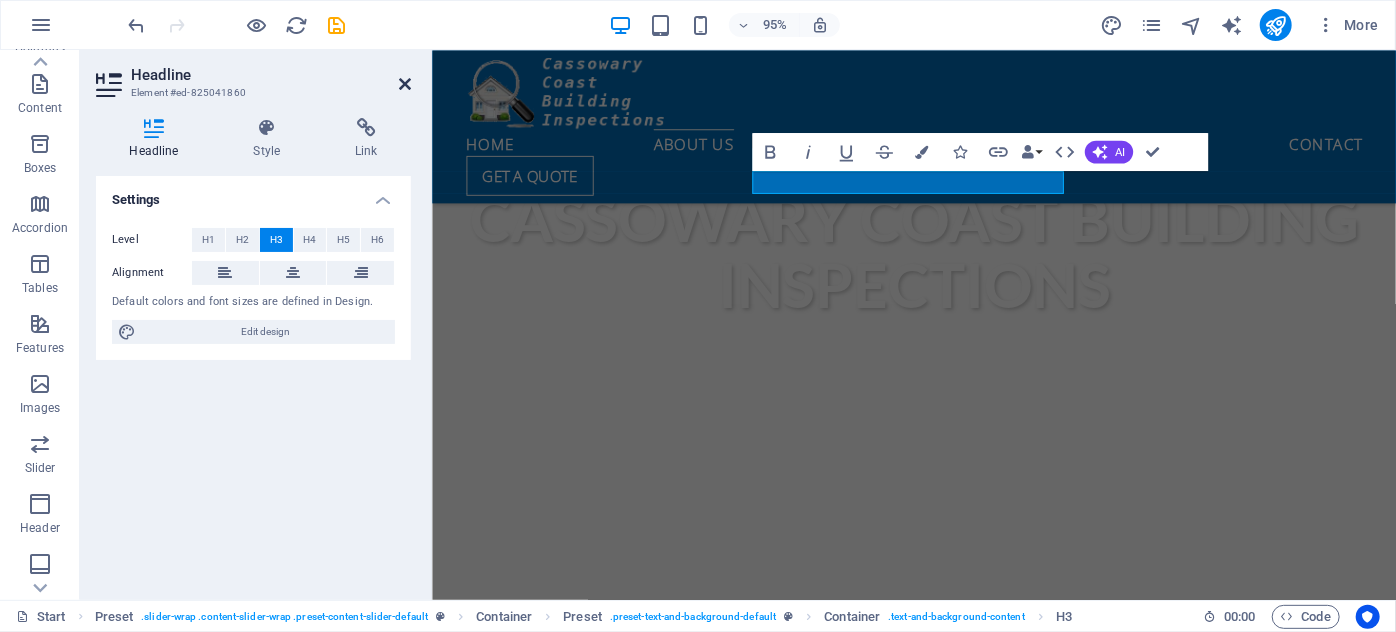click at bounding box center (405, 84) 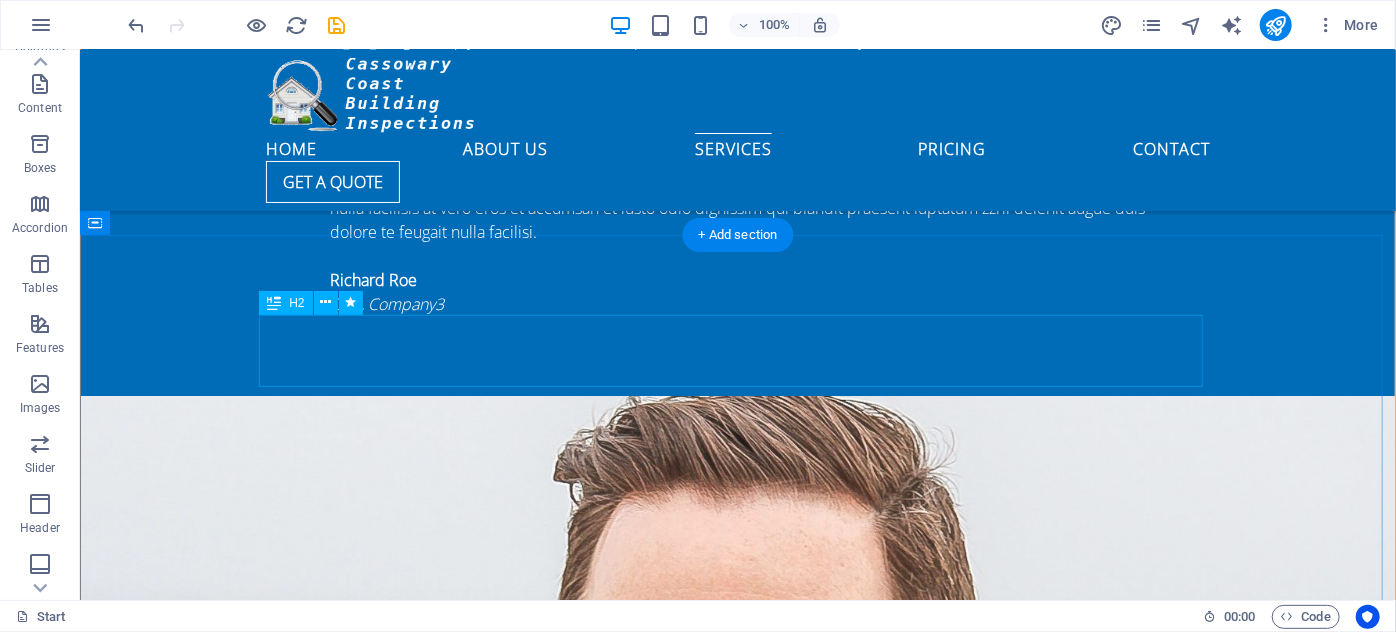 scroll, scrollTop: 2727, scrollLeft: 0, axis: vertical 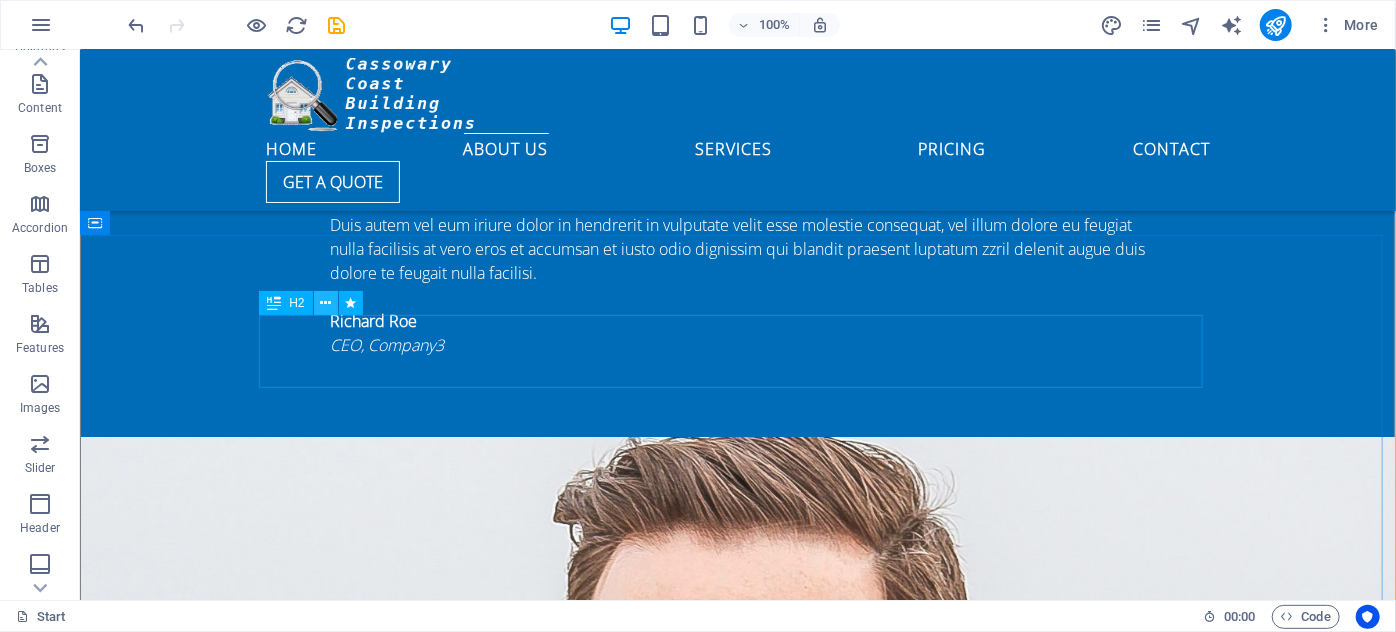 click at bounding box center (325, 303) 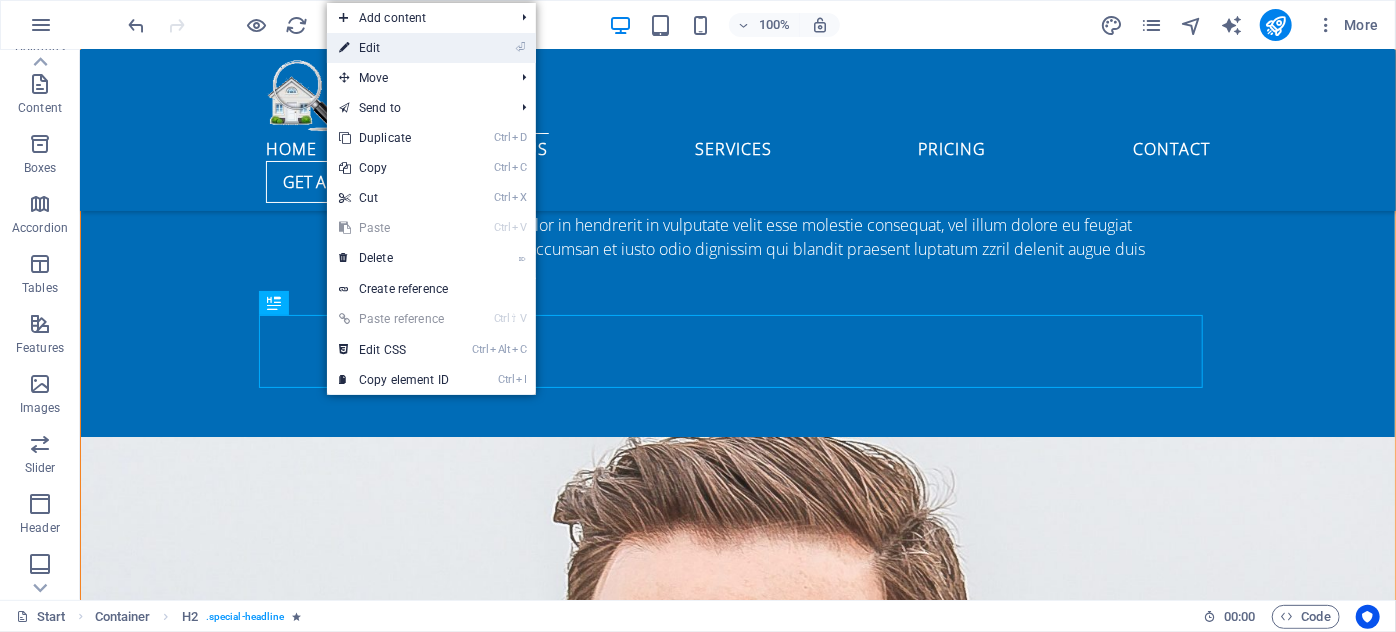 click on "⏎  Edit" at bounding box center [394, 48] 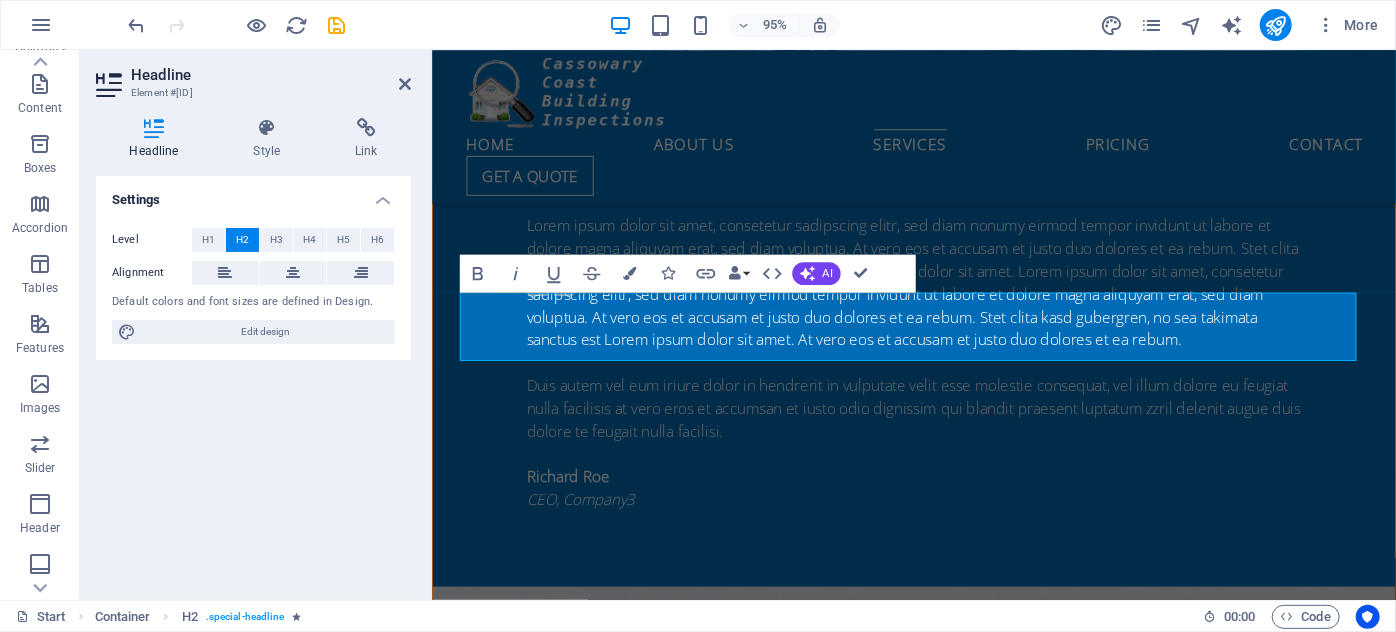 scroll, scrollTop: 3112, scrollLeft: 0, axis: vertical 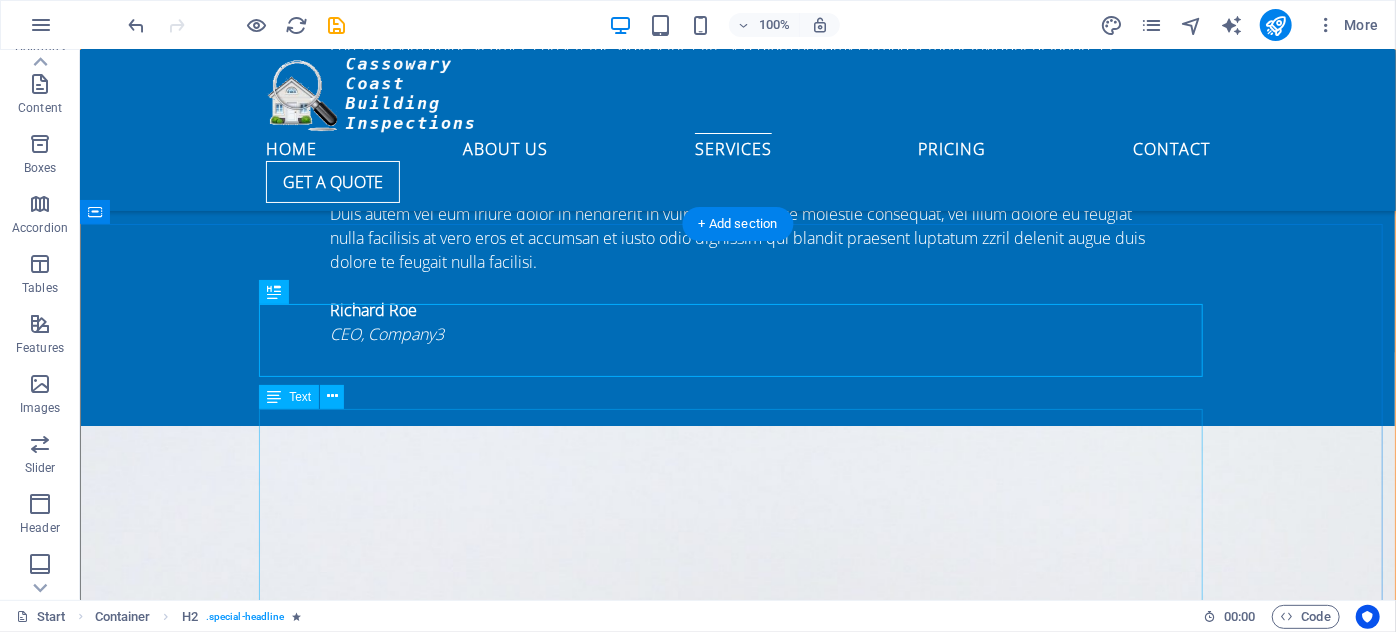 click on "Inspection Reports - the most reputable in Far North Queensland For a building & pest inspection Cairns, Babinda, Cardwell, Ingham, Innisfail, Mission Beach or other areas in Far North Queensland or a house inspection, Cassowary Coast Building Inspections has the industry’s most detailed and informative building inspection report on the market. Our reports are “Full Defect Building Reports” that meet and exceed the Australian Standard (AS4349.1-2007). All building & pest inspection reports are specific and as individual as the property you are purchasing. Thorough, reliable and credible Property Inspection Reports The Difference Could Save You Big $$$ Booking a comprehensive pest & building inspection will save you time, money and heartache, everyday. How Much Does A Building Inspection Cost? So what does a building inspection include? Full defect building inspection report Individual and specific to your property Precise description" at bounding box center [737, 3307] 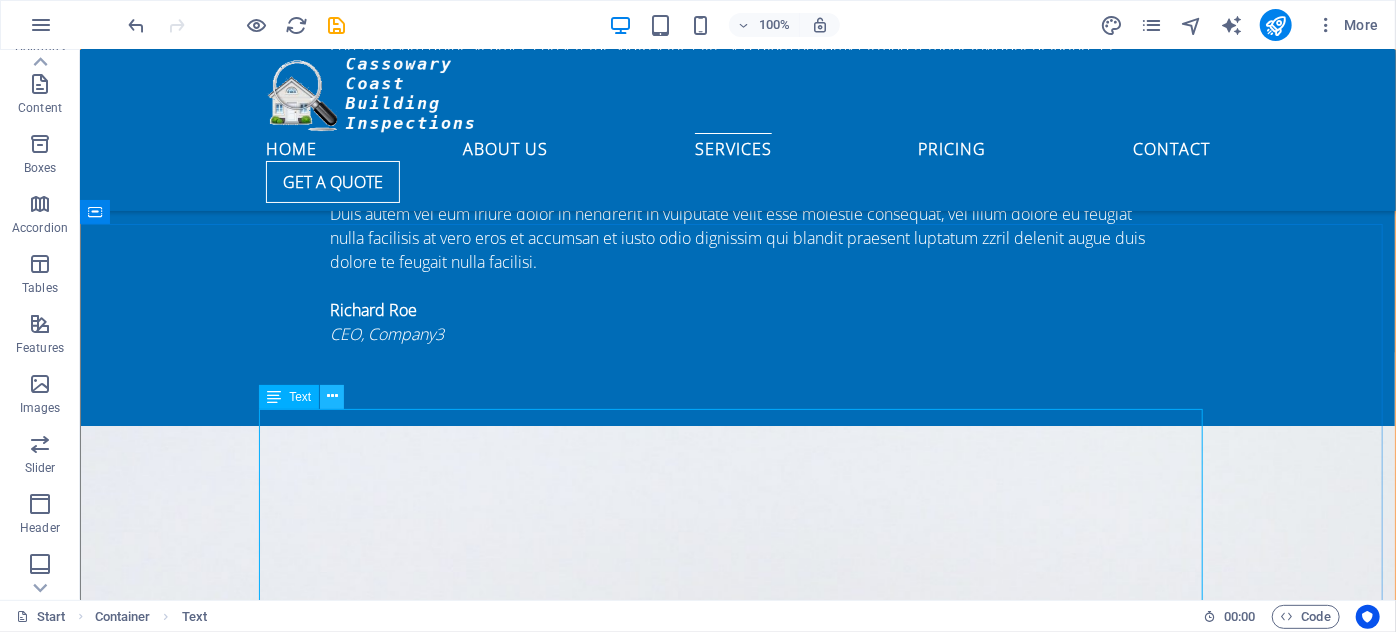 click at bounding box center (332, 396) 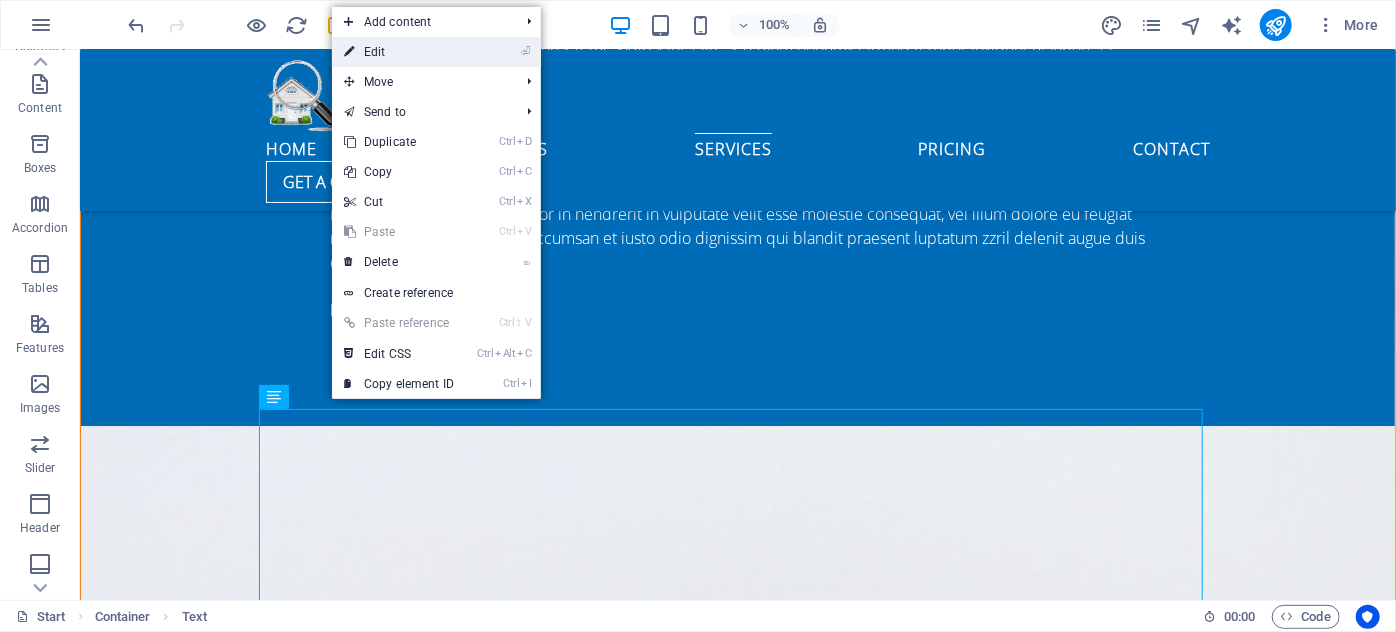 click on "⏎  Edit" at bounding box center (399, 52) 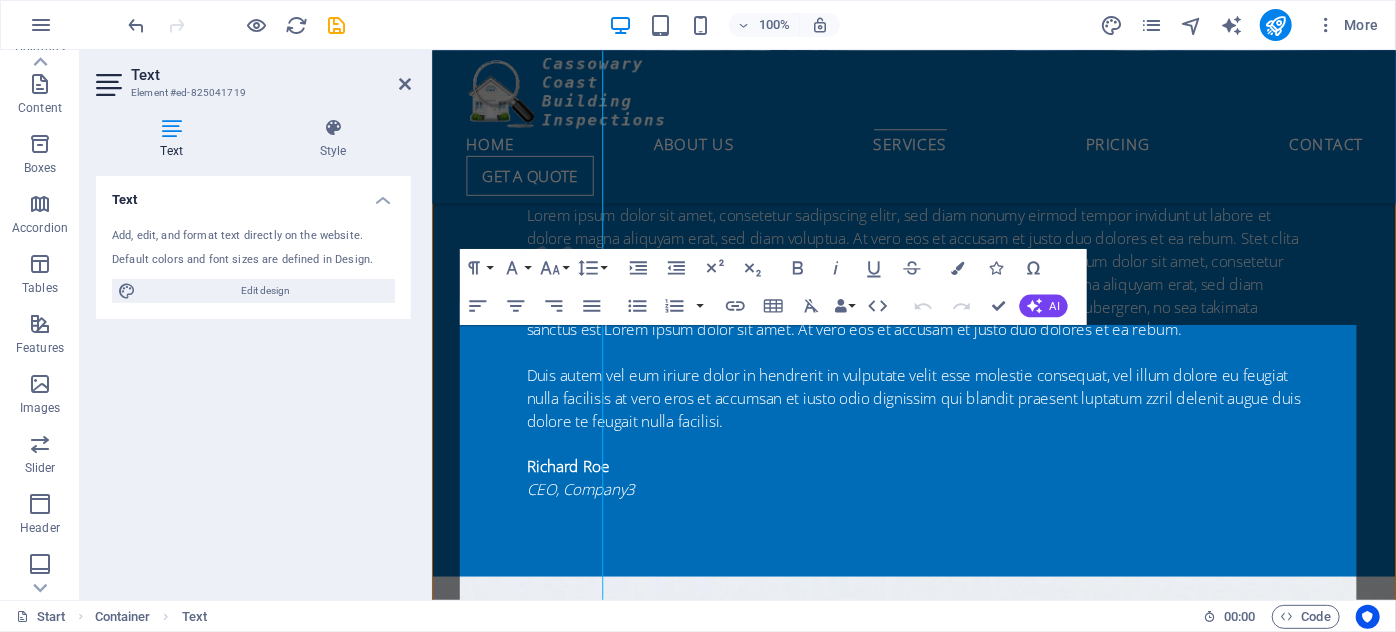 scroll, scrollTop: 3182, scrollLeft: 0, axis: vertical 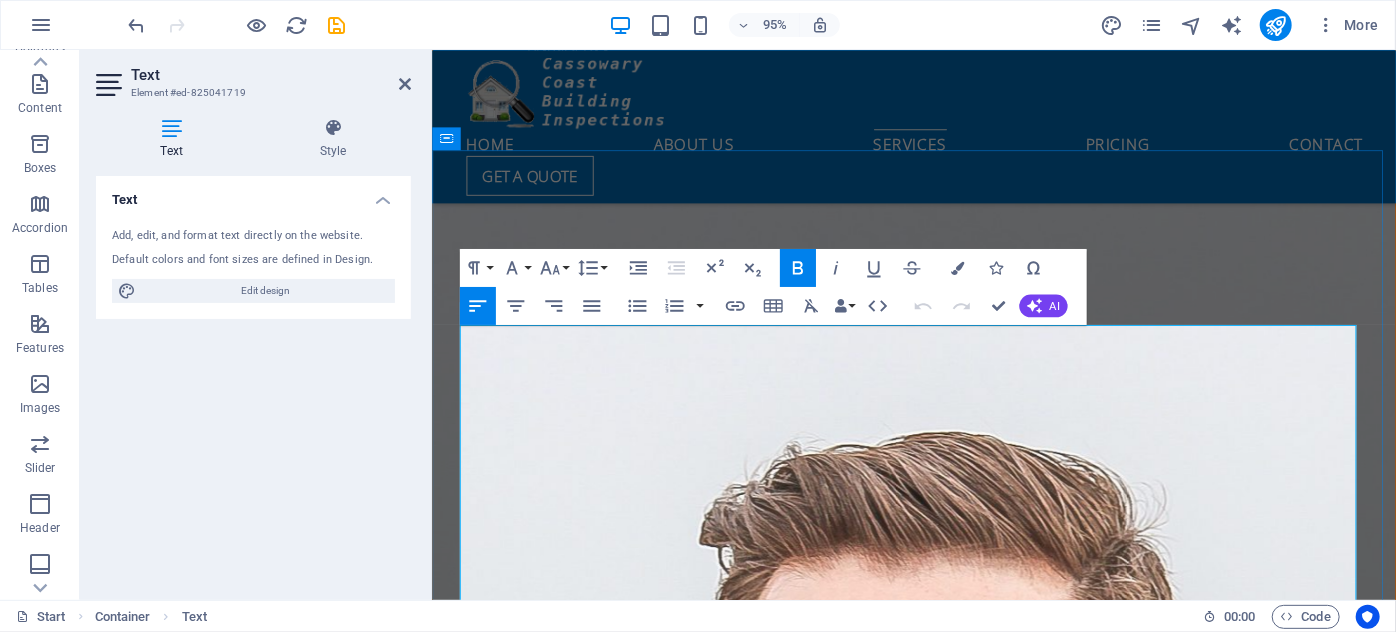 click on "Inspection Reports - the most reputable in Far North Queensland" at bounding box center [697, 2842] 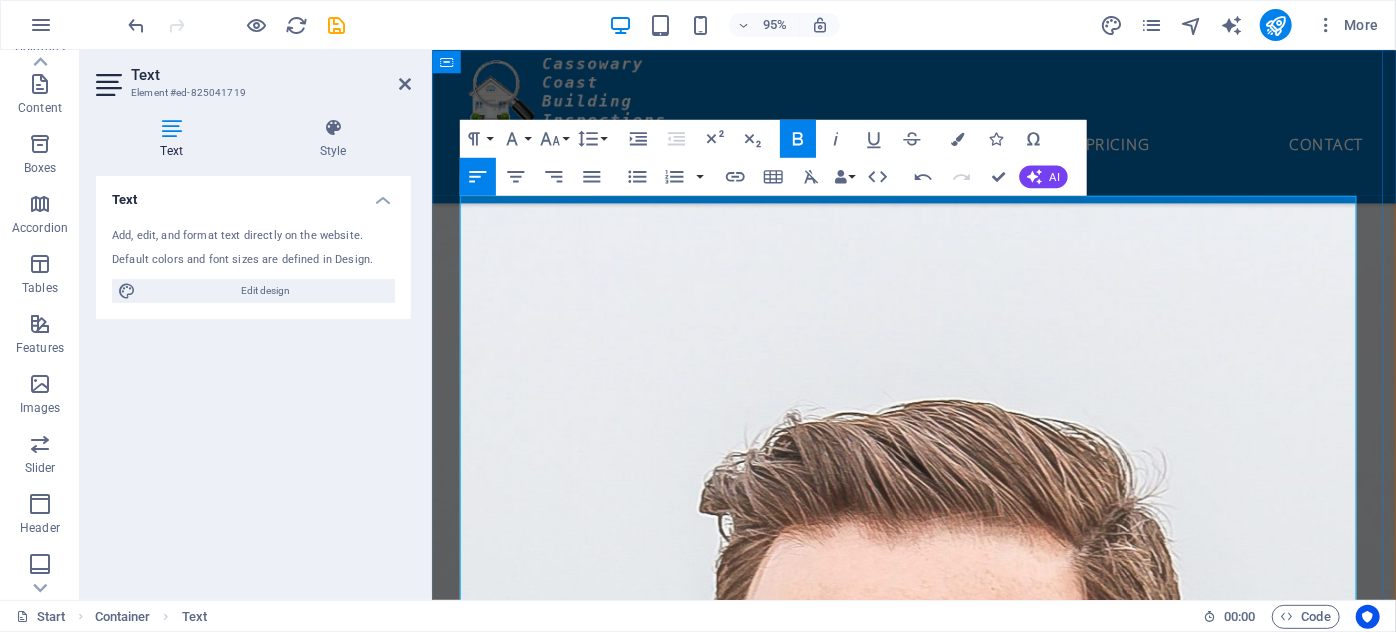 scroll, scrollTop: 3182, scrollLeft: 0, axis: vertical 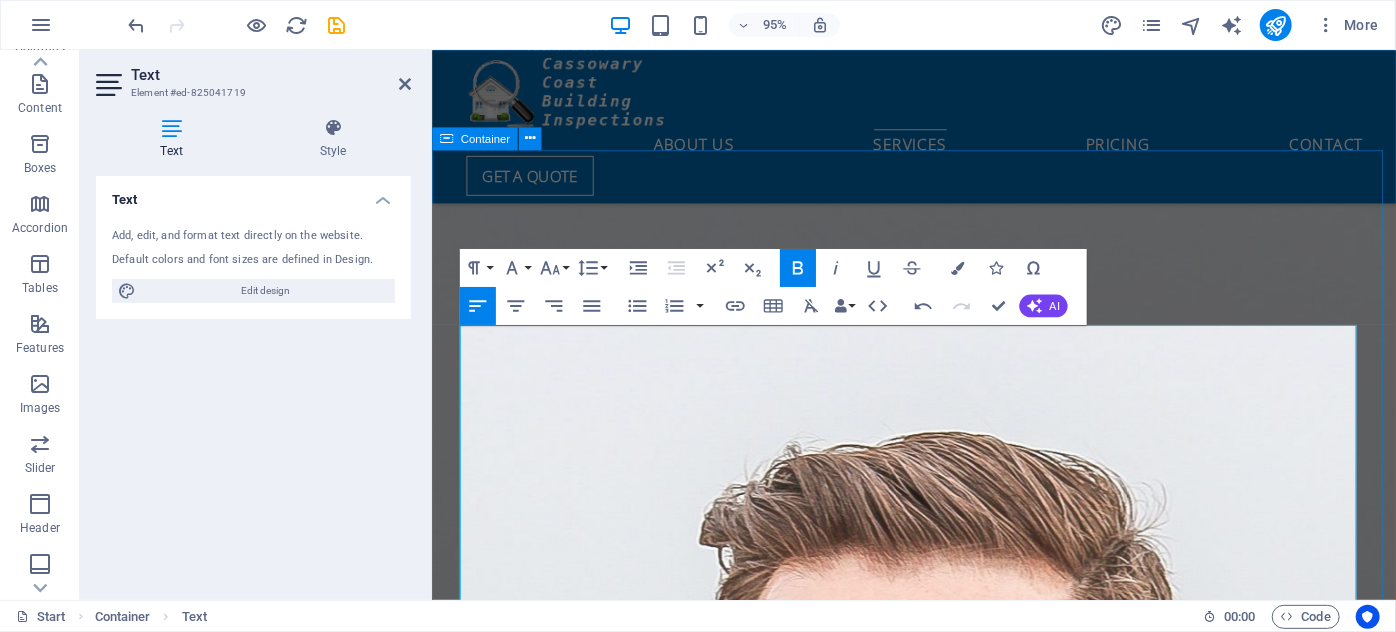 drag, startPoint x: 957, startPoint y: 355, endPoint x: 439, endPoint y: 349, distance: 518.0347 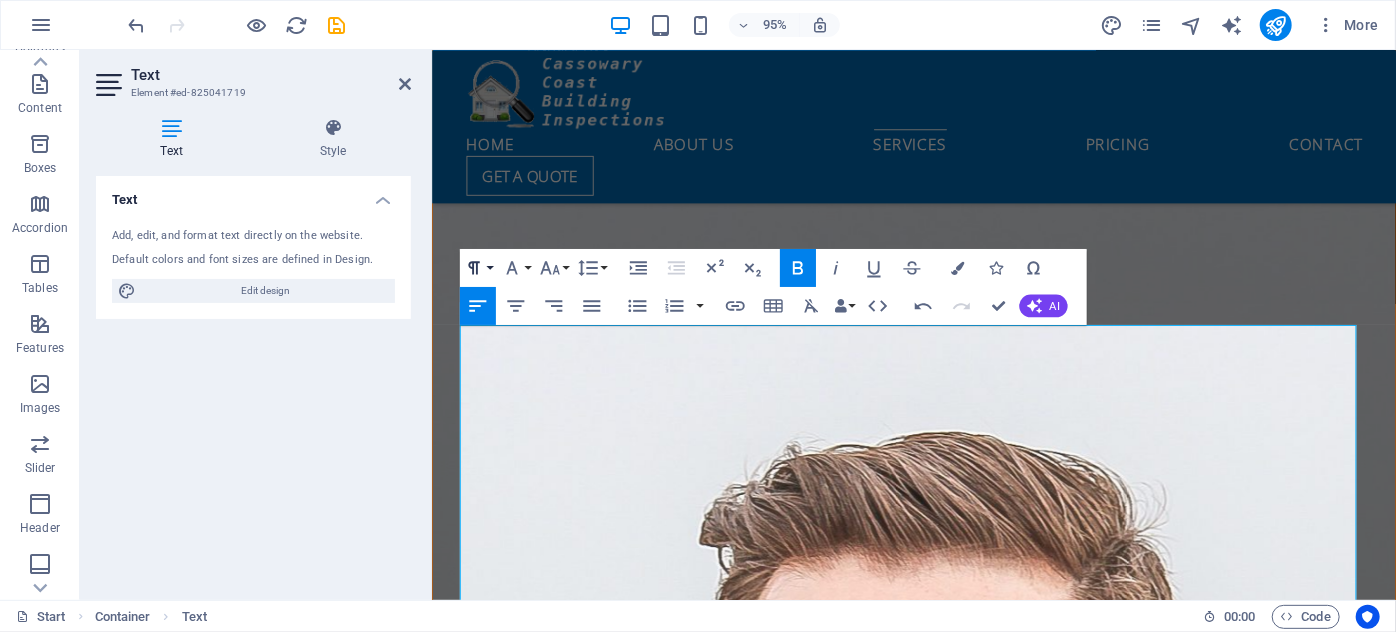 click on "Paragraph Format" at bounding box center [477, 268] 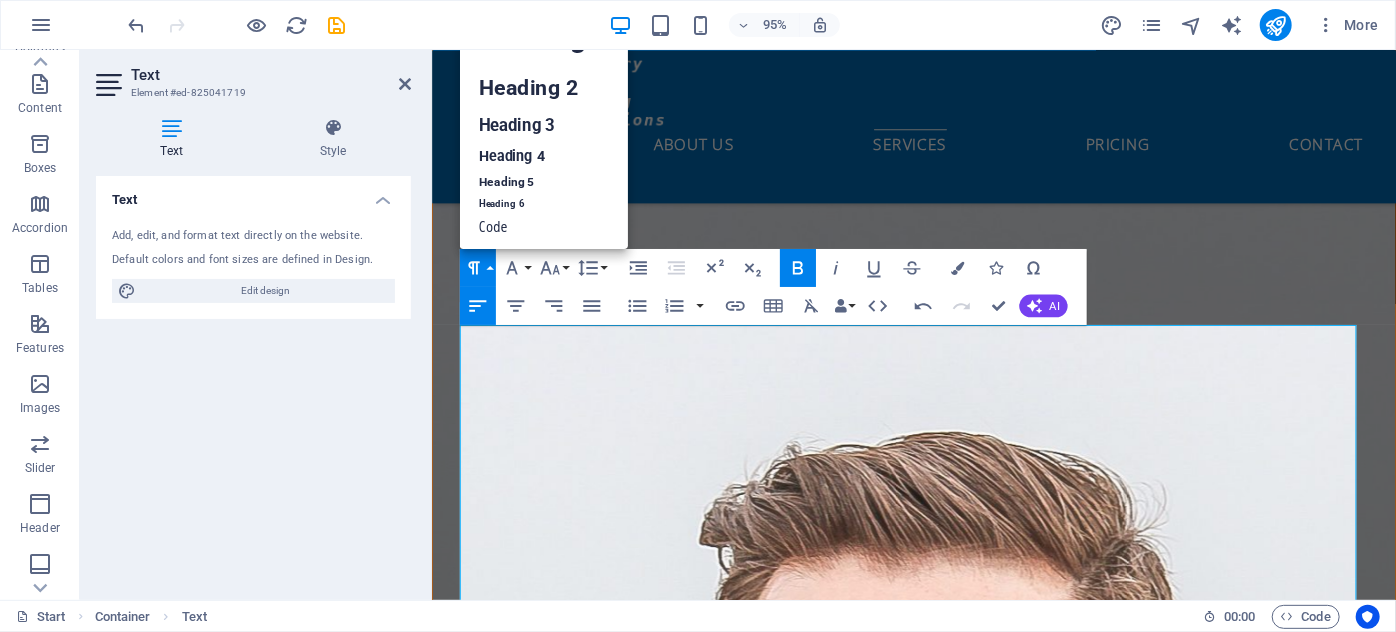 scroll, scrollTop: 16, scrollLeft: 0, axis: vertical 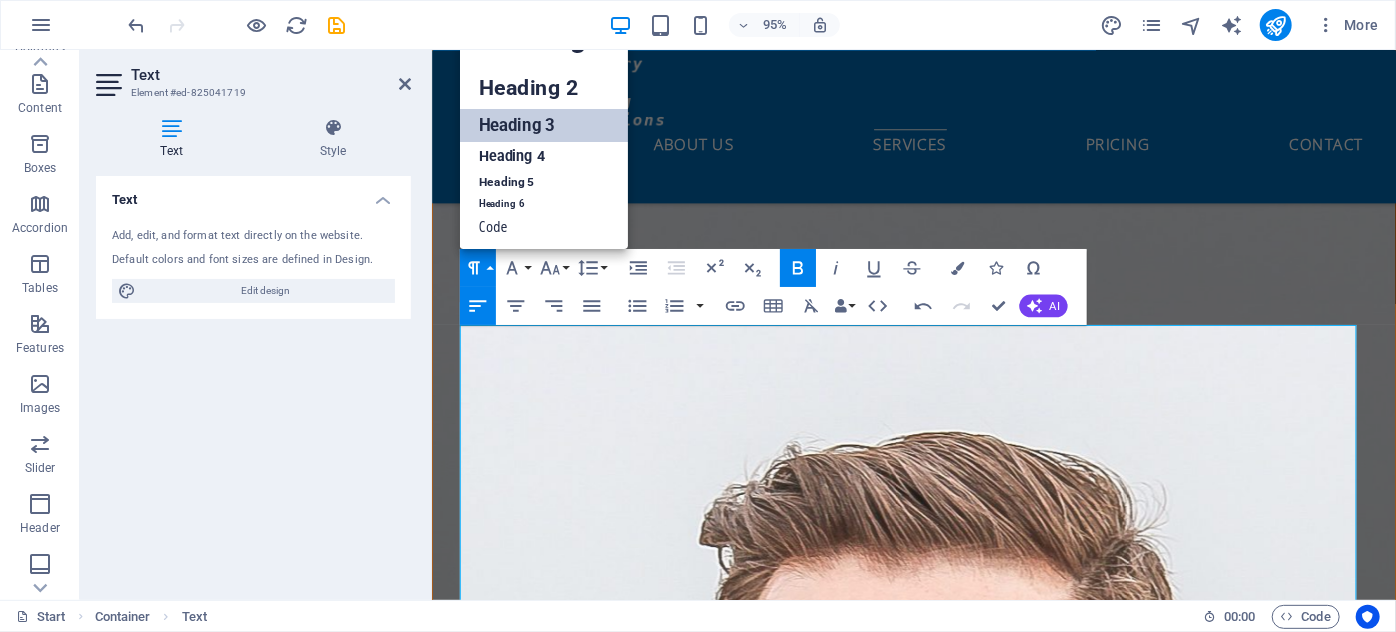 click on "Heading 3" at bounding box center (543, 124) 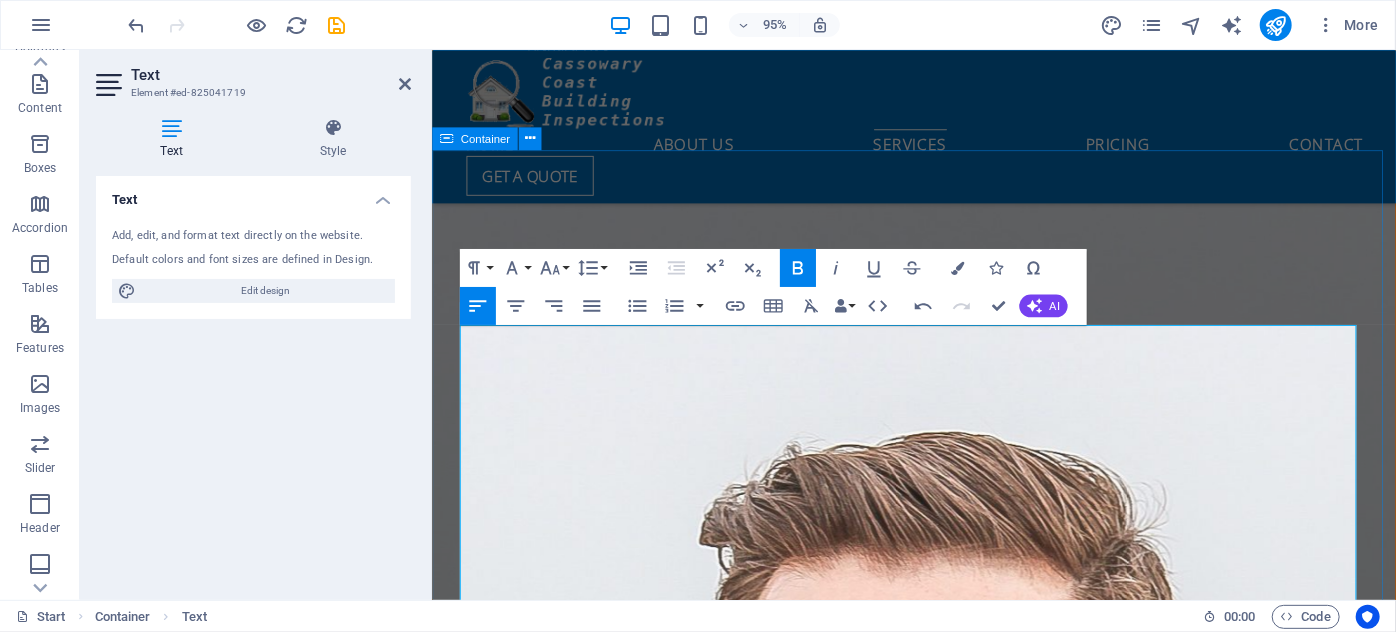 drag, startPoint x: 940, startPoint y: 576, endPoint x: 447, endPoint y: 570, distance: 493.0365 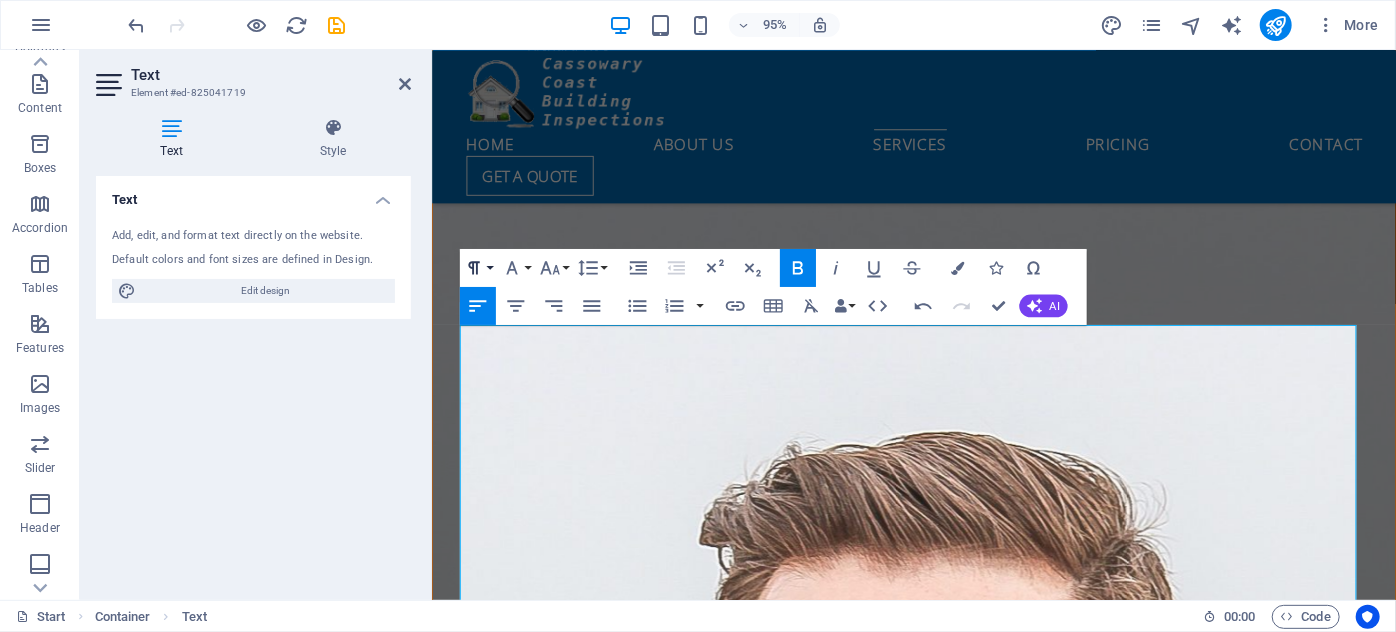 click on "Paragraph Format" at bounding box center [477, 268] 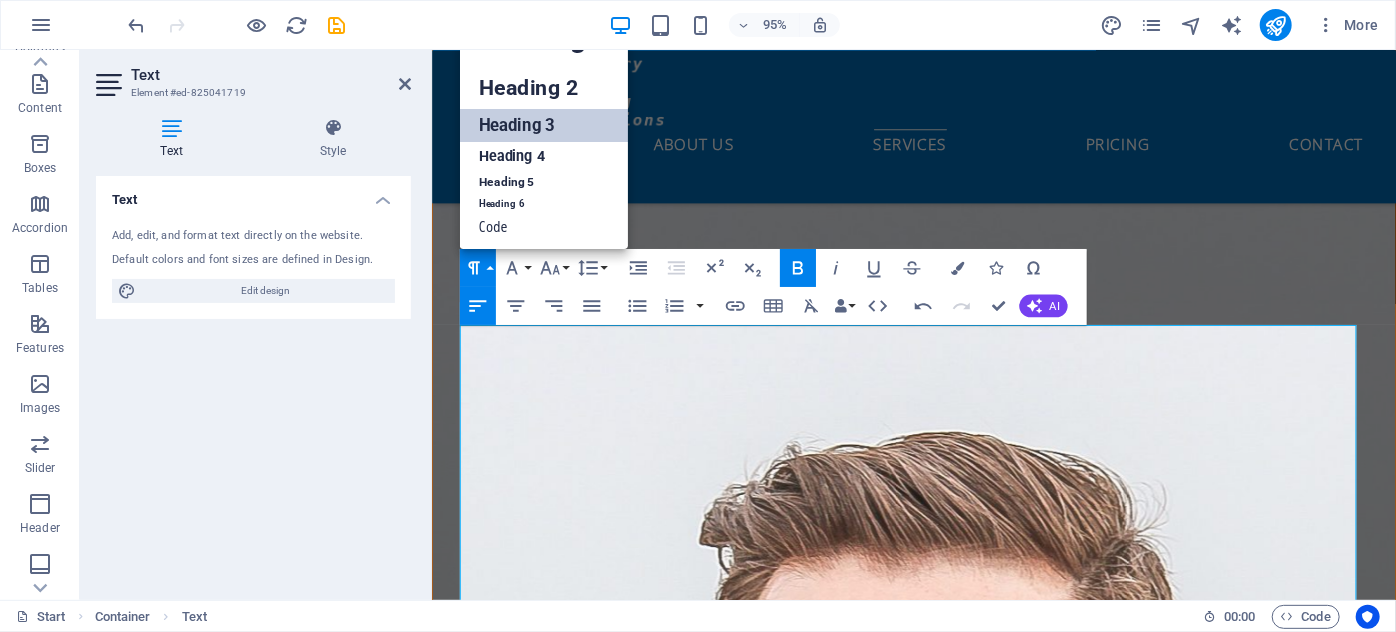 click on "Heading 3" at bounding box center [543, 124] 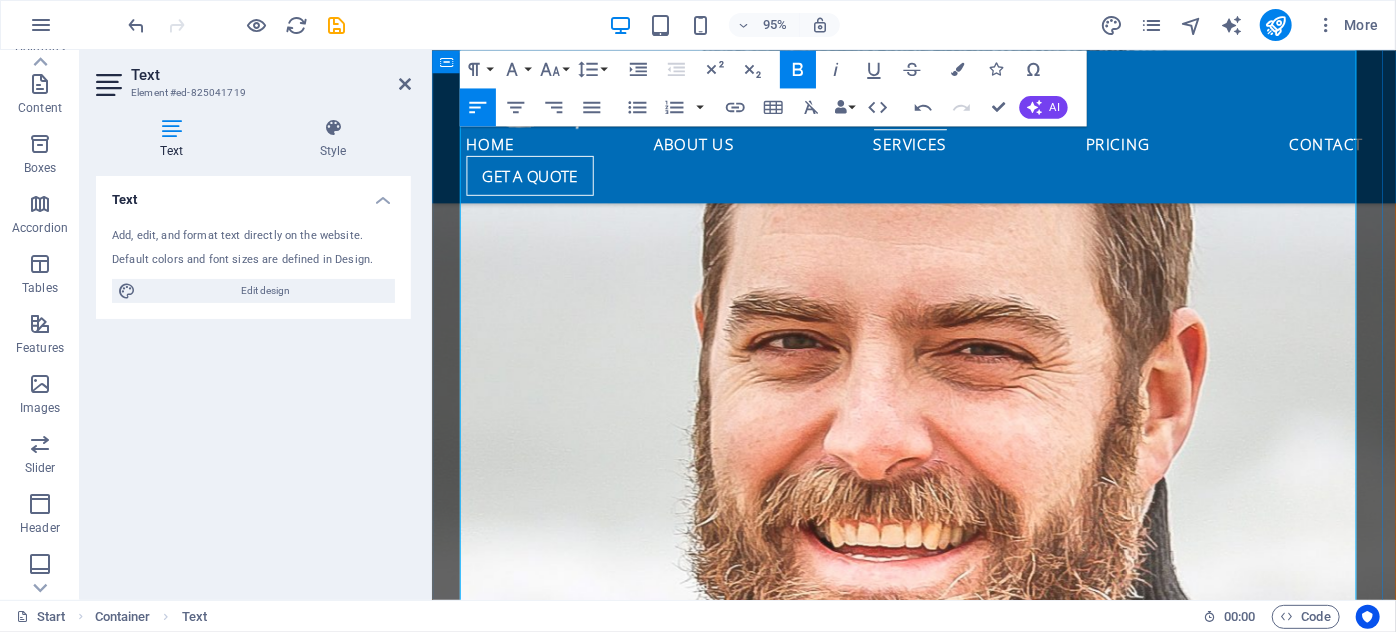 scroll, scrollTop: 3728, scrollLeft: 0, axis: vertical 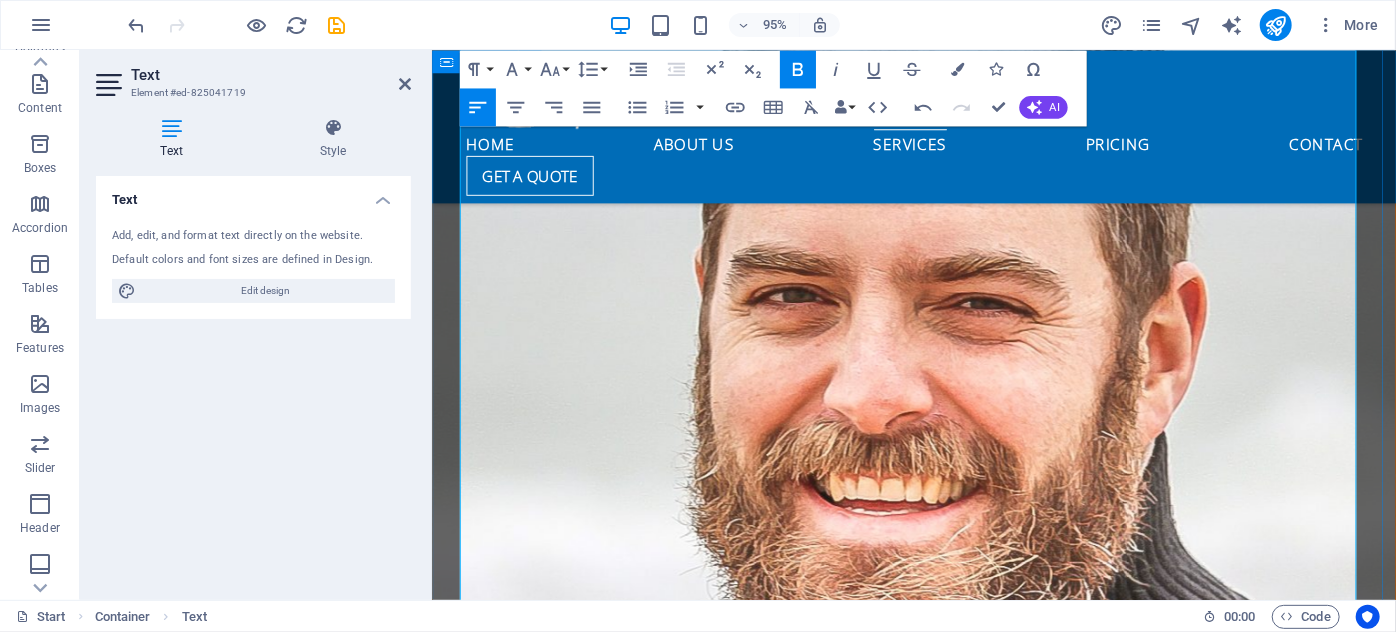 drag, startPoint x: 752, startPoint y: 317, endPoint x: 449, endPoint y: 327, distance: 303.16498 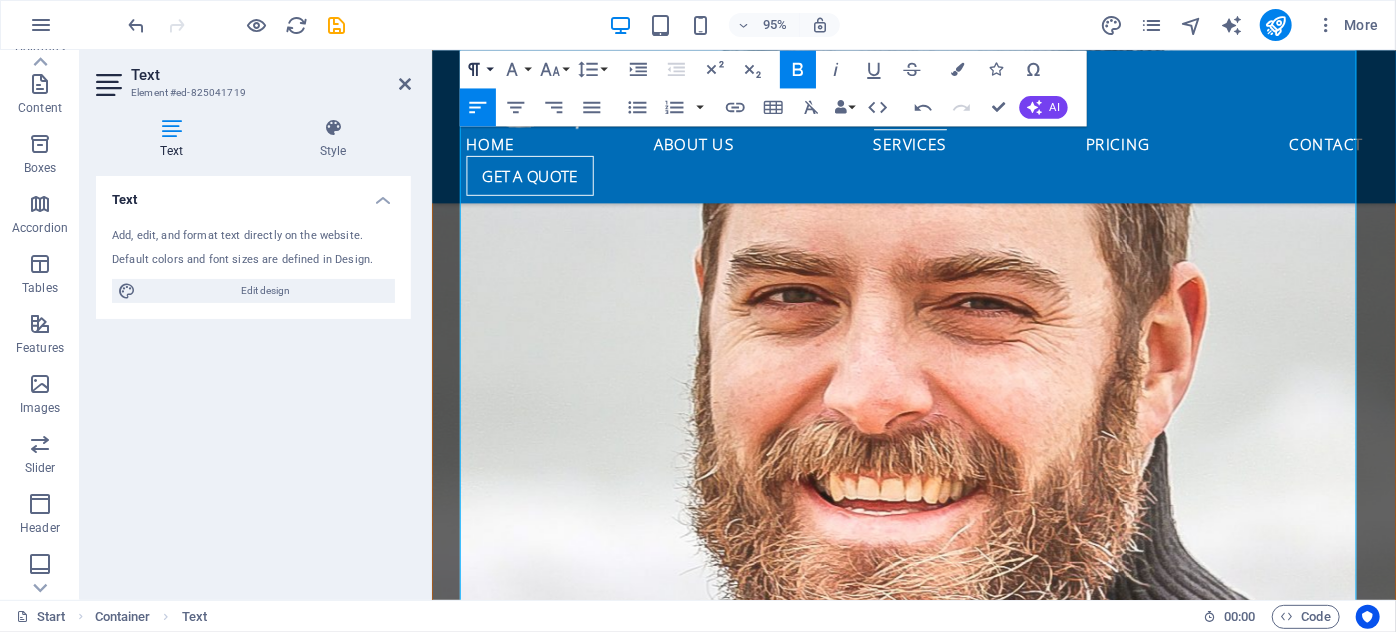 click on "Paragraph Format" at bounding box center (477, 69) 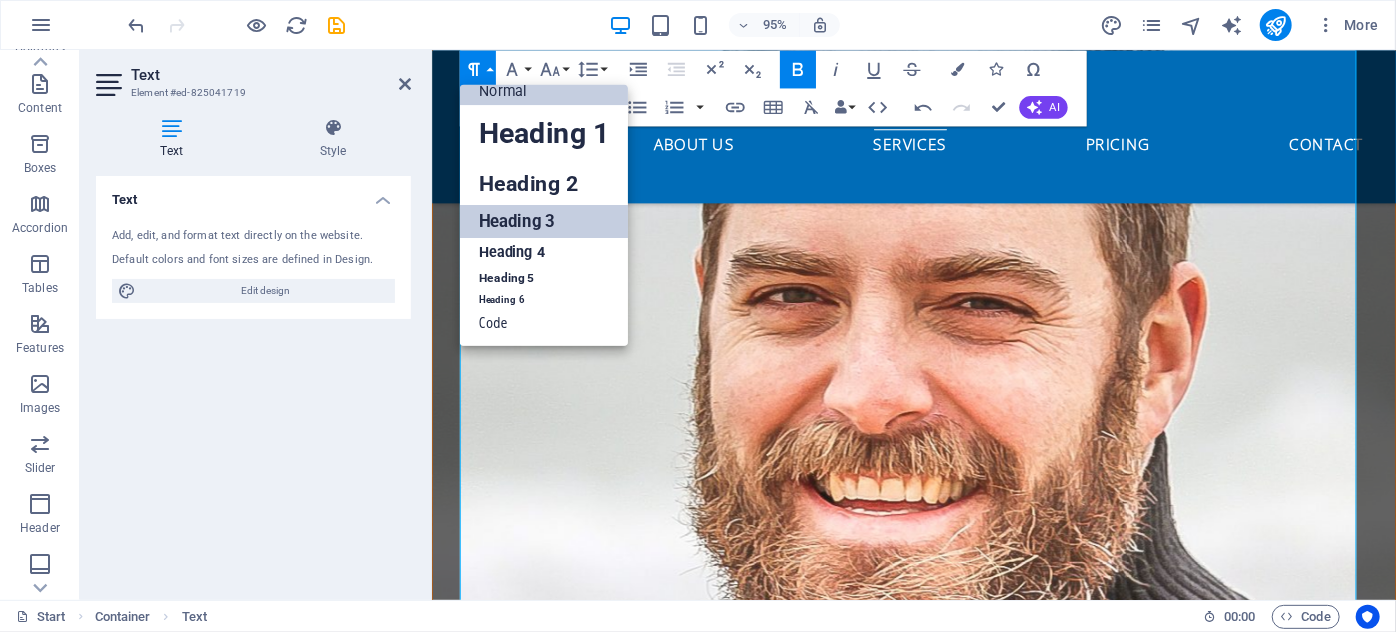 click on "Heading 3" at bounding box center (543, 221) 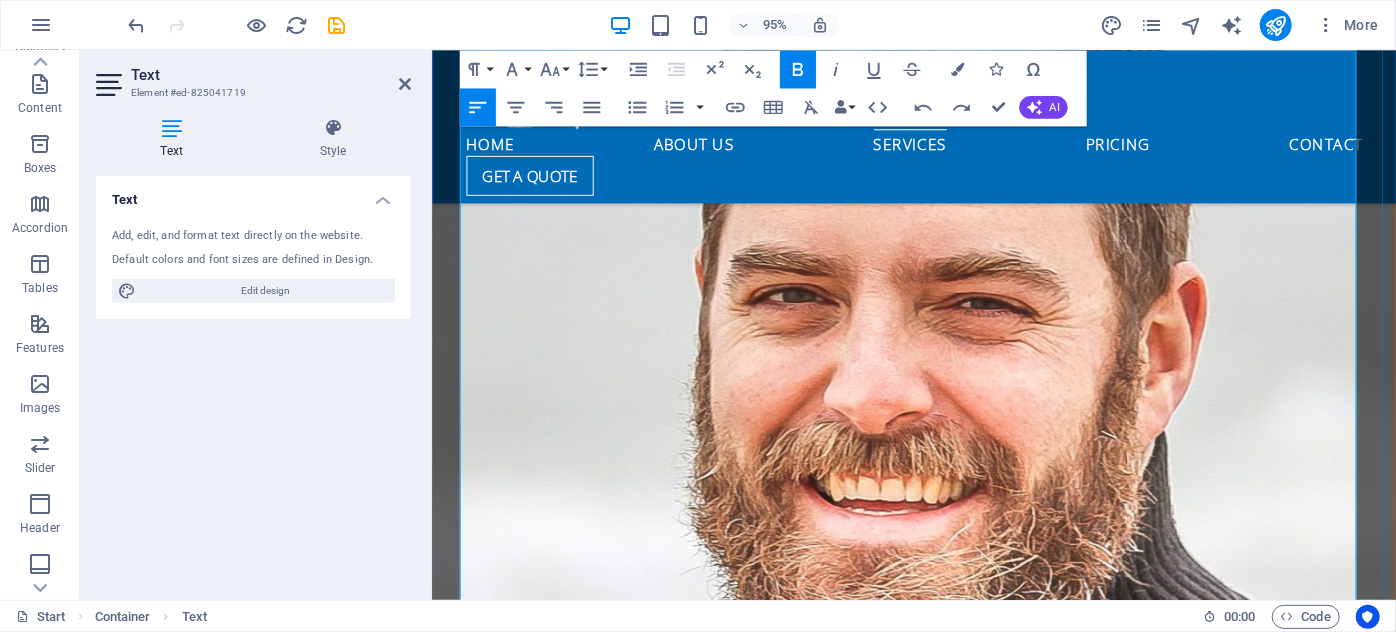 click on "Thorough, reliable and credible Property Inspection Reports A Cassowary Coast Building Inspections report will outline faults accurately and the pest & building inspection report is written in an easy to read (layman’s terms) format. Not only will a Cassowary Coast Building Inspections report tell you what the fault is, the report will also tell you how to go about repairing the fault and will provide you with the time frames that the faults should ideally be repaired within, so that you can plan your future maintenance. A Cassowary Coast Building Inspections report will also tell you the severity of the fault as well as which items were inspected and found to be satisfactory. The Difference Could Save You Big $$$ Booking a comprehensive pest & building inspection will save you time, money and heartache, everyday. How Much Does A Building Inspection Cost? So what does a building inspection include? Full defect building inspection report Individual and specific to your property Precise description" at bounding box center [939, 2981] 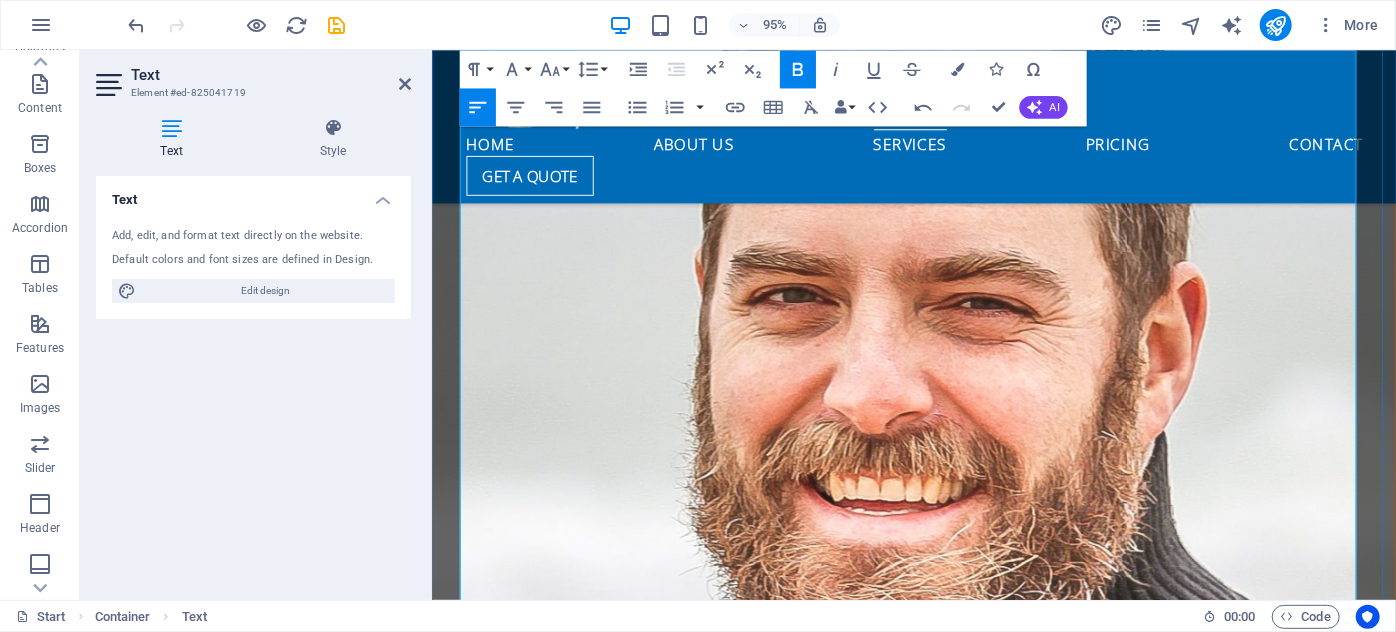 drag, startPoint x: 764, startPoint y: 319, endPoint x: 460, endPoint y: 320, distance: 304.00165 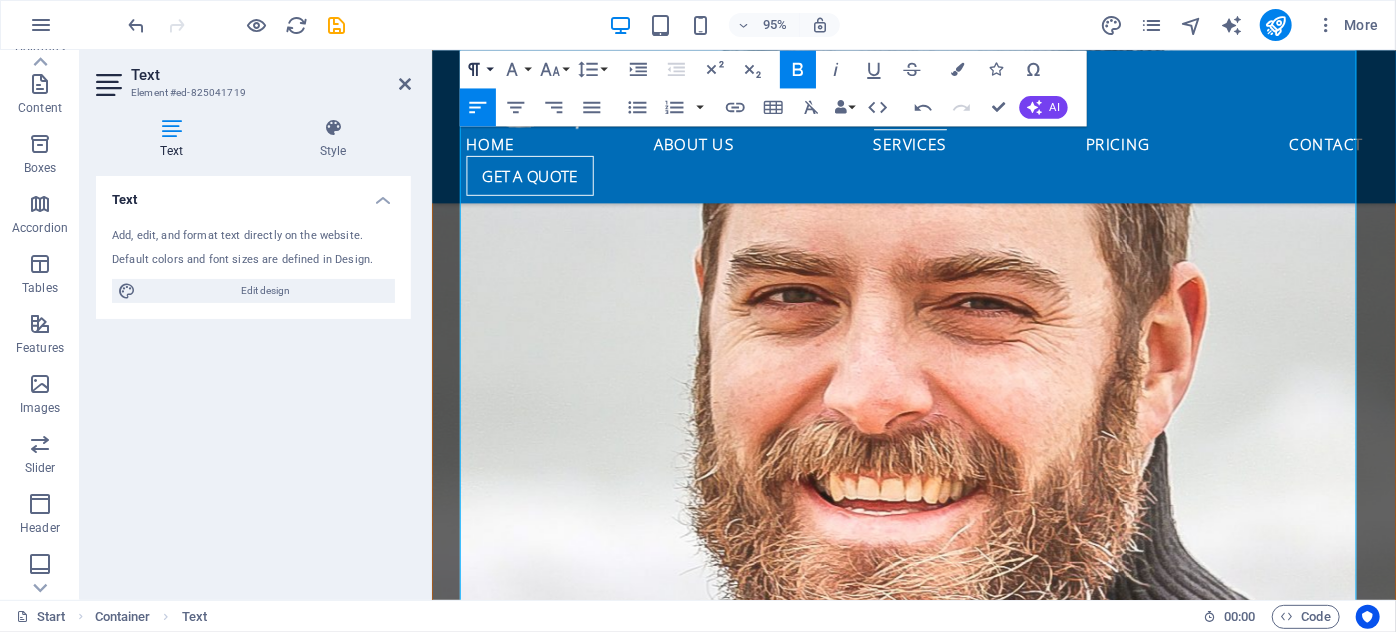click on "Paragraph Format" at bounding box center (477, 69) 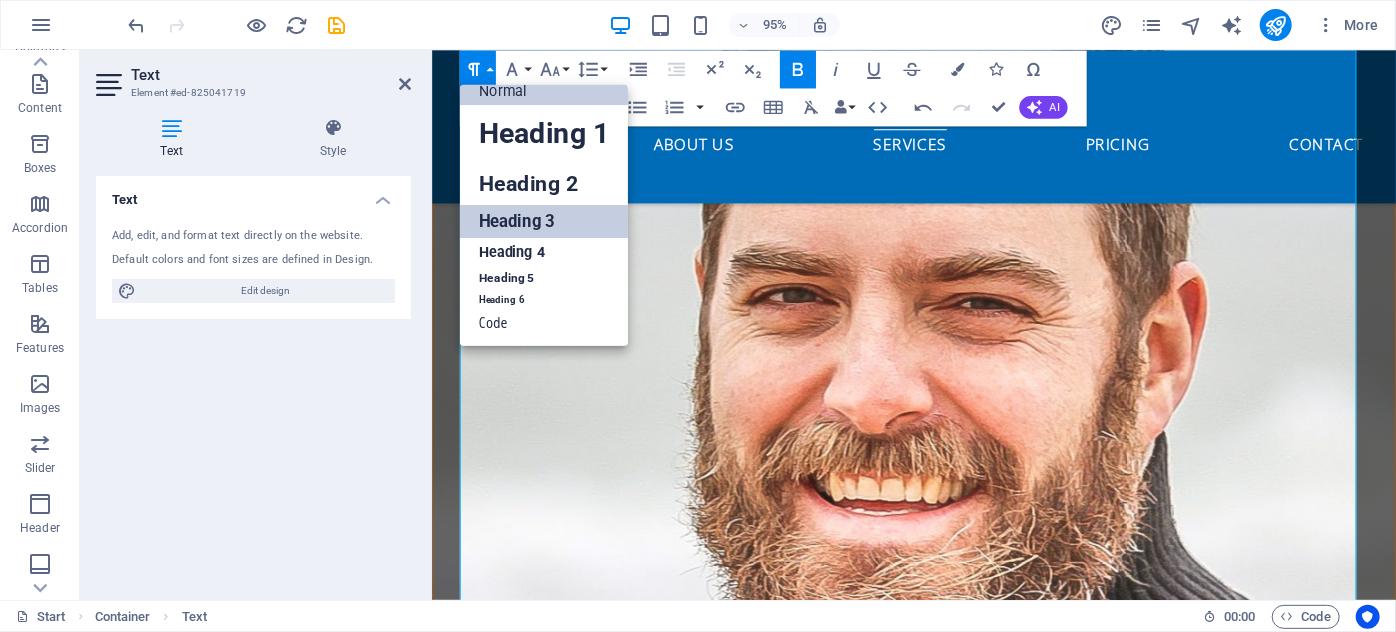 click on "Heading 3" at bounding box center (543, 221) 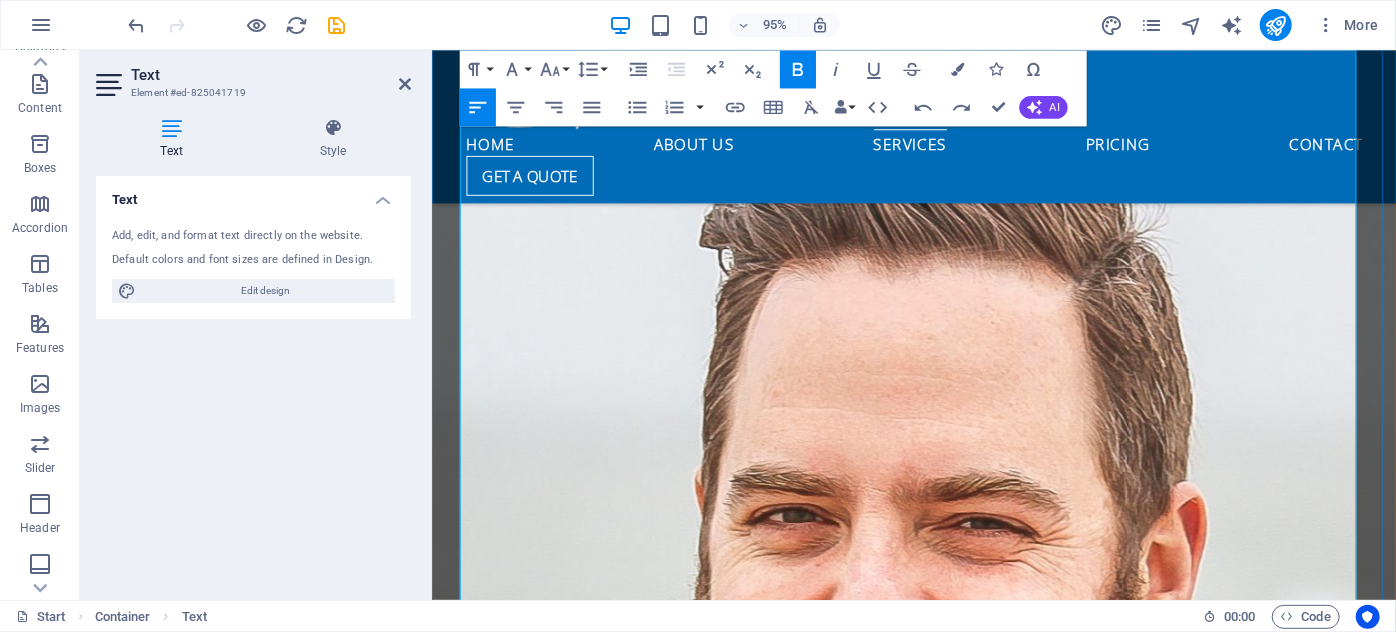scroll, scrollTop: 3455, scrollLeft: 0, axis: vertical 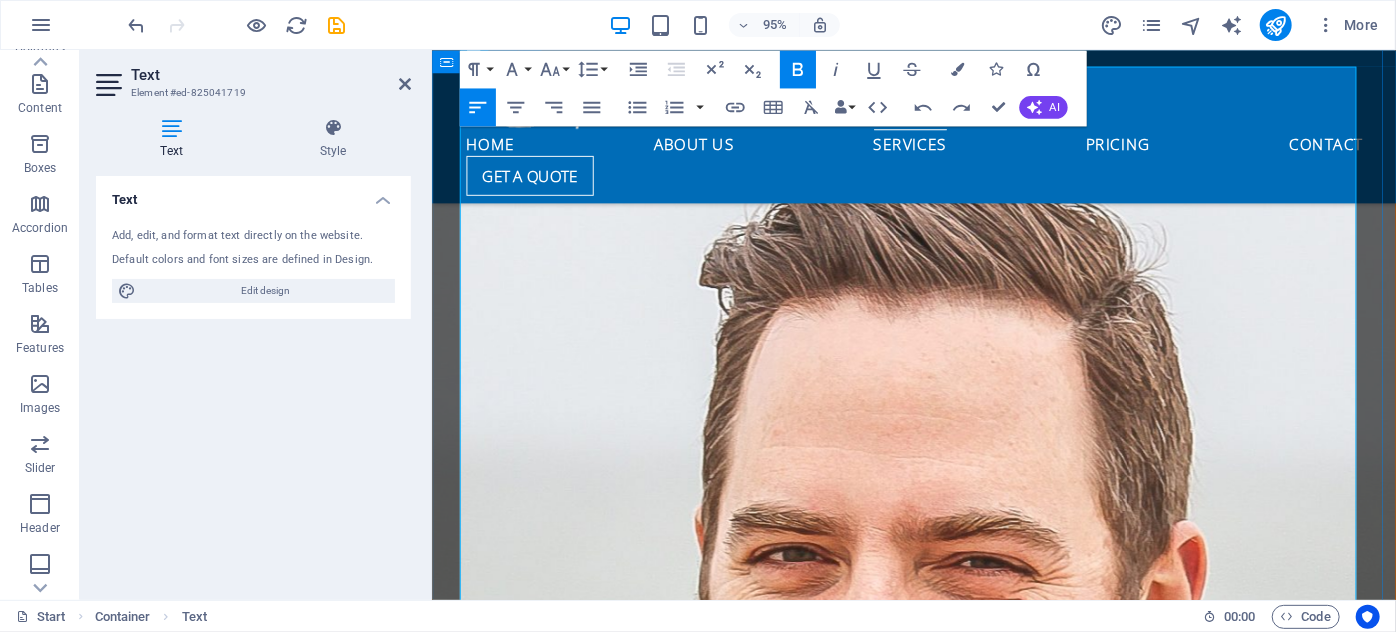 drag, startPoint x: 1115, startPoint y: 548, endPoint x: 440, endPoint y: 328, distance: 709.9472 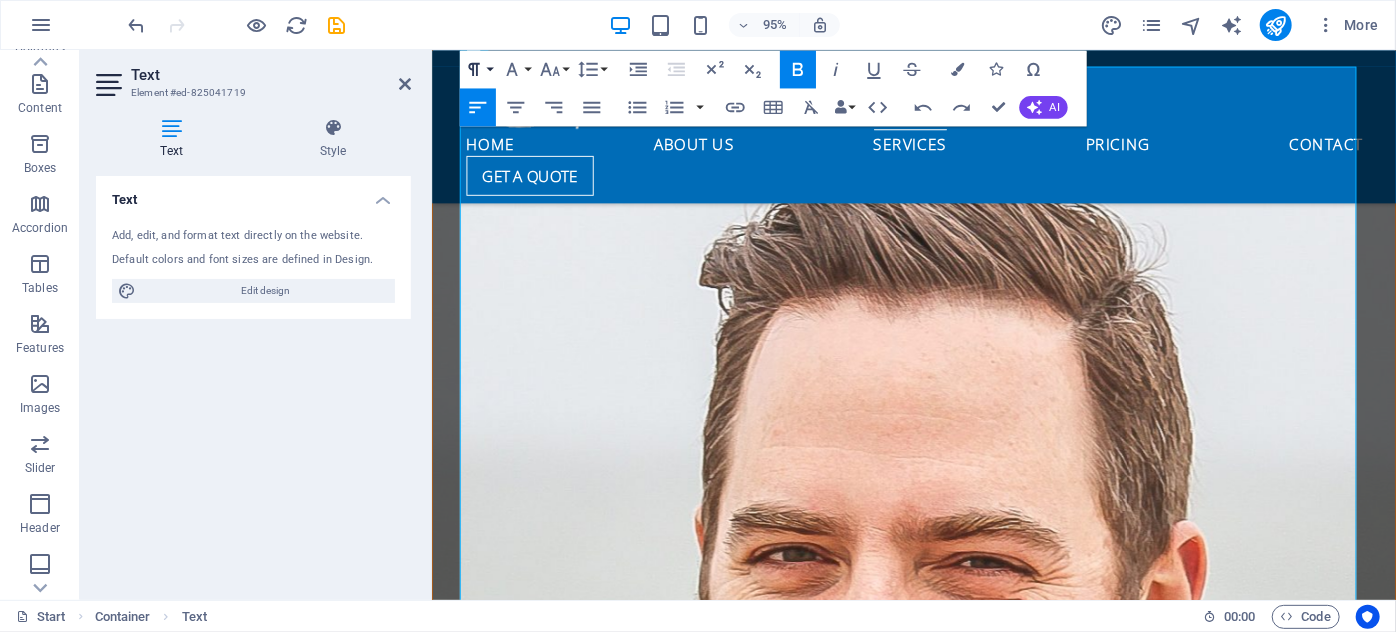 click on "Paragraph Format" at bounding box center [477, 69] 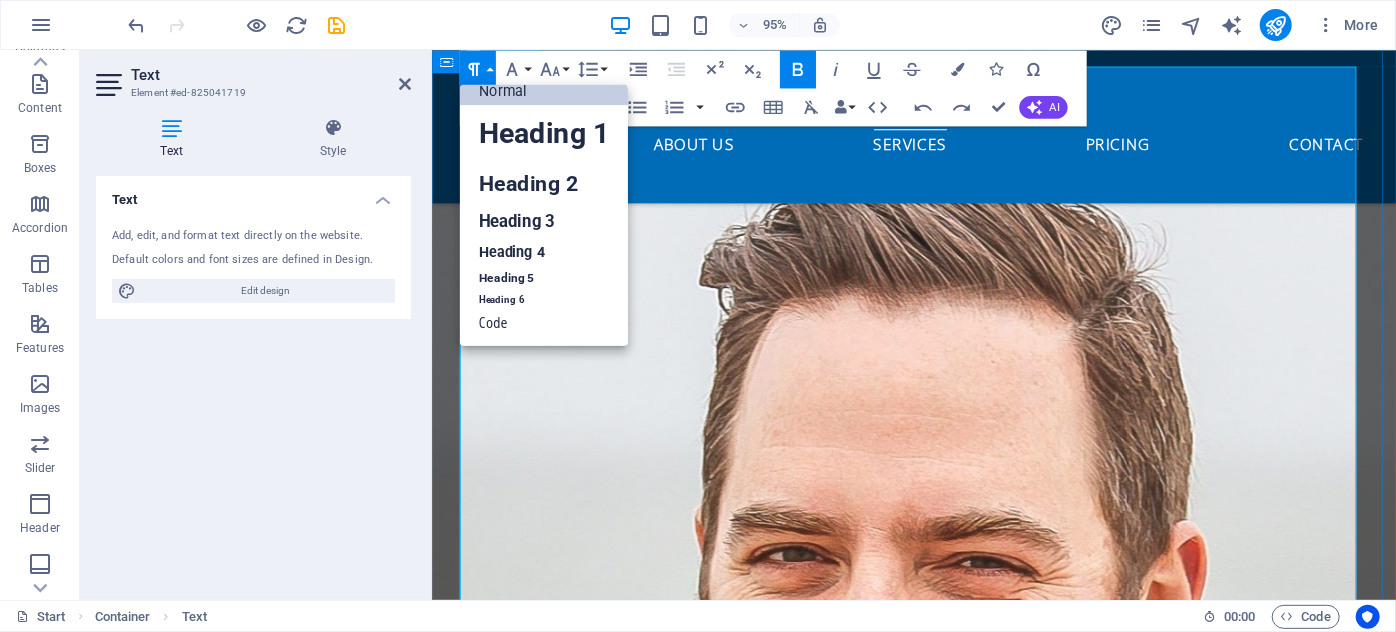 click on "A Cassowary Coast Building Inspections report will outline faults accurately and the pest & building inspection report is written in an easy to read (layman’s terms) format. Not only will a Cassowary Coast Building Inspections report tell you what the fault is, the report will also tell you how to go about repairing the fault and will provide you with the time frames that the faults should ideally be repaired within, so that you can plan your future maintenance. A Cassowary Coast Building Inspections report will also tell you the severity of the fault as well as which items were inspected and found to be satisfactory." at bounding box center [932, 2990] 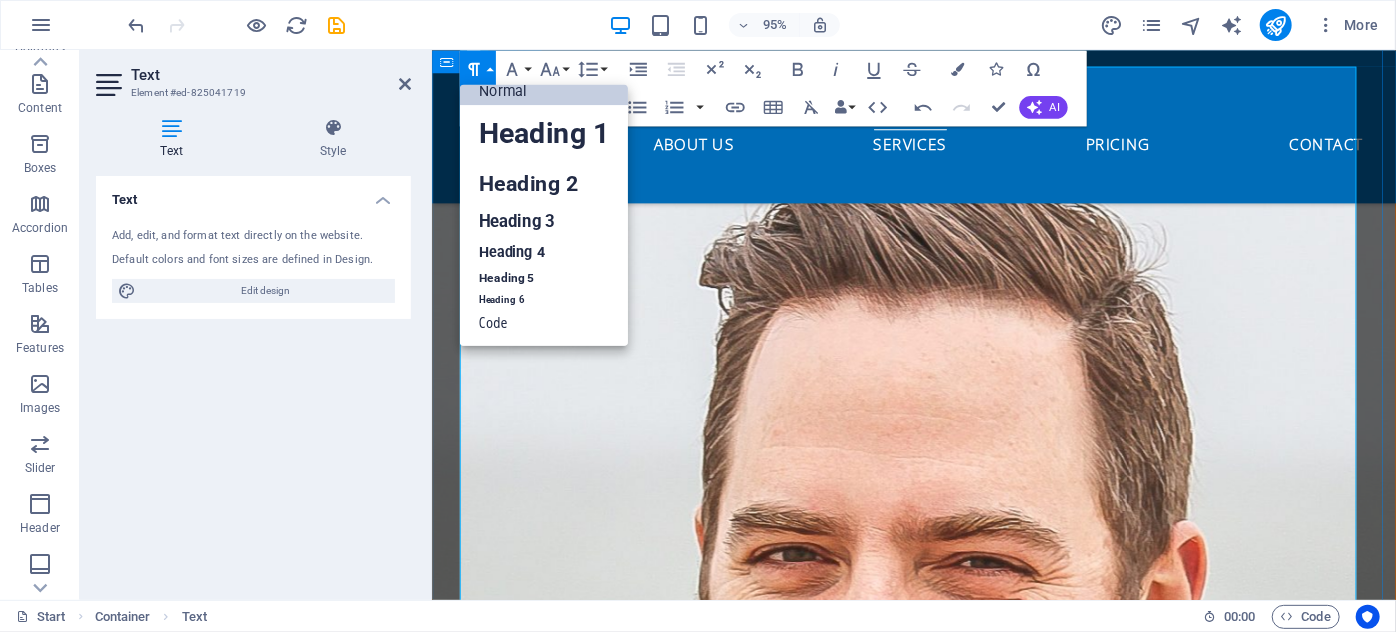 drag, startPoint x: 750, startPoint y: 593, endPoint x: 445, endPoint y: 593, distance: 305 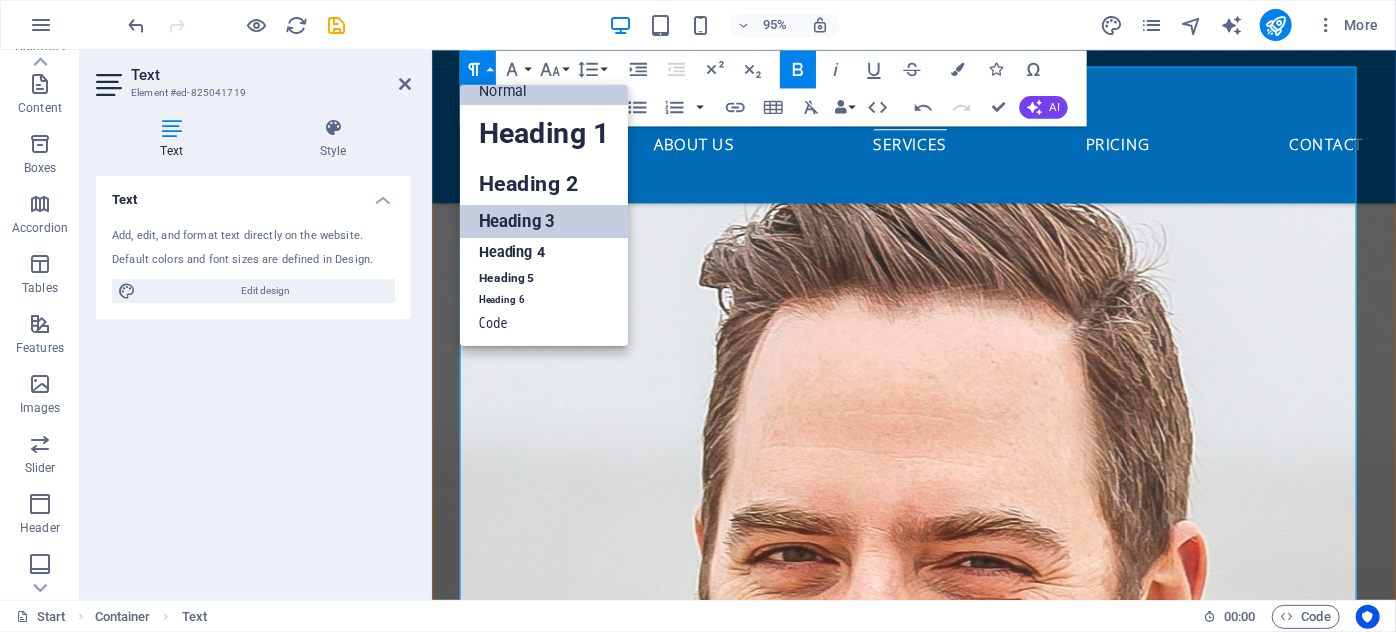 click on "Heading 3" at bounding box center [543, 221] 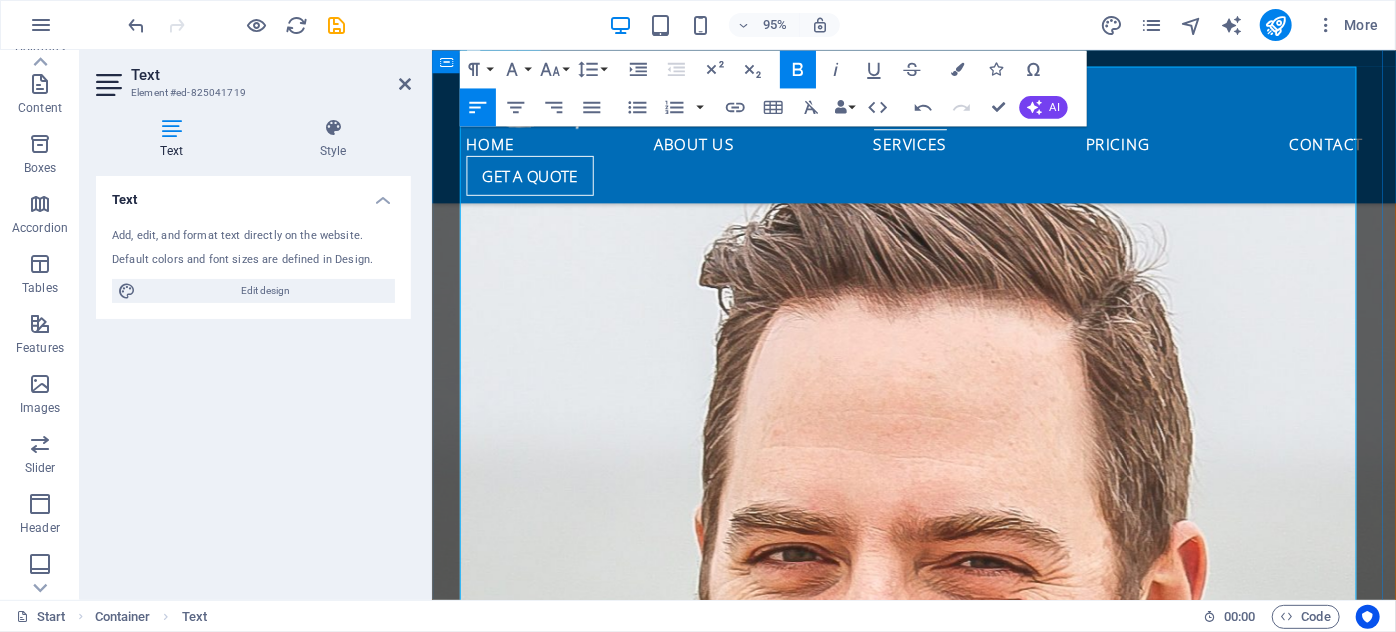 click on "A Cassowary Coast Building Inspections report will outline faults accurately and the pest & building inspection report is written in an easy to read (layman’s terms) format. Not only will a Cassowary Coast Building Inspections report tell you what the fault is, the report will also tell you how to go about repairing the fault and will provide you with the time frames that the faults should ideally be repaired within, so that you can plan your future maintenance. A Cassowary Coast Building Inspections report will also tell you the severity of the fault as well as which items were inspected and found to be satisfactory." at bounding box center [932, 2990] 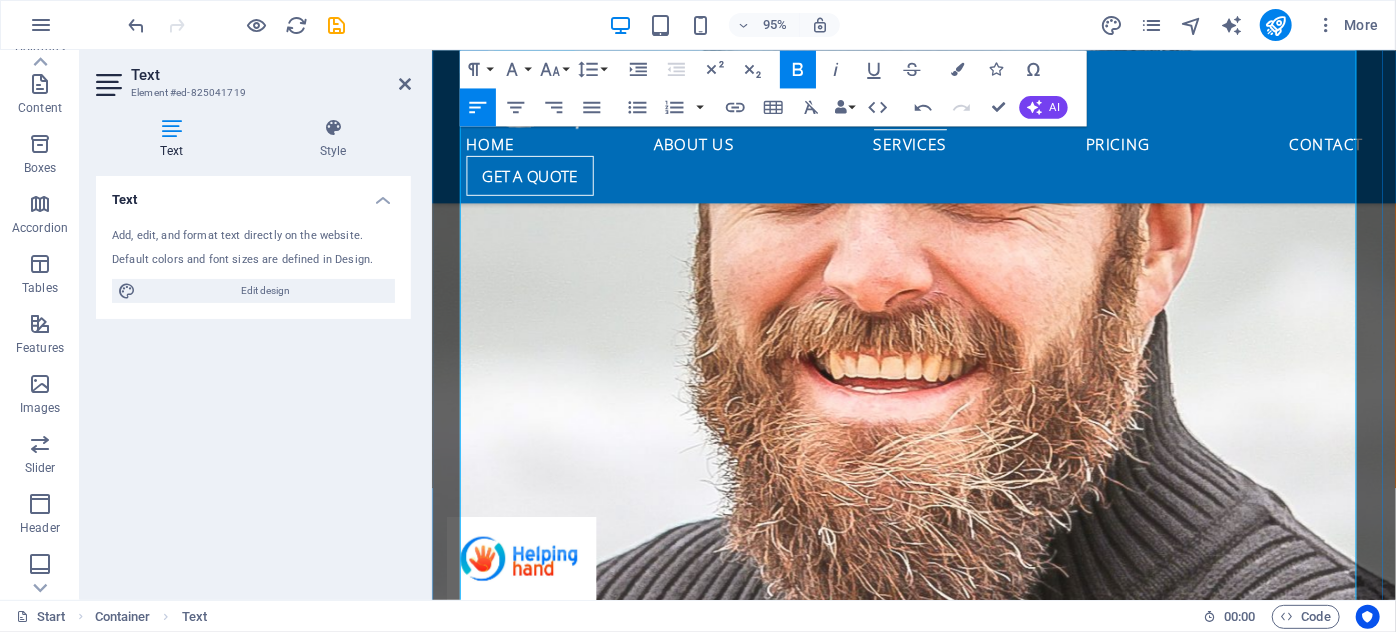 scroll, scrollTop: 3818, scrollLeft: 0, axis: vertical 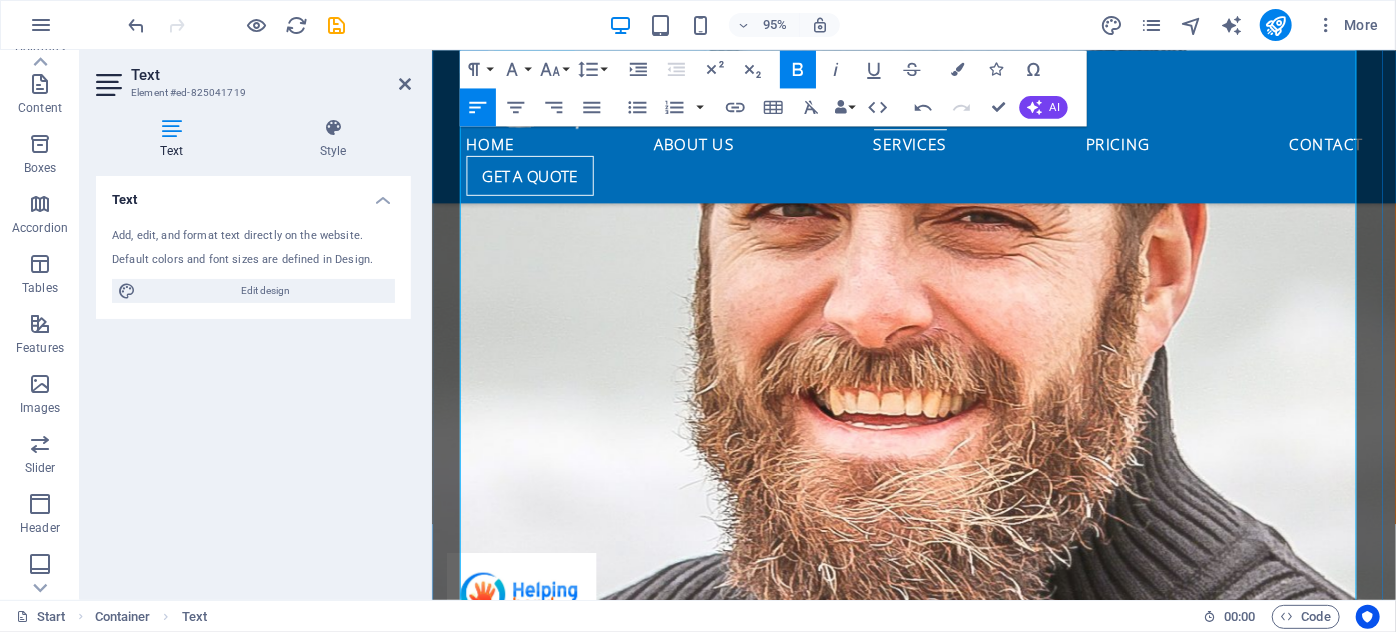 drag, startPoint x: 793, startPoint y: 316, endPoint x: 460, endPoint y: 319, distance: 333.01352 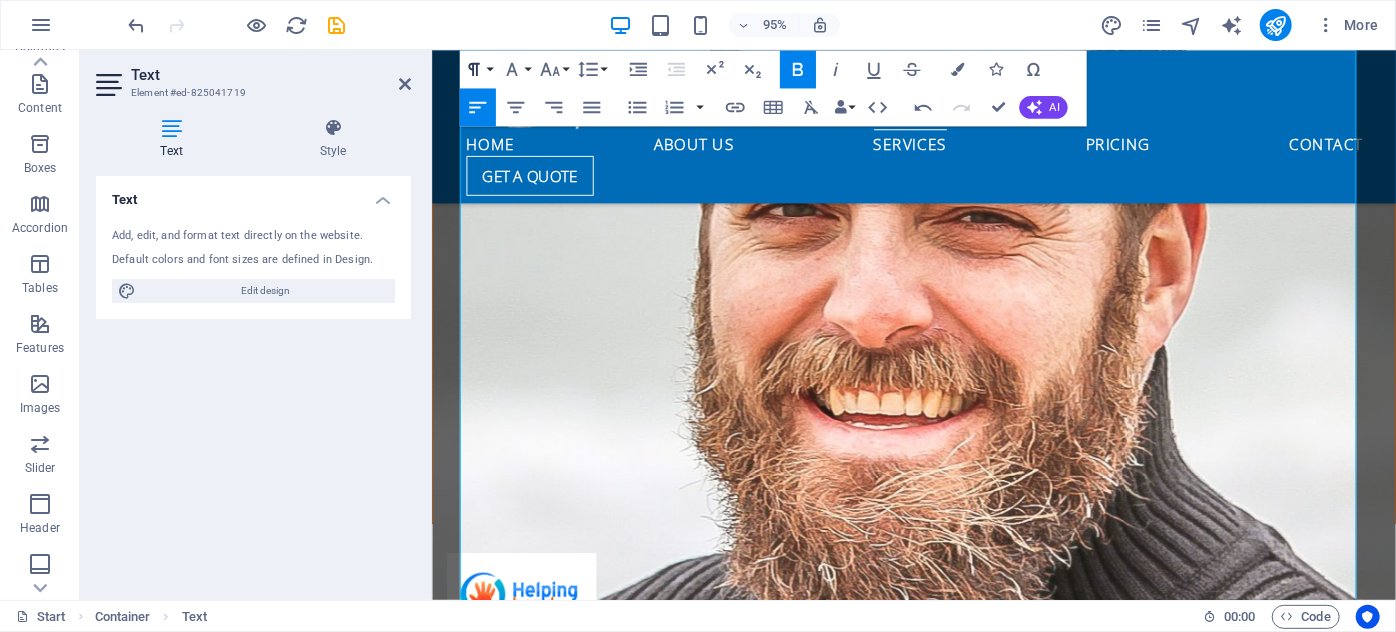 click on "Paragraph Format" at bounding box center (477, 69) 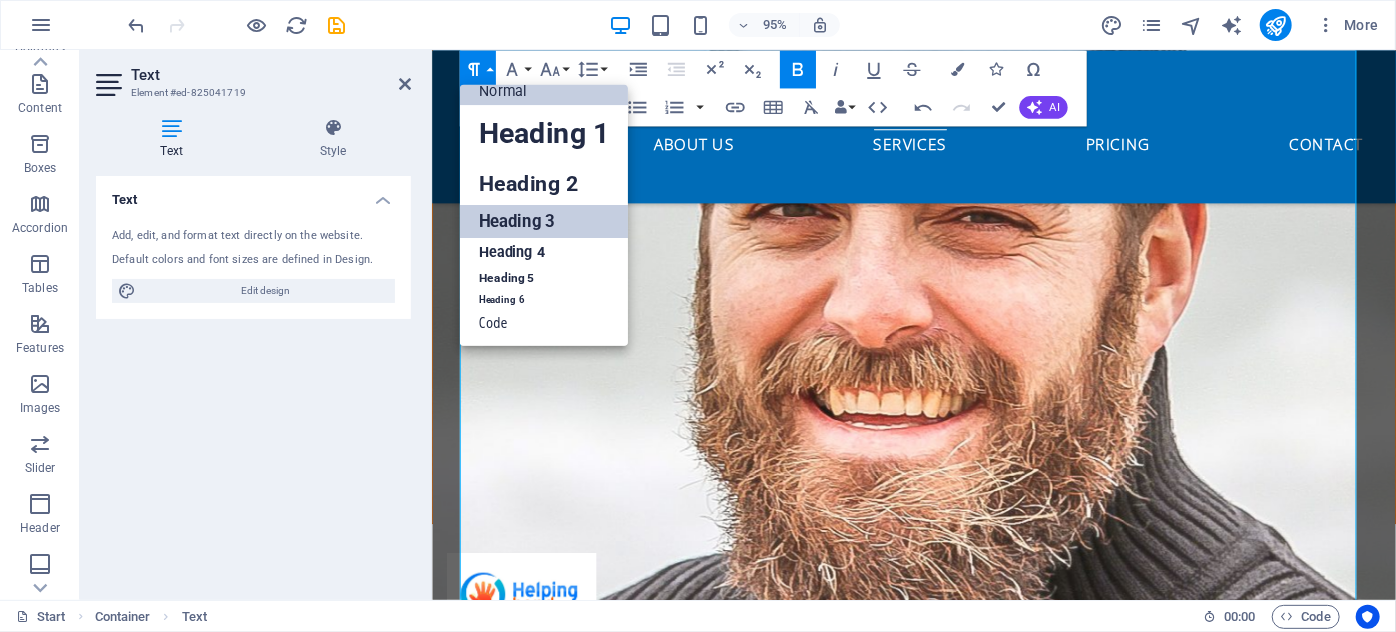 click on "Heading 3" at bounding box center [543, 221] 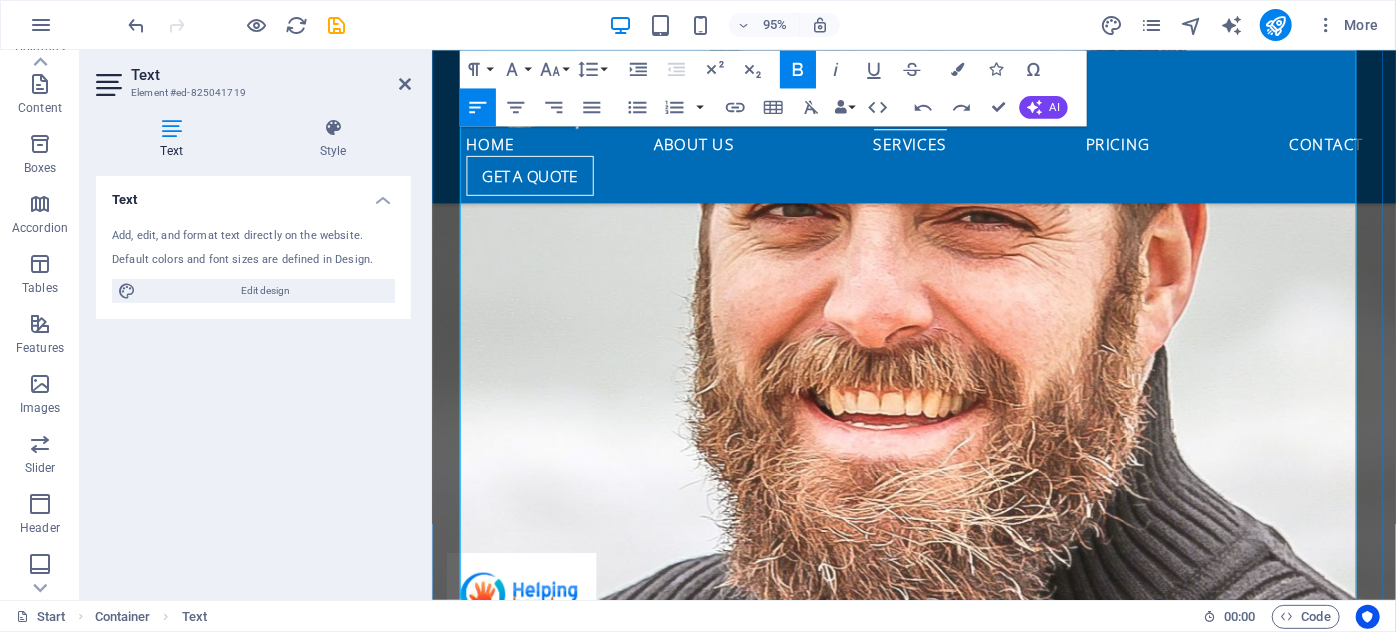 click on "Thorough, reliable and credible Property Inspection Reports A Cassowary Coast Building Inspections report will outline faults accurately and the pest & building inspection report is written in an easy to read (layman’s terms) format. Not only will a Cassowary Coast Building Inspections report tell you what the fault is, the report will also tell you how to go about repairing the fault and will provide you with the time frames that the faults should ideally be repaired within, so that you can plan your future maintenance. A Cassowary Coast Building Inspections report will also tell you the severity of the fault as well as which items were inspected and found to be satisfactory." at bounding box center [939, 2615] 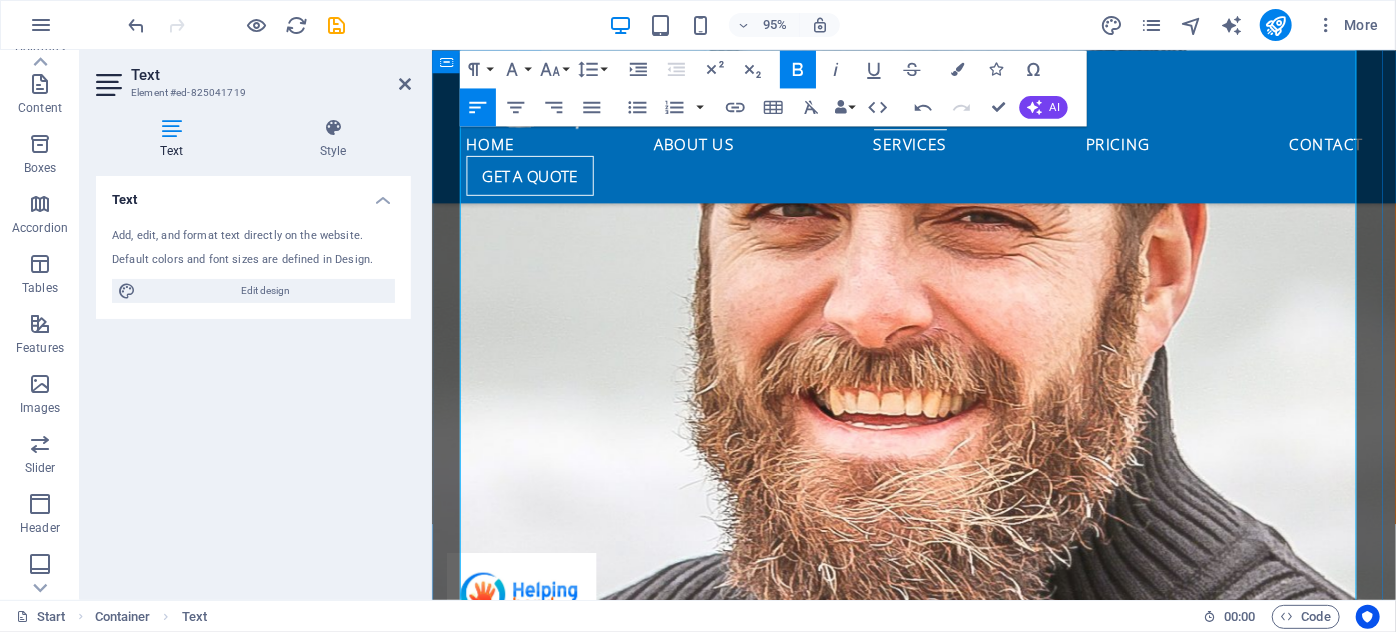 drag, startPoint x: 802, startPoint y: 227, endPoint x: 453, endPoint y: 224, distance: 349.0129 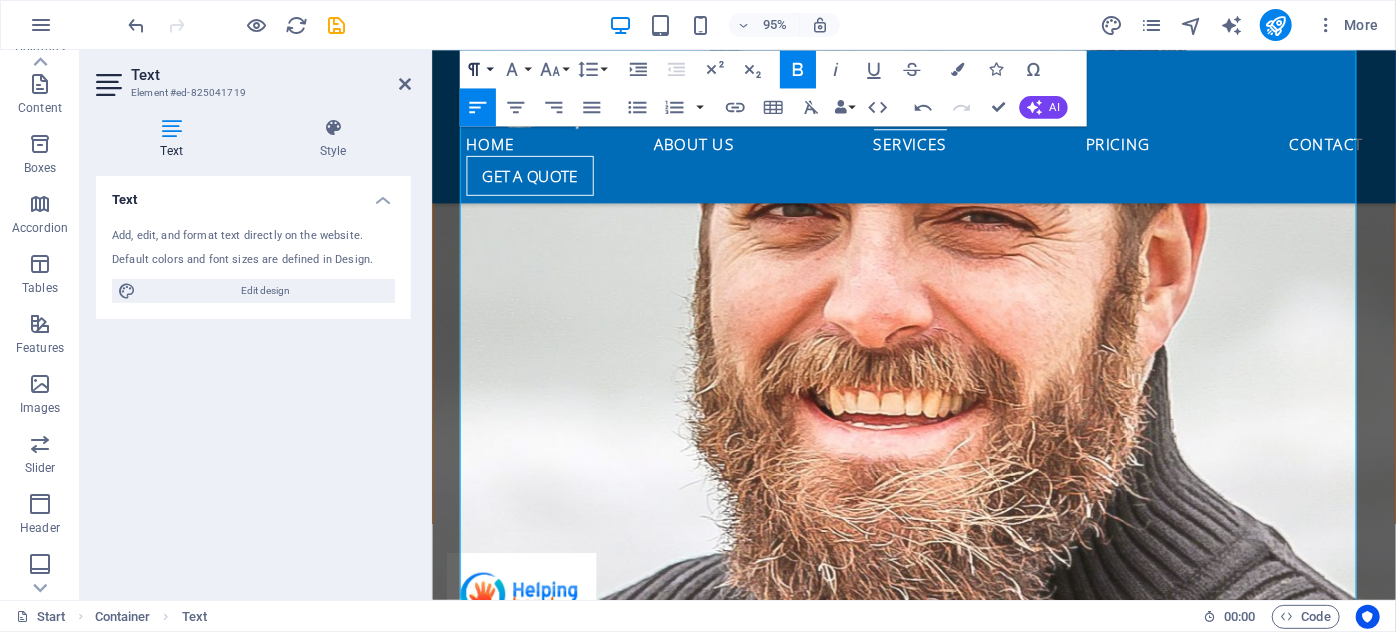 click on "Paragraph Format" at bounding box center (477, 69) 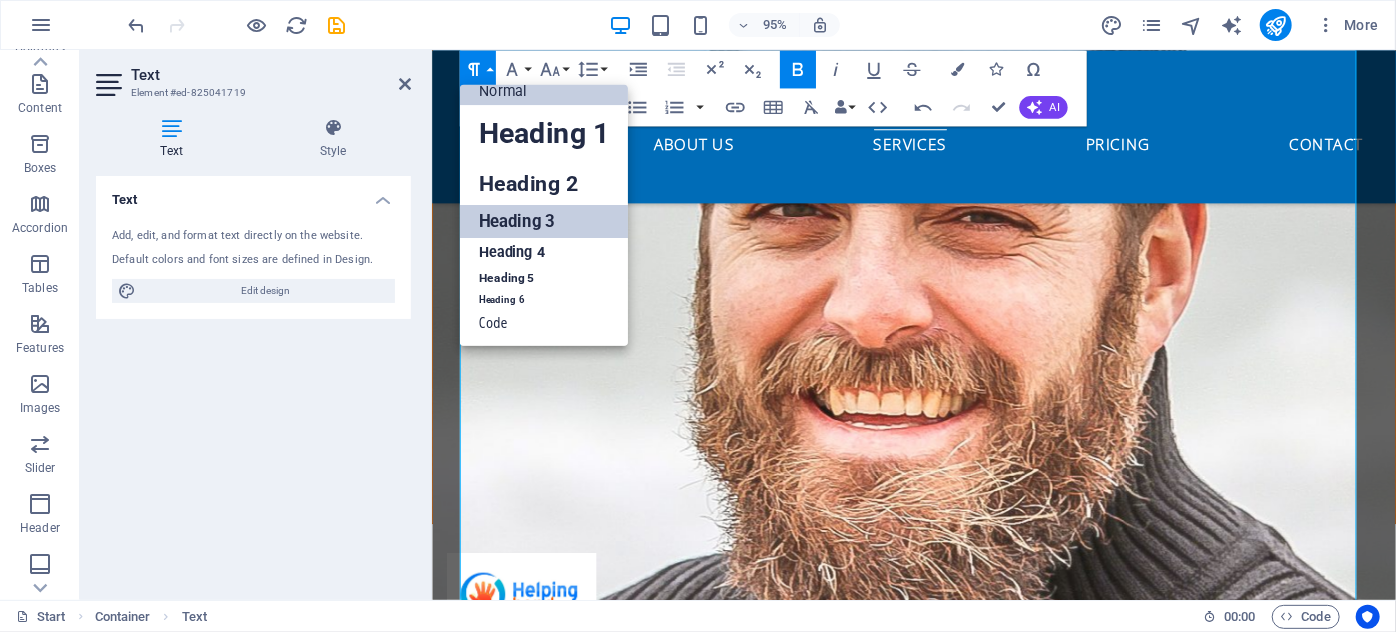 click on "Heading 3" at bounding box center (543, 221) 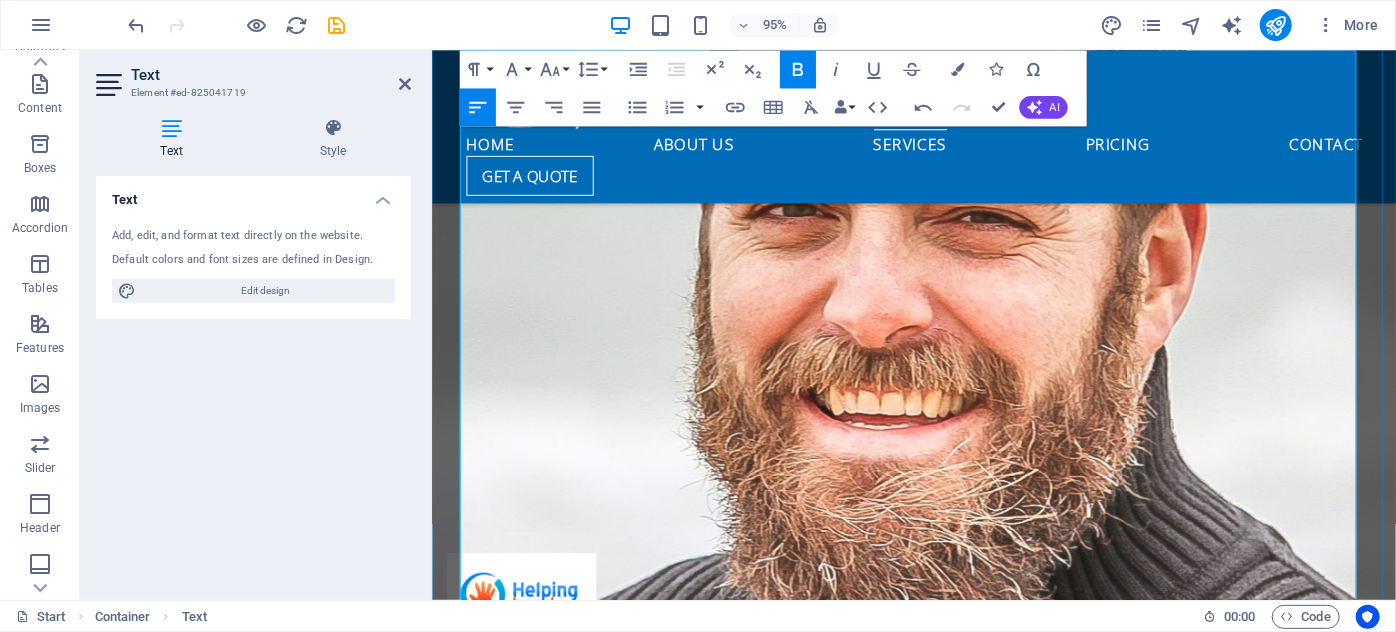 click on "​ Booking a comprehensive pest & building inspection will save you time, money and heartache, everyday. How Much Does A Building Inspection Cost? If you think a good building and pest inspection costs a lot, just see how much a bad one costs! When you think about the price of your new home, and the financial risk you’re taking, your pest & building inspection fees are minimal. Building and pest inspection fees vary greatly from company to company and you get EXACTLY what you pay for. So what does a building inspection include? Full defect building inspection report There is only one type of report that complies with the Australian Standards and that is a Full Defect Building Report. A Full Defect Building Report involves an exhaustive inspection of the property followed by a comprehensive and easily understood report specifically designed to enable you to make an informed decision about the property you are about to purchase. Individual and specific to your property Precise description" at bounding box center (939, 3001) 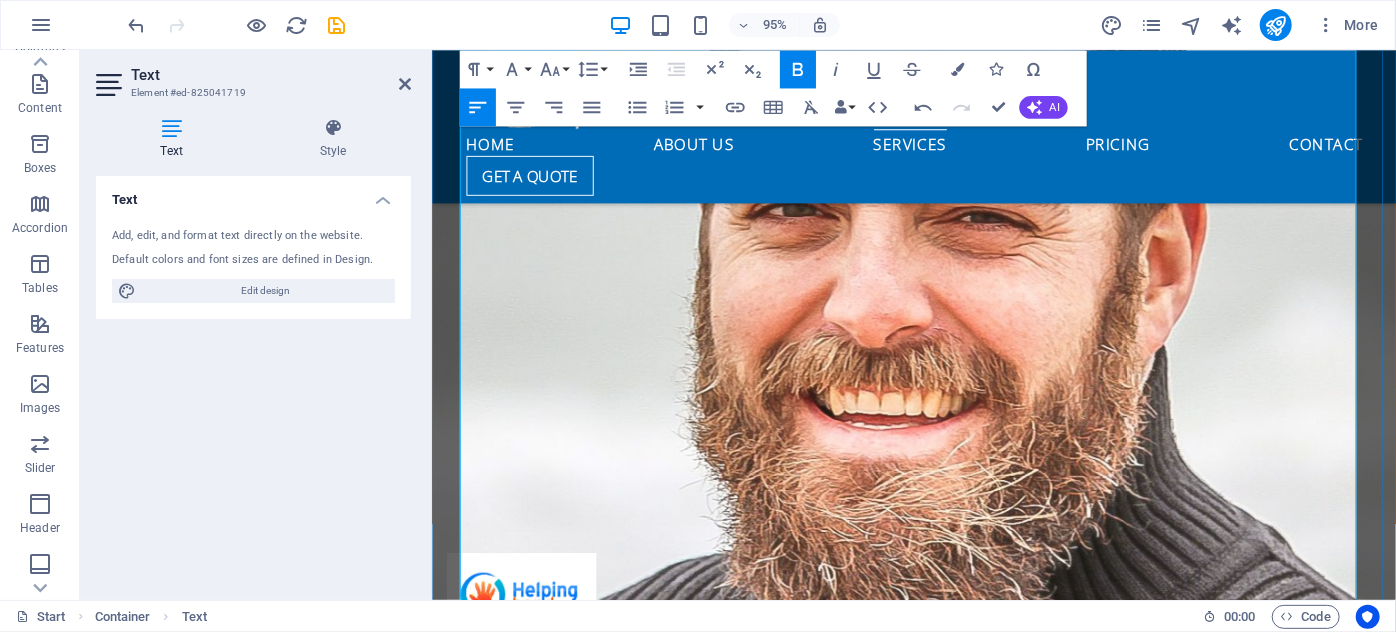 click on "How Much Does A Building Inspection Cost? If you think a good building and pest inspection costs a lot, just see how much a bad one costs! When you think about the price of your new home, and the financial risk you’re taking, your pest & building inspection fees are minimal. Building and pest inspection fees vary greatly from company to company and you get EXACTLY what you pay for. So what does a building inspection include? Full defect building inspection report There is only one type of report that complies with the Australian Standards and that is a Full Defect Building Report. A Full Defect Building Report involves an exhaustive inspection of the property followed by a comprehensive and easily understood report specifically designed to enable you to make an informed decision about the property you are about to purchase. Individual and specific to your property Precise description" at bounding box center (939, 3013) 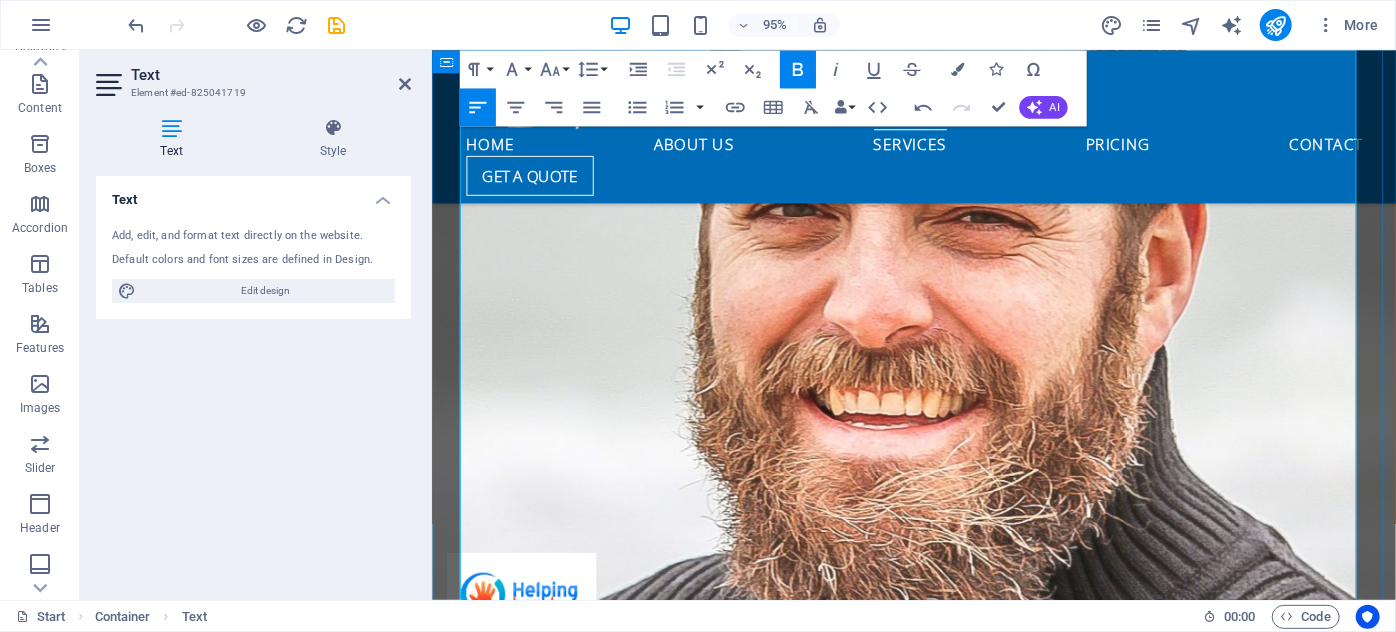 drag, startPoint x: 796, startPoint y: 312, endPoint x: 441, endPoint y: 312, distance: 355 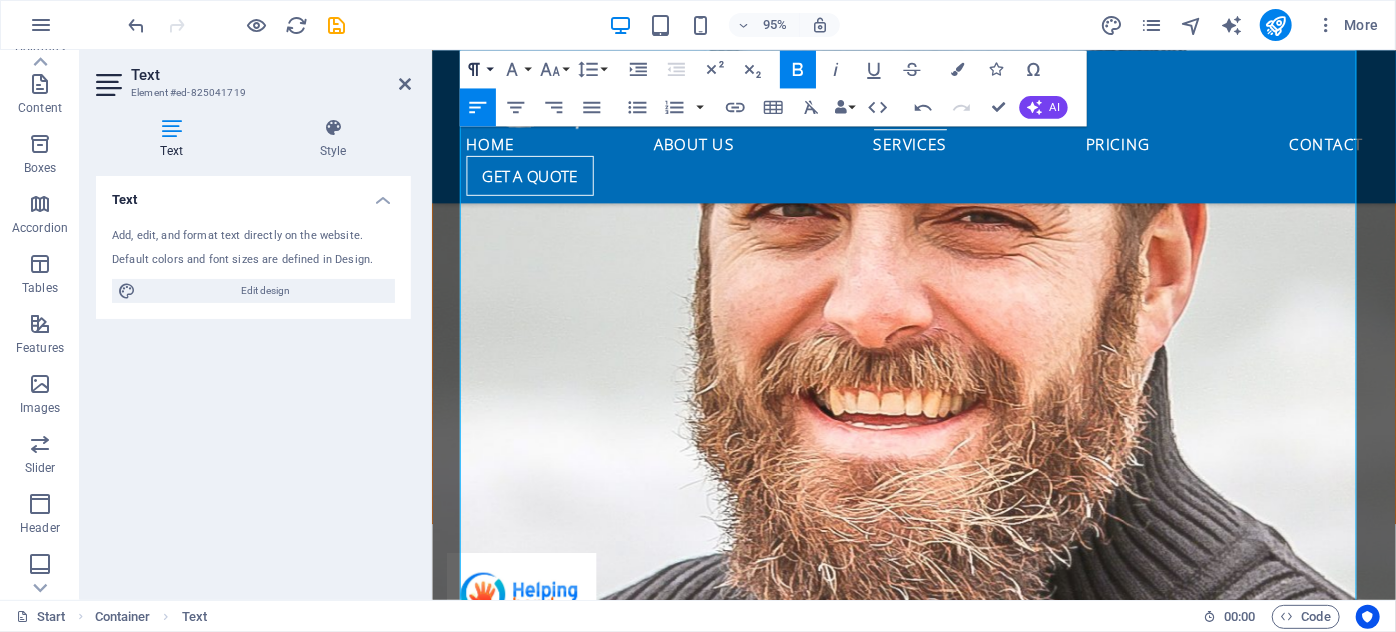 click on "Paragraph Format" at bounding box center [477, 69] 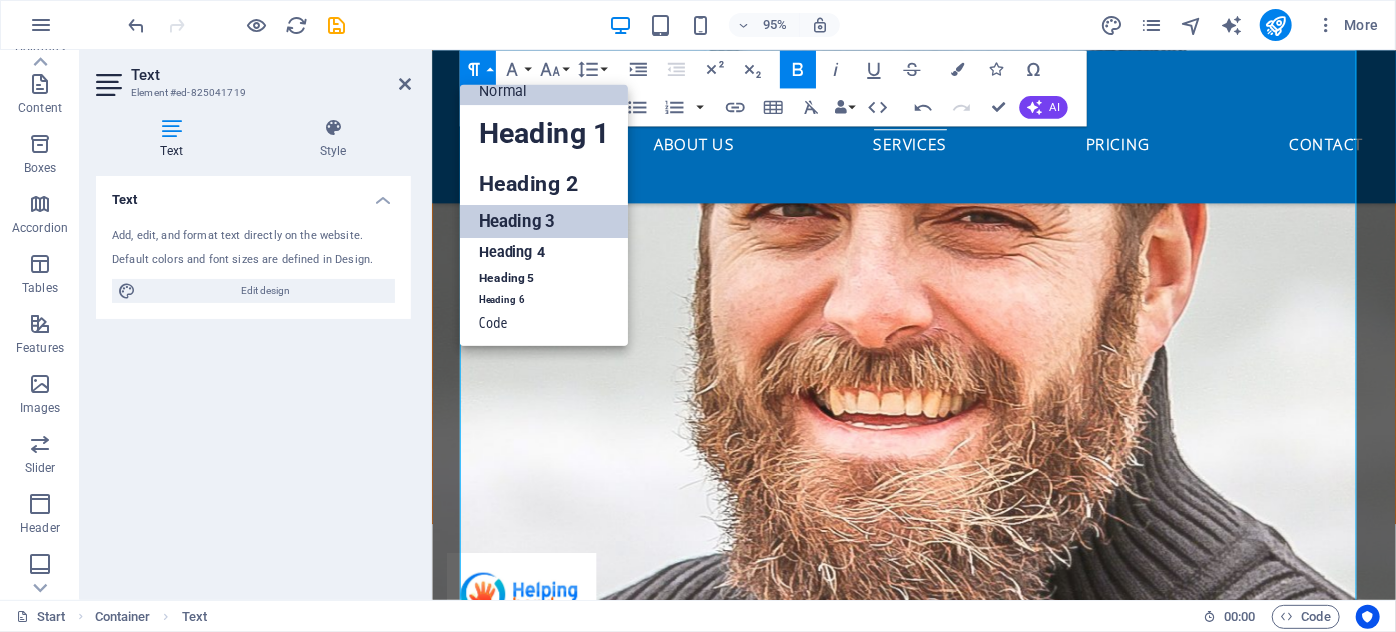 click on "Heading 3" at bounding box center (543, 221) 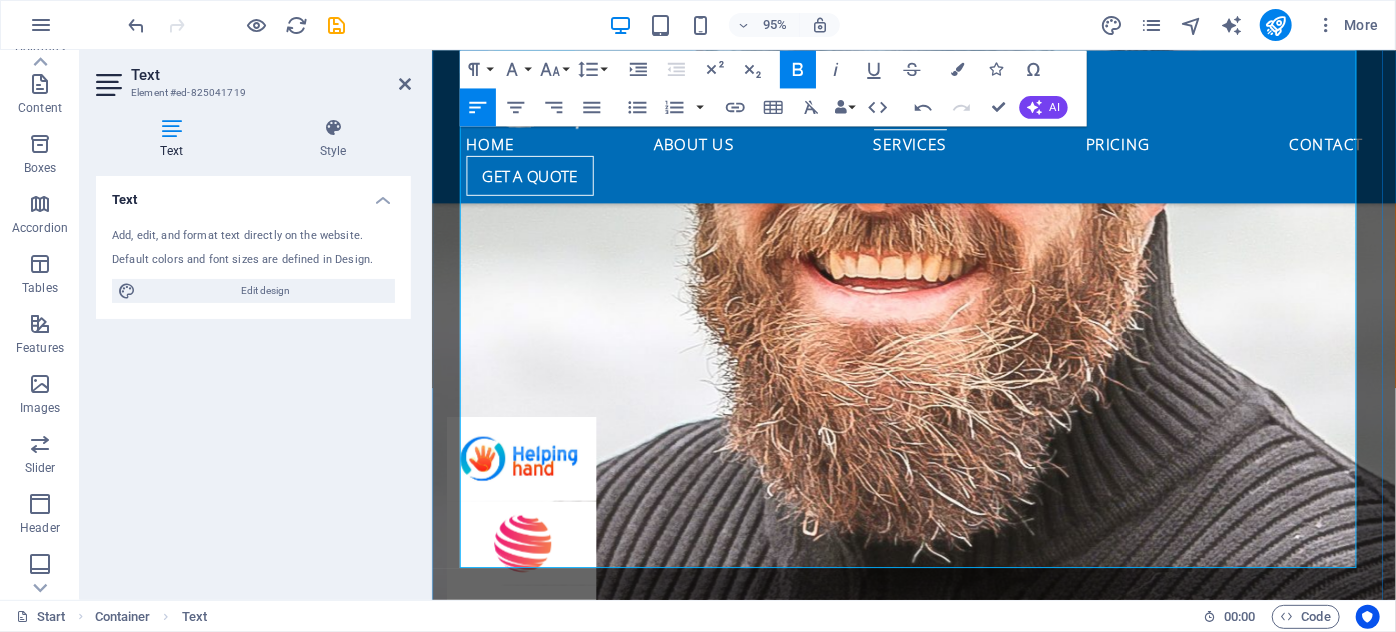 scroll, scrollTop: 4000, scrollLeft: 0, axis: vertical 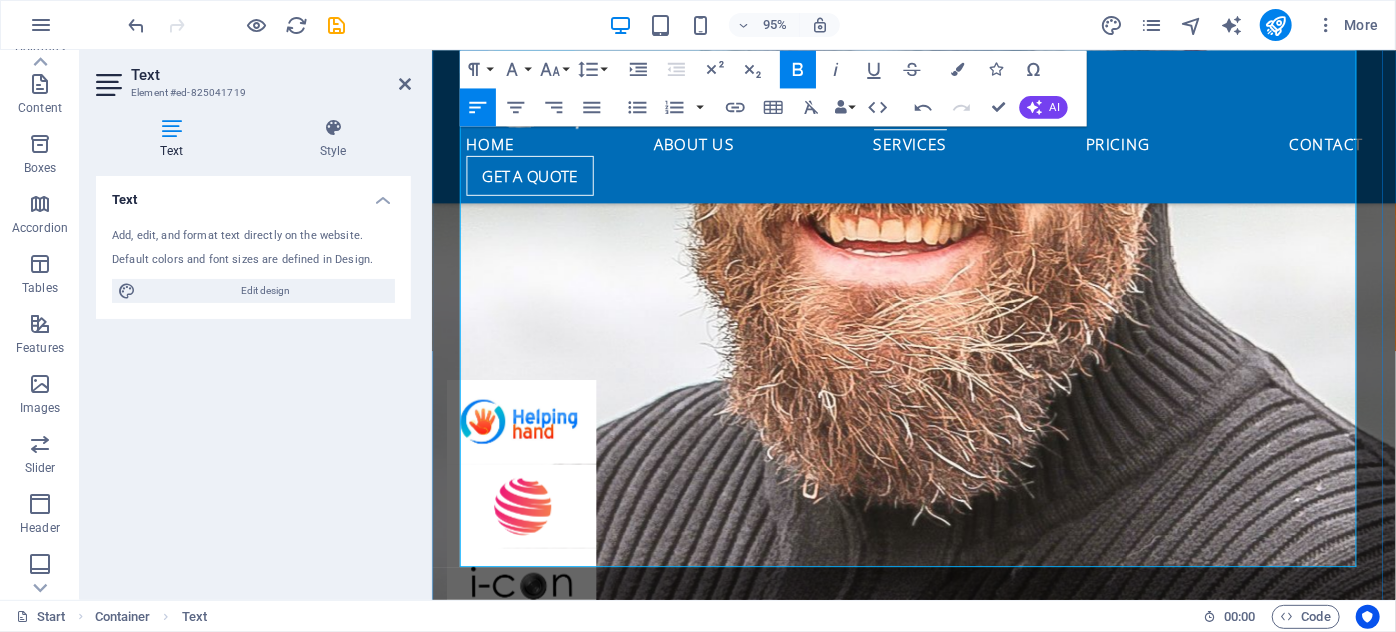 click on "​ If you think a good building and pest inspection costs a lot, just see how much a bad one costs! When you think about the price of your new home, and the financial risk you’re taking, your pest & building inspection fees are minimal. Building and pest inspection fees vary greatly from company to company and you get EXACTLY what you pay for. So what does a building inspection include? Full defect building inspection report There is only one type of report that complies with the Australian Standards and that is a Full Defect Building Report. A Full Defect Building Report involves an exhaustive inspection of the property followed by a comprehensive and easily understood report specifically designed to enable you to make an informed decision about the property you are about to purchase. Individual and specific to your property Precise description" at bounding box center (939, 2869) 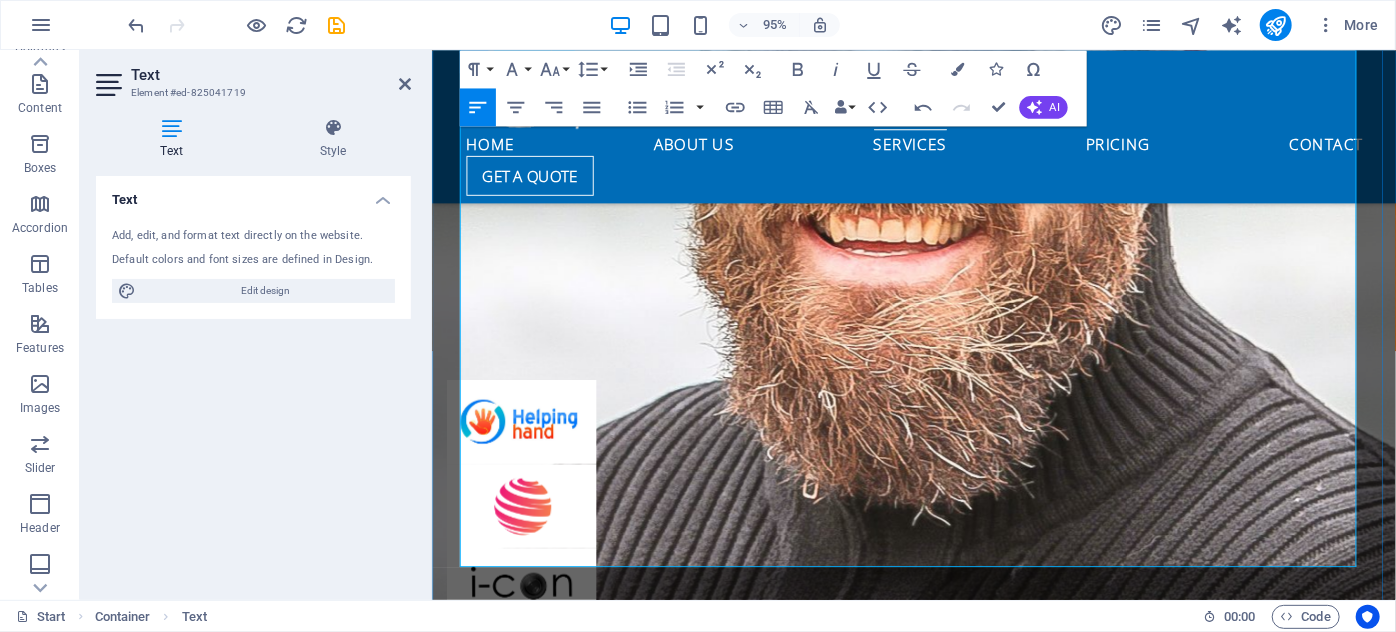 click on "​ So what does a building inspection include? Full defect building inspection report There is only one type of report that complies with the Australian Standards and that is a Full Defect Building Report. A Full Defect Building Report involves an exhaustive inspection of the property followed by a comprehensive and easily understood report specifically designed to enable you to make an informed decision about the property you are about to purchase. Individual and specific to your property All Cassowary Coast Building Inspections building reports are specific and as individual as the property you are purchasing. The pest & building inspection report and photographic evidence will be emailed to you within 2 business days. Precise description" at bounding box center [939, 2905] 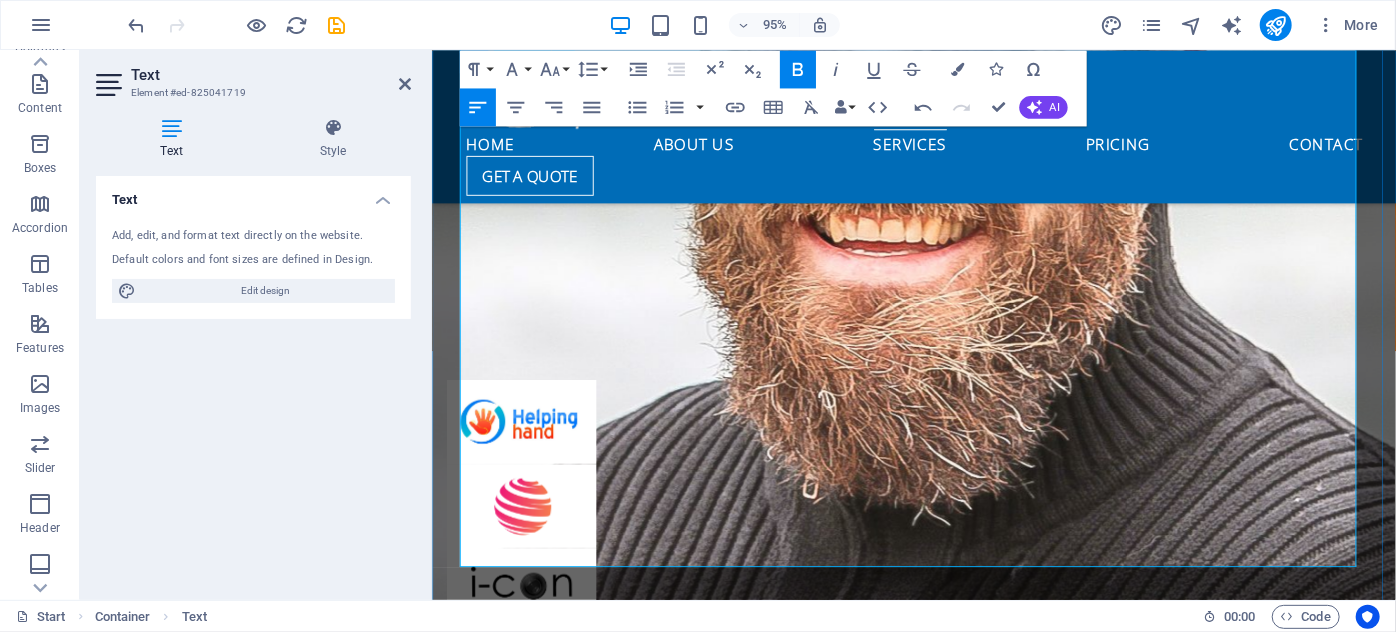 click on "Full defect building inspection report There is only one type of report that complies with the Australian Standards and that is a Full Defect Building Report. A Full Defect Building Report involves an exhaustive inspection of the property followed by a comprehensive and easily understood report specifically designed to enable you to make an informed decision about the property you are about to purchase. Individual and specific to your property All Cassowary Coast Building Inspections building reports are specific and as individual as the property you are purchasing. The pest & building inspection report and photographic evidence will be emailed to you within 2 business days. Precise description" at bounding box center [939, 2929] 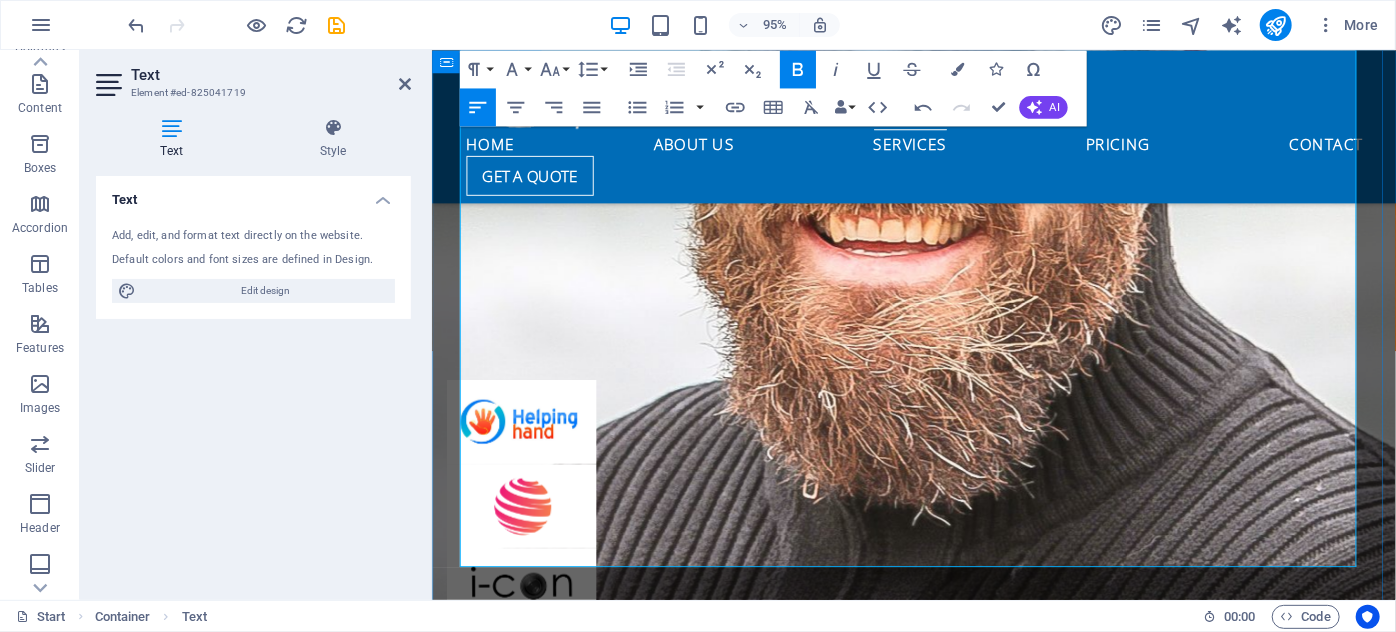 drag, startPoint x: 734, startPoint y: 291, endPoint x: 457, endPoint y: 262, distance: 278.51392 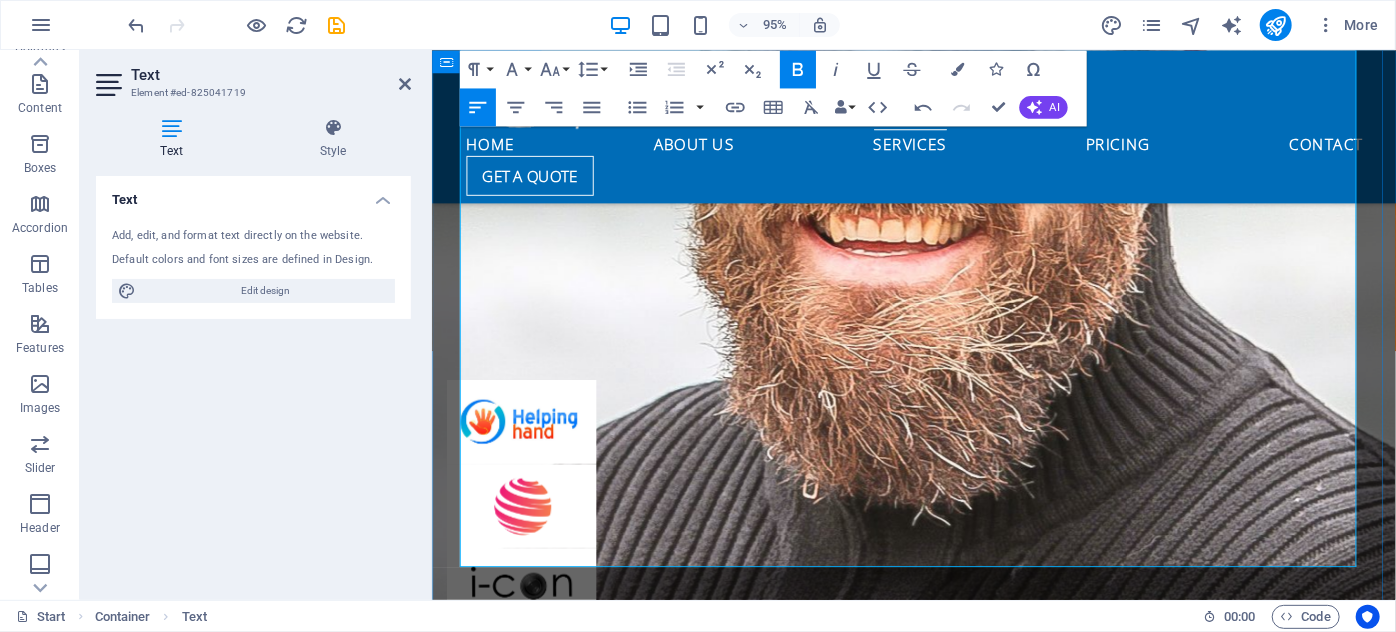 click on "Our Services Local building knowledge combined with over 35 years experience Thorough, reliable and credible Property Inspection Reports A Cassowary Coast Building Inspections report will outline faults accurately and the pest & building inspection report is written in an easy to read (layman’s terms) format. Not only will a Cassowary Coast Building Inspections report tell you what the fault is, the report will also tell you how to go about repairing the fault and will provide you with the time frames that the faults should ideally be repaired within, so that you can plan your future maintenance. A Cassowary Coast Building Inspections report will also tell you the severity of the fault as well as which items were inspected and found to be satisfactory. ​ Inspection Reports - the most reputable in Far North Queensland Thorough, reliable and credible Property Inspection Reports ​ ​ The Difference Could Save You Big $$$ ​ How Much Does A Building Inspection Cost? ​ ​ ​ Precise description" at bounding box center [938, 3569] 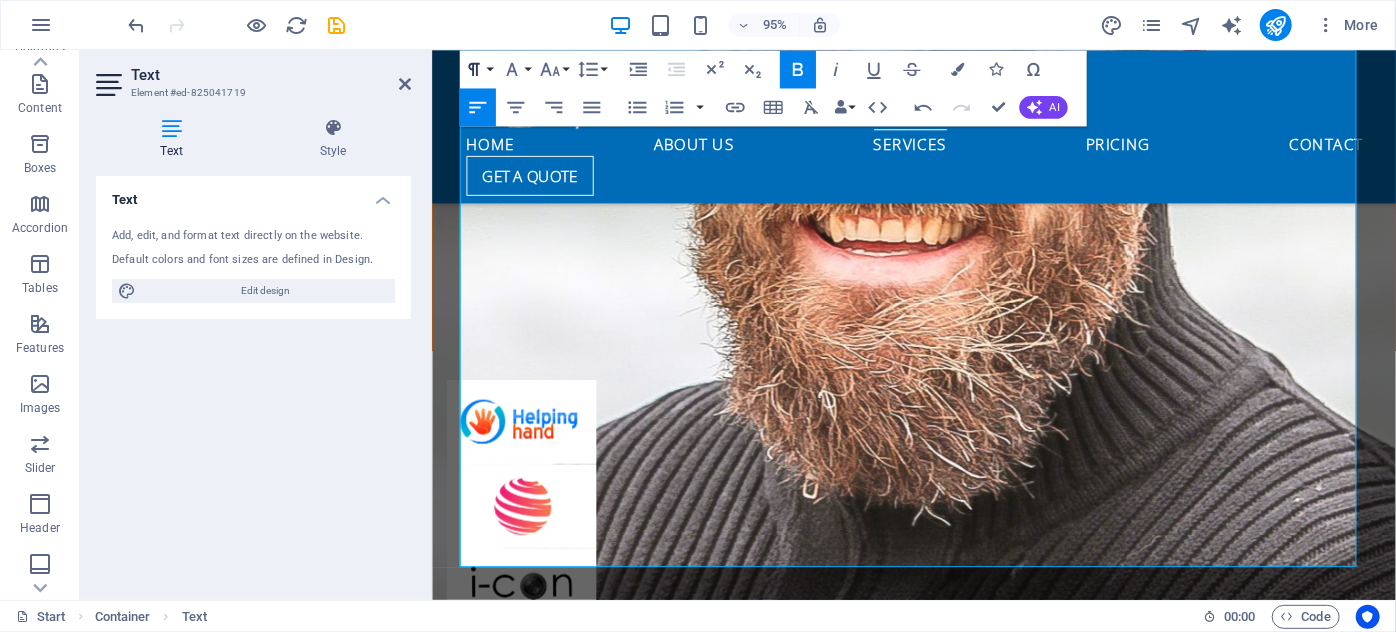 click on "Paragraph Format" at bounding box center [477, 69] 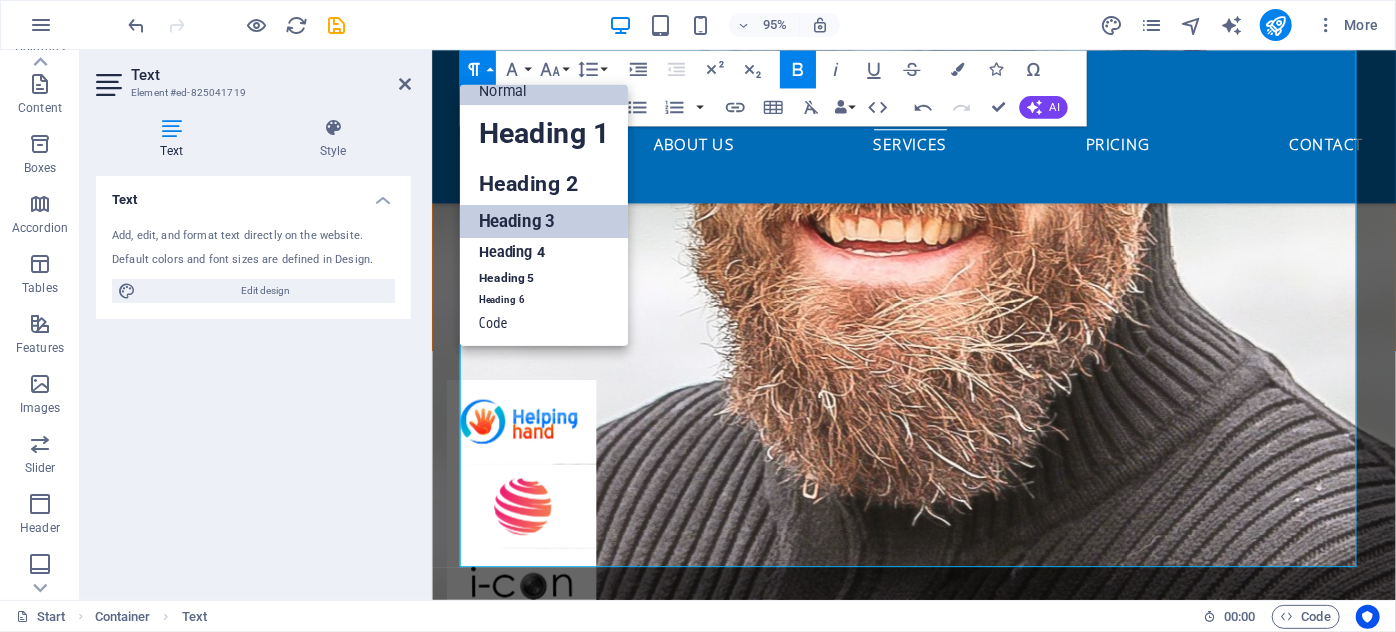 click on "Heading 3" at bounding box center [543, 221] 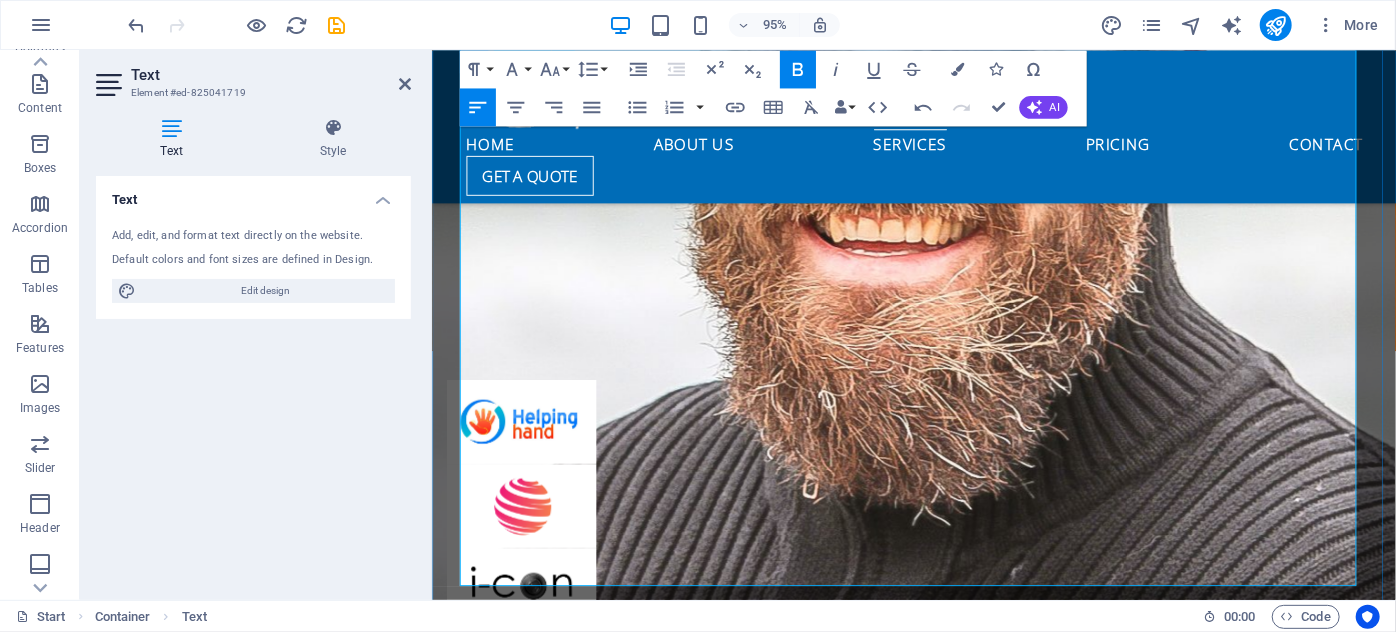 click on "​ There is only one type of report that complies with the Australian Standards and that is a Full Defect Building Report. A Full Defect Building Report involves an exhaustive inspection of the property followed by a comprehensive and easily understood report specifically designed to enable you to make an informed decision about the property you are about to purchase. Individual and specific to your property All Cassowary Coast Building Inspections building reports are specific and as individual as the property you are purchasing. The pest & building inspection report and photographic evidence will be emailed to you within 2 business days. Precise description" at bounding box center [939, 2961] 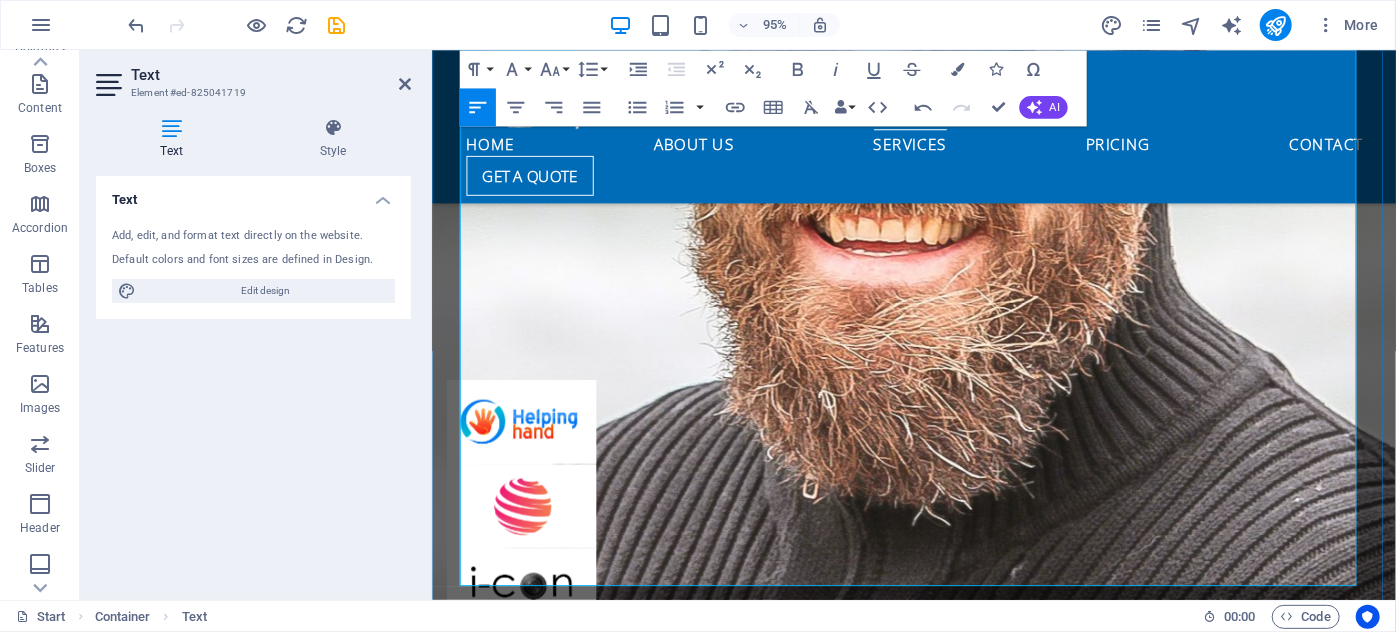 click on "​ There is only one type of report that complies with the Australian Standards and that is a Full Defect Building Report. A Full Defect Building Report involves an exhaustive inspection of the property followed by a comprehensive and easily understood report specifically designed to enable you to make an informed decision about the property you are about to purchase. Individual and specific to your property All Cassowary Coast Building Inspections building reports are specific and as individual as the property you are purchasing. The pest & building inspection report and photographic evidence will be emailed to you within 2 business days. Precise description" at bounding box center [939, 2961] 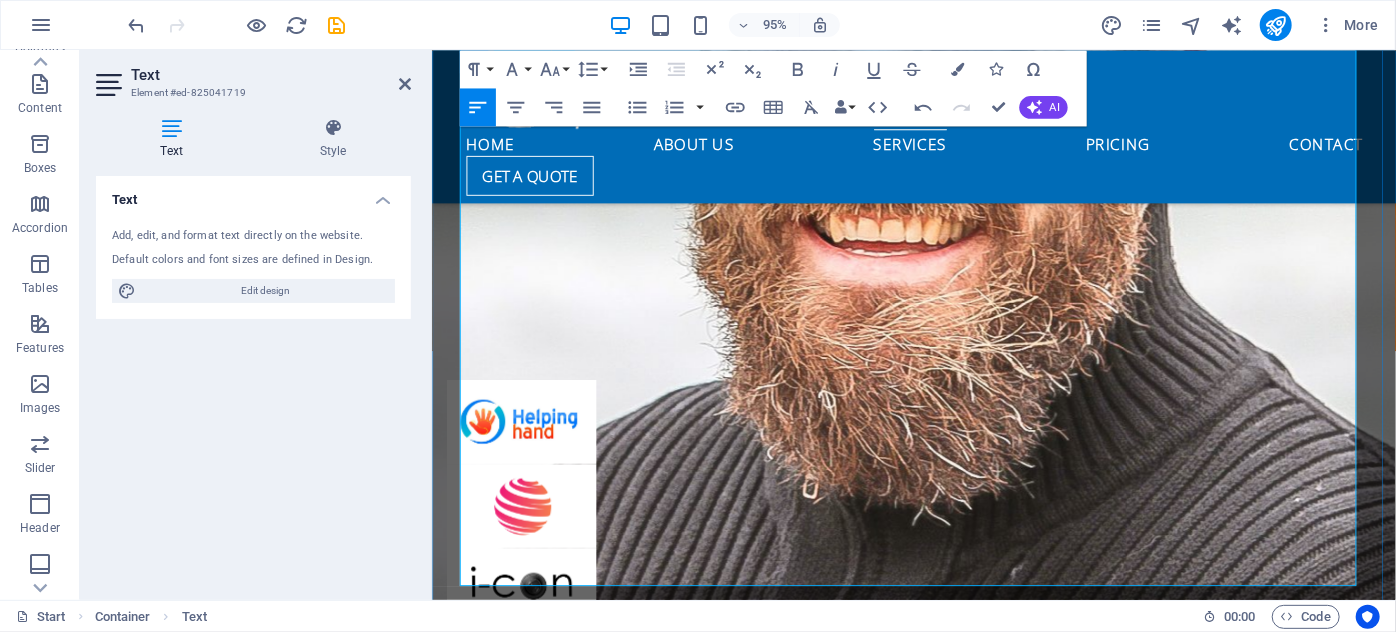 click on "​ Individual and specific to your property All Cassowary Coast Building Inspections building reports are specific and as individual as the property you are purchasing. The pest & building inspection report and photographic evidence will be emailed to you within 2 business days. Precise description All faults outlined in our pest & building inspection reports are accurately described in an easy to read format. We take the time to outline the exact nature of the faults and to clearly specify whether the faults are of minor or moderate concern or whether they are of major significance. We also outline all areas inspected that were found to be satisfactory." at bounding box center (939, 2997) 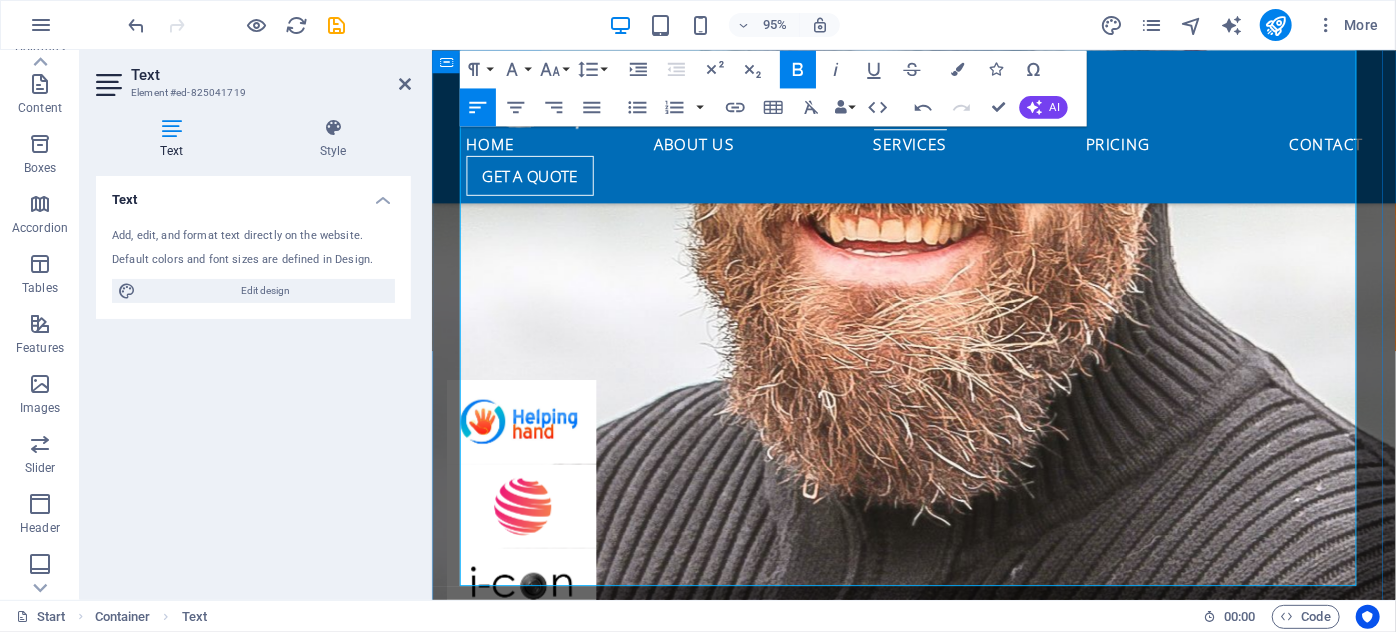 drag, startPoint x: 757, startPoint y: 434, endPoint x: 454, endPoint y: 444, distance: 303.16498 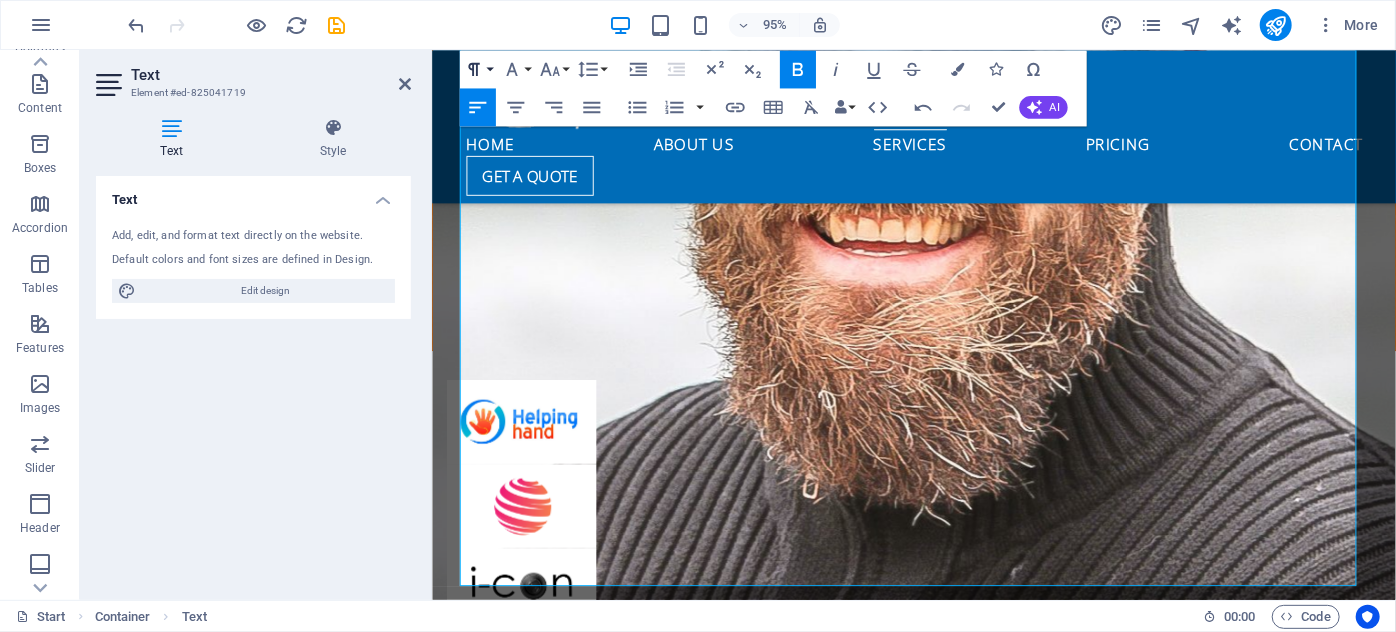 click 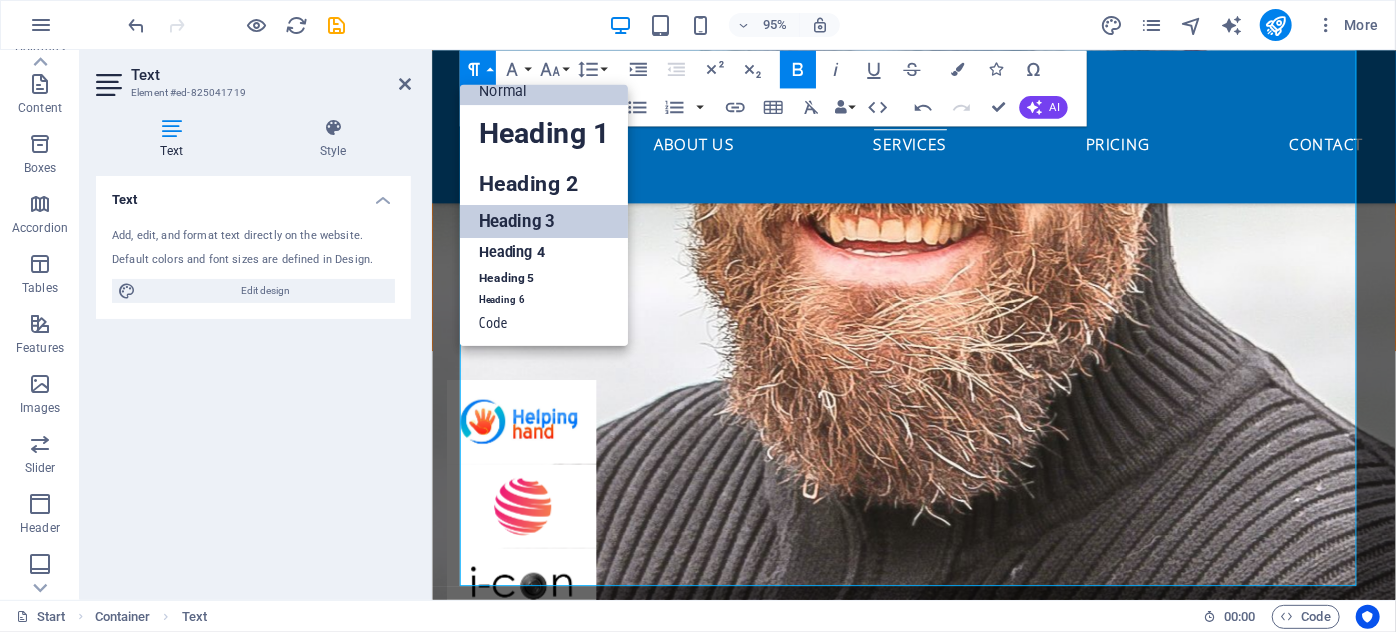 click on "Heading 3" at bounding box center (543, 221) 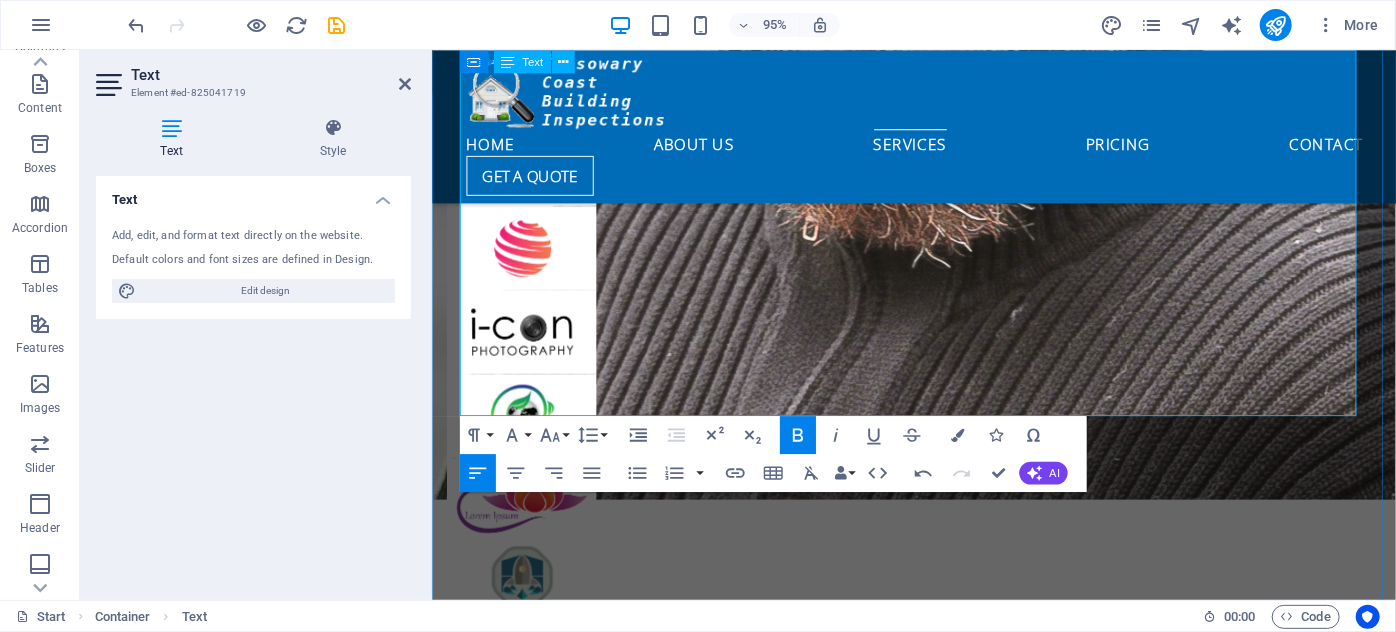 scroll, scrollTop: 4182, scrollLeft: 0, axis: vertical 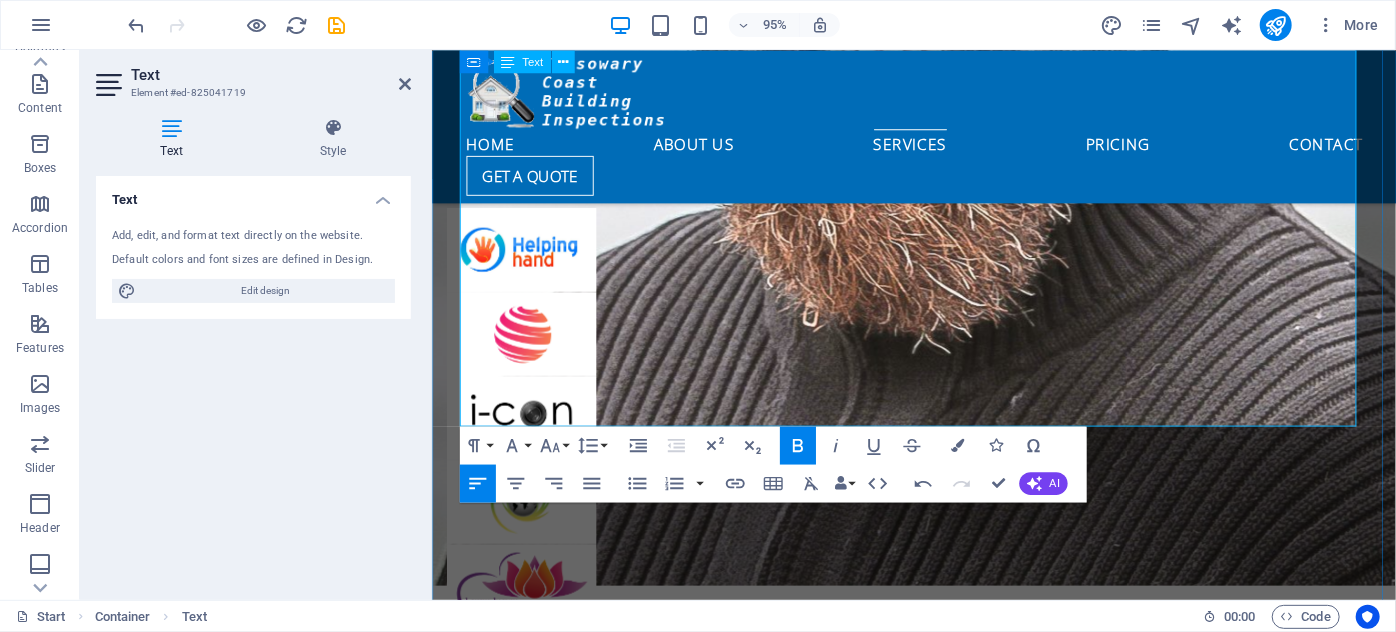click on "​ All Cassowary Coast Building Inspections building reports are specific and as individual as the property you are purchasing. The pest & building inspection report and photographic evidence will be emailed to you within 2 business days. Precise description All faults outlined in our pest & building inspection reports are accurately described in an easy to read format. We take the time to outline the exact nature of the faults and to clearly specify whether the faults are of minor or moderate concern or whether they are of major significance. We also outline all areas inspected that were found to be satisfactory." at bounding box center (939, 2853) 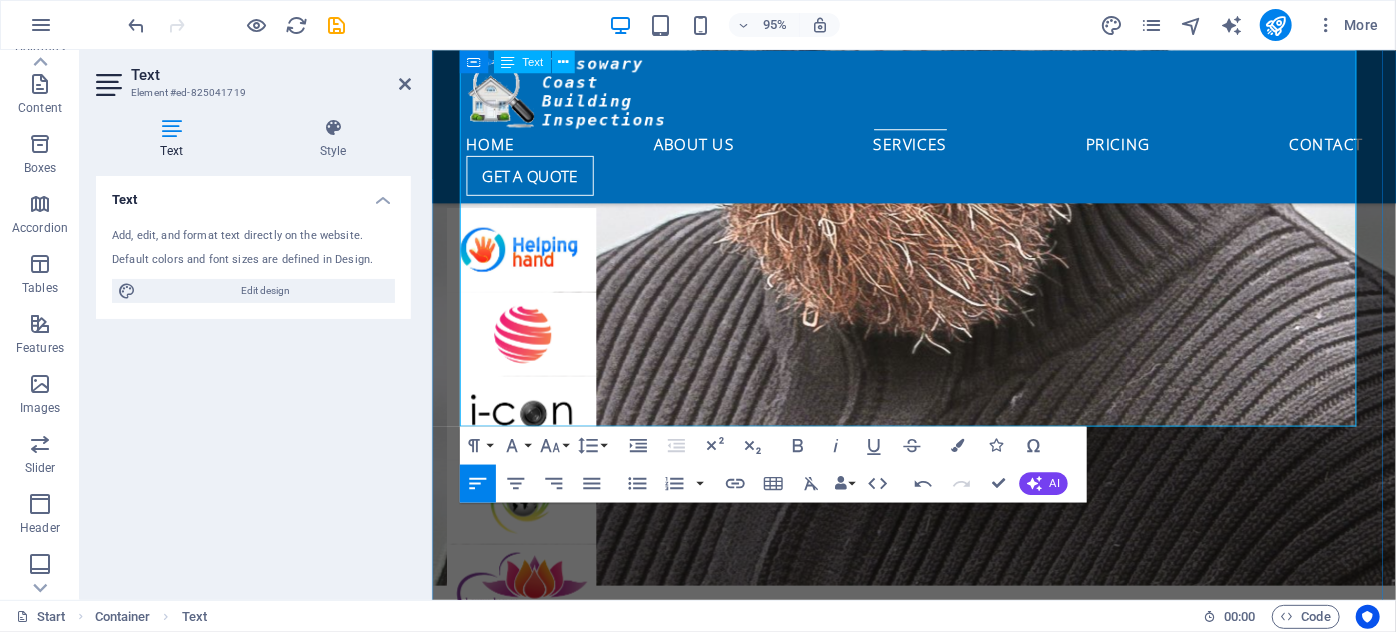 click on "​ Precise description All faults outlined in our pest & building inspection reports are accurately described in an easy to read format. We take the time to outline the exact nature of the faults and to clearly specify whether the faults are of minor or moderate concern or whether they are of major significance. We also outline all areas inspected that were found to be satisfactory." at bounding box center [939, 2877] 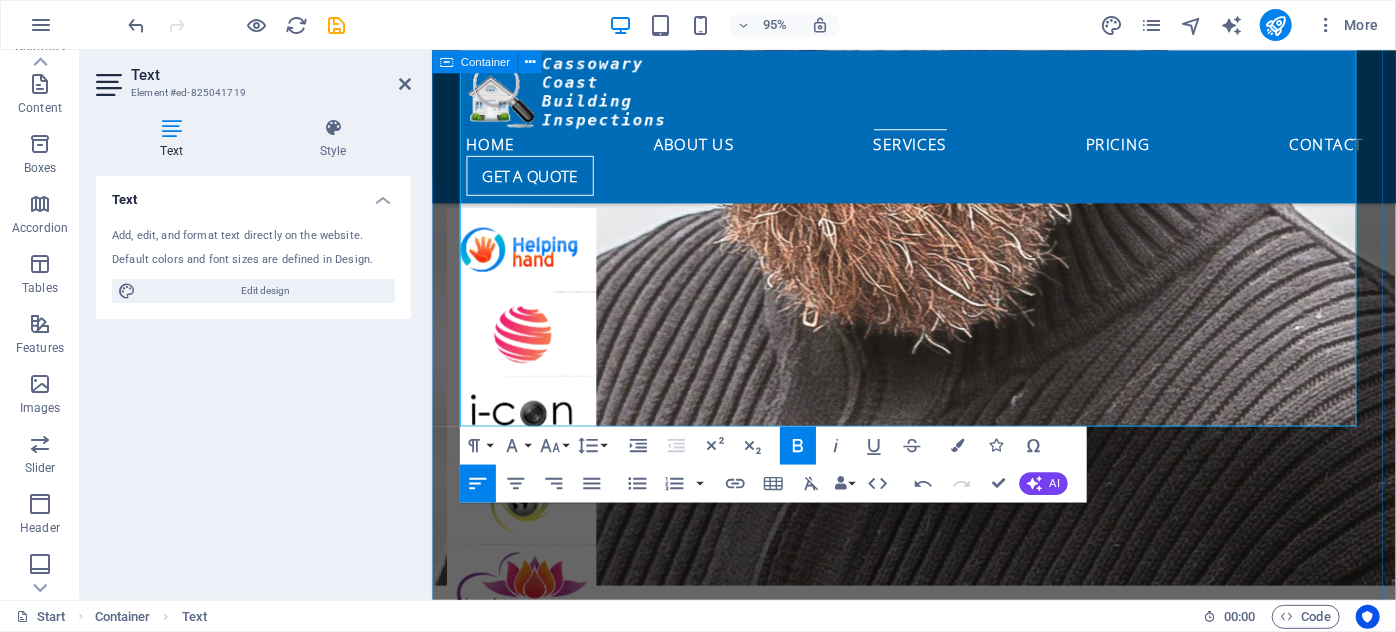 drag, startPoint x: 612, startPoint y: 356, endPoint x: 452, endPoint y: 362, distance: 160.11246 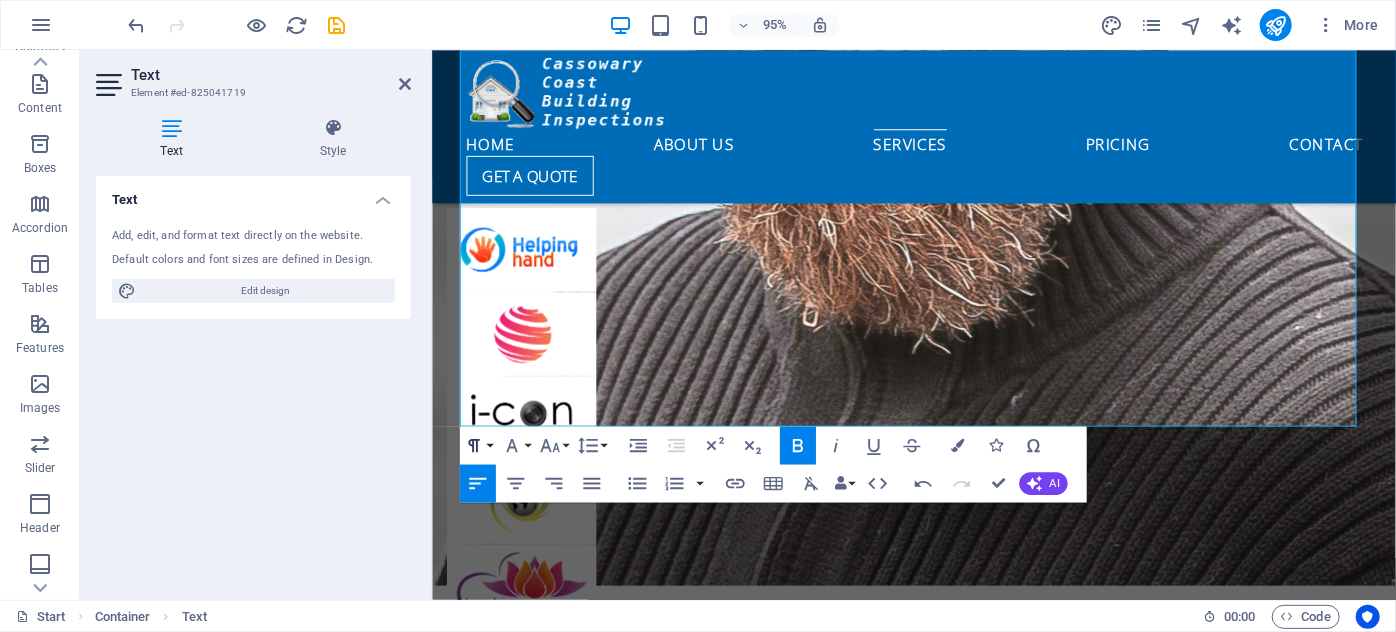 click on "Paragraph Format" at bounding box center [477, 445] 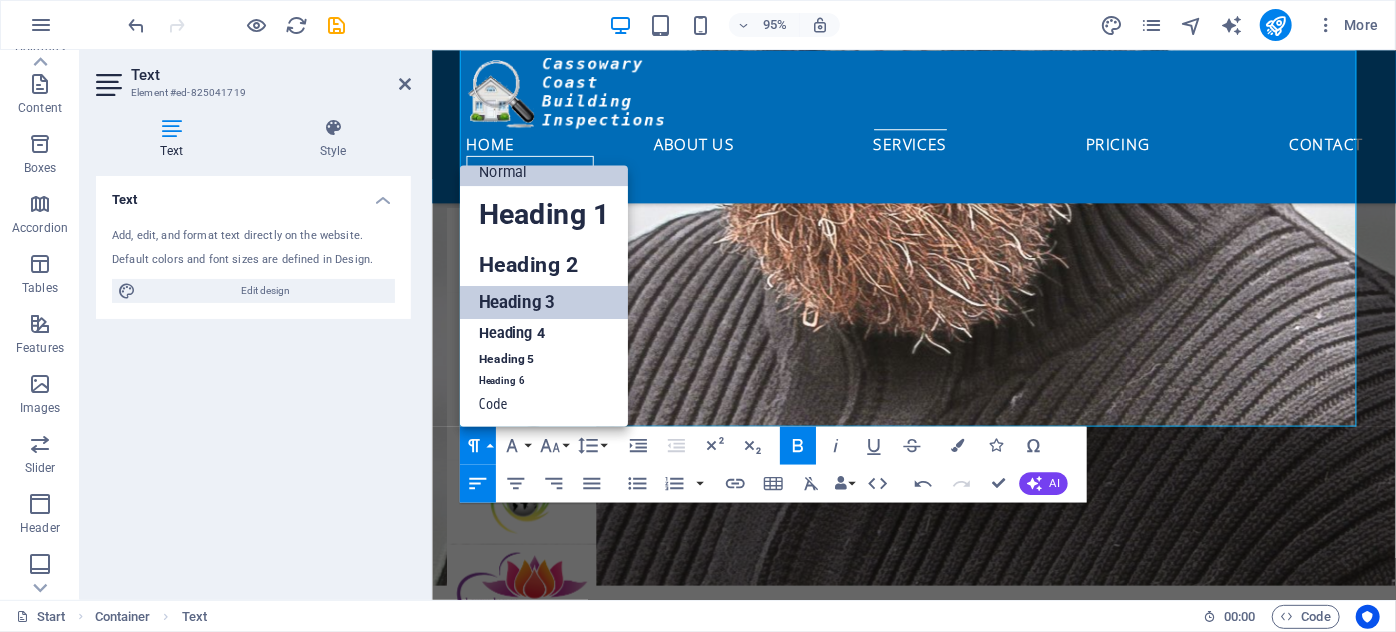 click on "Heading 3" at bounding box center (543, 302) 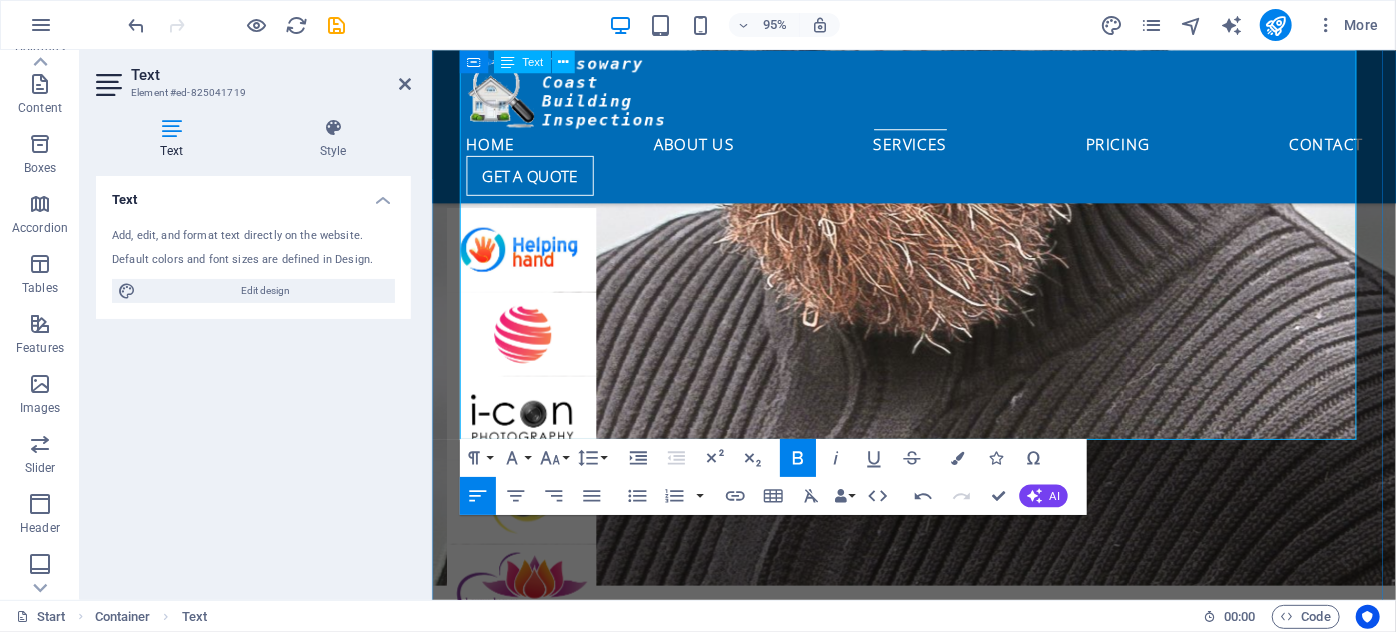 click on "​ Precise description" at bounding box center (939, 2848) 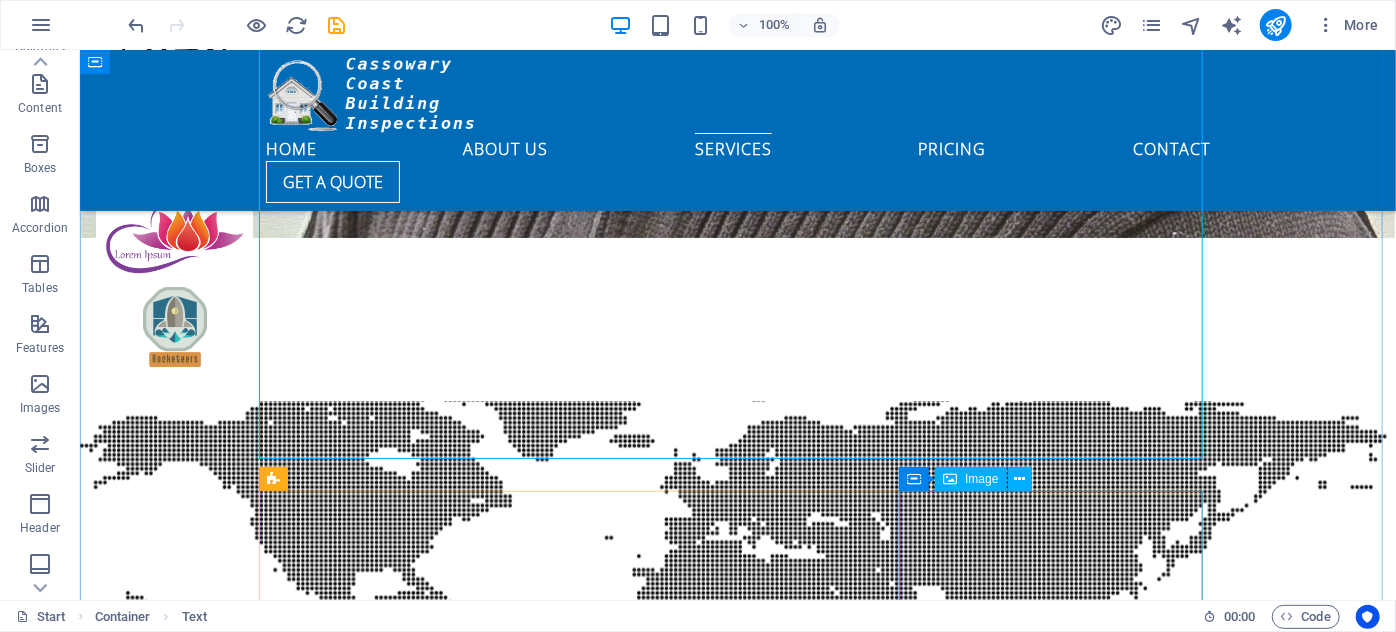 scroll, scrollTop: 3808, scrollLeft: 0, axis: vertical 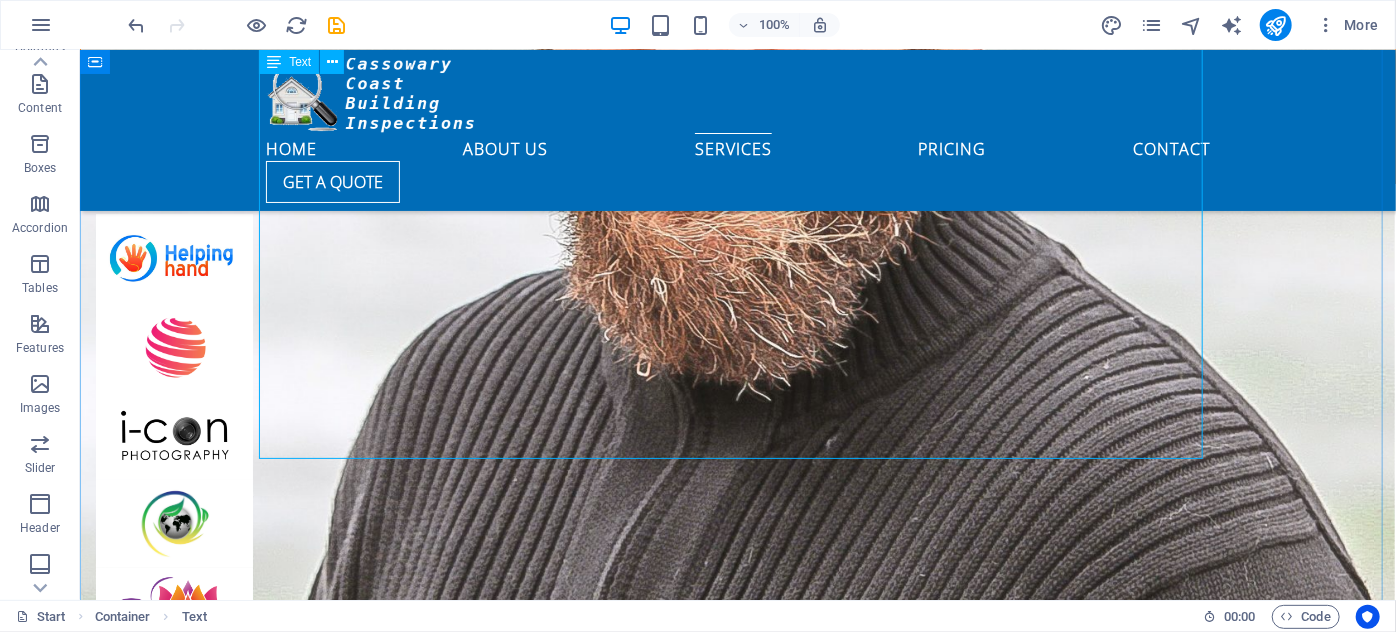 click on "Local building knowledge combined with over 35 years experience Thorough, reliable and credible Property Inspection Reports A Cassowary Coast Building Inspections report will outline faults accurately and the pest & building inspection report is written in an easy to read (layman’s terms) format. Not only will a Cassowary Coast Building Inspections report tell you what the fault is, the report will also tell you how to go about repairing the fault and will provide you with the time frames that the faults should ideally be repaired within, so that you can plan your future maintenance. A Cassowary Coast Building Inspections report will also tell you the severity of the fault as well as which items were inspected and found to be satisfactory. Inspection Reports - the most reputable in Far North Queensland Thorough, reliable and credible Property Inspection Reports The Difference Could Save You Big $$$ Booking a comprehensive pest & building inspection will save you time, money and heartache, everyday." at bounding box center [737, 2389] 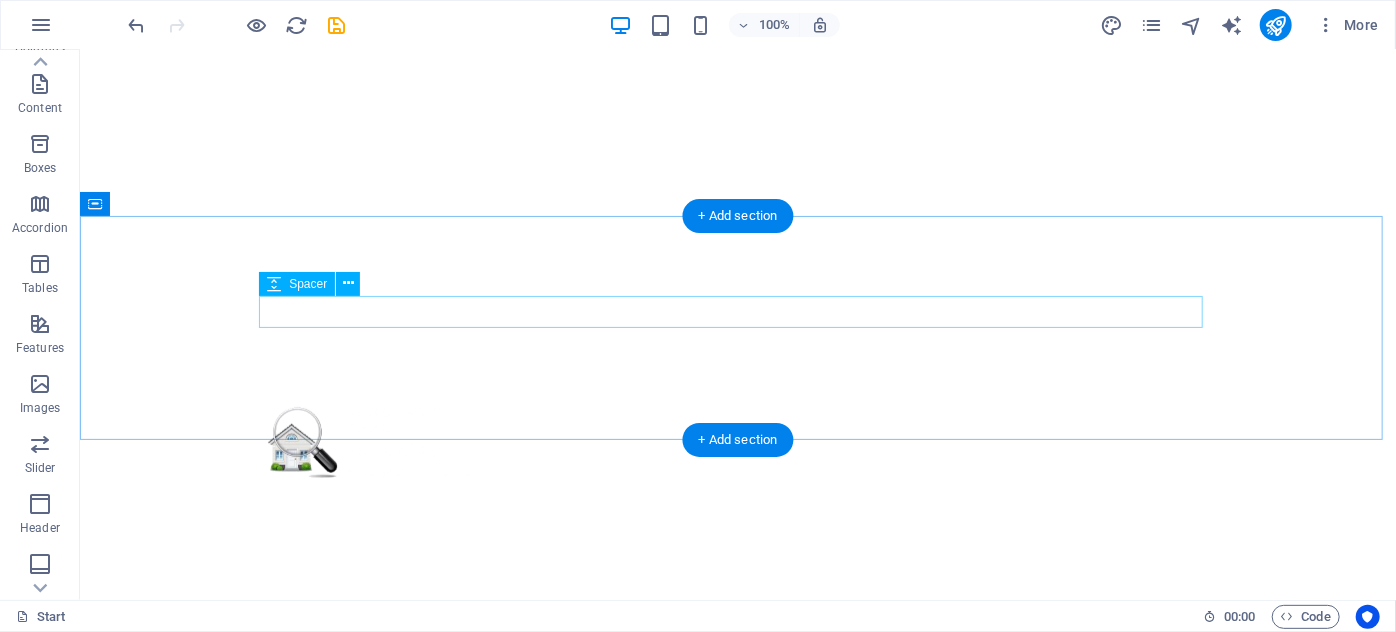 scroll, scrollTop: 454, scrollLeft: 0, axis: vertical 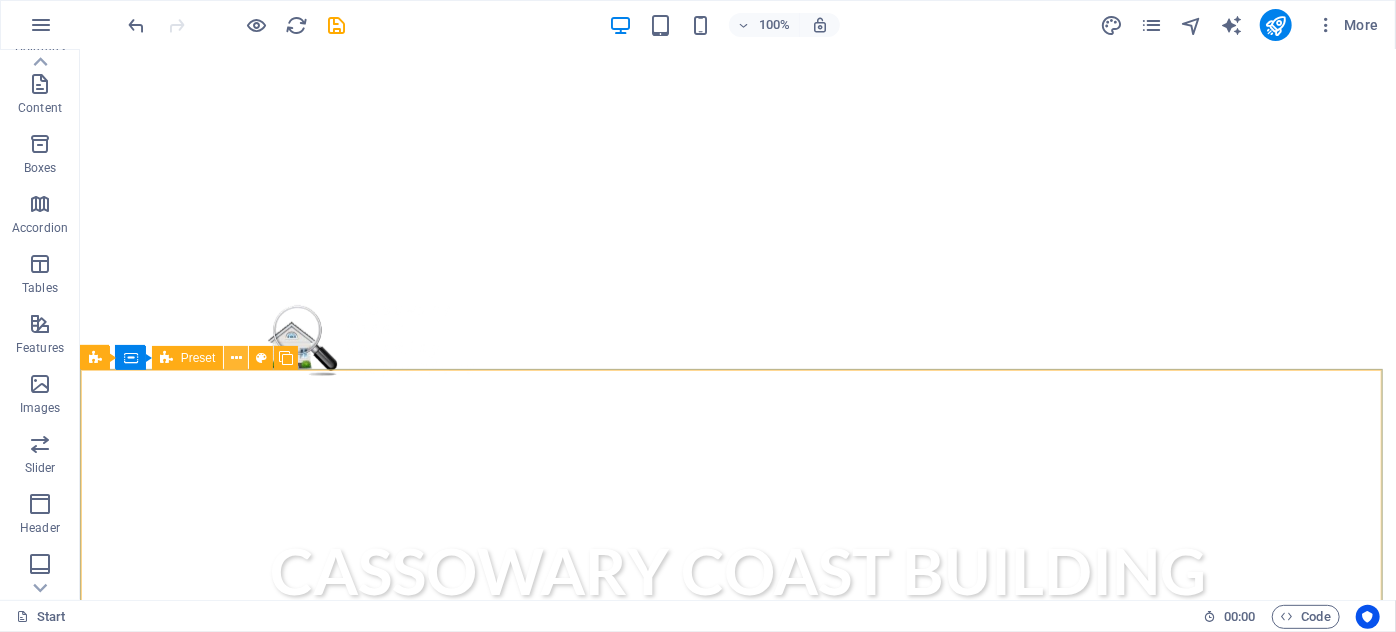 click at bounding box center [236, 358] 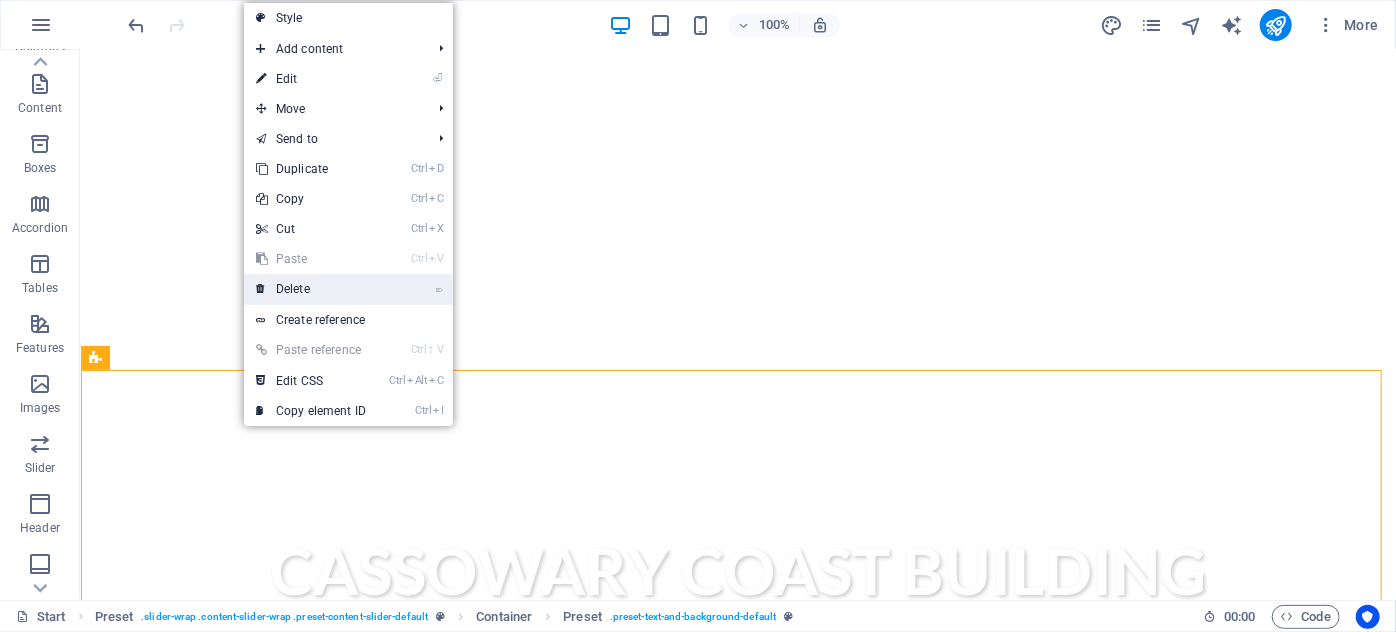 click on "⌦  Delete" at bounding box center [311, 289] 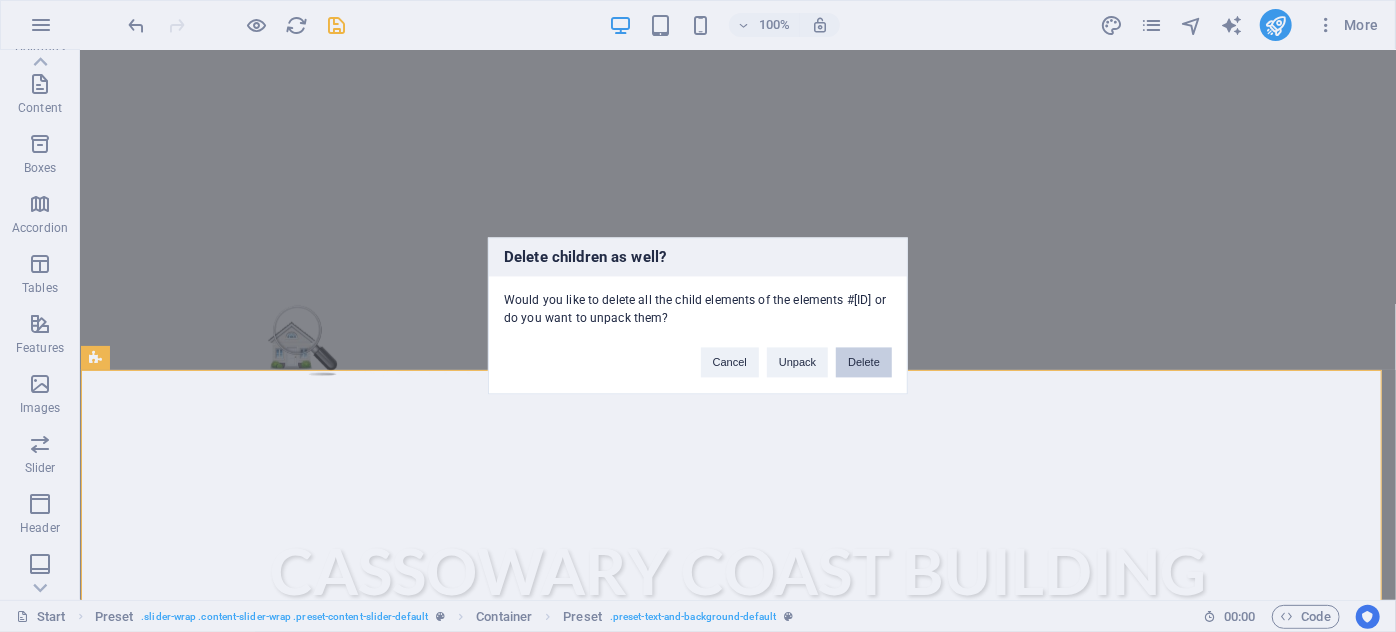 click on "Delete" at bounding box center [864, 363] 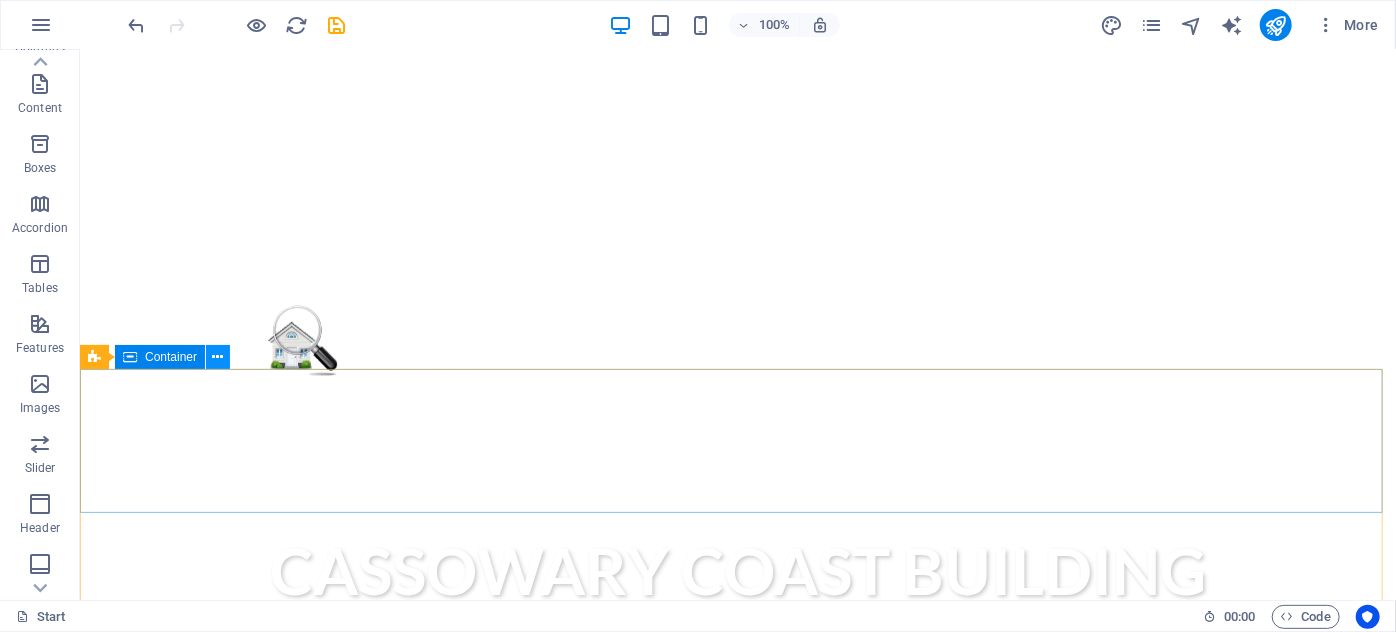 click at bounding box center [218, 357] 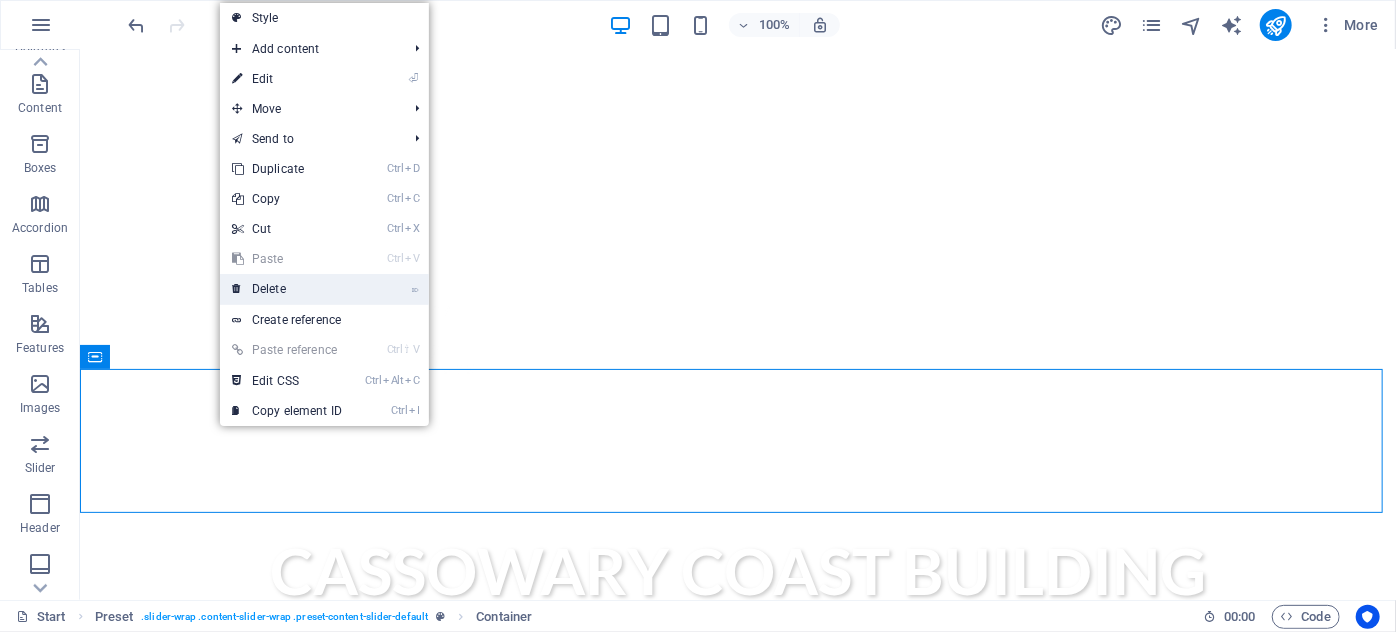 click on "⌦  Delete" at bounding box center (287, 289) 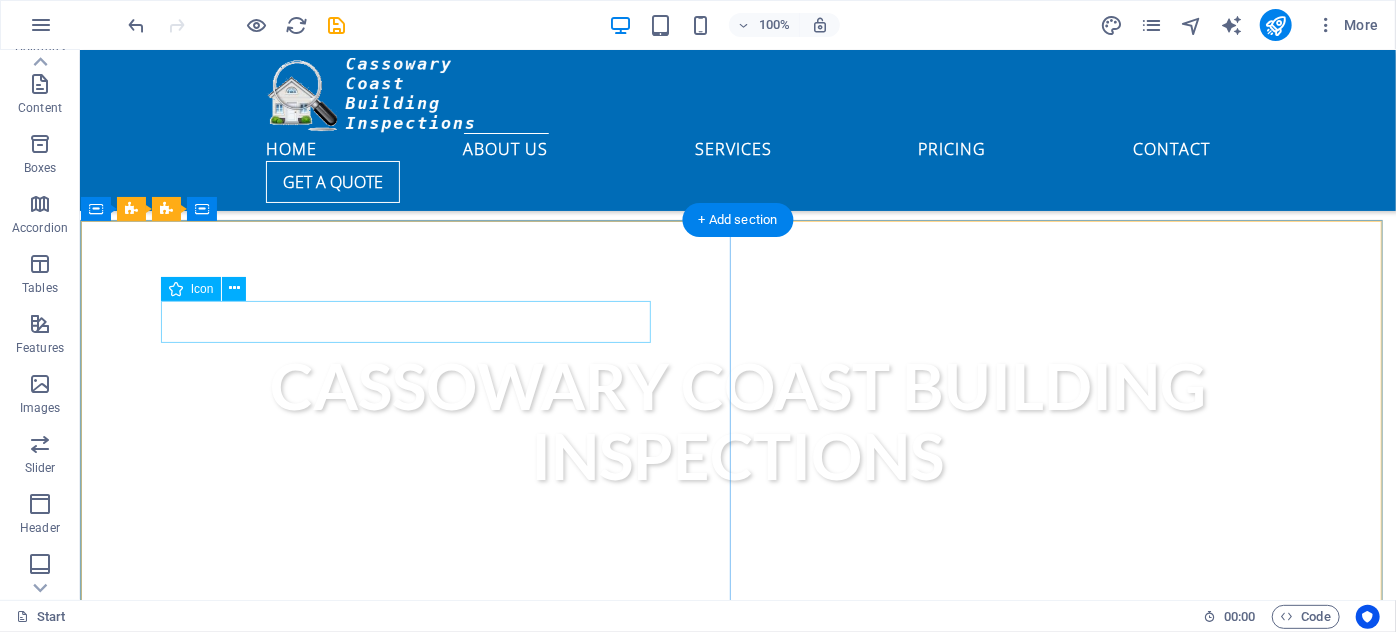 scroll, scrollTop: 636, scrollLeft: 0, axis: vertical 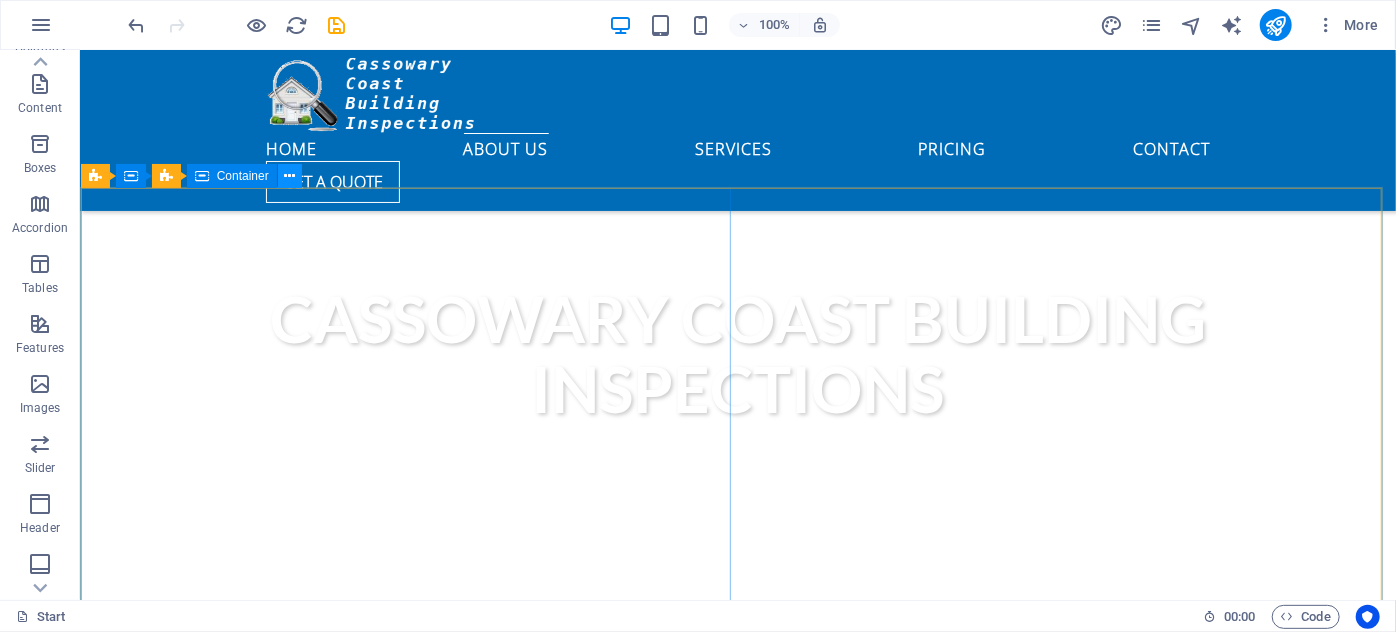 click at bounding box center [289, 176] 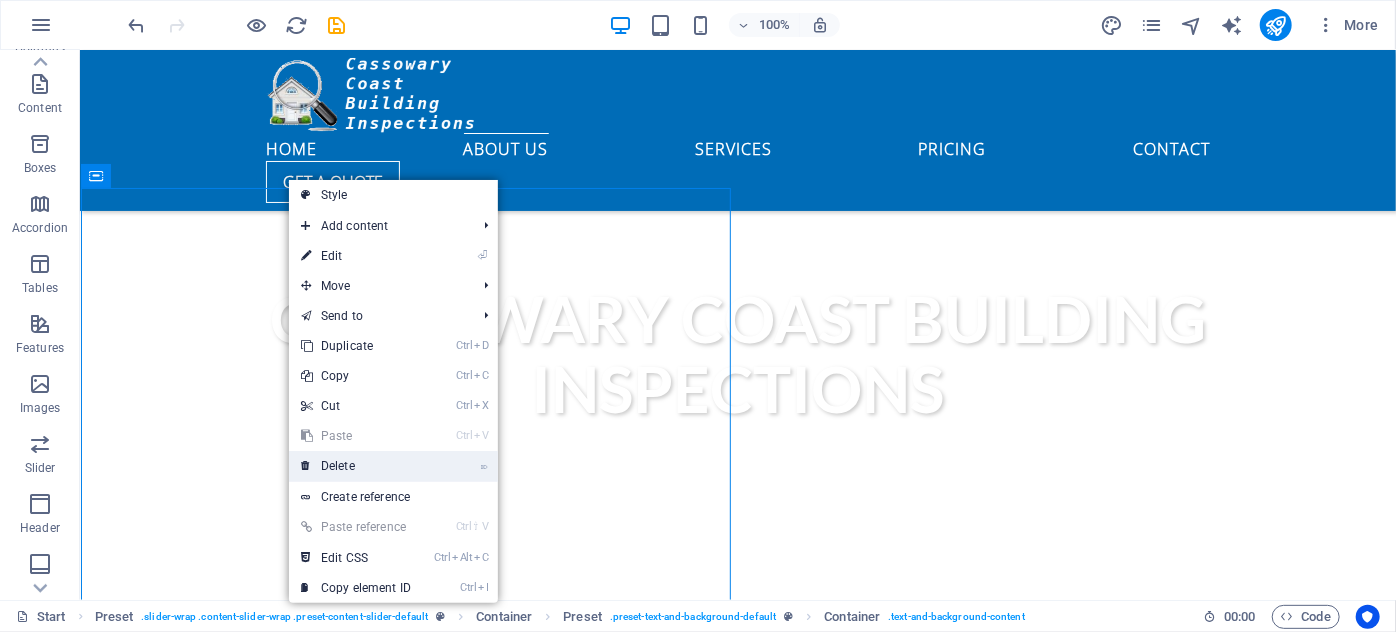 click on "⌦  Delete" at bounding box center [356, 466] 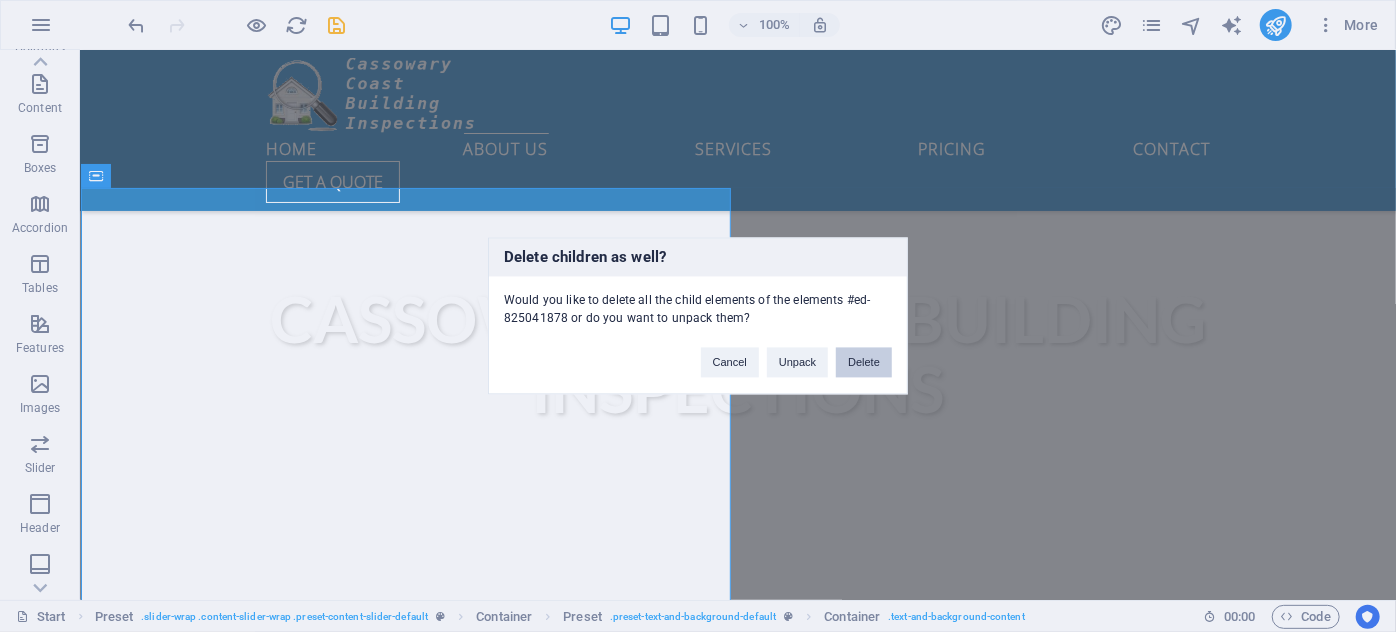 click on "Delete" at bounding box center (864, 363) 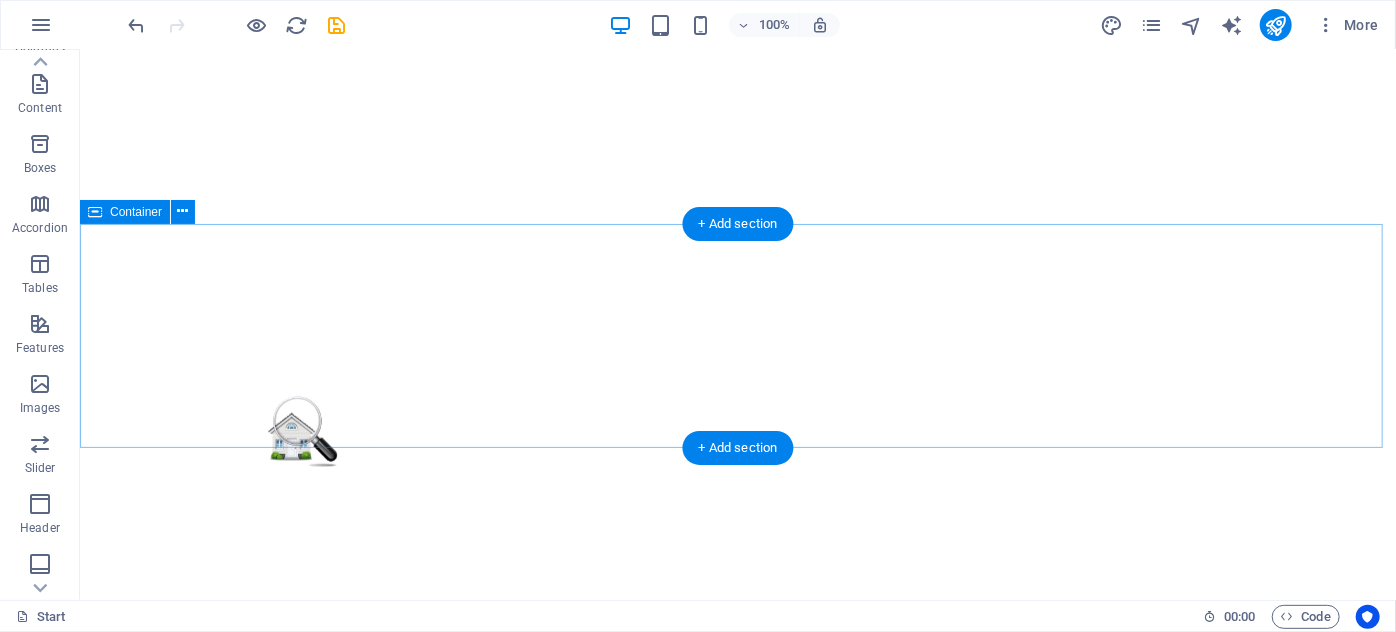 scroll, scrollTop: 454, scrollLeft: 0, axis: vertical 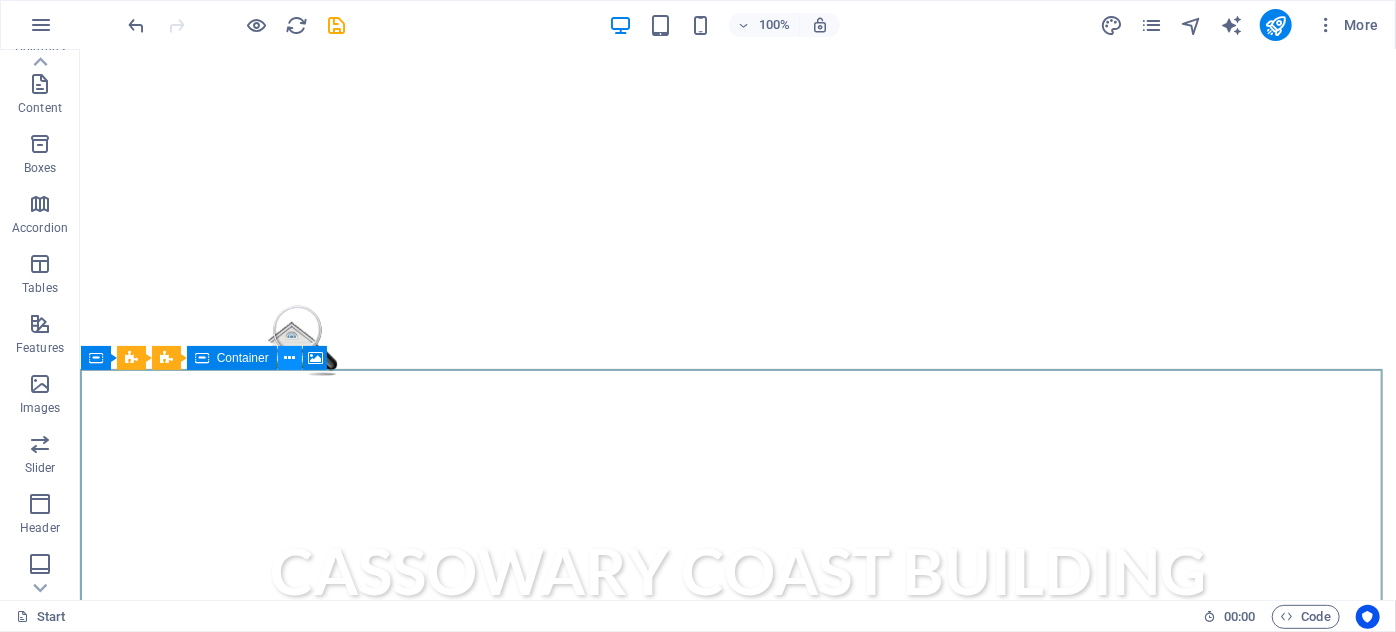click at bounding box center [289, 358] 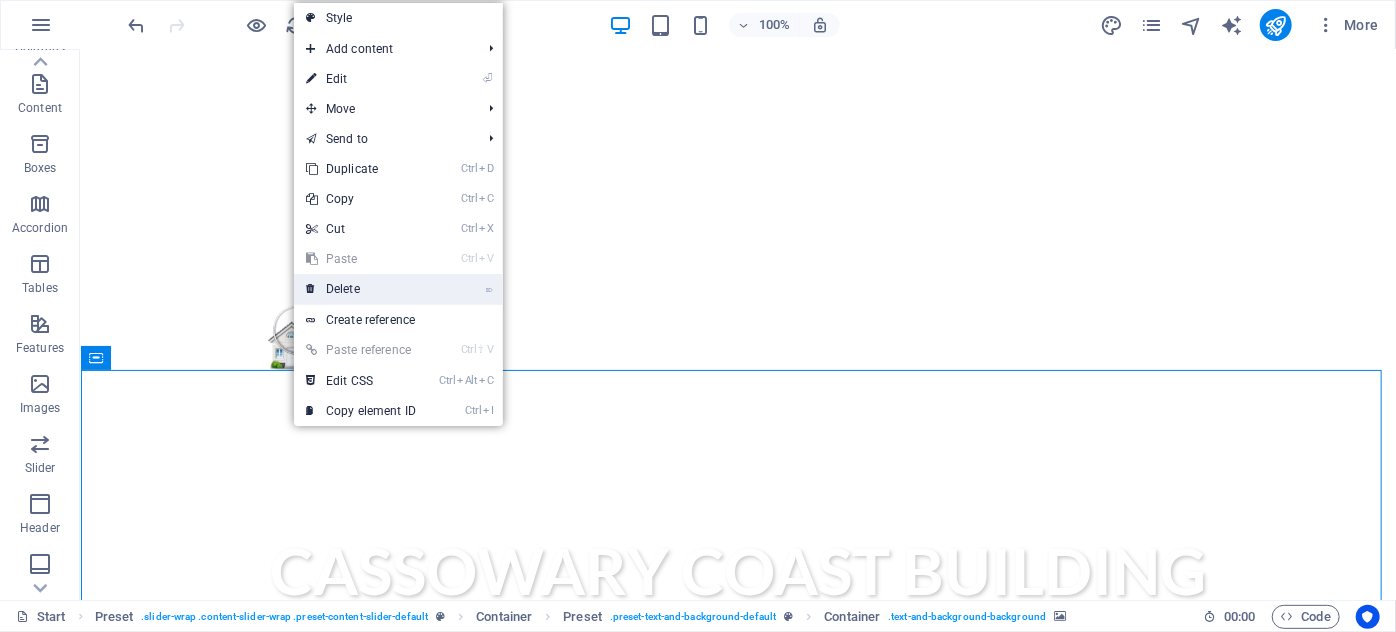 click on "⌦  Delete" at bounding box center [361, 289] 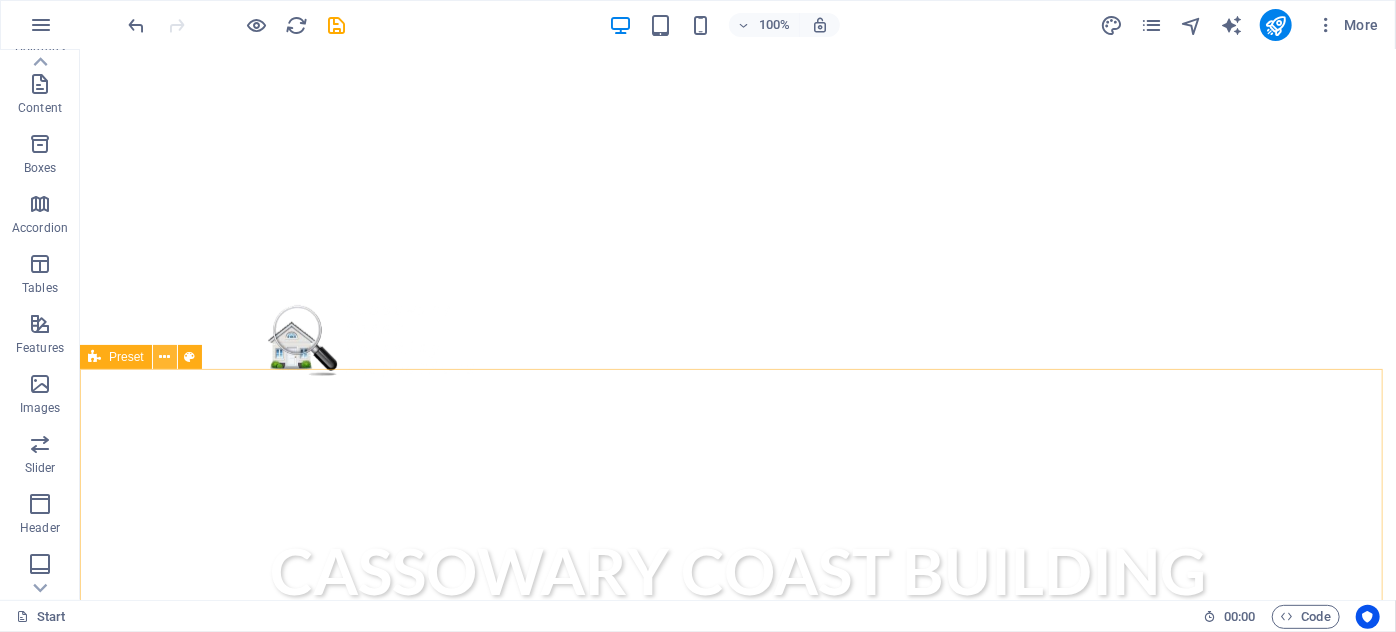 click at bounding box center (164, 357) 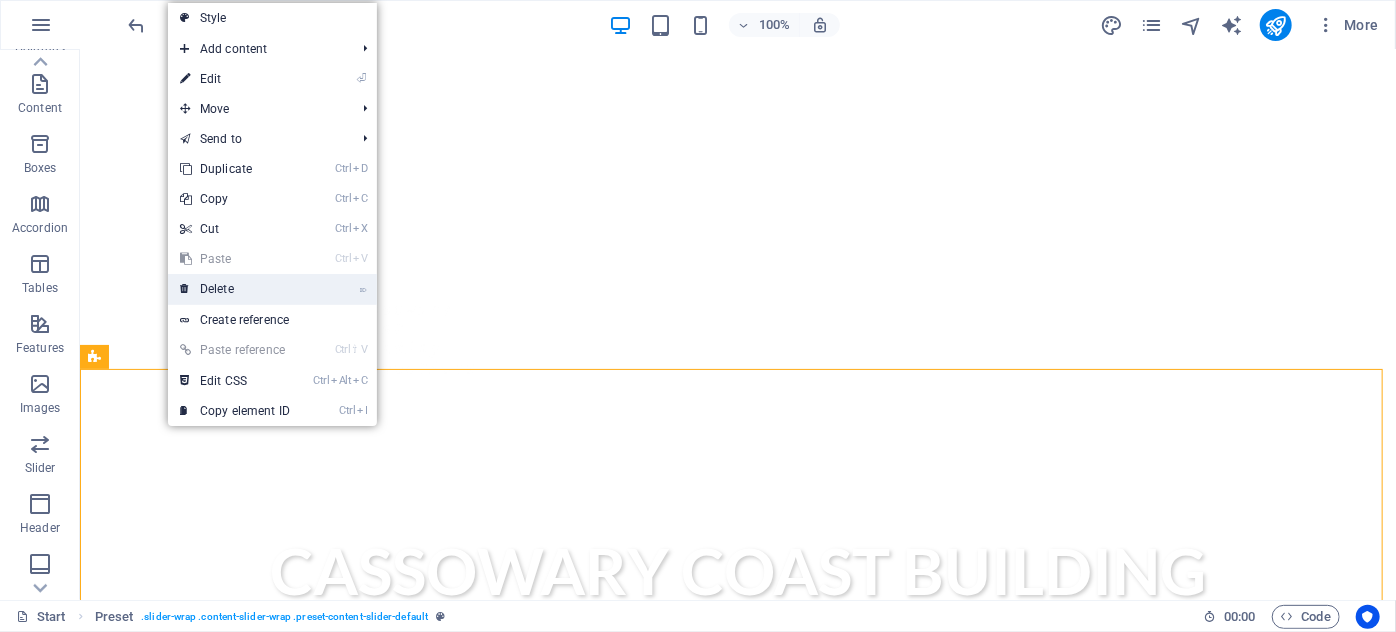 click on "⌦  Delete" at bounding box center [235, 289] 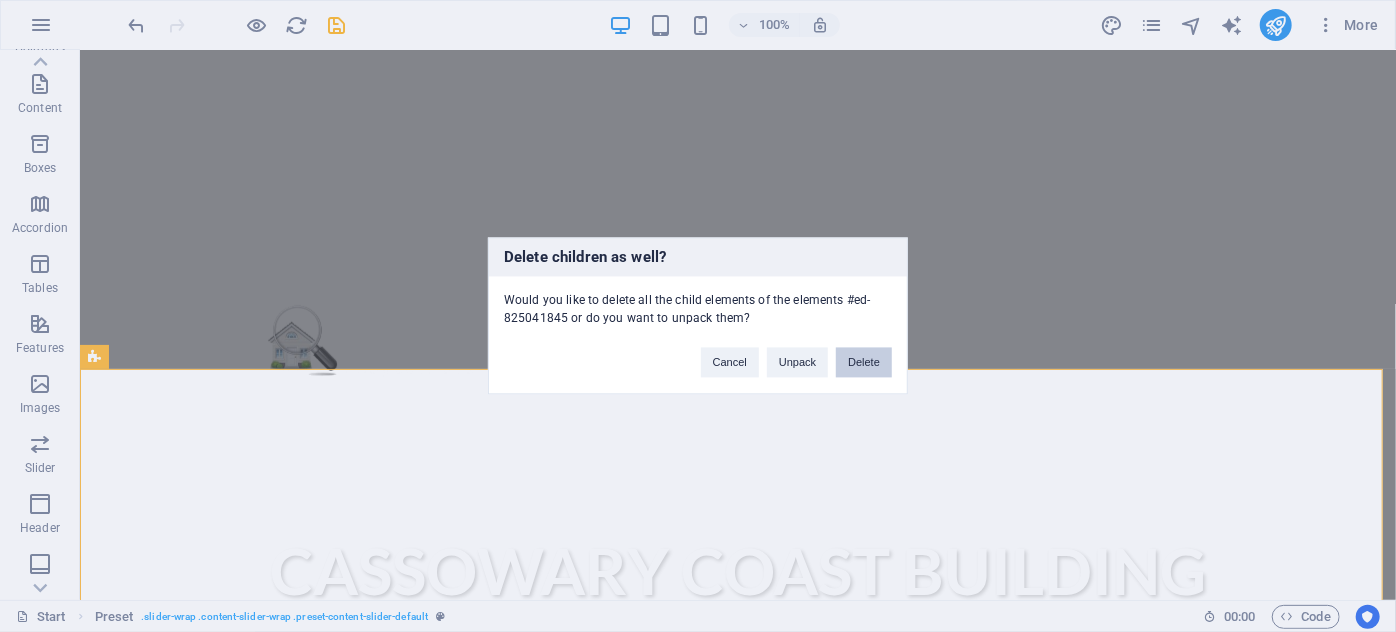 click on "Delete" at bounding box center [864, 363] 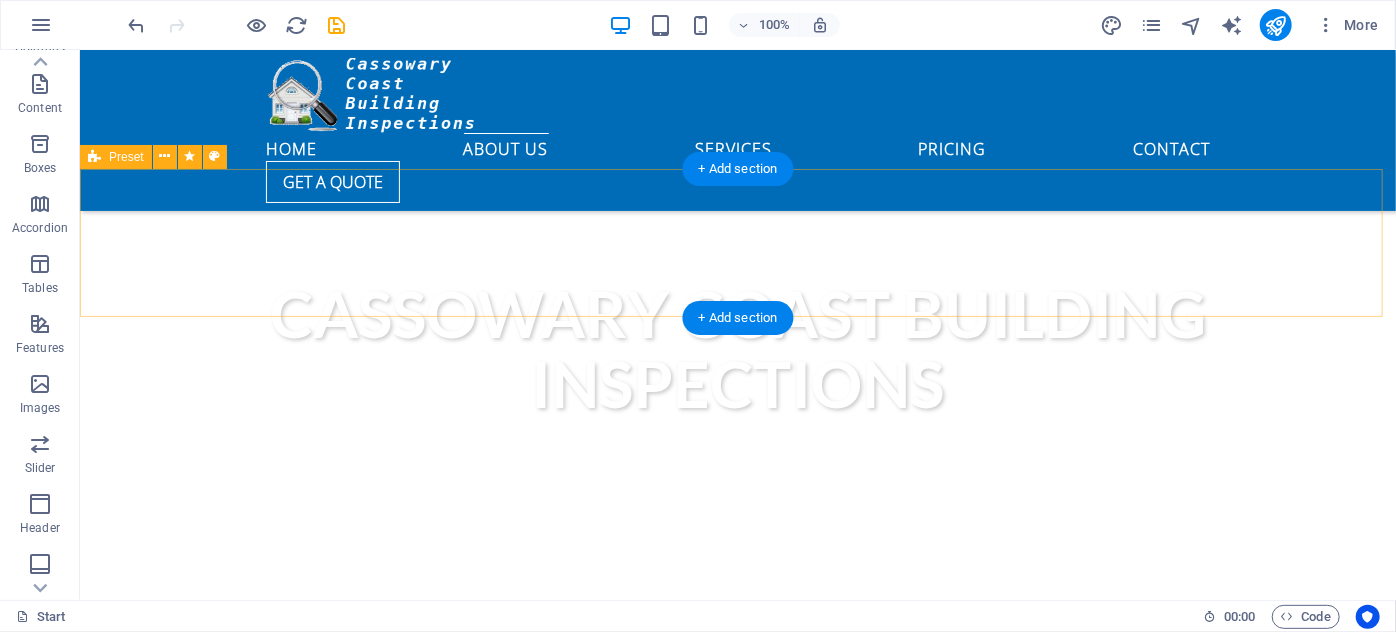 scroll, scrollTop: 636, scrollLeft: 0, axis: vertical 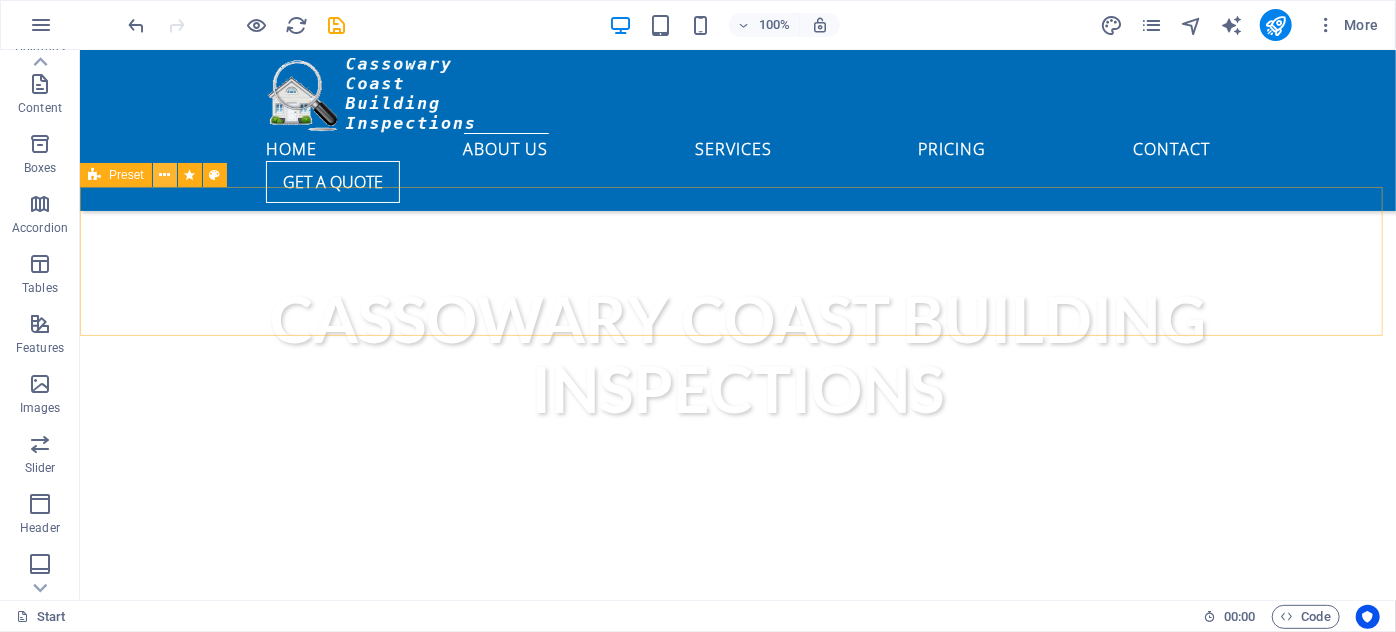click at bounding box center [164, 175] 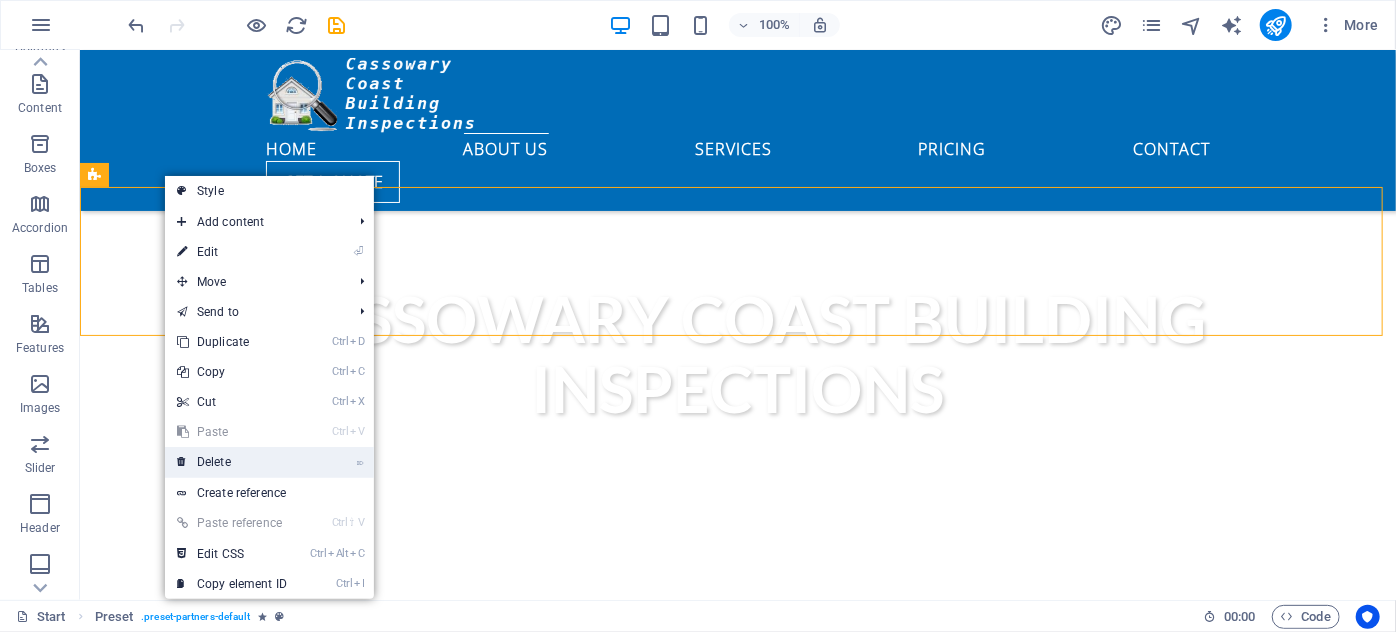 click on "⌦  Delete" at bounding box center (232, 462) 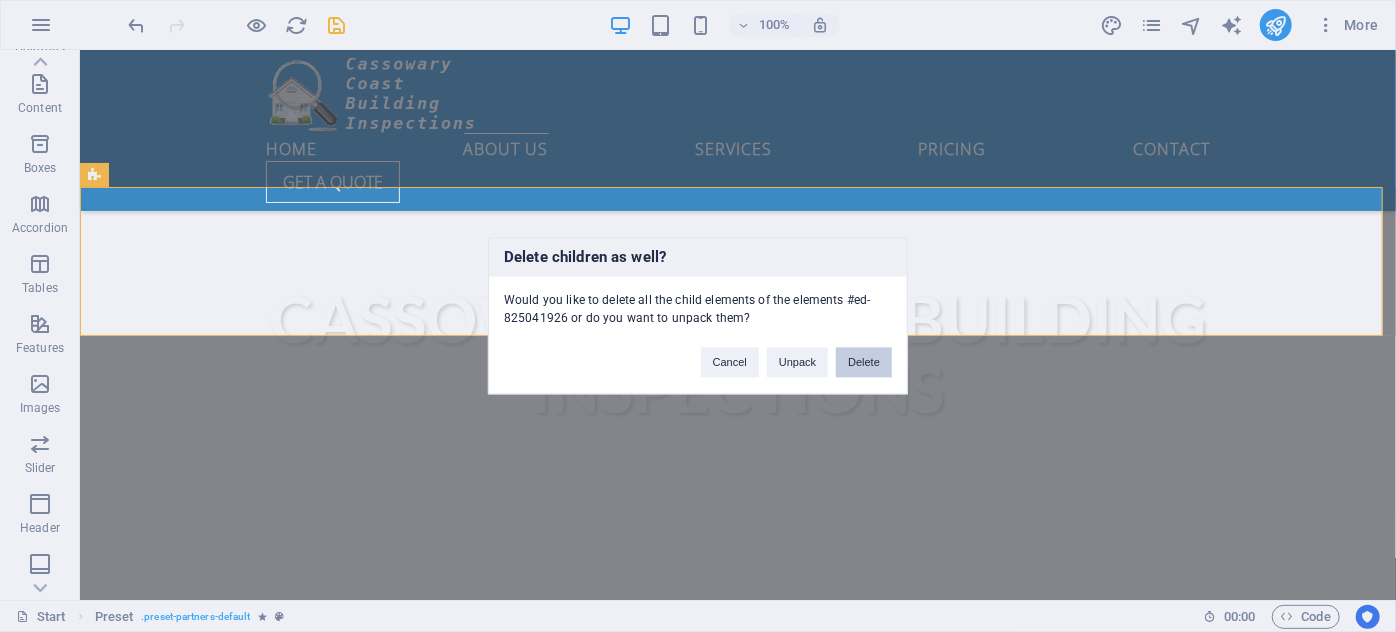 drag, startPoint x: 864, startPoint y: 362, endPoint x: 784, endPoint y: 312, distance: 94.33981 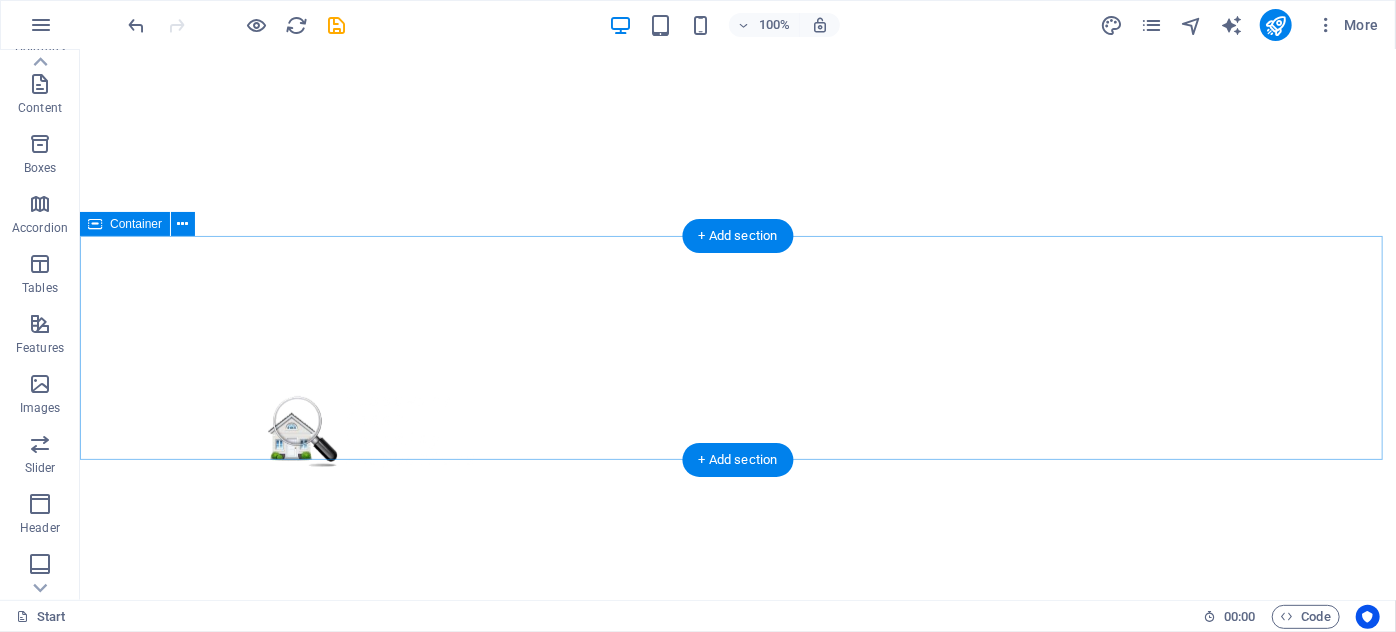 scroll, scrollTop: 272, scrollLeft: 0, axis: vertical 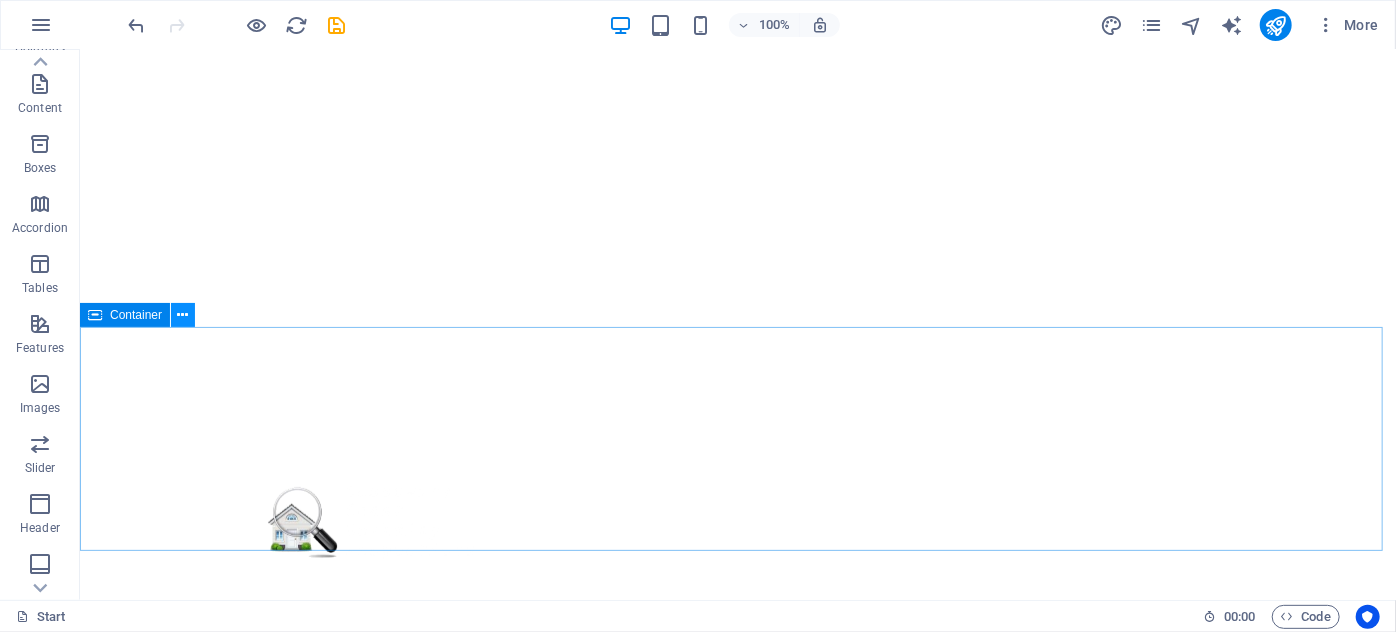 click at bounding box center (183, 315) 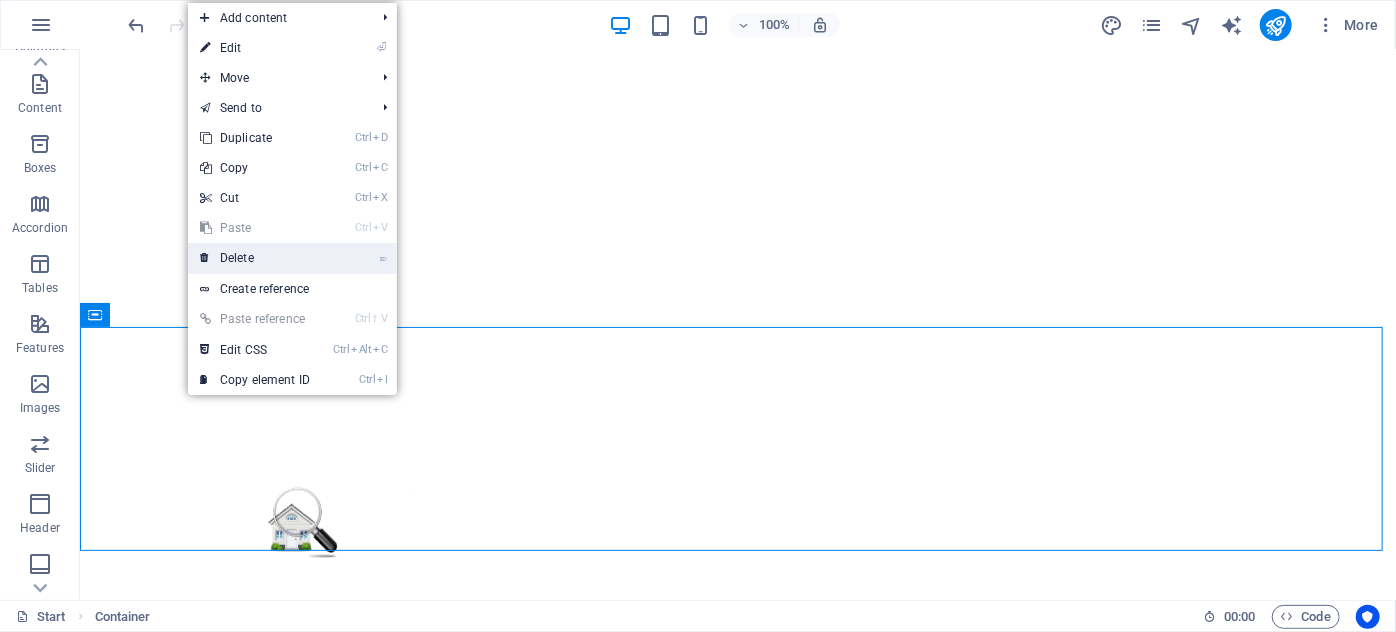 click on "⌦  Delete" at bounding box center [255, 258] 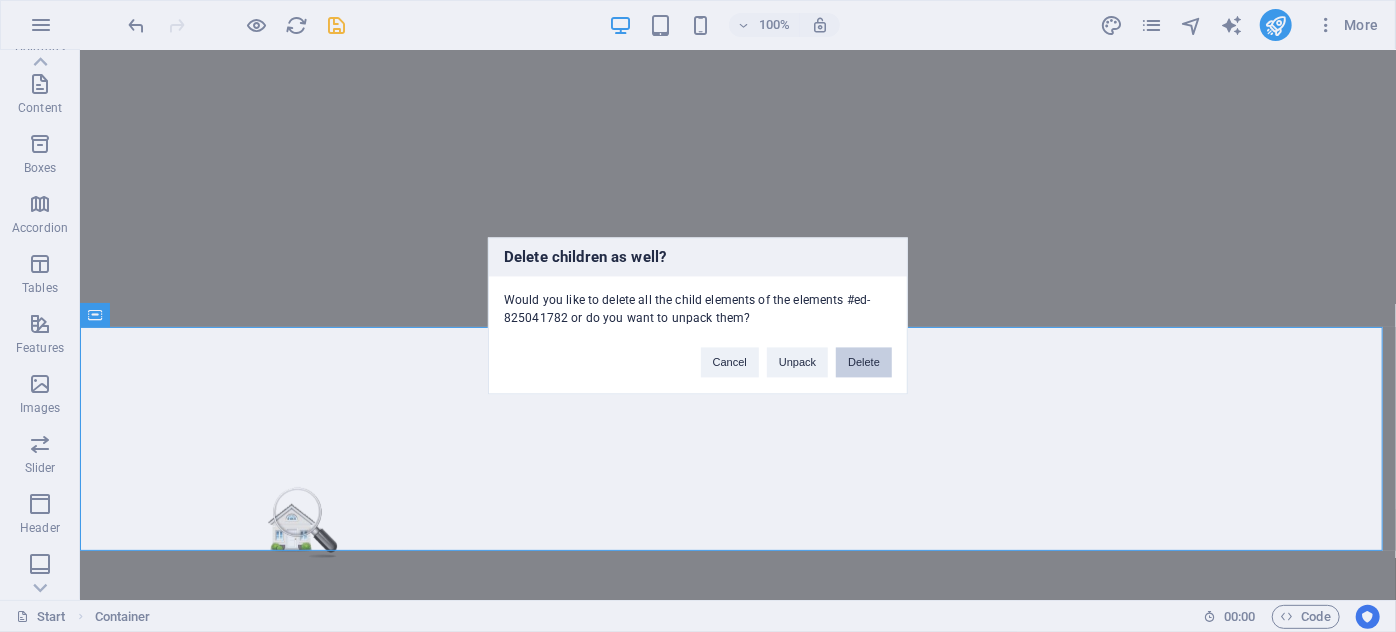 click on "Delete" at bounding box center (864, 363) 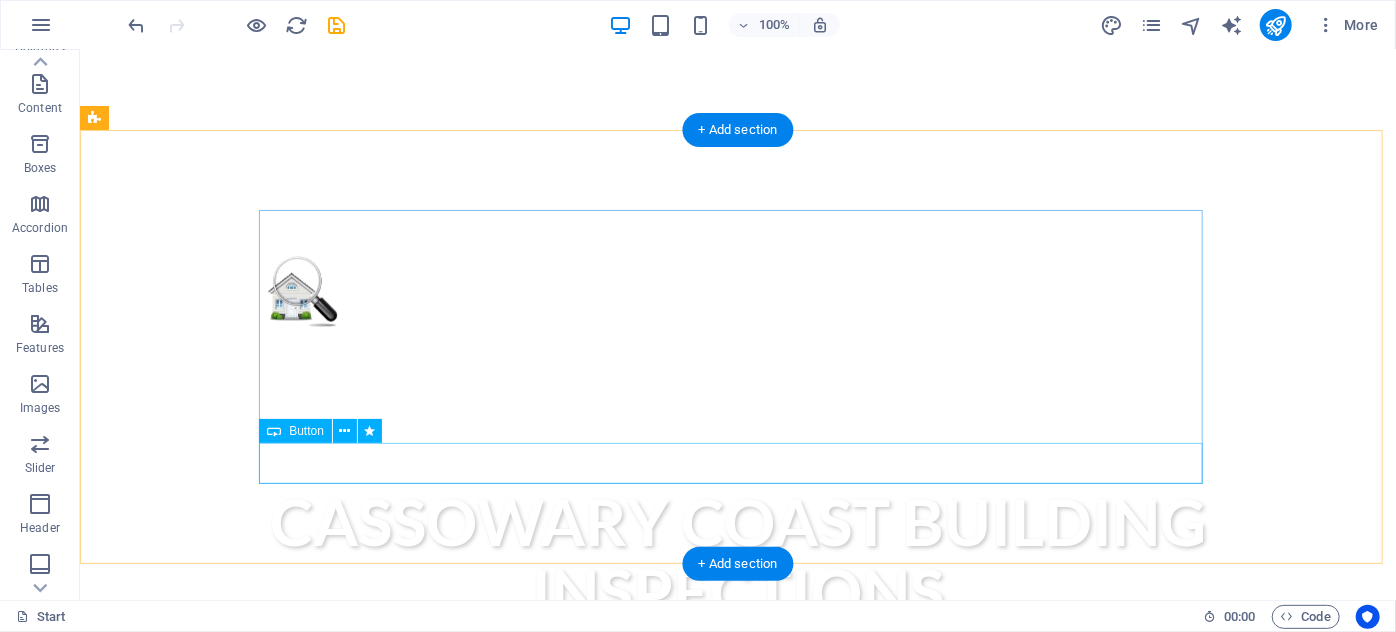 scroll, scrollTop: 363, scrollLeft: 0, axis: vertical 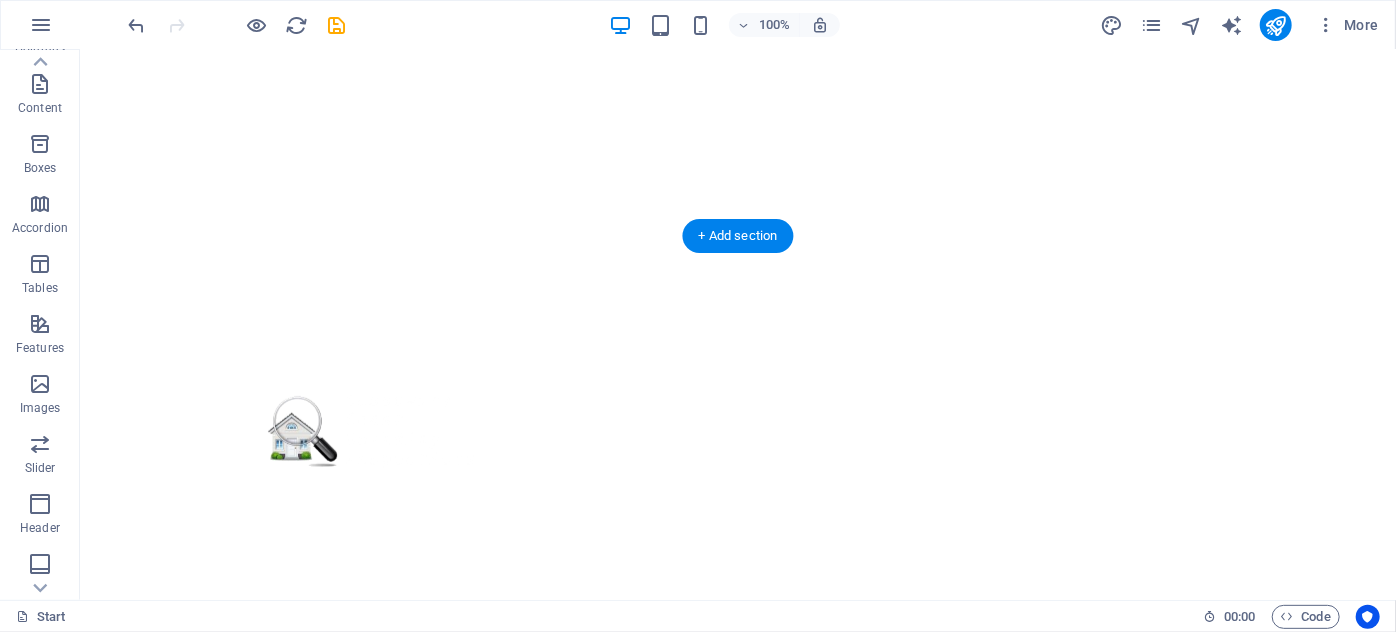 click at bounding box center (737, 1064) 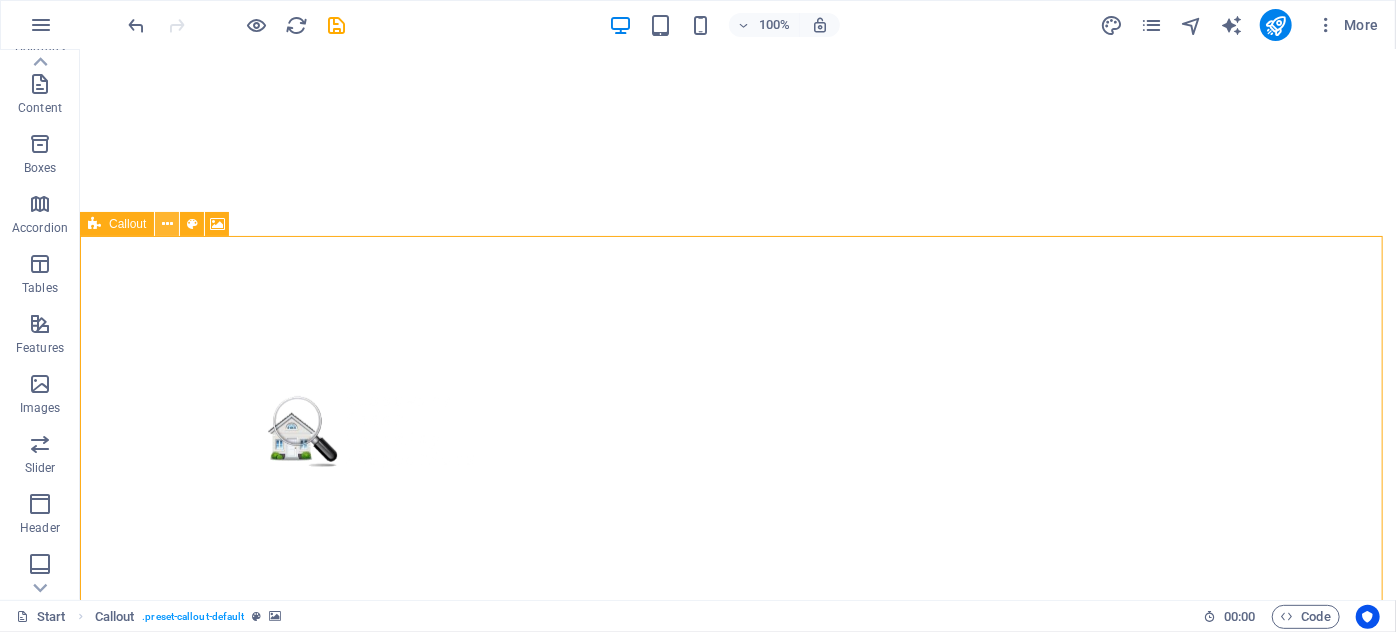 click at bounding box center (167, 224) 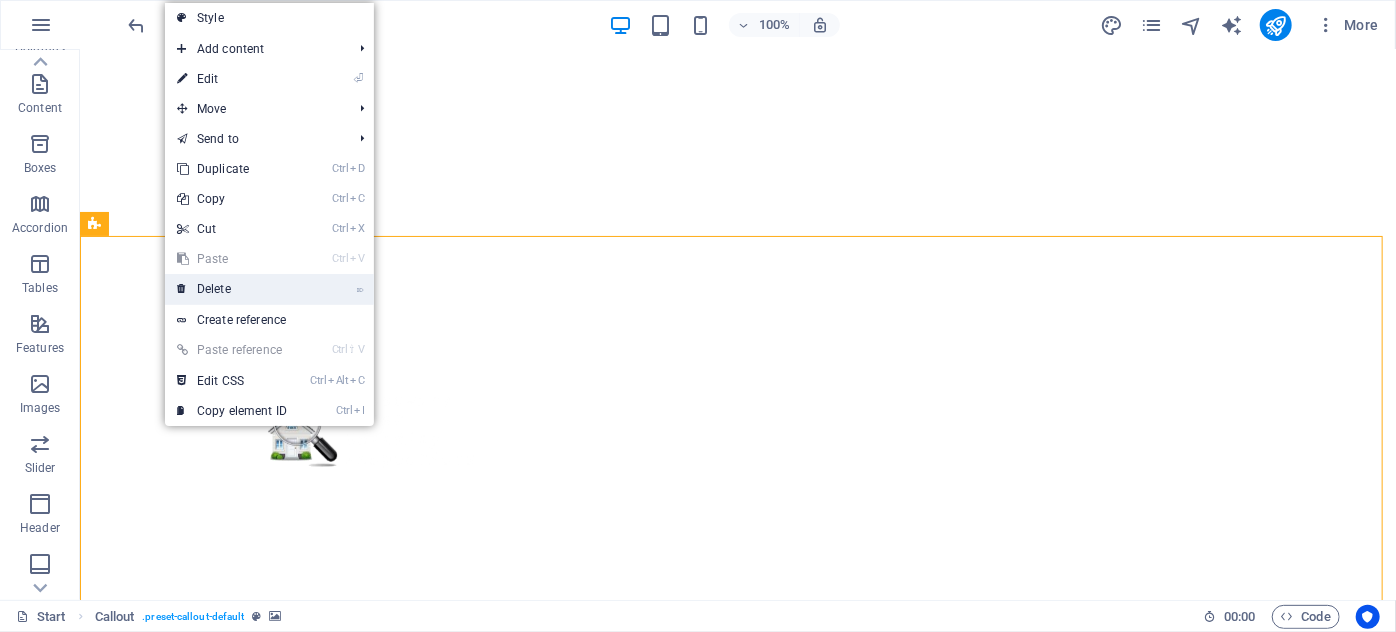 click on "⌦  Delete" at bounding box center (232, 289) 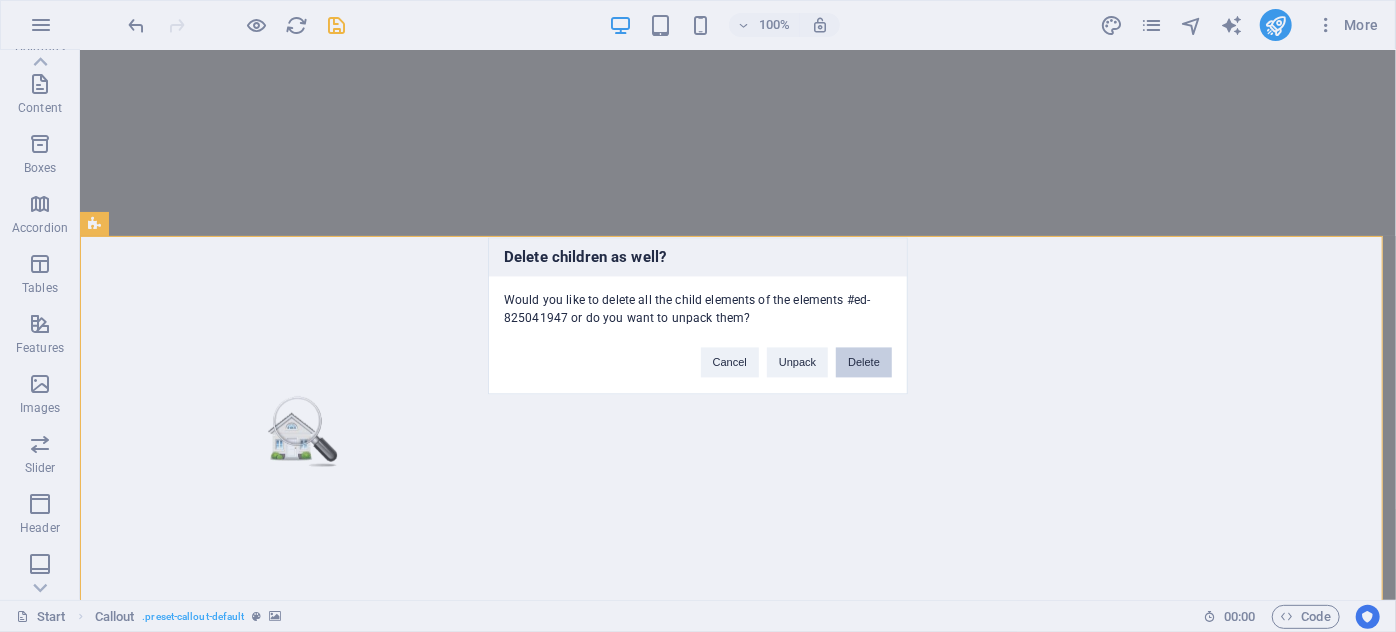 click on "Delete" at bounding box center [864, 363] 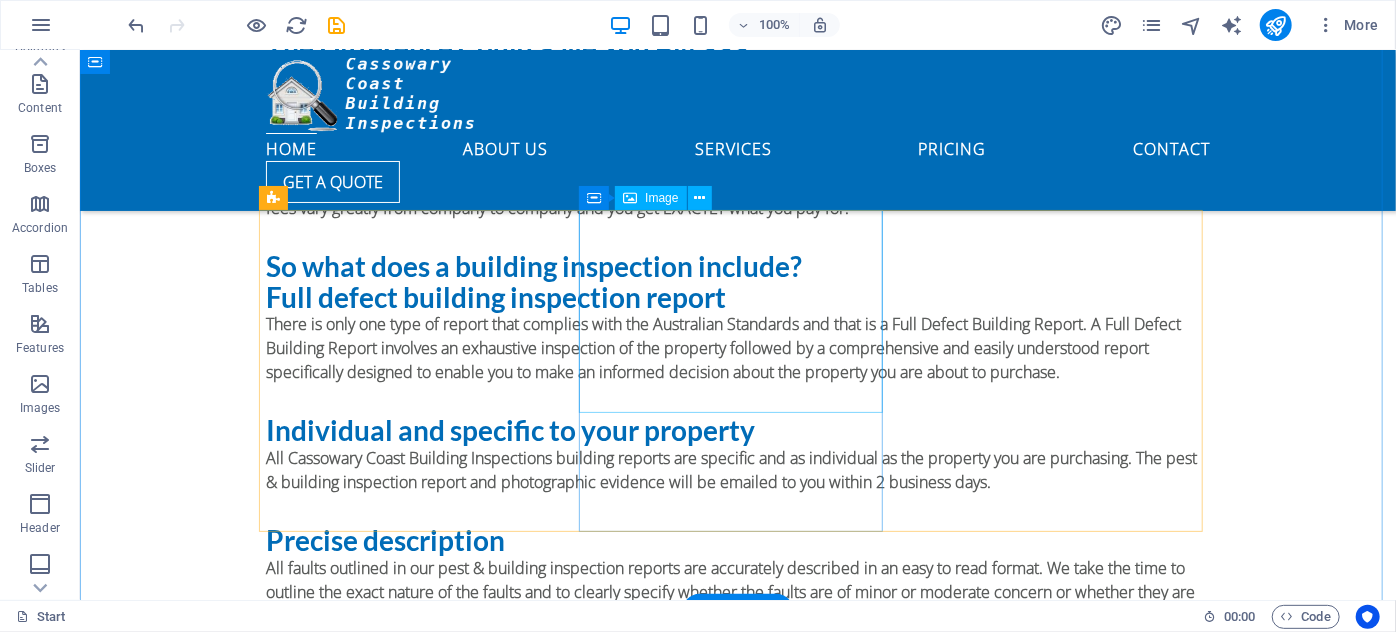 scroll, scrollTop: 1636, scrollLeft: 0, axis: vertical 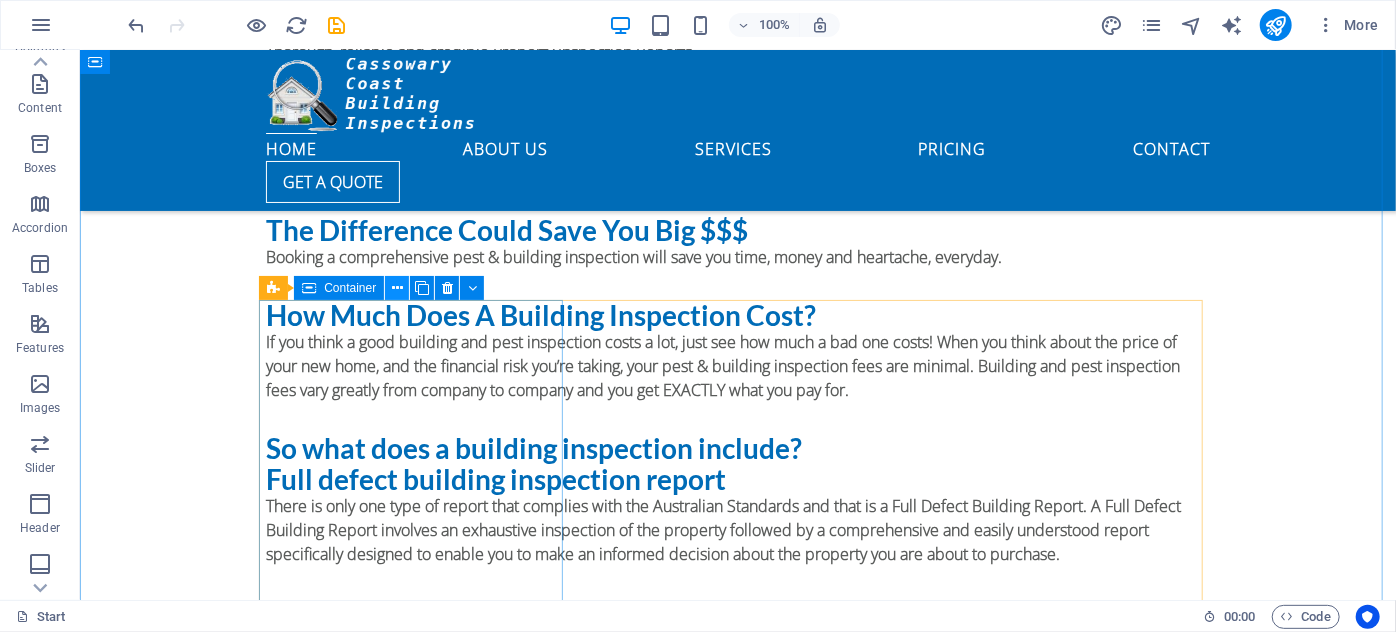 click at bounding box center (397, 288) 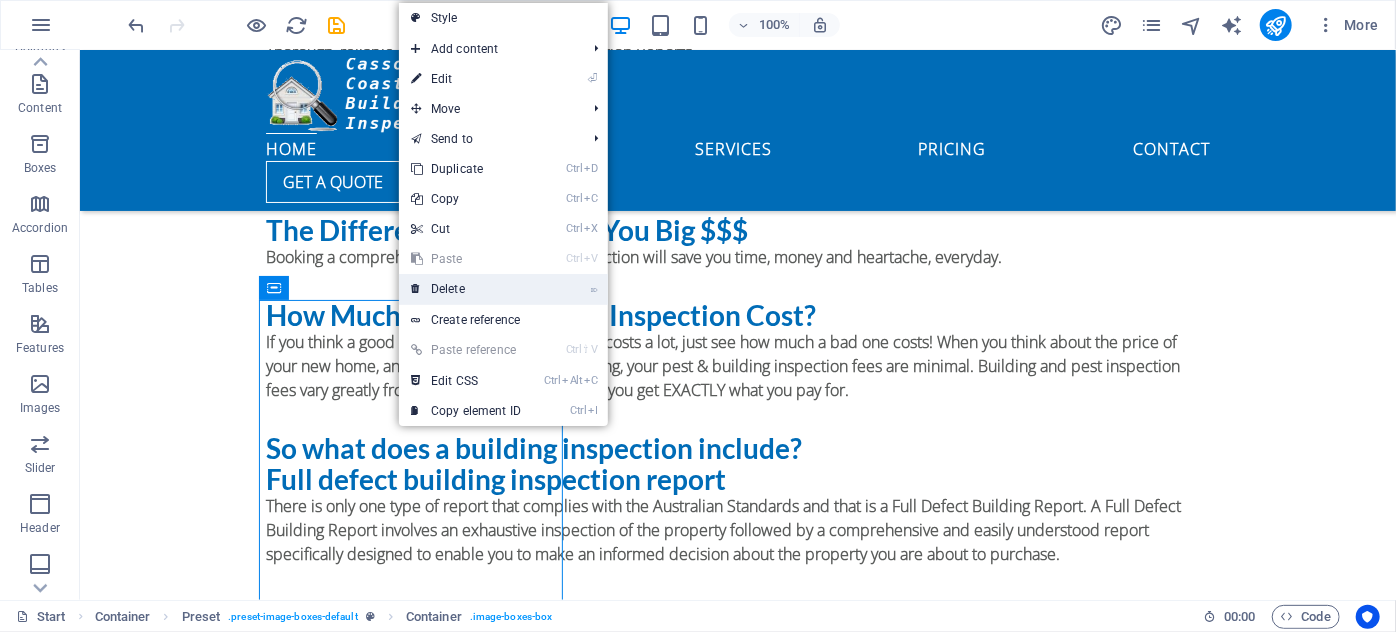 click on "⌦  Delete" at bounding box center (466, 289) 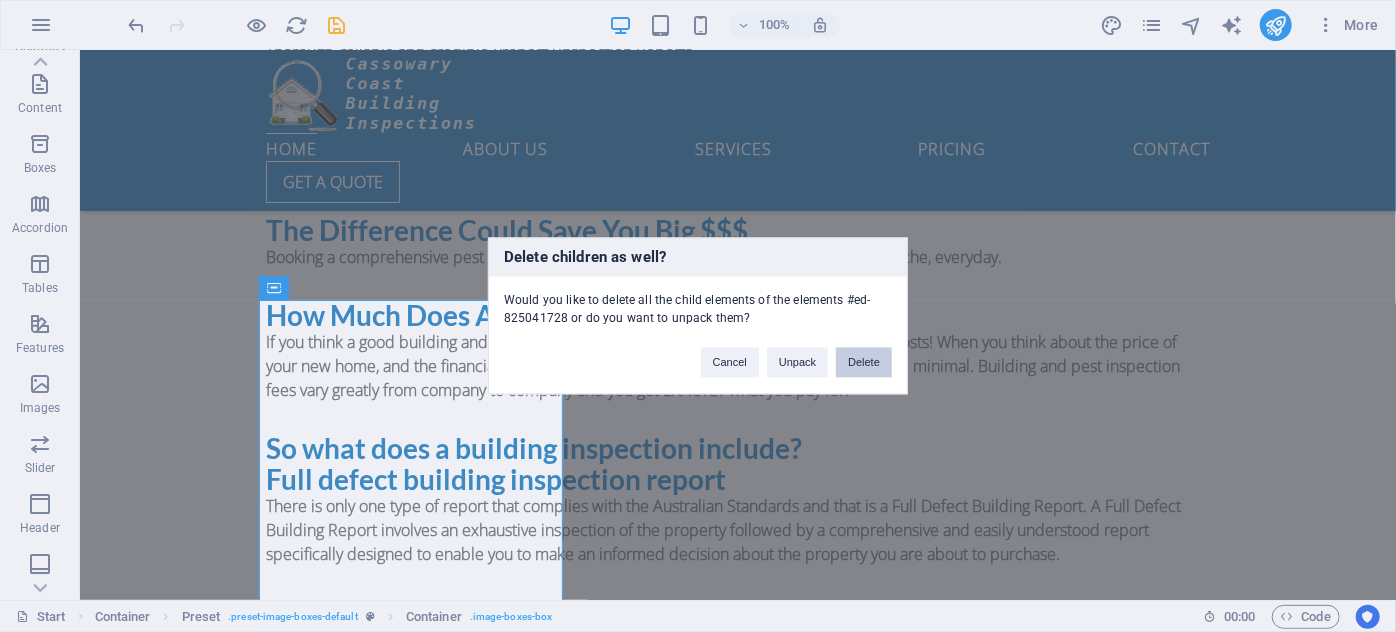 click on "Delete" at bounding box center (864, 363) 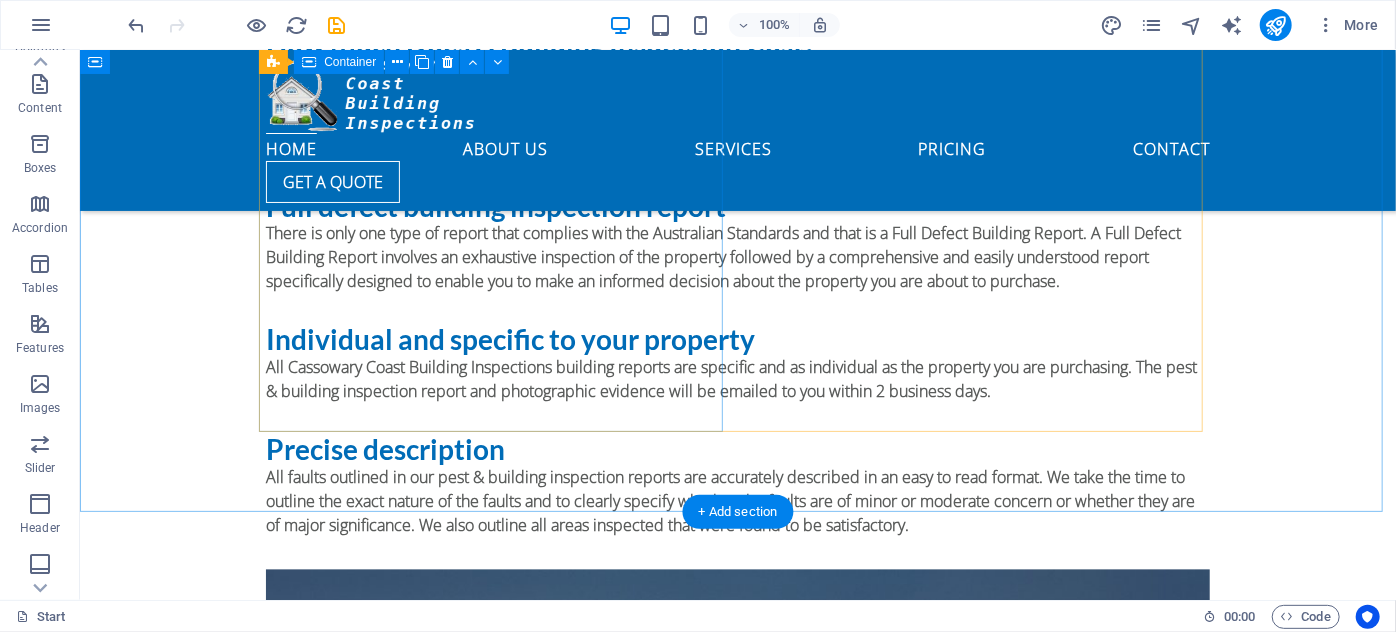 scroll, scrollTop: 1727, scrollLeft: 0, axis: vertical 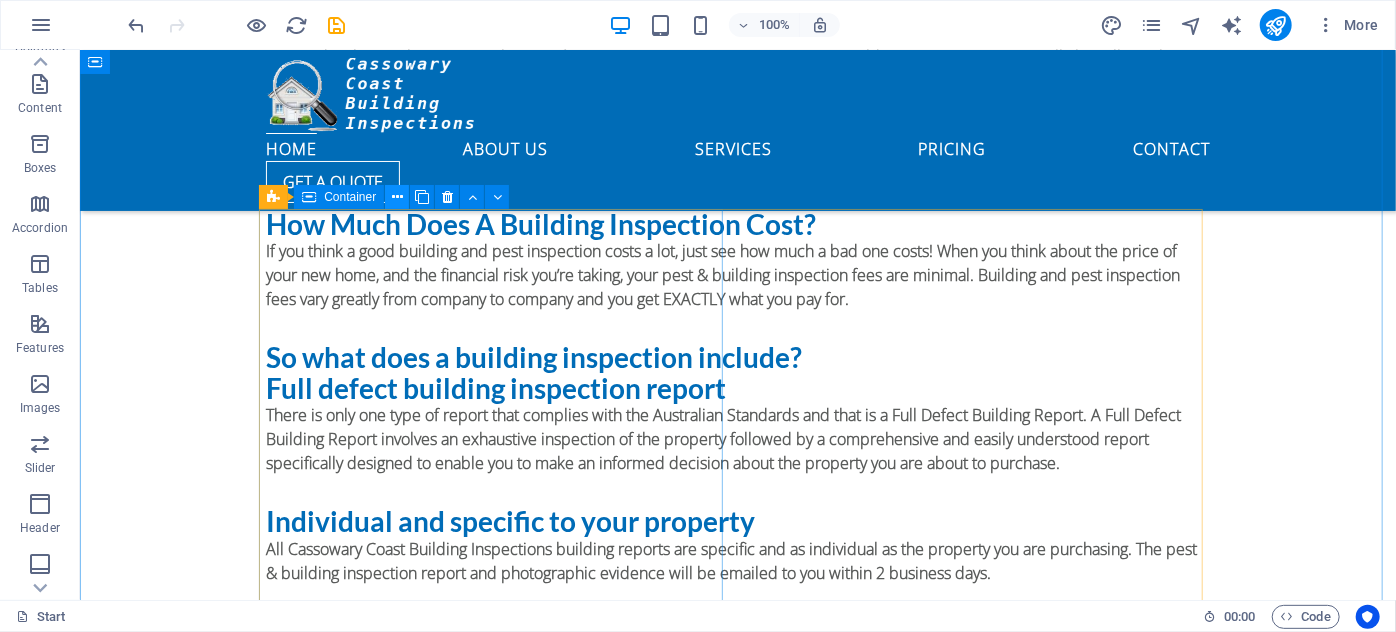 click at bounding box center (397, 197) 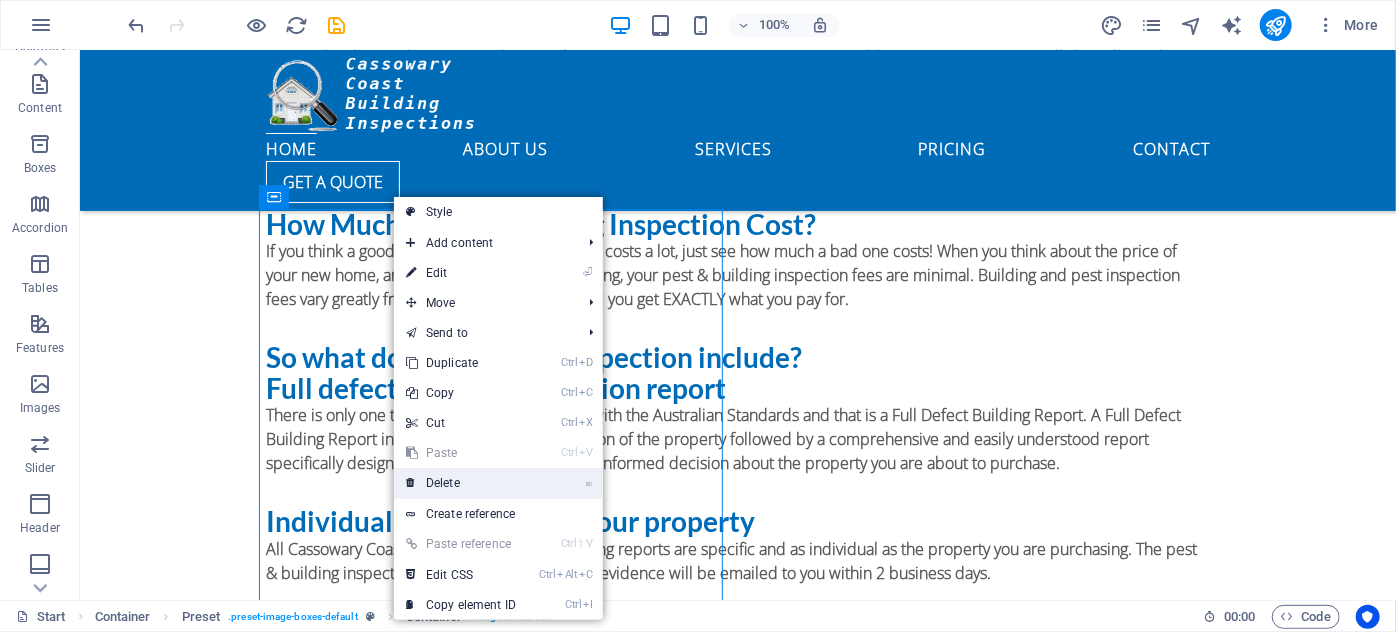 click on "⌦  Delete" at bounding box center (461, 483) 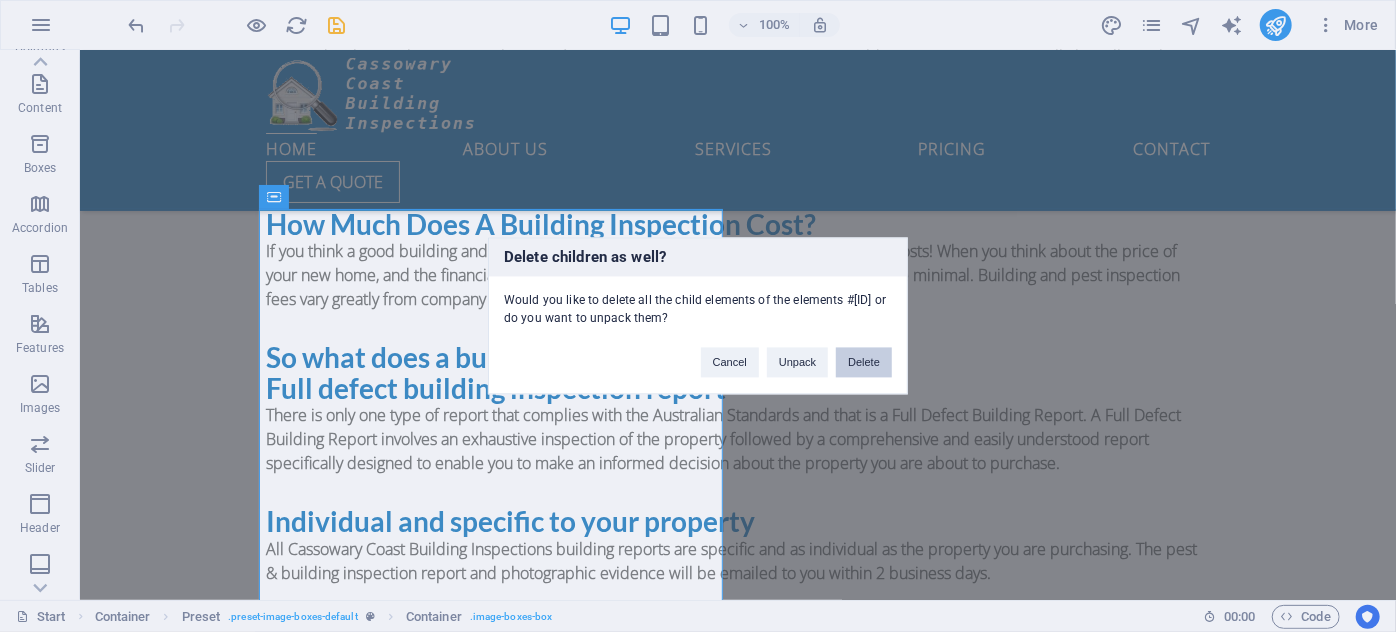 click on "Delete" at bounding box center [864, 363] 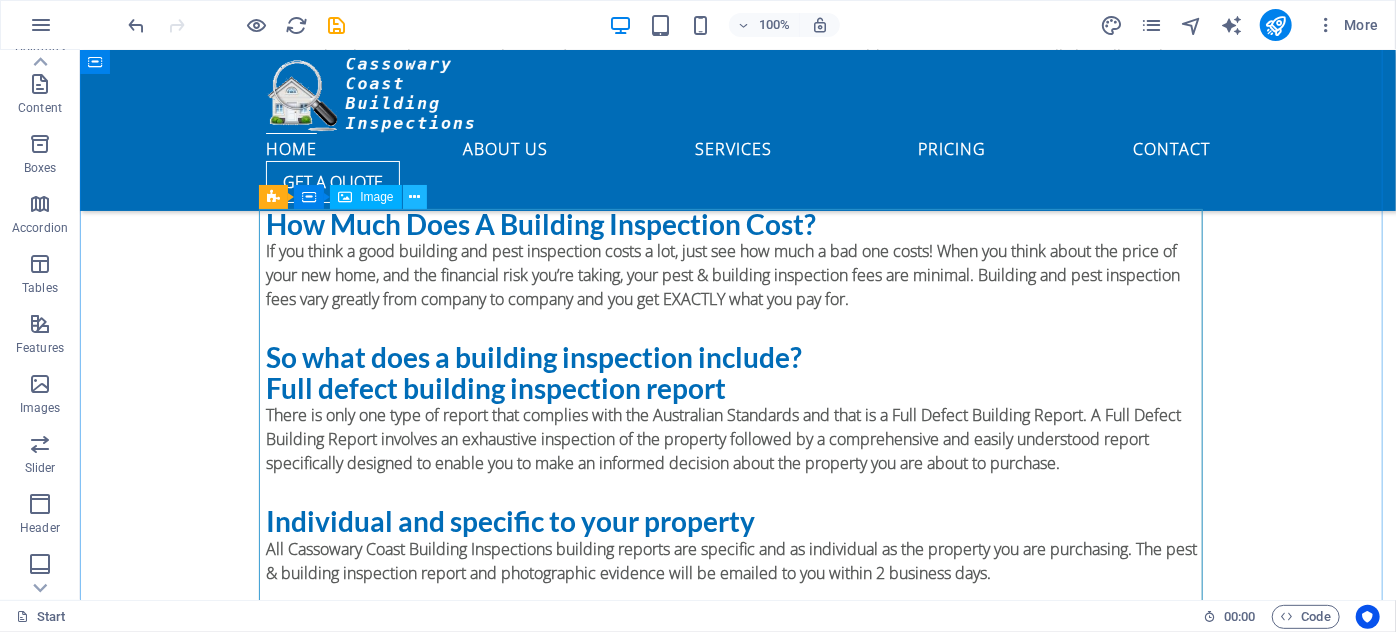 click at bounding box center [414, 197] 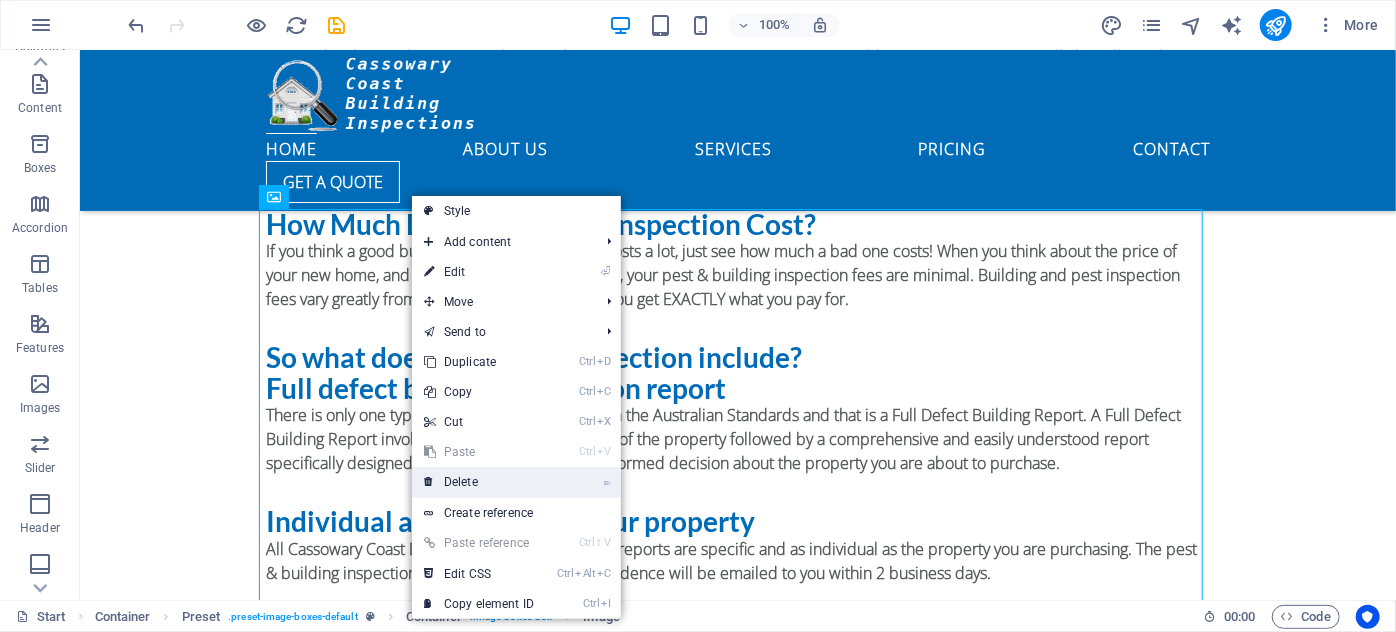 click on "⌦  Delete" at bounding box center [479, 482] 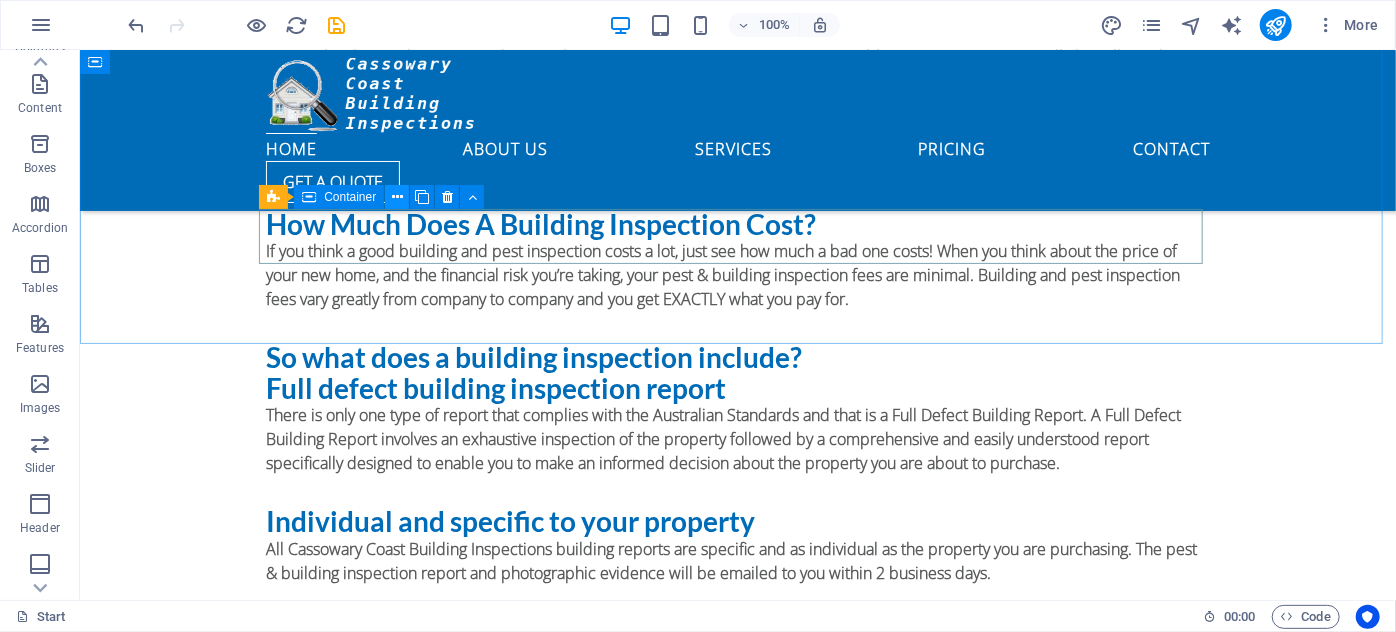 click at bounding box center (397, 197) 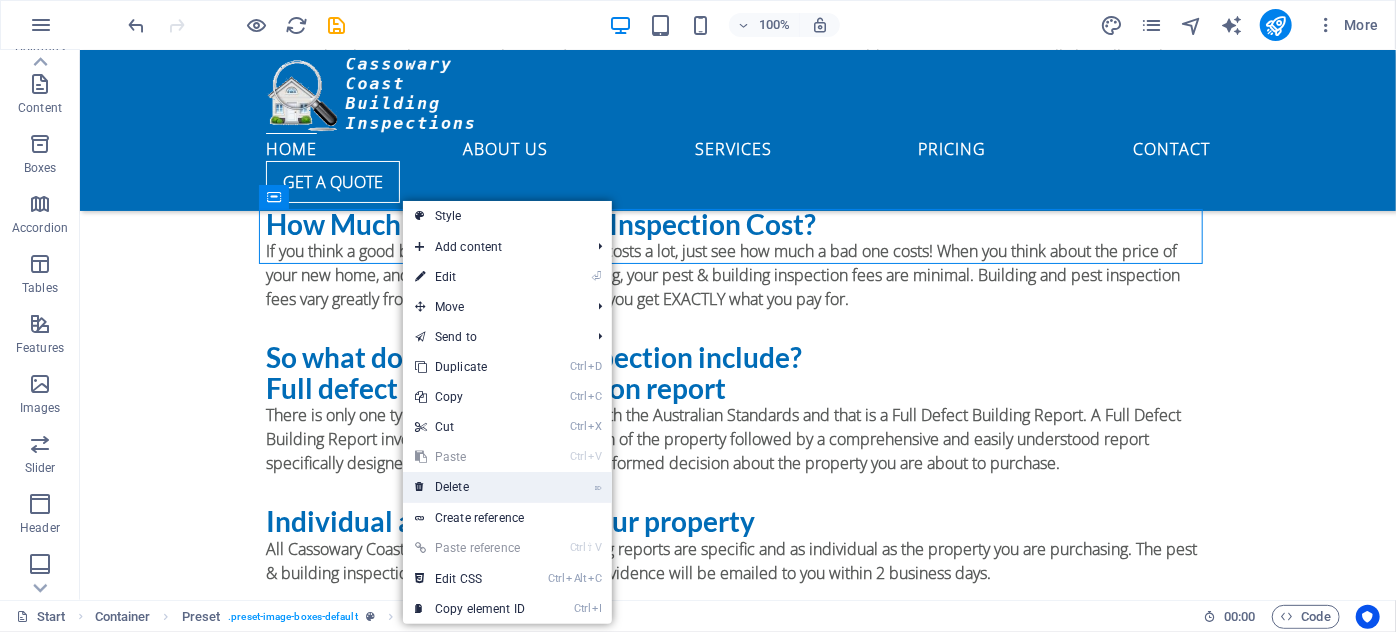 click on "⌦  Delete" at bounding box center [470, 487] 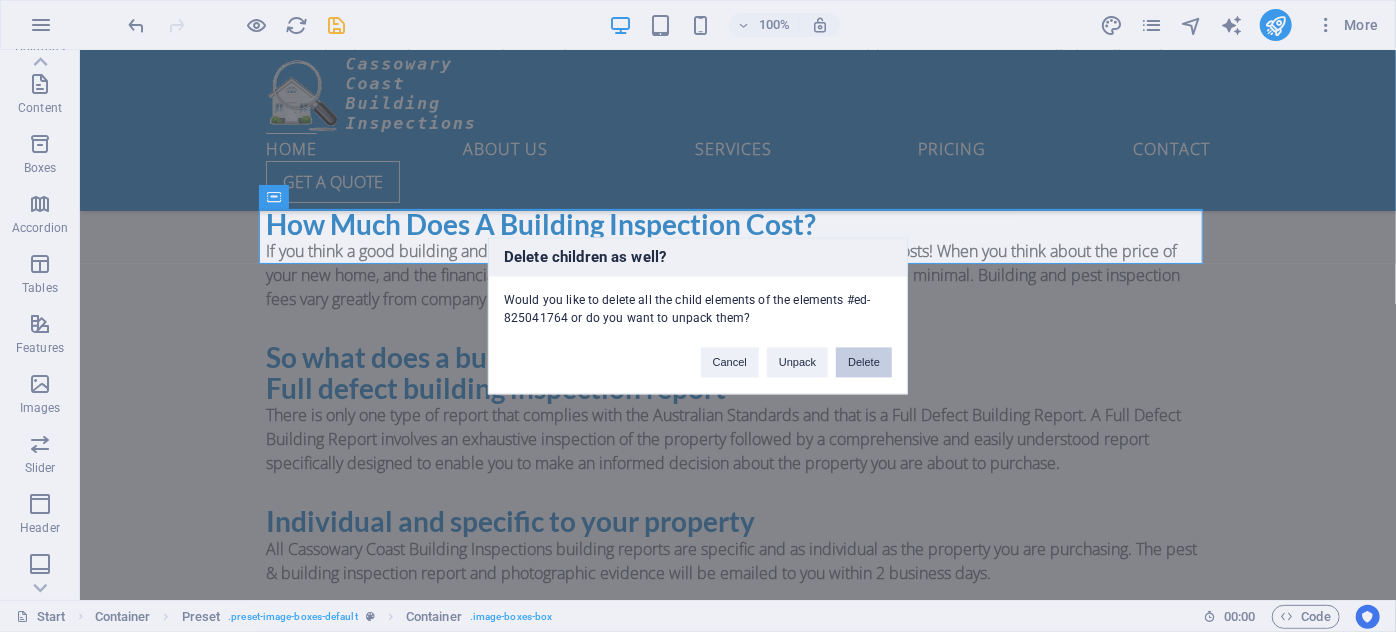 click on "Delete" at bounding box center [864, 363] 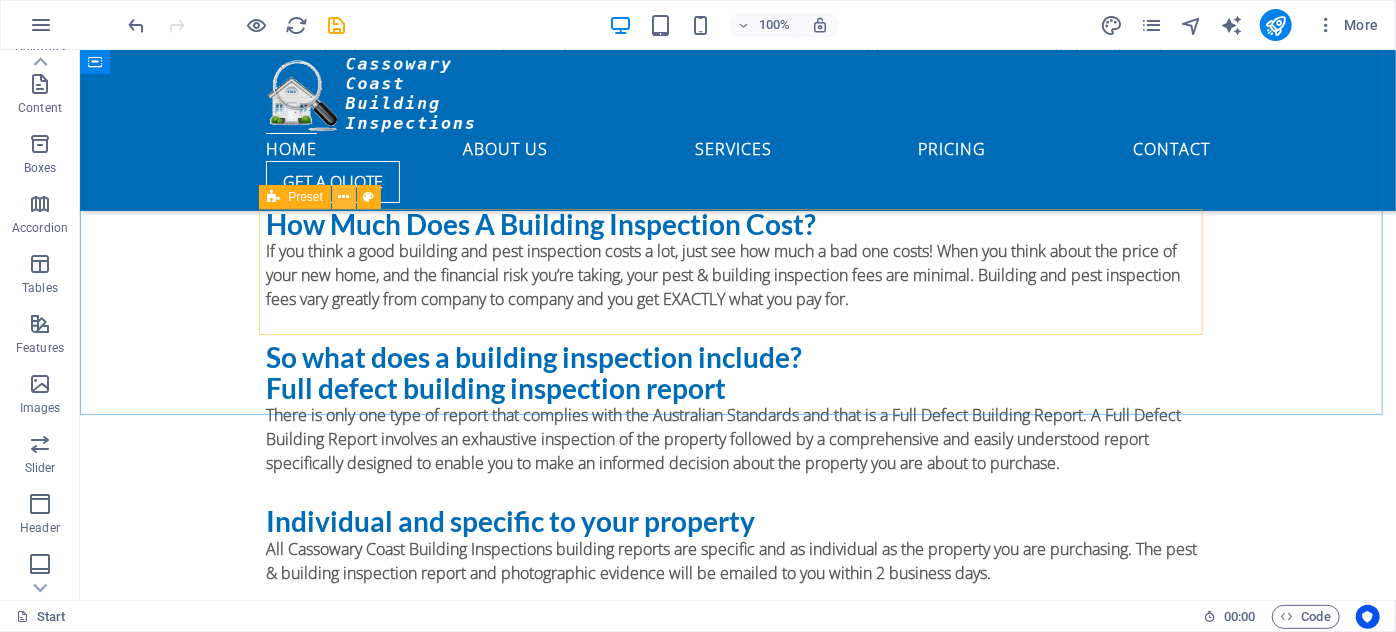 click at bounding box center (343, 197) 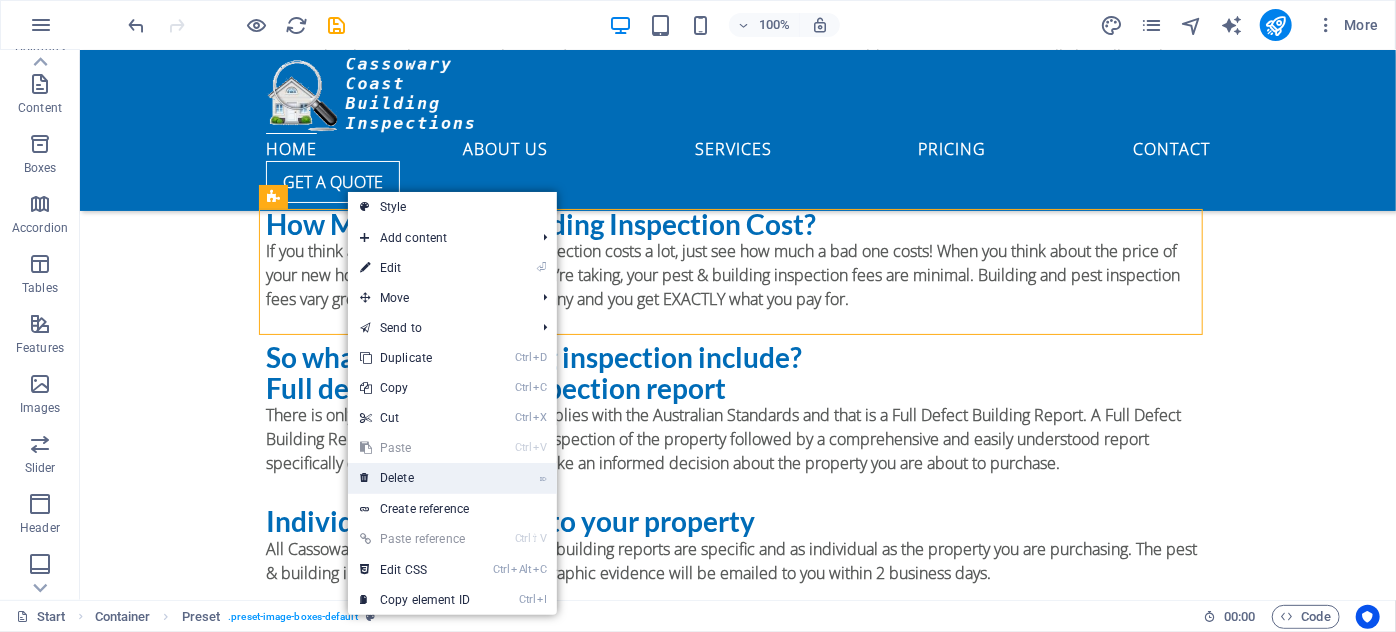 click on "⌦  Delete" at bounding box center [415, 478] 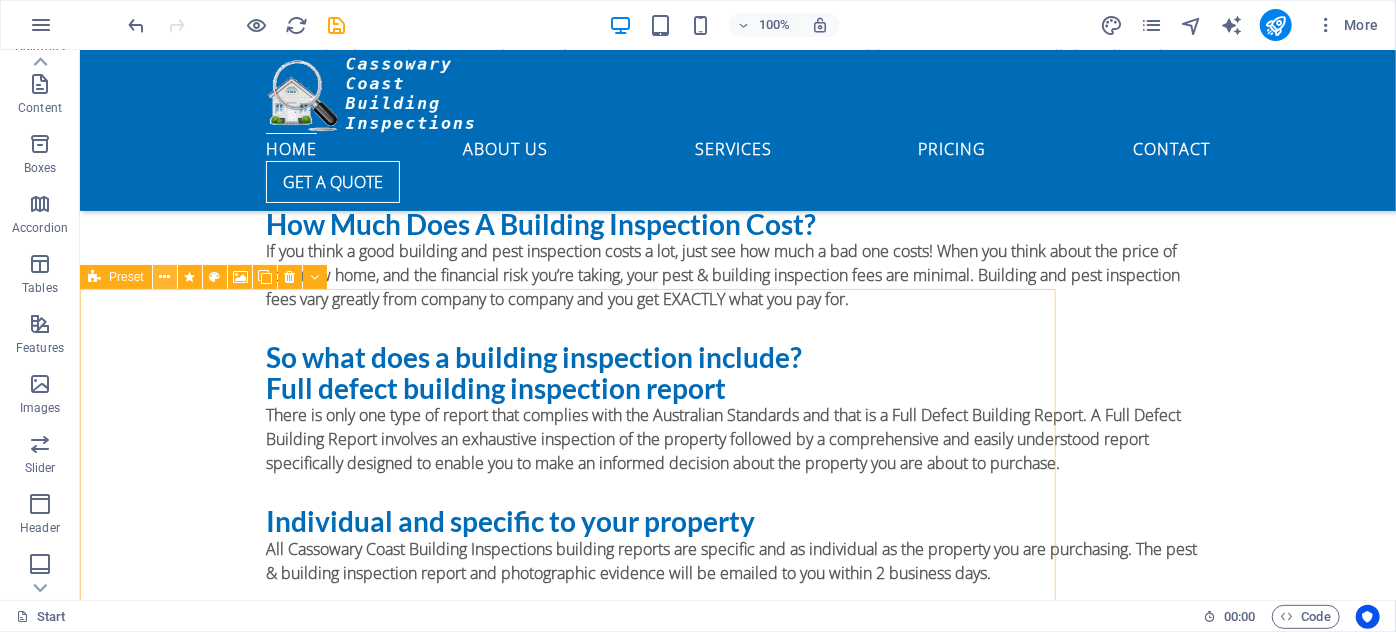 click at bounding box center [164, 277] 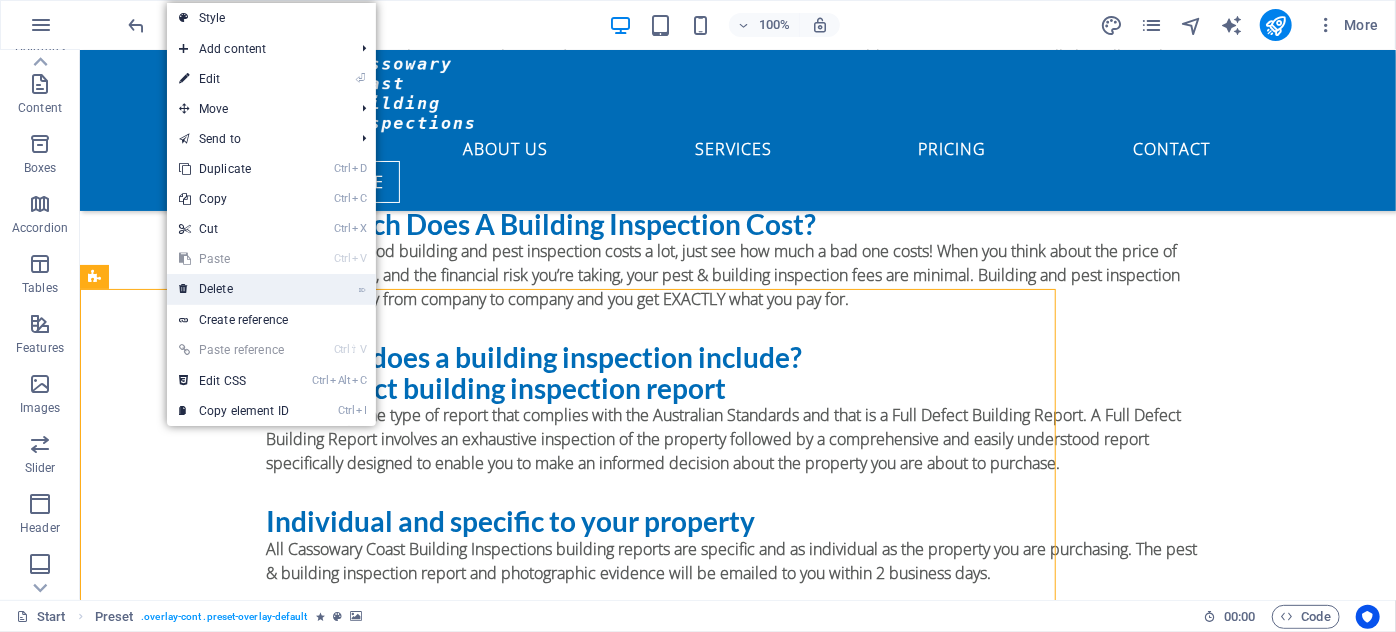 click on "⌦  Delete" at bounding box center [234, 289] 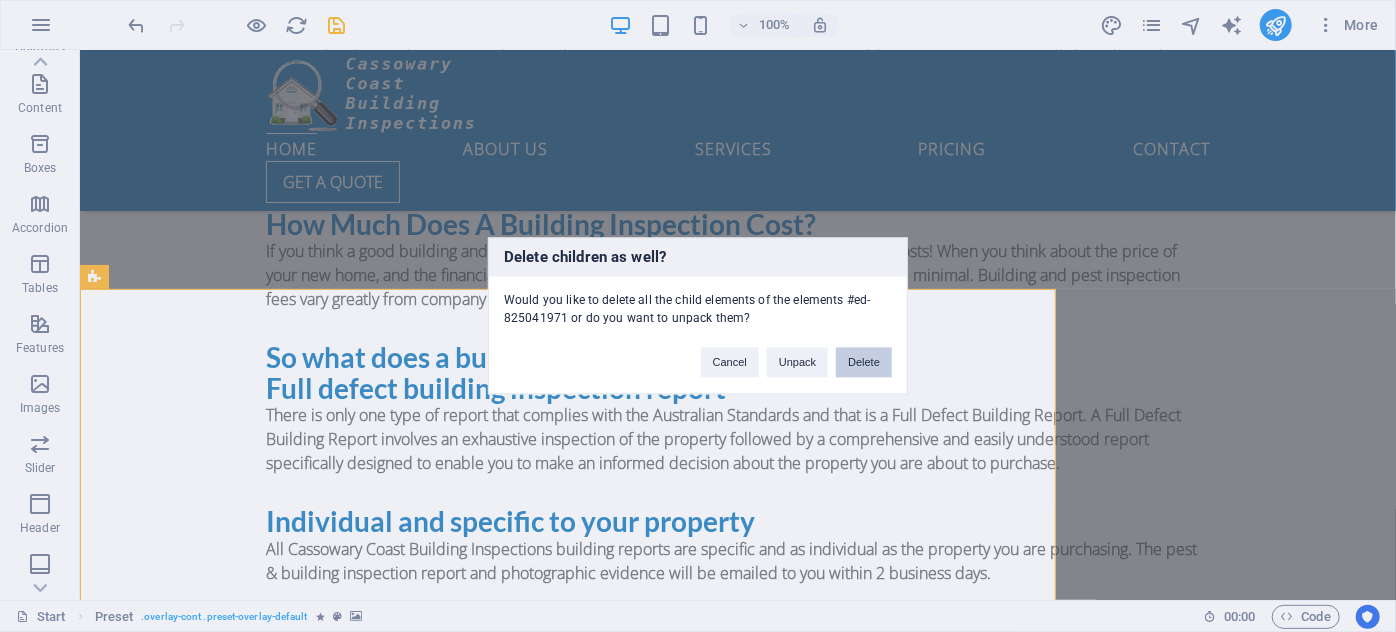 drag, startPoint x: 789, startPoint y: 312, endPoint x: 869, endPoint y: 362, distance: 94.33981 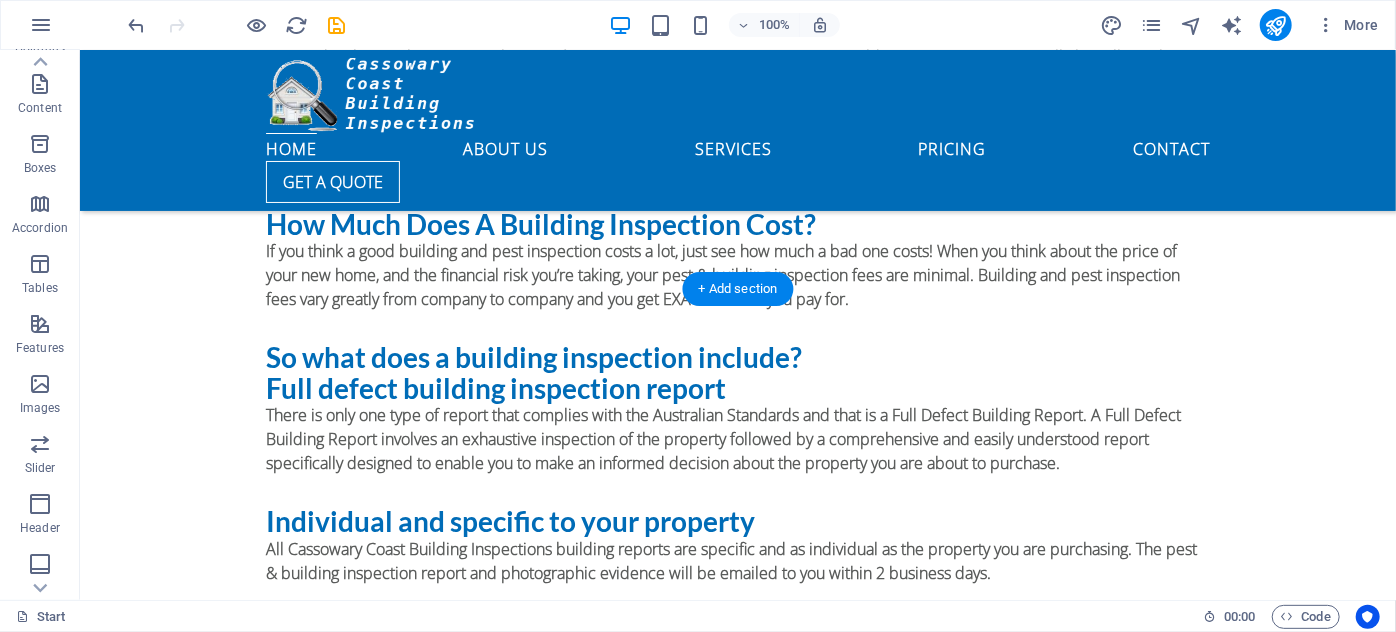 scroll, scrollTop: 1818, scrollLeft: 0, axis: vertical 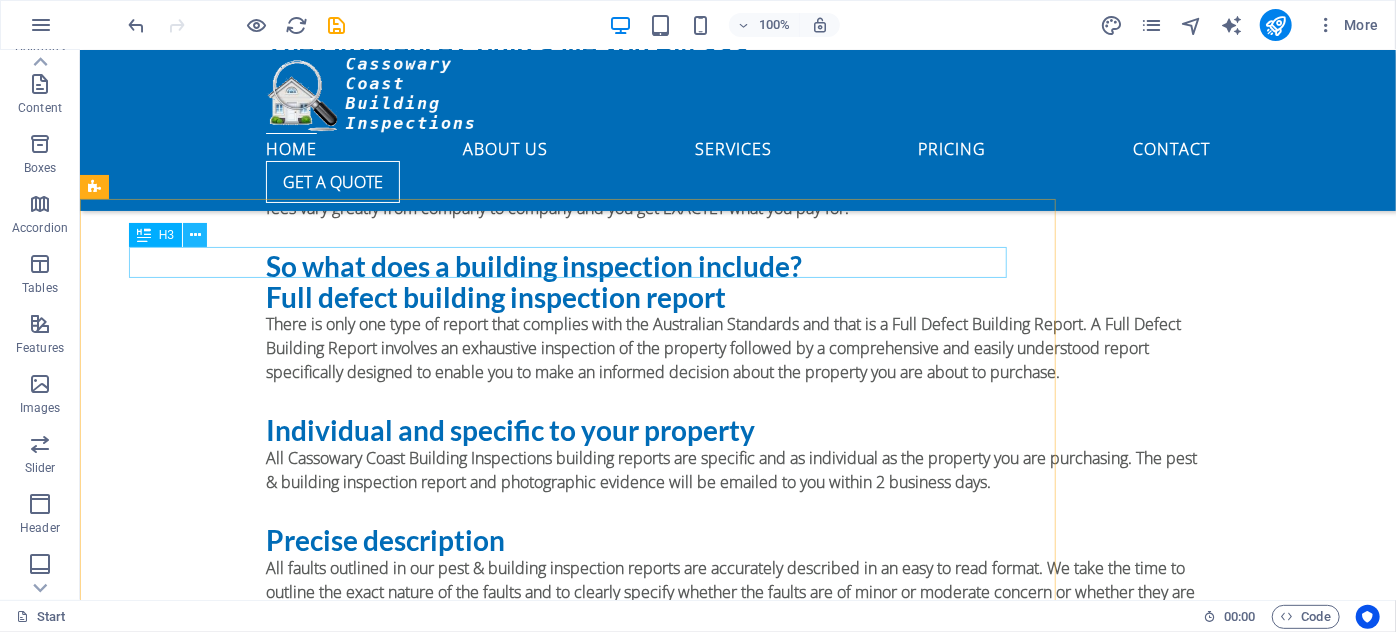 click at bounding box center [195, 235] 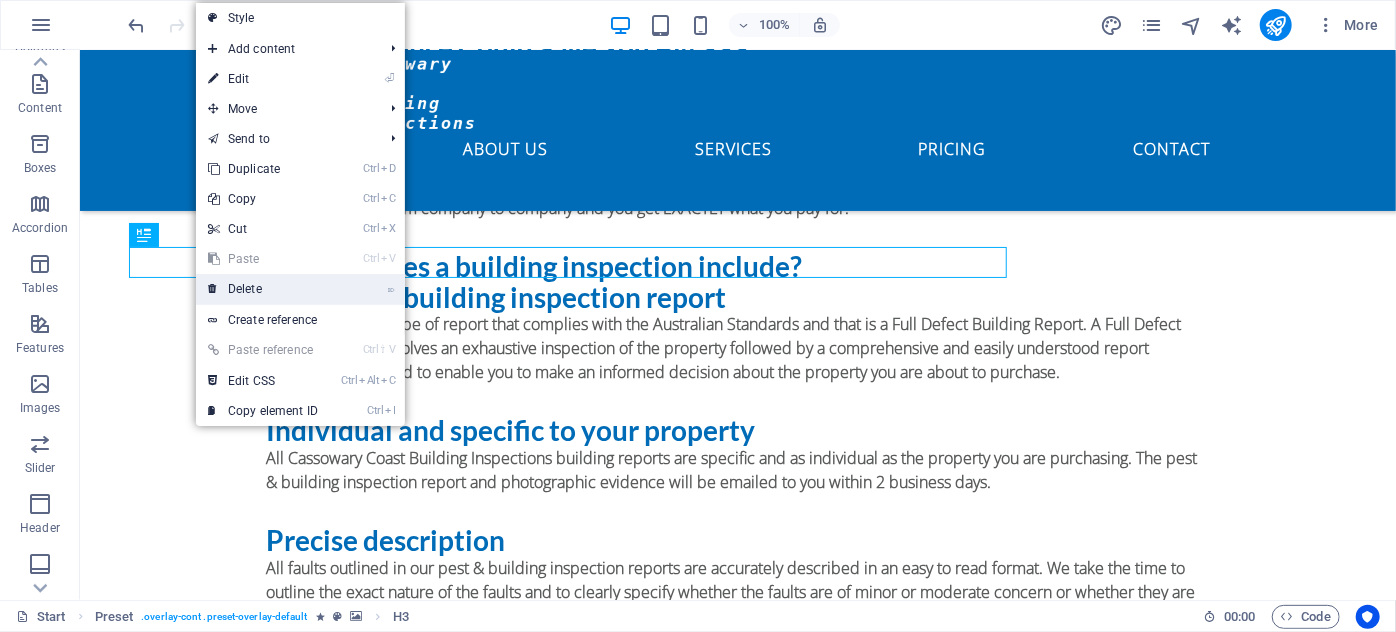 click on "⌦  Delete" at bounding box center [263, 289] 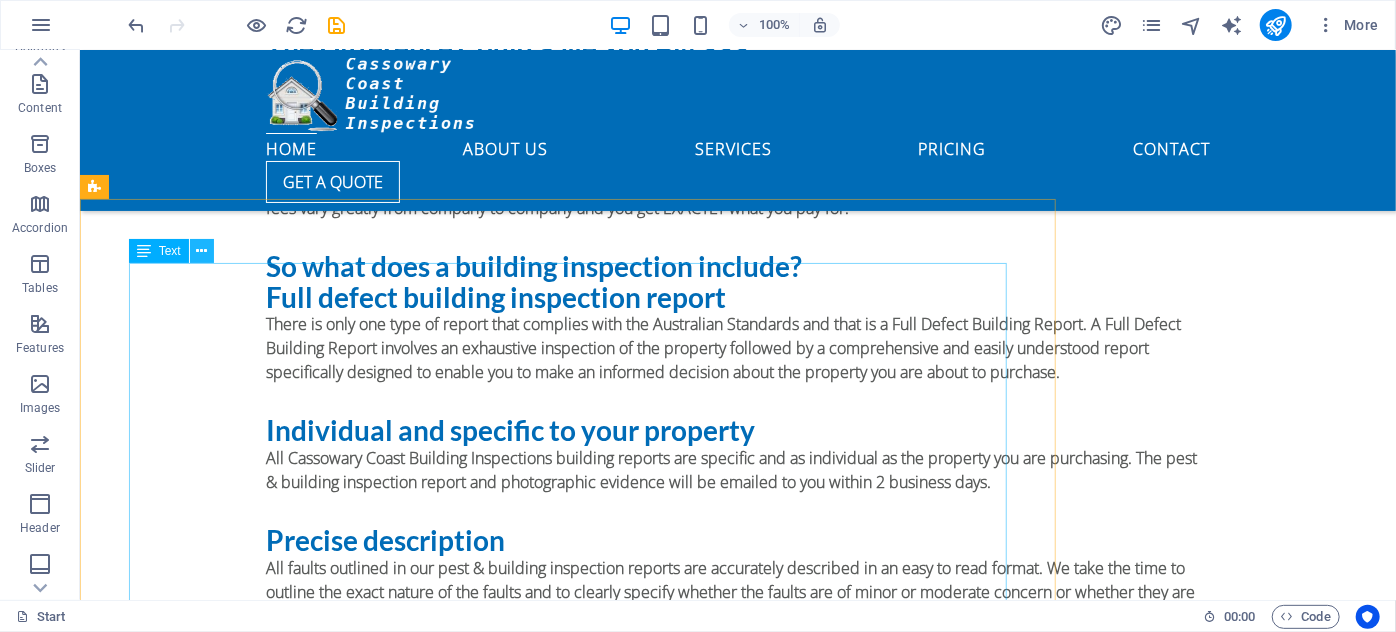 click at bounding box center [201, 251] 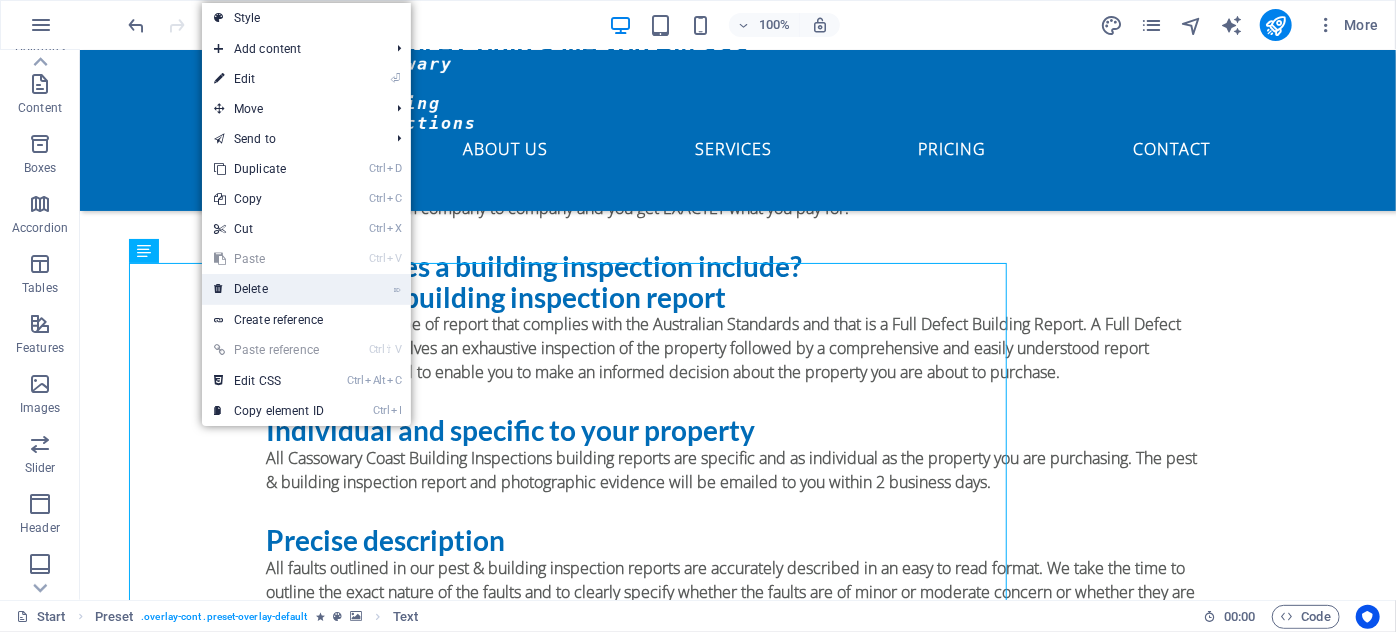 click on "⌦  Delete" at bounding box center (269, 289) 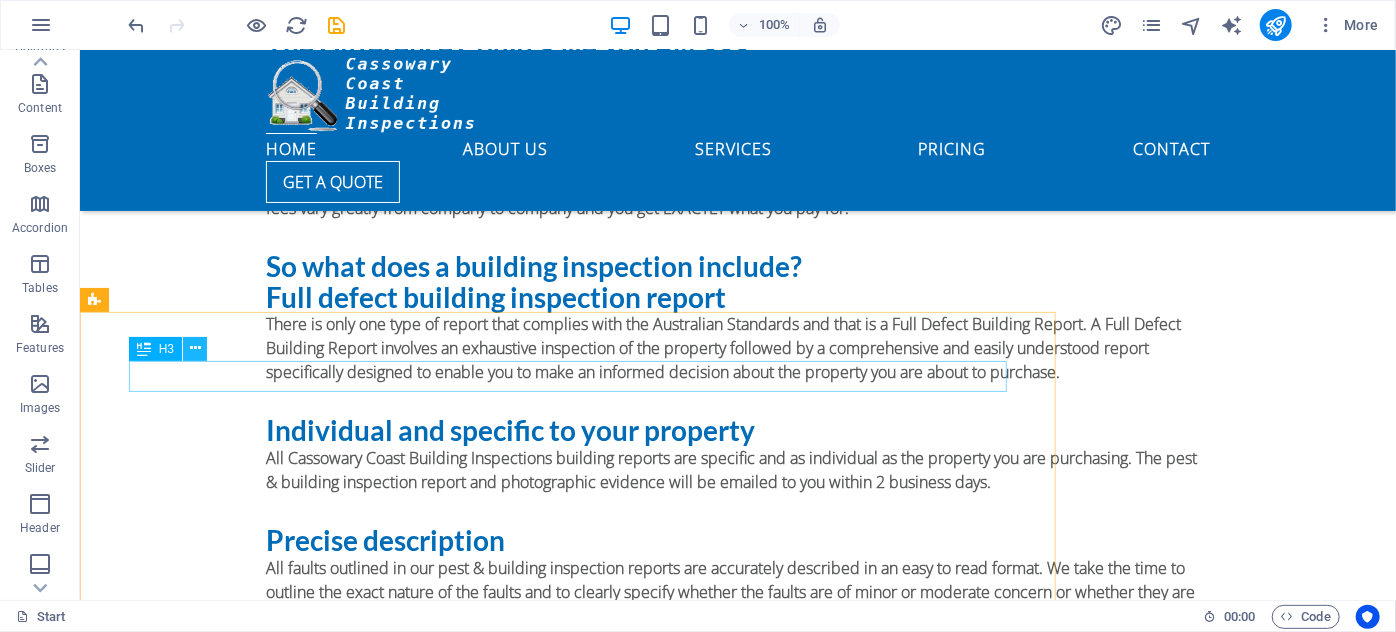 click at bounding box center (195, 348) 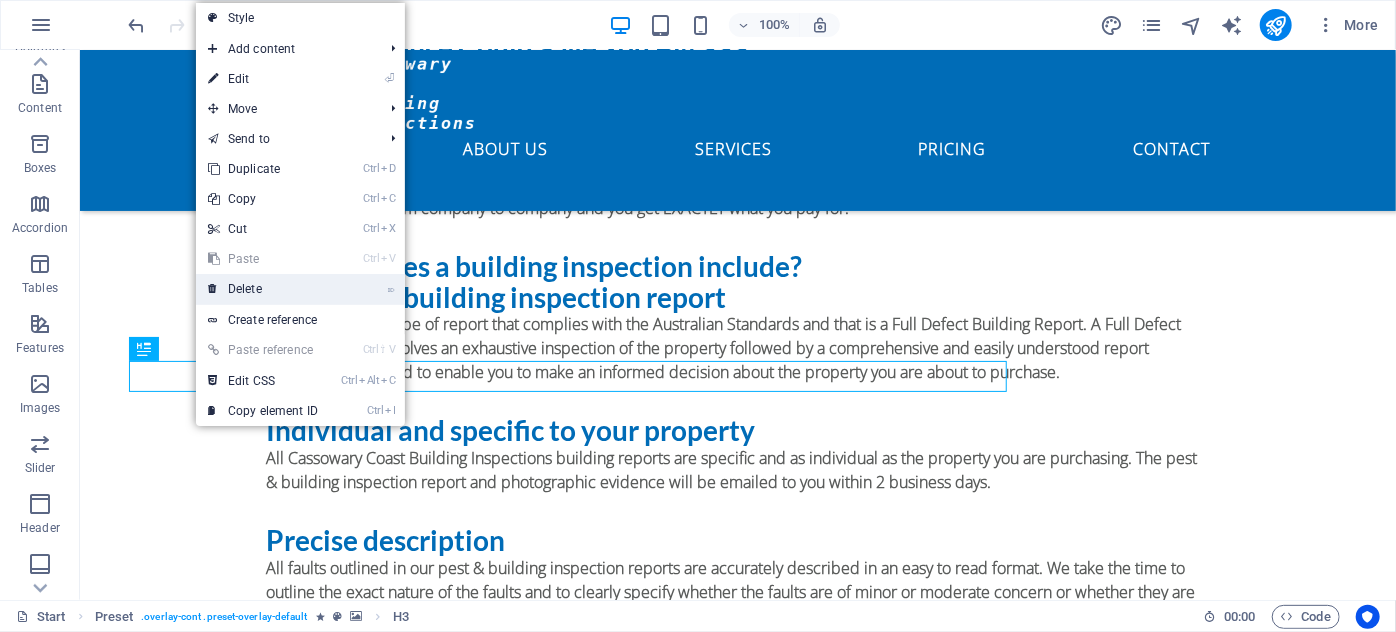 click on "⌦  Delete" at bounding box center [263, 289] 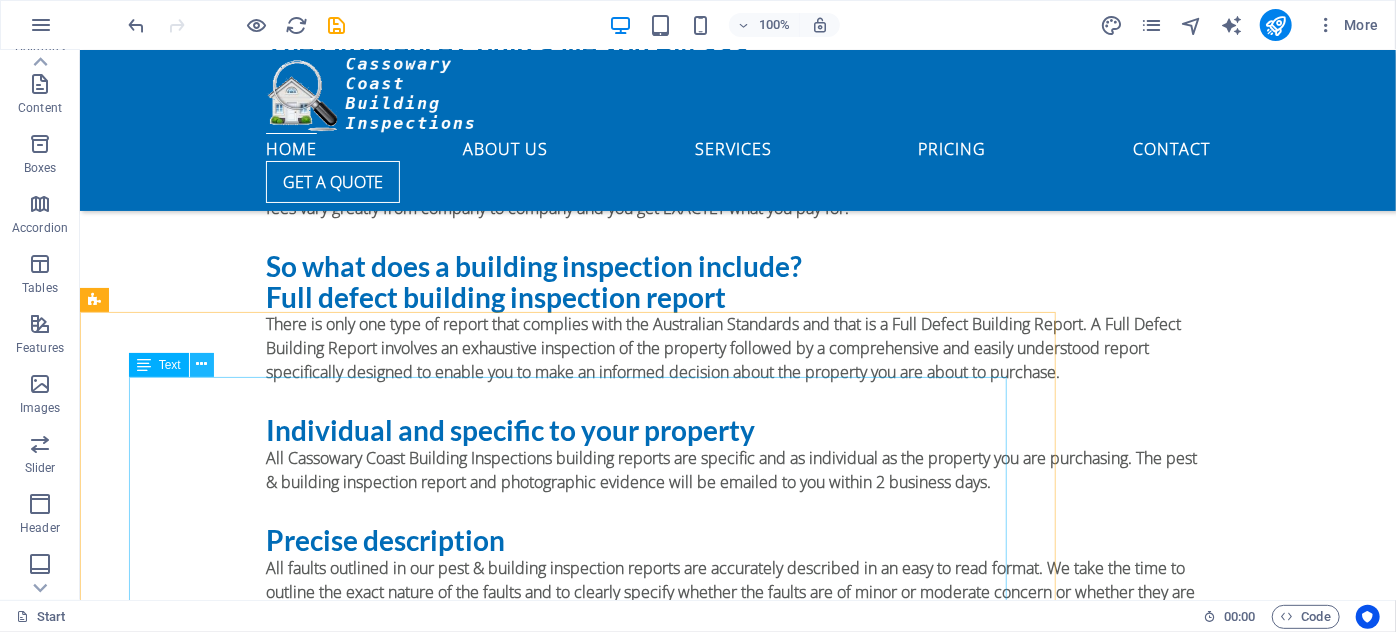 click at bounding box center [201, 364] 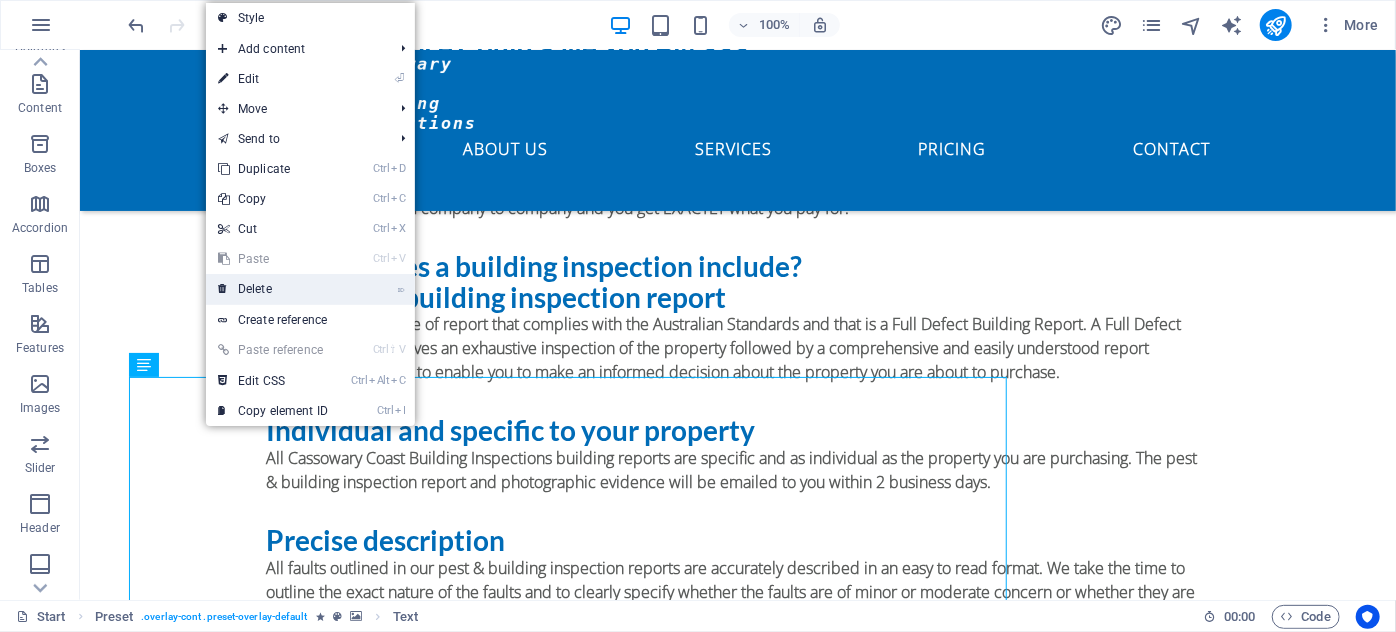 click on "⌦  Delete" at bounding box center (273, 289) 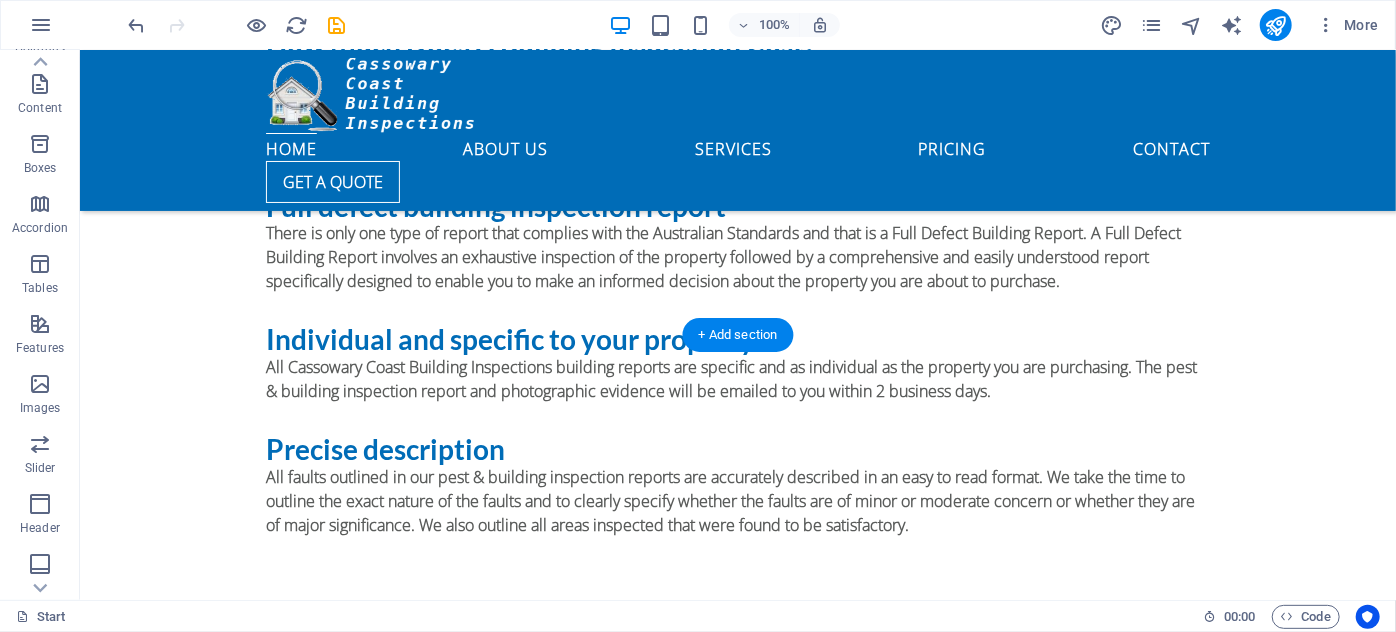scroll, scrollTop: 1909, scrollLeft: 0, axis: vertical 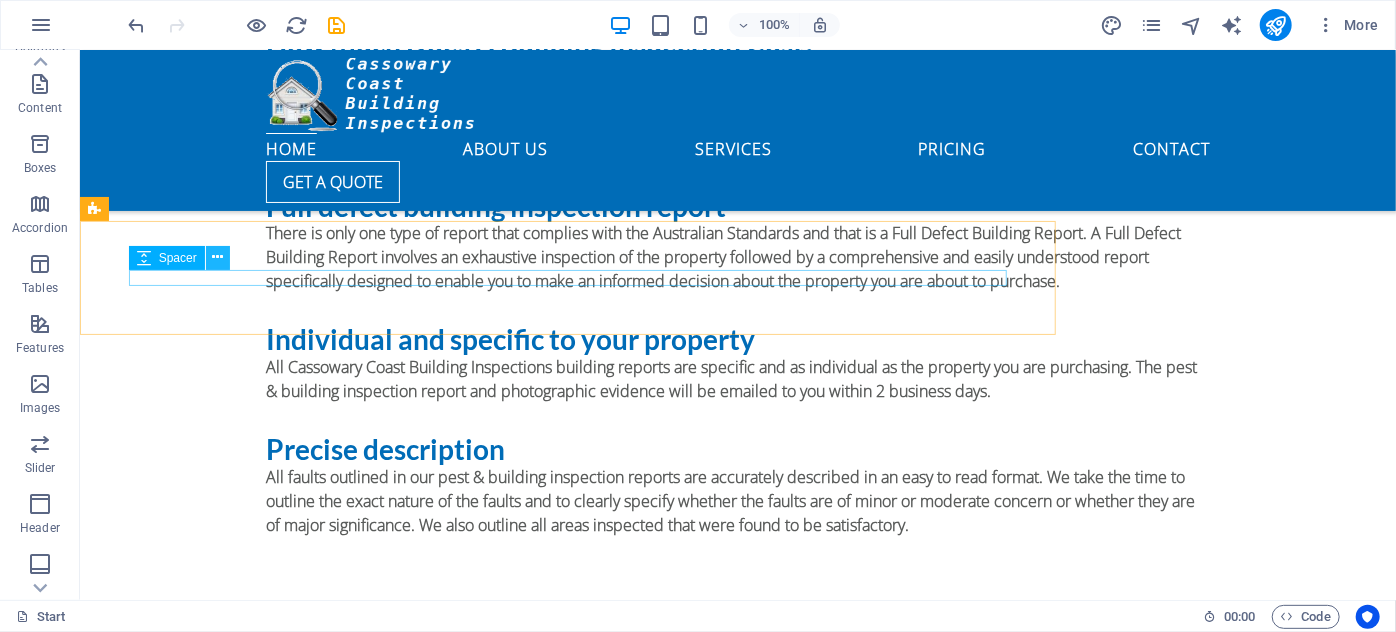 click at bounding box center [217, 257] 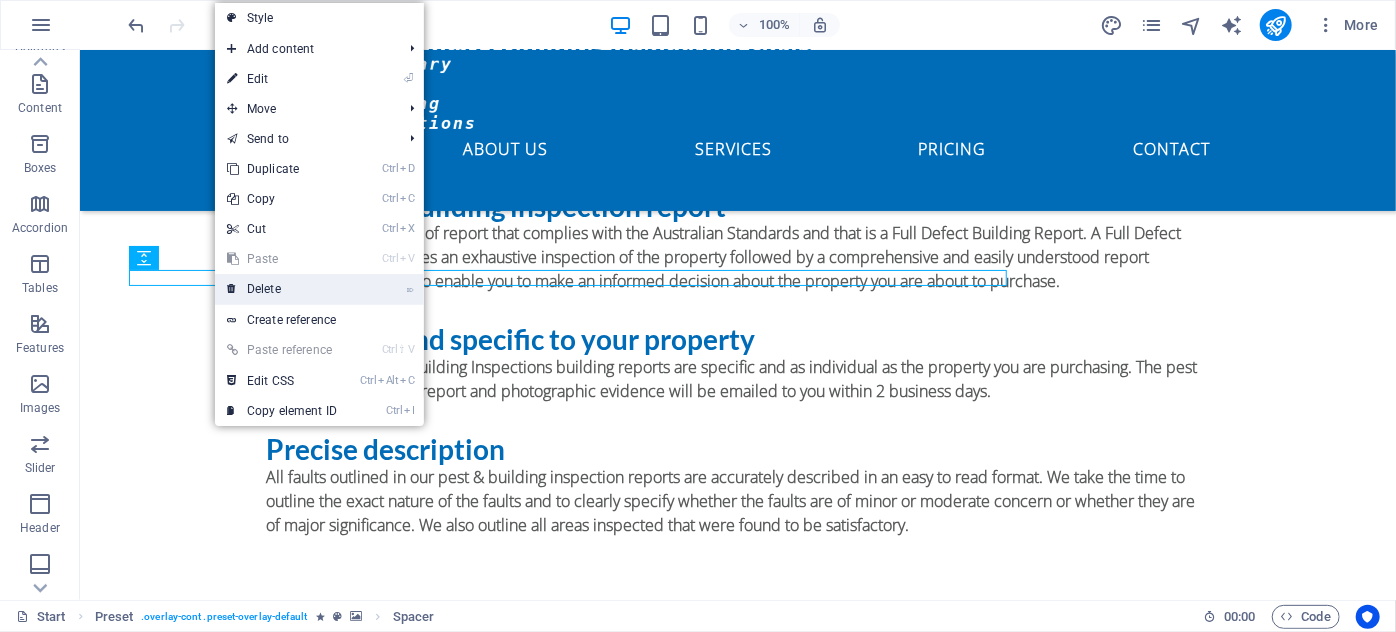 click on "⌦  Delete" at bounding box center [282, 289] 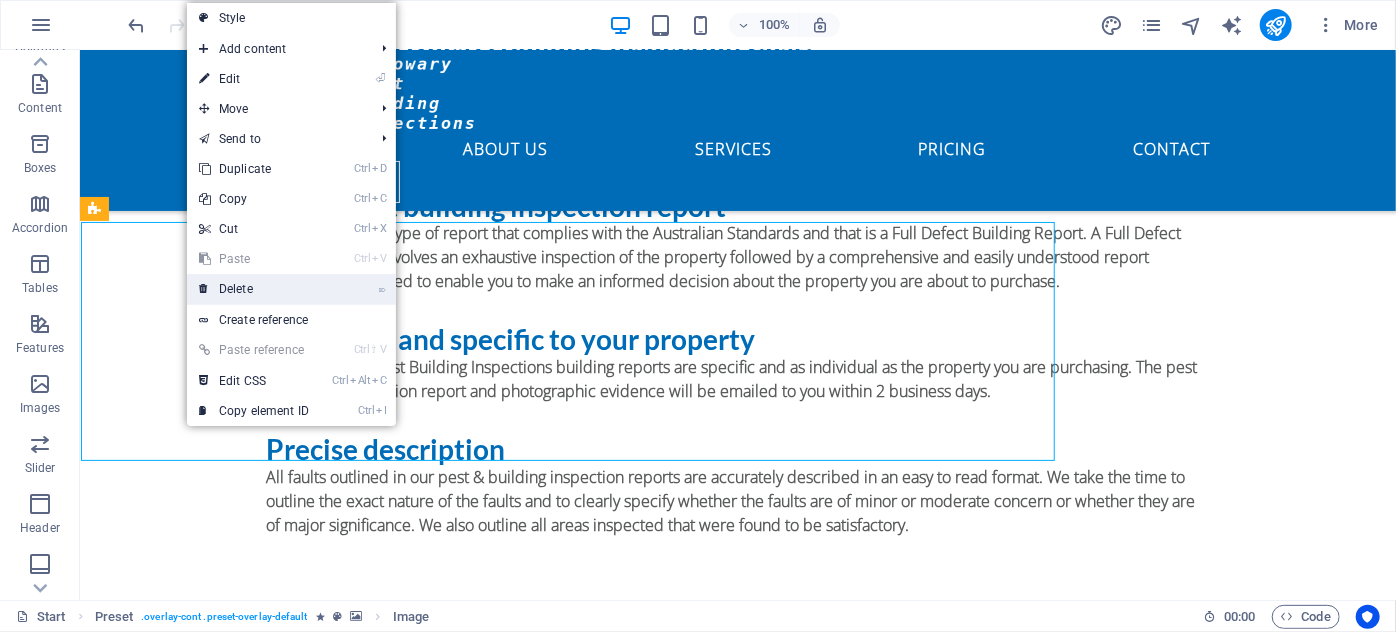 click on "⌦  Delete" at bounding box center (254, 289) 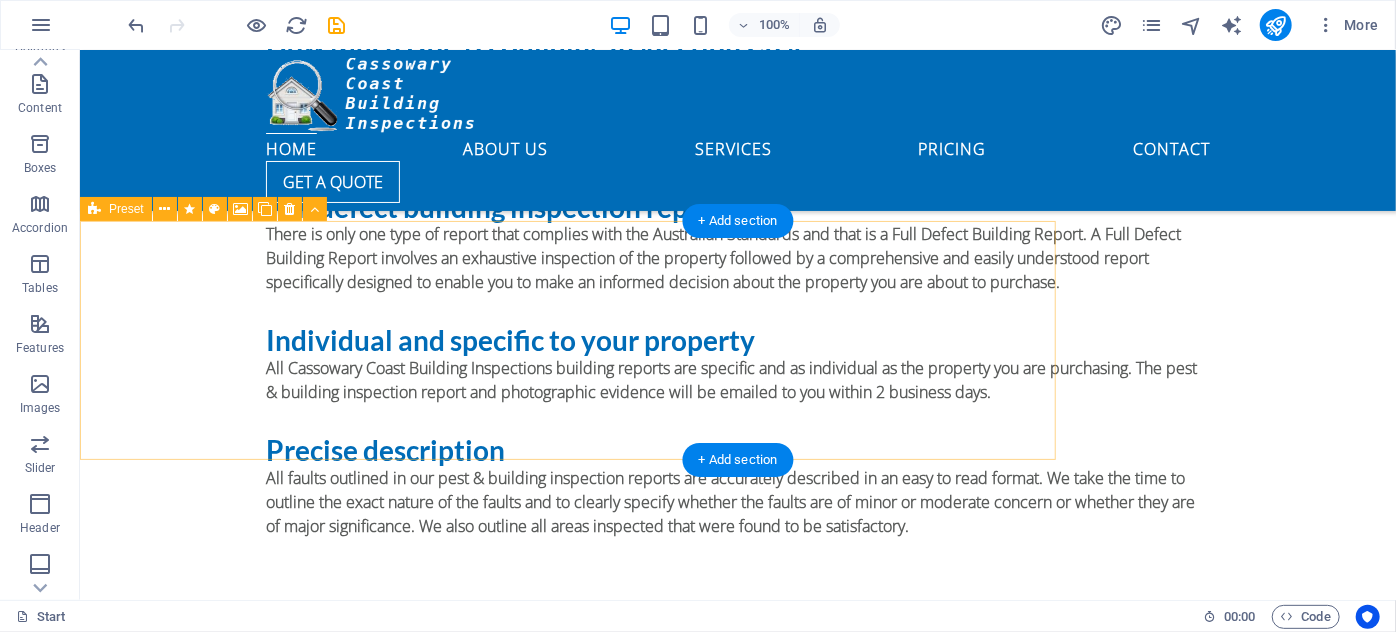 scroll, scrollTop: 1909, scrollLeft: 0, axis: vertical 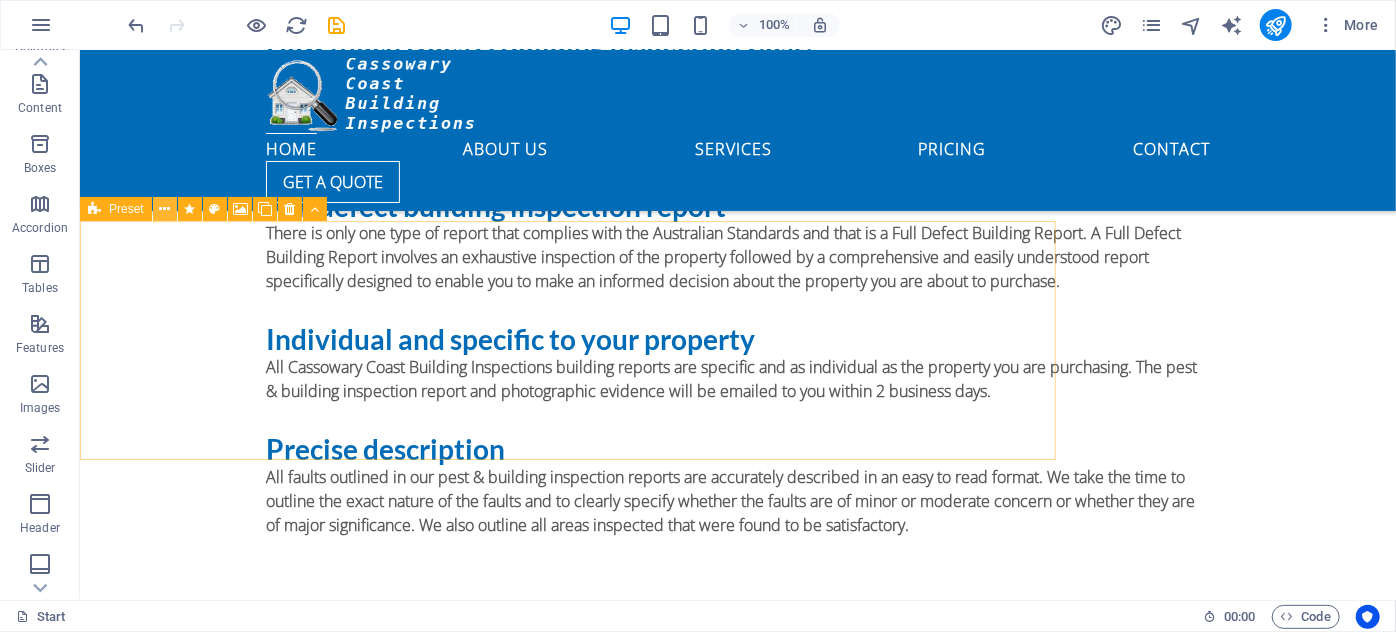 click at bounding box center [164, 209] 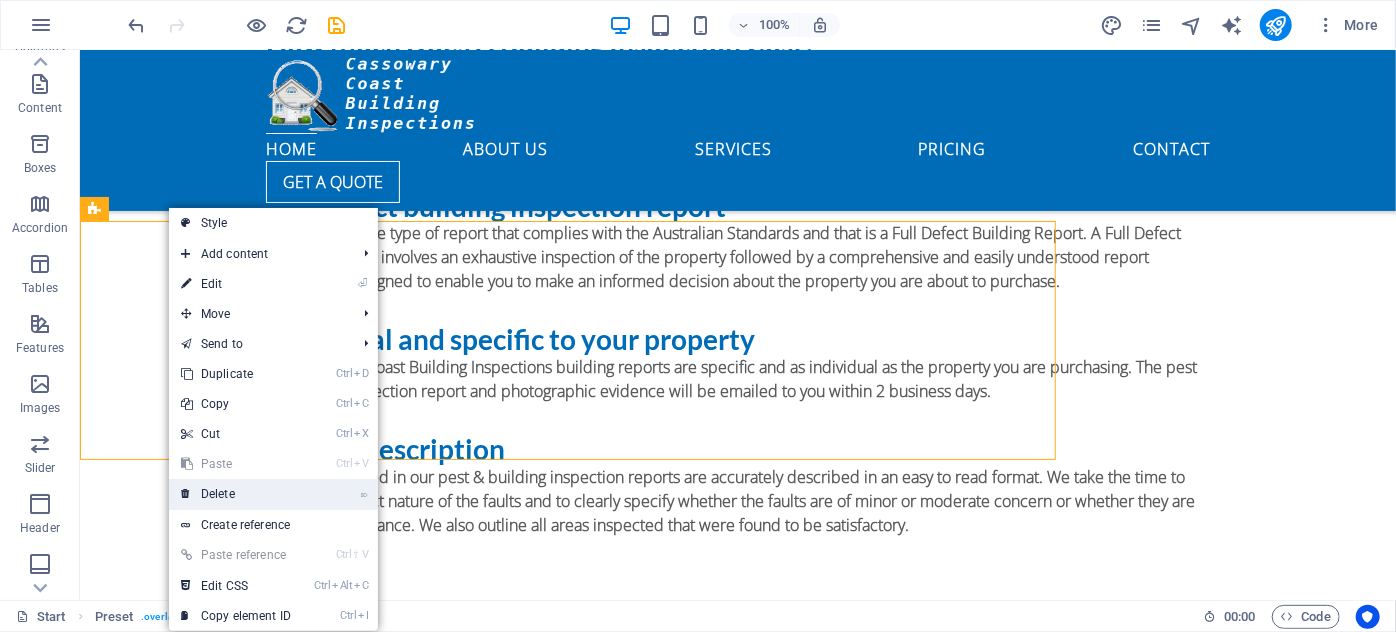 click on "⌦  Delete" at bounding box center [236, 494] 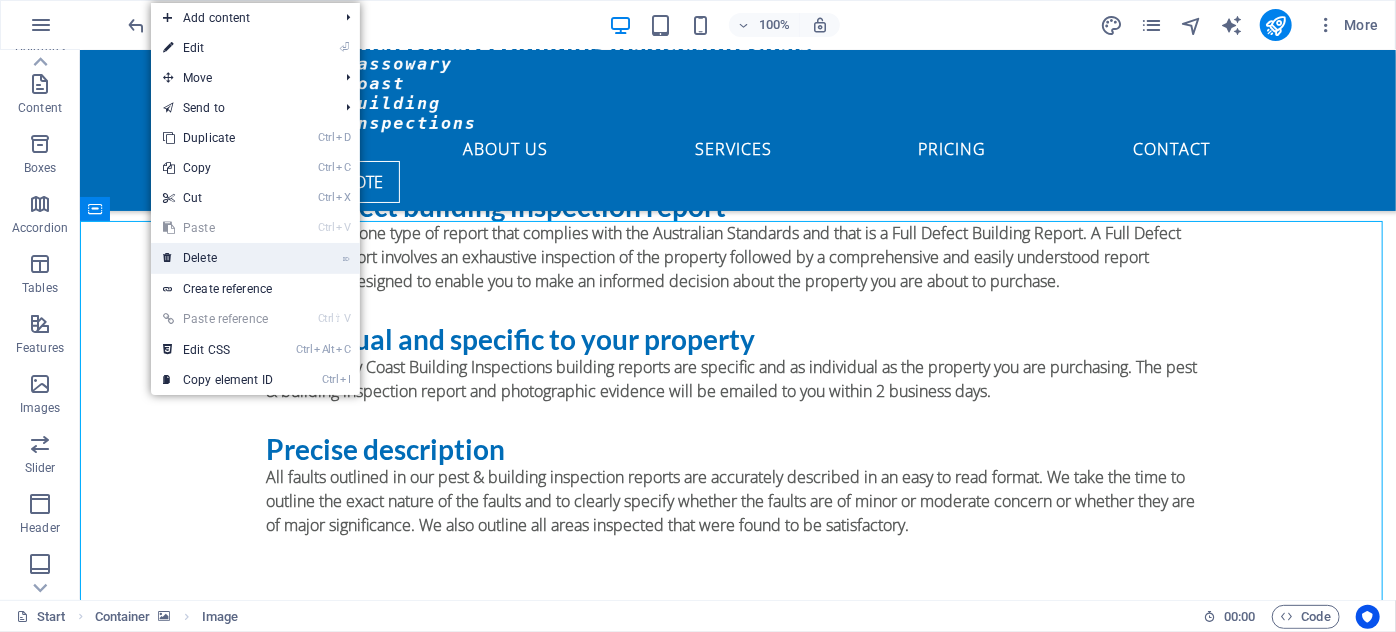 click on "⌦  Delete" at bounding box center (218, 258) 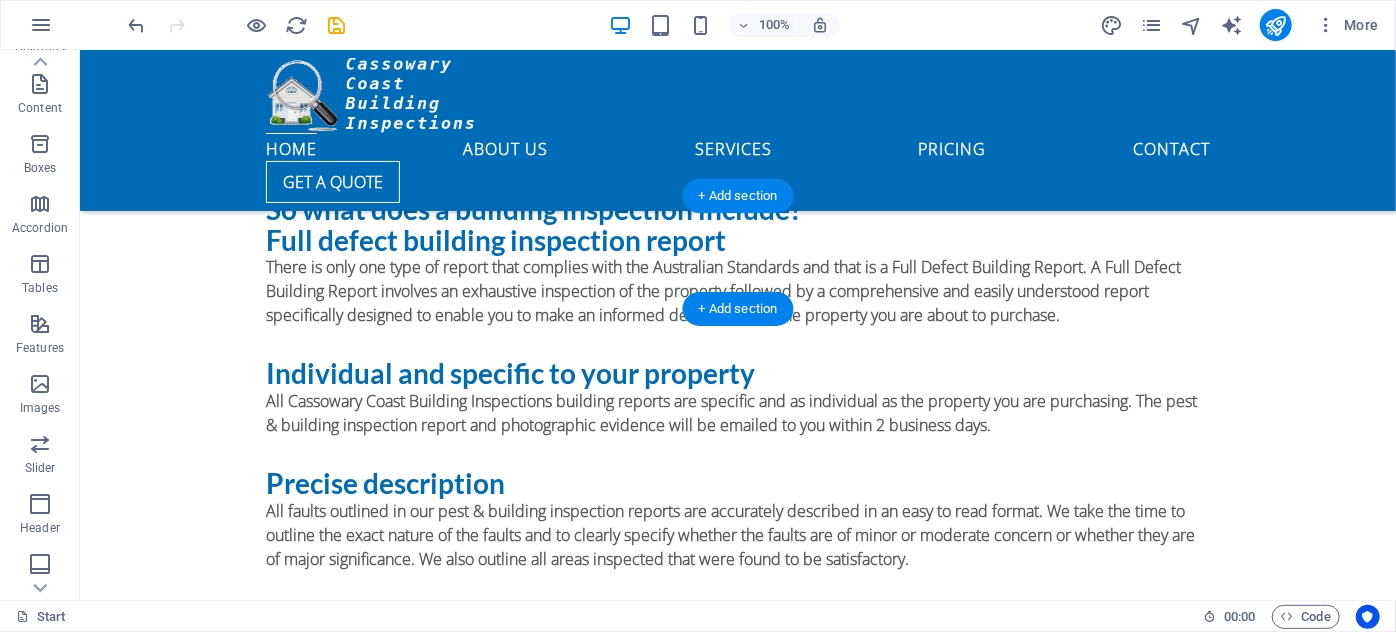 scroll, scrollTop: 1909, scrollLeft: 0, axis: vertical 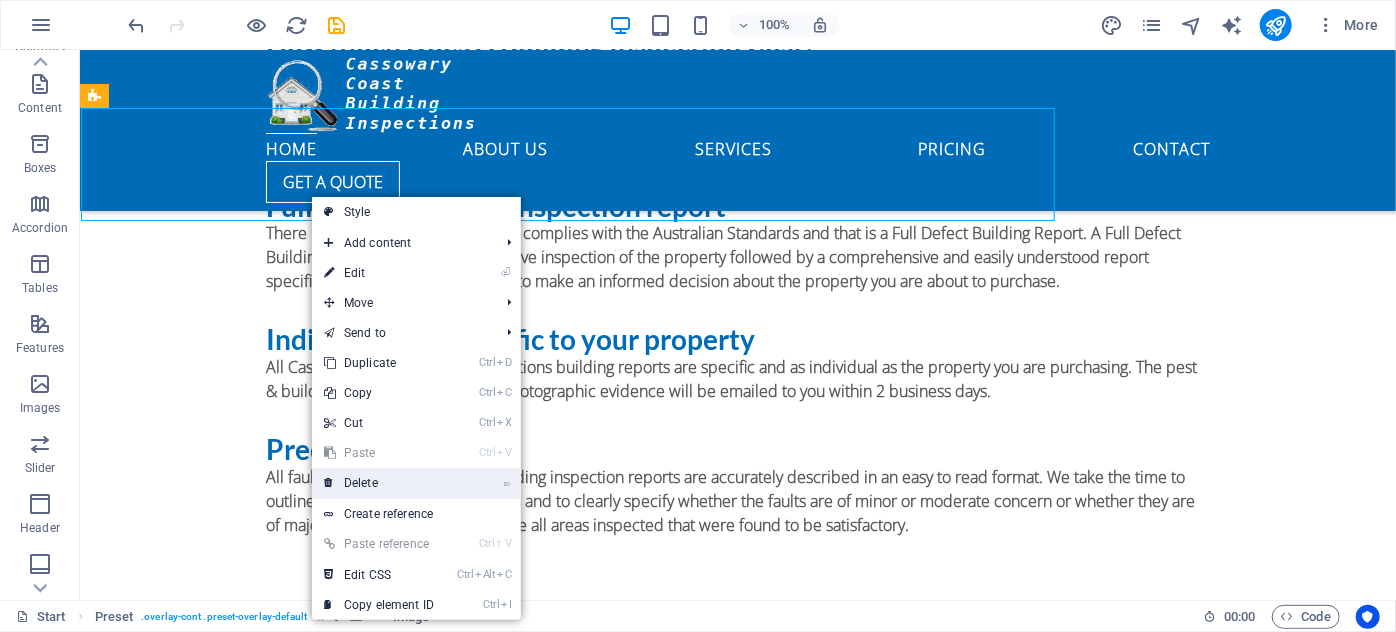 click on "⌦  Delete" at bounding box center (379, 483) 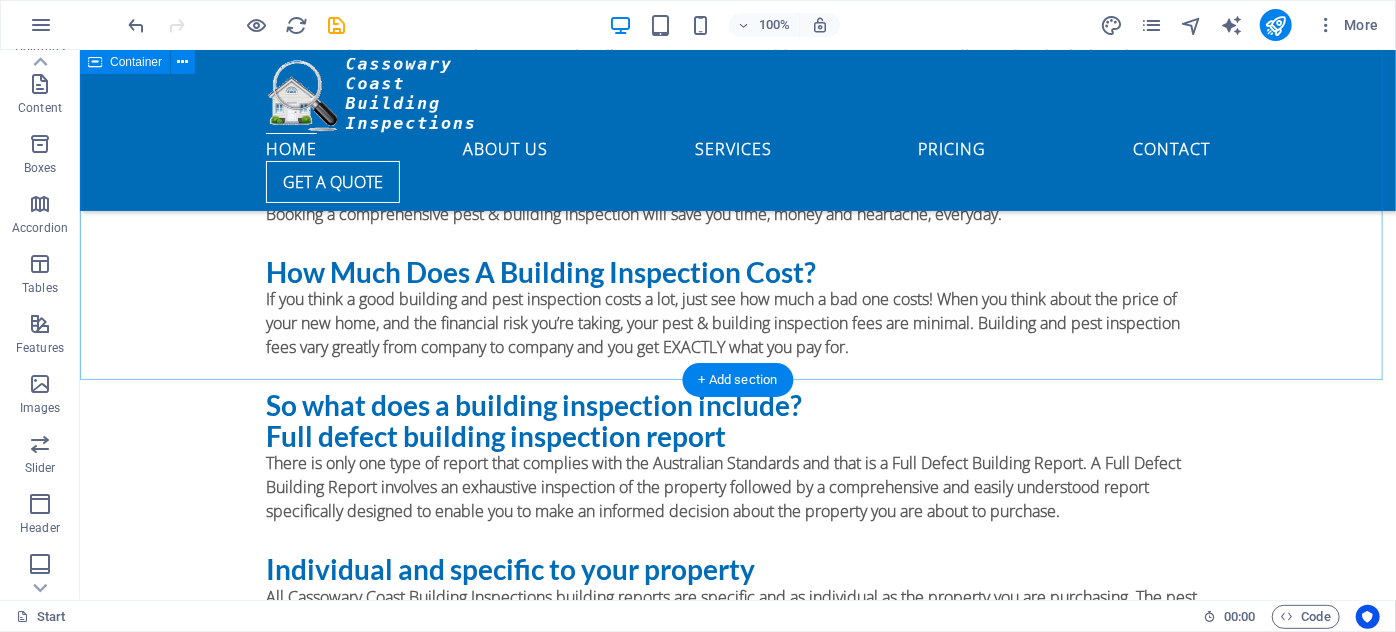 scroll, scrollTop: 1636, scrollLeft: 0, axis: vertical 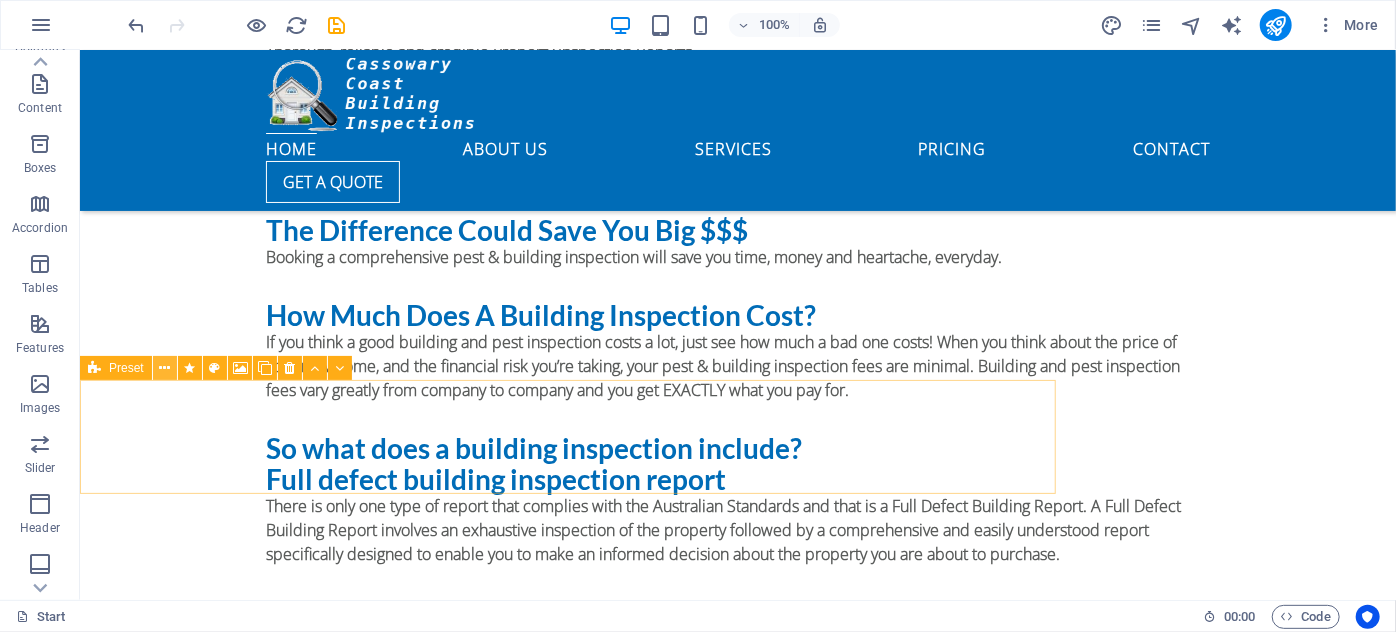 click at bounding box center [164, 368] 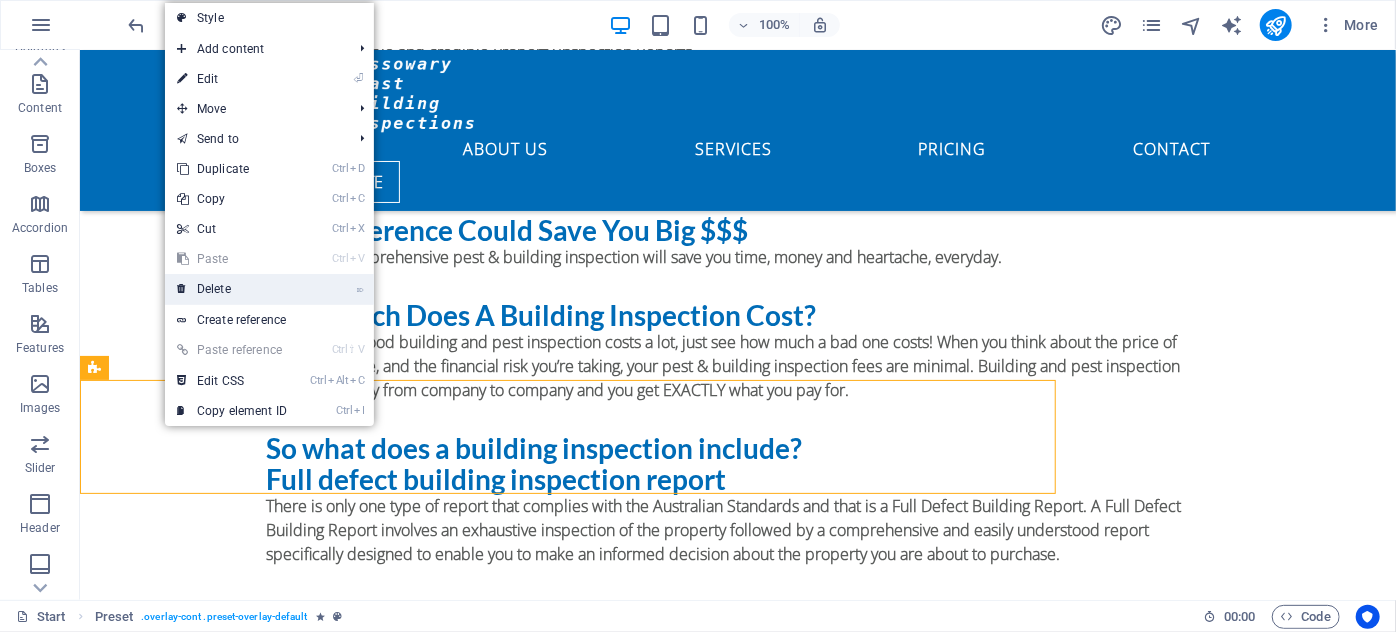 click on "⌦  Delete" at bounding box center (232, 289) 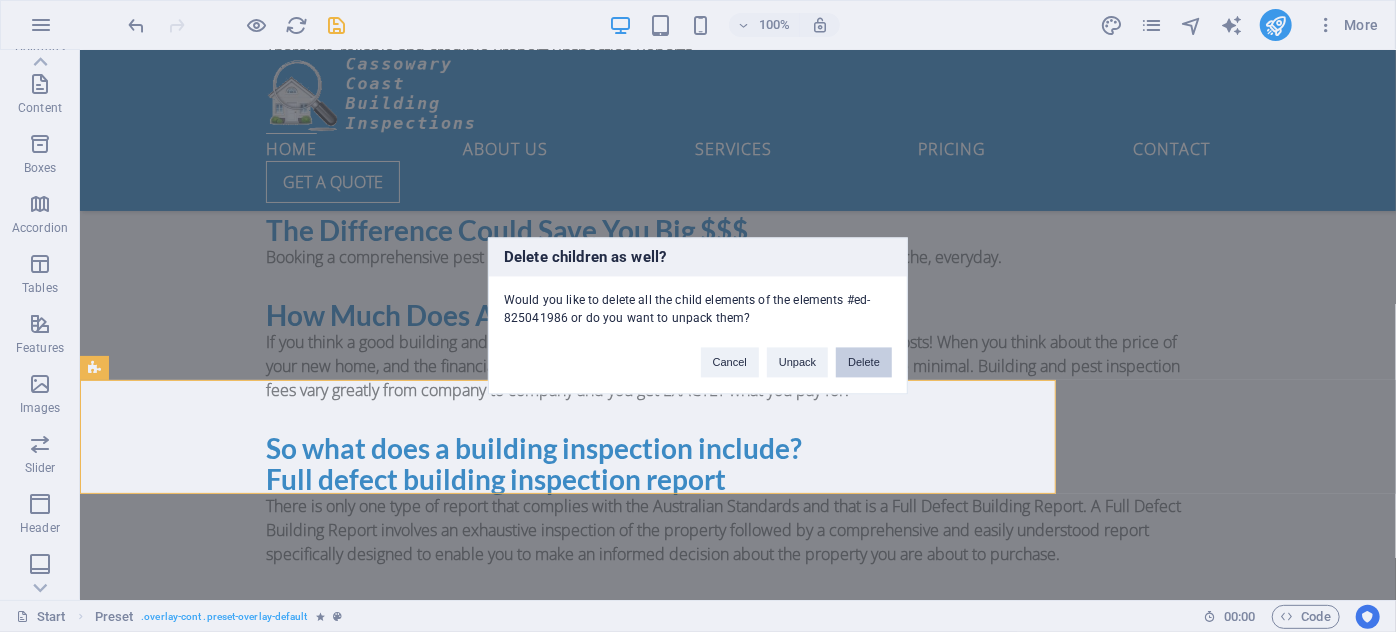 click on "Delete" at bounding box center [864, 363] 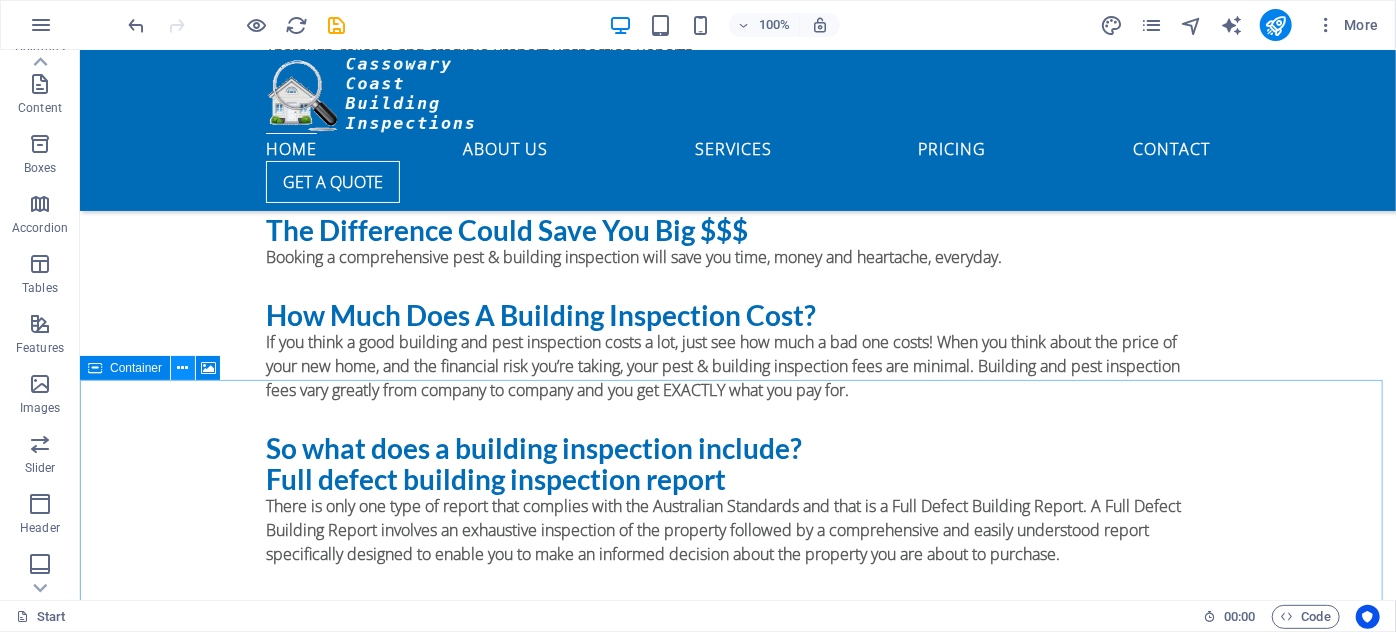 click at bounding box center (183, 368) 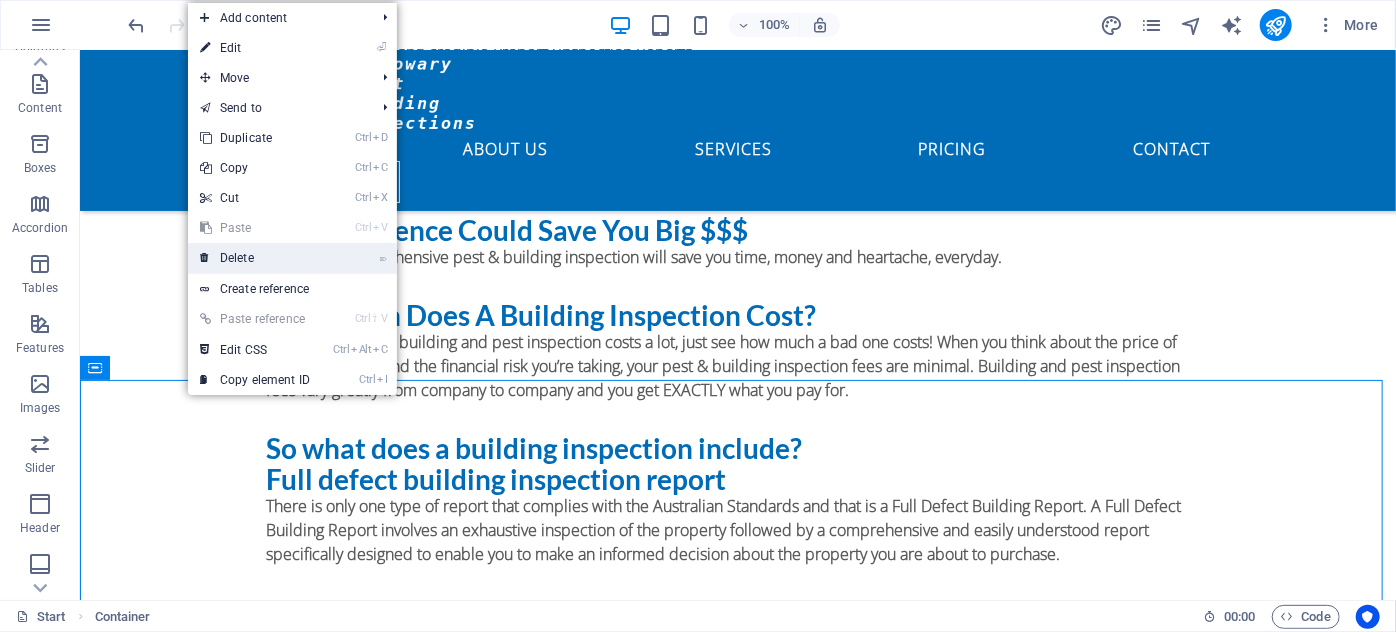 click on "⌦  Delete" at bounding box center [255, 258] 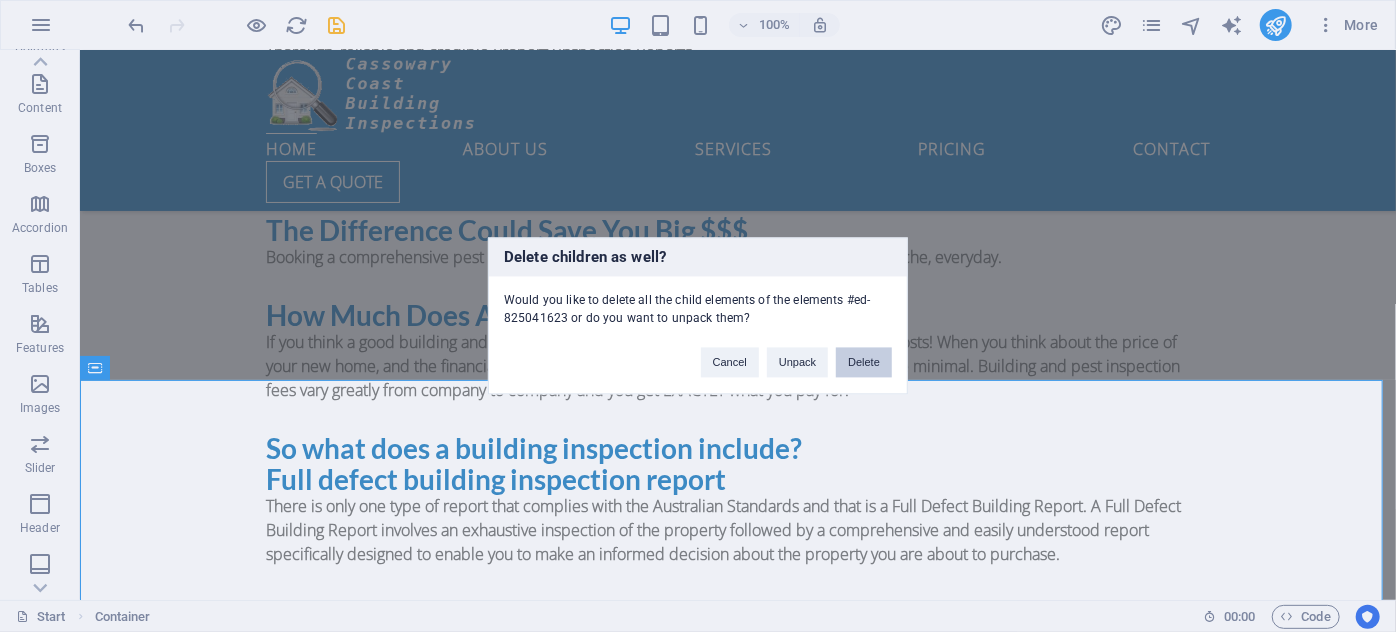 click on "Delete" at bounding box center (864, 363) 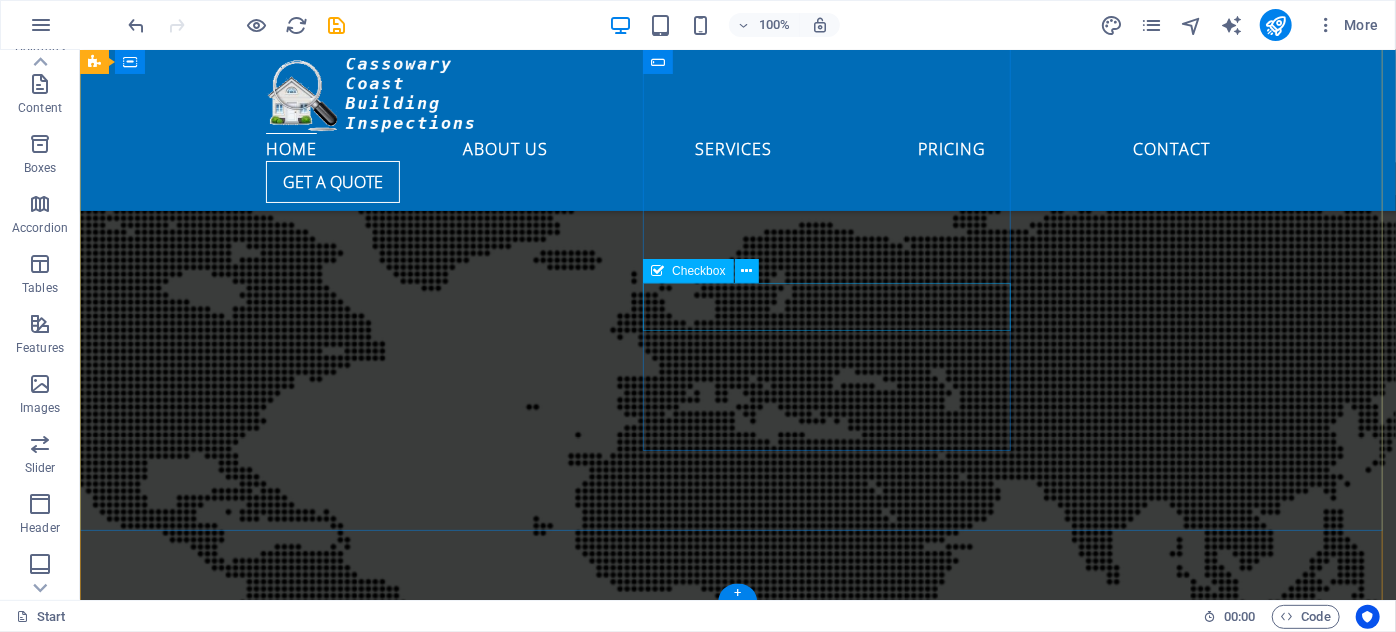scroll, scrollTop: 2398, scrollLeft: 0, axis: vertical 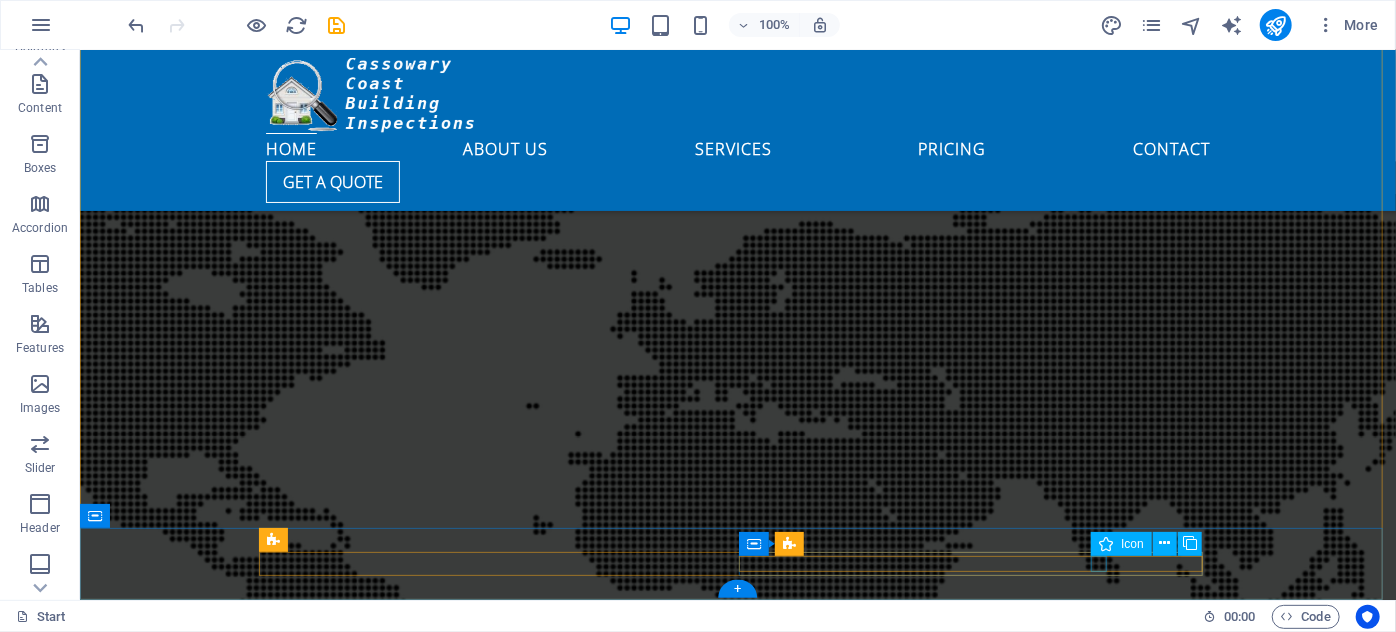 click at bounding box center (737, 2807) 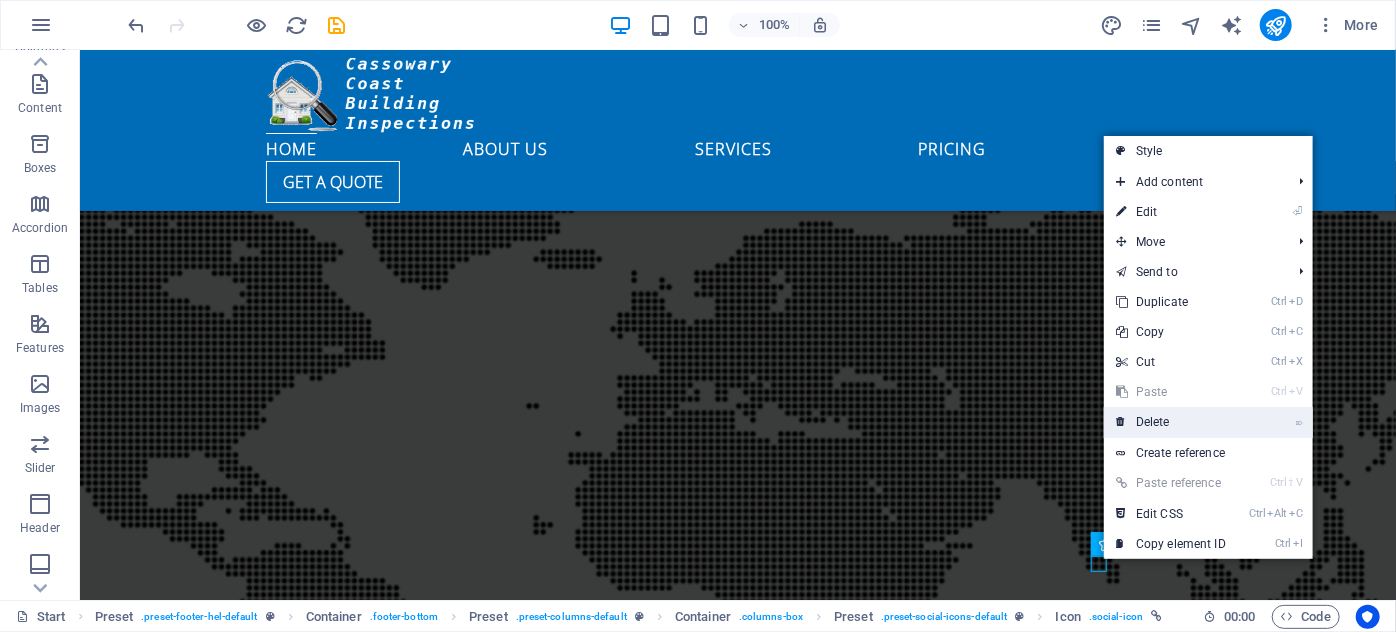 click on "⌦  Delete" at bounding box center (1171, 422) 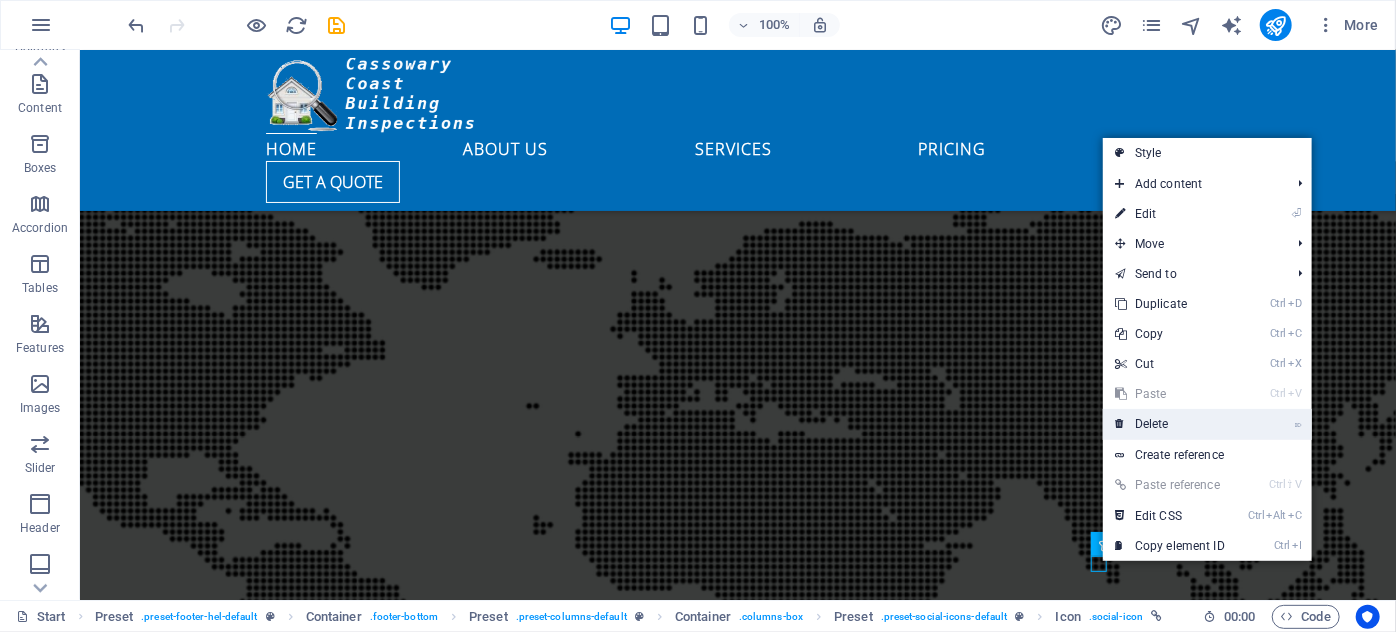 drag, startPoint x: 1179, startPoint y: 426, endPoint x: 1099, endPoint y: 376, distance: 94.33981 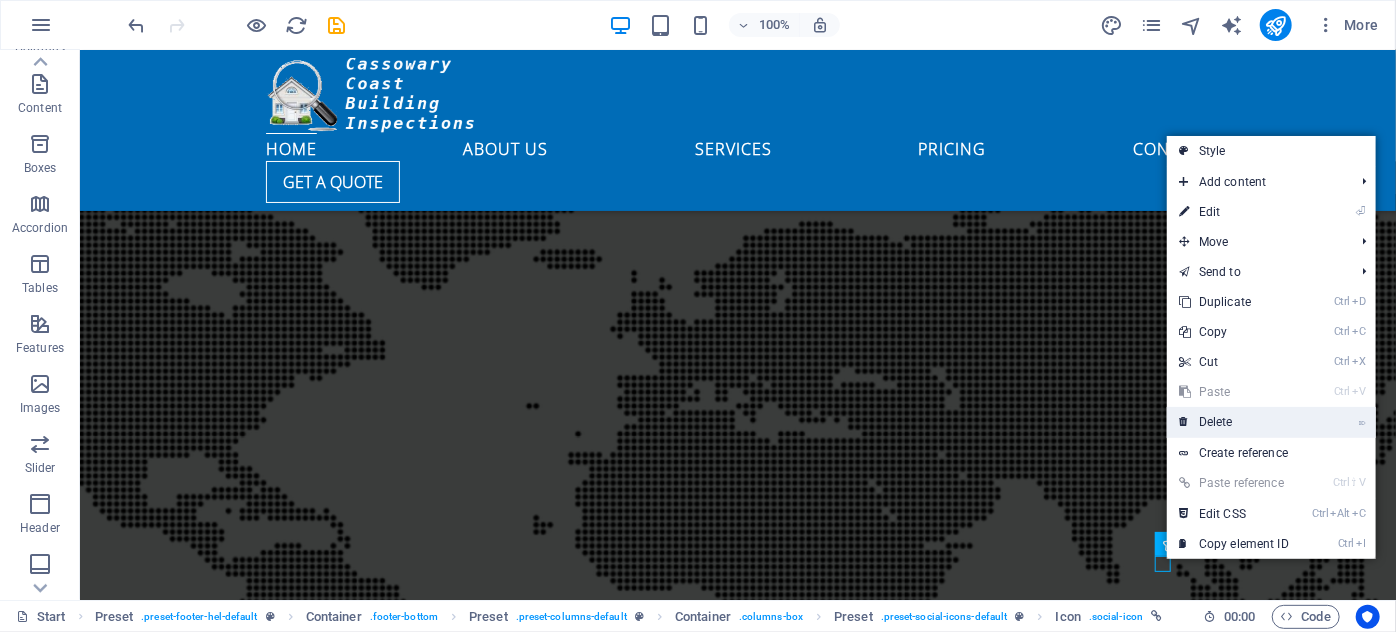 drag, startPoint x: 1222, startPoint y: 419, endPoint x: 1142, endPoint y: 368, distance: 94.873604 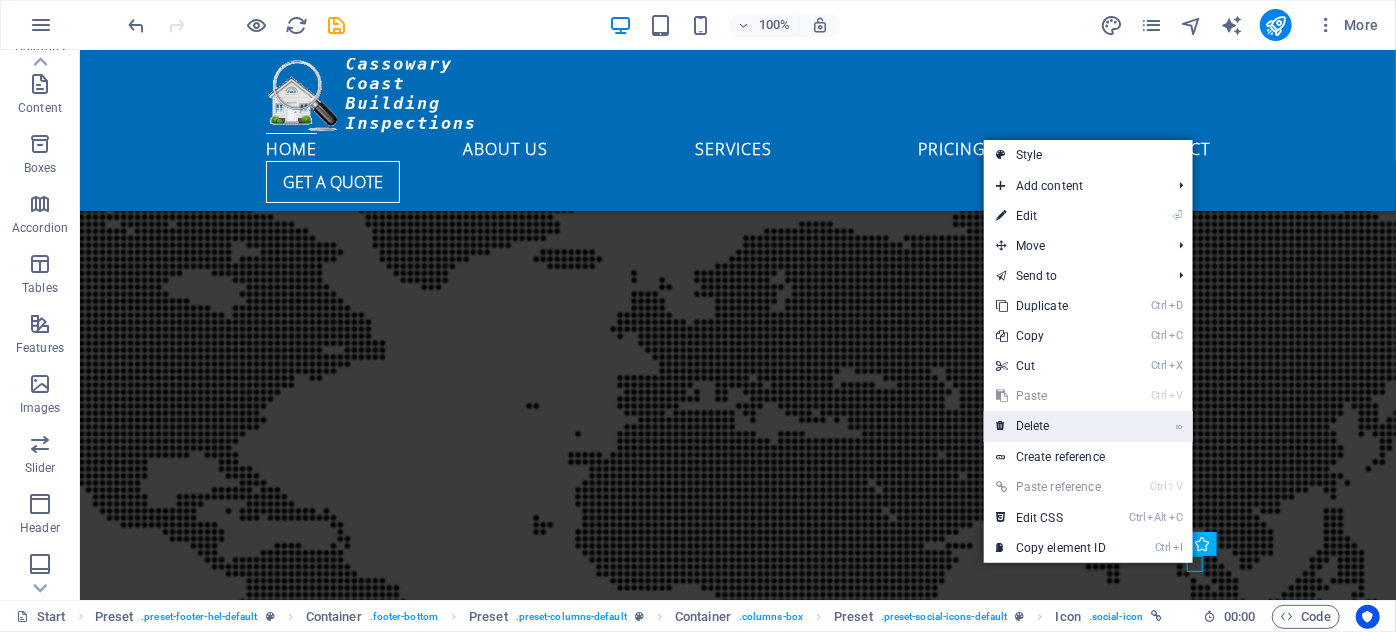 click on "⌦  Delete" at bounding box center (1051, 426) 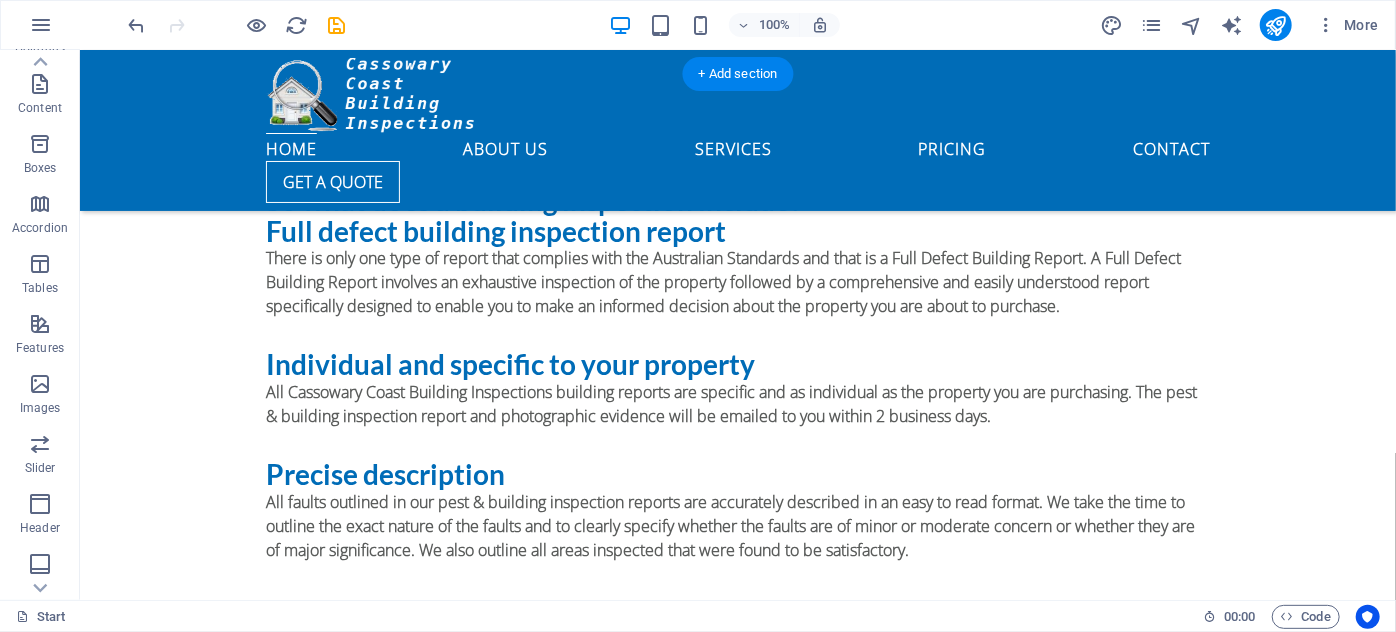 scroll, scrollTop: 1853, scrollLeft: 0, axis: vertical 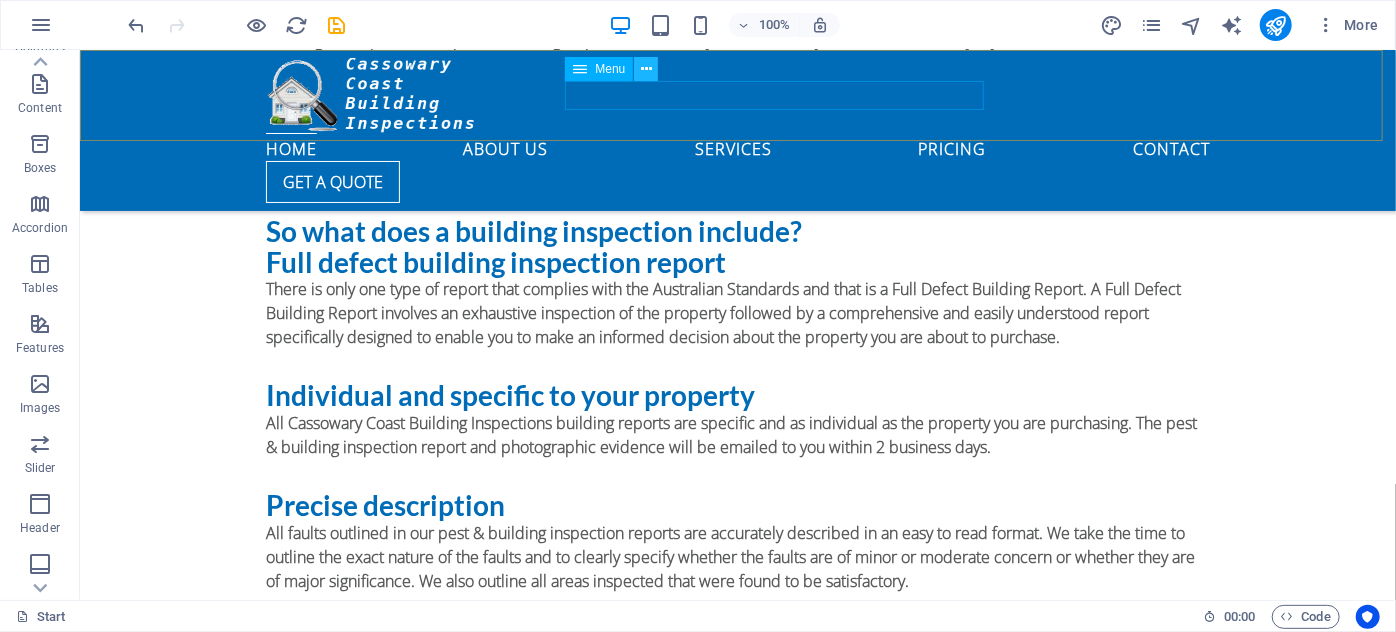 click at bounding box center (646, 69) 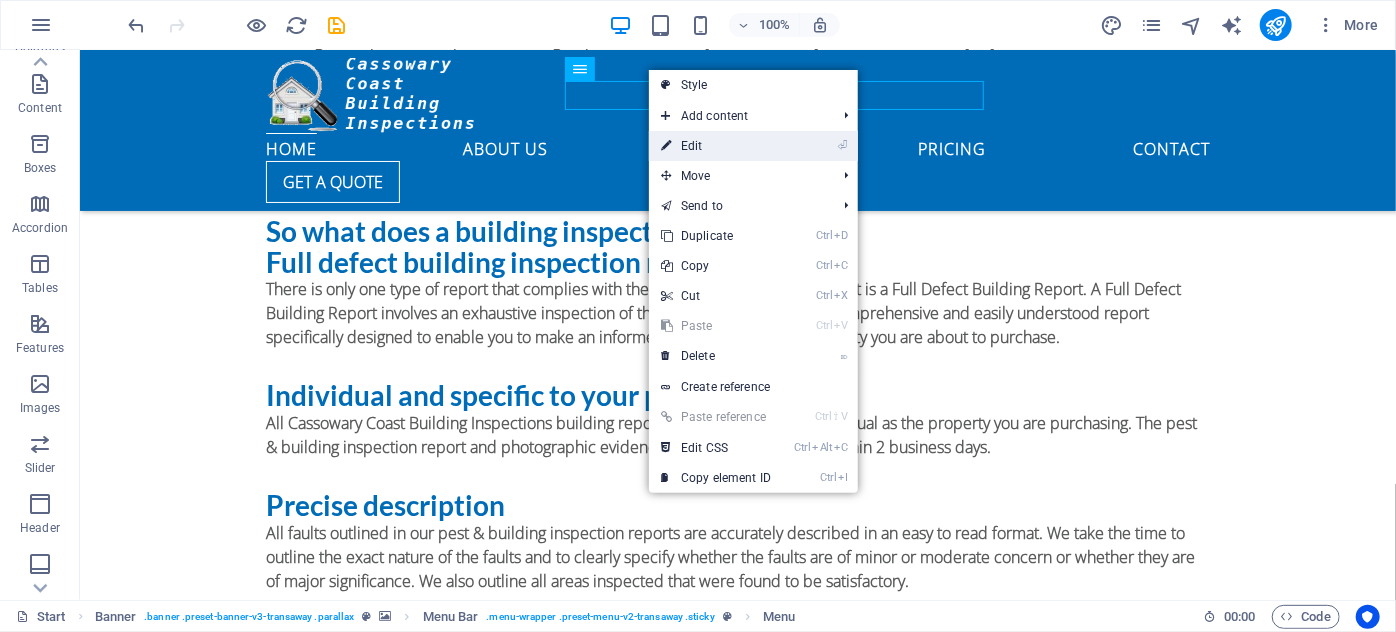 drag, startPoint x: 730, startPoint y: 146, endPoint x: 314, endPoint y: 101, distance: 418.42682 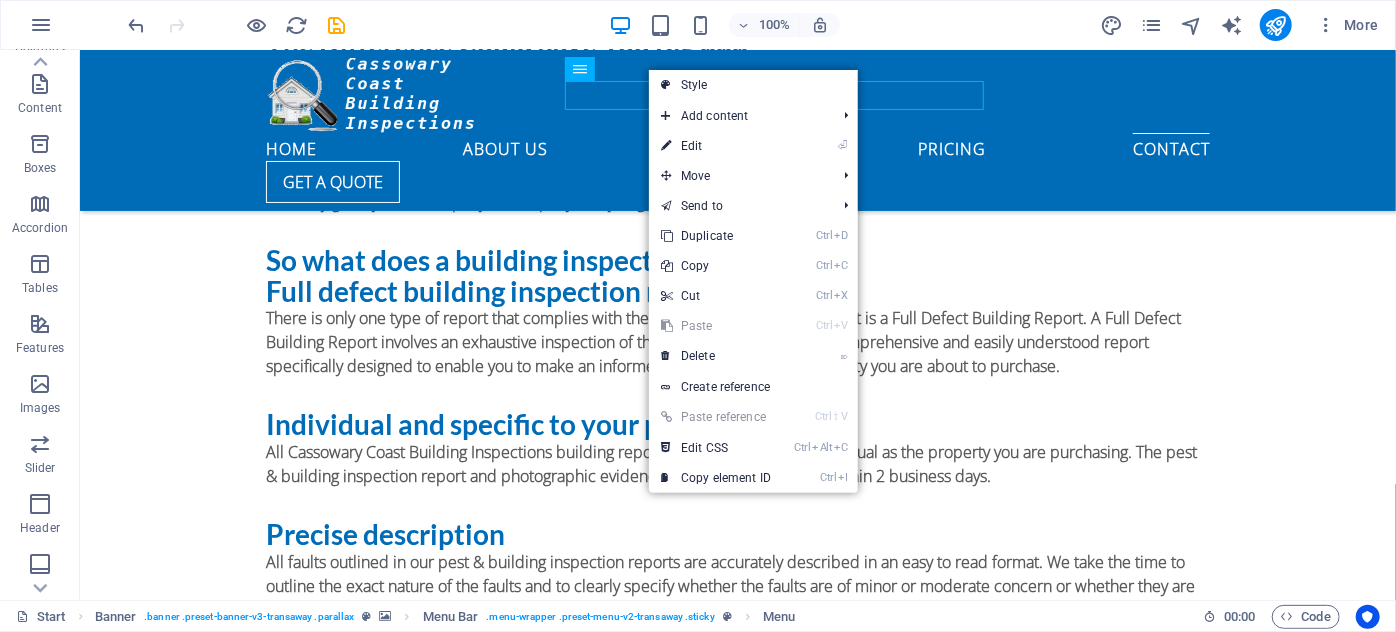 select 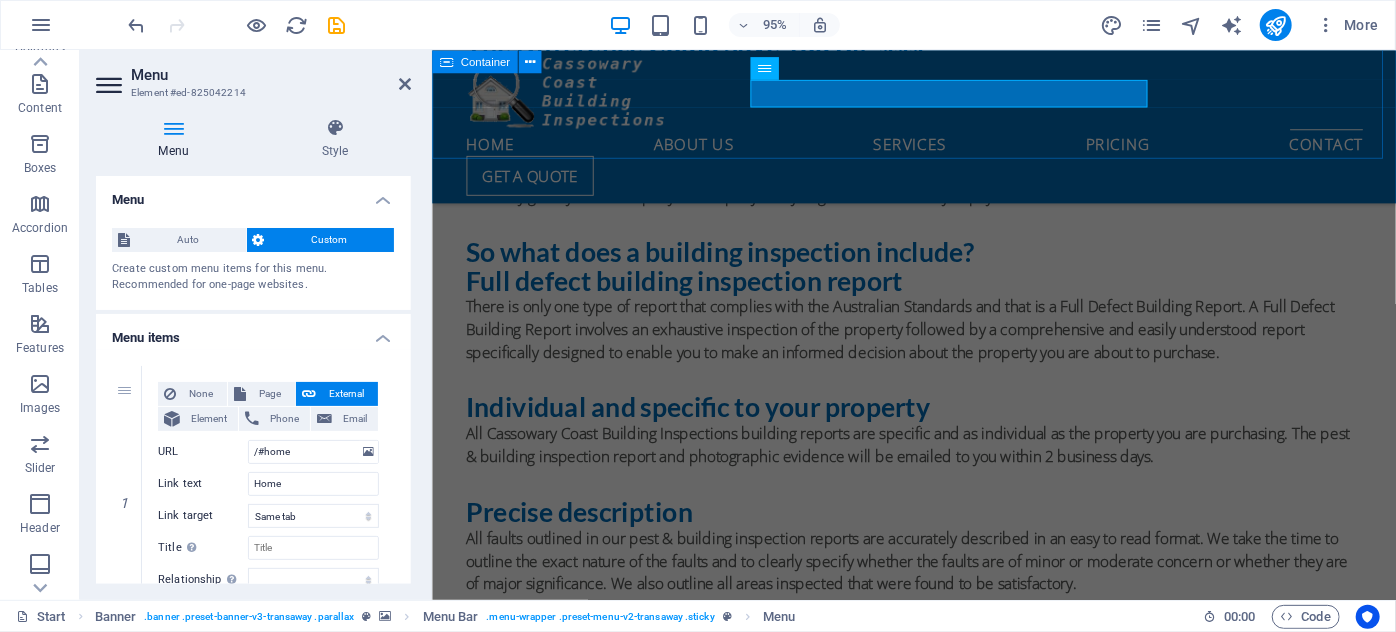 scroll, scrollTop: 1882, scrollLeft: 0, axis: vertical 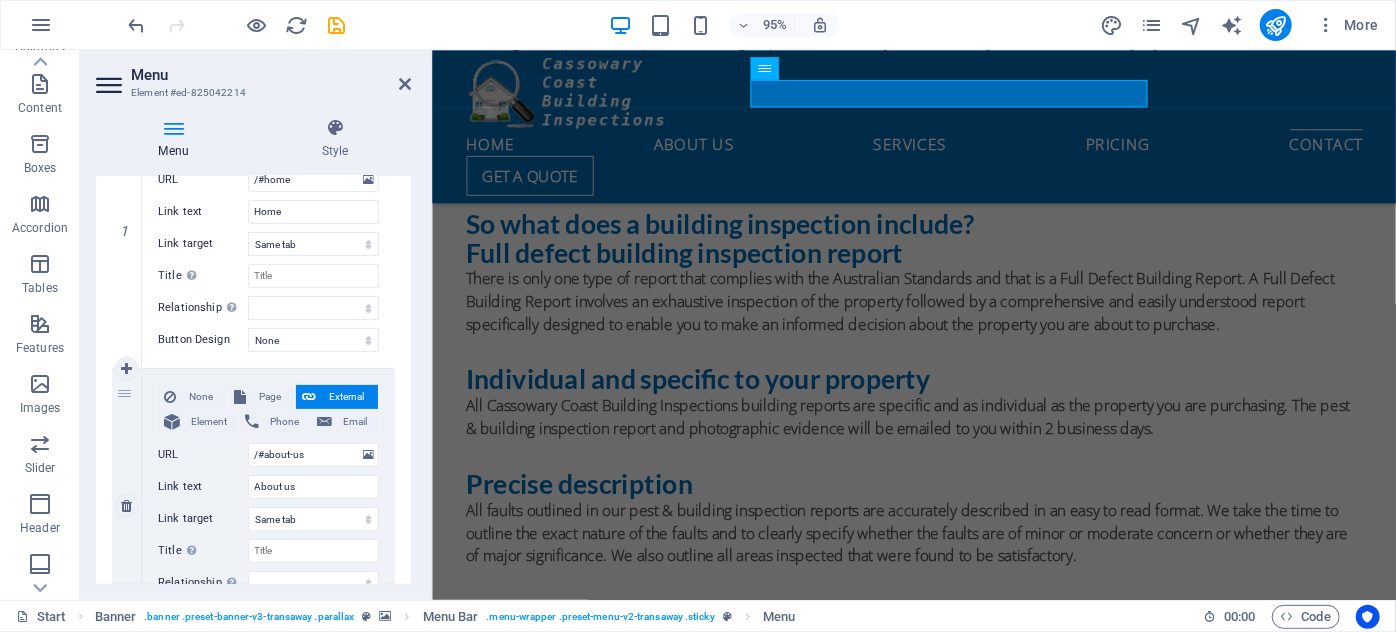 click on "2" at bounding box center [127, 506] 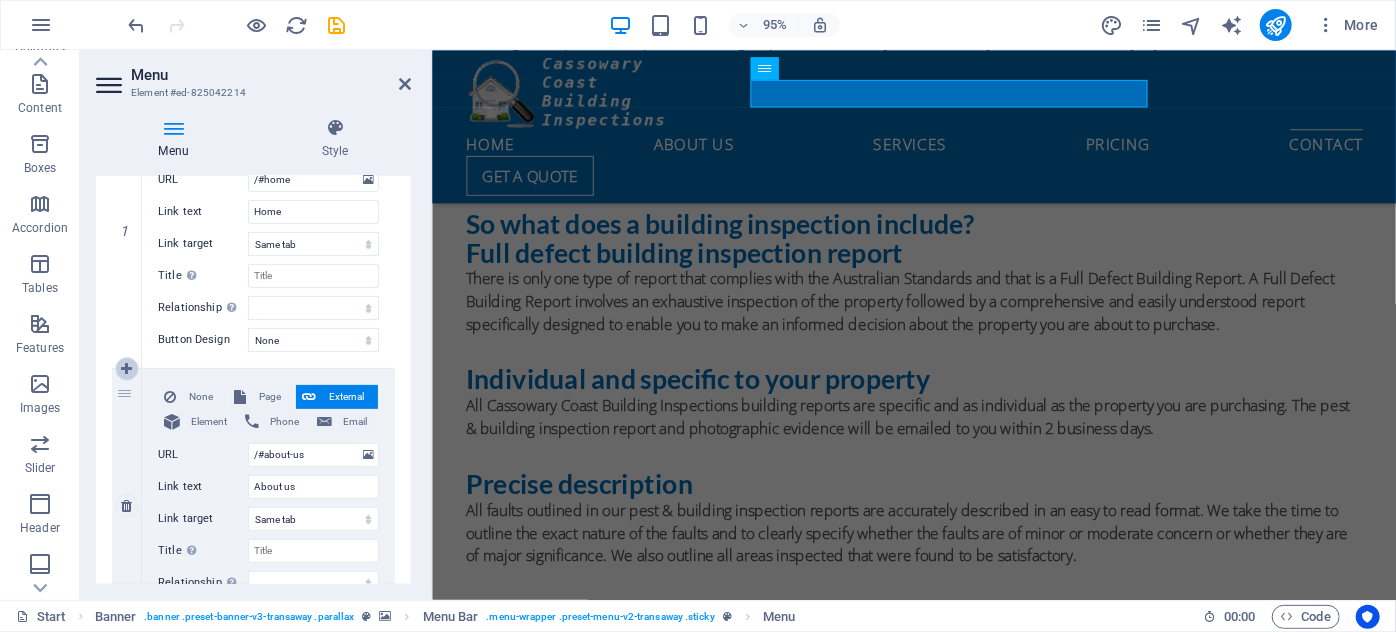 click at bounding box center [126, 369] 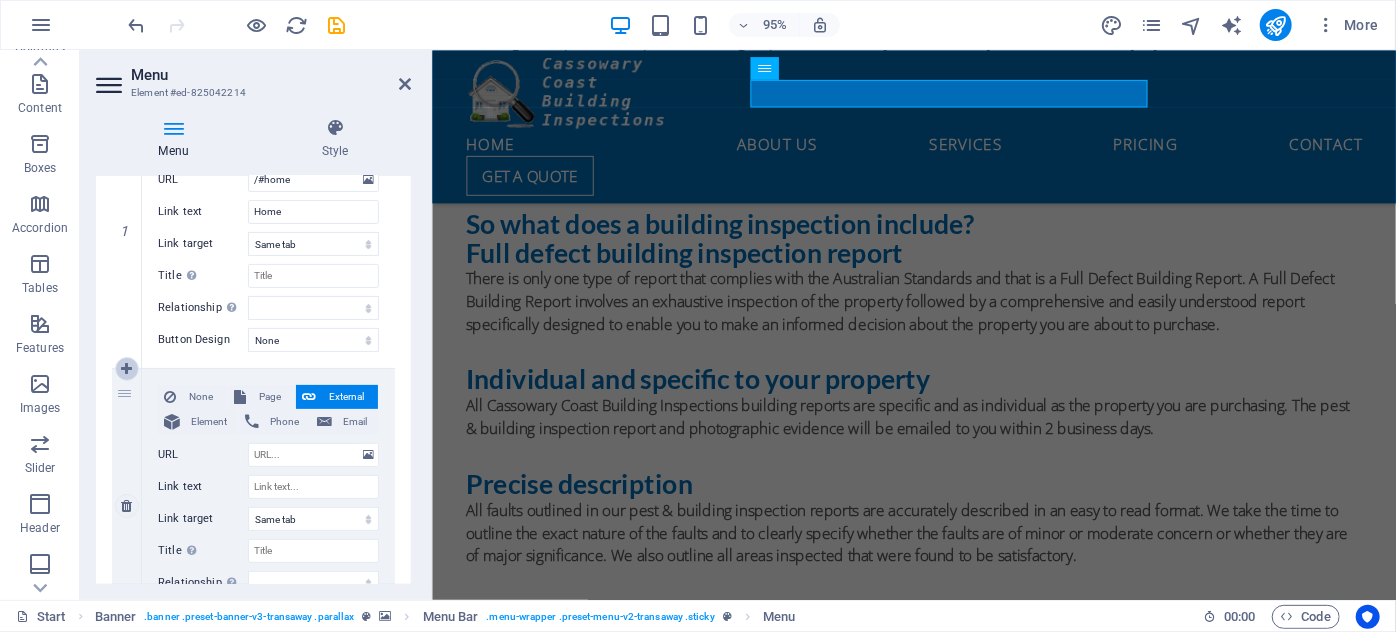 select 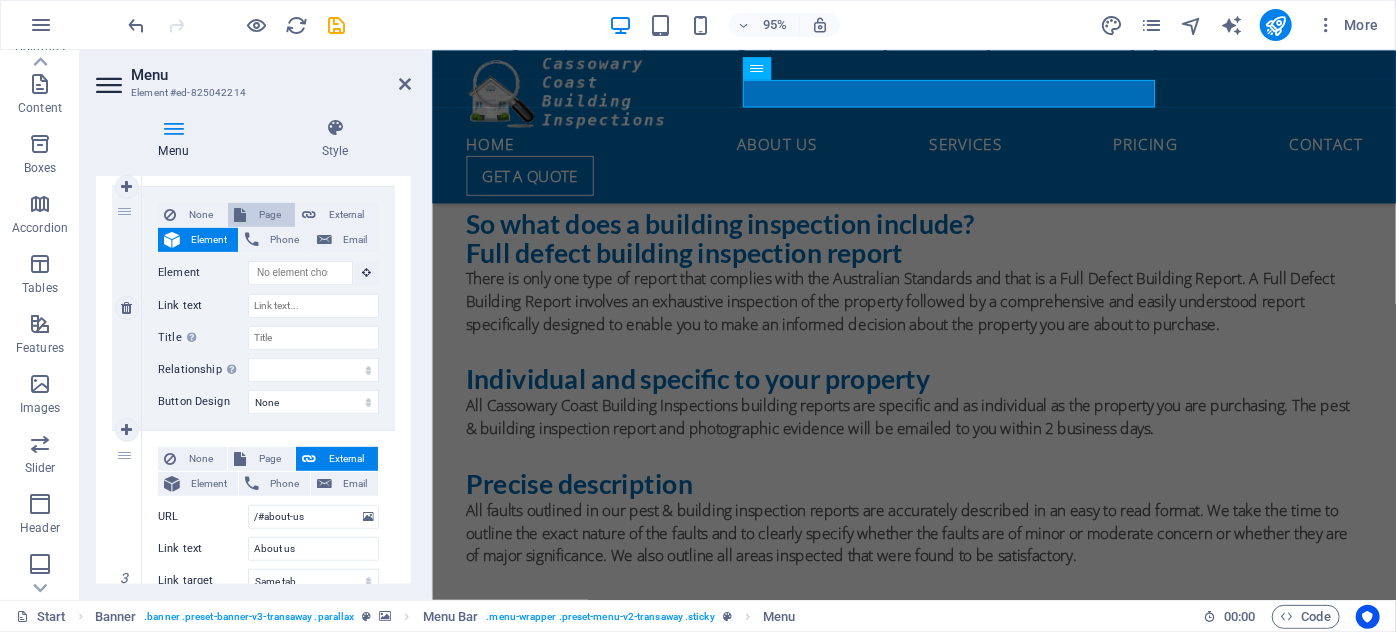 scroll, scrollTop: 363, scrollLeft: 0, axis: vertical 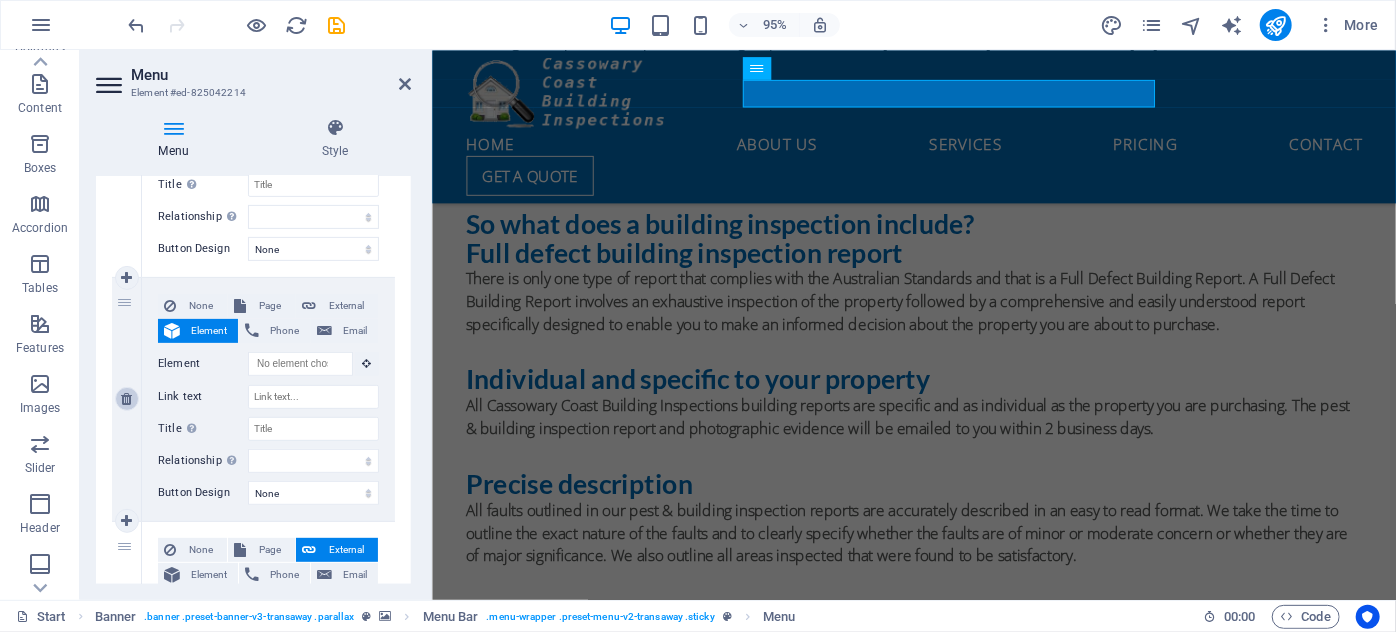 click at bounding box center (126, 399) 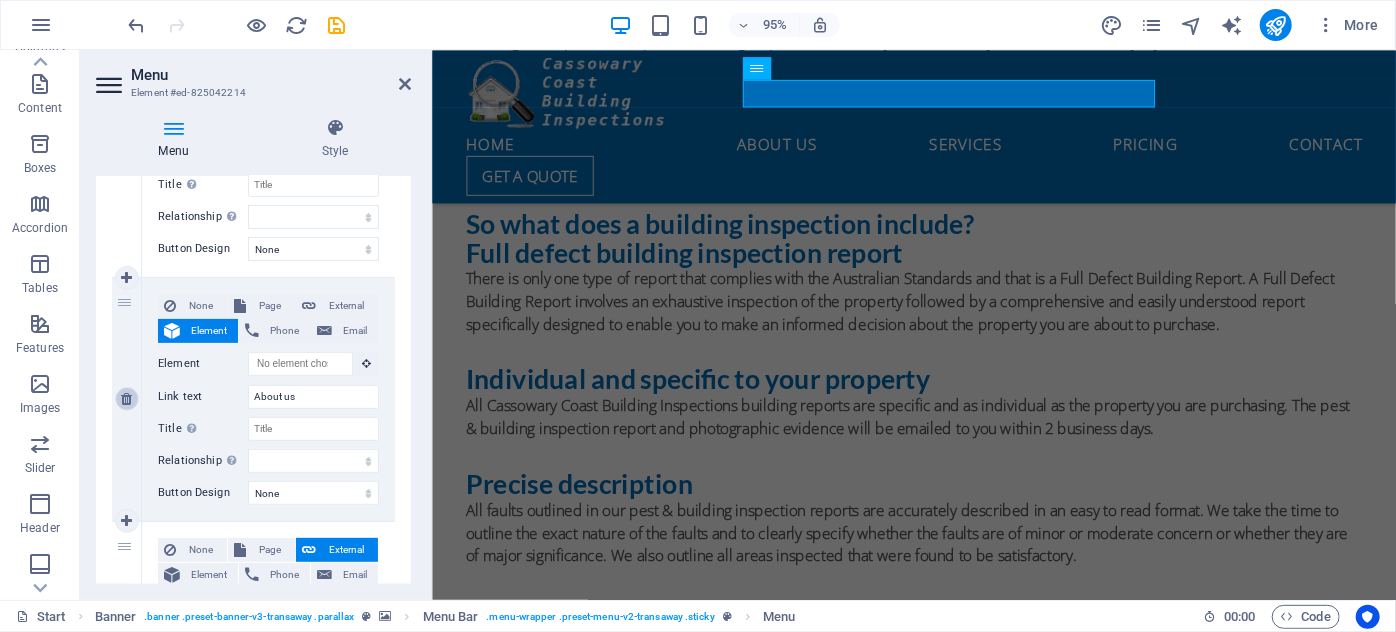 select 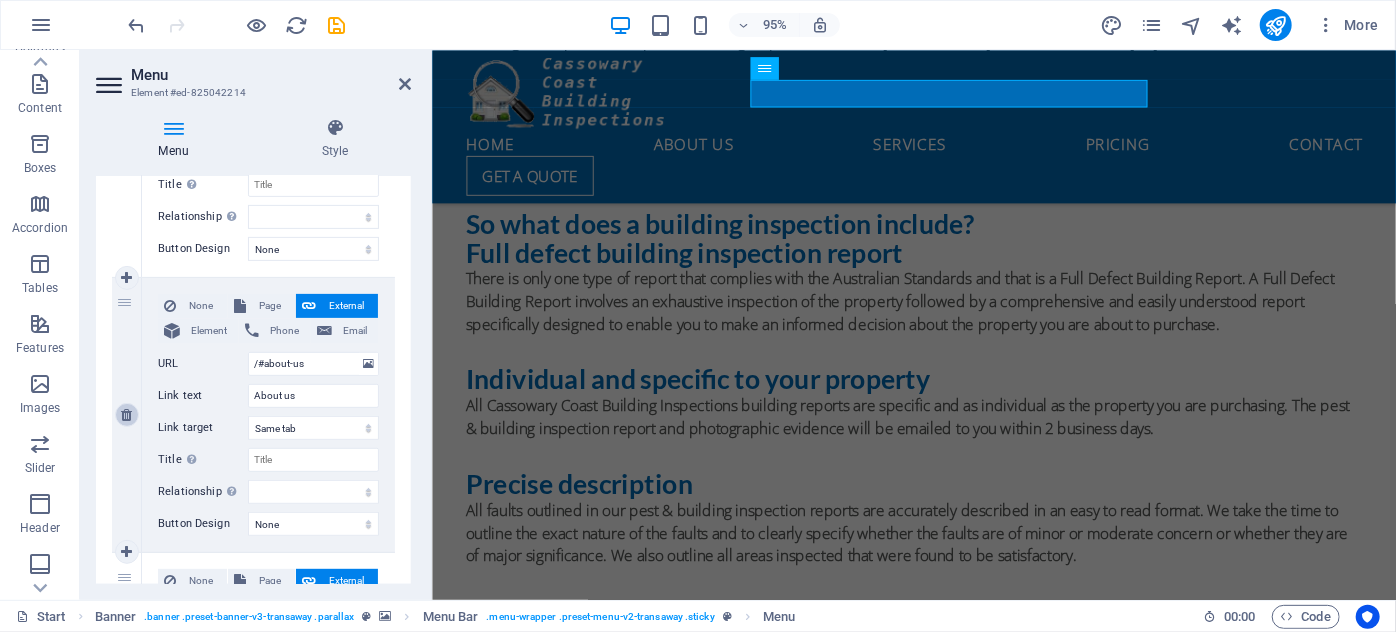 click at bounding box center [126, 415] 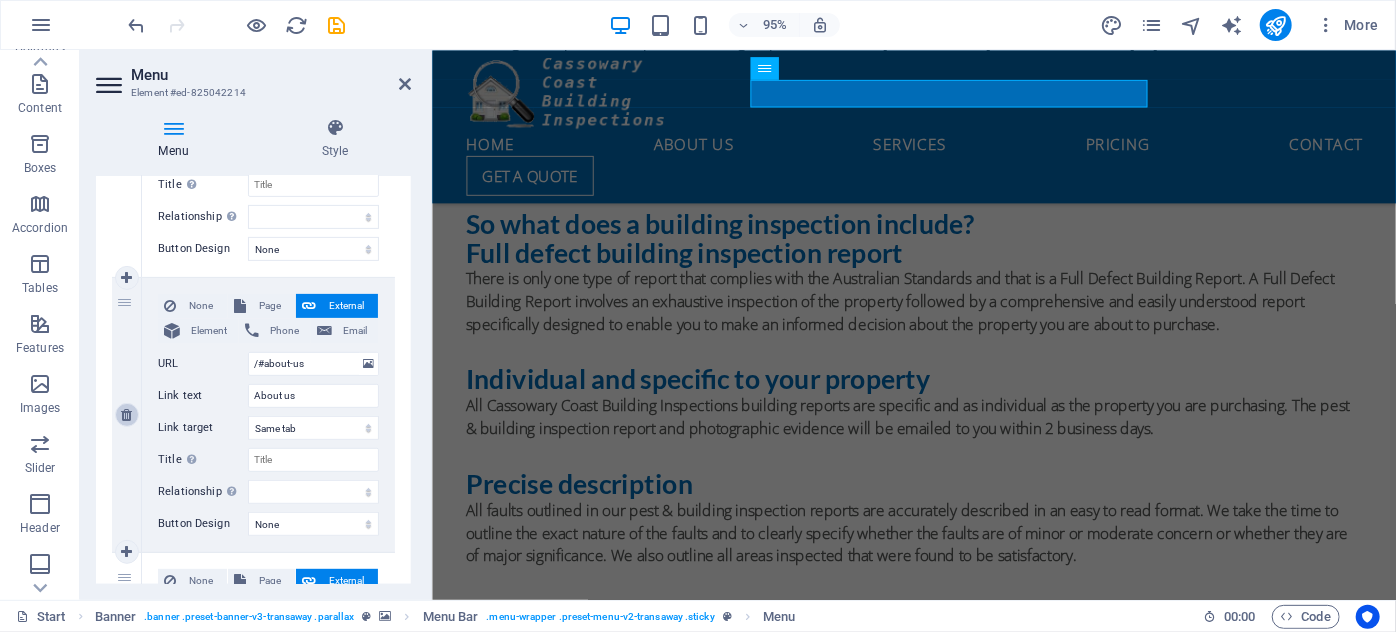 type on "/#services" 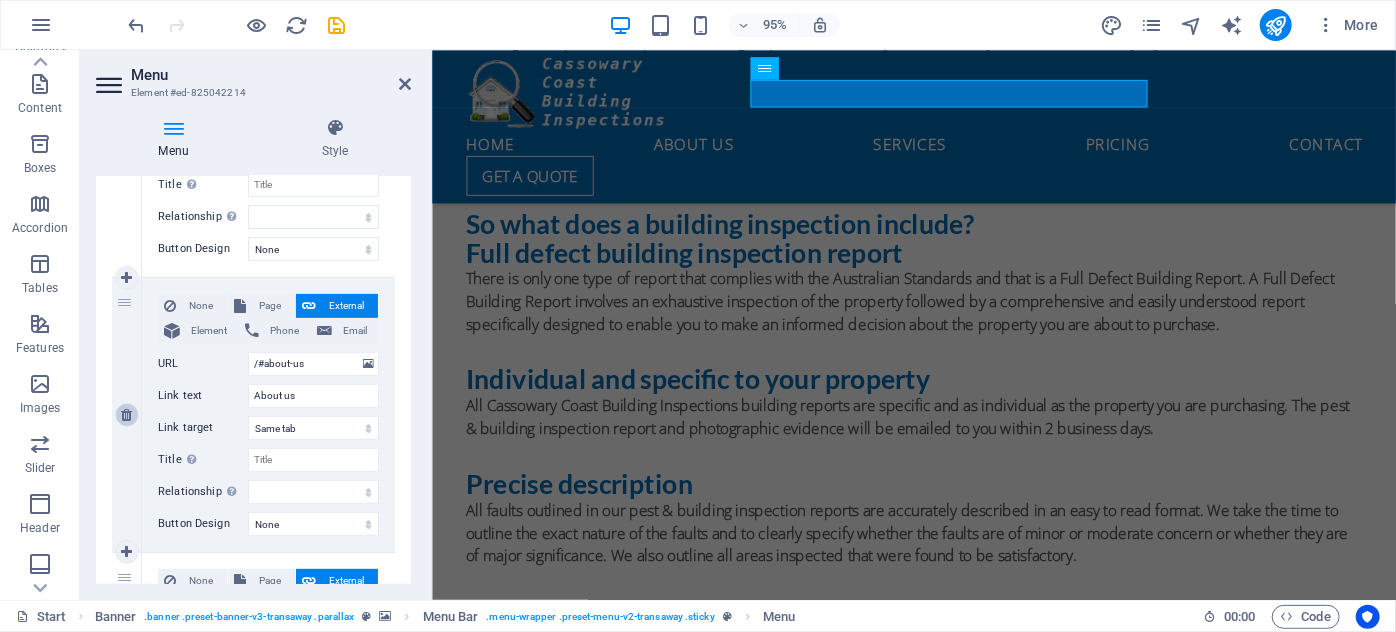 type on "/#contact" 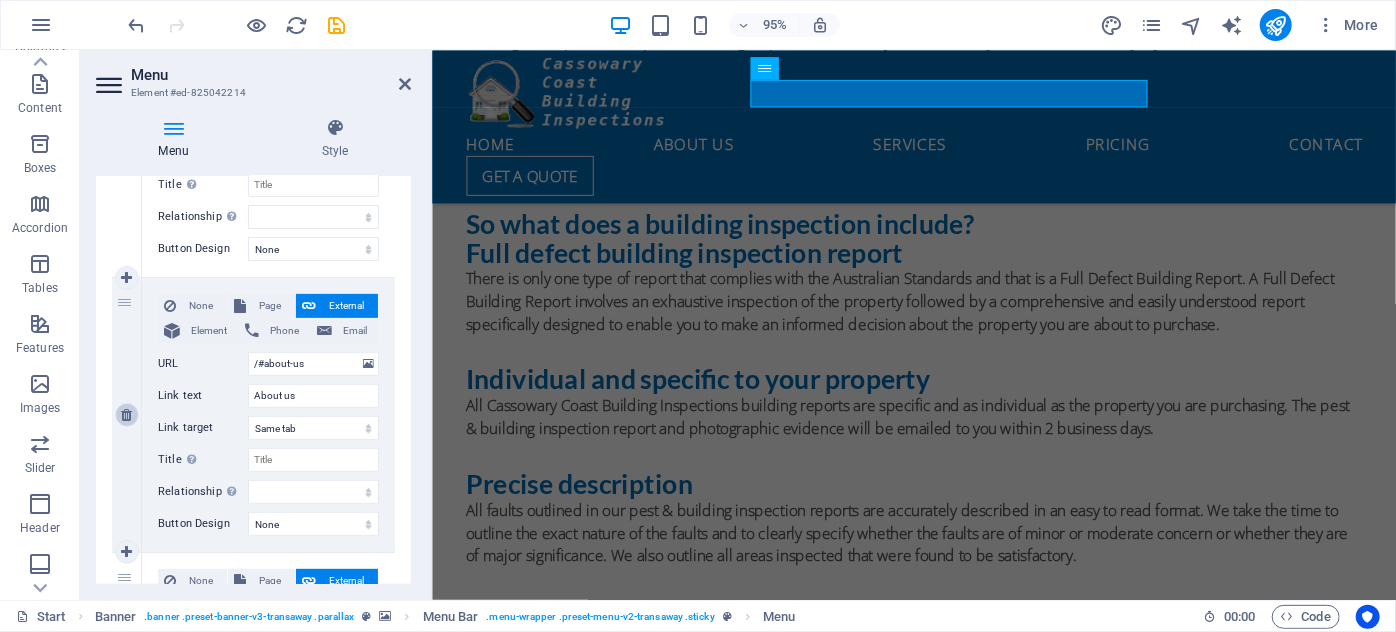 select 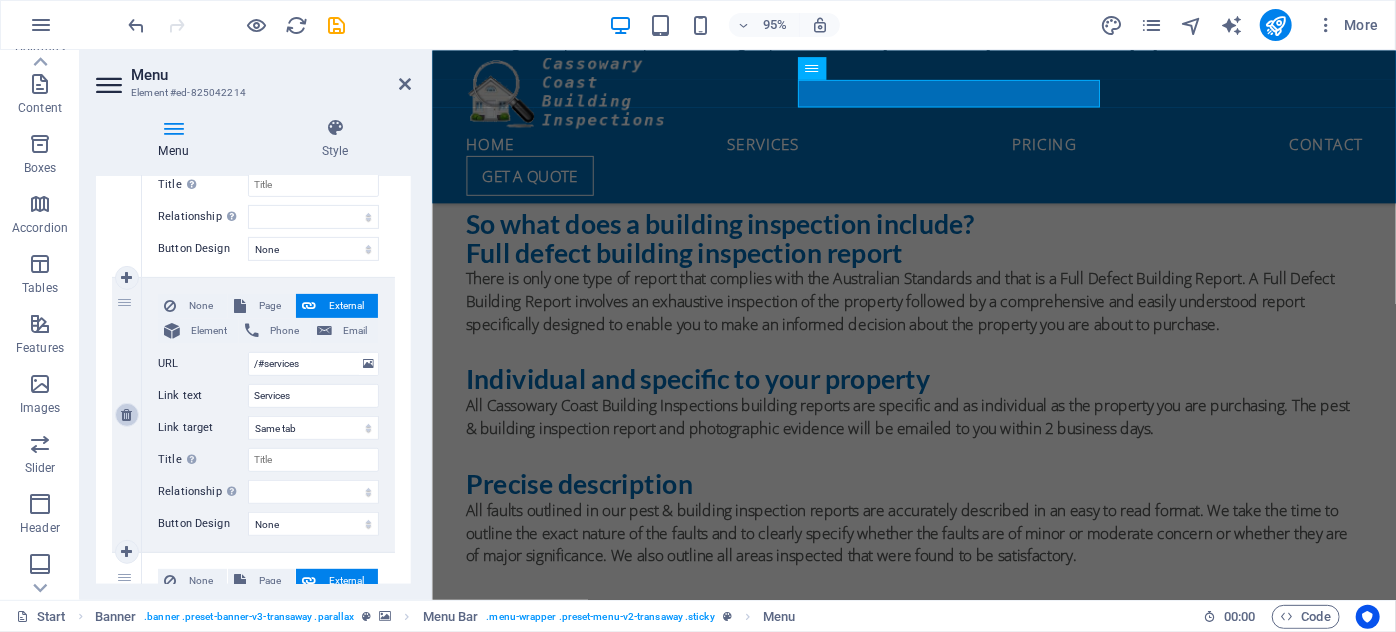 click at bounding box center [126, 415] 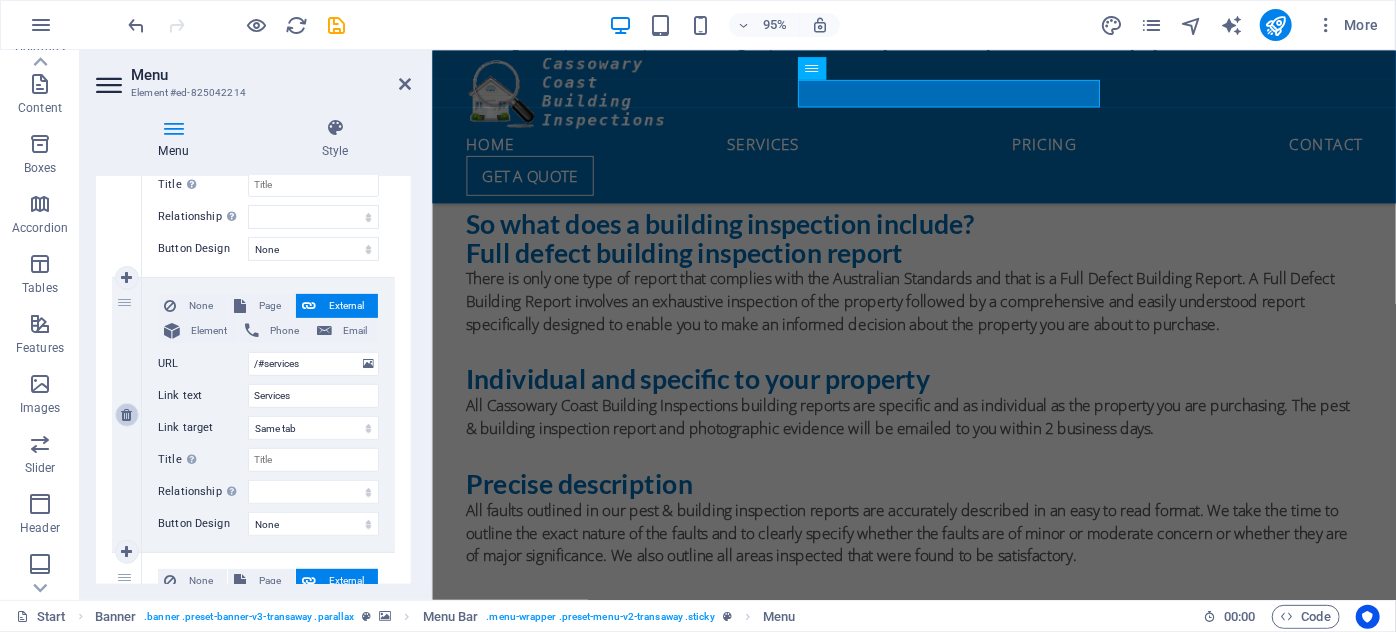 select 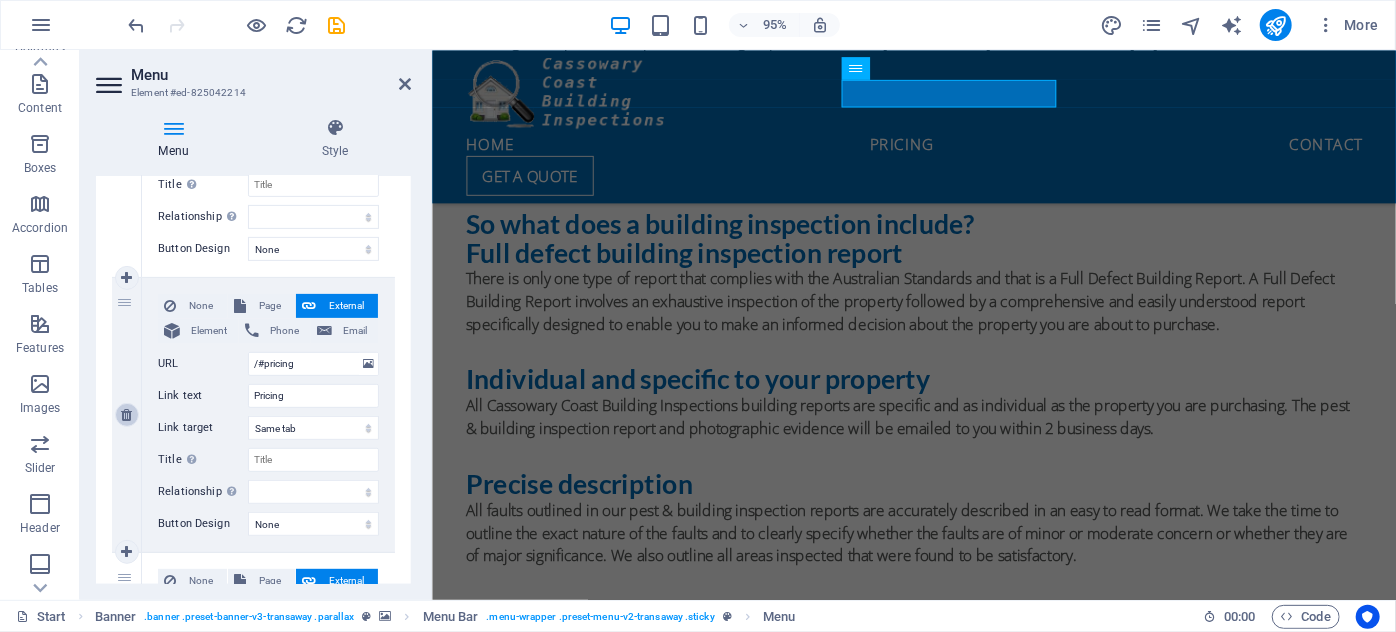 click at bounding box center [126, 415] 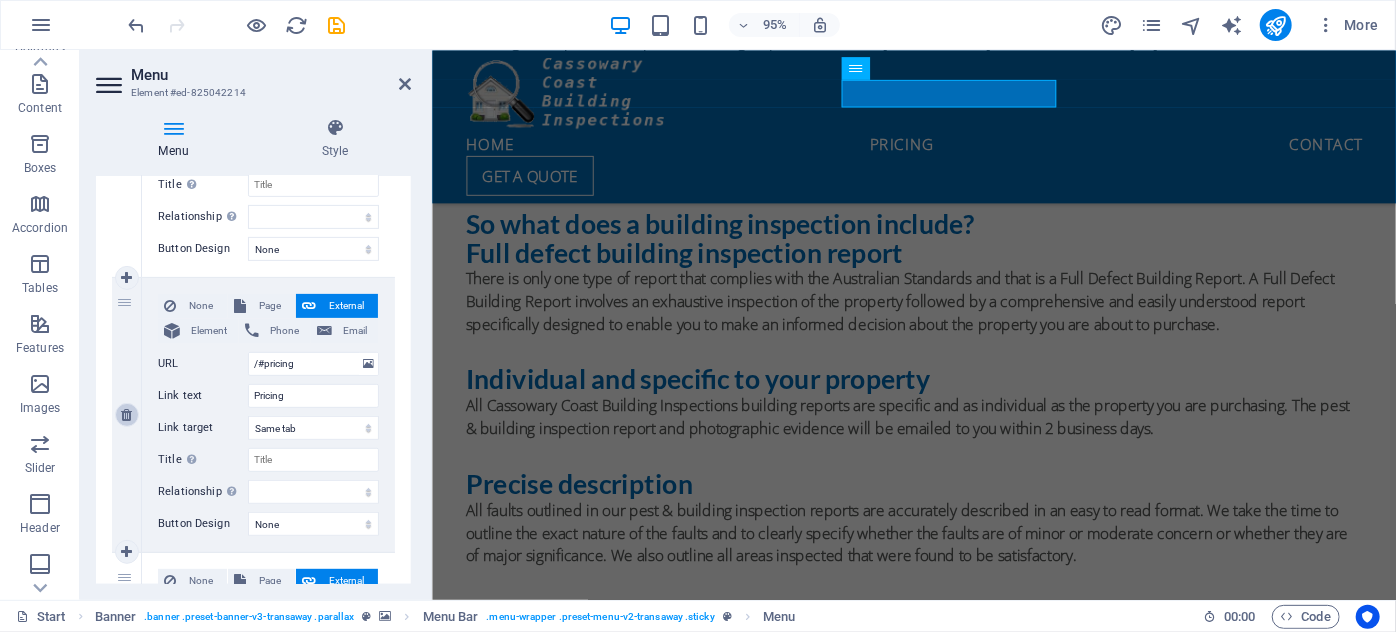 type on "Contact" 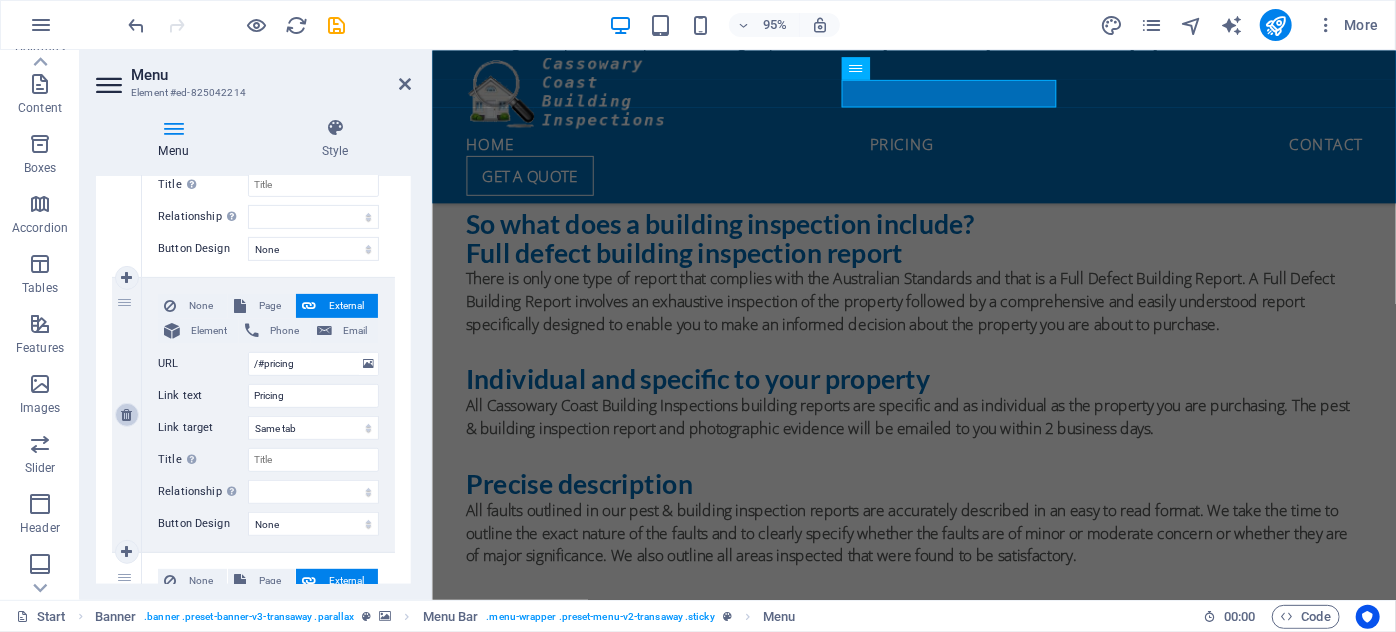 select 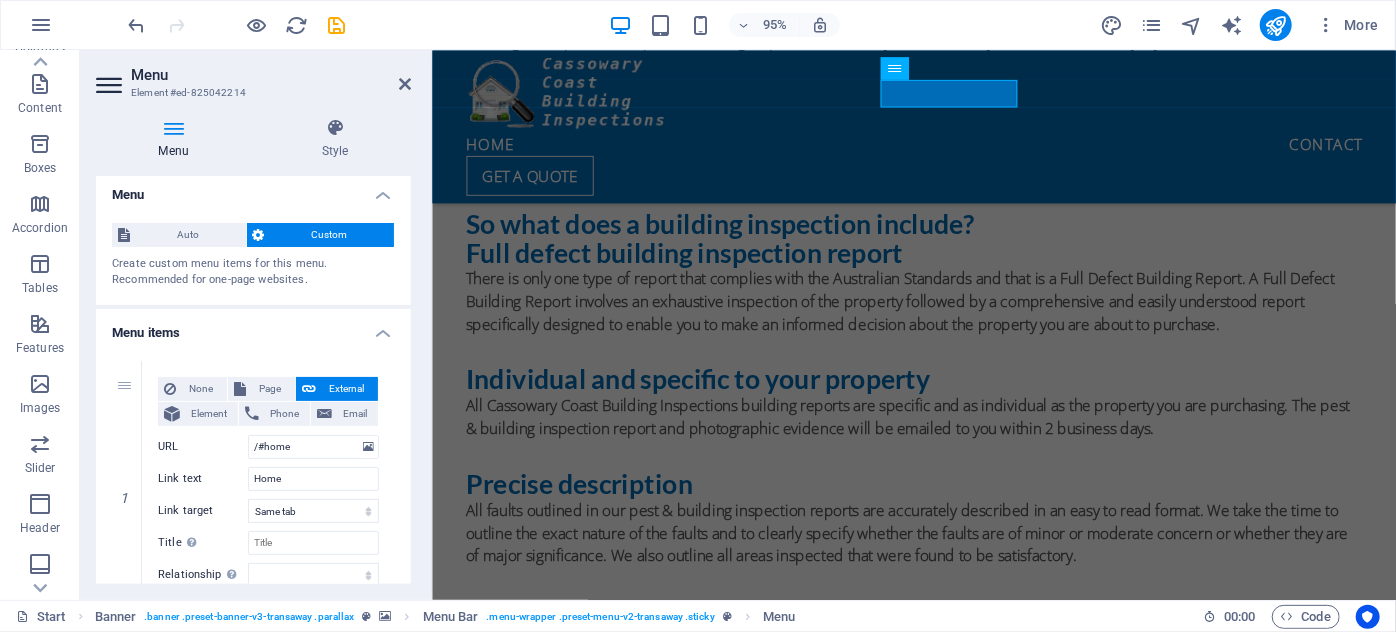 scroll, scrollTop: 0, scrollLeft: 0, axis: both 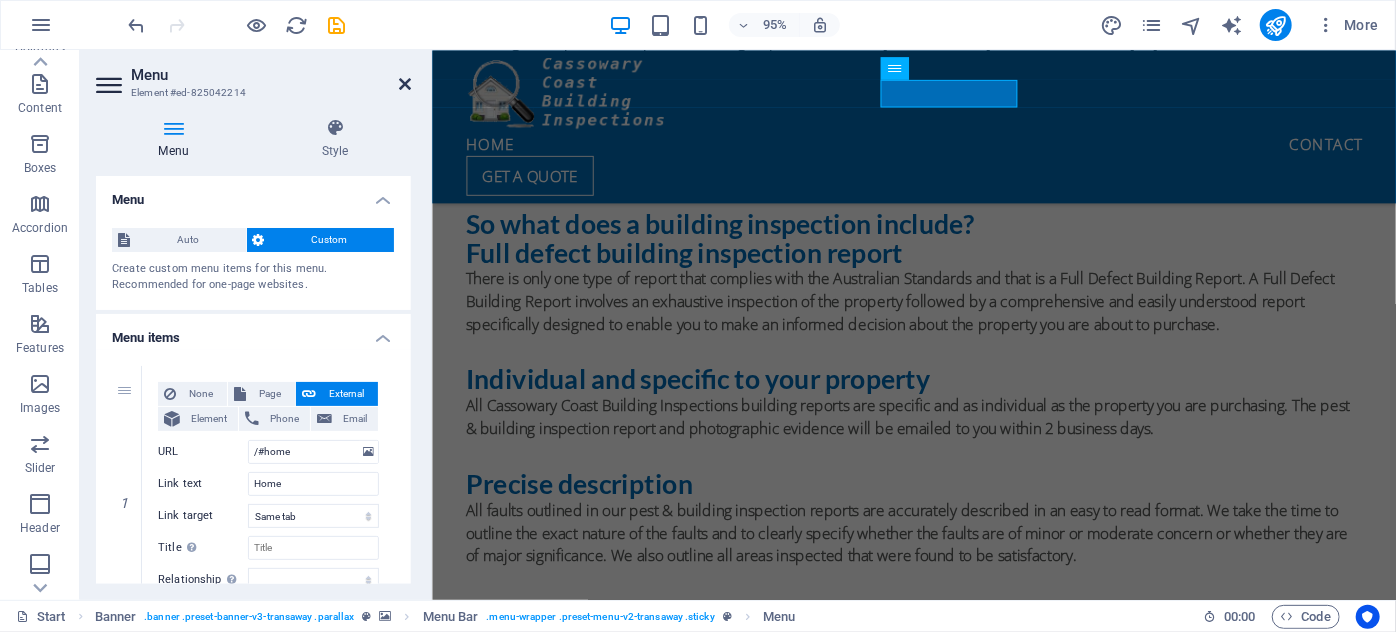 click at bounding box center [405, 84] 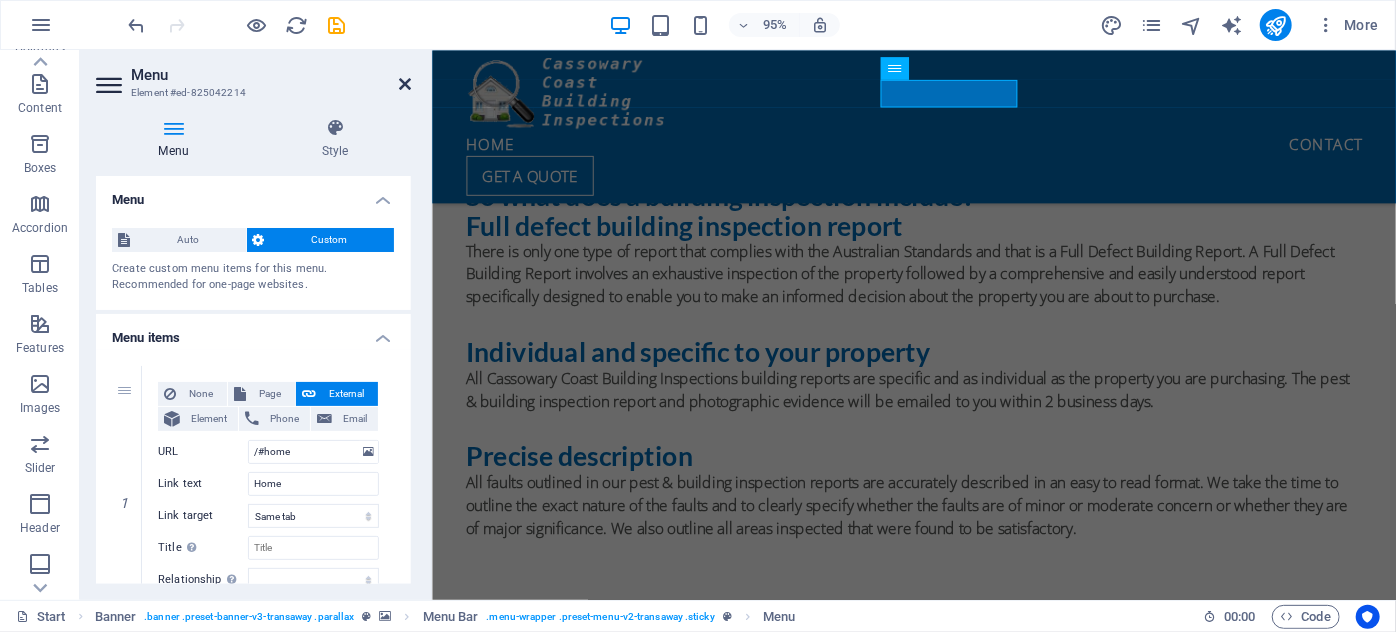 scroll, scrollTop: 1853, scrollLeft: 0, axis: vertical 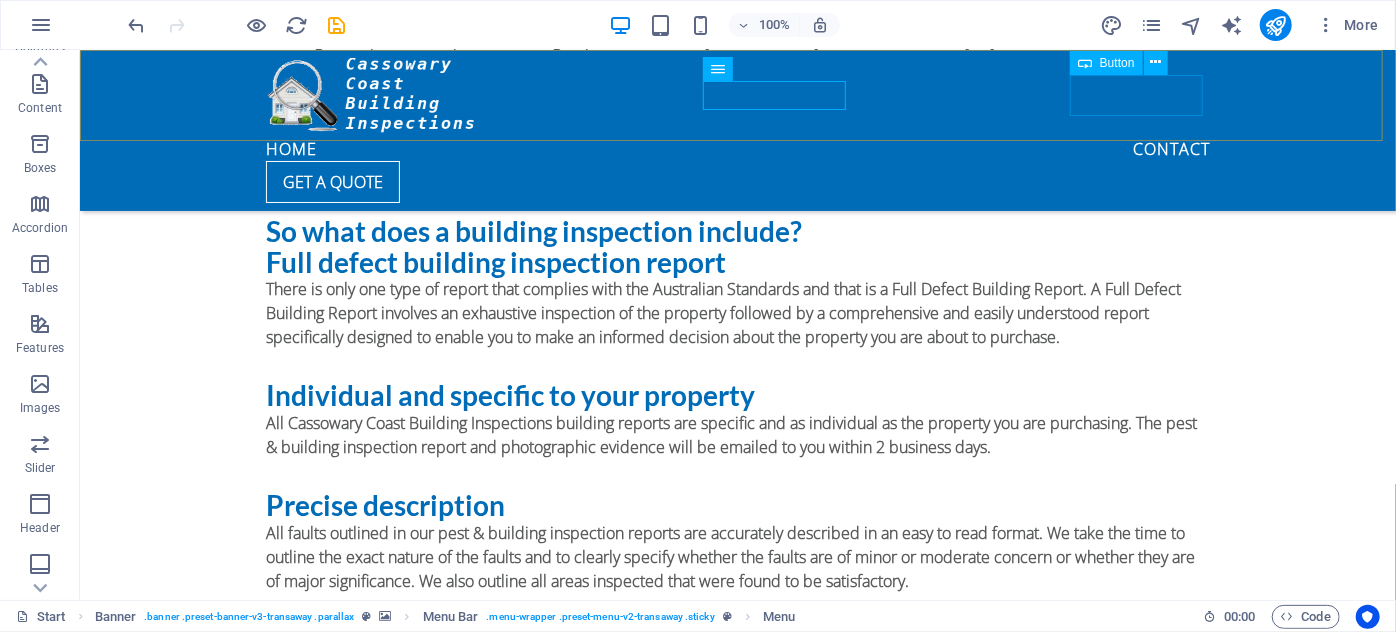 click on "Get a quote" at bounding box center (737, 181) 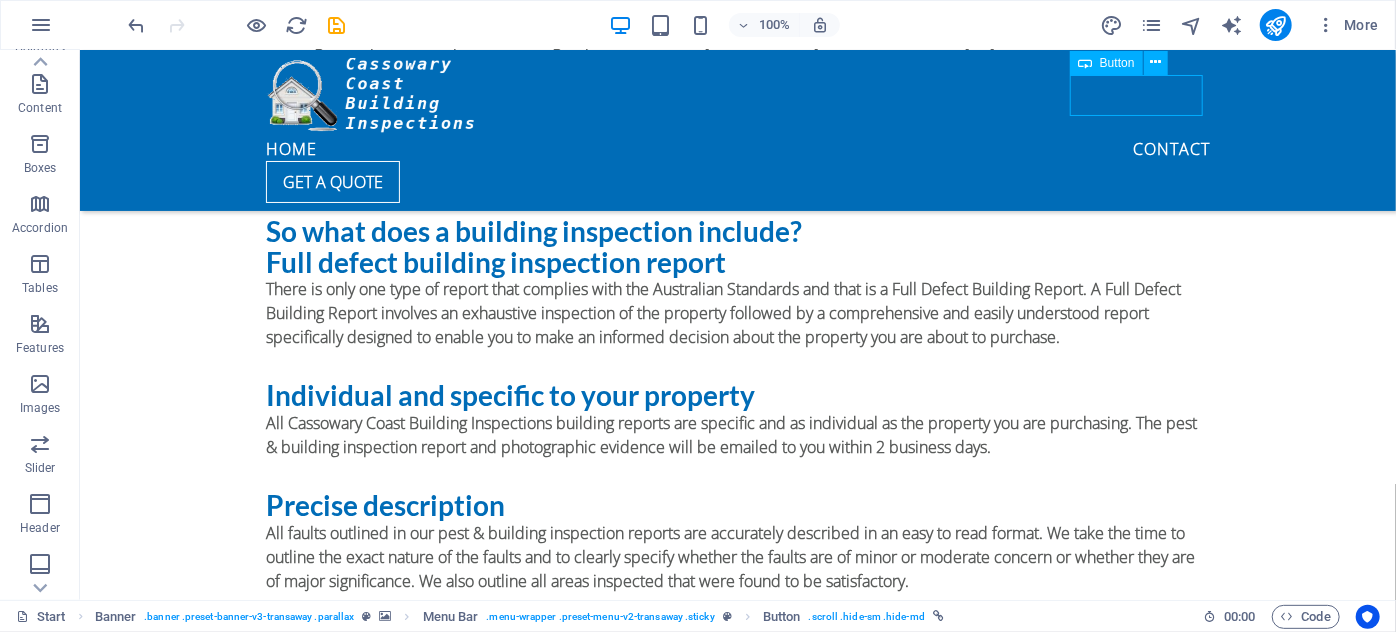 click on "Get a quote" at bounding box center [737, 181] 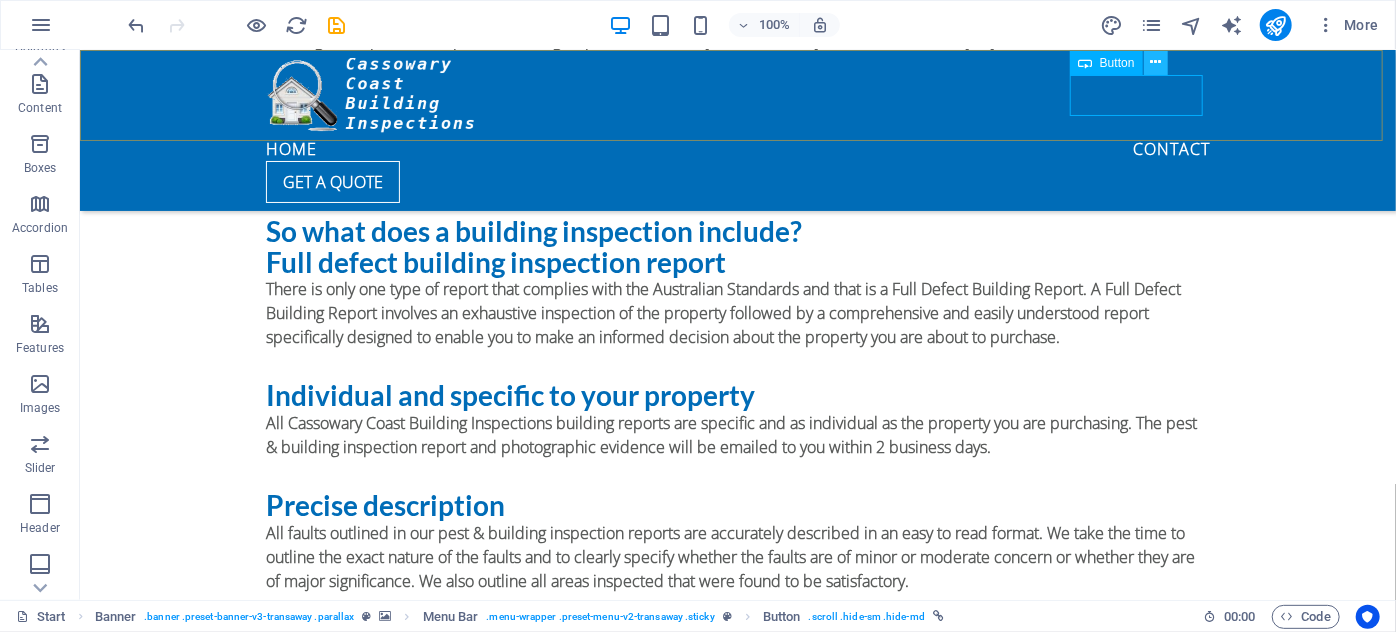 click at bounding box center [1155, 62] 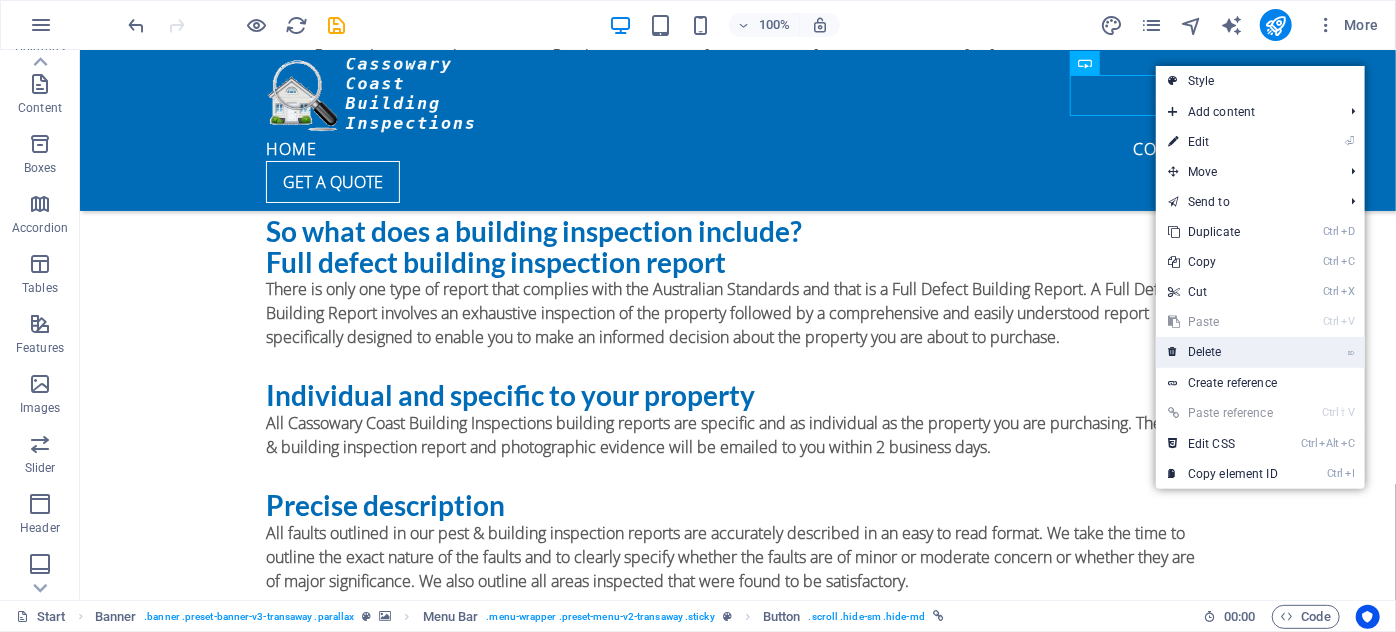 click on "⌦  Delete" at bounding box center [1223, 352] 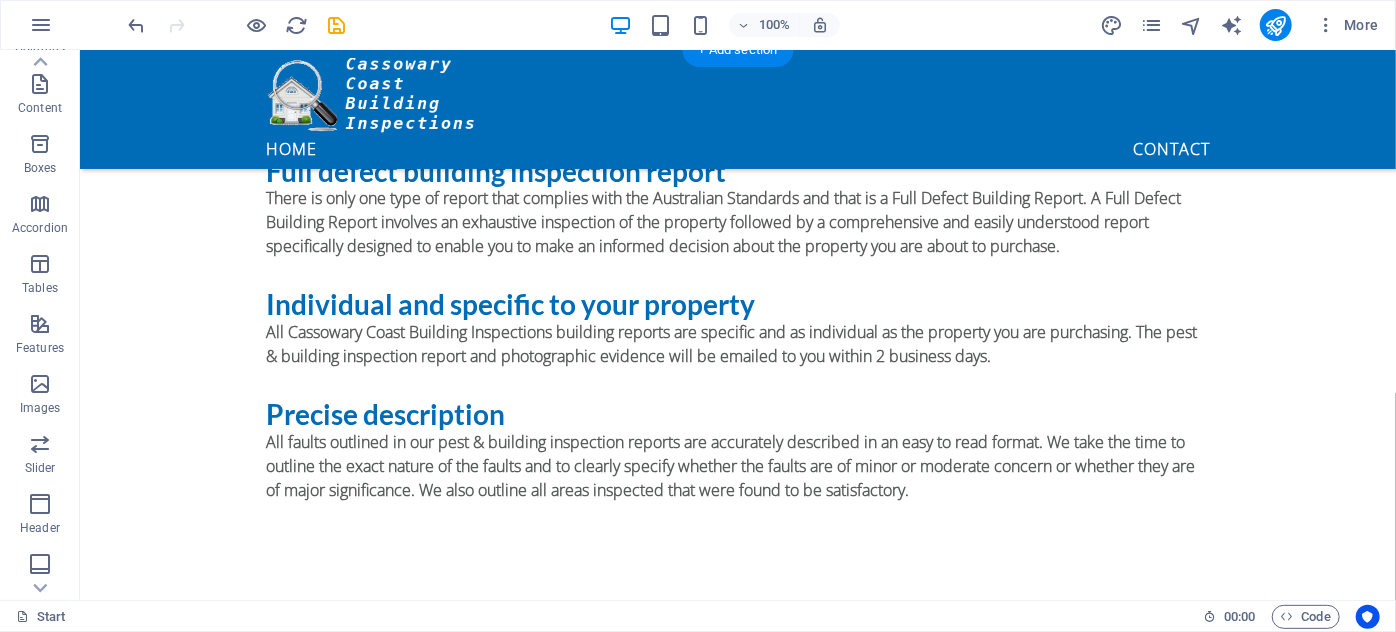 scroll, scrollTop: 2034, scrollLeft: 0, axis: vertical 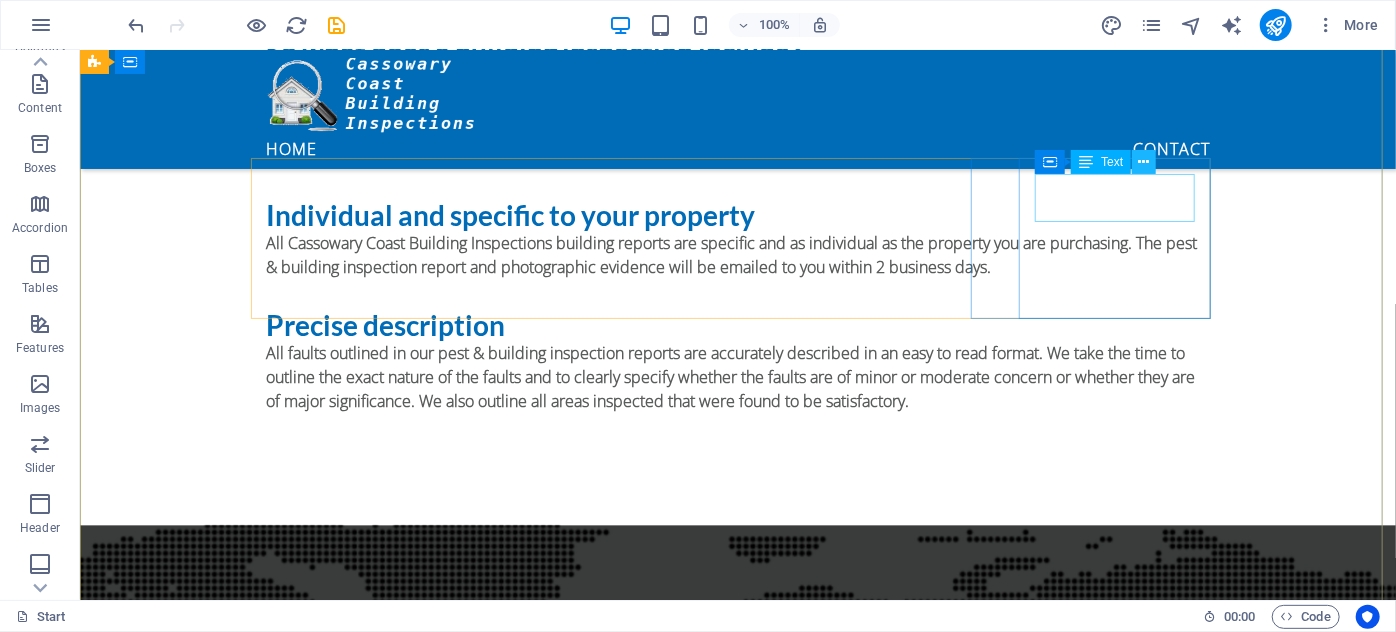 click at bounding box center (1144, 162) 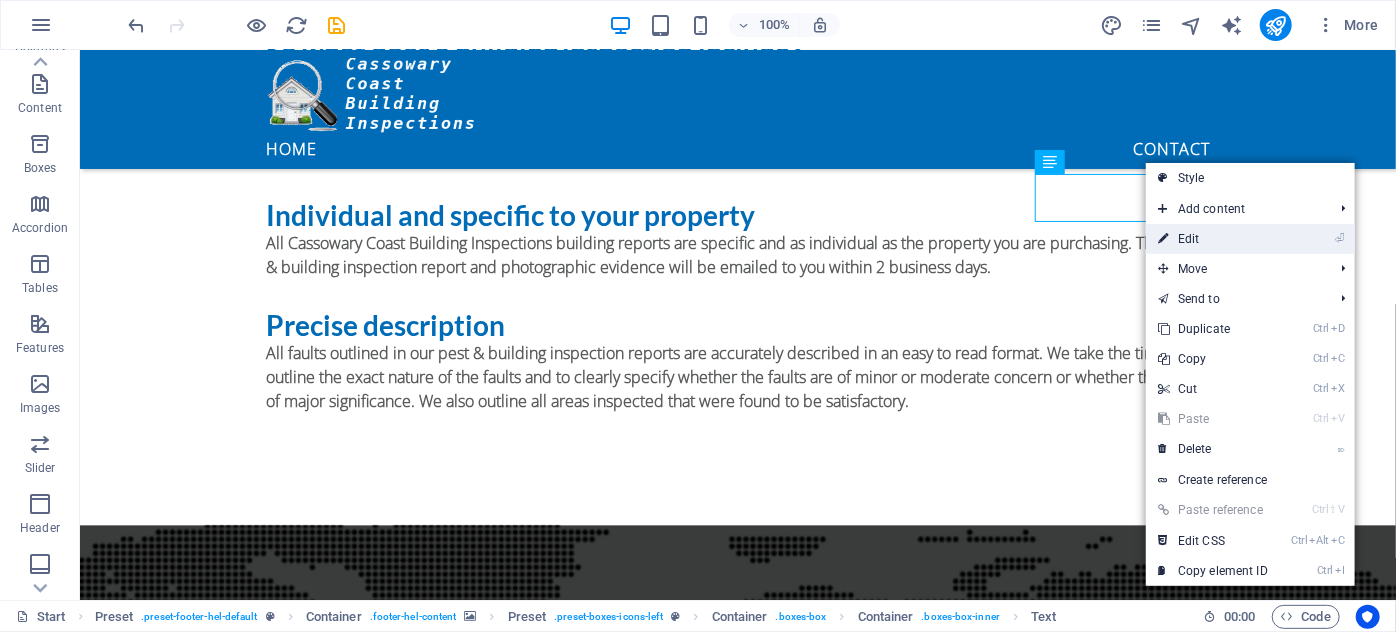 click on "⏎  Edit" at bounding box center (1213, 239) 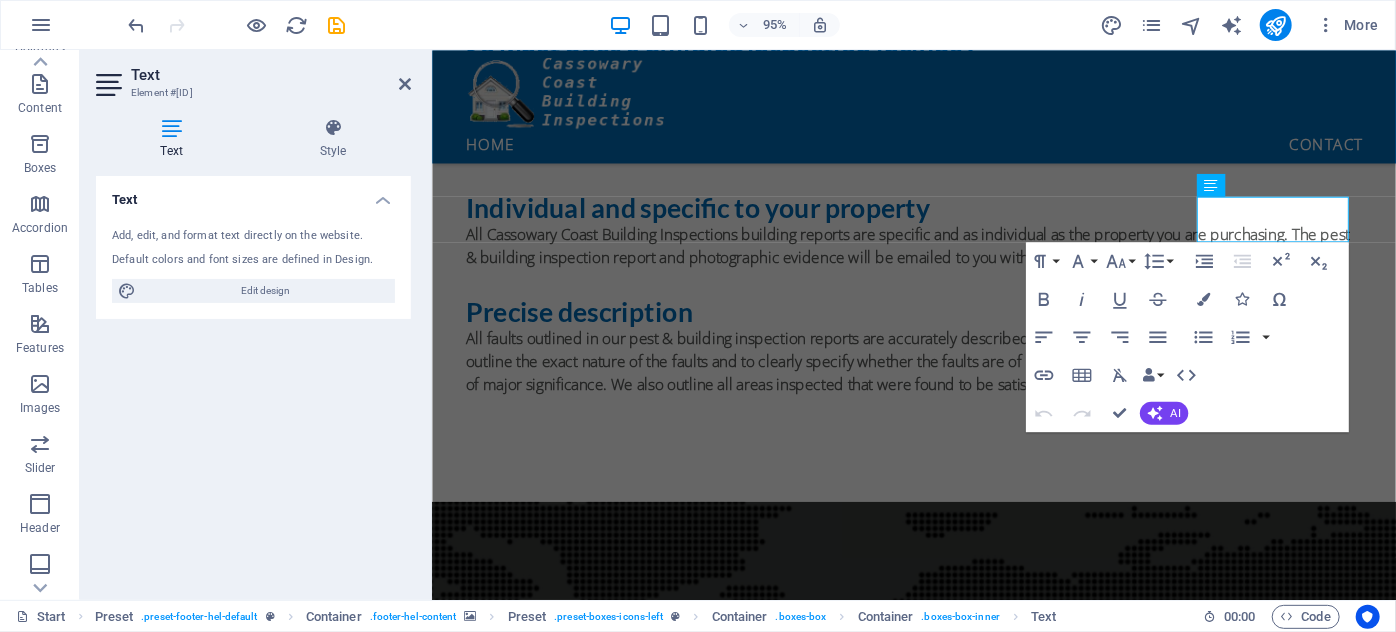 click at bounding box center [171, 128] 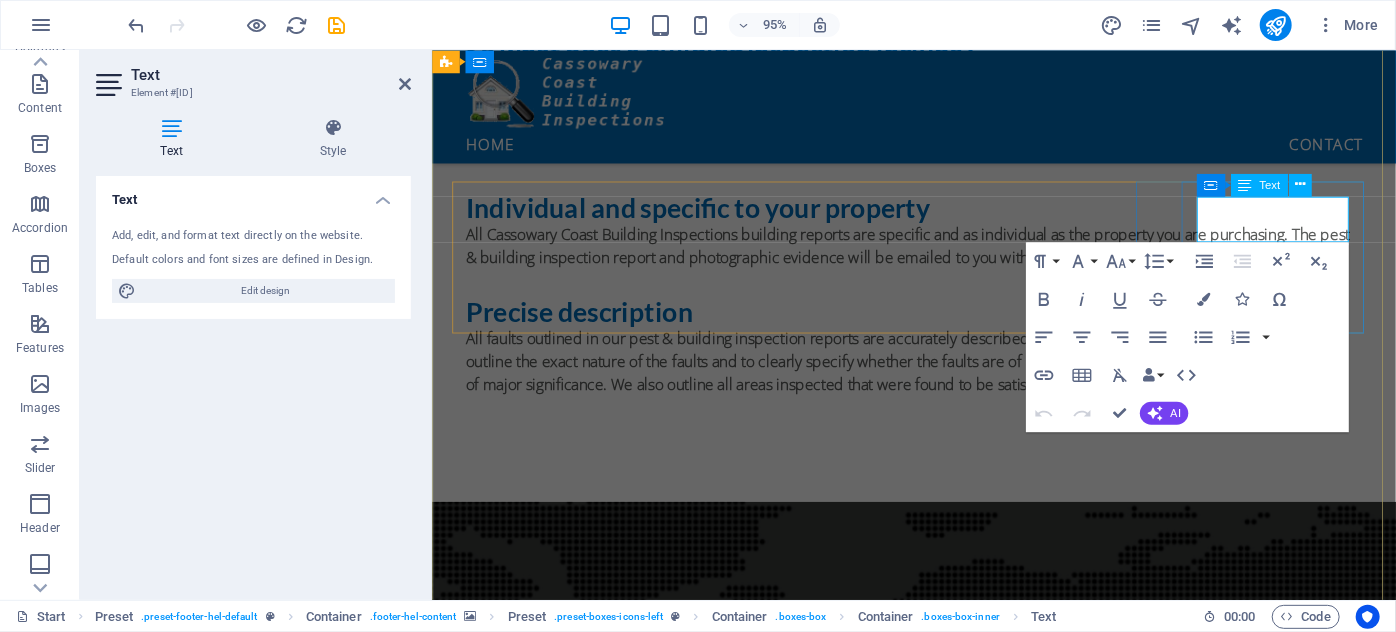 click on "Mo – Fr: 8am – 5pm" at bounding box center [919, 2078] 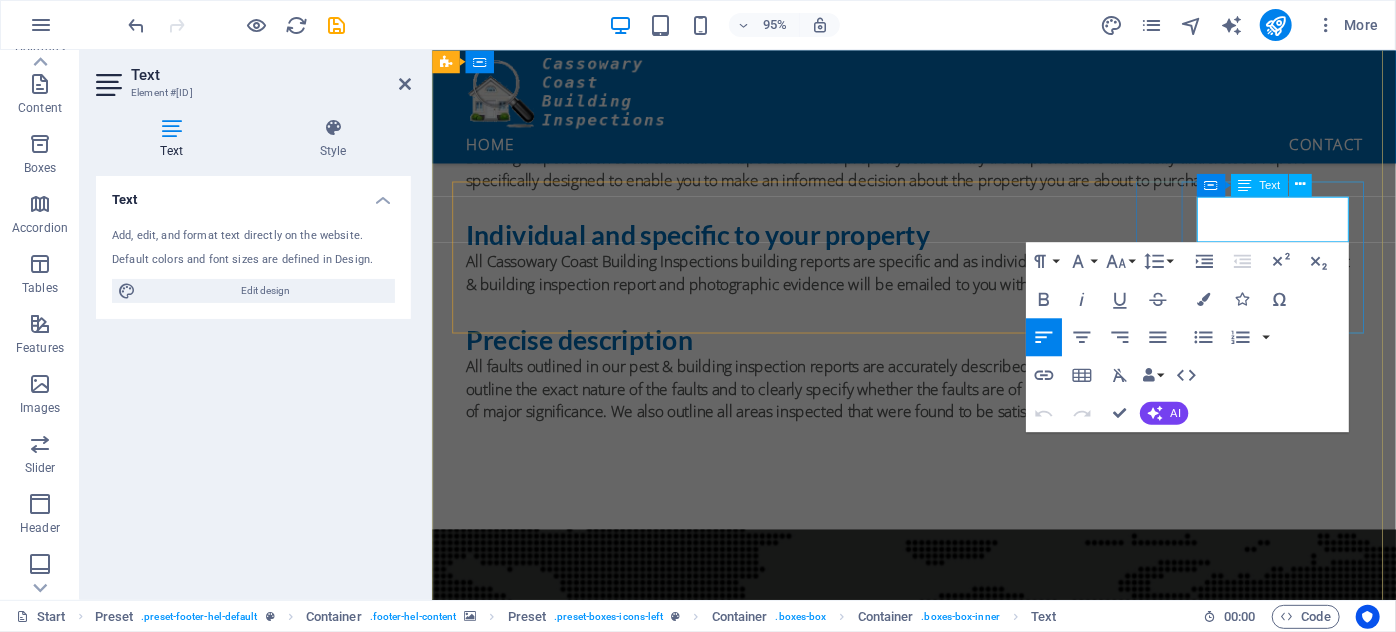 type 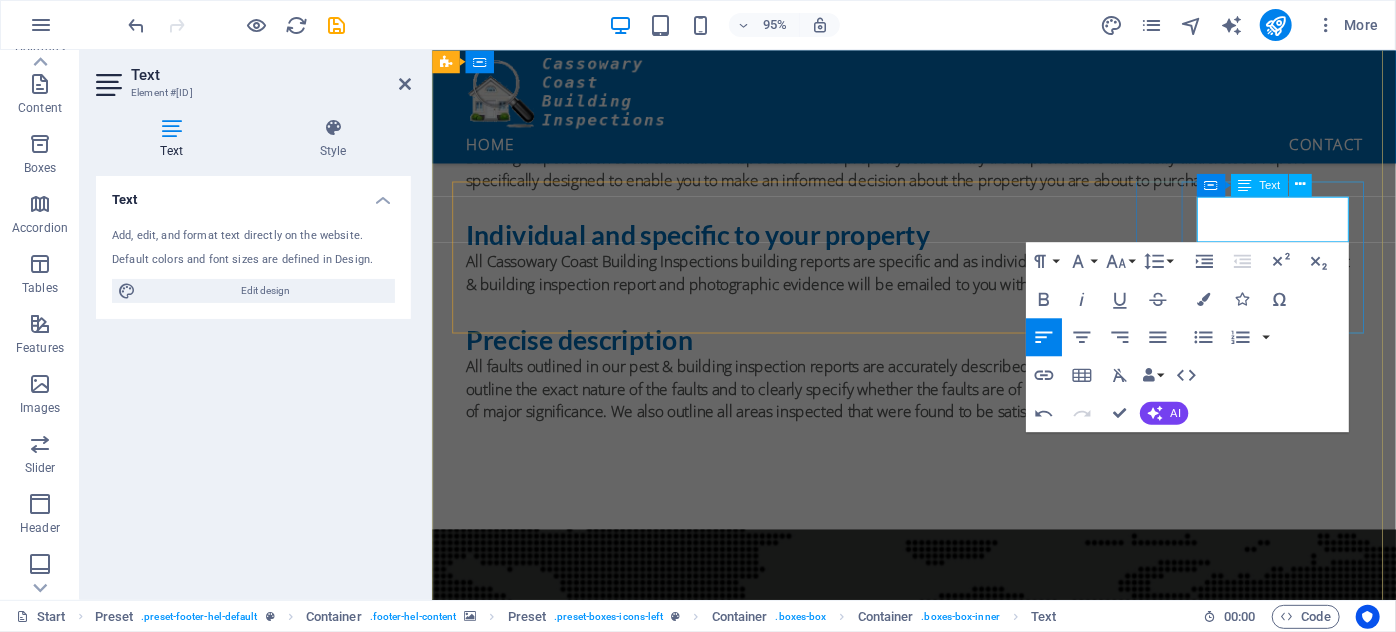 click on "Mo – Fr: 7am – 5pm" at bounding box center (919, 2107) 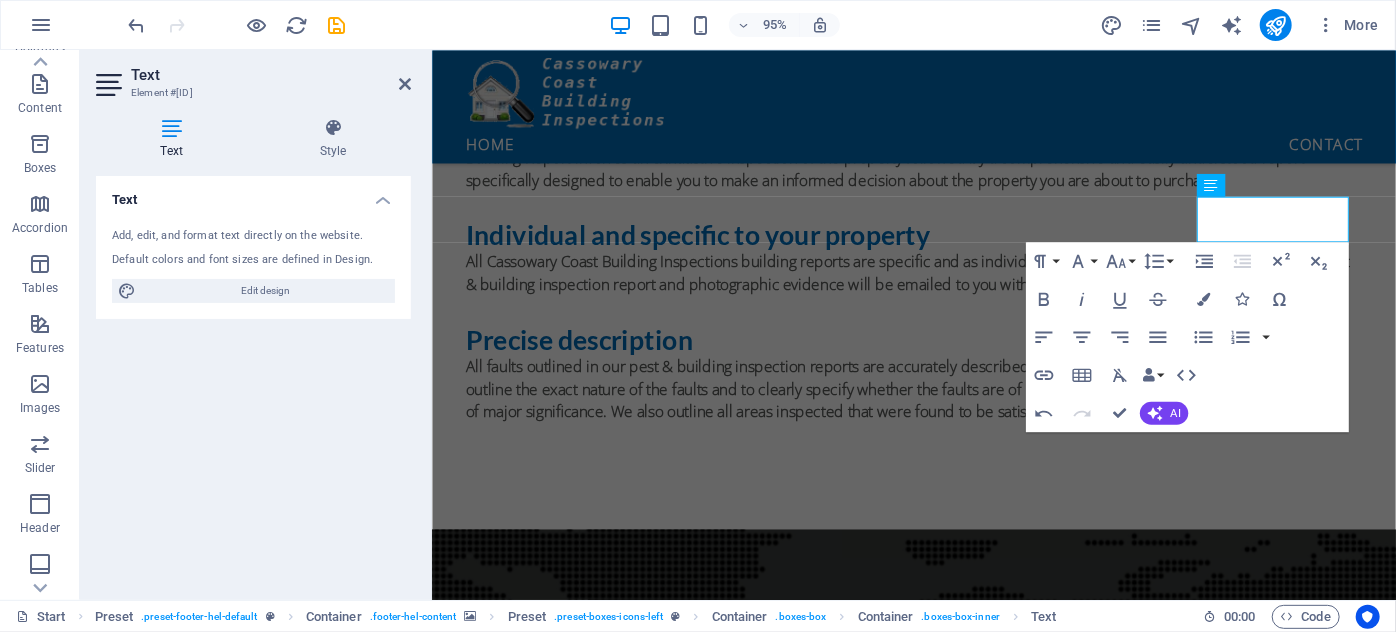 click at bounding box center (938, 1007) 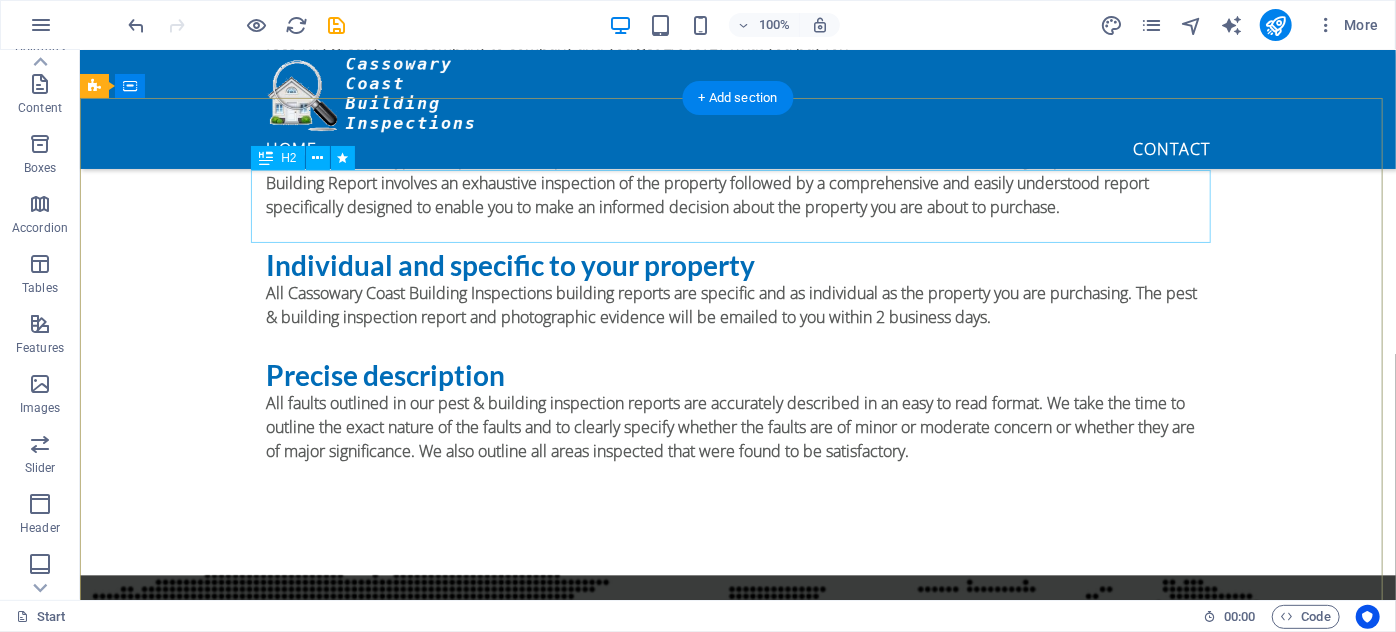scroll, scrollTop: 1909, scrollLeft: 0, axis: vertical 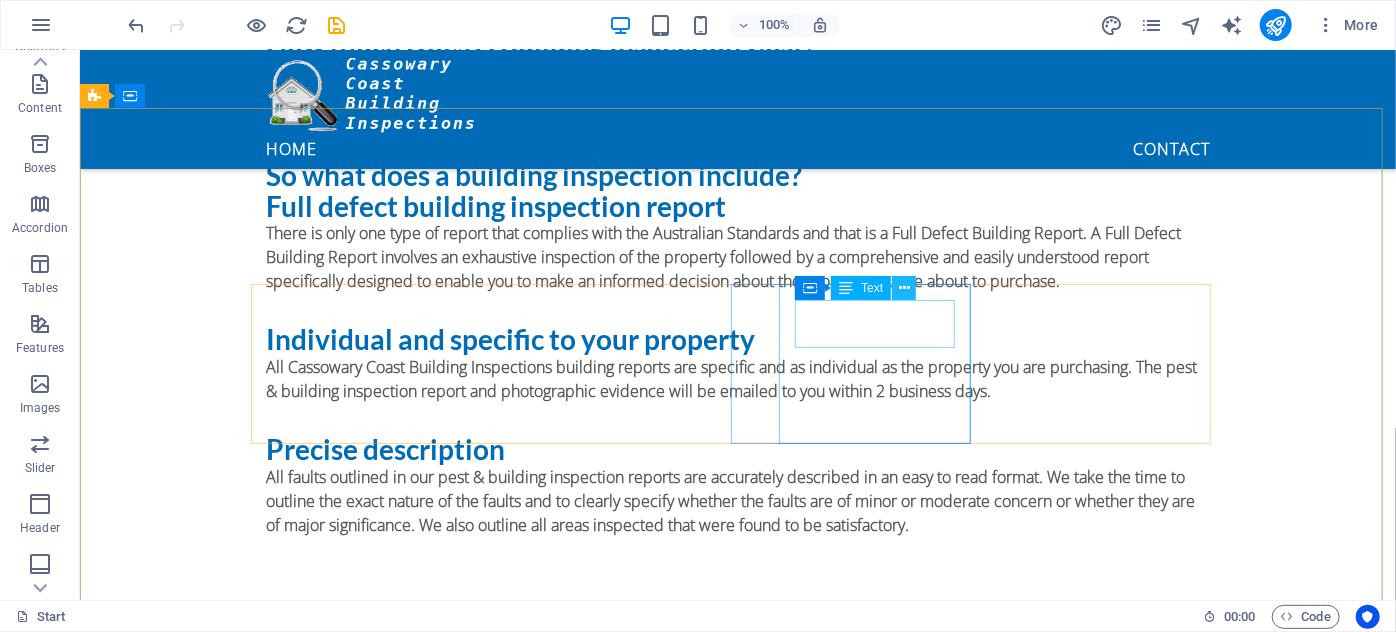 click at bounding box center (904, 288) 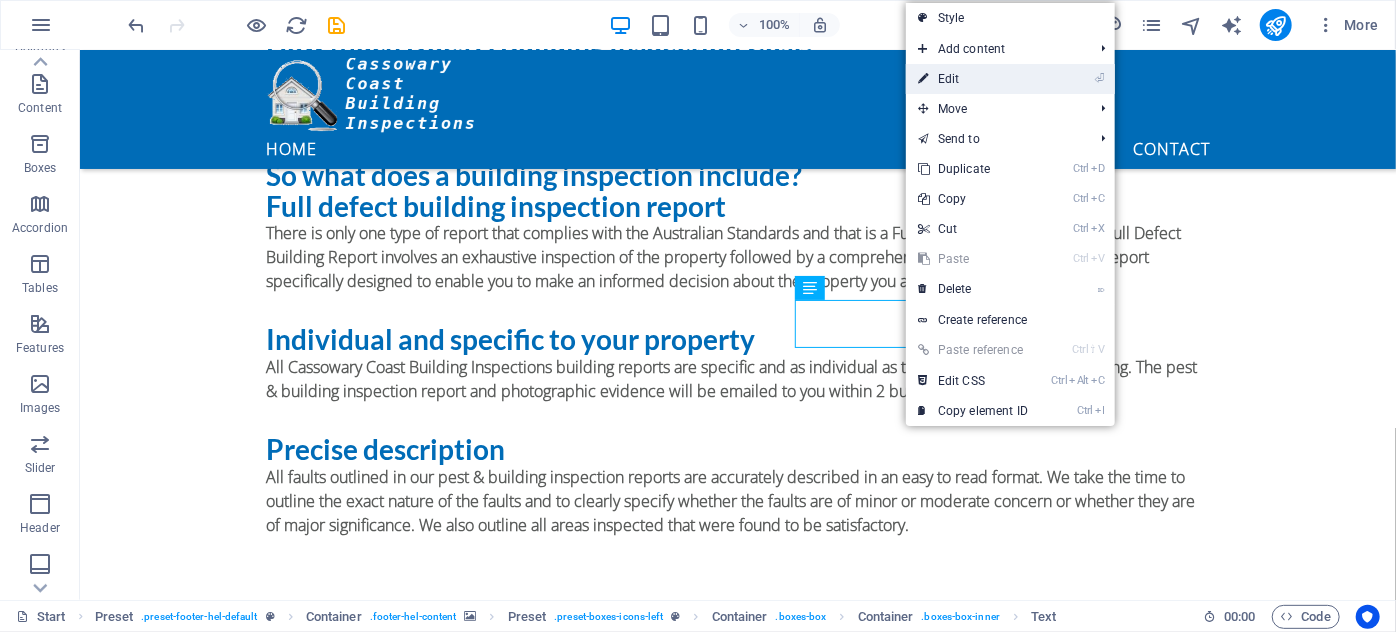 drag, startPoint x: 951, startPoint y: 74, endPoint x: 547, endPoint y: 26, distance: 406.8415 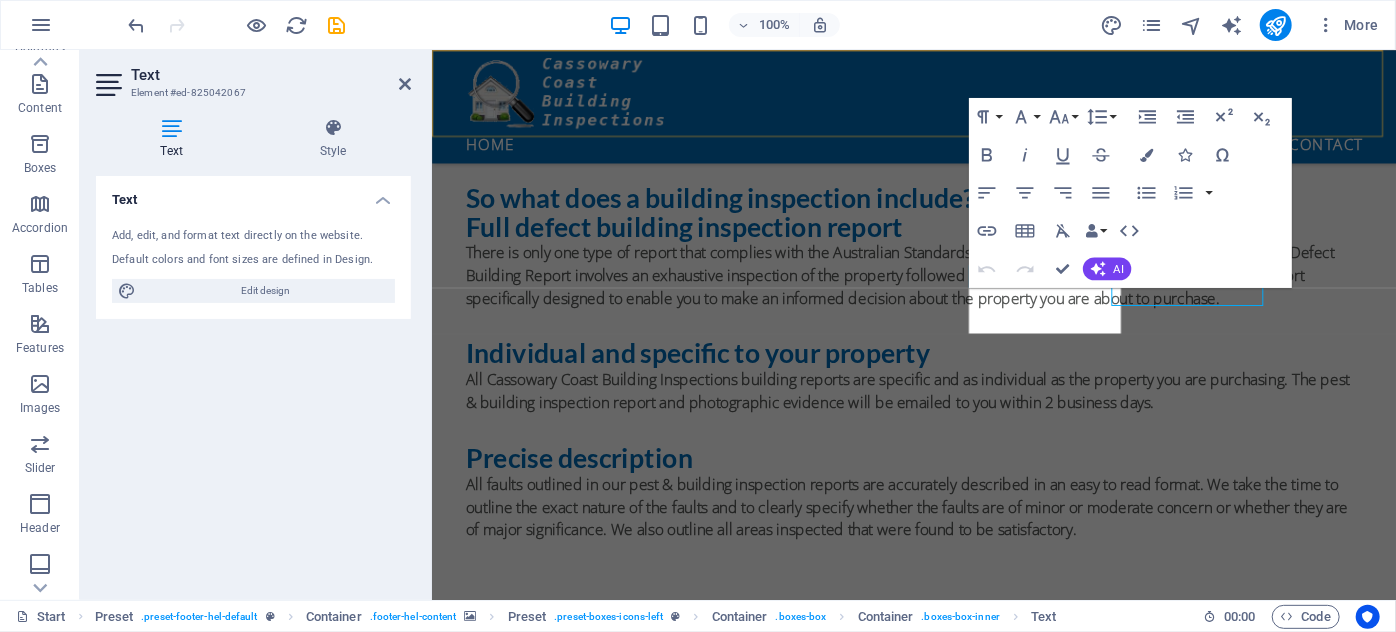 scroll, scrollTop: 1938, scrollLeft: 0, axis: vertical 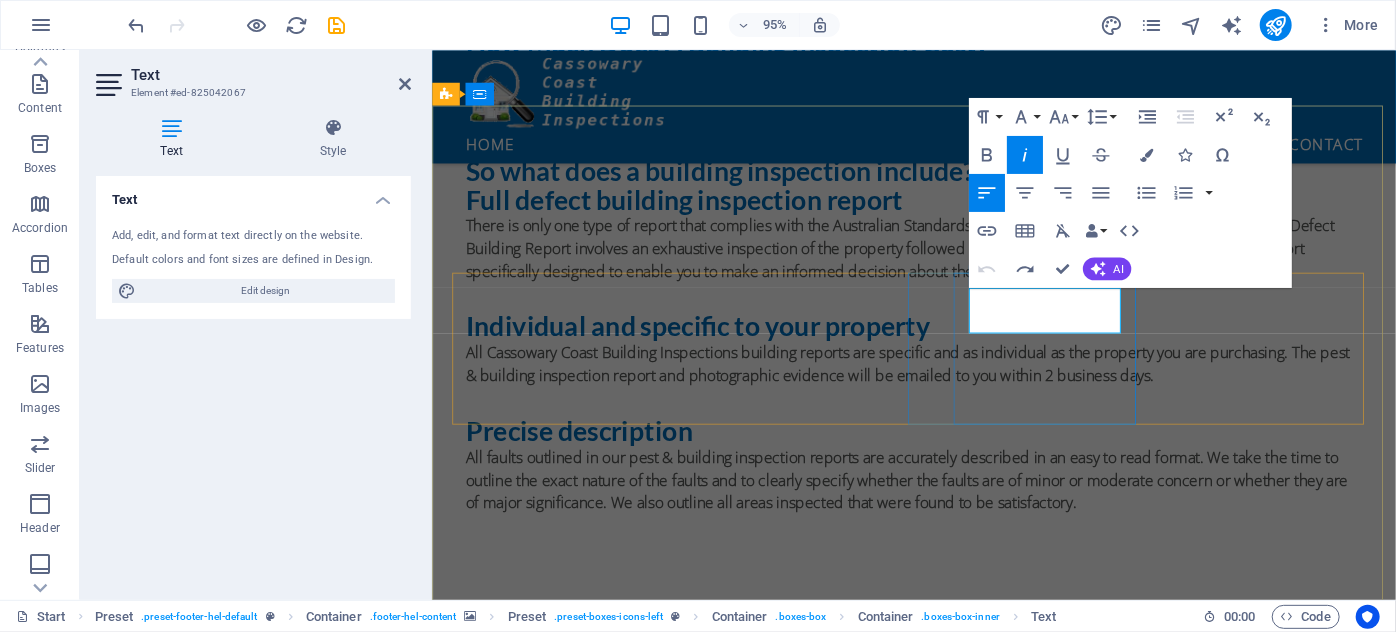 drag, startPoint x: 999, startPoint y: 334, endPoint x: 1103, endPoint y: 334, distance: 104 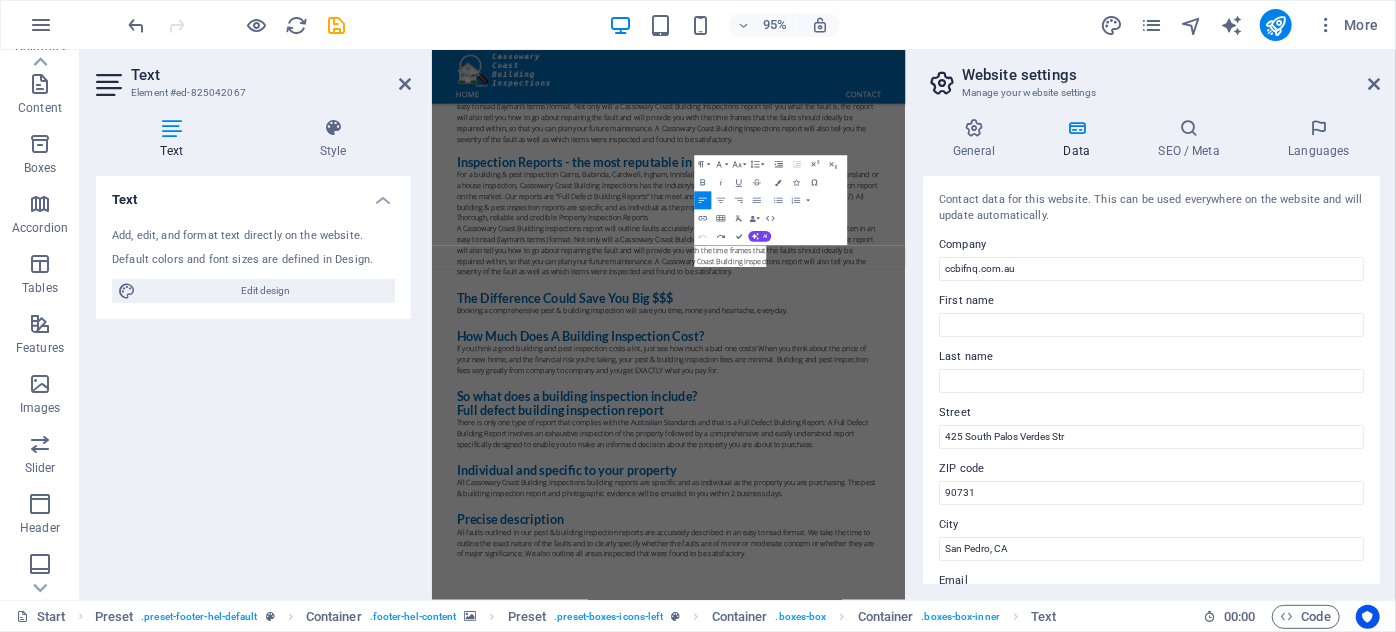 scroll, scrollTop: 2398, scrollLeft: 0, axis: vertical 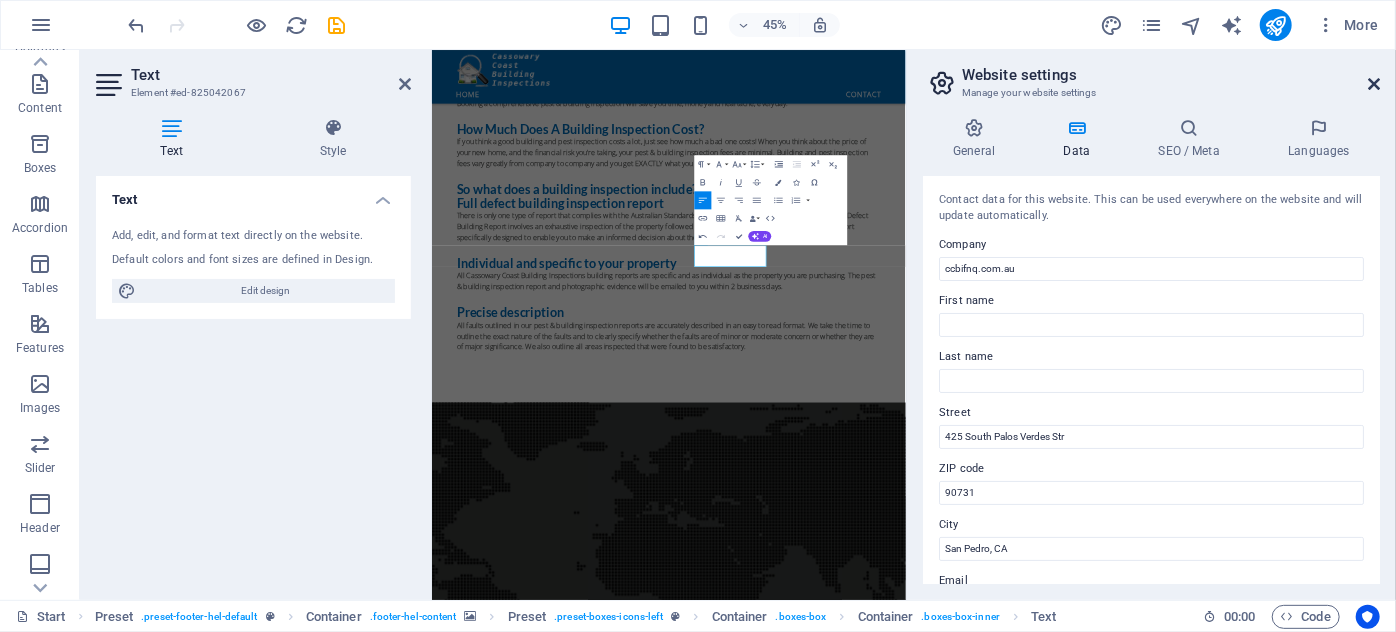 click at bounding box center [1374, 84] 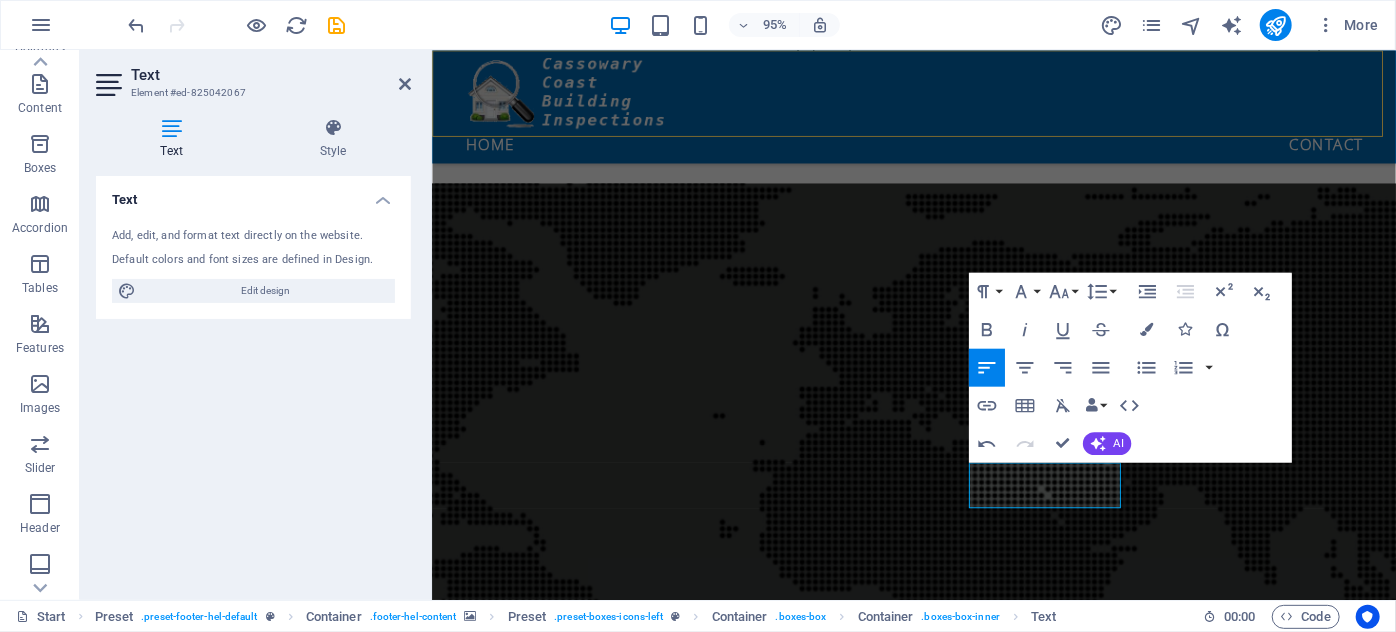 scroll, scrollTop: 1754, scrollLeft: 0, axis: vertical 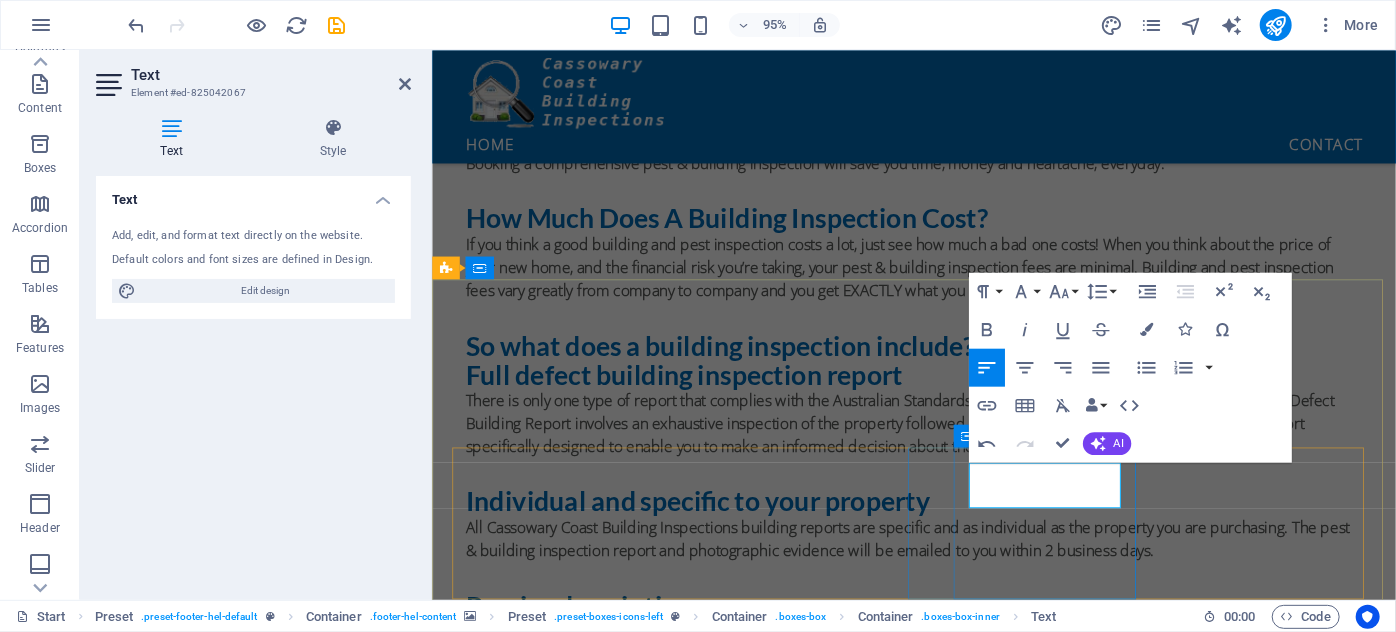 click on "Phone: 0401 977 186" at bounding box center [919, 2247] 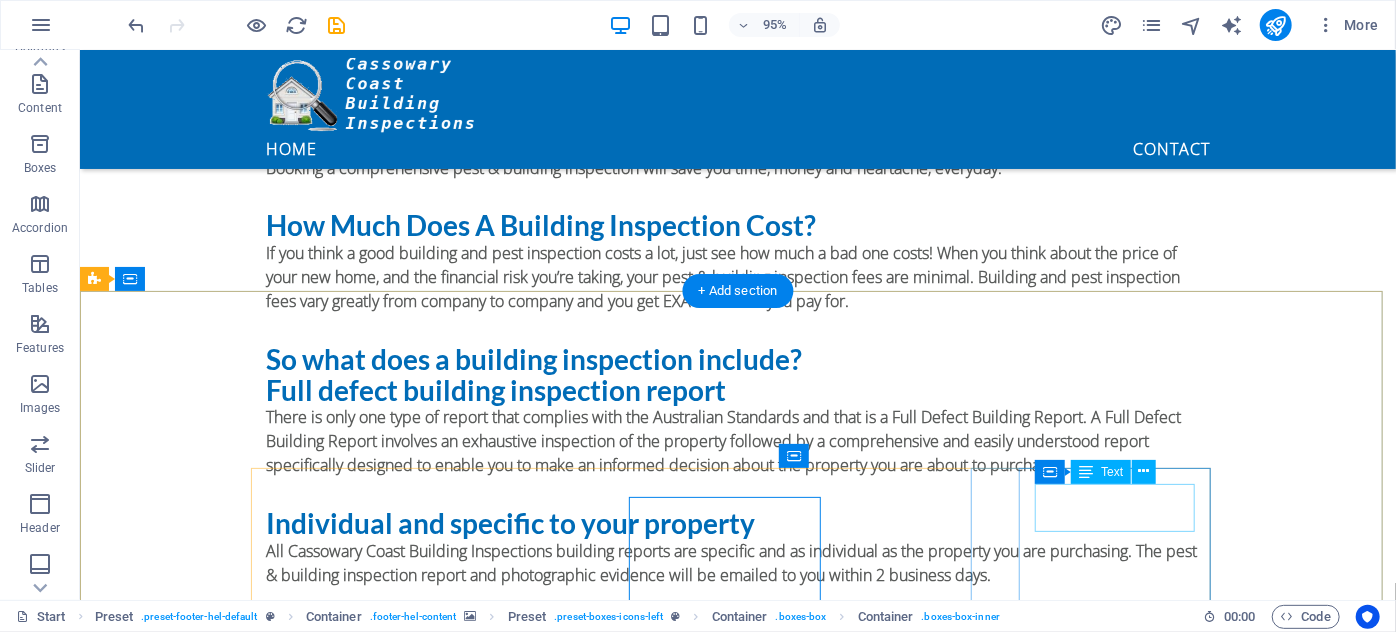 scroll, scrollTop: 1725, scrollLeft: 0, axis: vertical 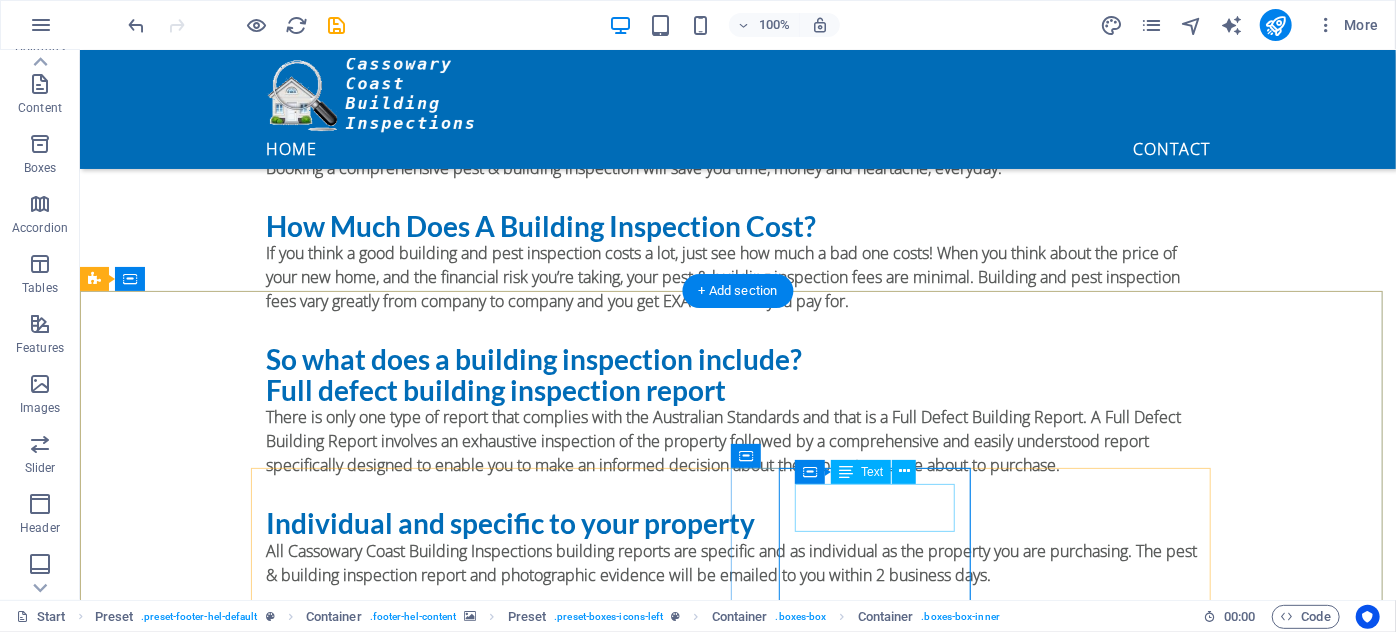 click on "Phone: 0401 977 186" at bounding box center [567, 2247] 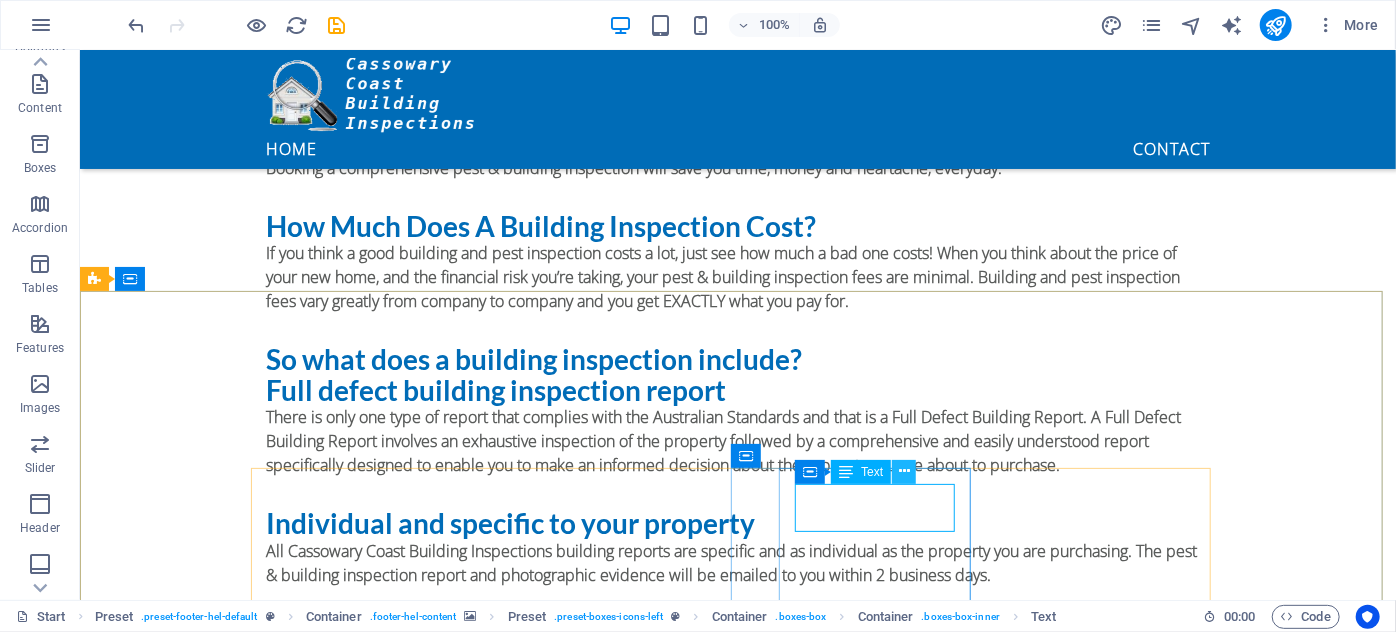 click at bounding box center (904, 471) 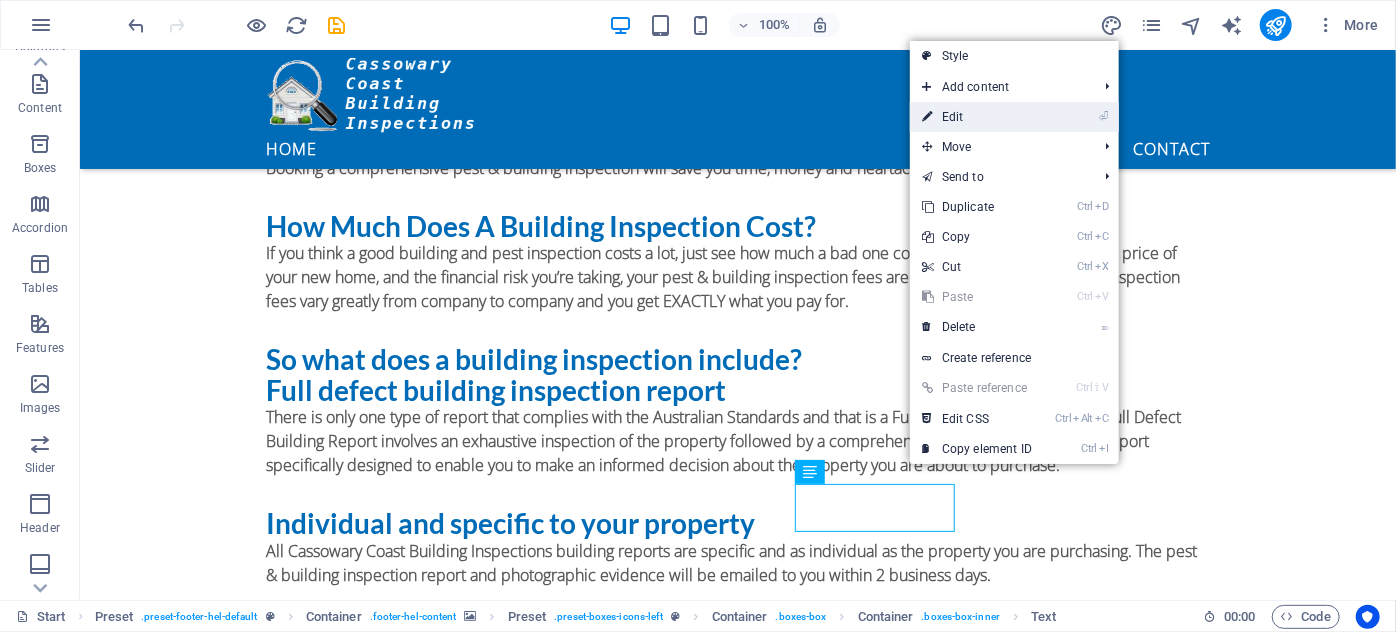 click on "⏎  Edit" at bounding box center [977, 117] 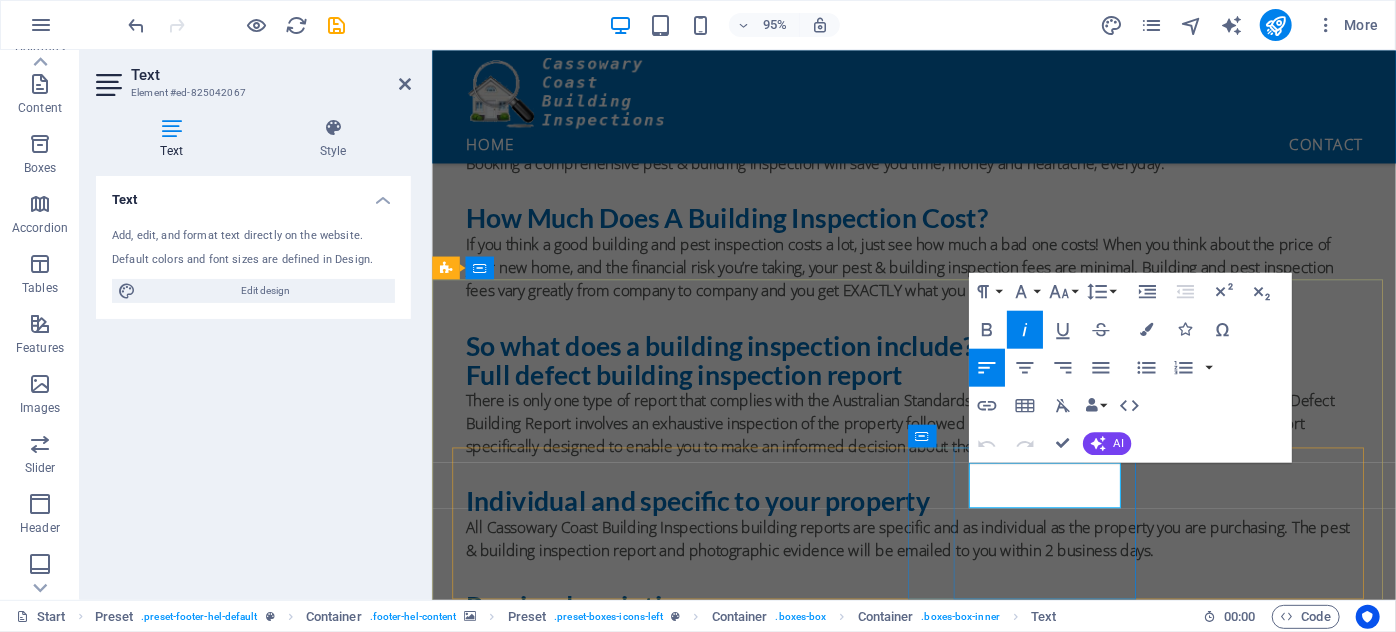 drag, startPoint x: 998, startPoint y: 514, endPoint x: 1100, endPoint y: 522, distance: 102.31325 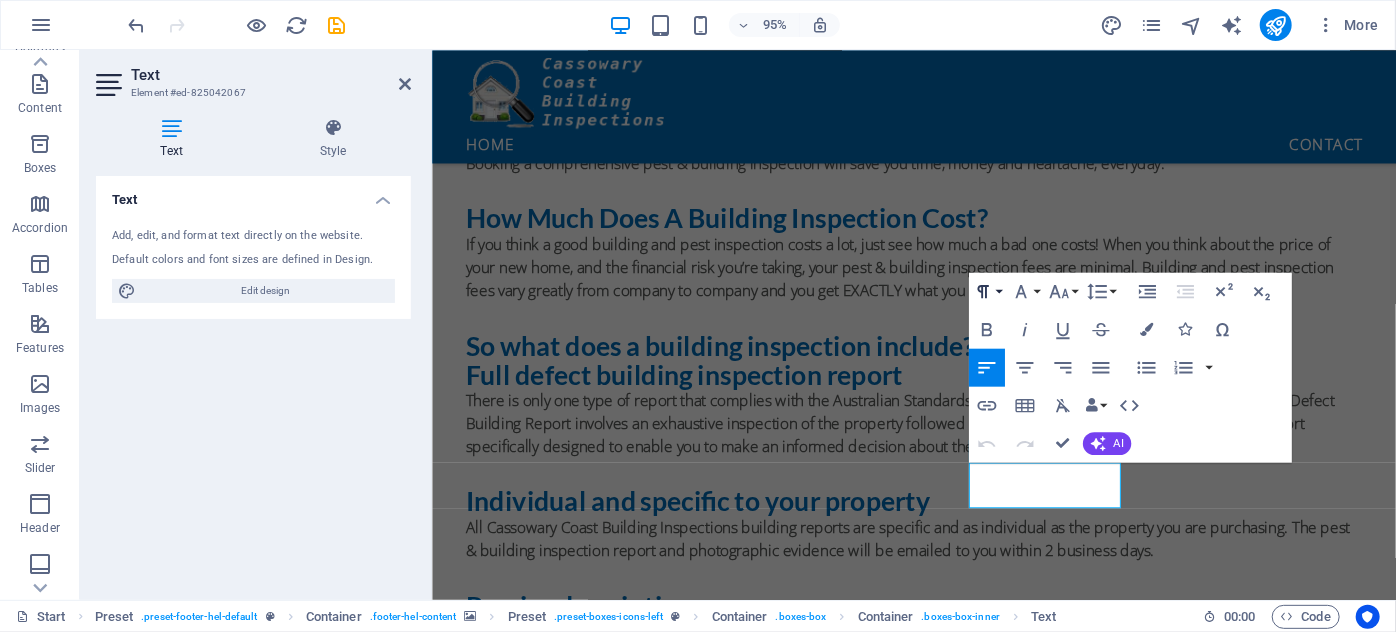 click on "Paragraph Format" at bounding box center (986, 291) 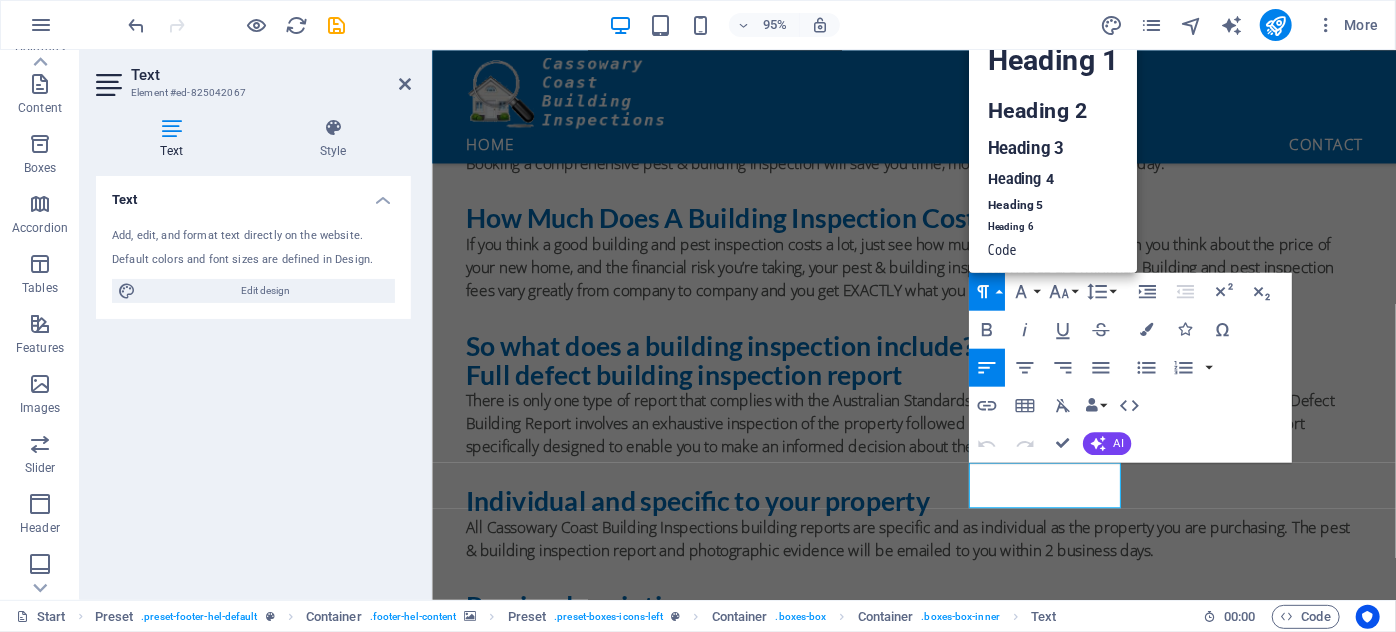 scroll, scrollTop: 16, scrollLeft: 0, axis: vertical 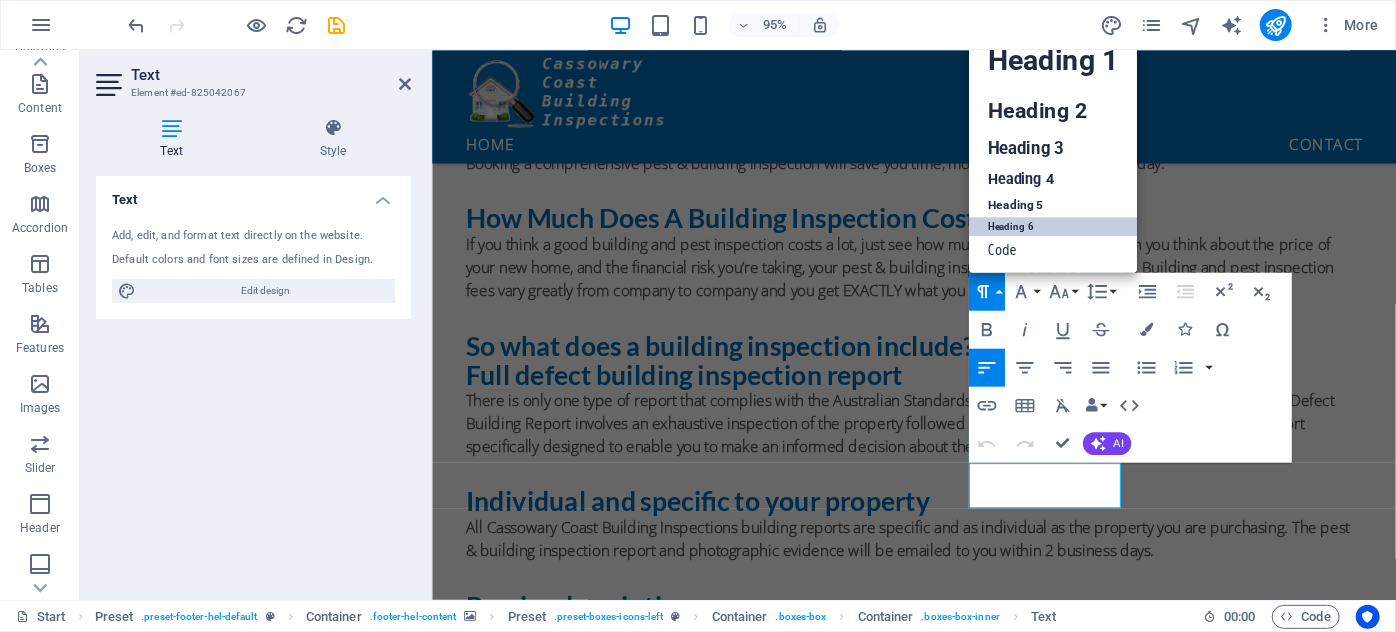 click on "Heading 6" at bounding box center (1052, 226) 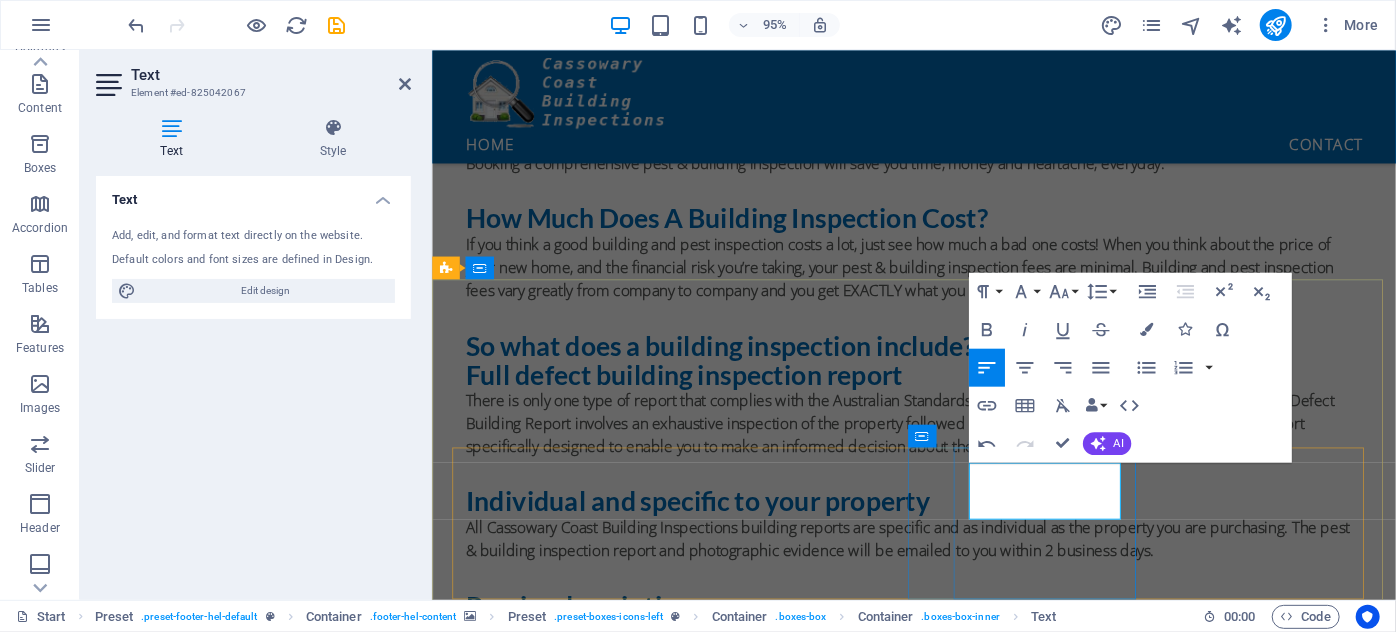 click on "[PHONE]" at bounding box center [919, 2265] 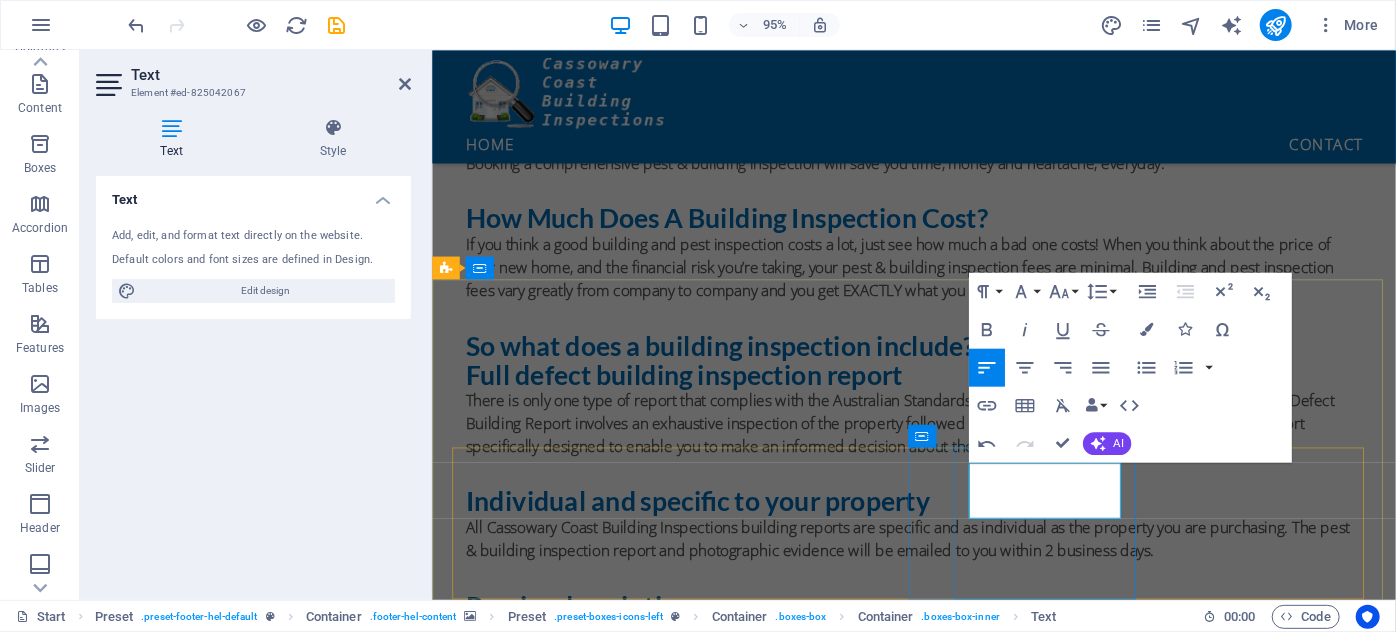click at bounding box center (919, 2265) 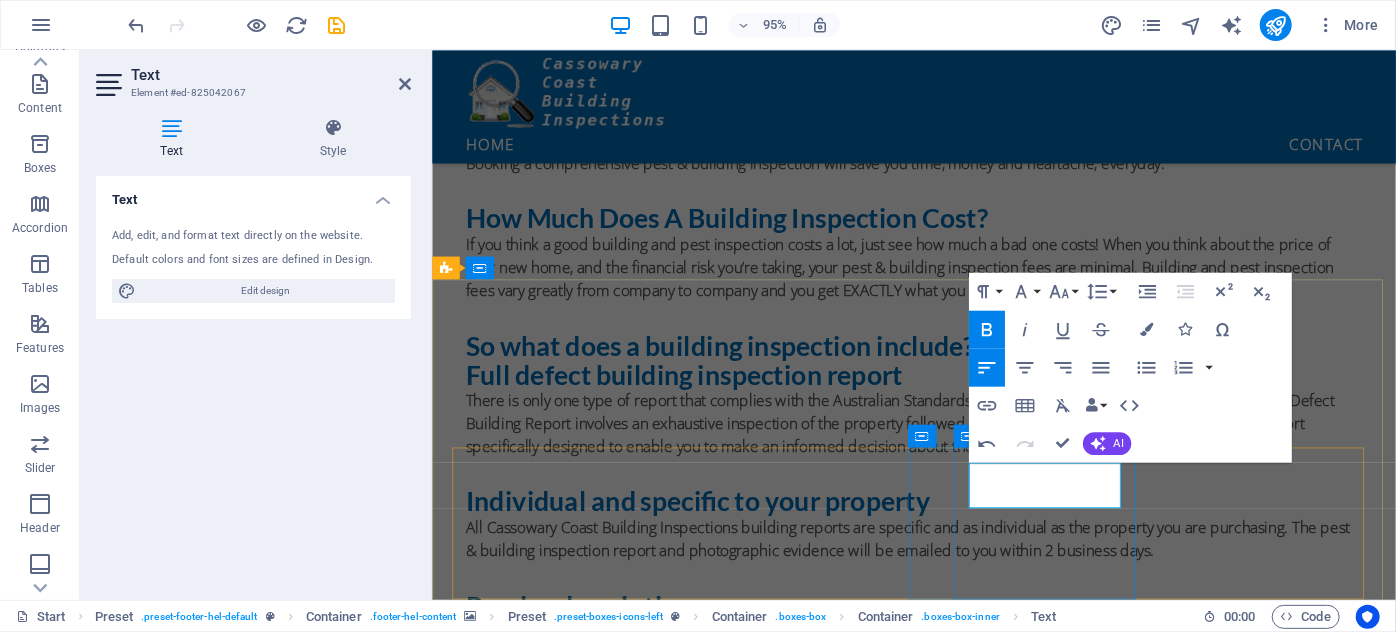 drag, startPoint x: 1116, startPoint y: 512, endPoint x: 982, endPoint y: 522, distance: 134.37262 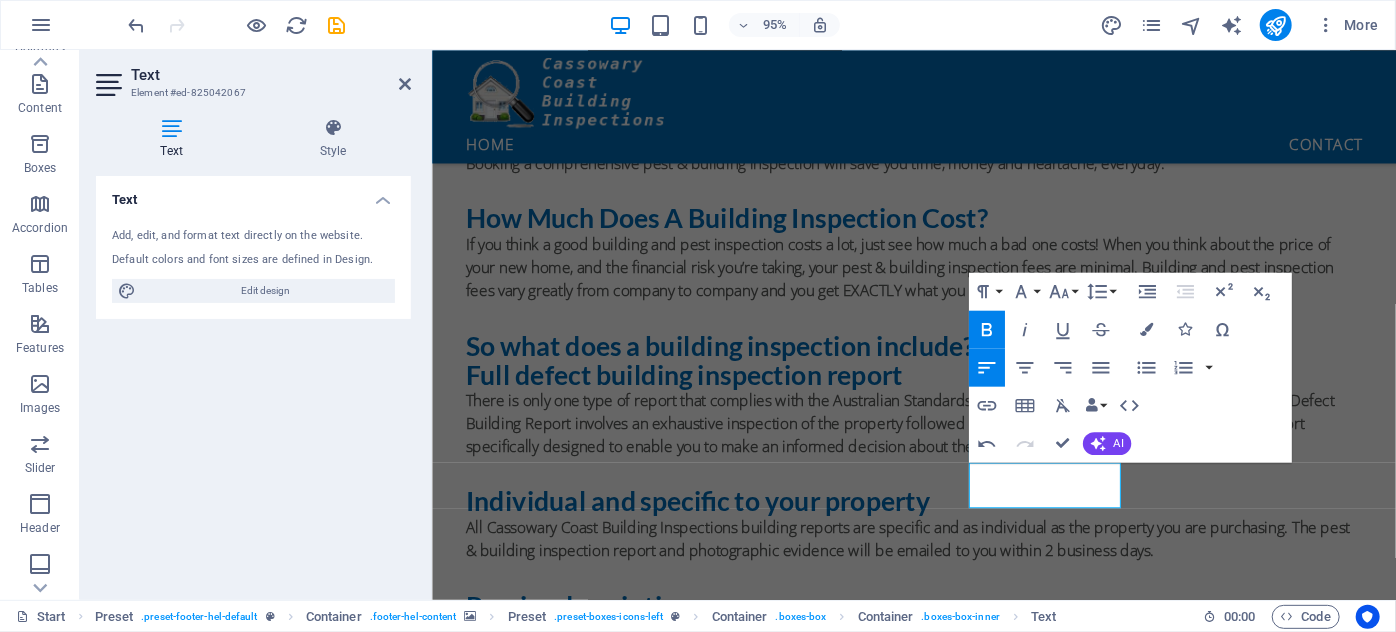 click 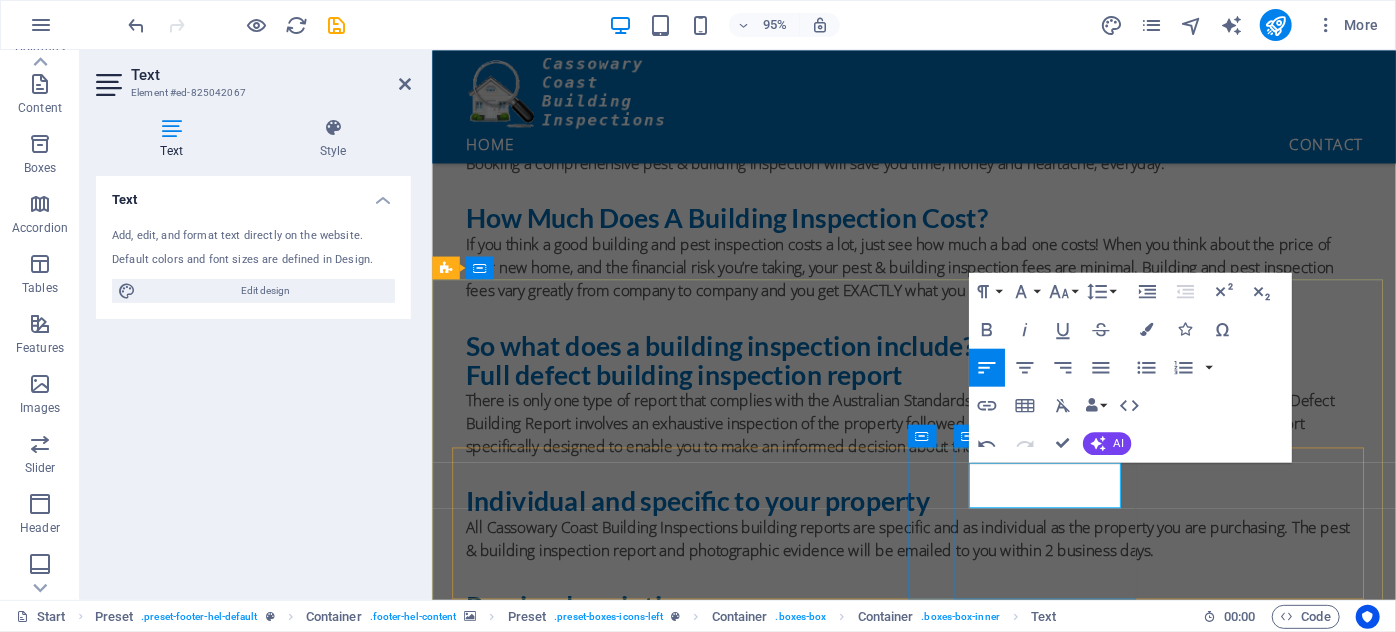 click on "Phone: 0401 977 186" at bounding box center (919, 2247) 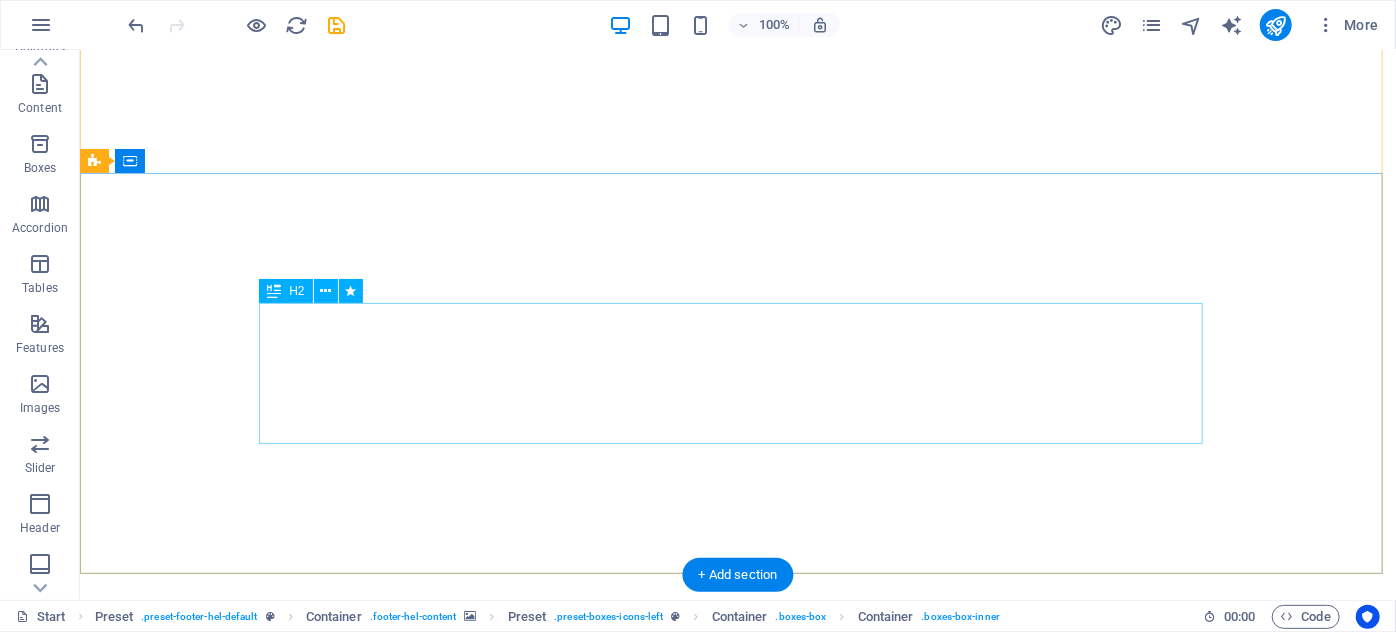 scroll, scrollTop: 0, scrollLeft: 0, axis: both 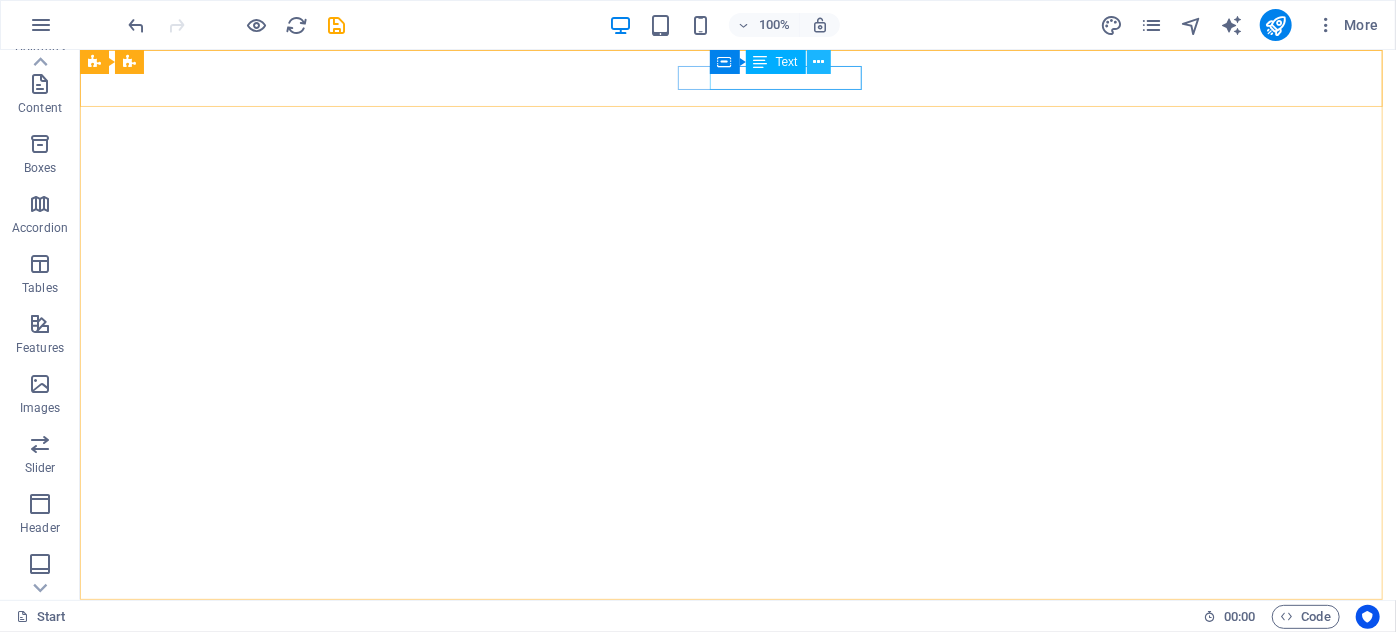 click at bounding box center [818, 62] 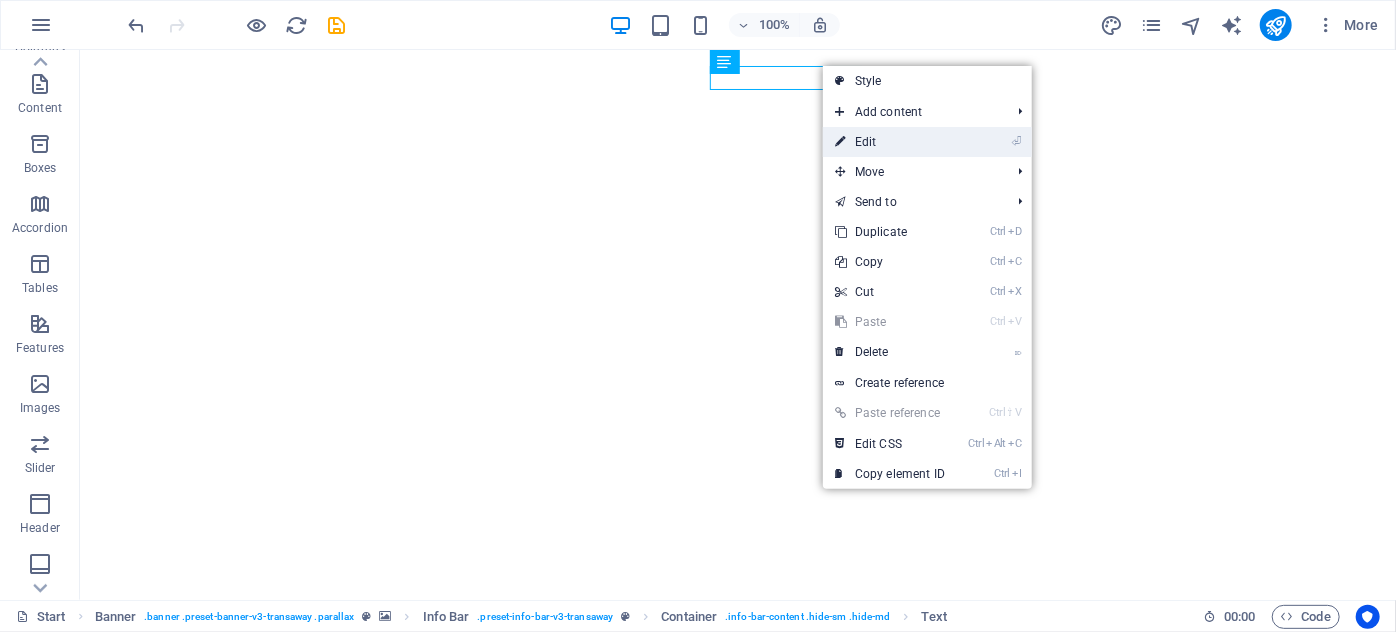click on "⏎  Edit" at bounding box center (890, 142) 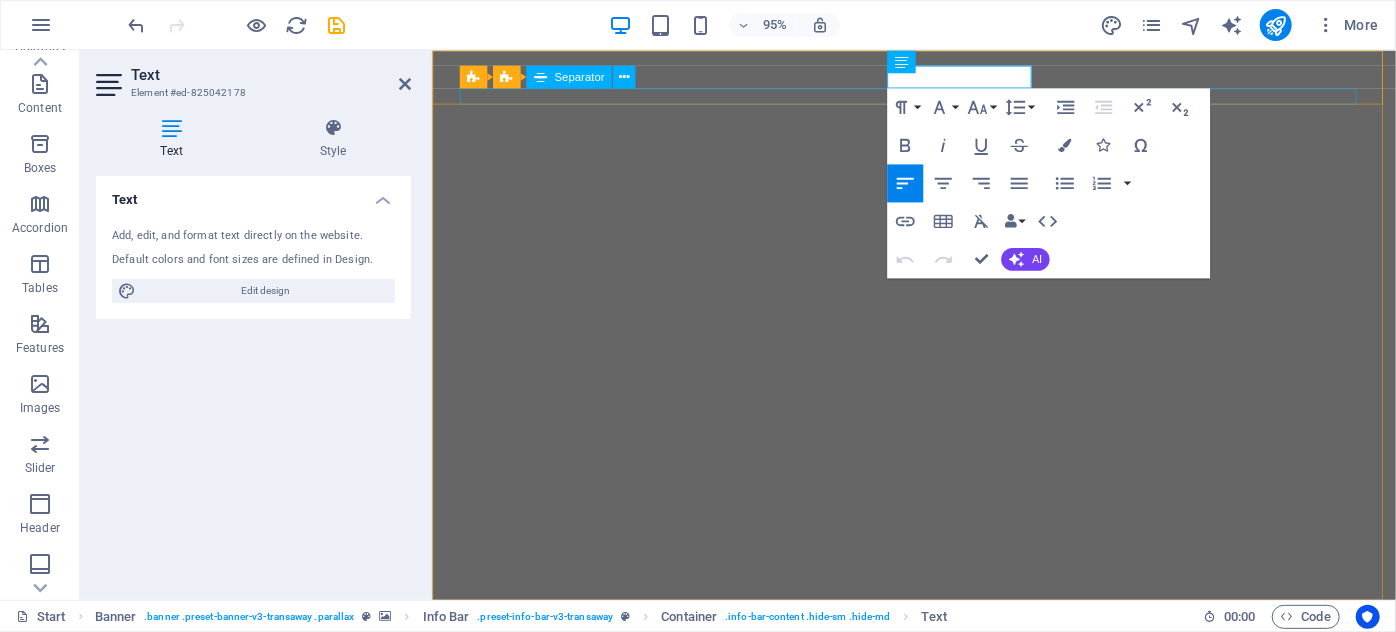 drag, startPoint x: 1058, startPoint y: 78, endPoint x: 1319, endPoint y: 137, distance: 267.5855 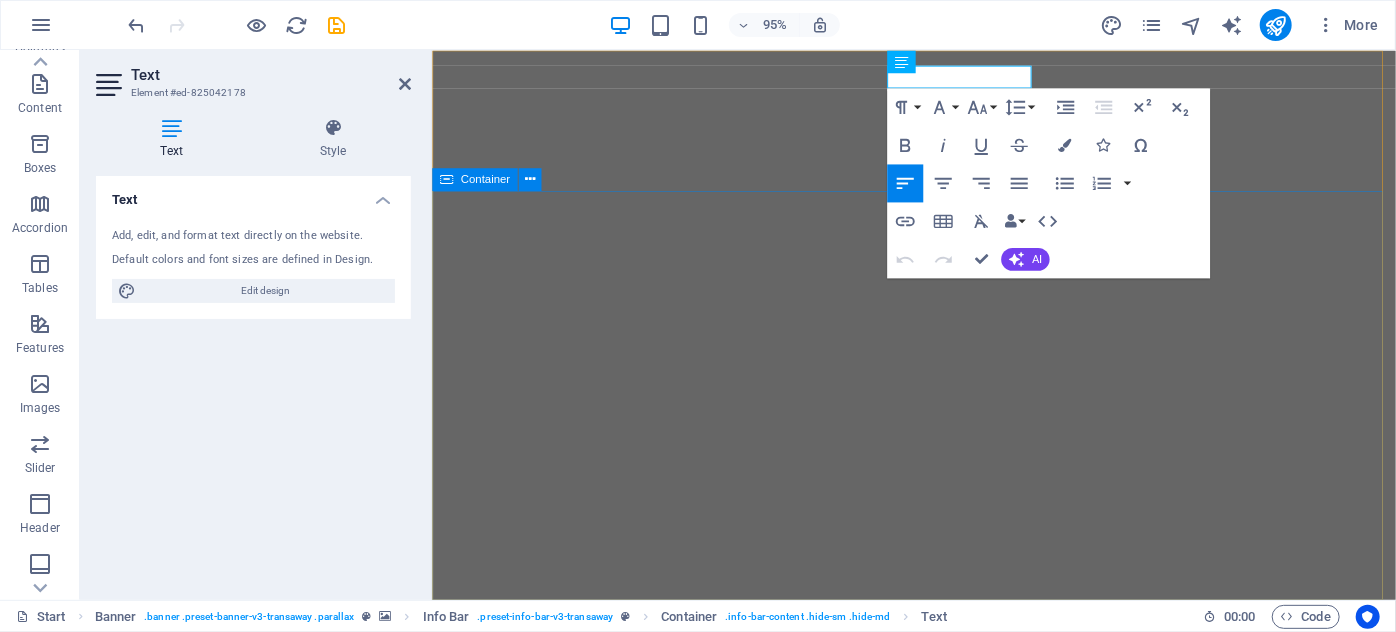 copy on "[USERNAME]@[EXAMPLE.COM]" 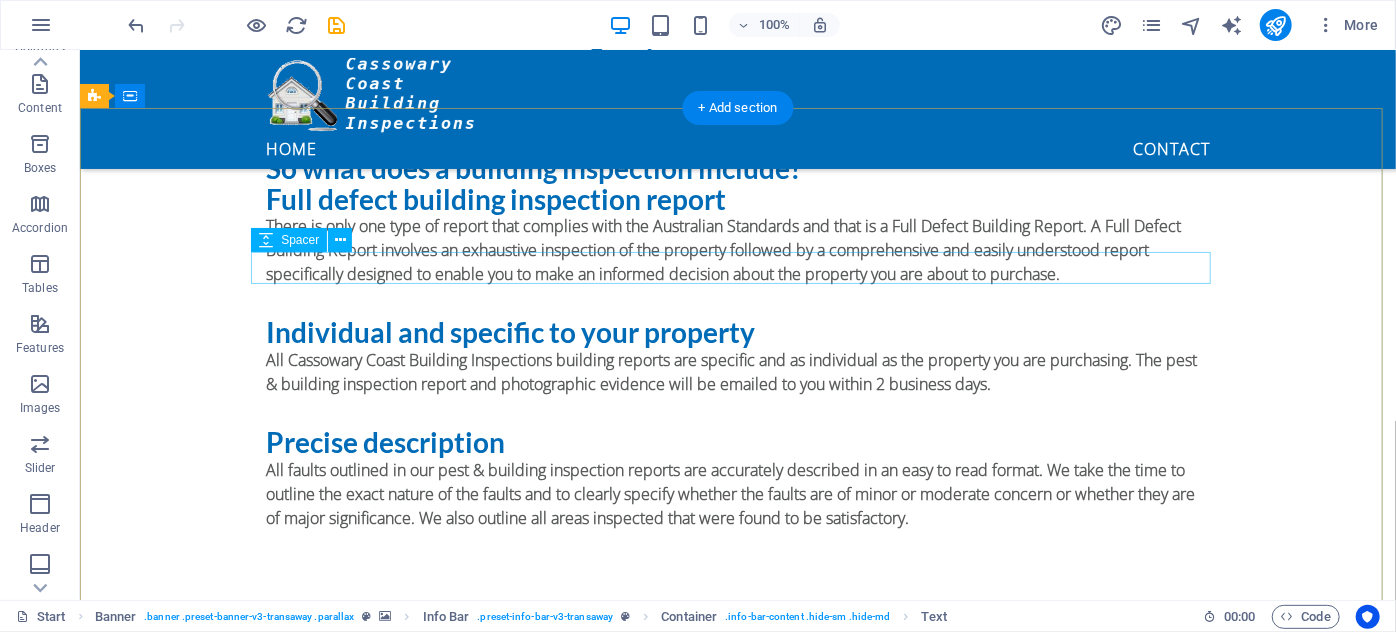 scroll, scrollTop: 1909, scrollLeft: 0, axis: vertical 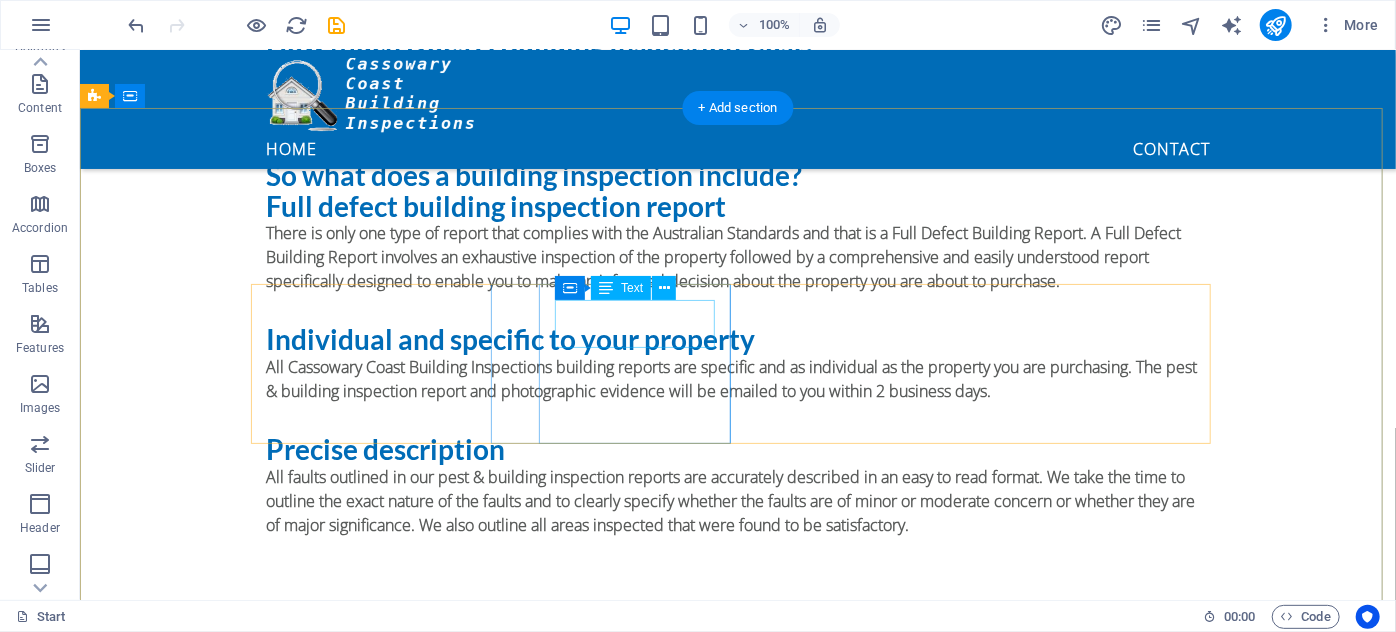 click on "Email: 47337ddd624b71b2bb1898b702469e@plesk.local" at bounding box center (567, 1935) 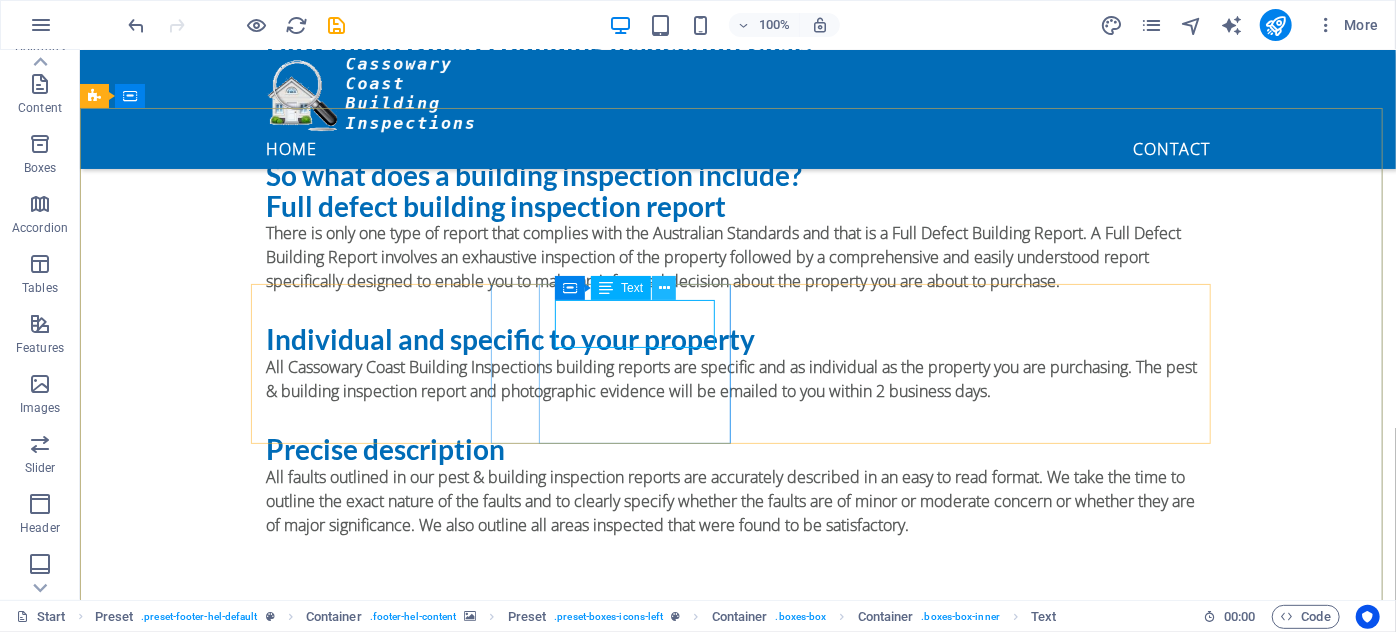 click at bounding box center [664, 288] 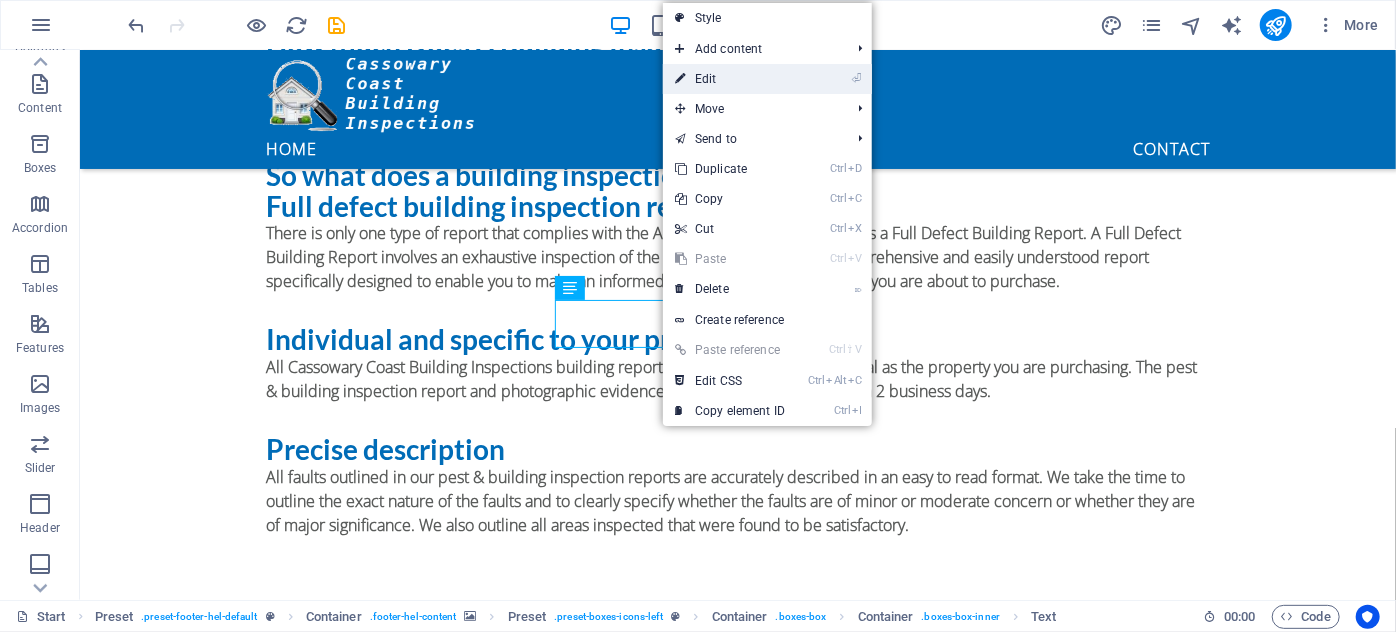 click on "⏎  Edit" at bounding box center [730, 79] 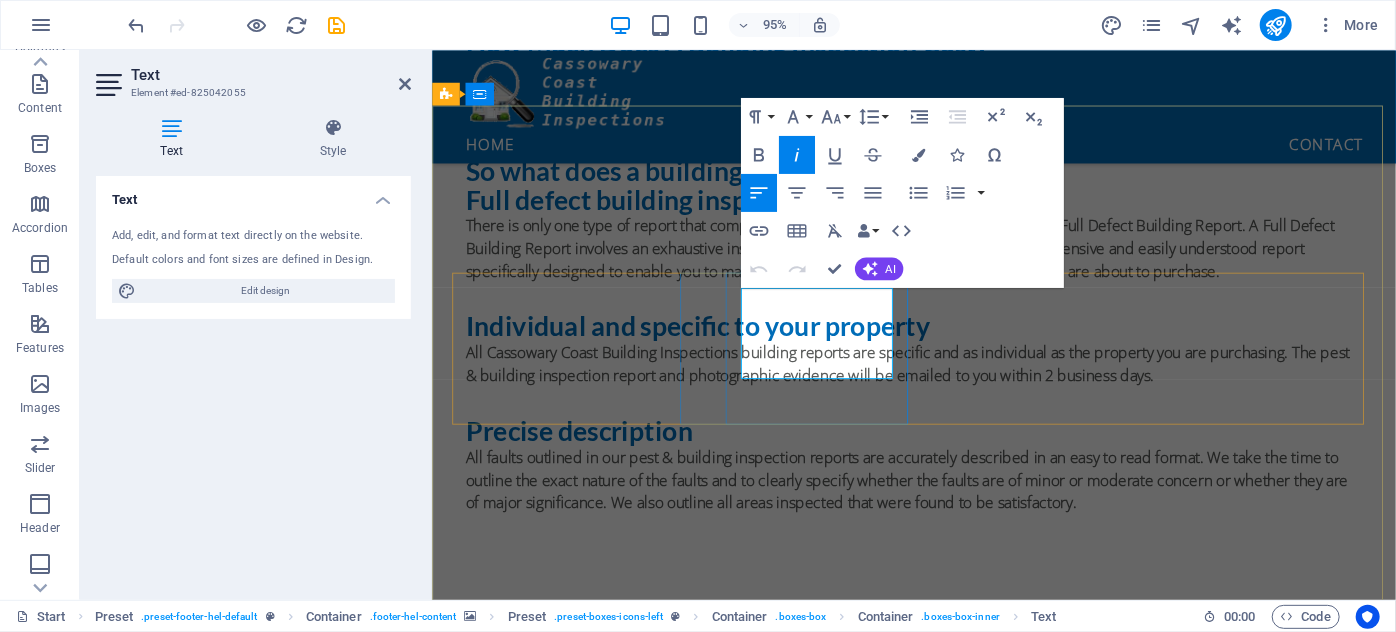 drag, startPoint x: 758, startPoint y: 336, endPoint x: 809, endPoint y: 385, distance: 70.724815 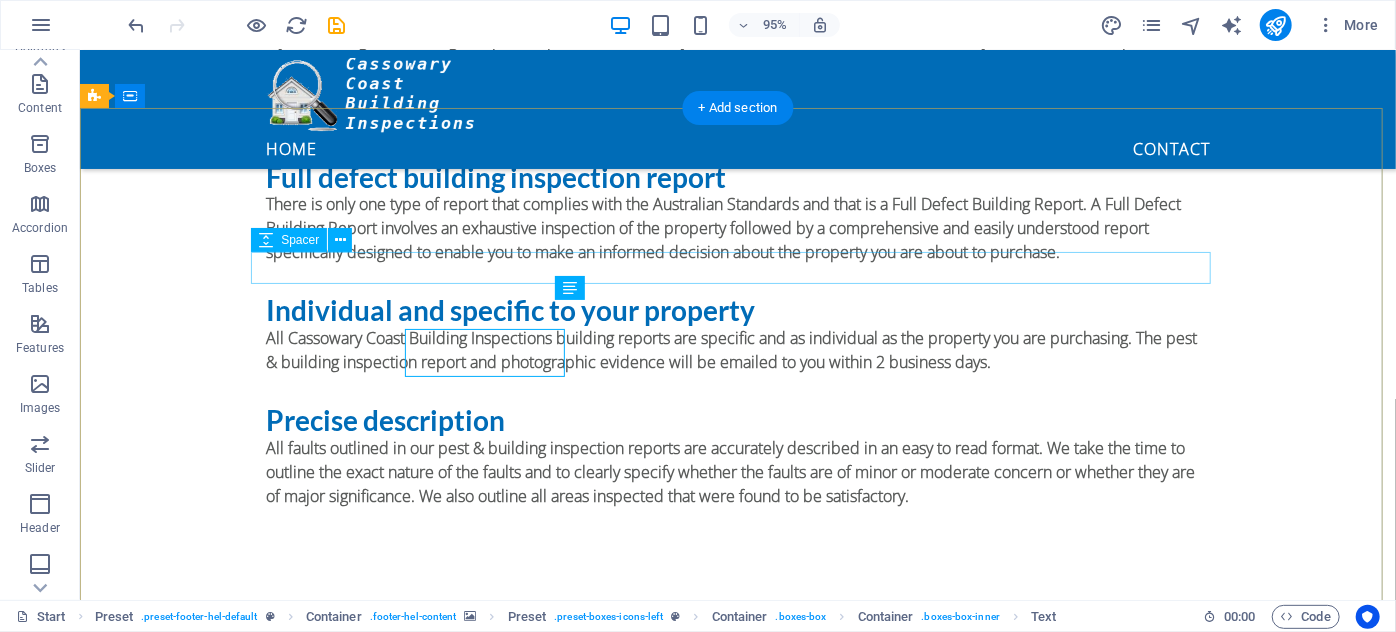 scroll, scrollTop: 1909, scrollLeft: 0, axis: vertical 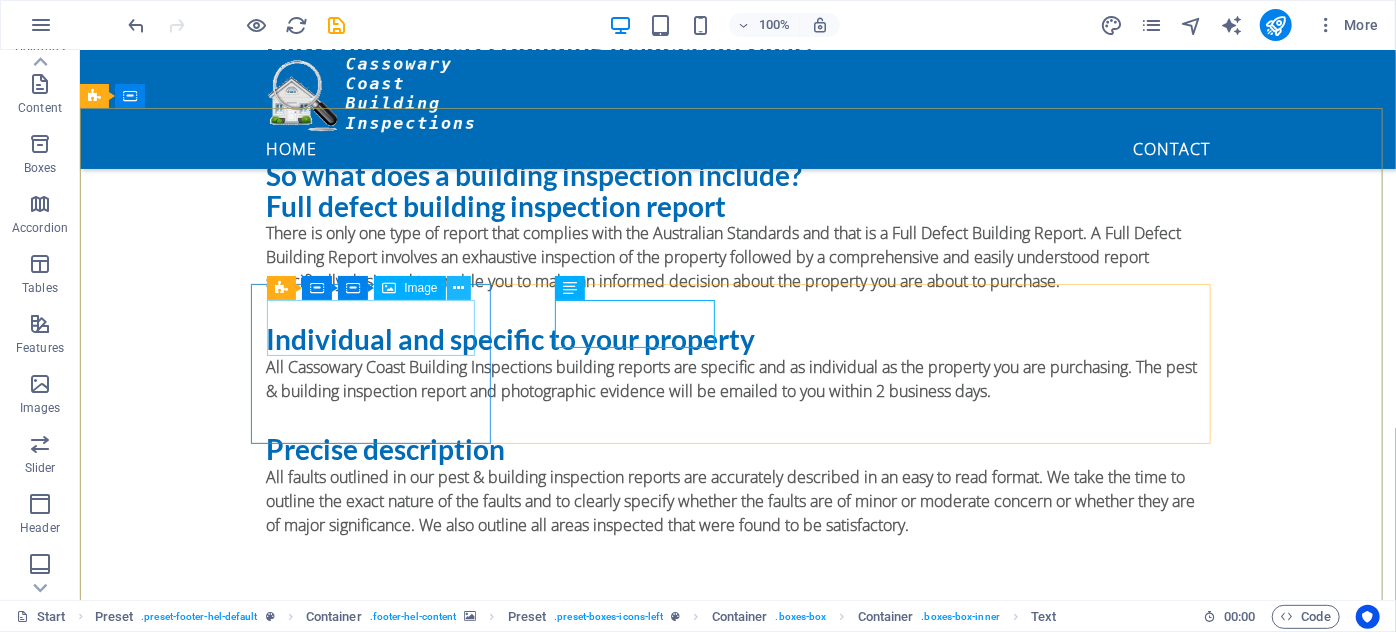 click at bounding box center (458, 288) 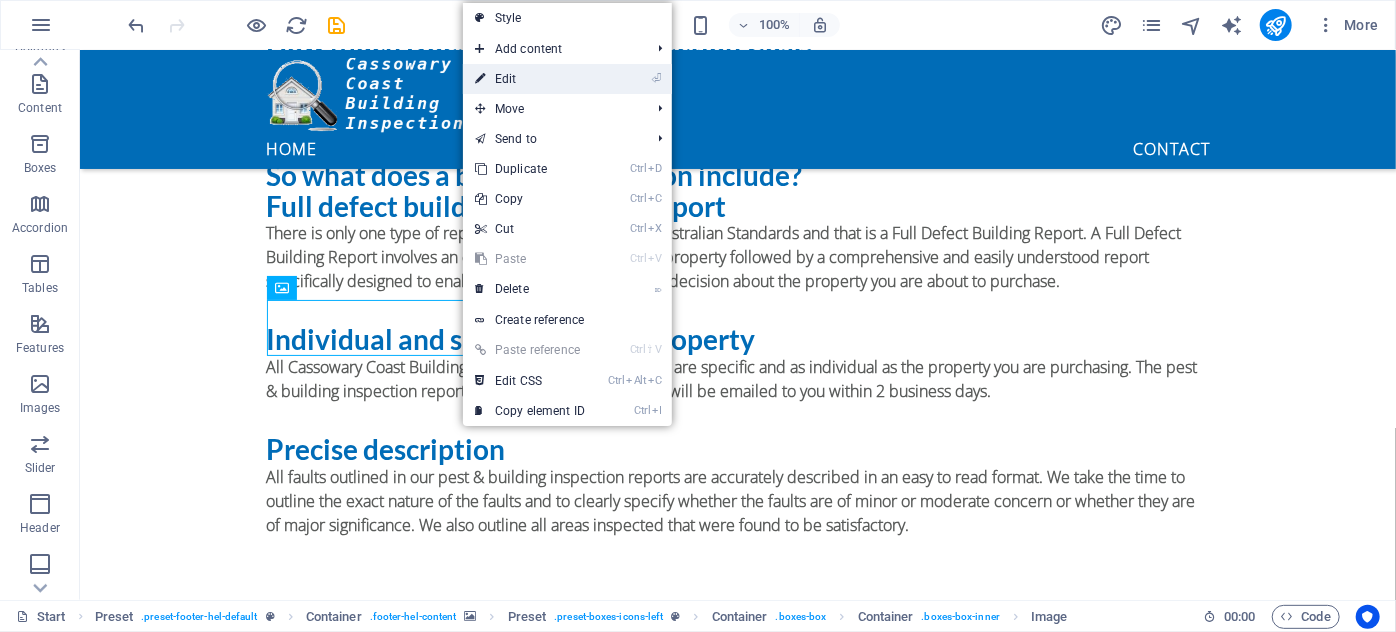 click on "⏎  Edit" at bounding box center (530, 79) 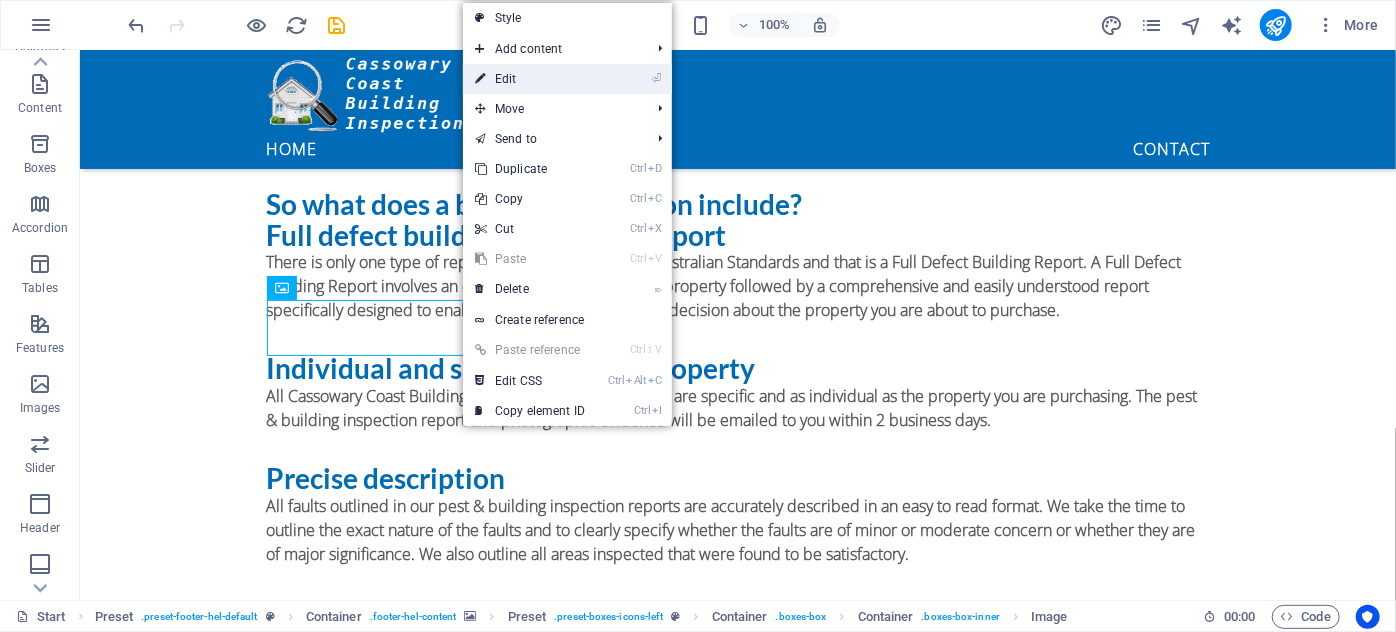 select on "px" 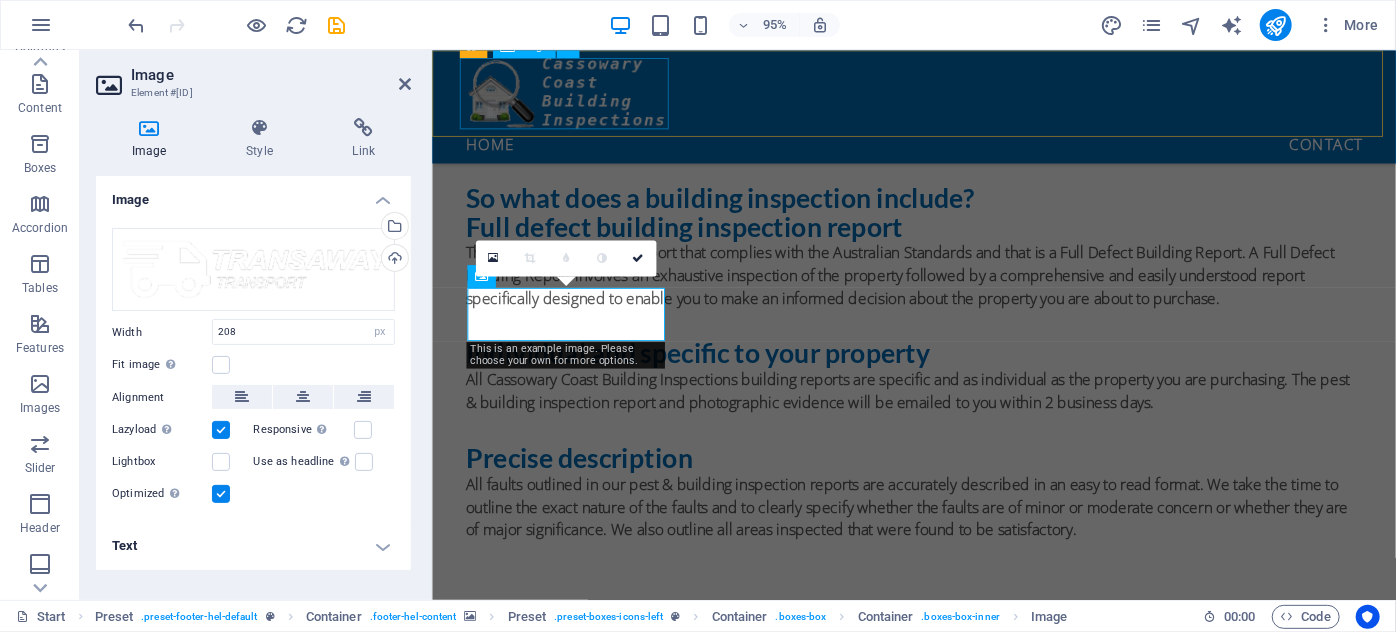 scroll, scrollTop: 1938, scrollLeft: 0, axis: vertical 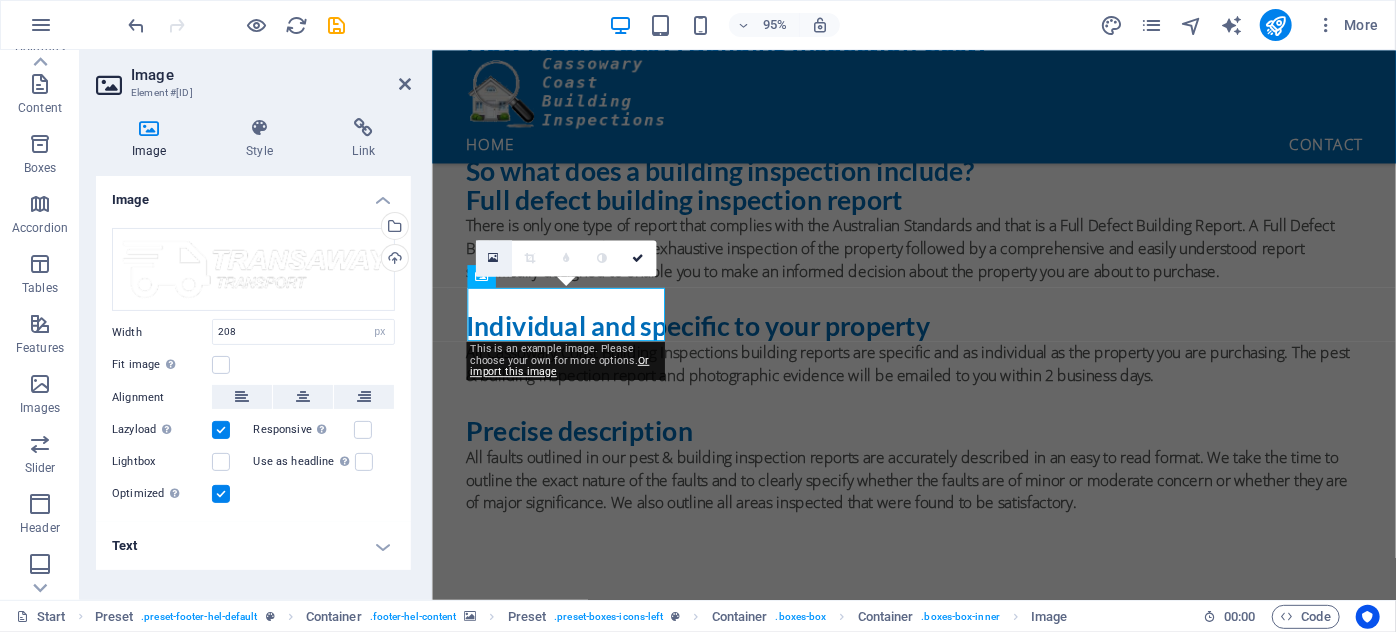 click at bounding box center [493, 258] 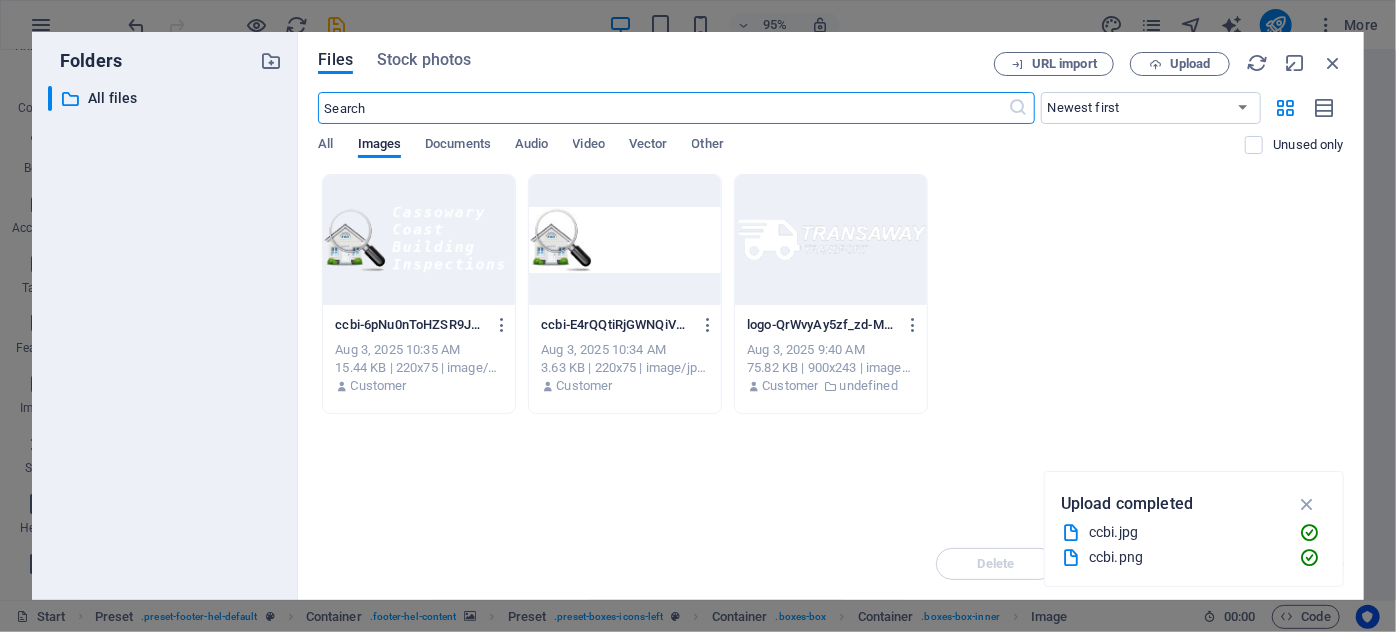 scroll, scrollTop: 2398, scrollLeft: 0, axis: vertical 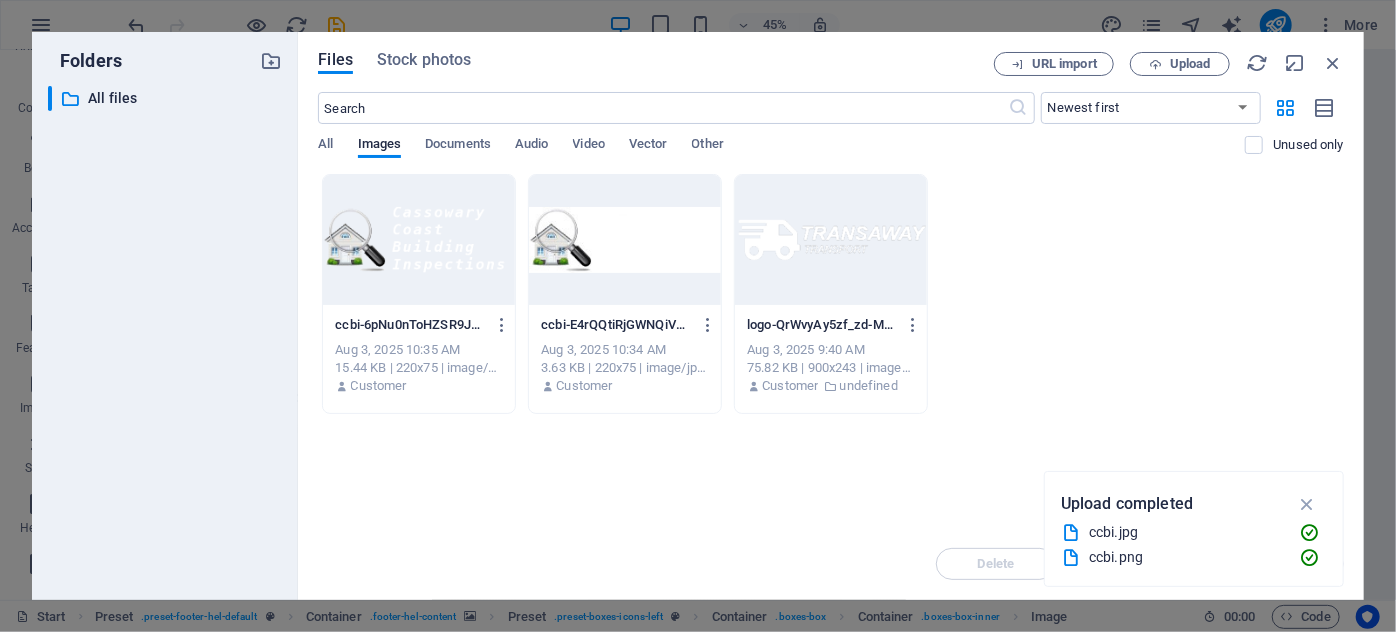 click at bounding box center (831, 240) 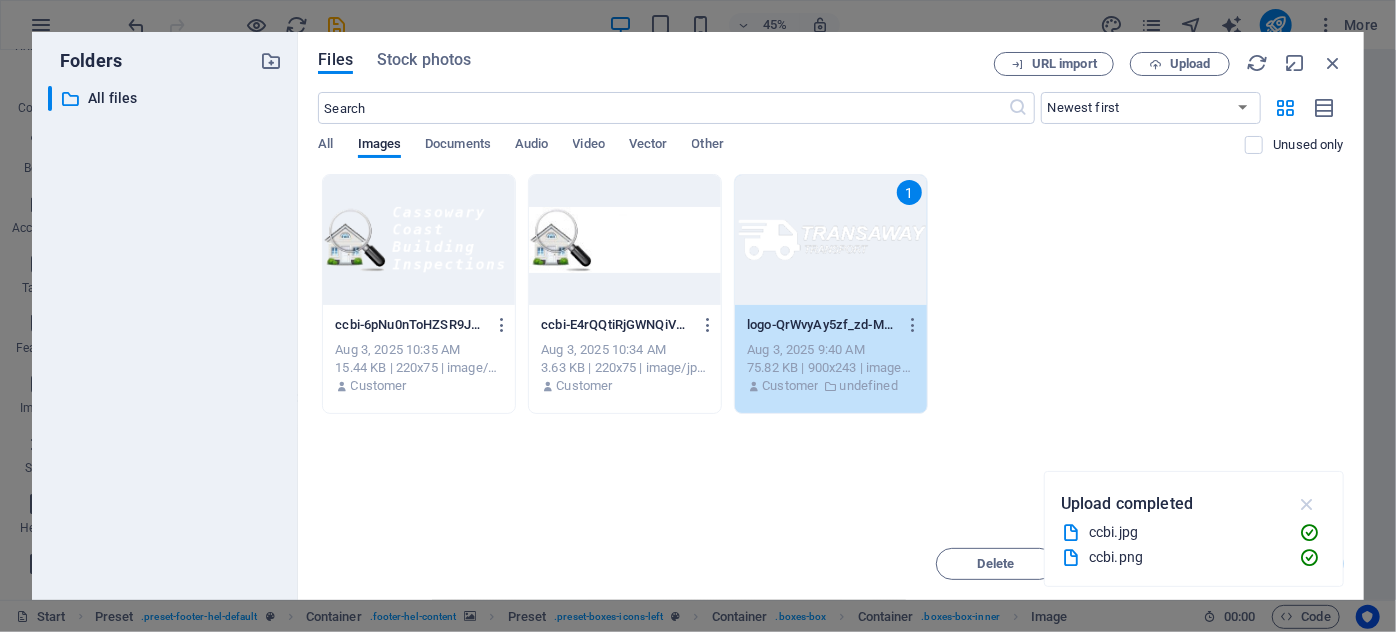 click at bounding box center (1307, 504) 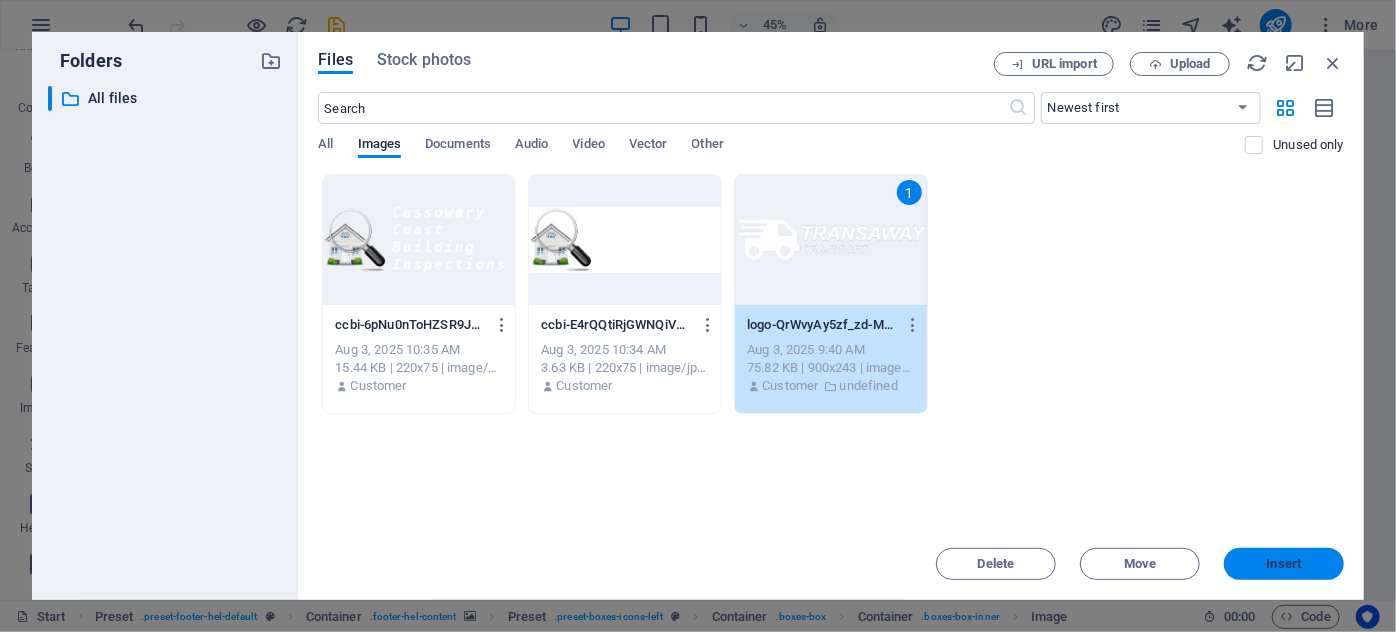 click on "Insert" at bounding box center [1284, 564] 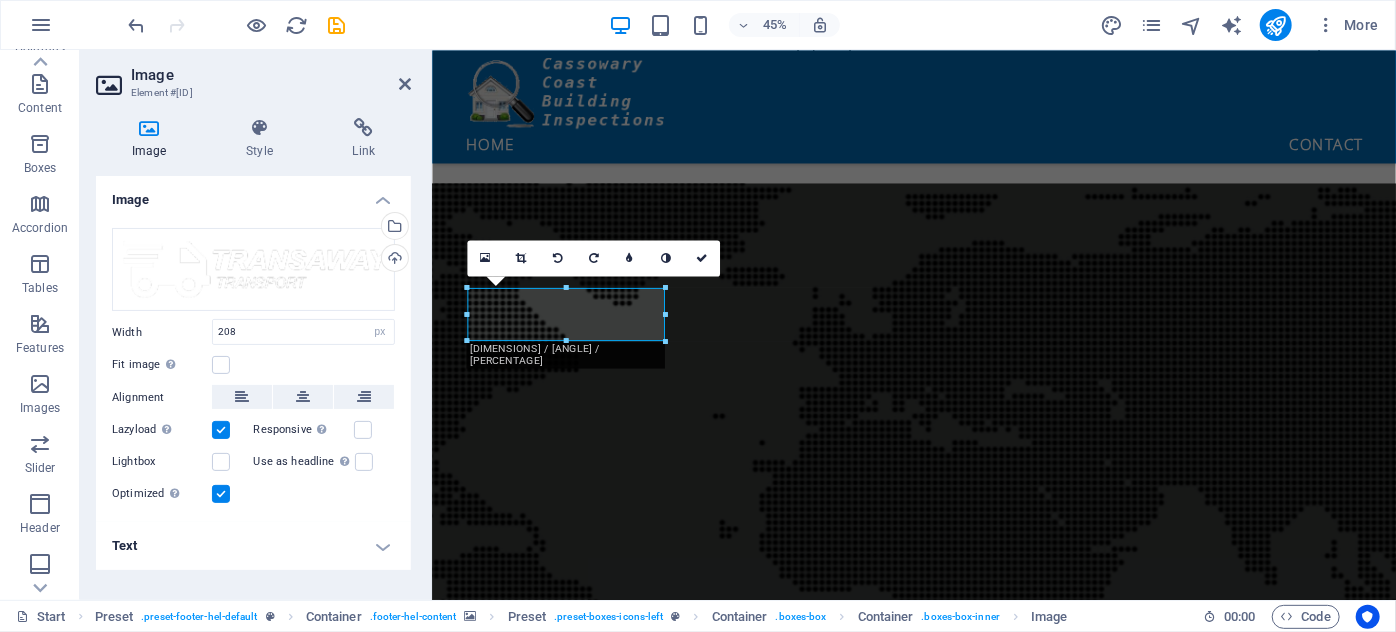 scroll, scrollTop: 1938, scrollLeft: 0, axis: vertical 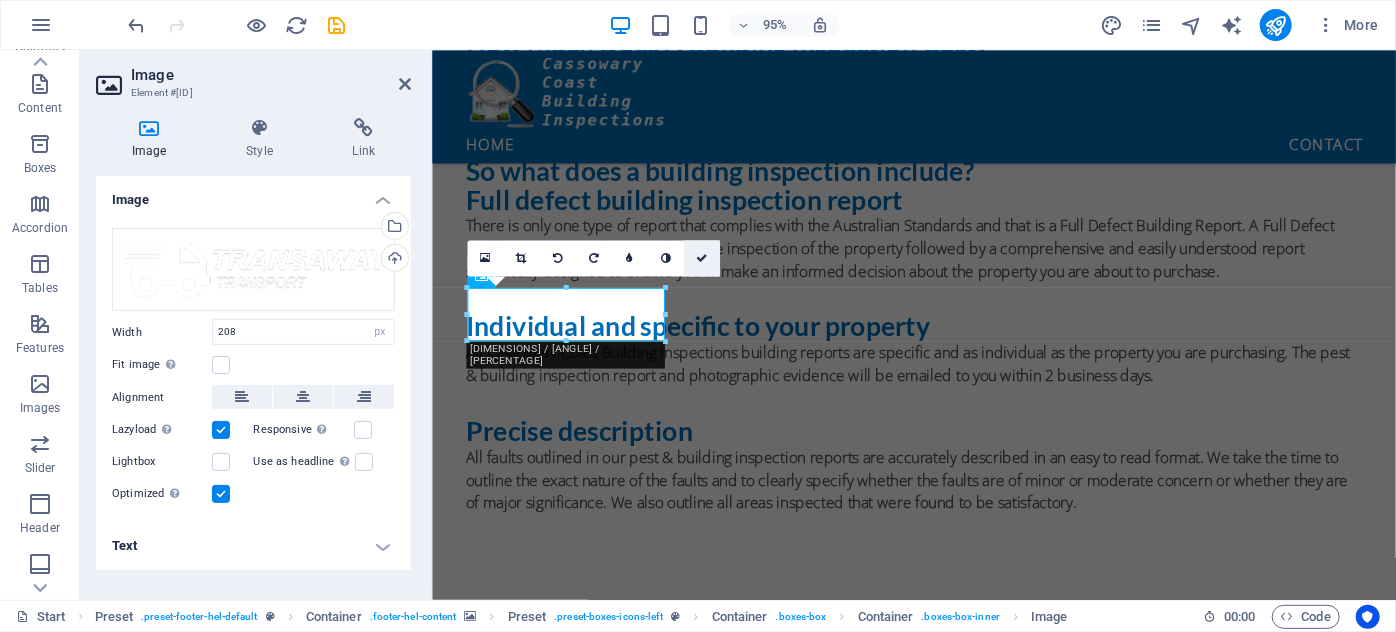click at bounding box center [702, 258] 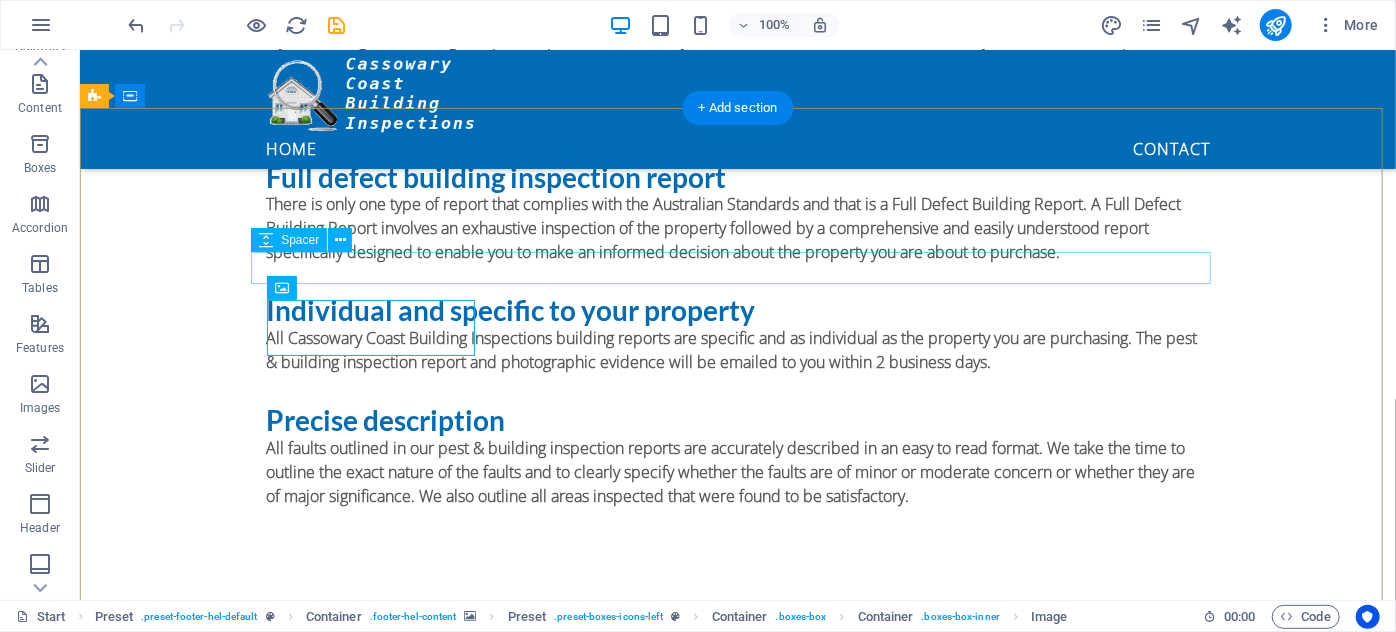 scroll, scrollTop: 1909, scrollLeft: 0, axis: vertical 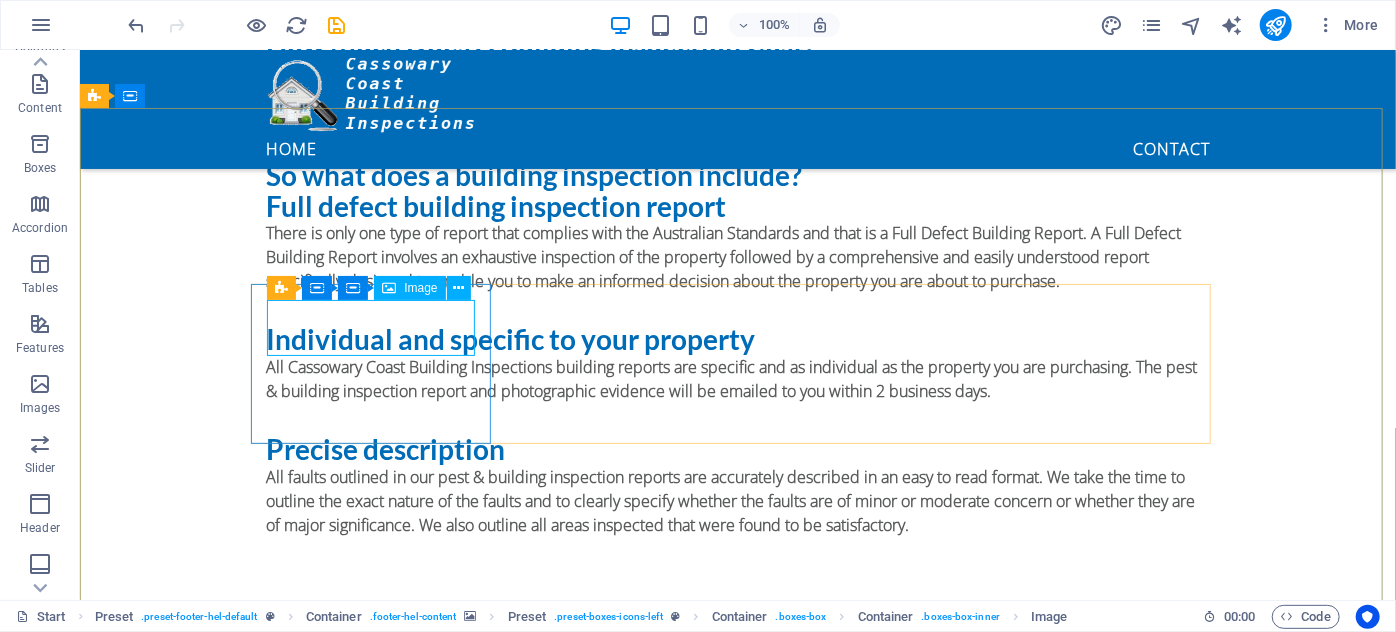 click on "Image" at bounding box center [420, 288] 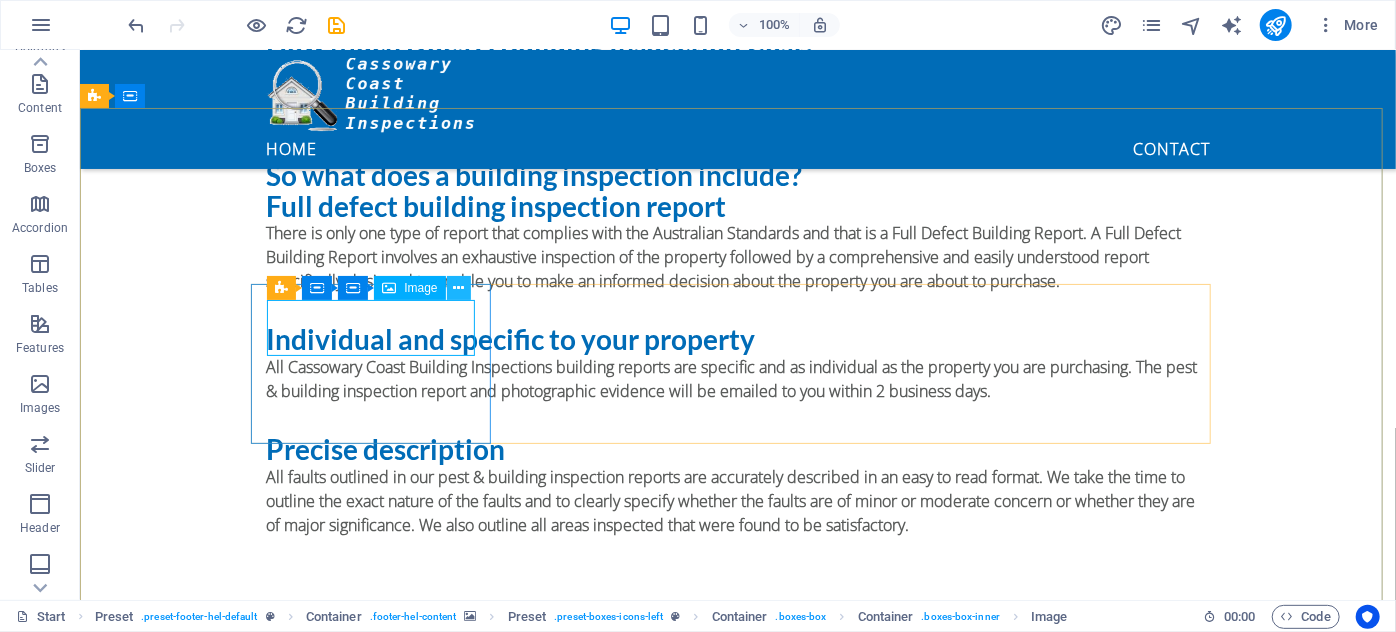 click at bounding box center (458, 288) 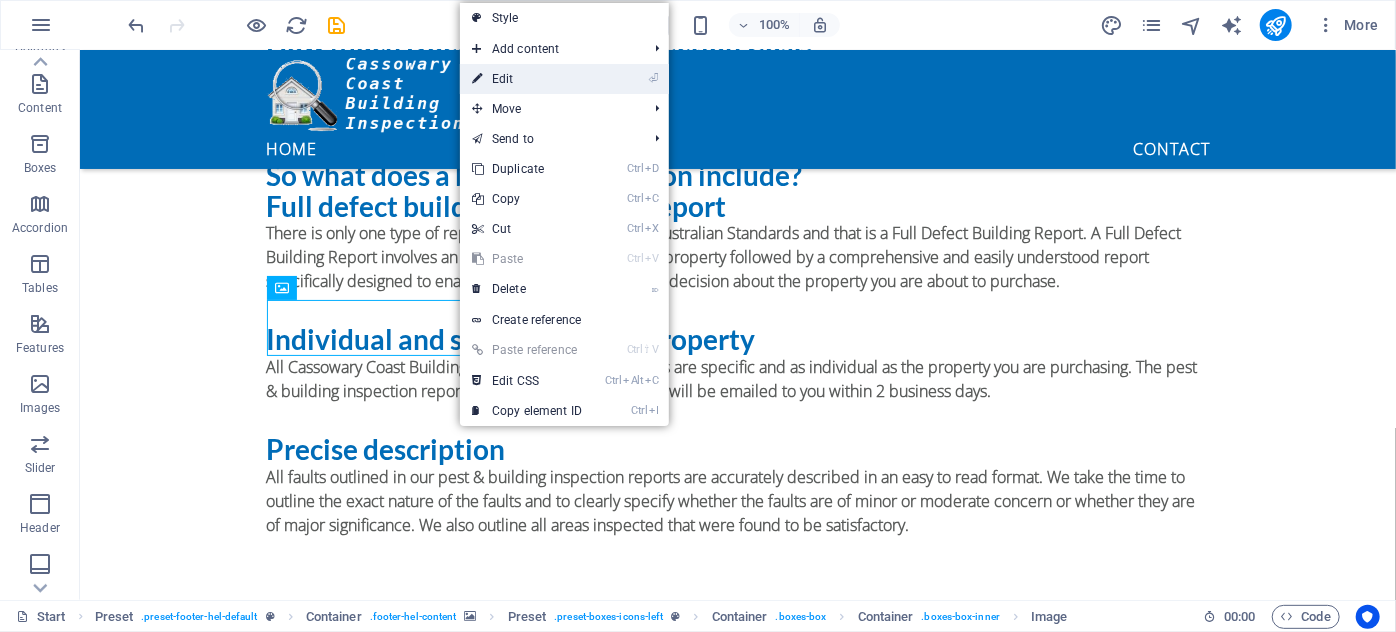 click on "⏎  Edit" at bounding box center (527, 79) 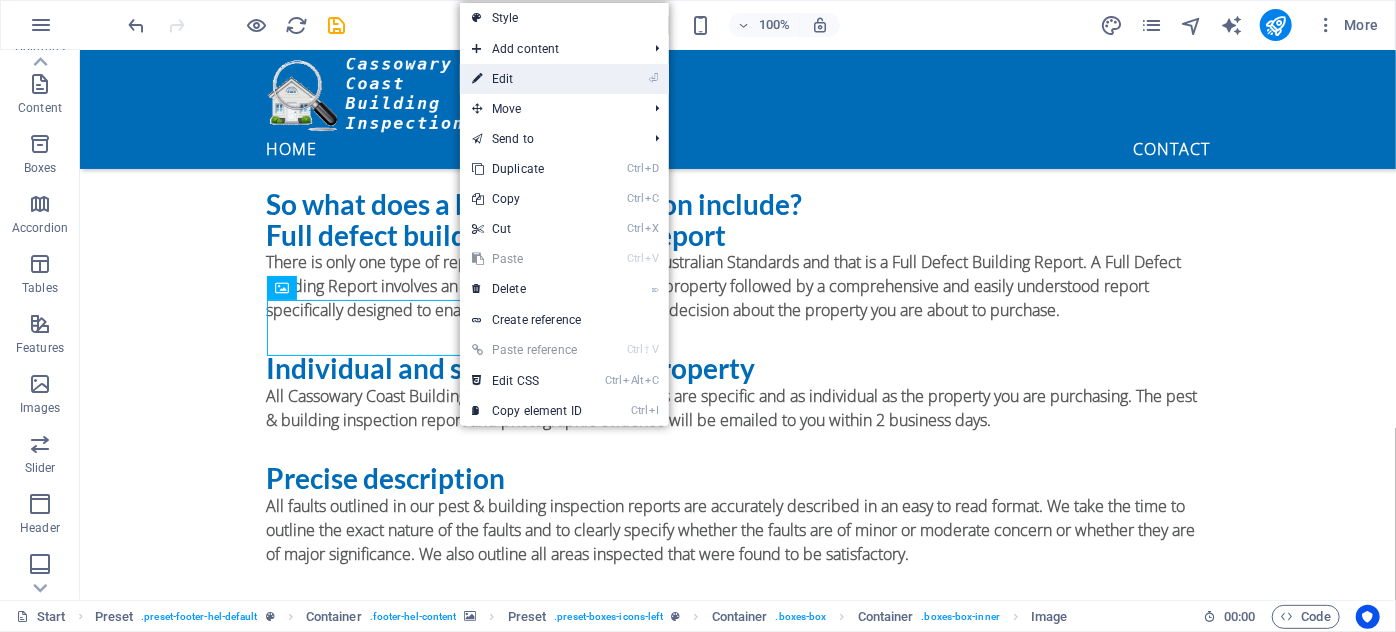 select on "px" 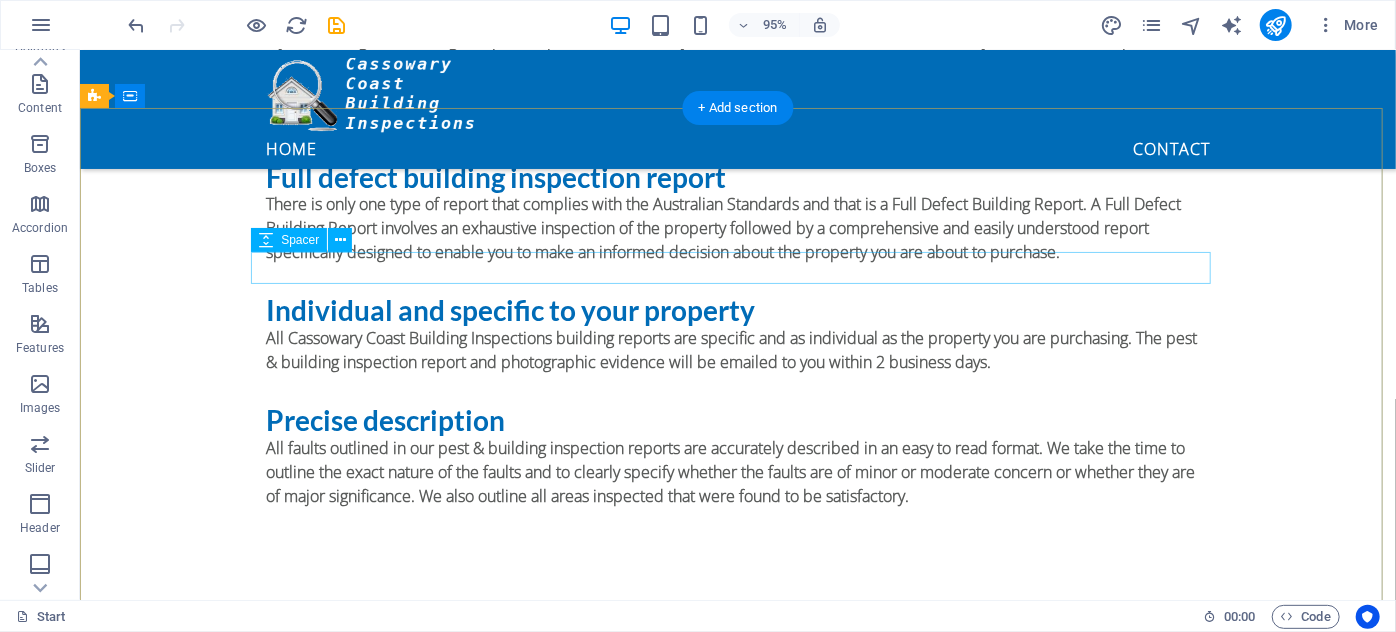 scroll, scrollTop: 1909, scrollLeft: 0, axis: vertical 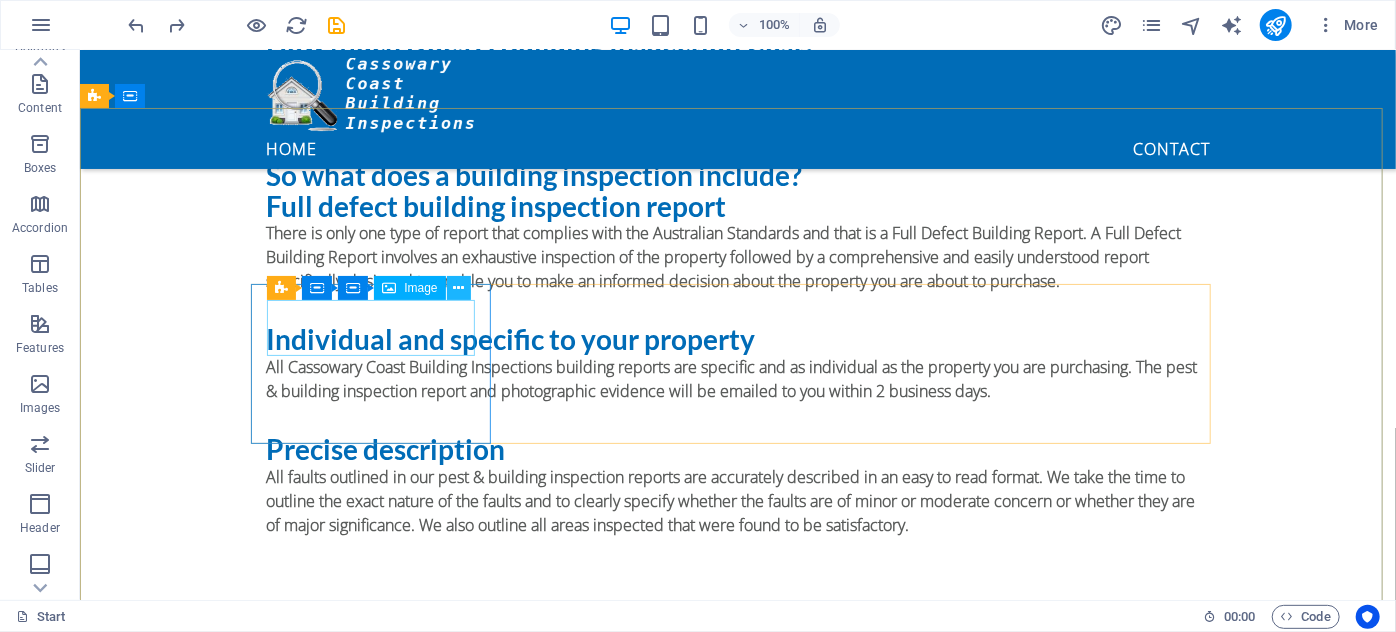 click at bounding box center [458, 288] 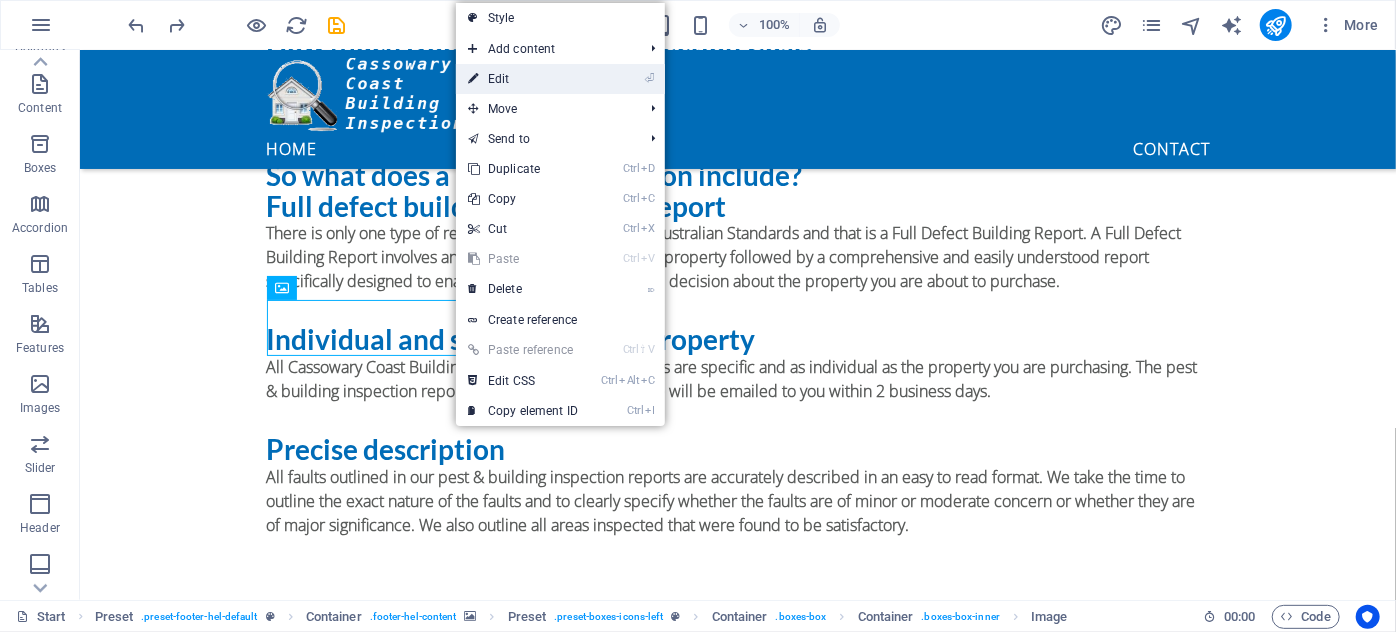 click on "⏎  Edit" at bounding box center [523, 79] 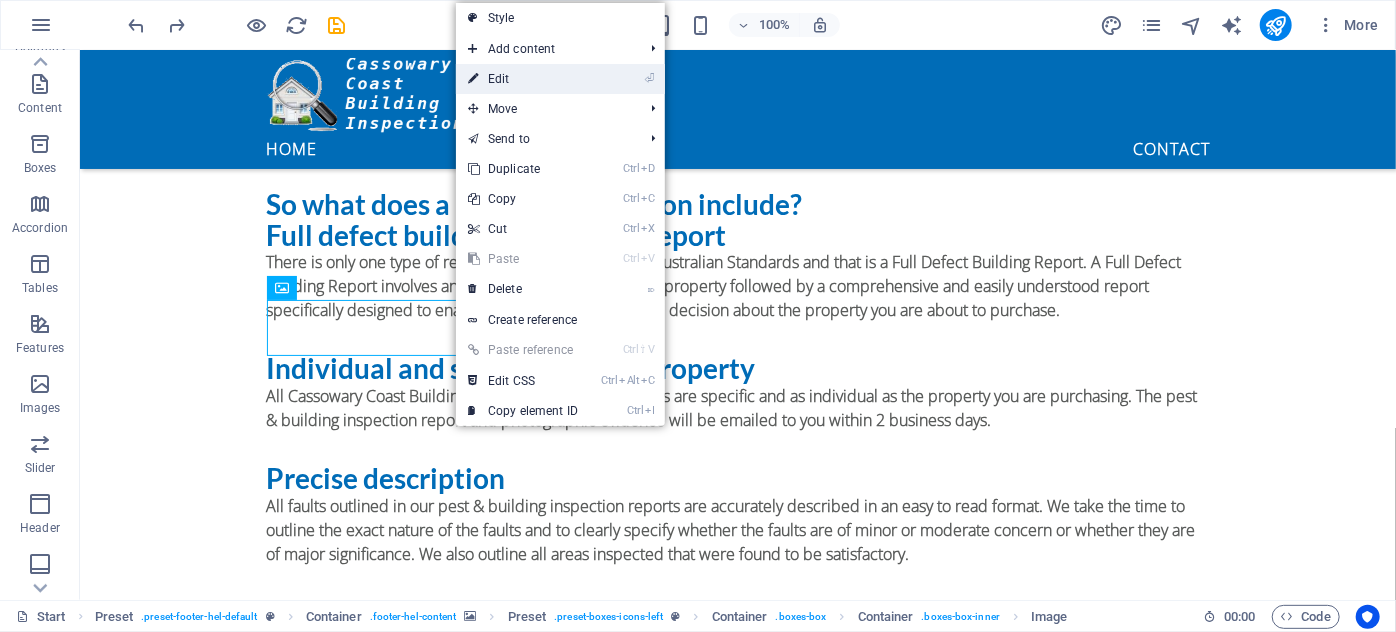 select on "px" 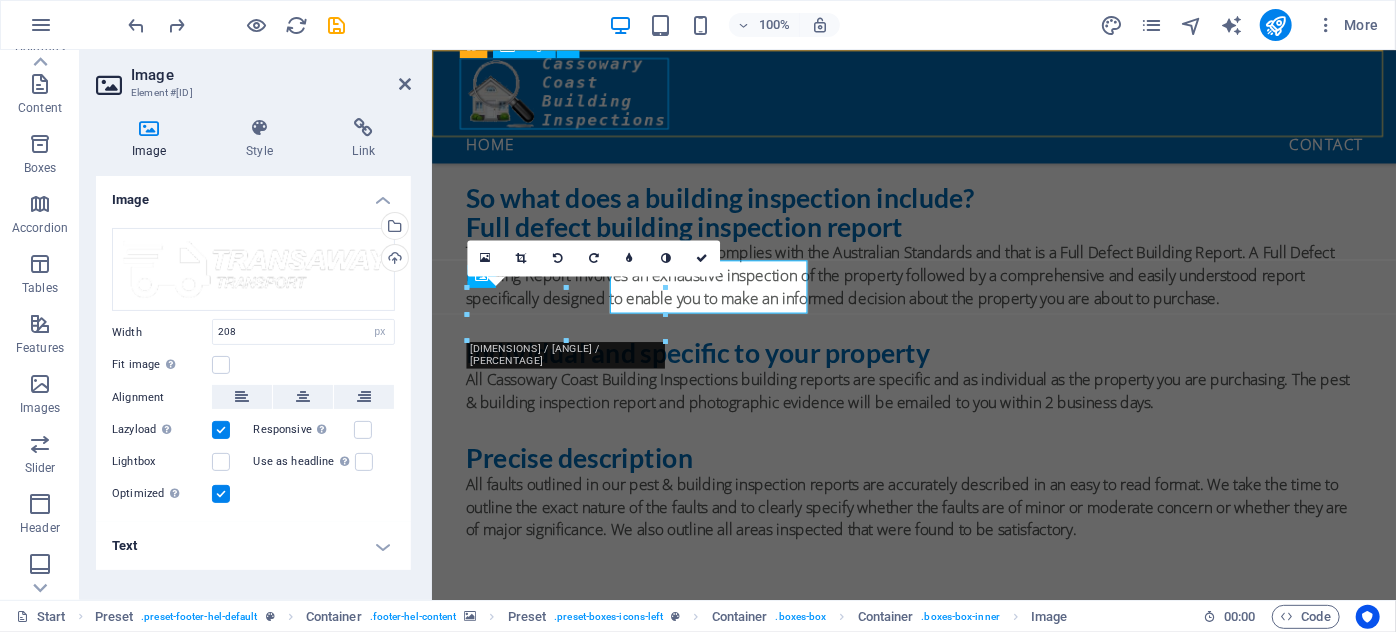 scroll, scrollTop: 1938, scrollLeft: 0, axis: vertical 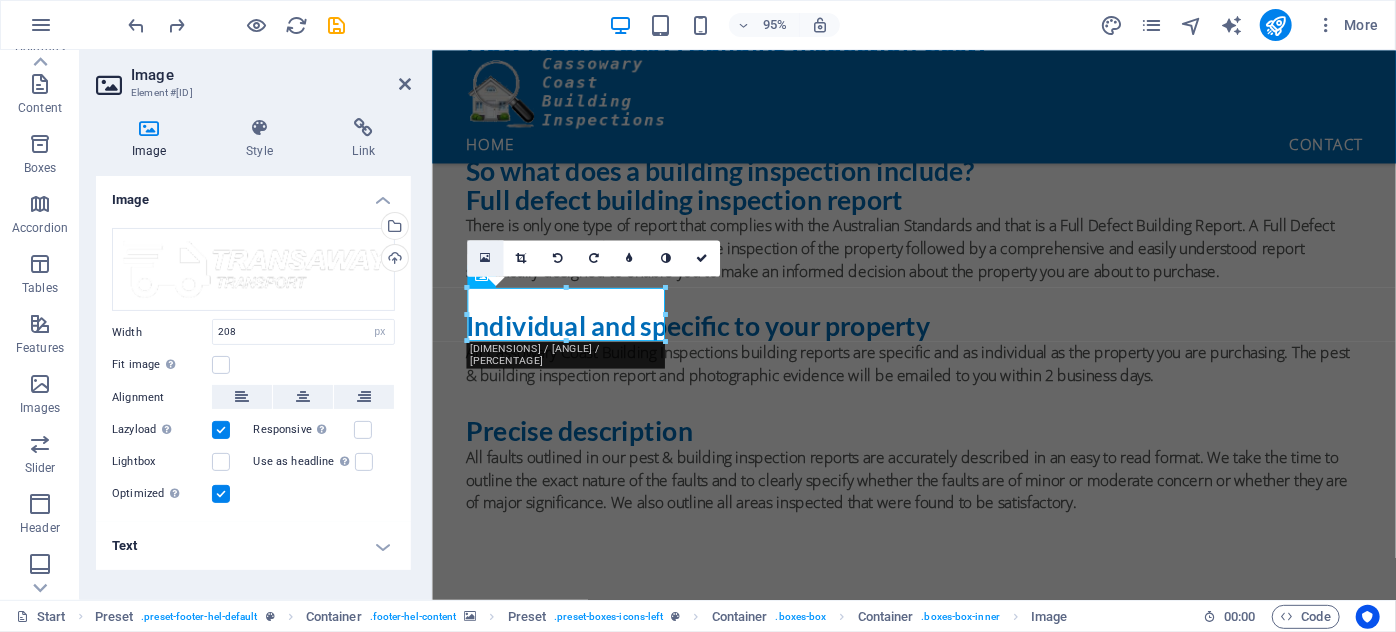 click at bounding box center [485, 258] 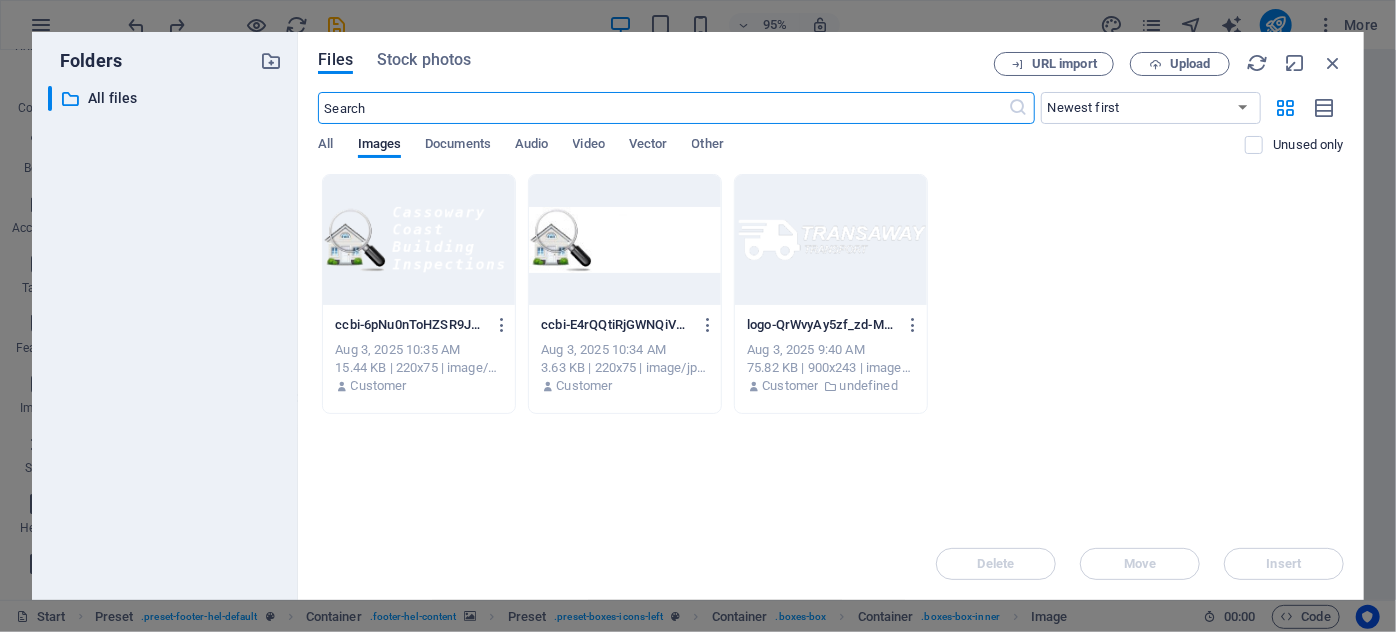 scroll, scrollTop: 2398, scrollLeft: 0, axis: vertical 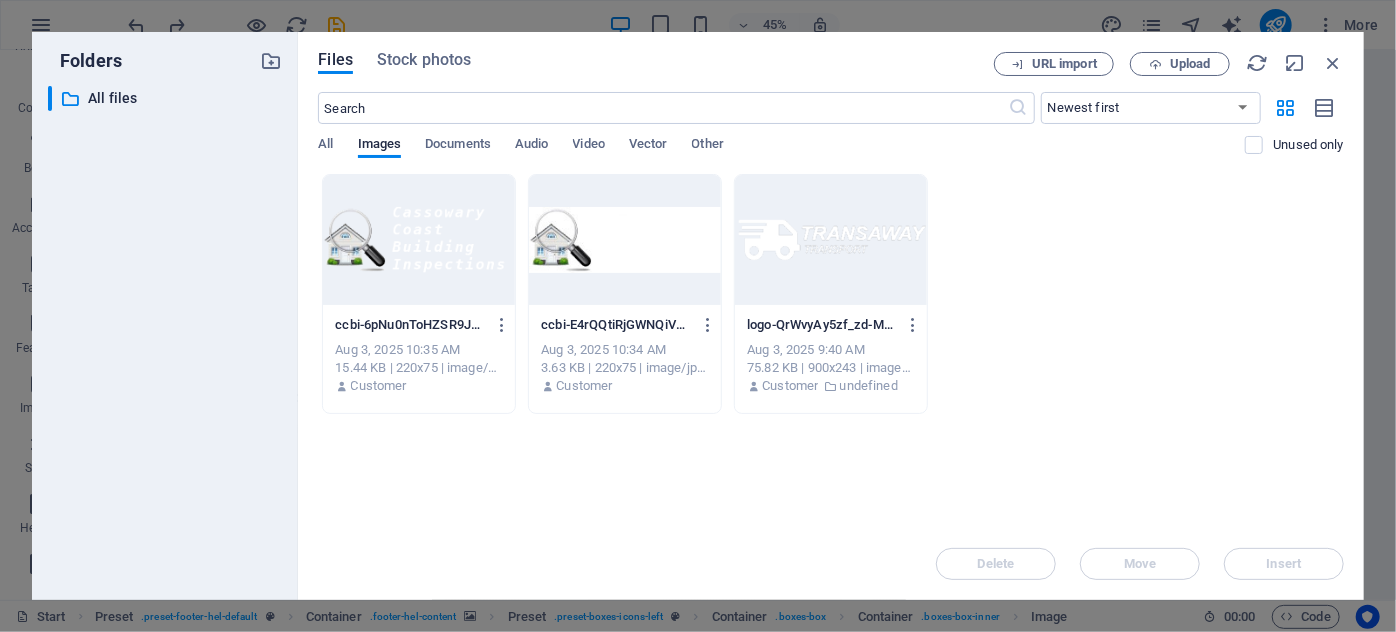 click at bounding box center [831, 240] 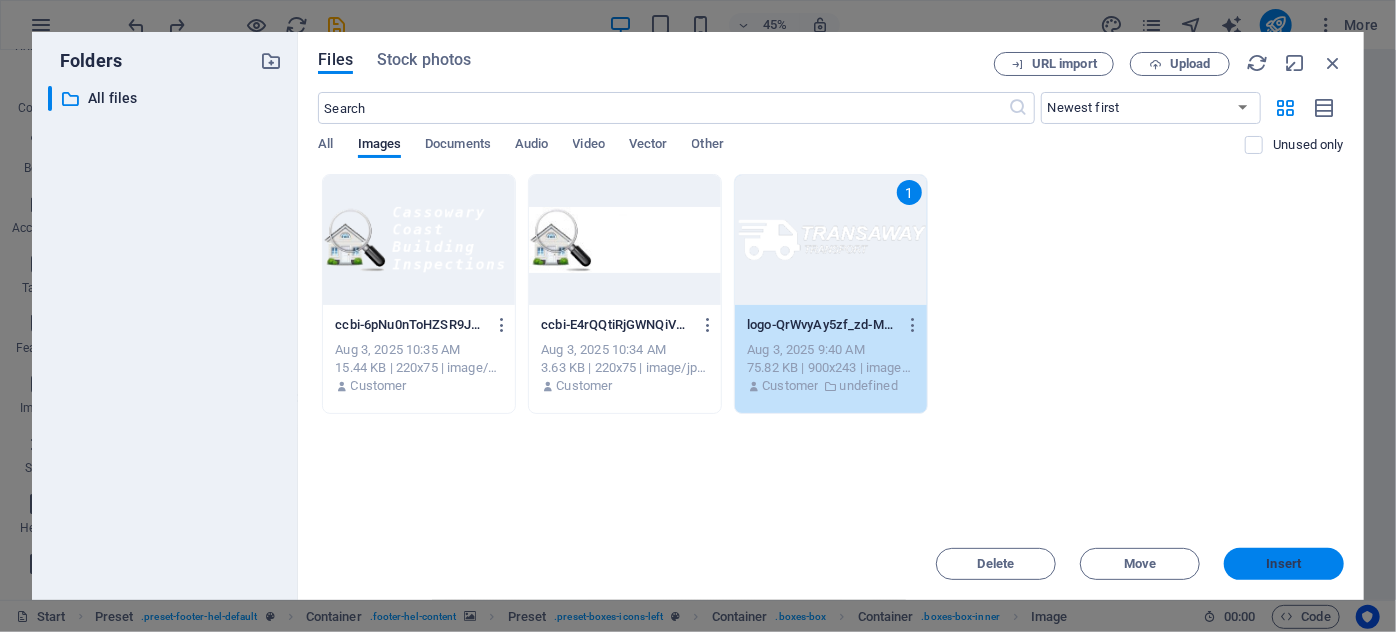 click on "Insert" at bounding box center [1284, 564] 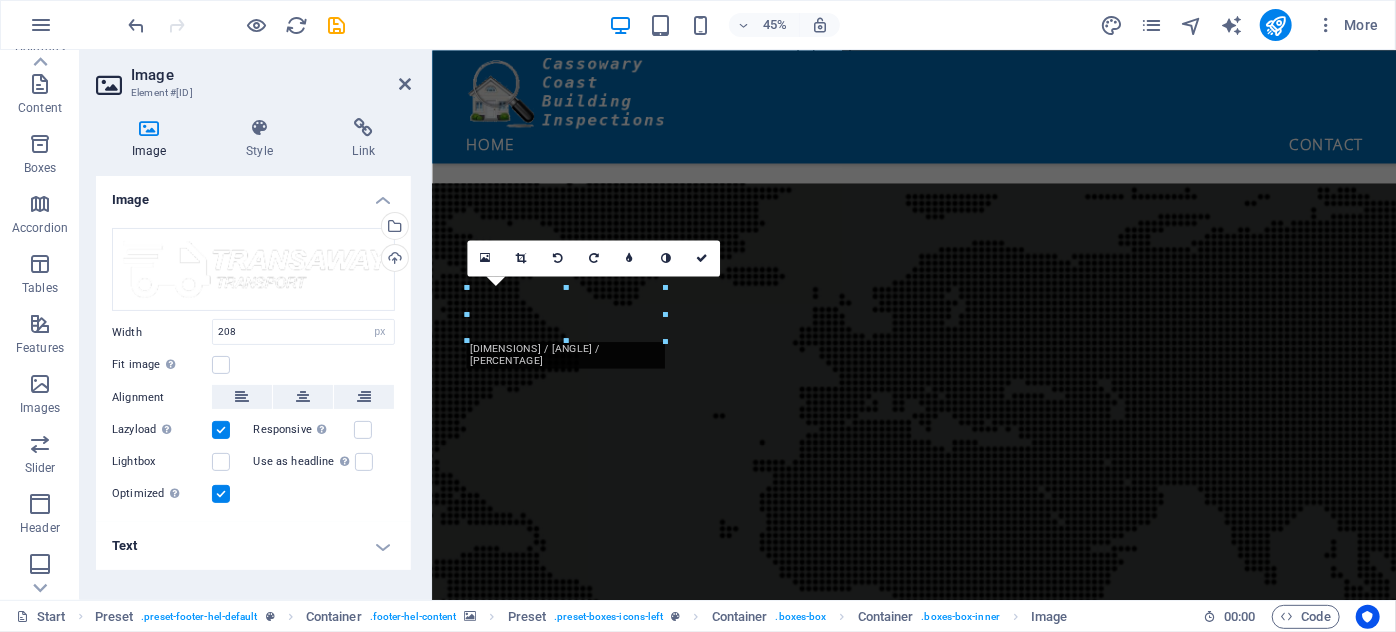 scroll, scrollTop: 1938, scrollLeft: 0, axis: vertical 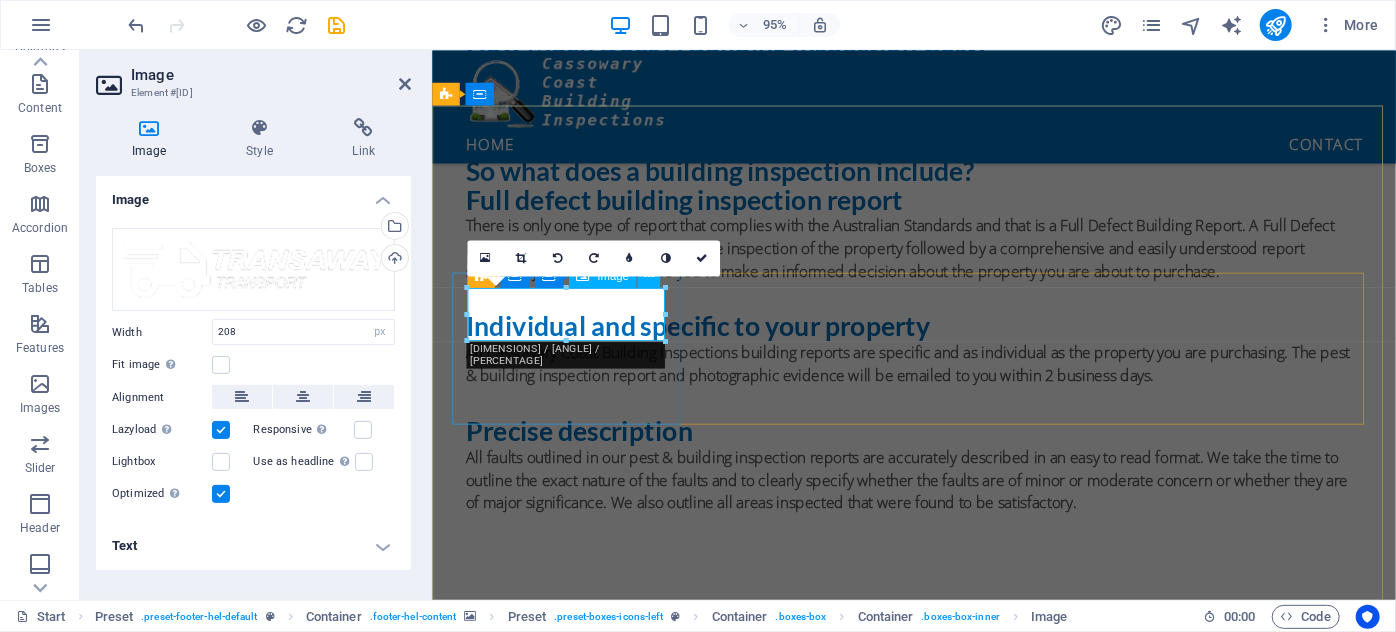 click at bounding box center (919, 1779) 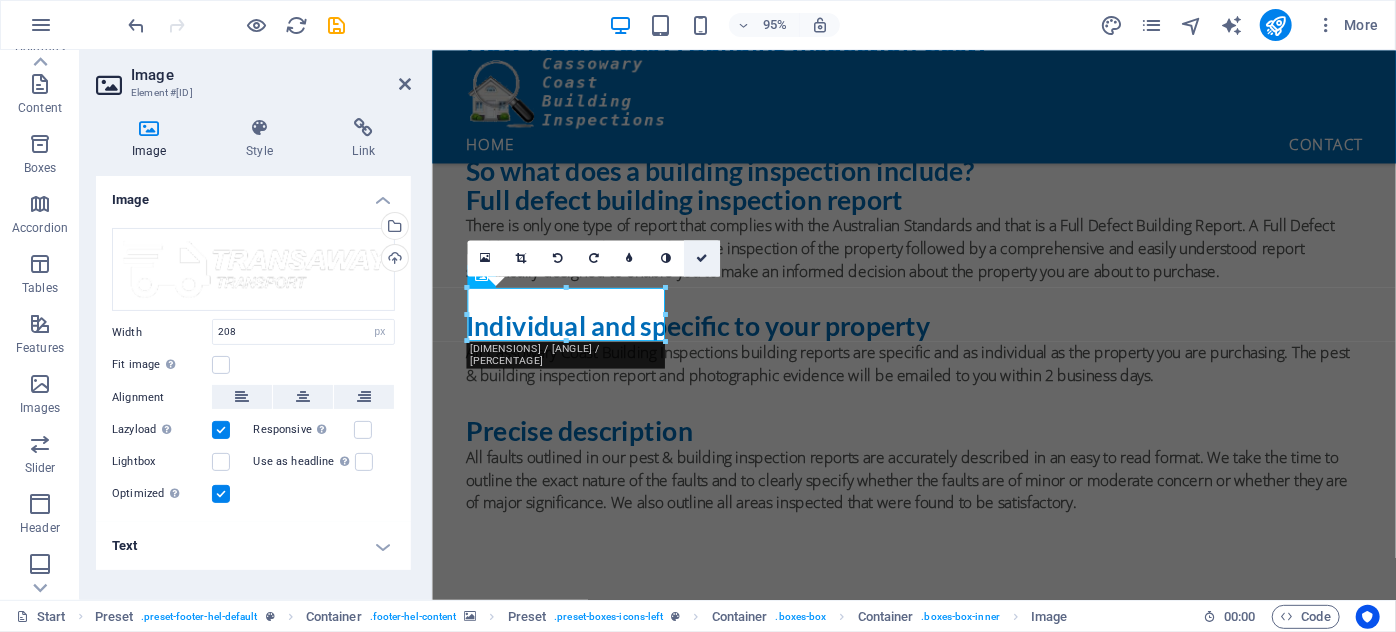 click at bounding box center [702, 258] 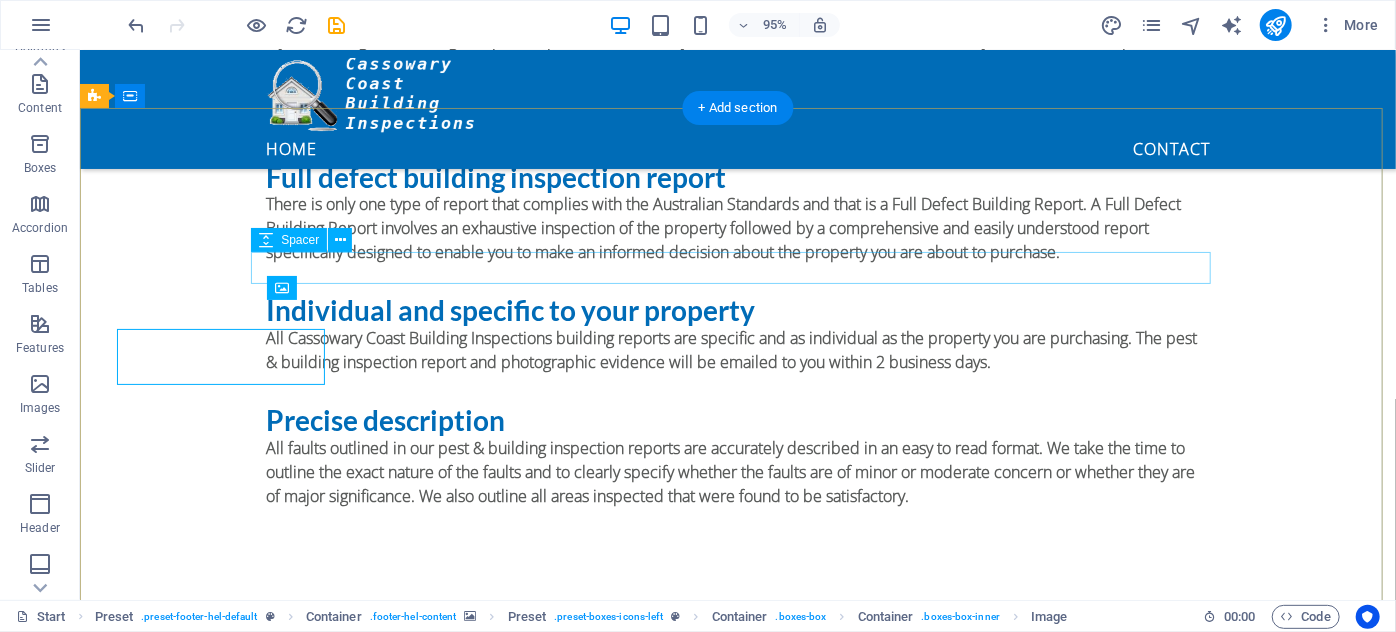 scroll, scrollTop: 1909, scrollLeft: 0, axis: vertical 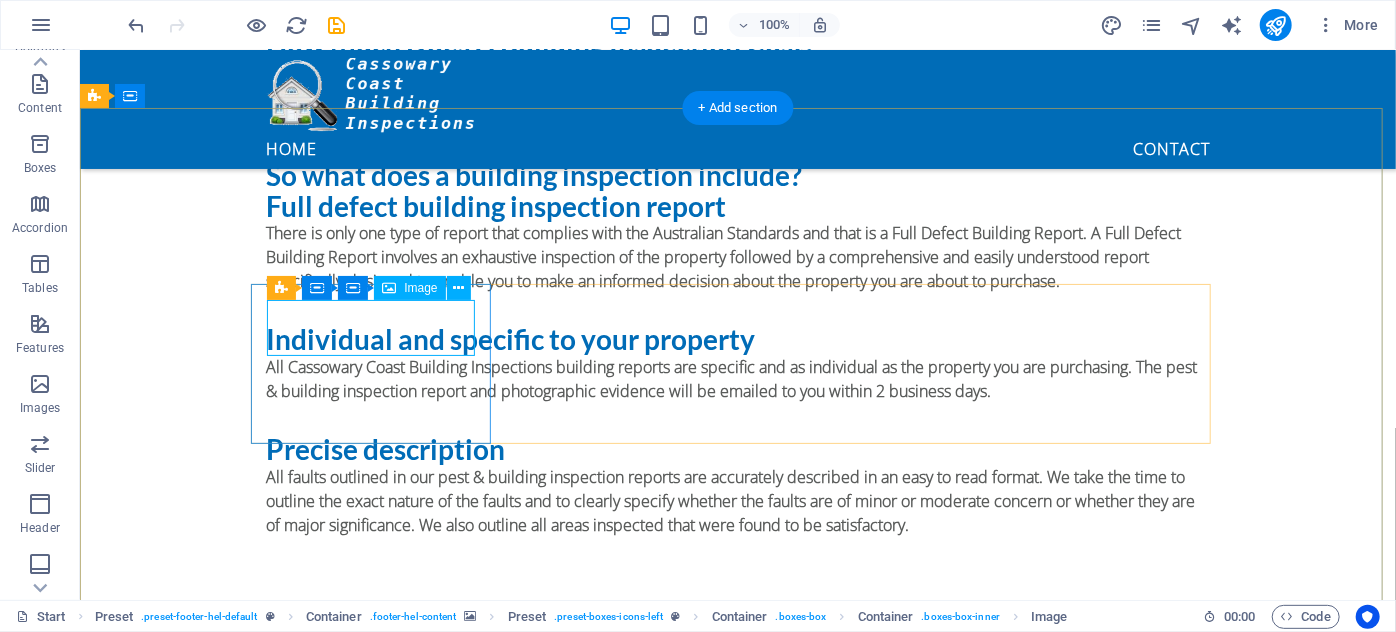 click at bounding box center (567, 1779) 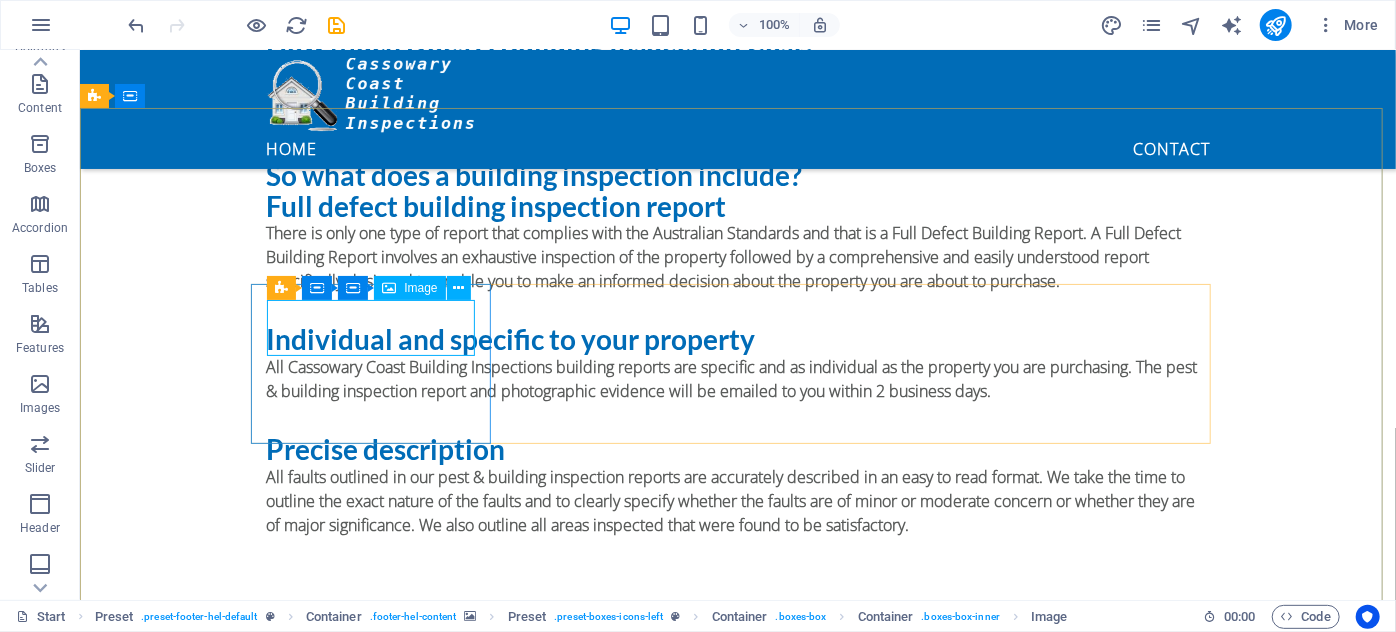 click on "Image" at bounding box center (420, 288) 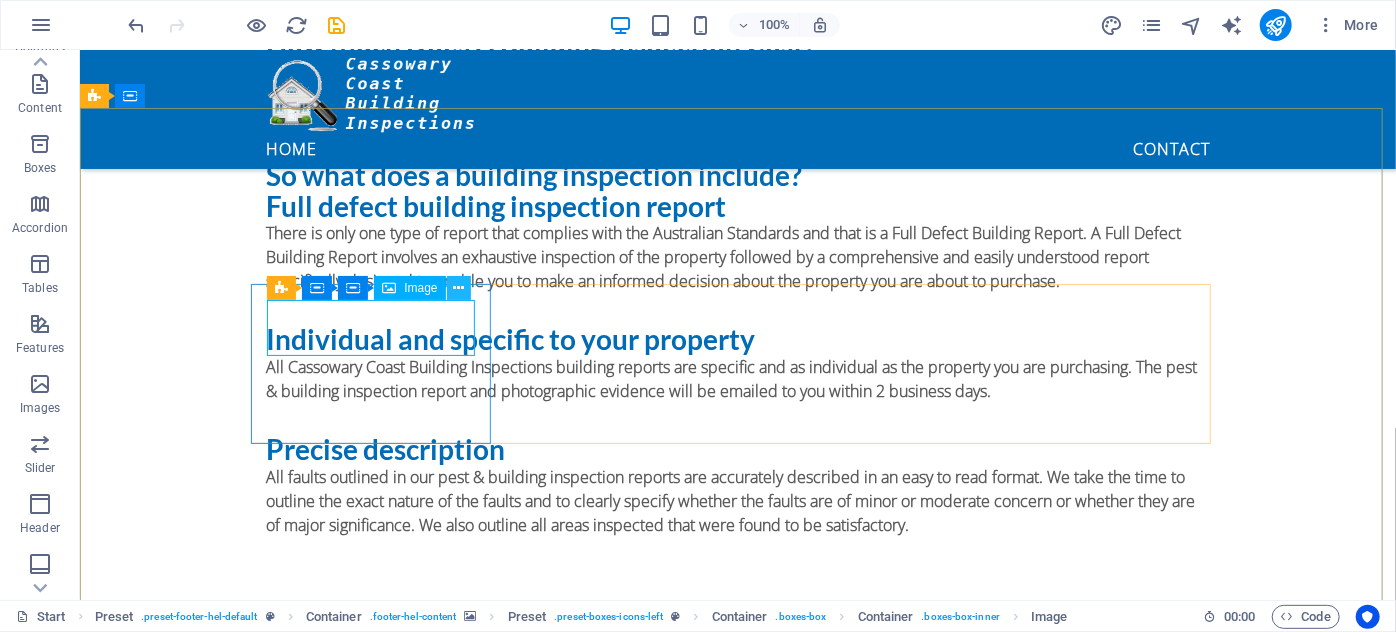 click at bounding box center [458, 288] 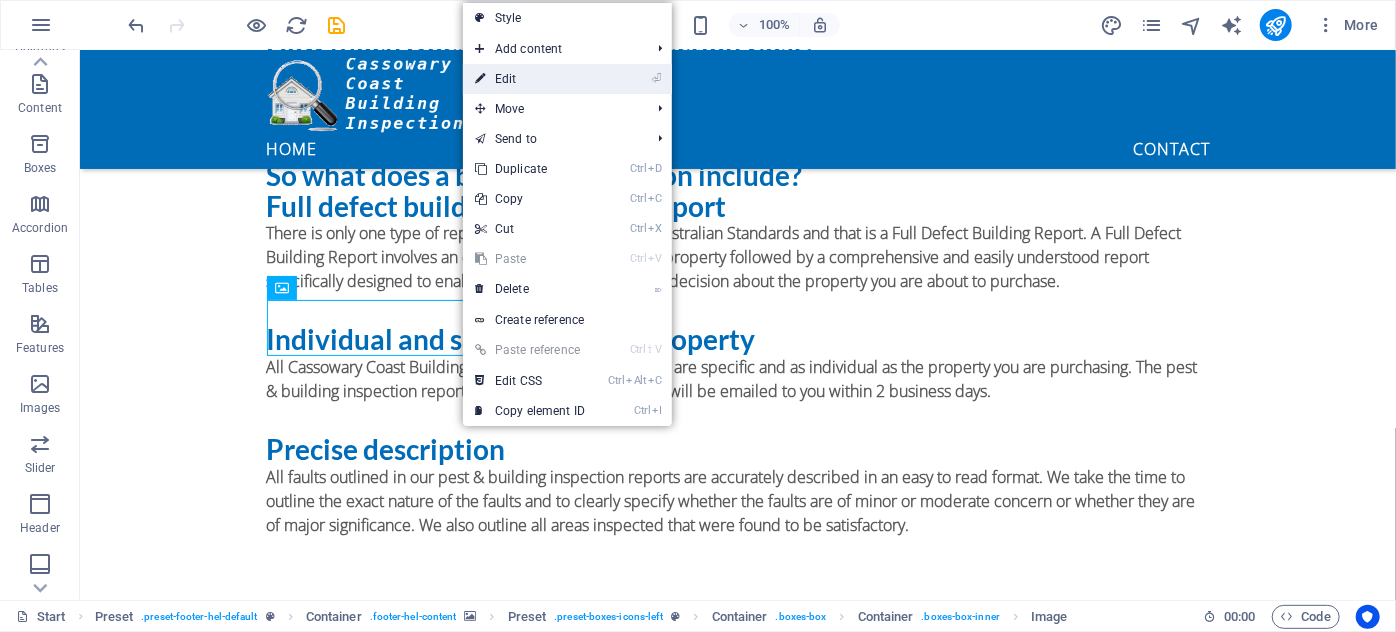 click on "⏎  Edit" at bounding box center (530, 79) 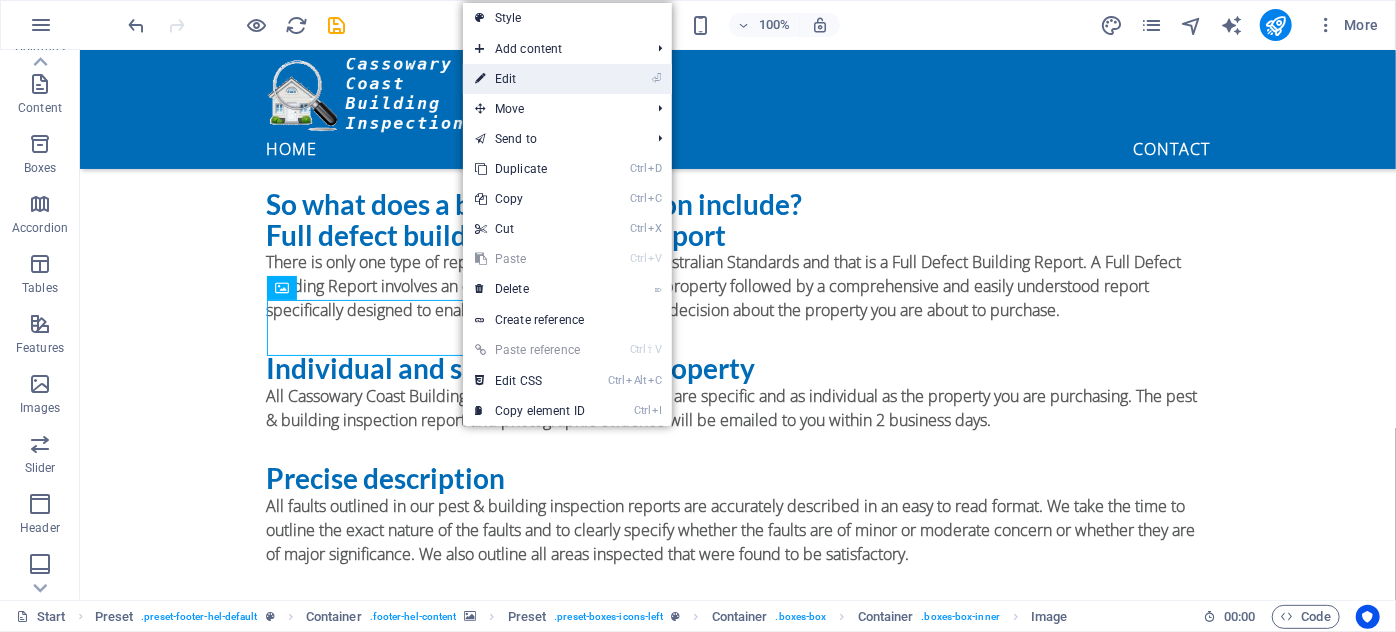 select on "px" 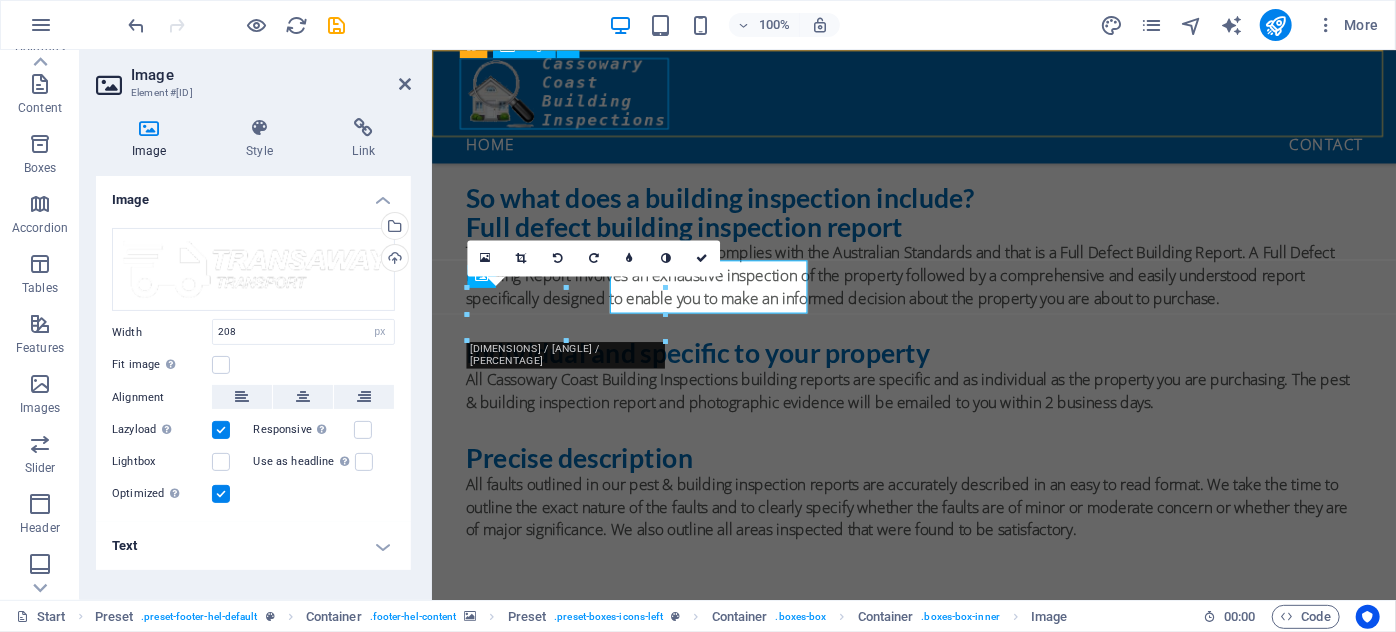 scroll, scrollTop: 1938, scrollLeft: 0, axis: vertical 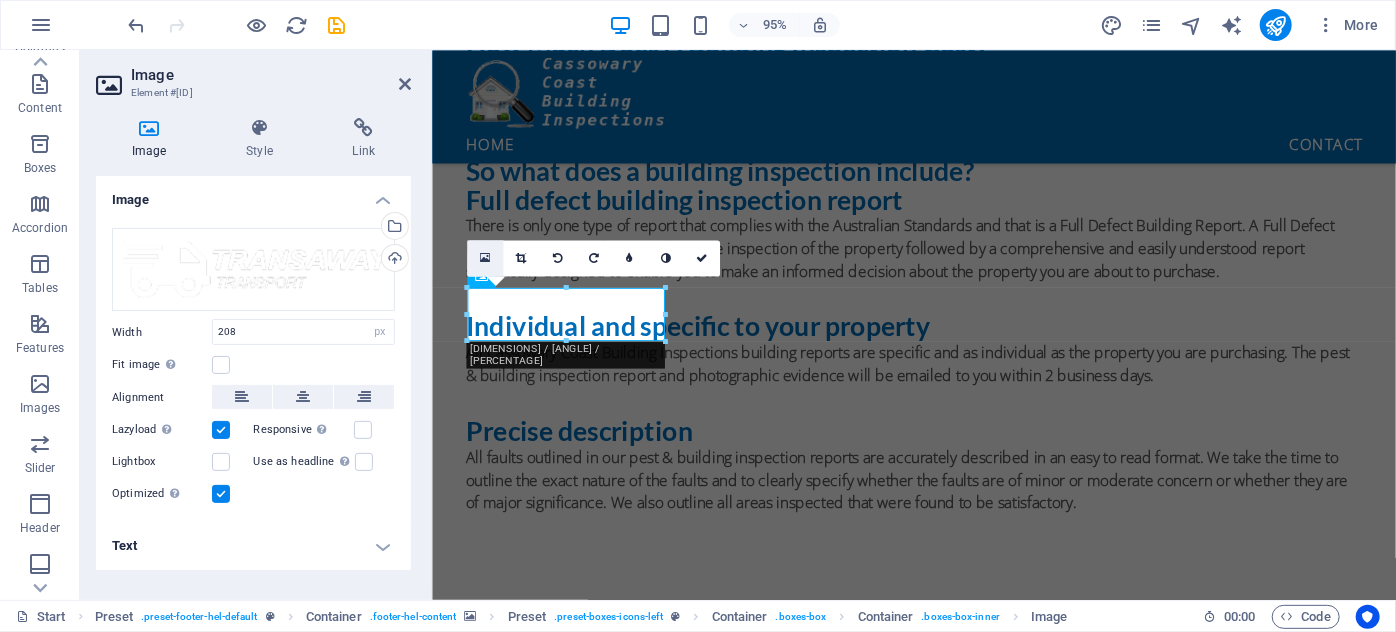 click at bounding box center (485, 258) 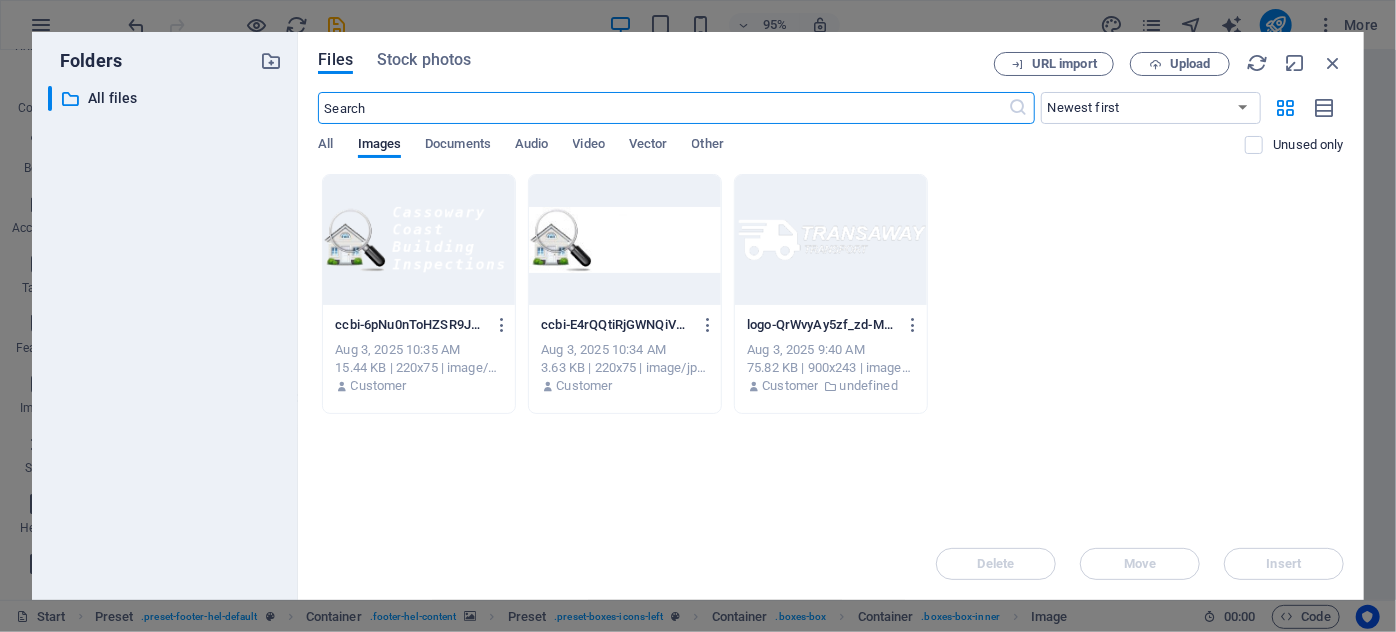 scroll, scrollTop: 2398, scrollLeft: 0, axis: vertical 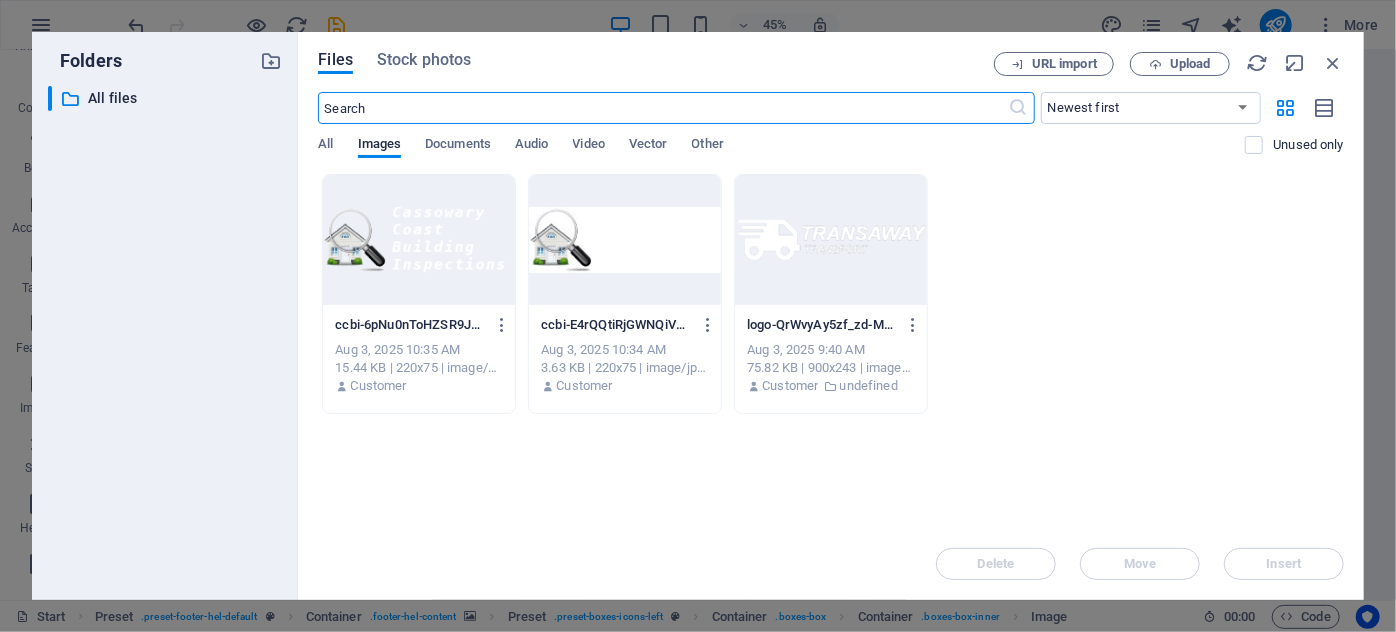 click at bounding box center [831, 240] 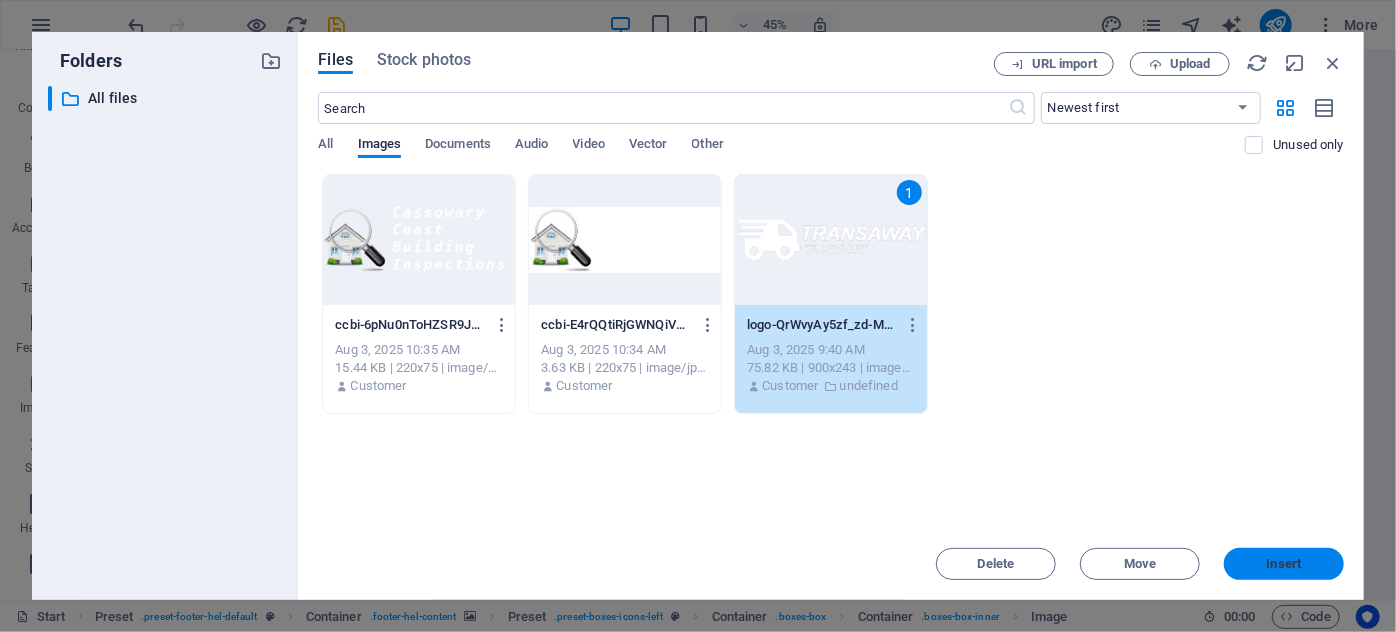 click on "Insert" at bounding box center [1284, 564] 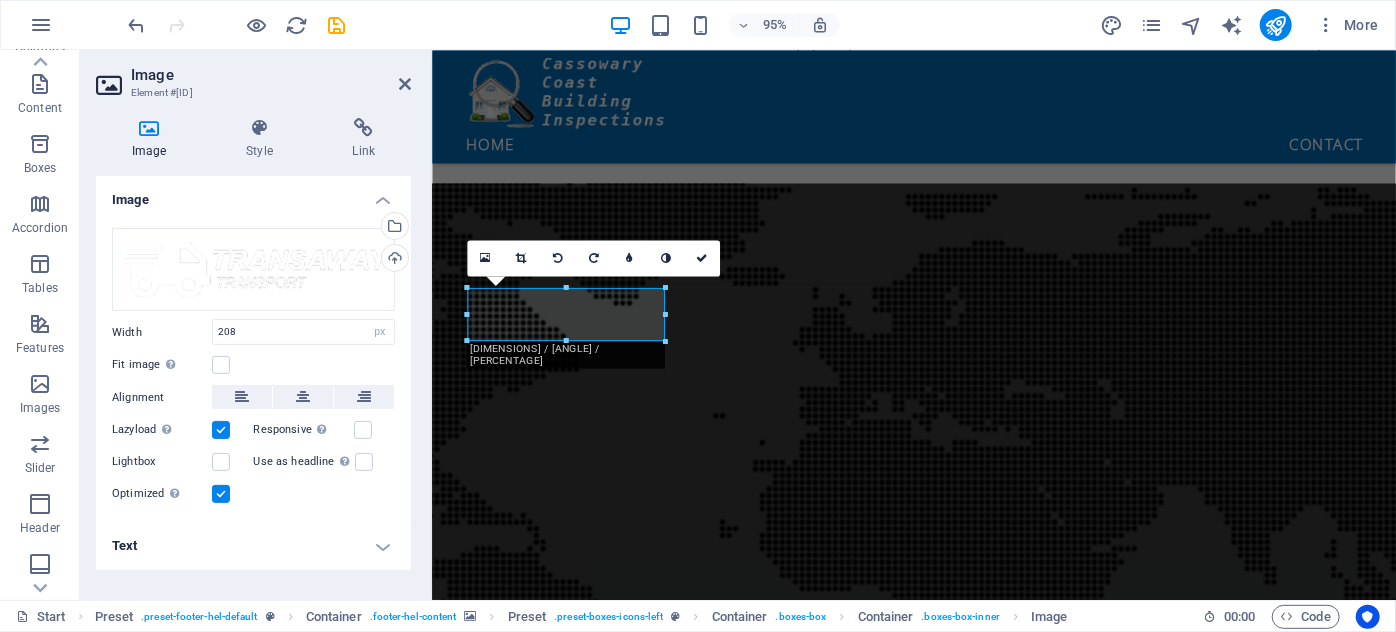 scroll, scrollTop: 1938, scrollLeft: 0, axis: vertical 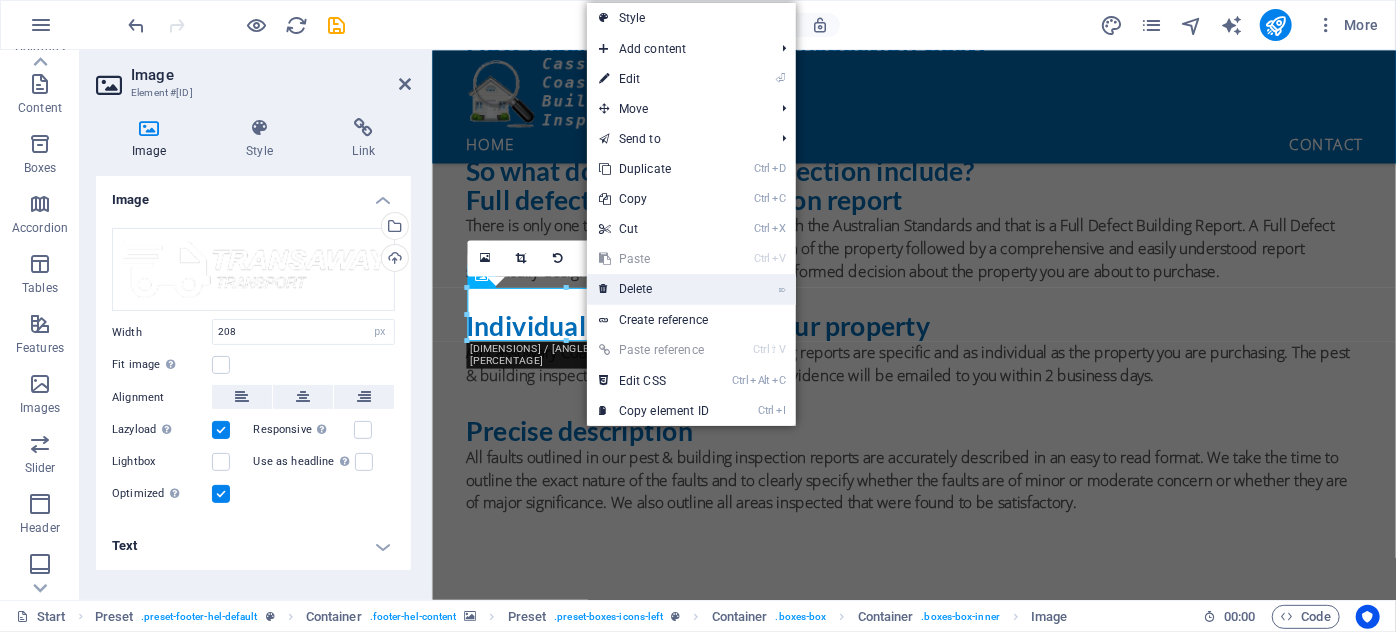 click on "⌦  Delete" at bounding box center (654, 289) 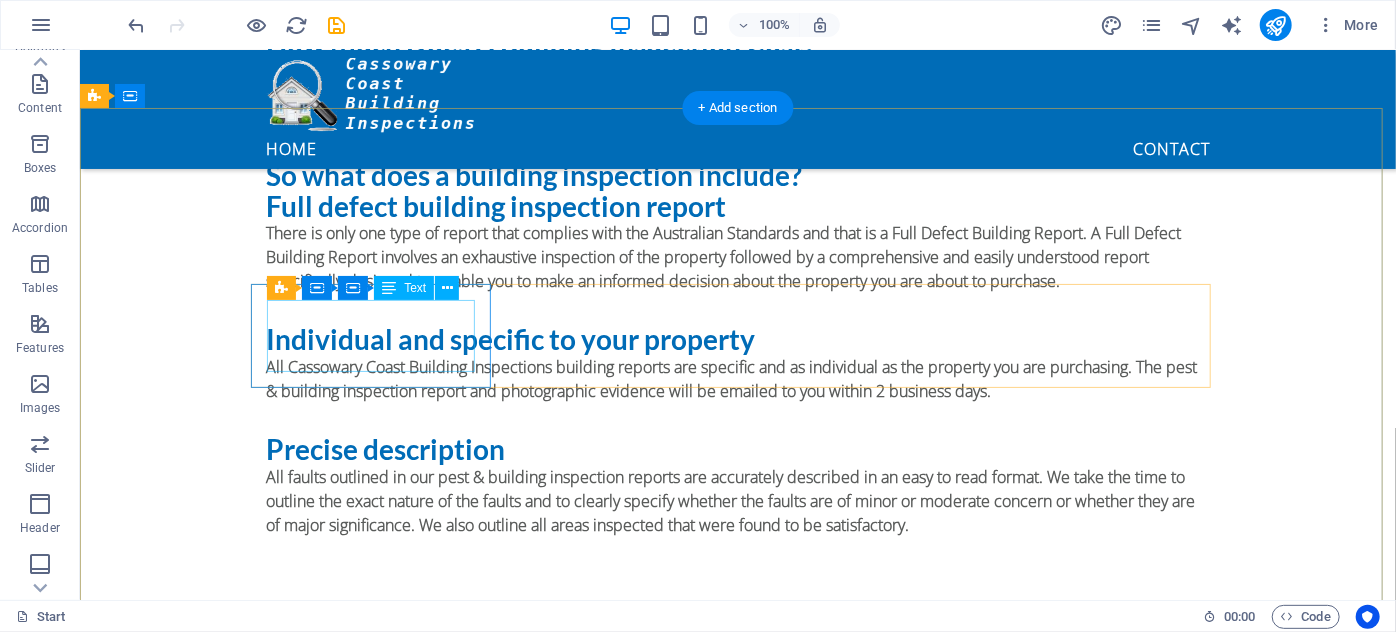 click on "Lorem ipsum dolor sit amet, consectetur adipisicing elit. Veritatis, dolorem!" at bounding box center [567, 1707] 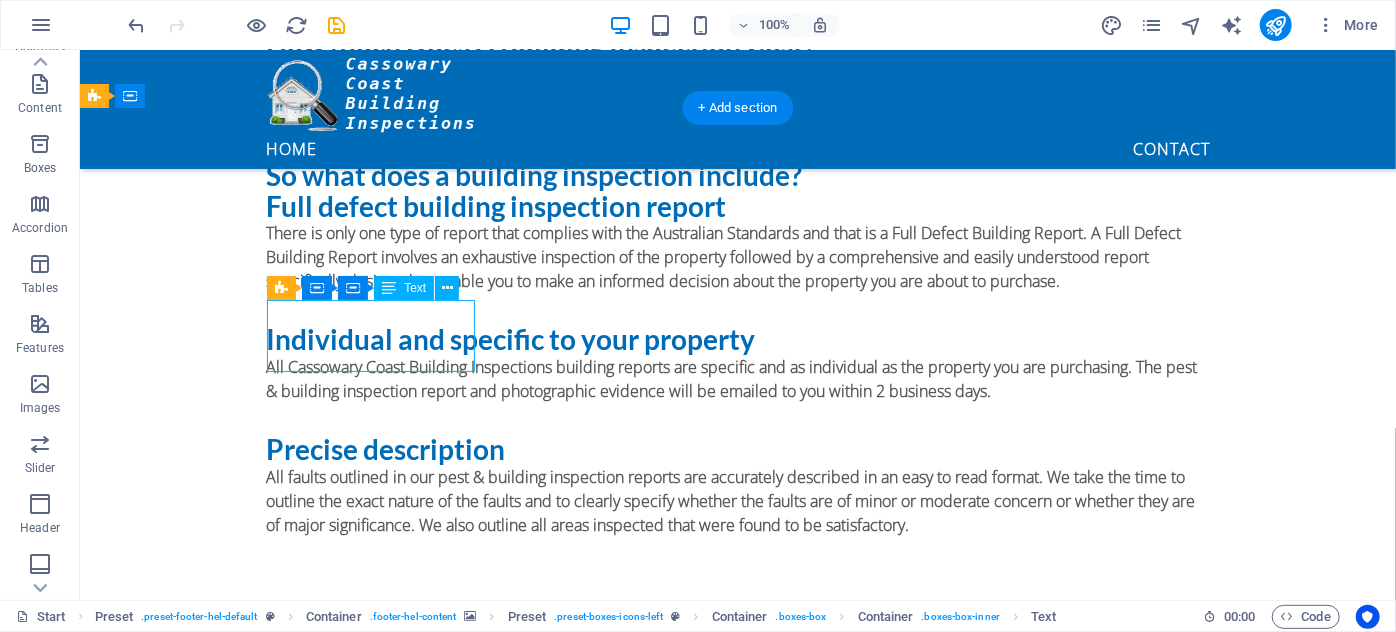 click on "Lorem ipsum dolor sit amet, consectetur adipisicing elit. Veritatis, dolorem!" at bounding box center [567, 1707] 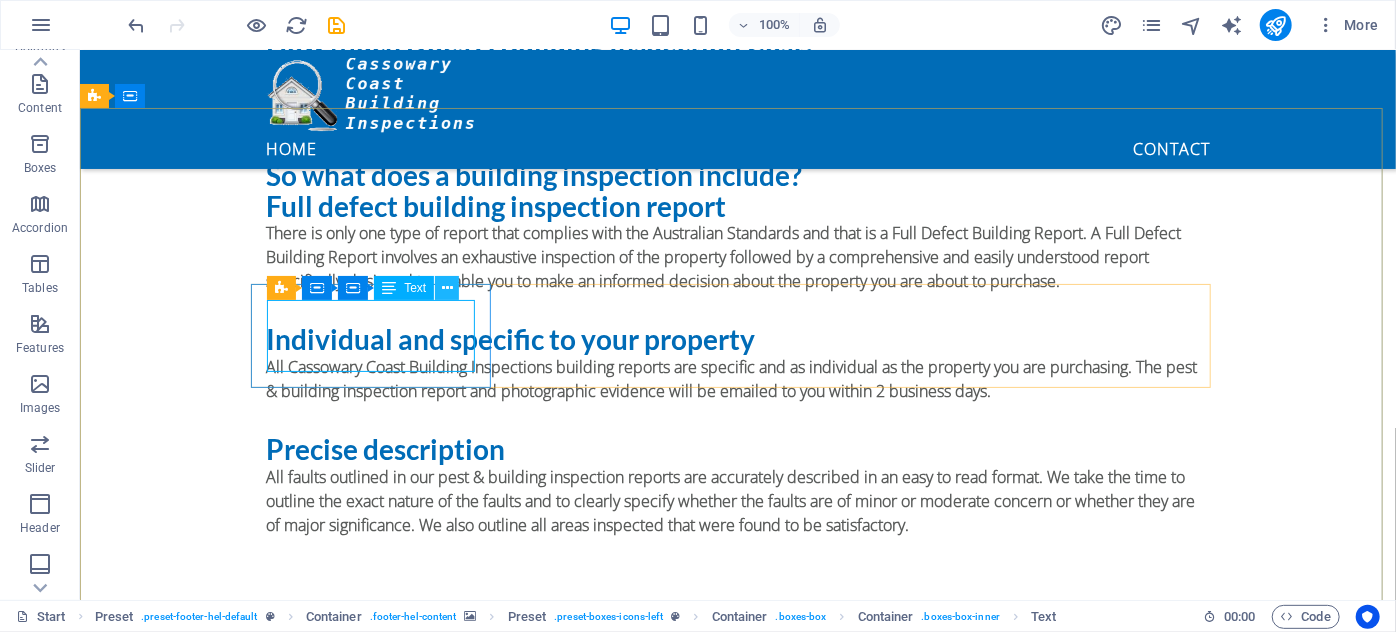click at bounding box center [447, 288] 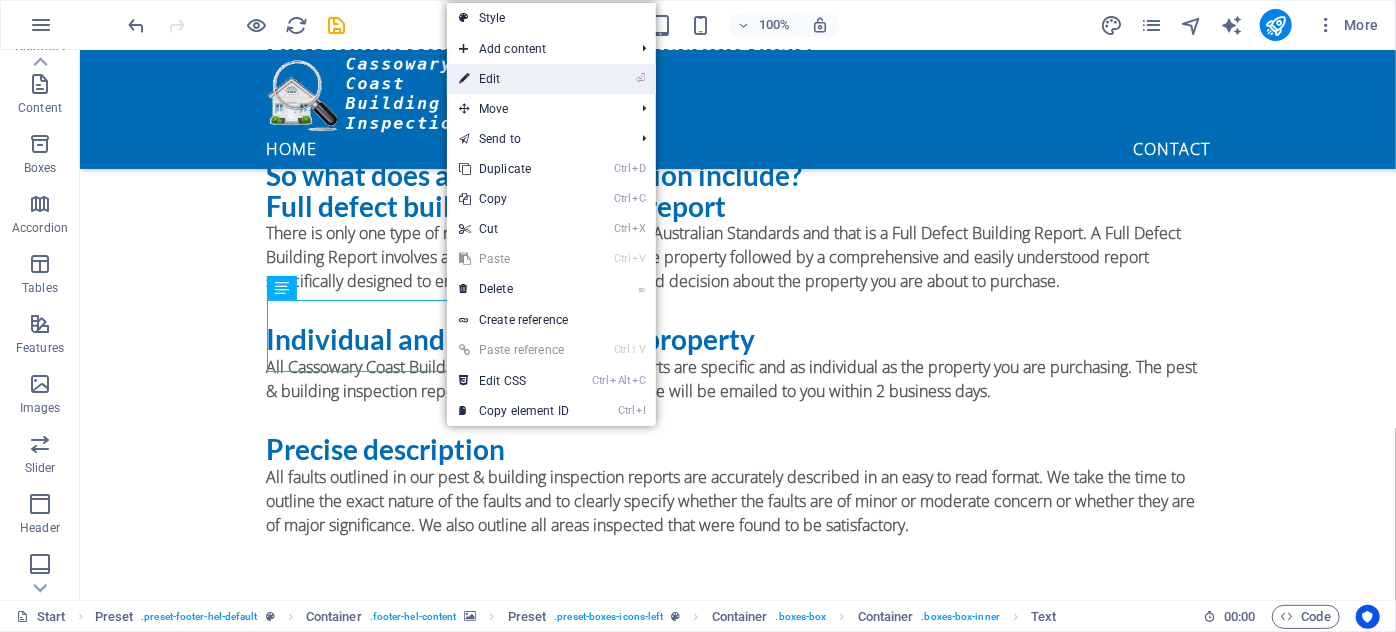 click on "⏎  Edit" at bounding box center [514, 79] 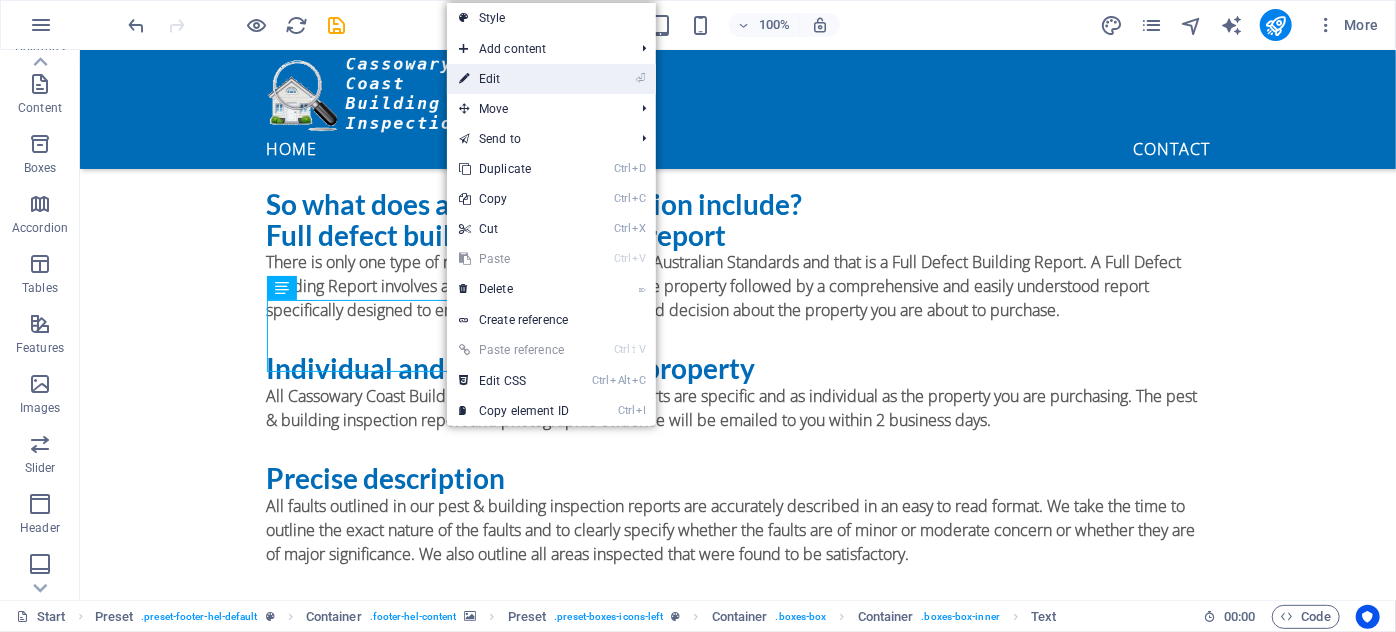 scroll, scrollTop: 1938, scrollLeft: 0, axis: vertical 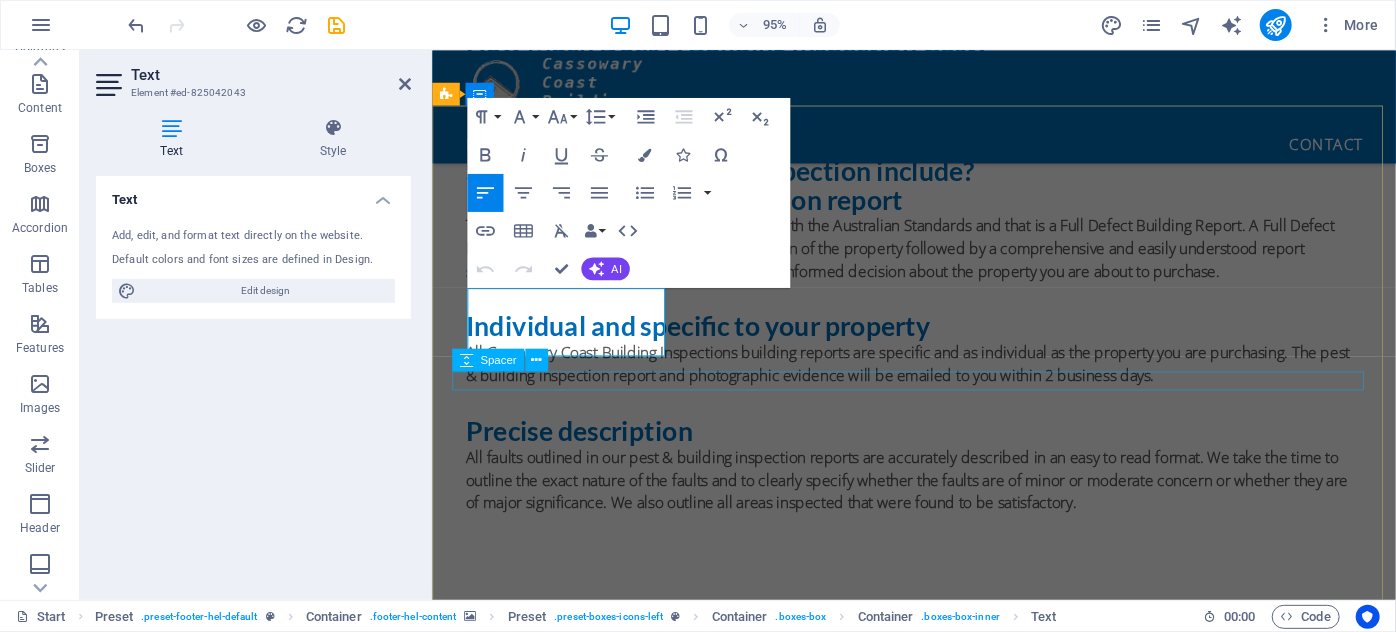 click at bounding box center (919, 2105) 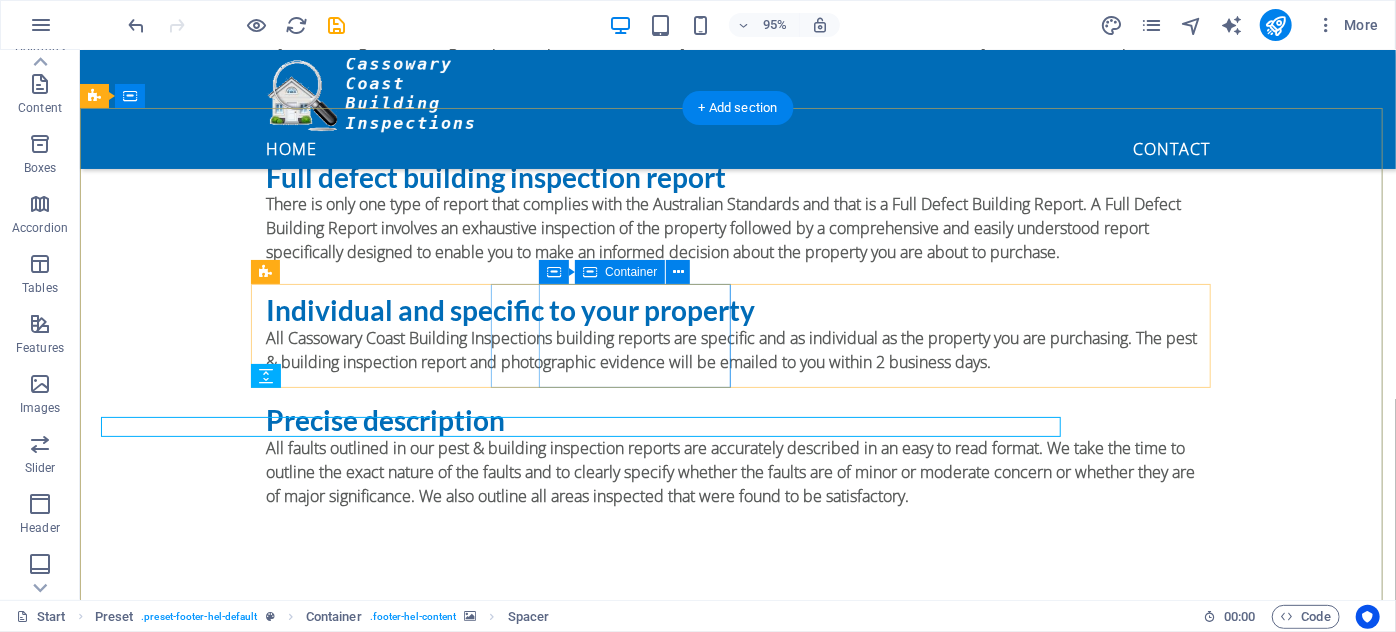scroll, scrollTop: 1909, scrollLeft: 0, axis: vertical 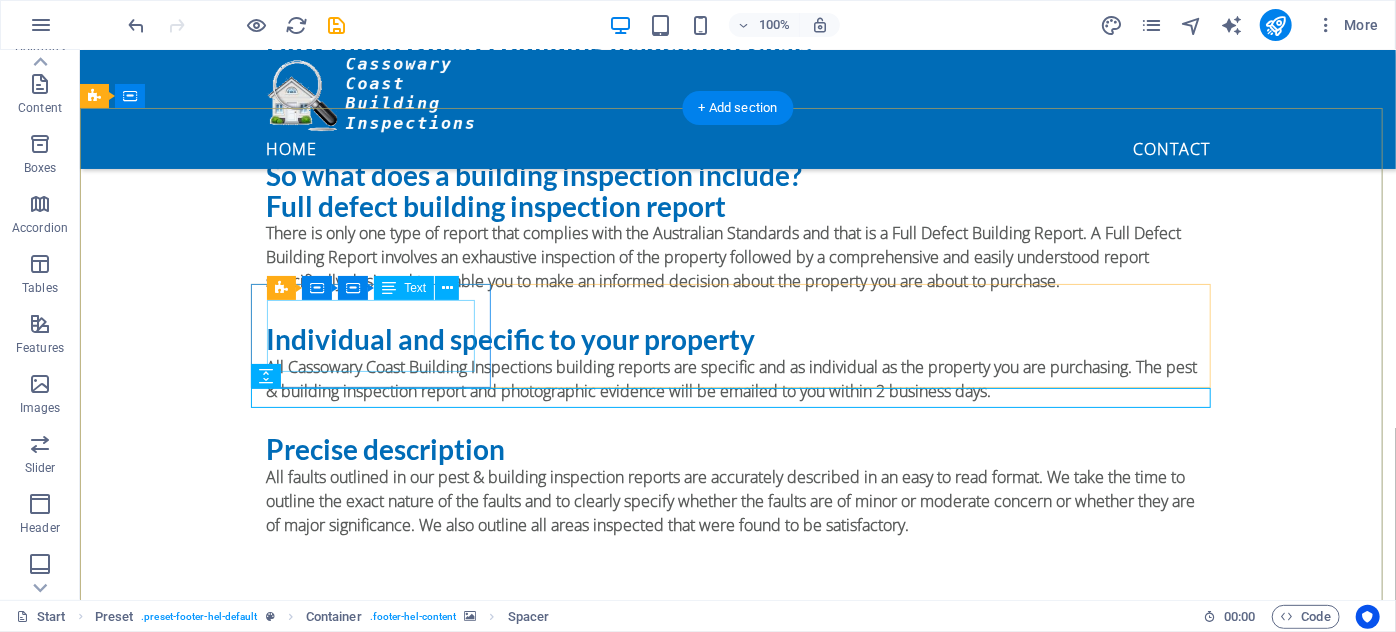 click on "Lorem ipsum dolor sit amet, consectetur adipisicing elit. Veritatis, dolorem!" at bounding box center [567, 1707] 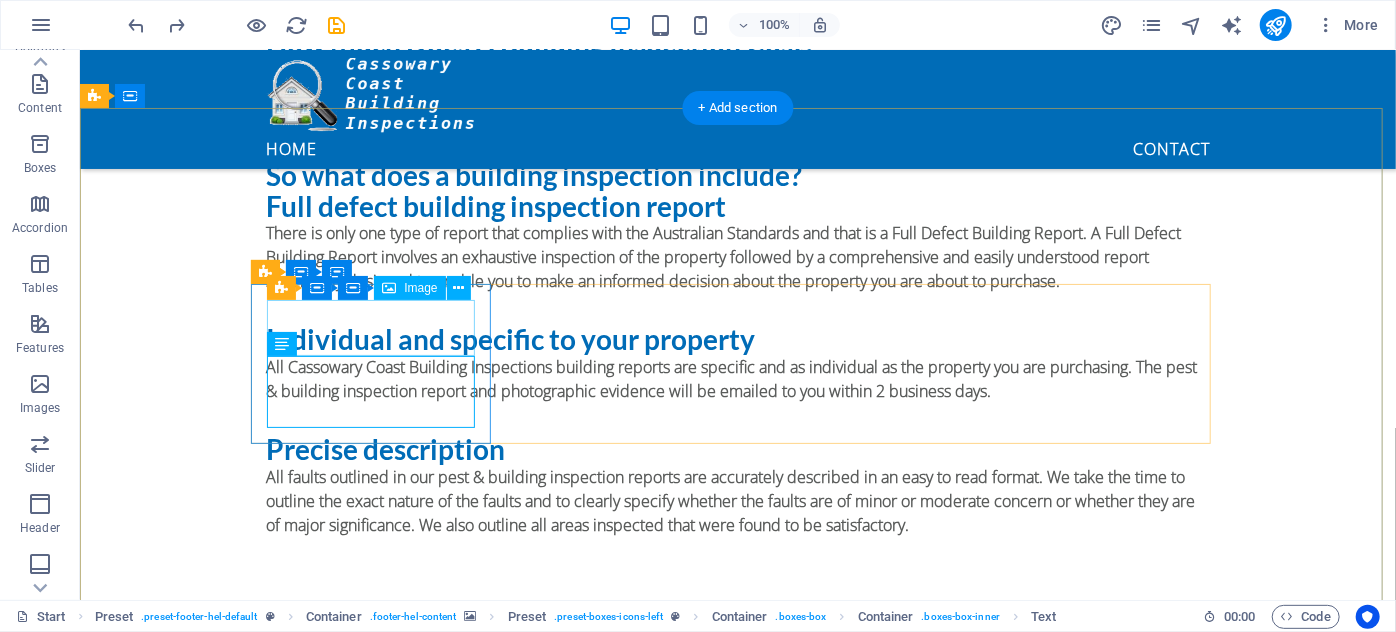 click at bounding box center (567, 1779) 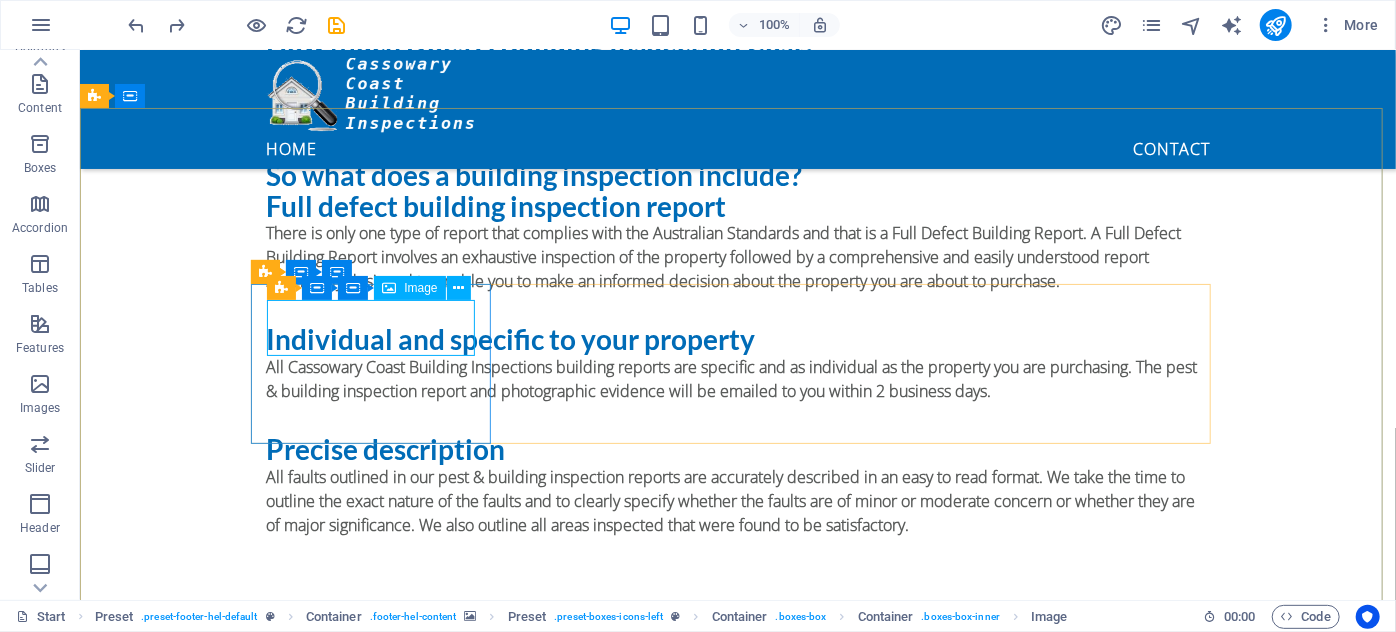 click on "Image" at bounding box center (409, 288) 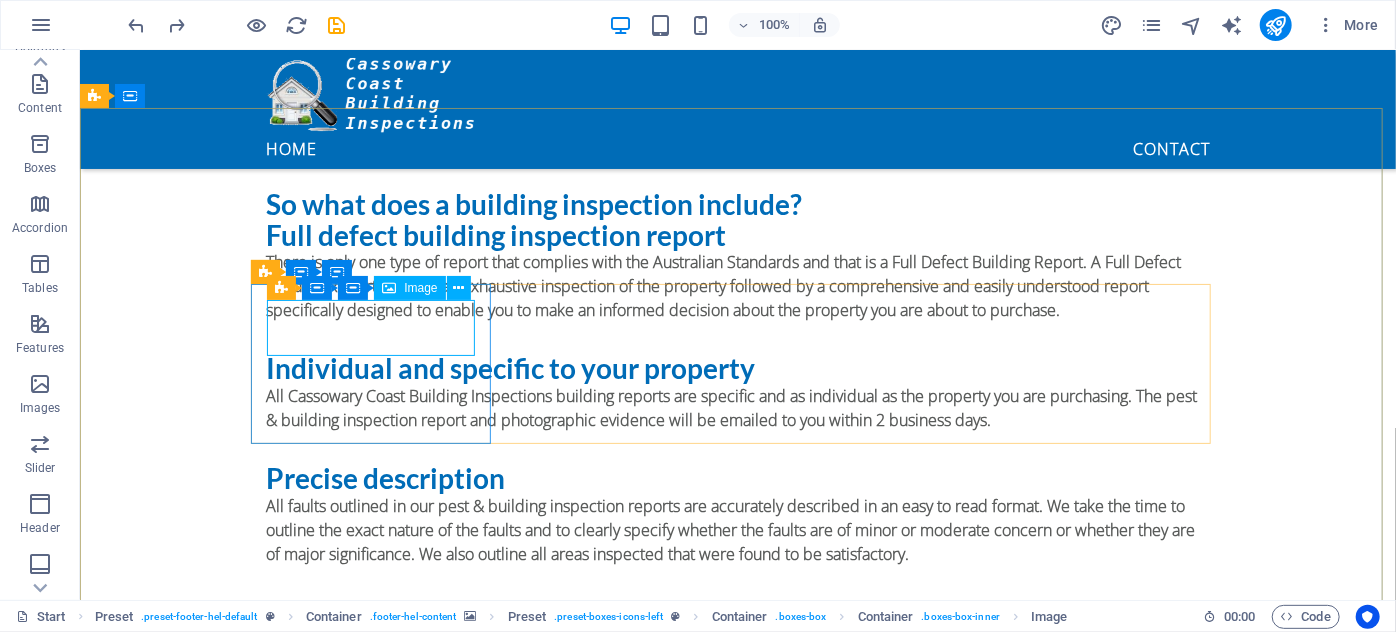 select on "px" 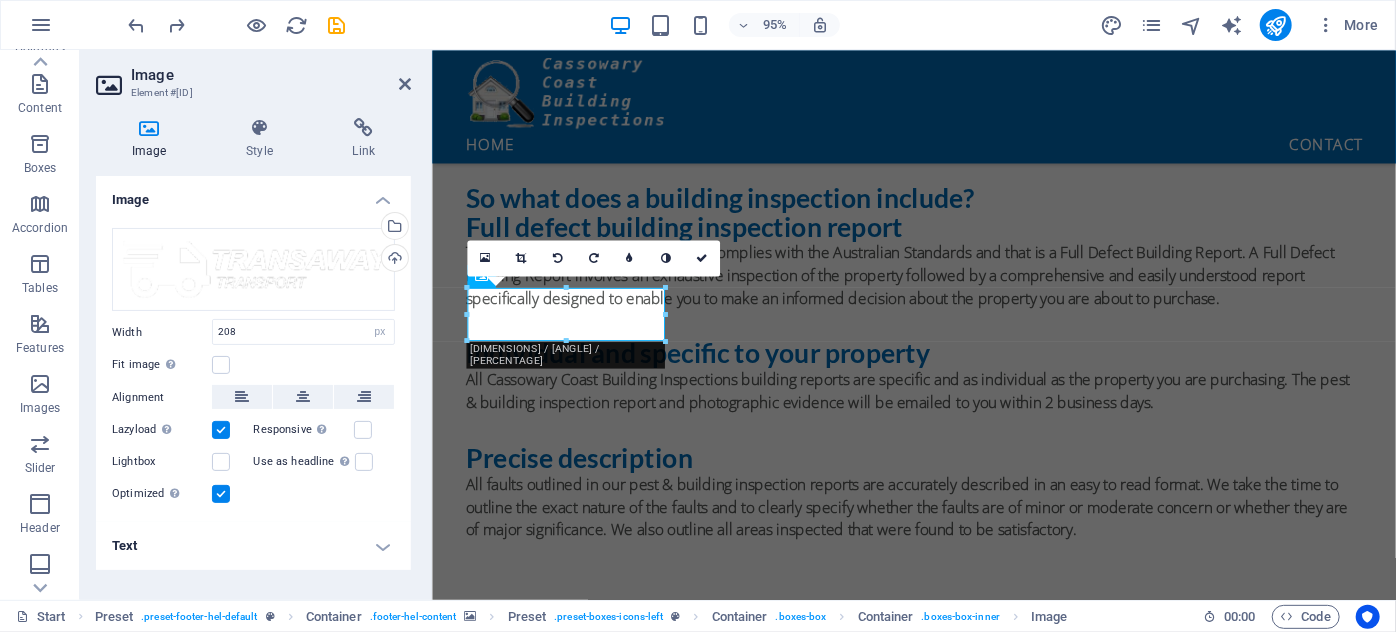 scroll, scrollTop: 1938, scrollLeft: 0, axis: vertical 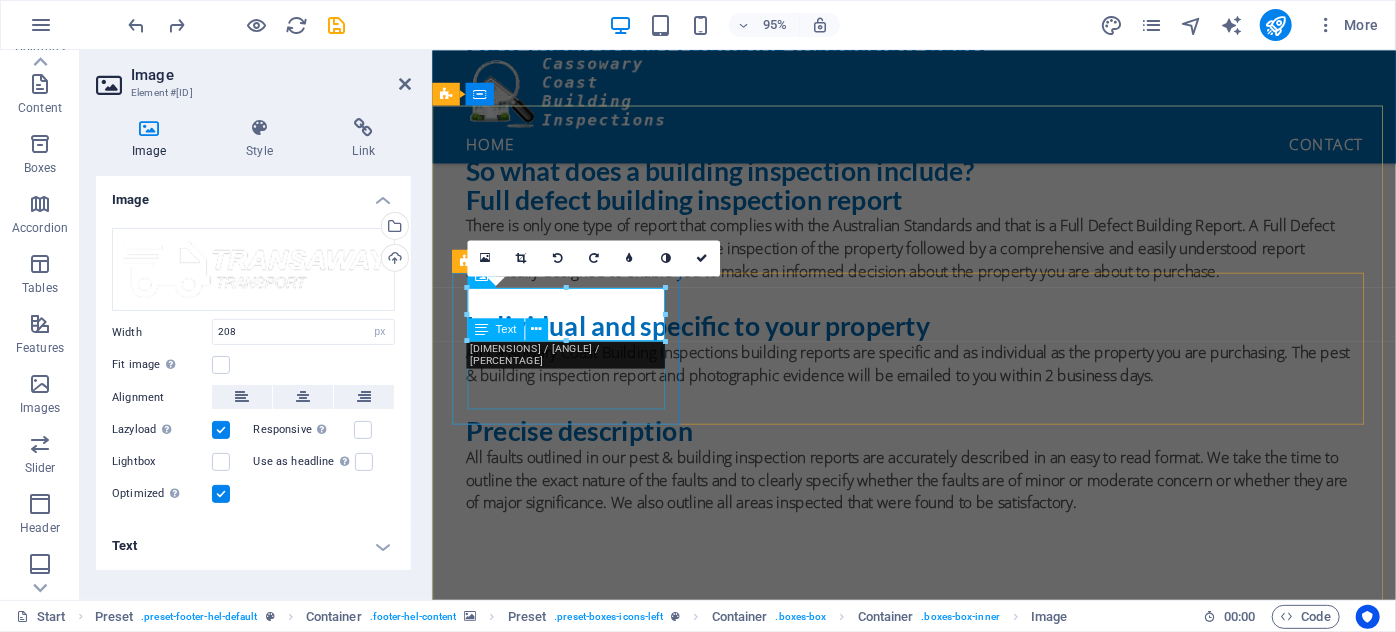 click on "Lorem ipsum dolor sit amet, consectetur adipisicing elit. Veritatis, dolorem!" at bounding box center [919, 1819] 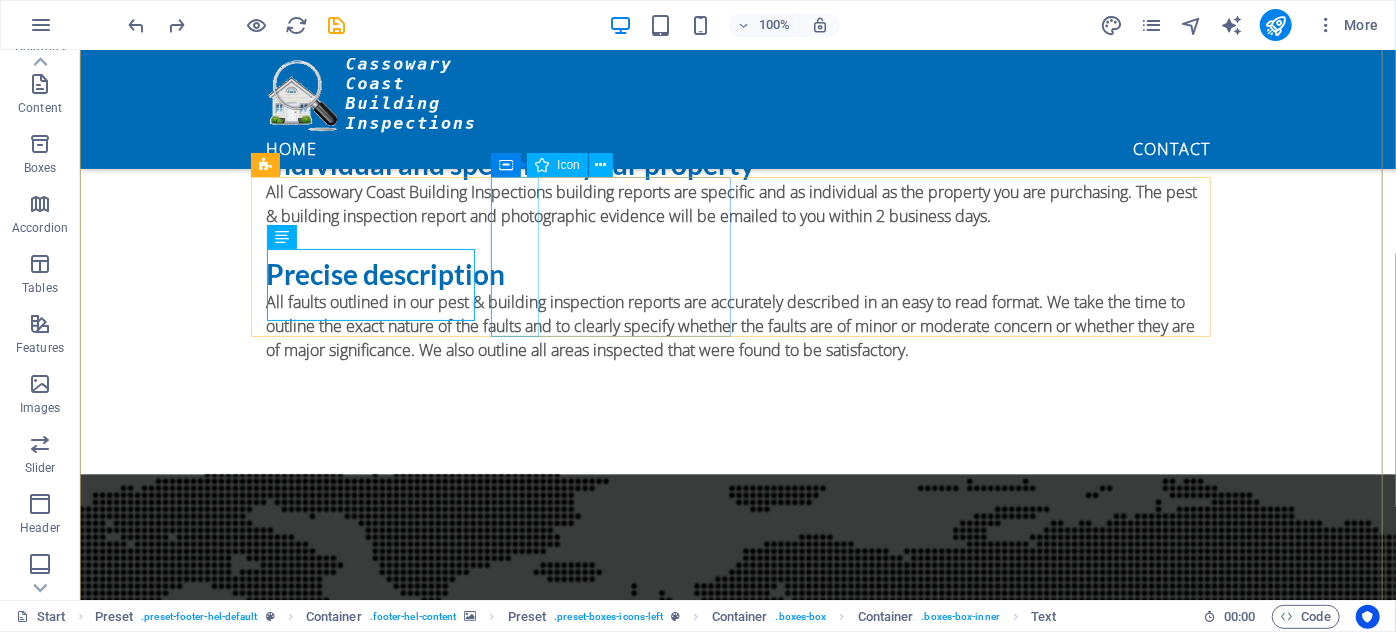 scroll, scrollTop: 2090, scrollLeft: 0, axis: vertical 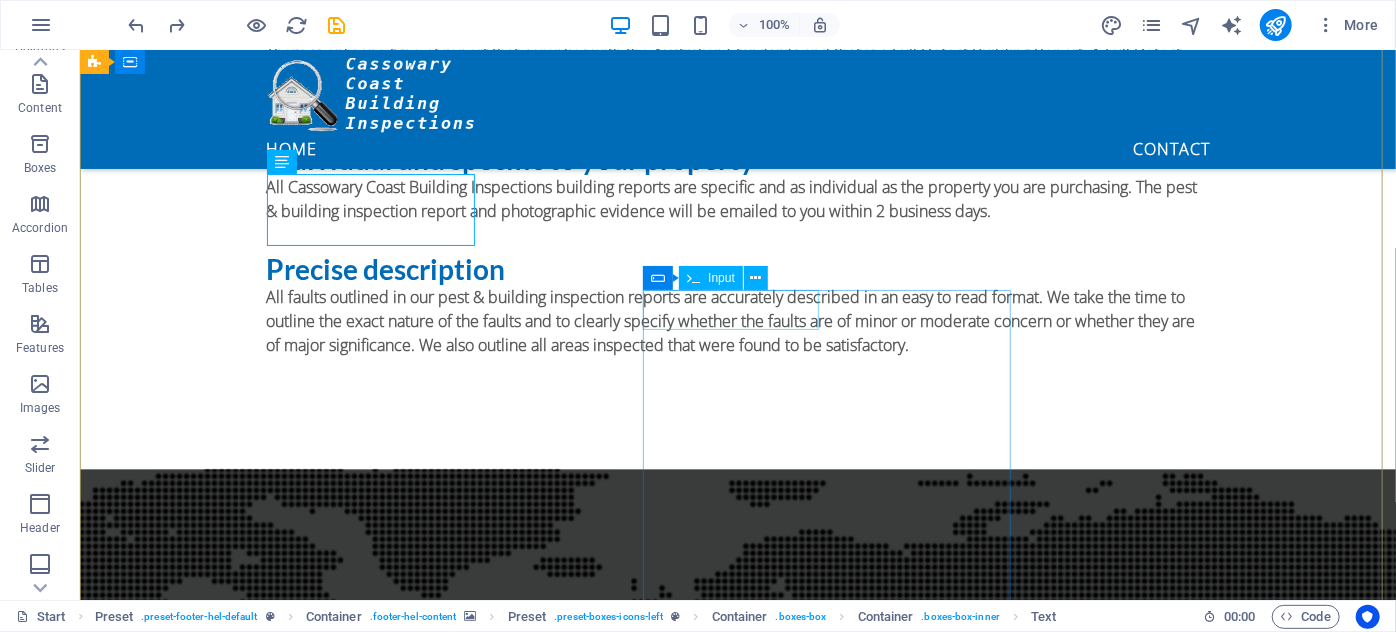 click 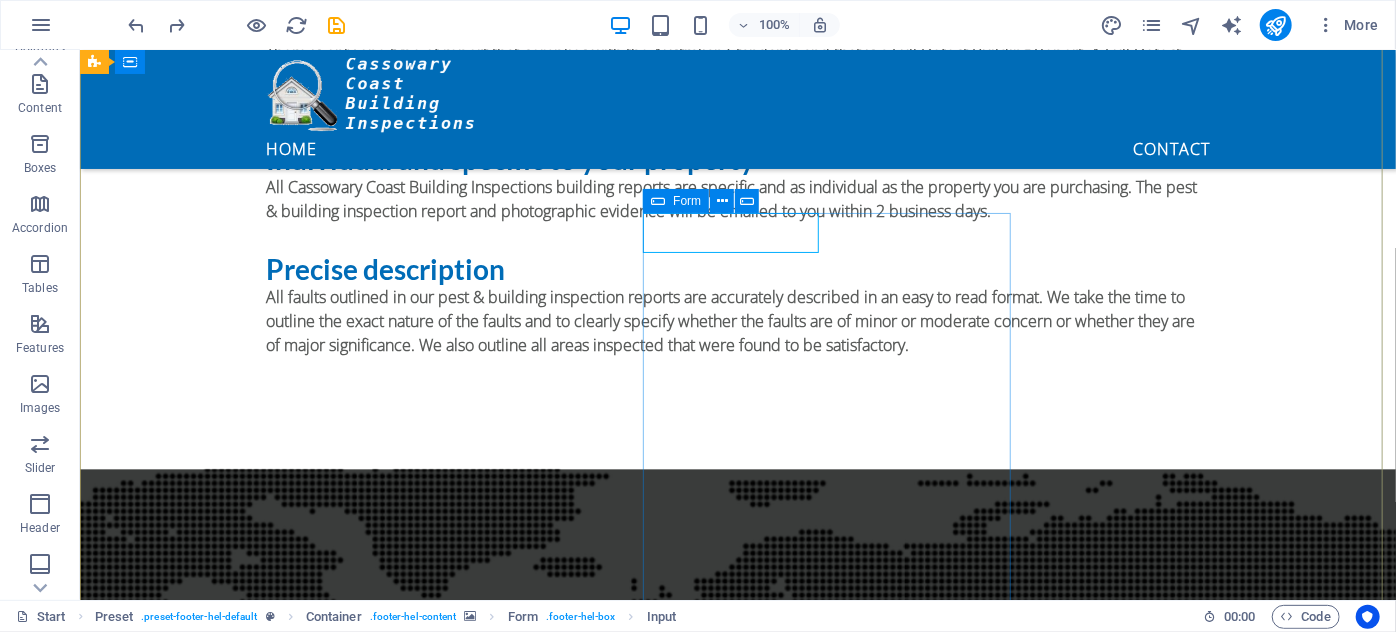 scroll, scrollTop: 2272, scrollLeft: 0, axis: vertical 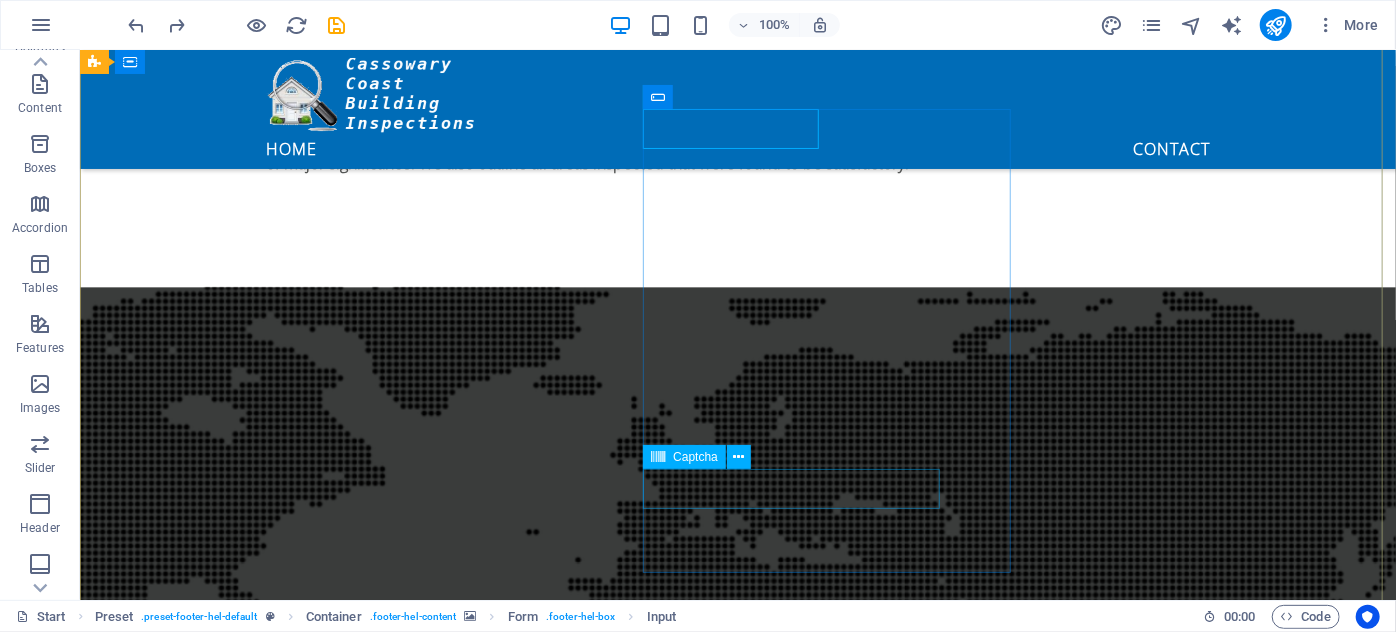 click on "Unreadable? Load new" 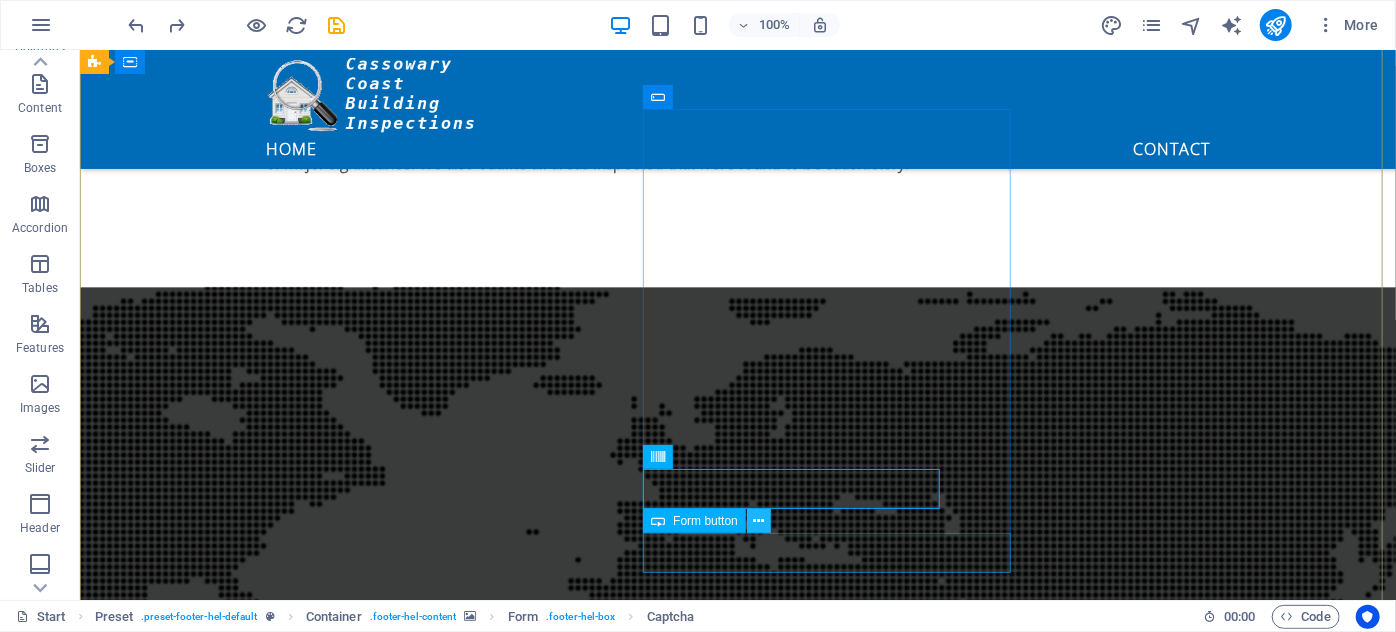click at bounding box center (758, 521) 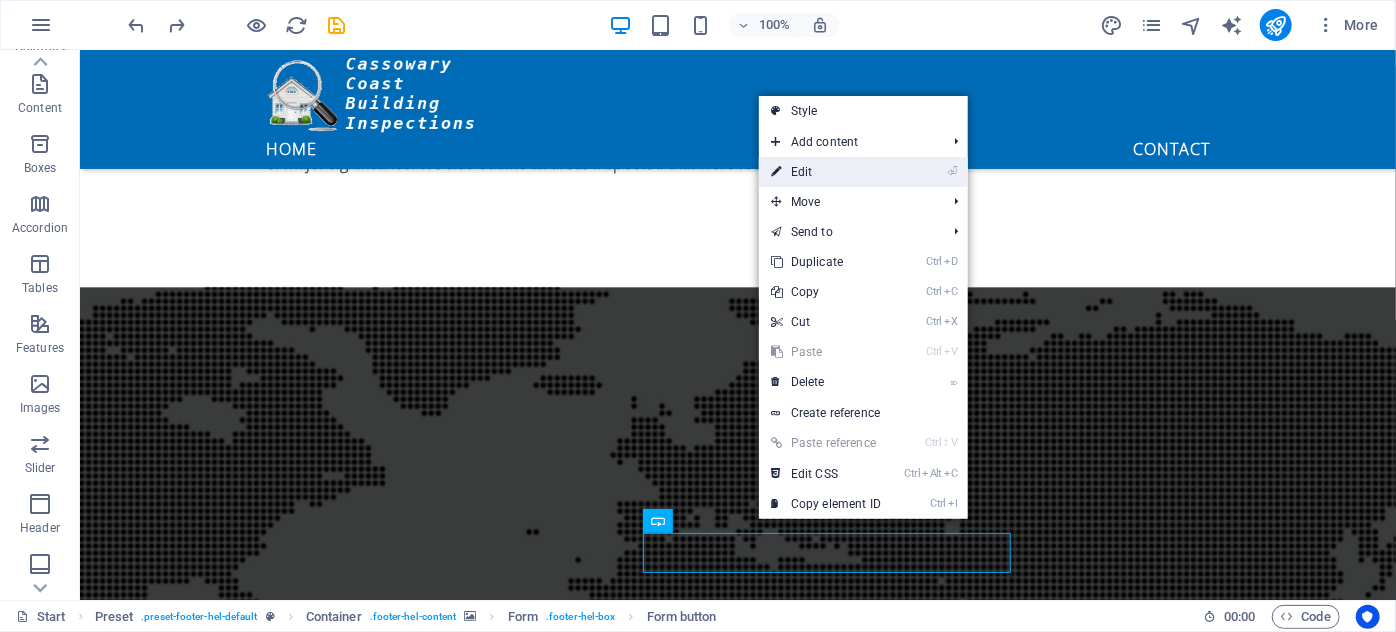 click on "⏎  Edit" at bounding box center (826, 172) 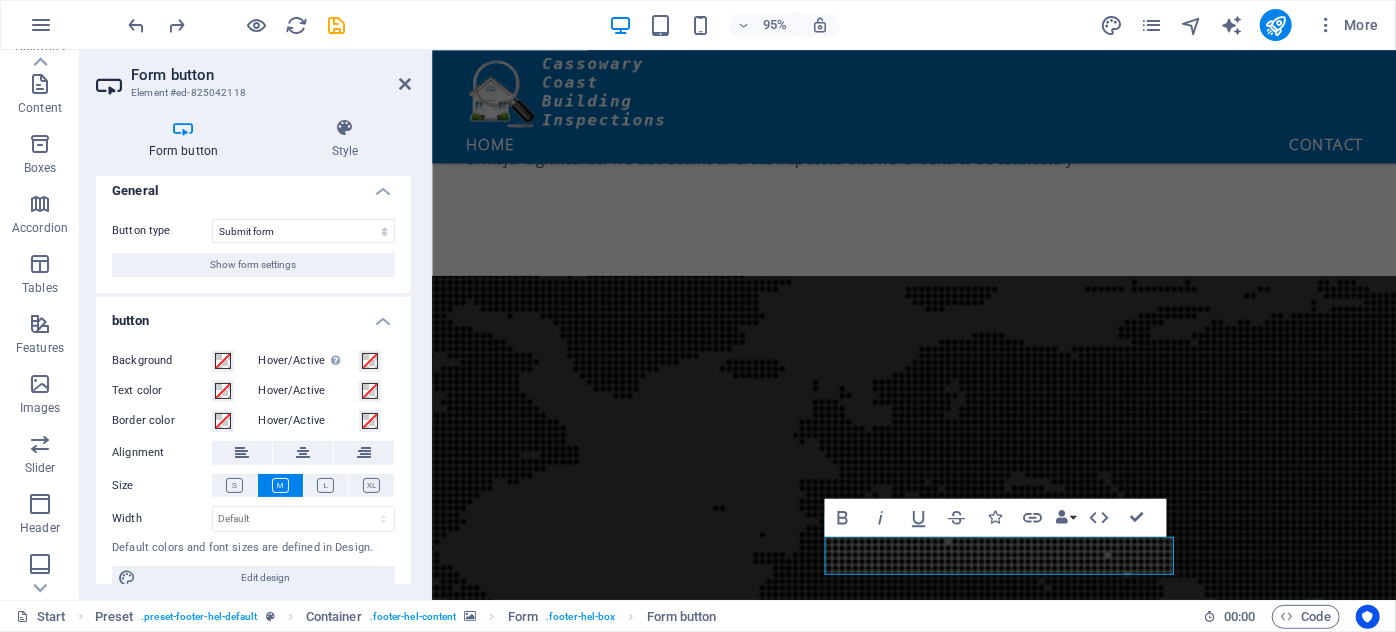 scroll, scrollTop: 0, scrollLeft: 0, axis: both 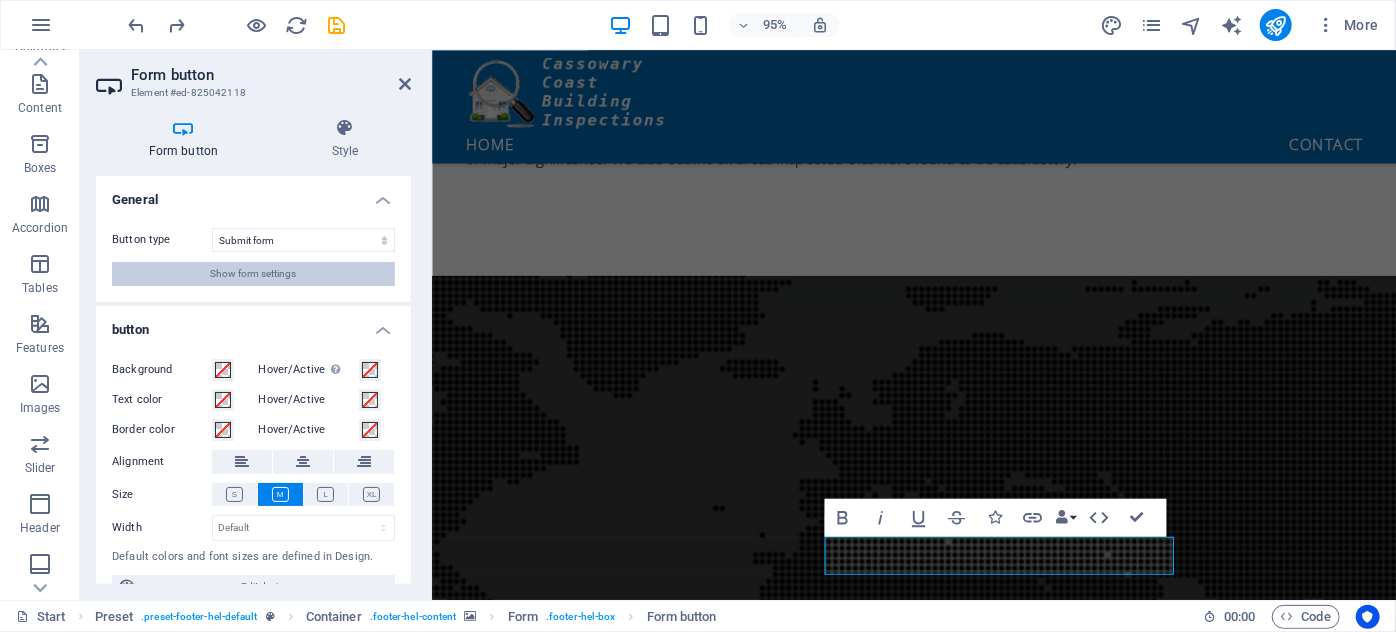 click on "Show form settings" at bounding box center (253, 274) 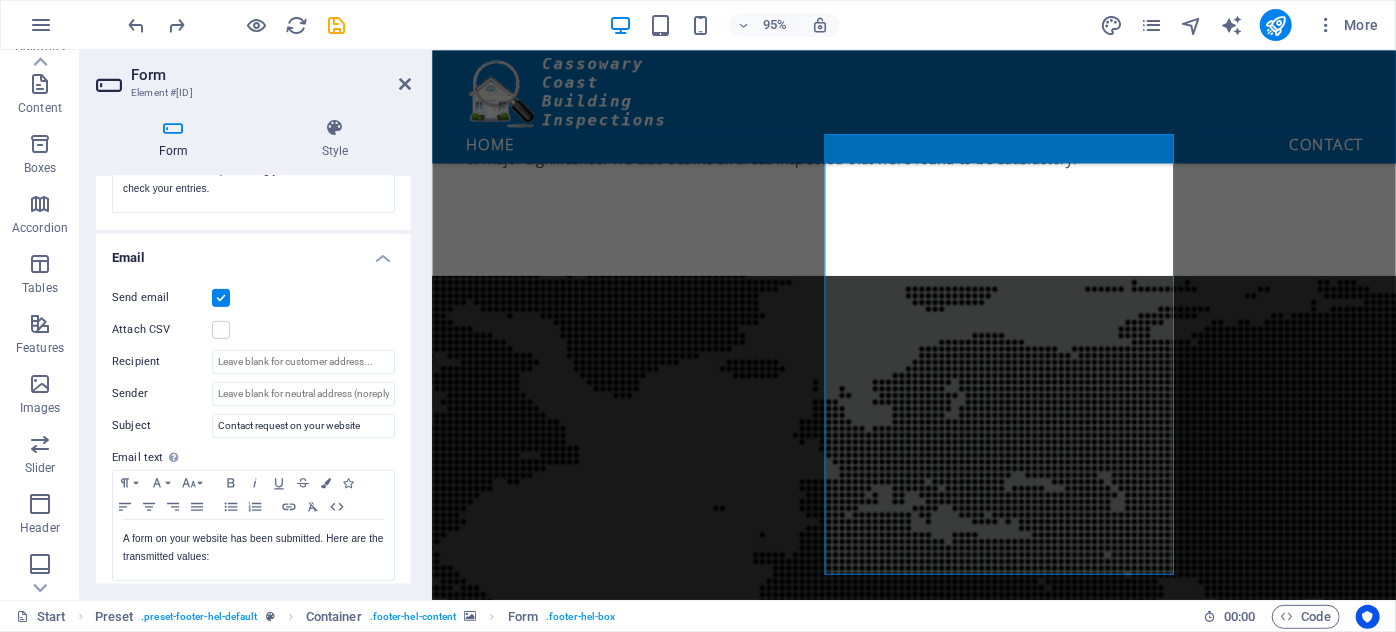 scroll, scrollTop: 545, scrollLeft: 0, axis: vertical 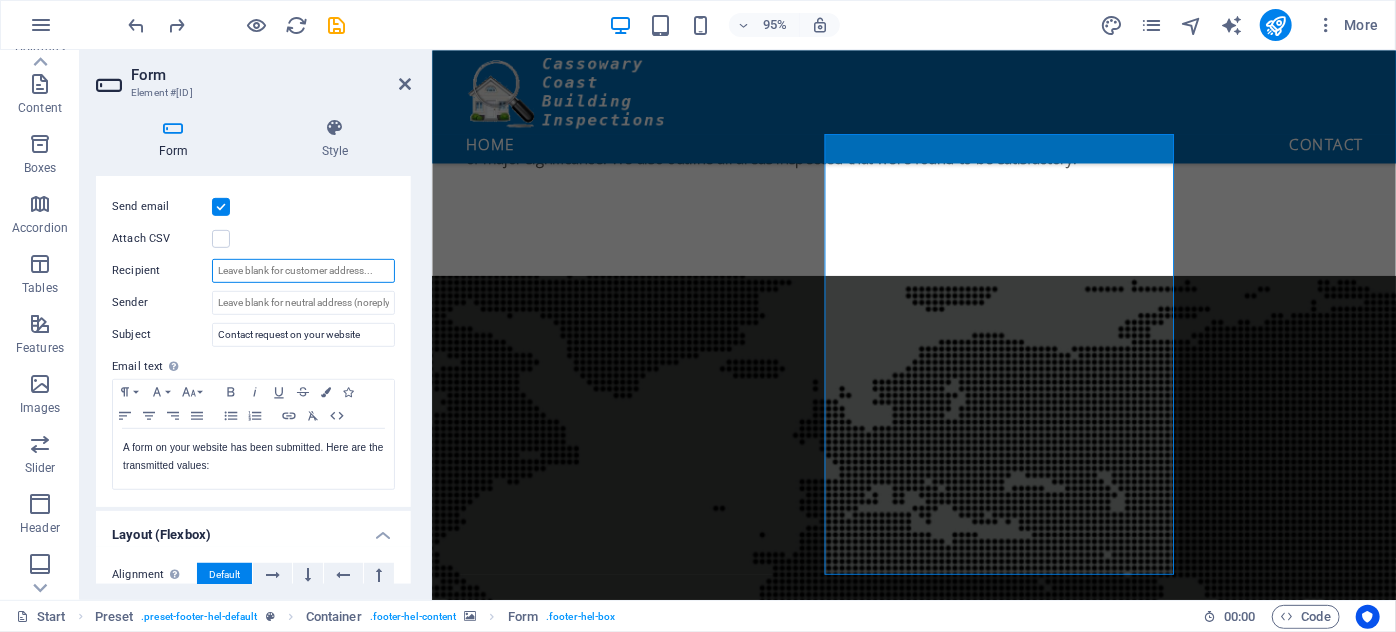 click on "Recipient" at bounding box center (303, 271) 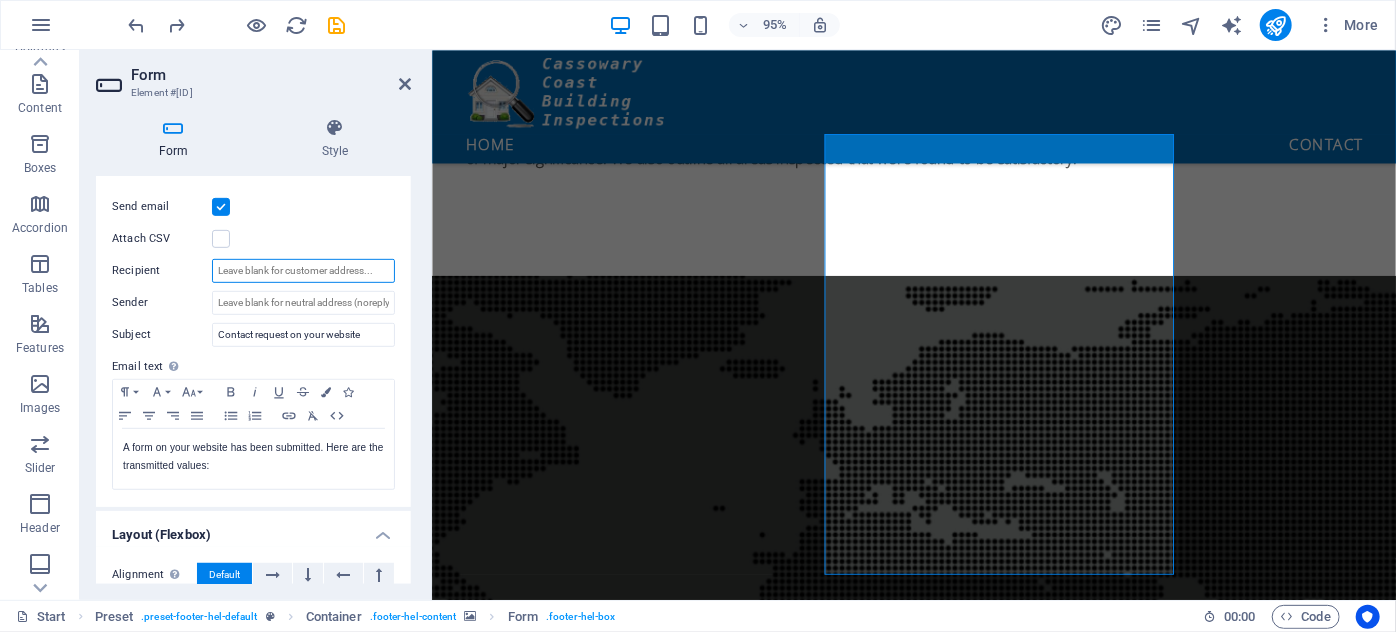 paste on "[USERNAME]@[EXAMPLE.COM]" 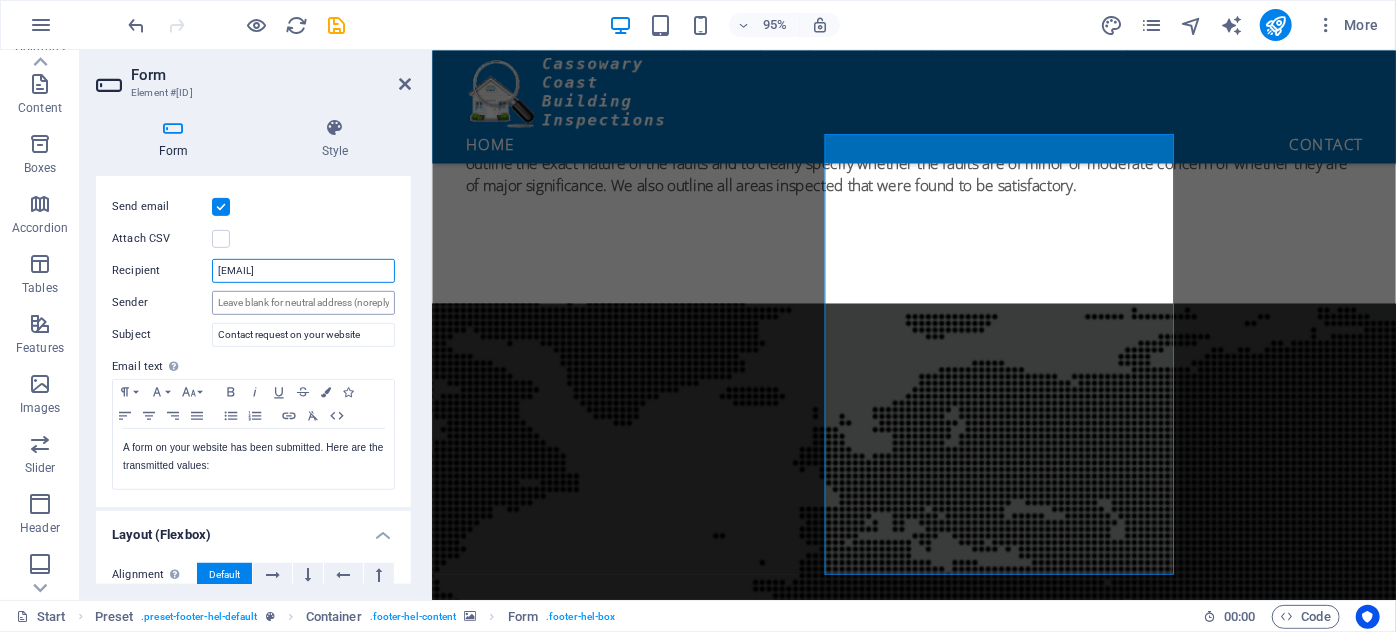 type on "[USERNAME]@[EXAMPLE.COM]" 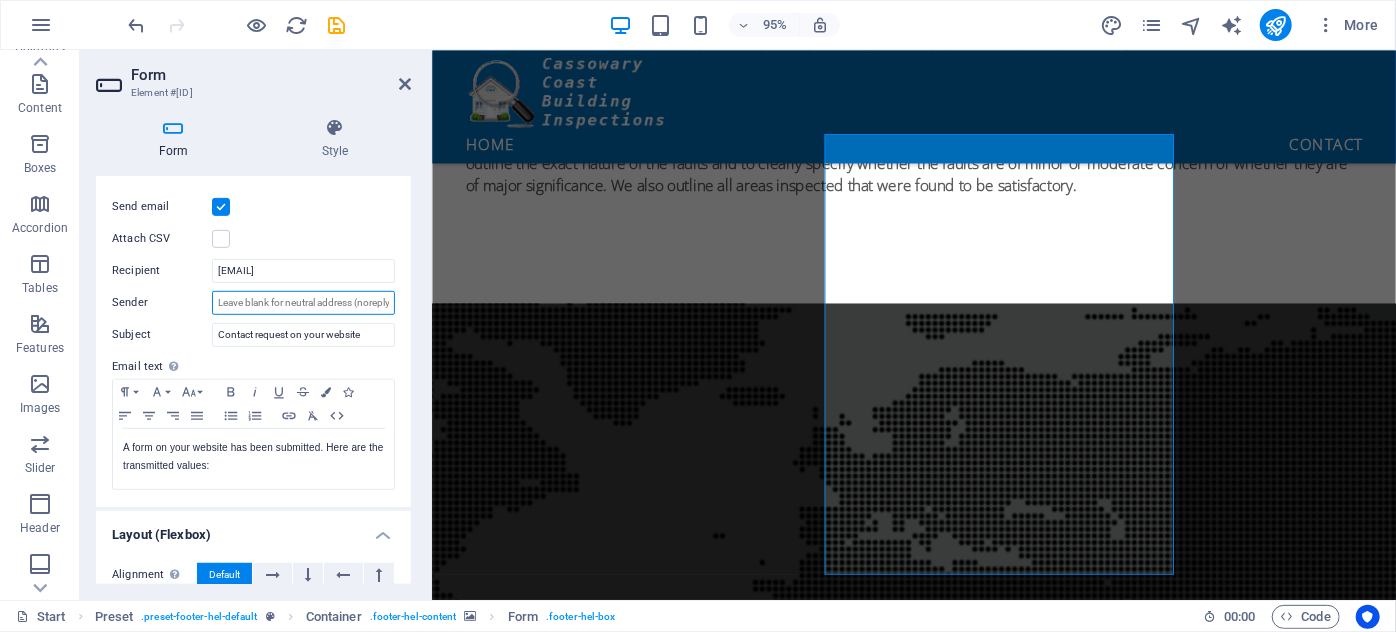 drag, startPoint x: 338, startPoint y: 305, endPoint x: 401, endPoint y: 305, distance: 63 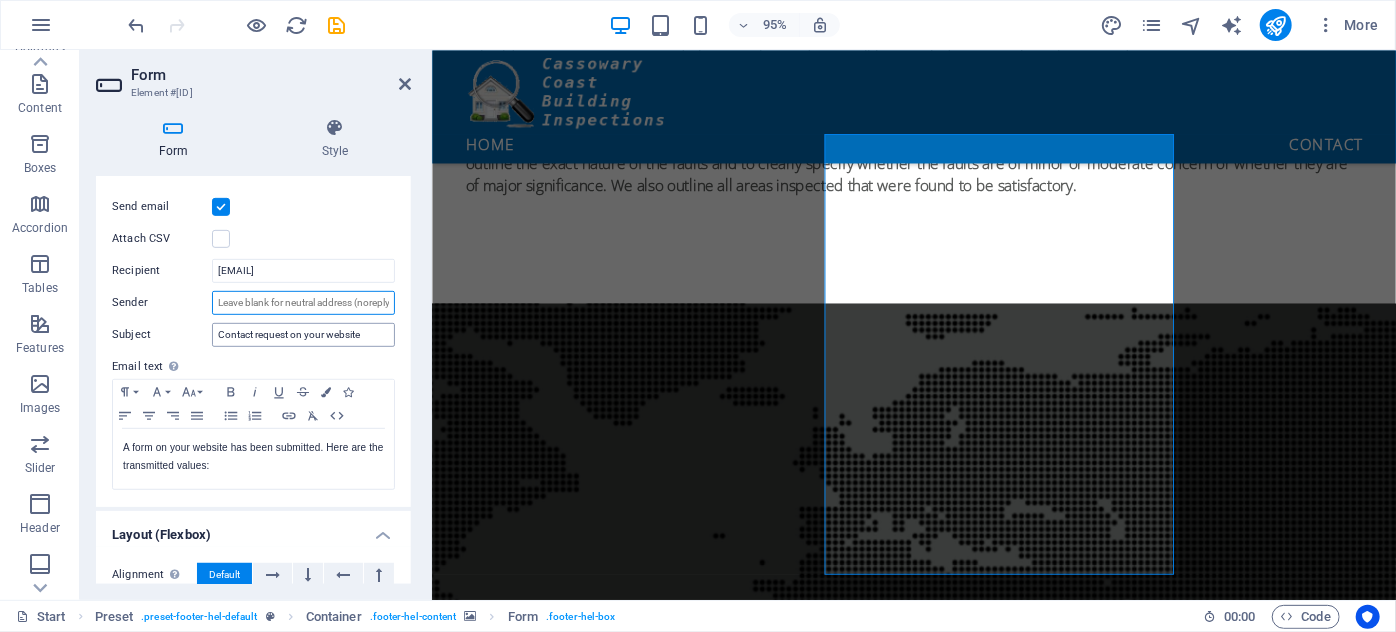 scroll, scrollTop: 694, scrollLeft: 0, axis: vertical 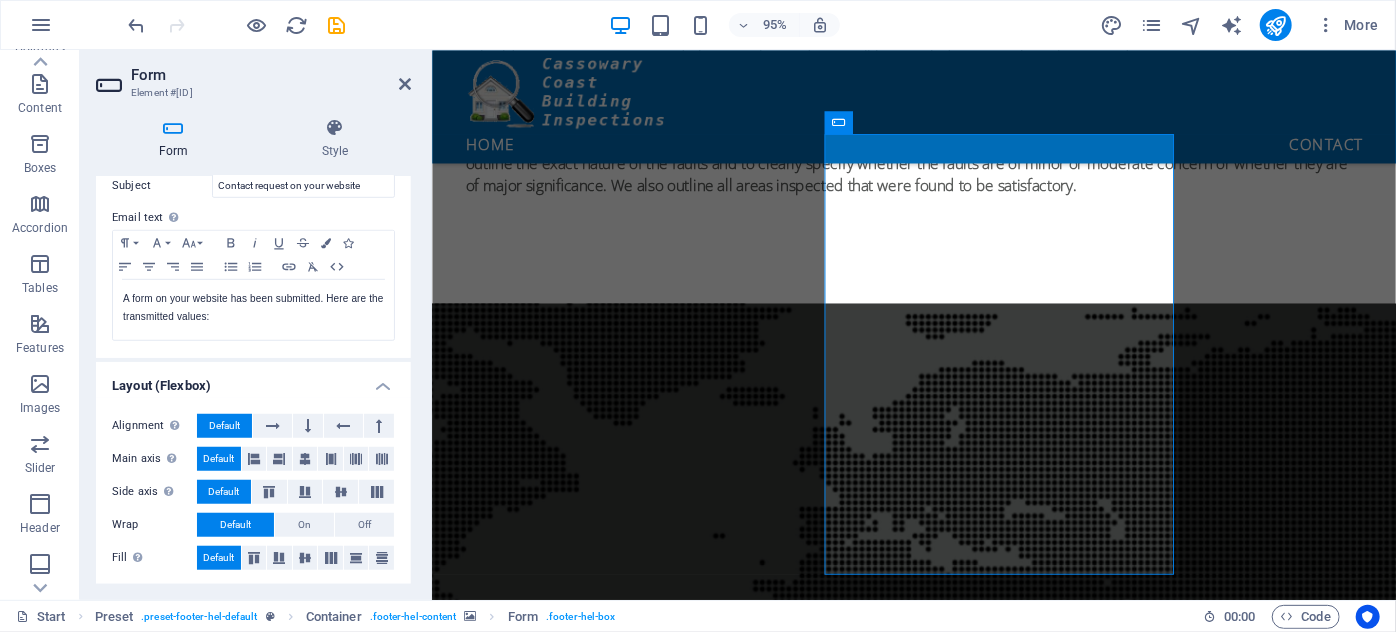 click at bounding box center [938, 769] 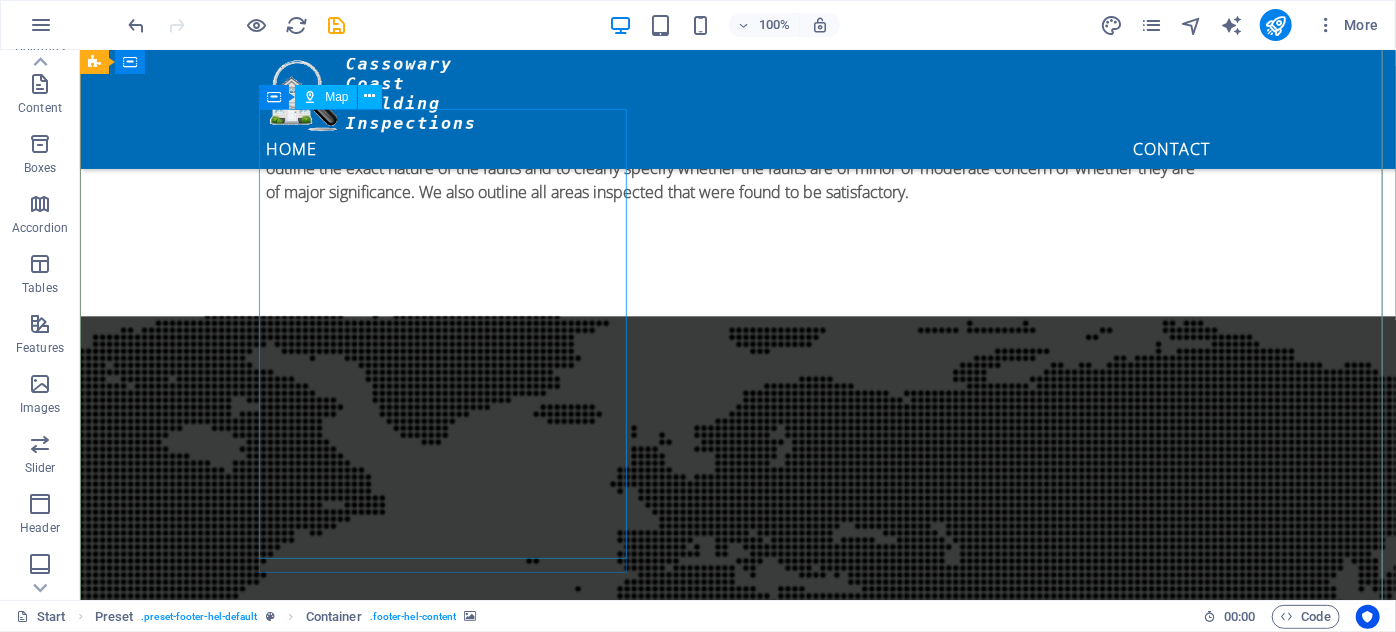 click at bounding box center [567, 2150] 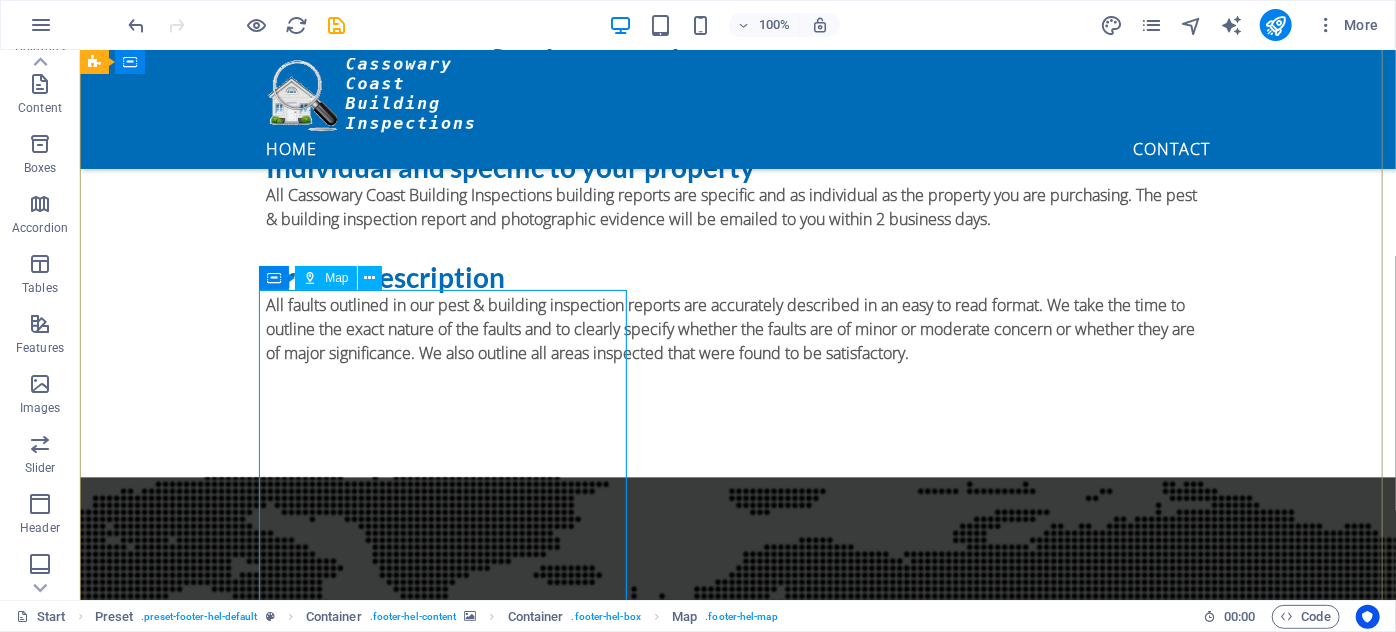 scroll, scrollTop: 2090, scrollLeft: 0, axis: vertical 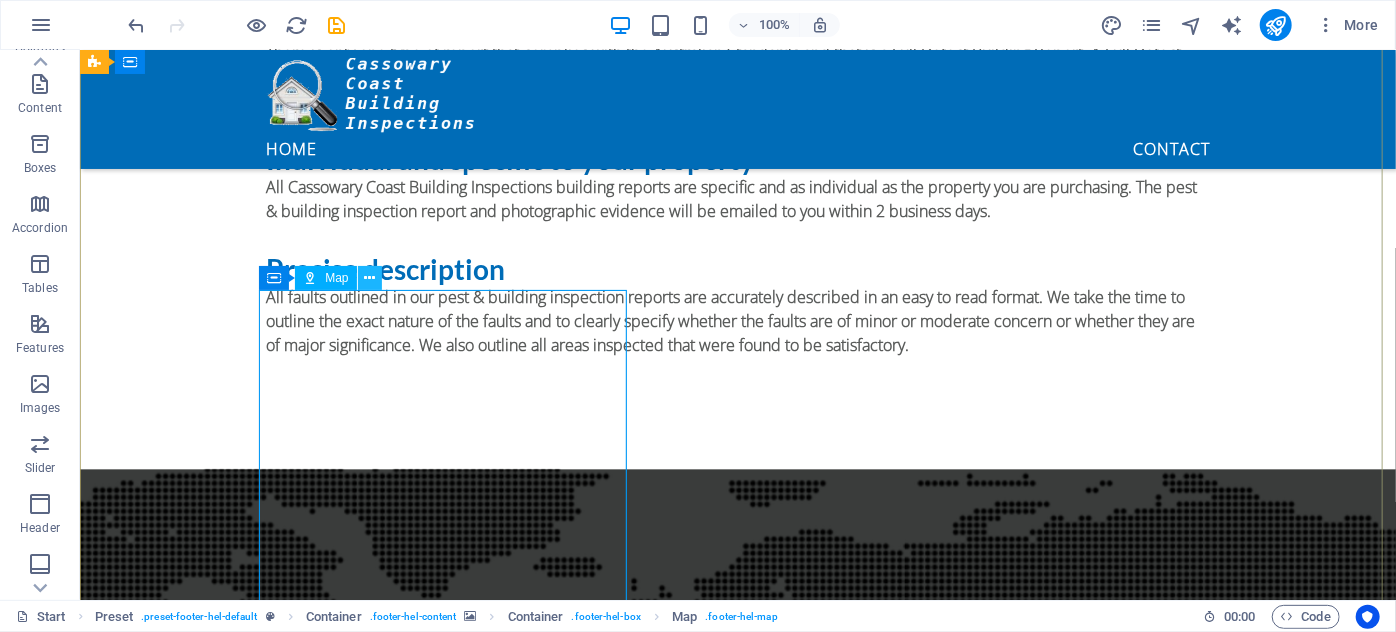 click at bounding box center [369, 278] 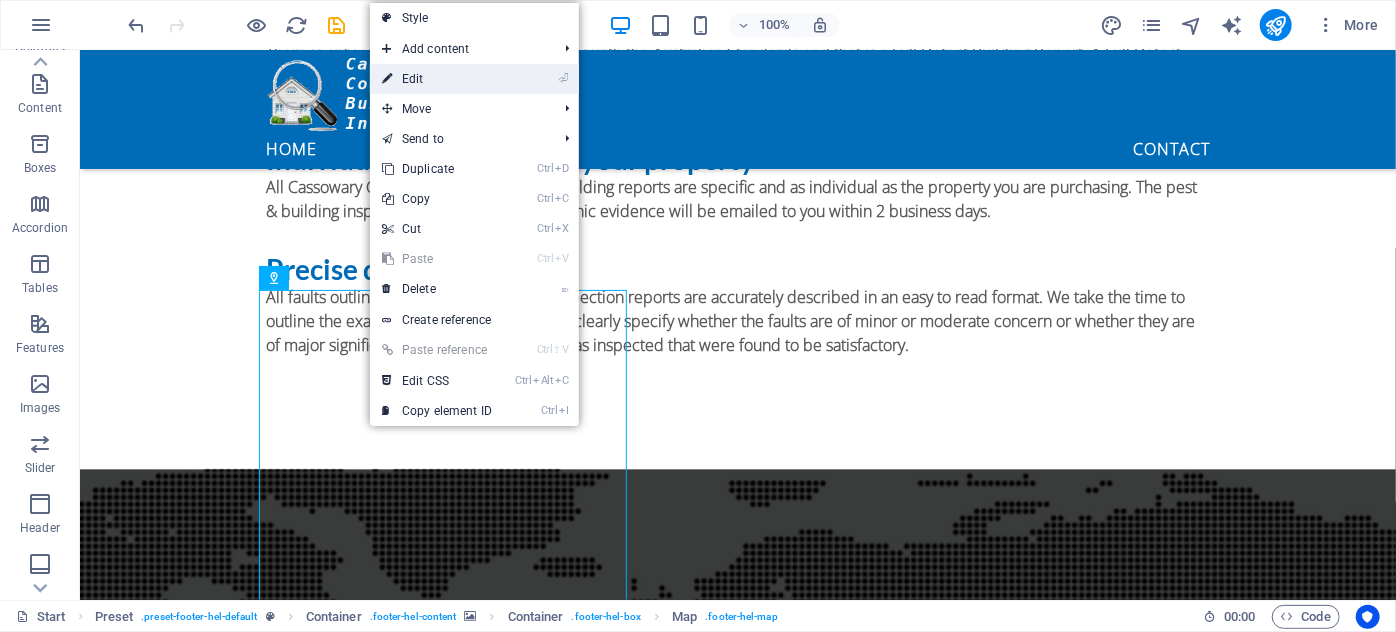 click on "⏎  Edit" at bounding box center [437, 79] 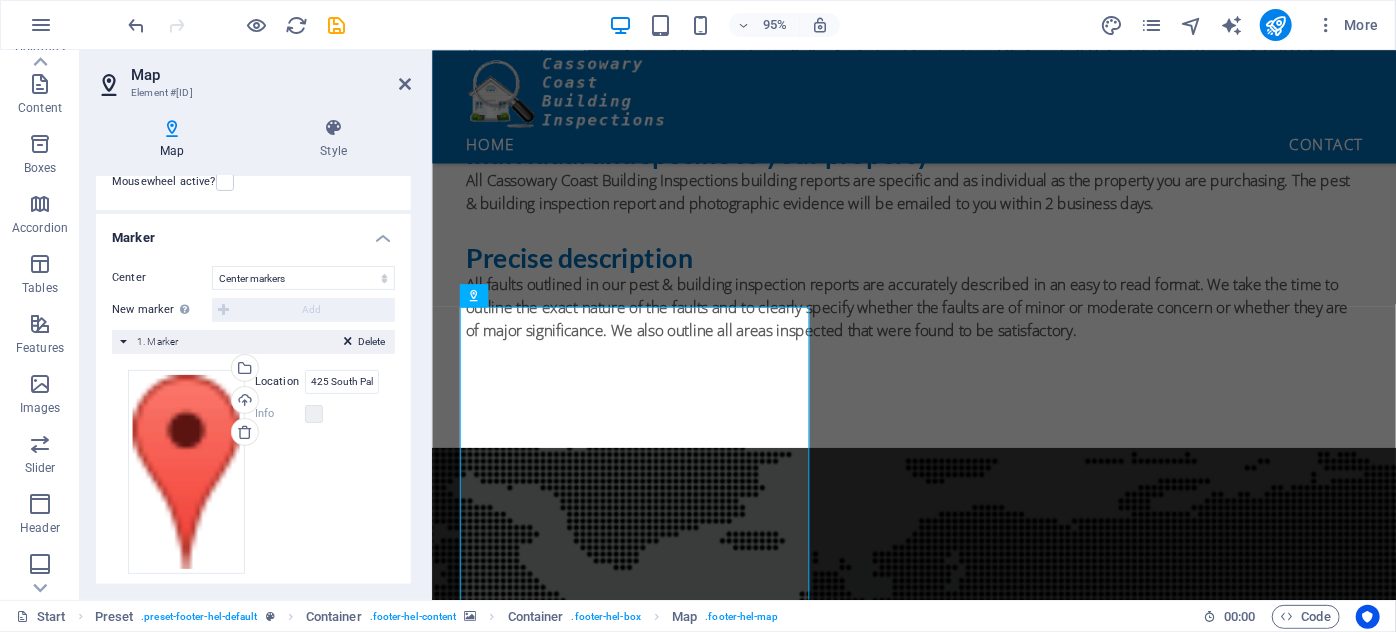 scroll, scrollTop: 336, scrollLeft: 0, axis: vertical 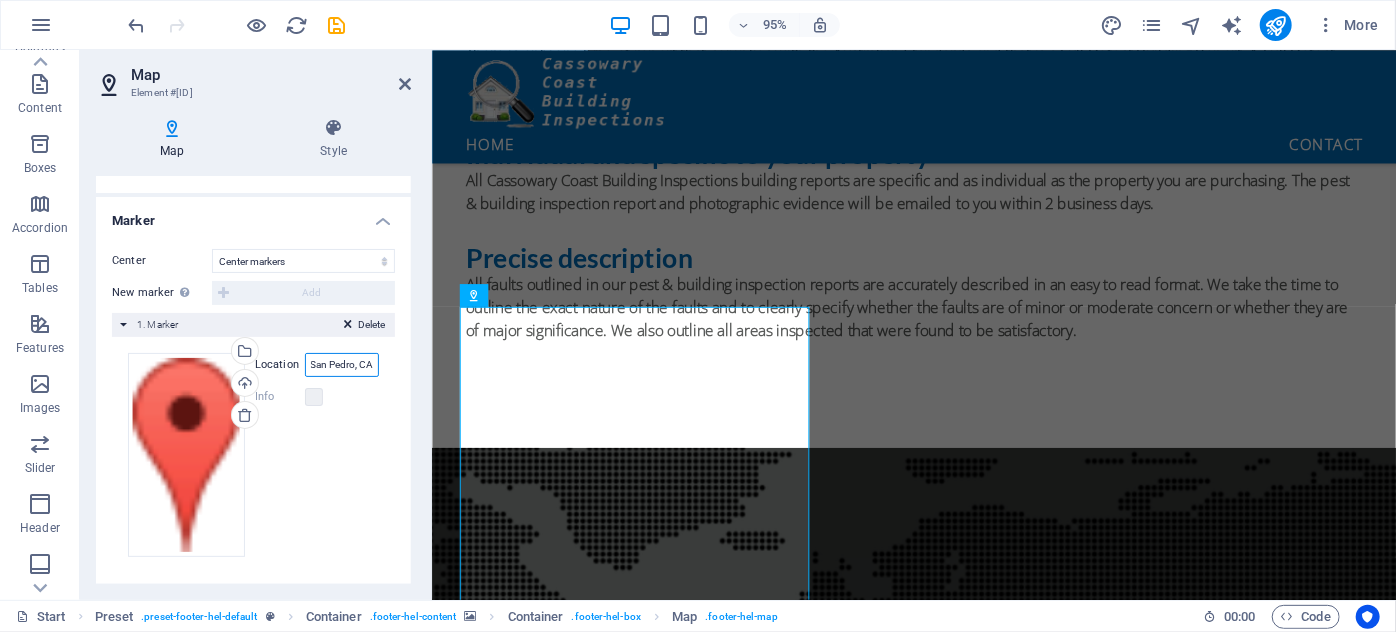 drag, startPoint x: 309, startPoint y: 362, endPoint x: 405, endPoint y: 375, distance: 96.87621 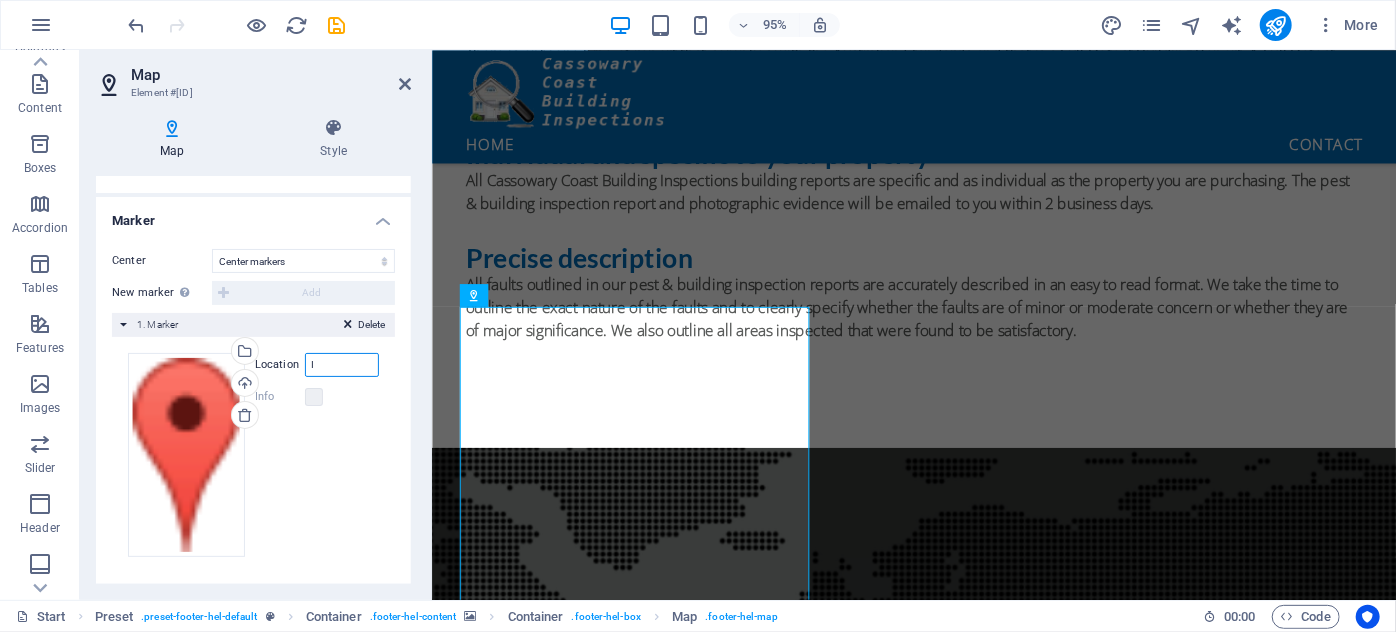 scroll, scrollTop: 0, scrollLeft: 0, axis: both 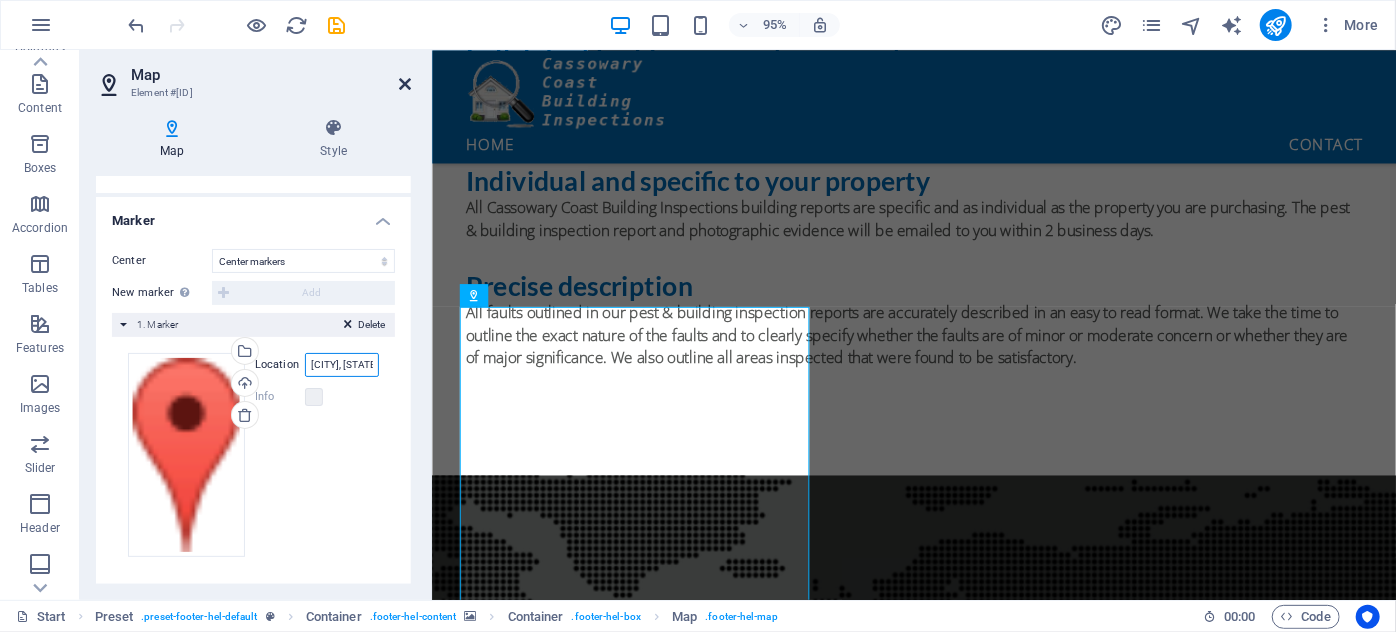 type on "Innisfail, QLD" 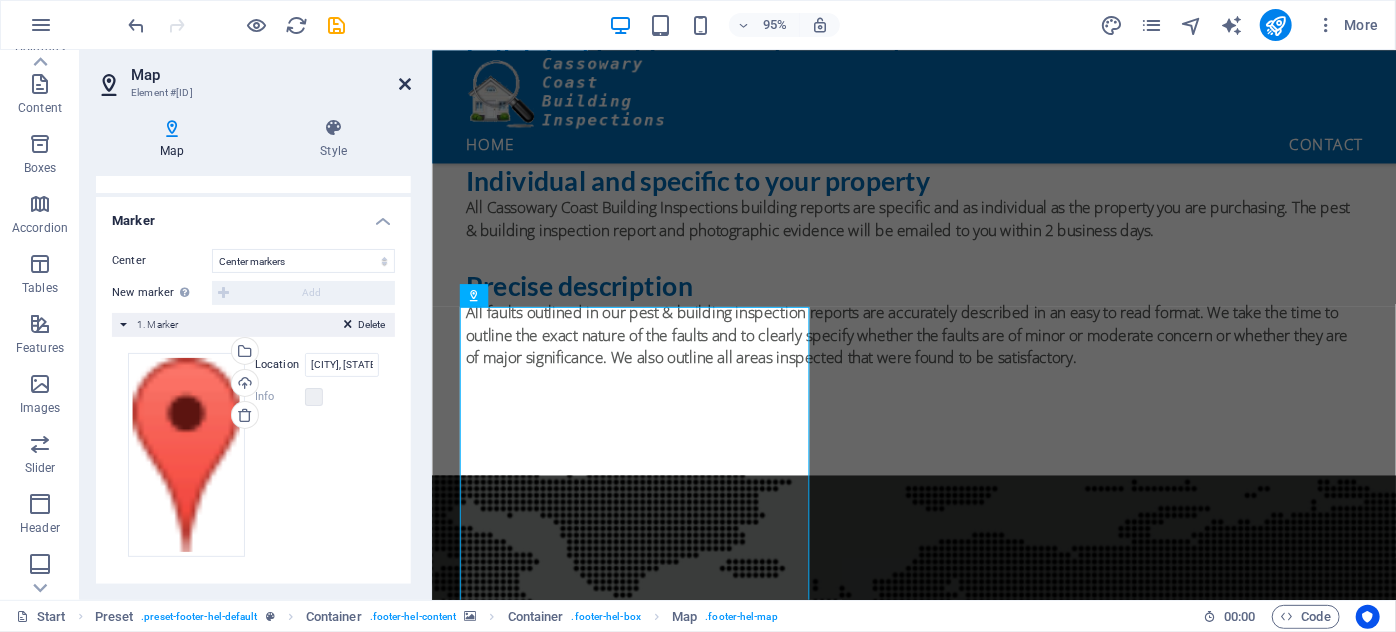 click at bounding box center [405, 84] 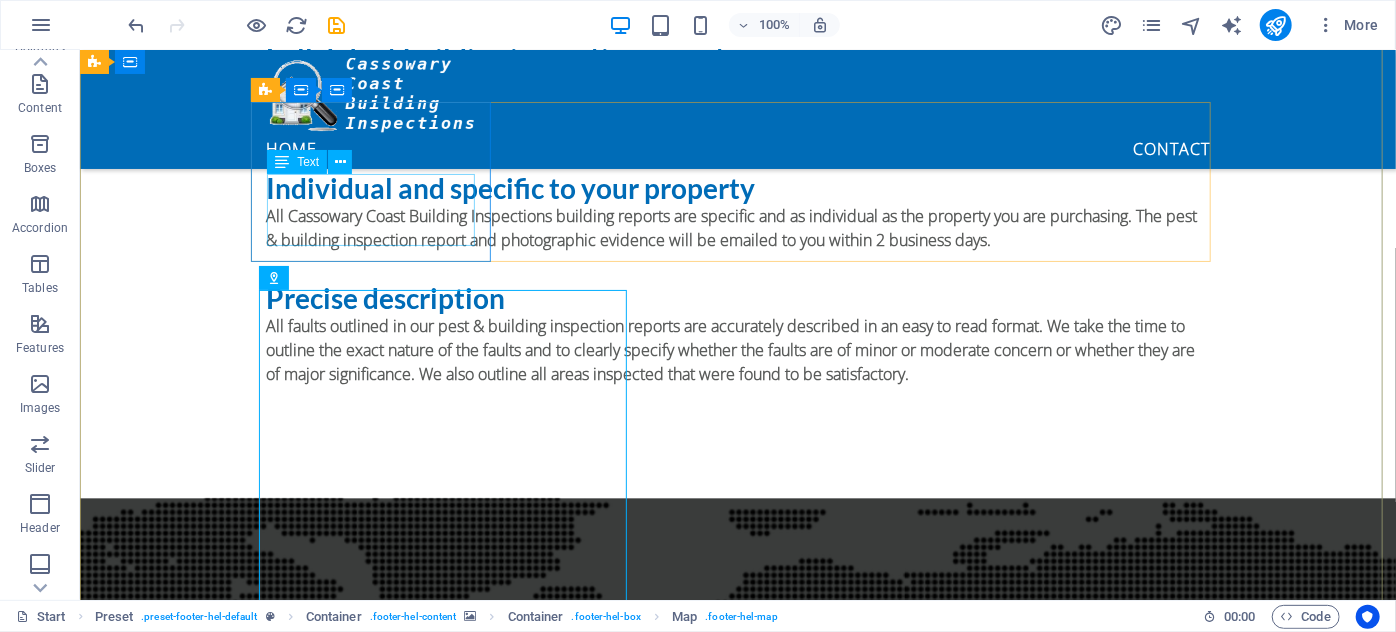 click on "Lorem ipsum dolor sit amet, consectetur adipisicing elit. Veritatis, dolorem!" at bounding box center [567, 1667] 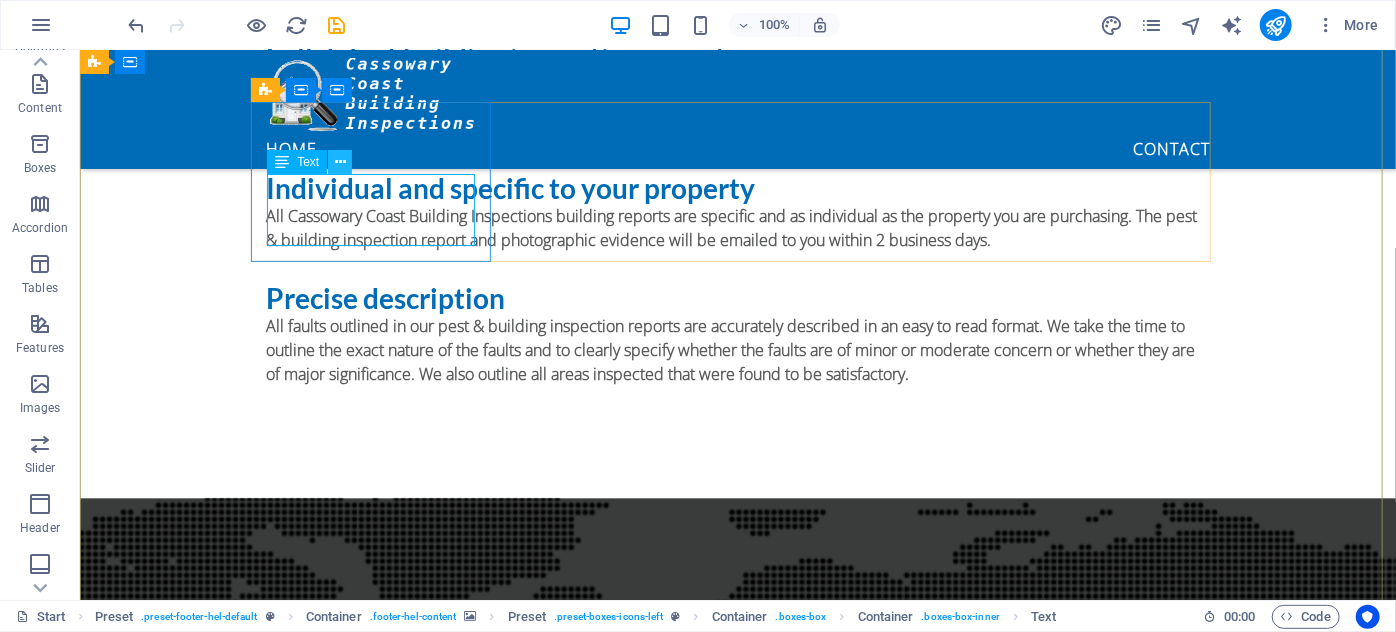 click at bounding box center [340, 162] 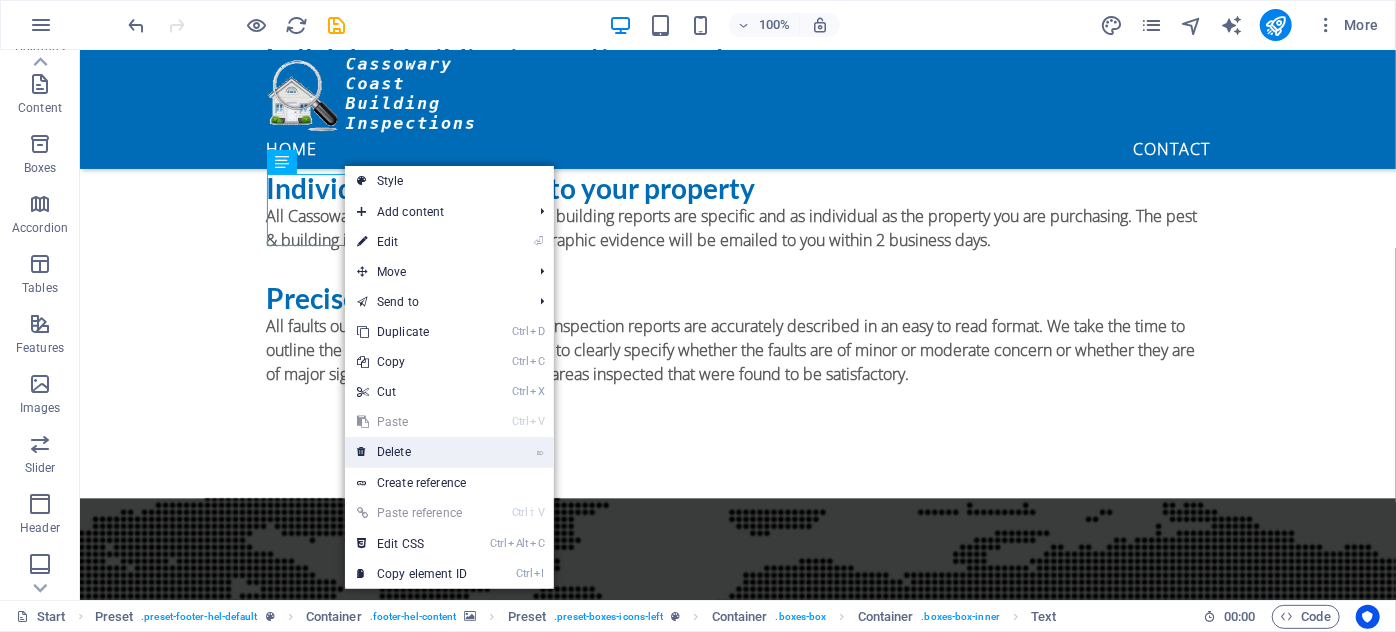 click on "⌦  Delete" at bounding box center (412, 452) 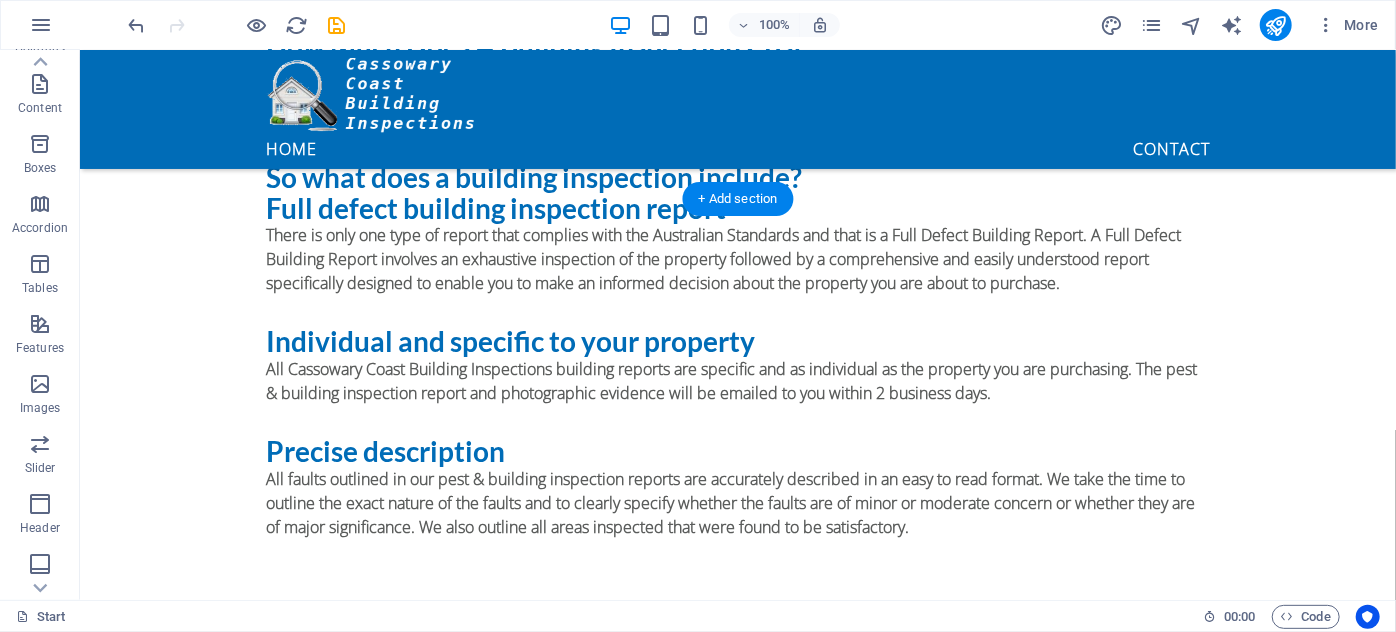 scroll, scrollTop: 1818, scrollLeft: 0, axis: vertical 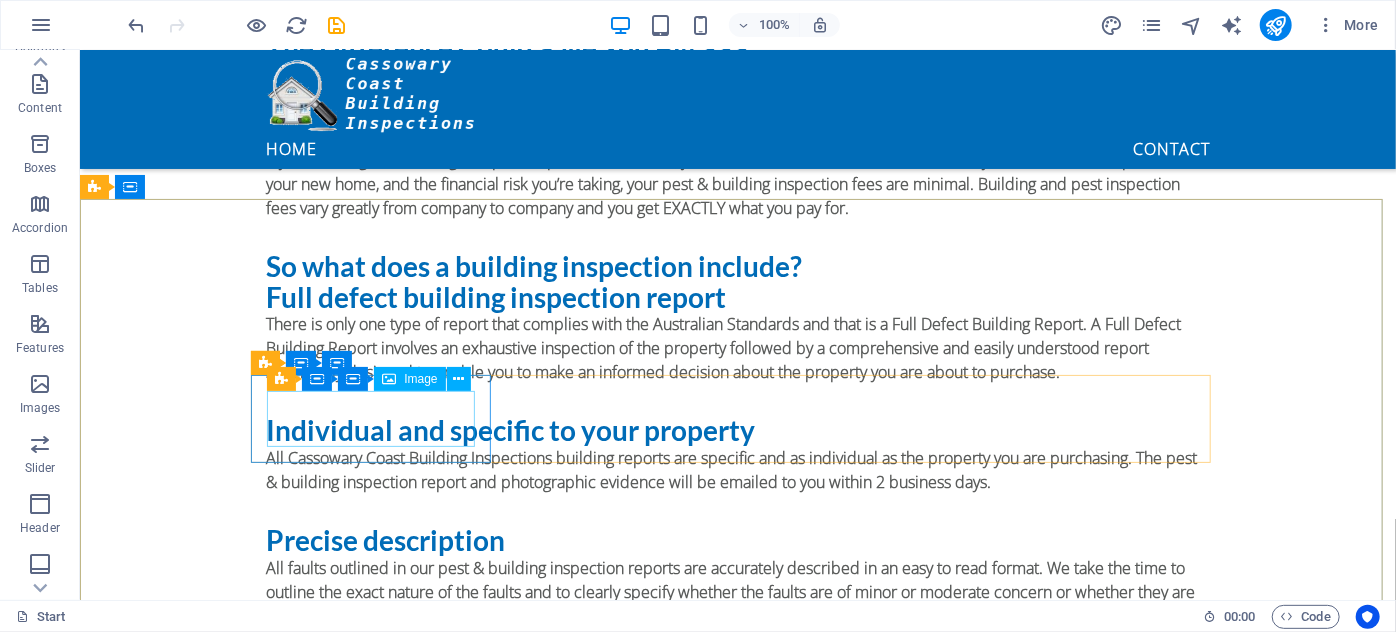 click on "Image" at bounding box center [420, 379] 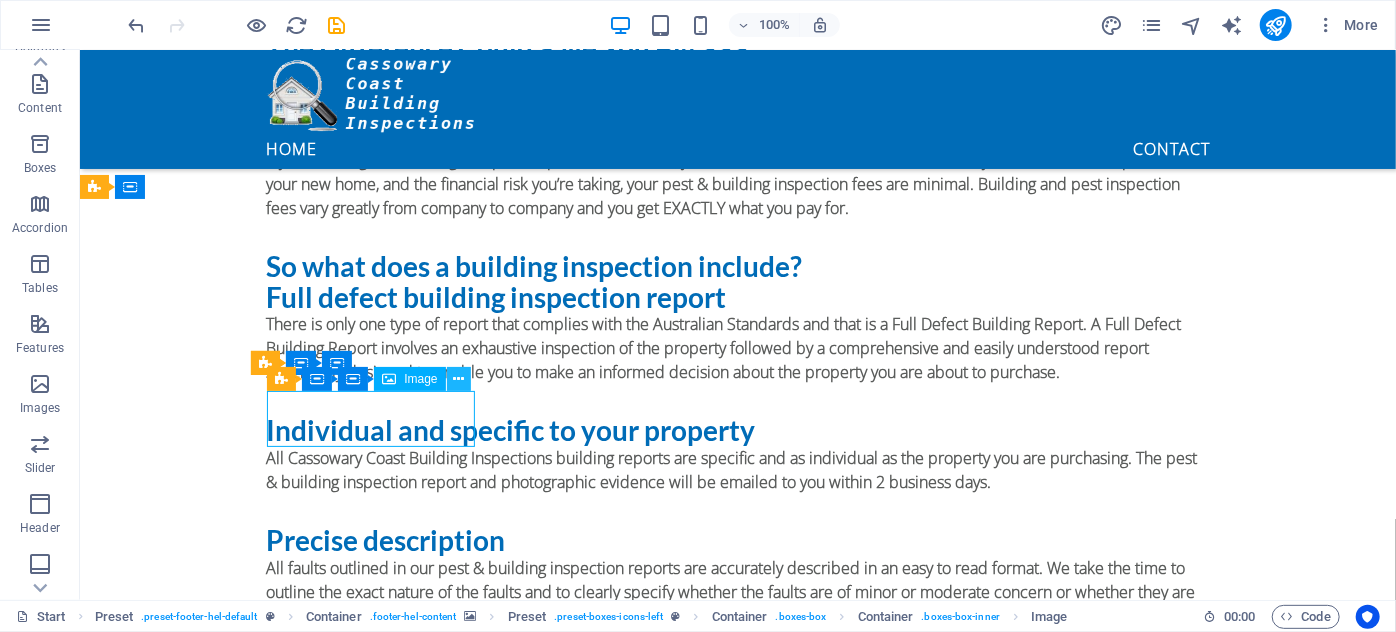 click at bounding box center [458, 379] 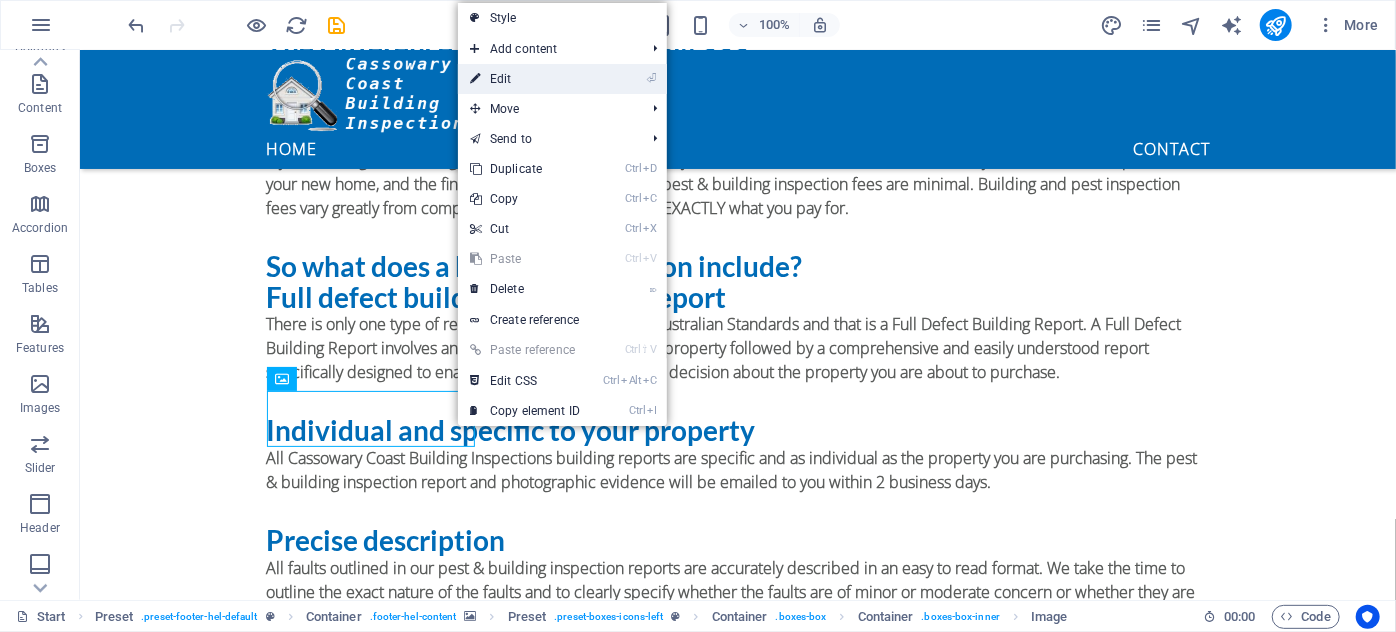 click on "⏎  Edit" at bounding box center [525, 79] 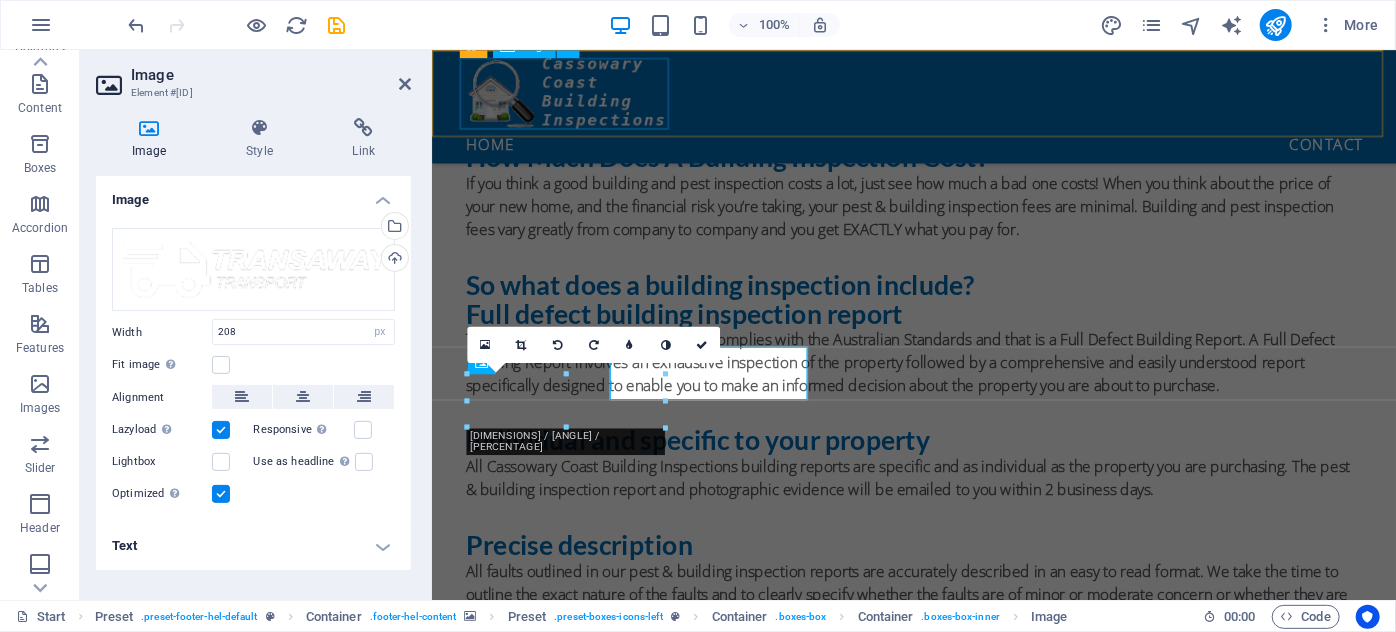 scroll, scrollTop: 1847, scrollLeft: 0, axis: vertical 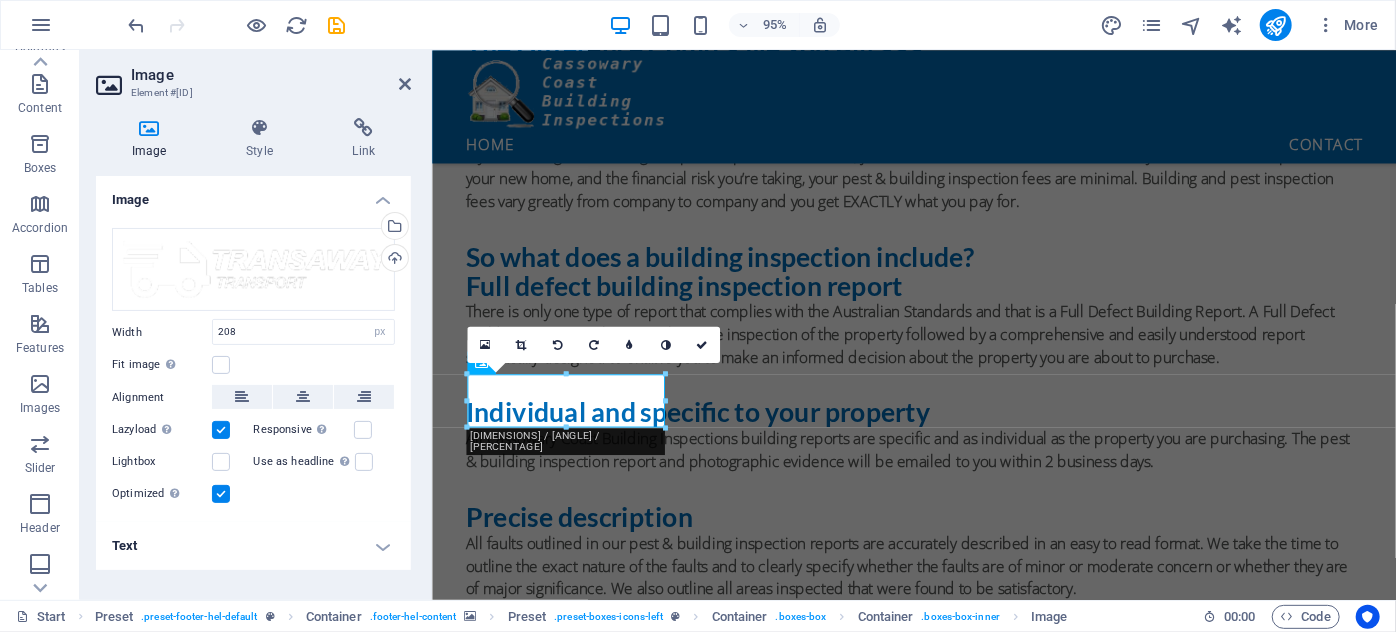 click on "Image" at bounding box center [253, 194] 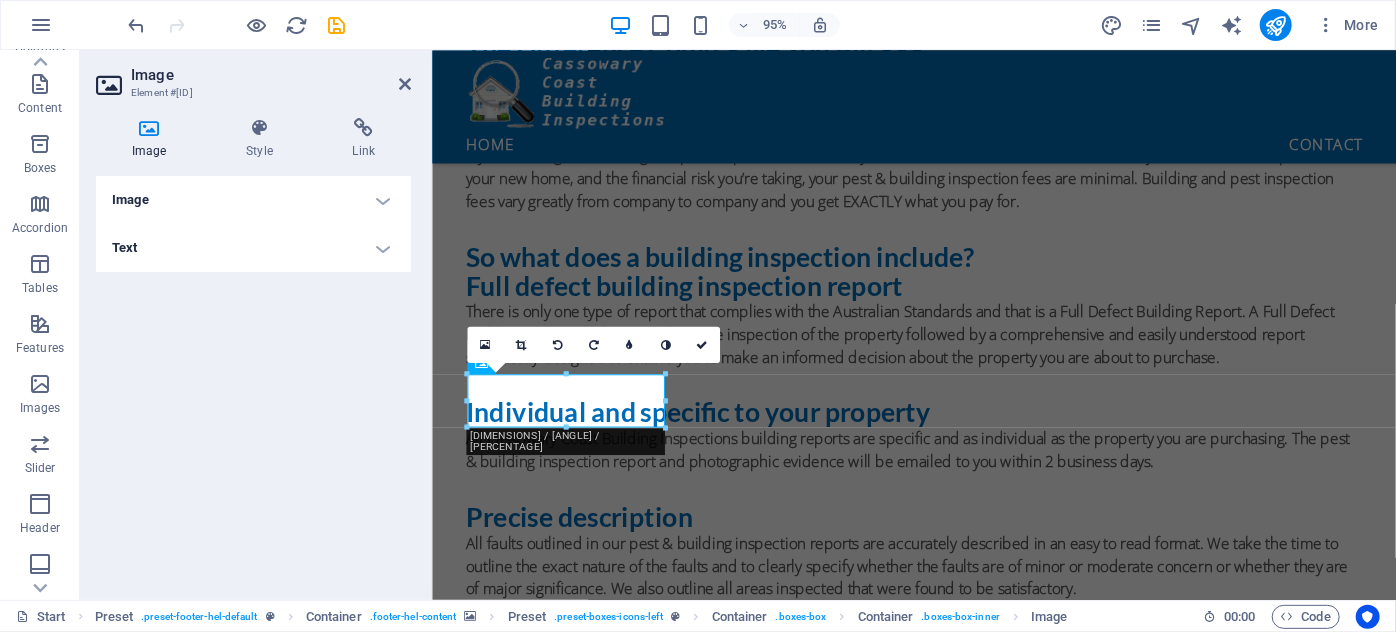 click on "Image" at bounding box center [253, 200] 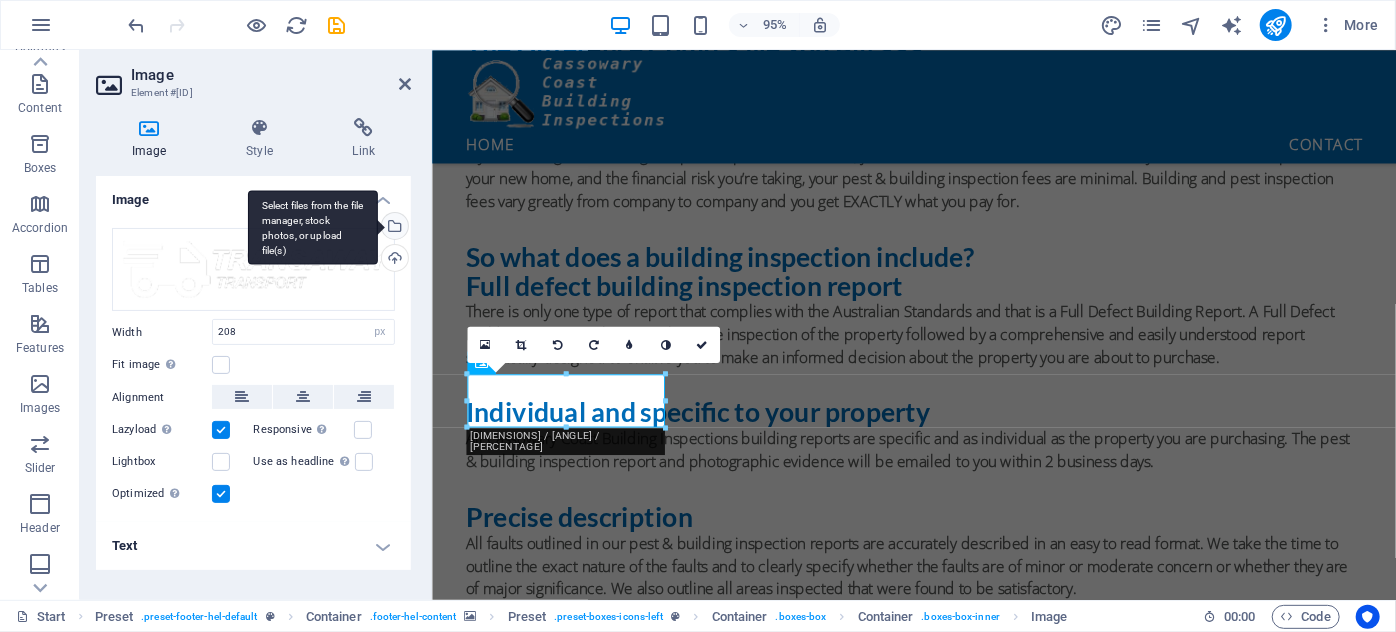 click on "Select files from the file manager, stock photos, or upload file(s)" at bounding box center (393, 228) 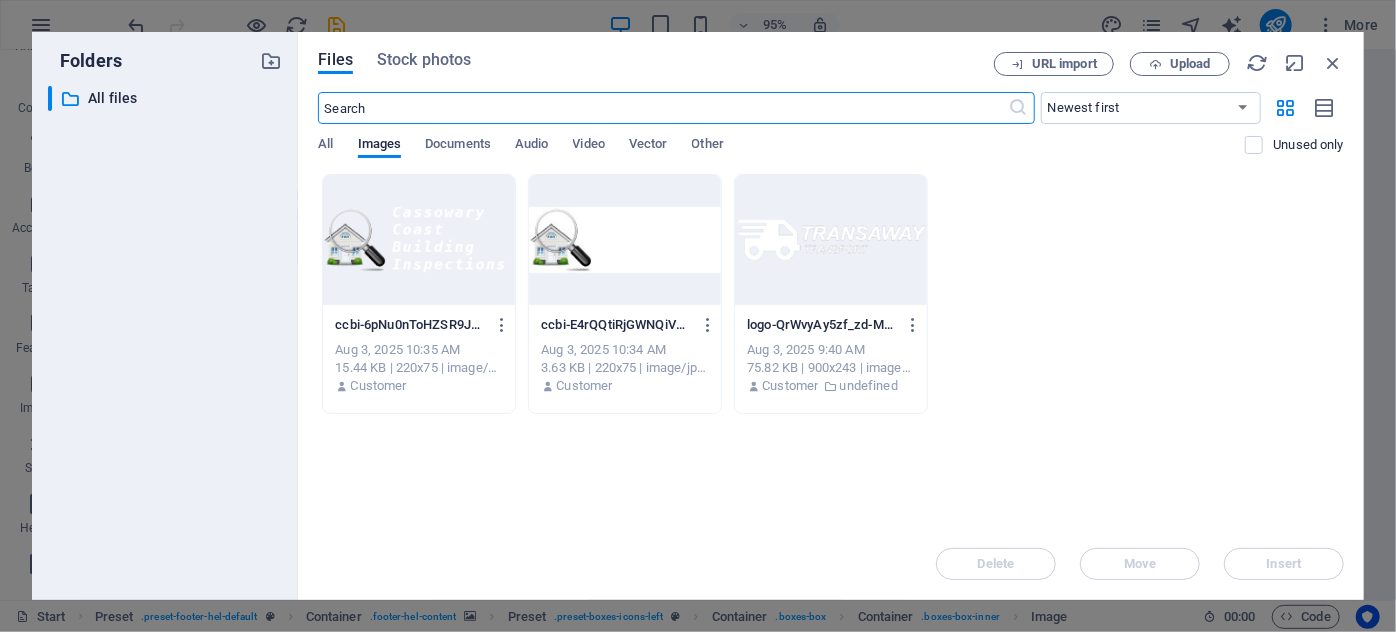 scroll, scrollTop: 2326, scrollLeft: 0, axis: vertical 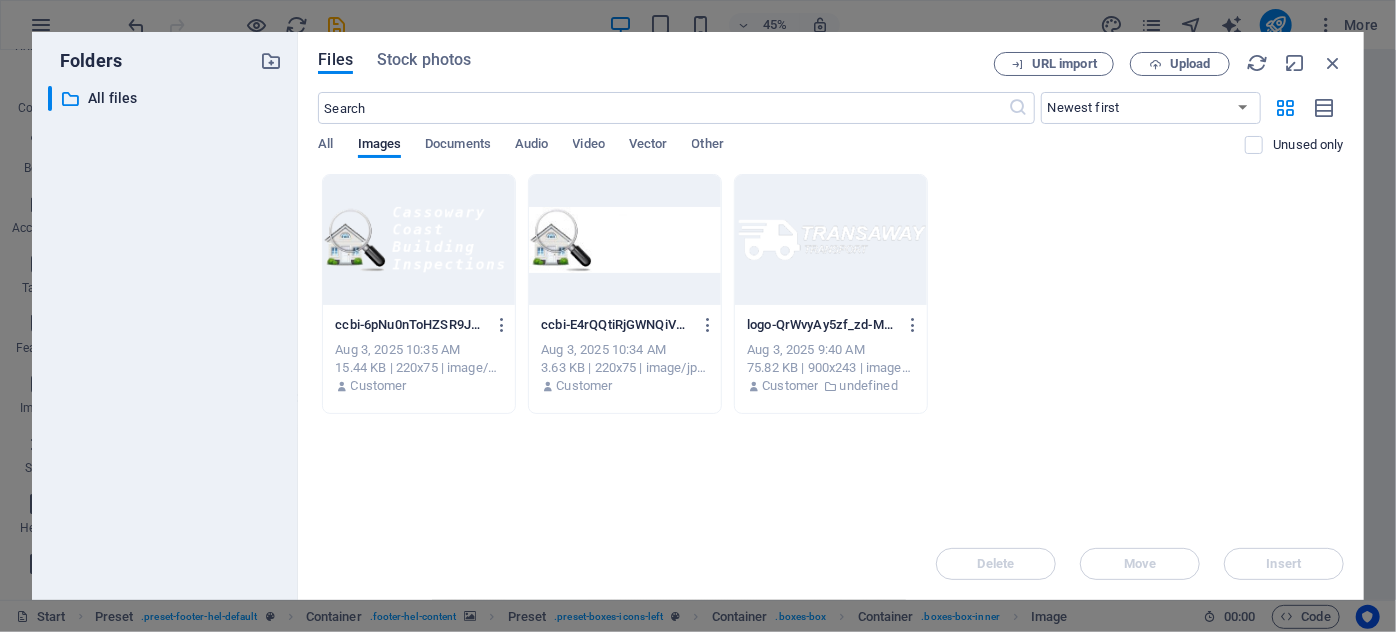 click at bounding box center [831, 240] 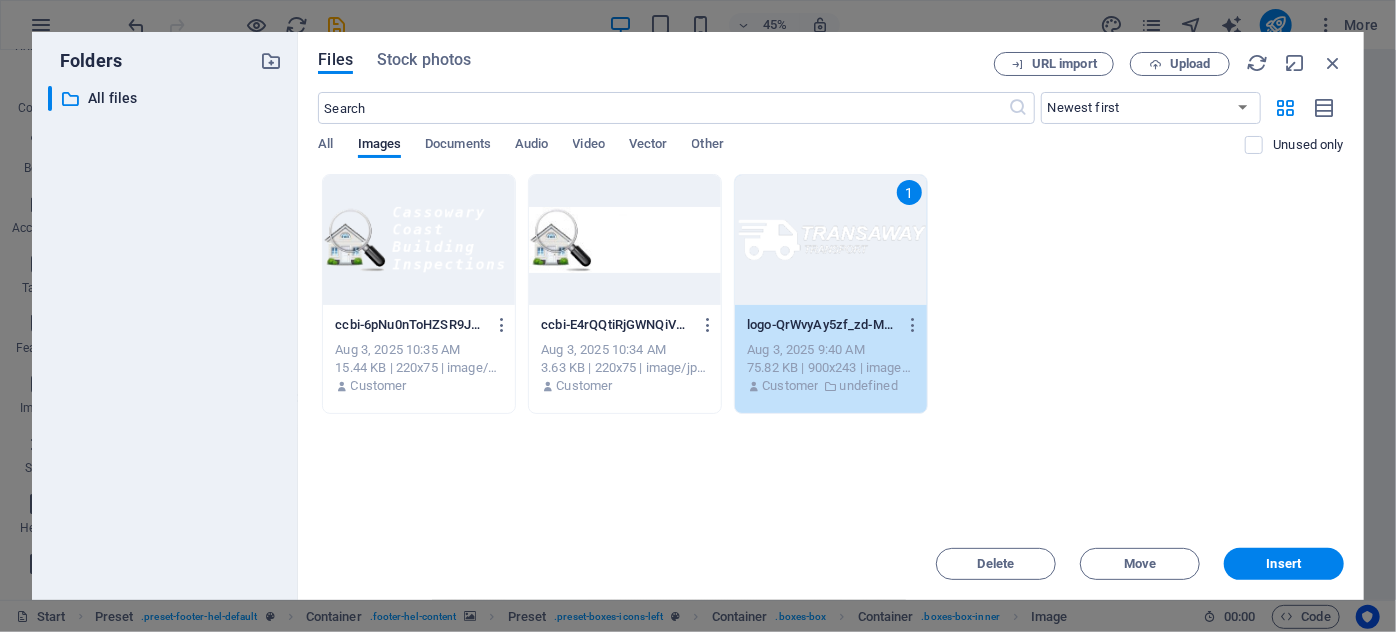 click at bounding box center [419, 240] 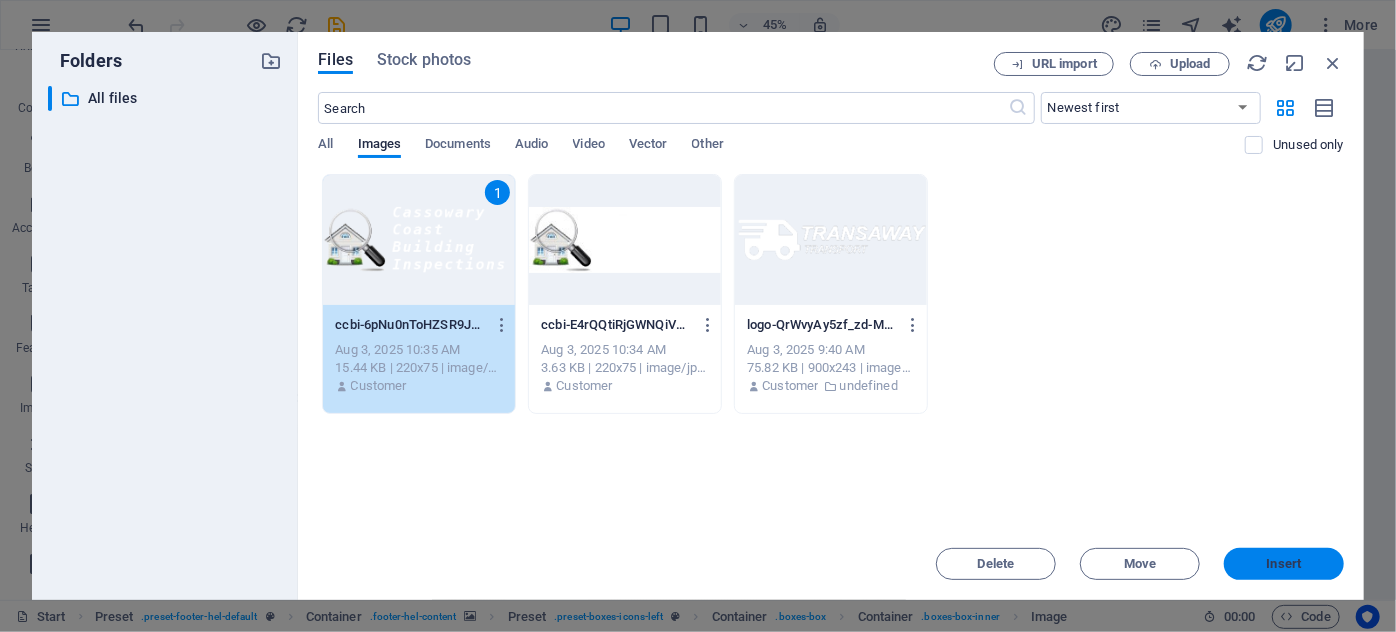 click on "Insert" at bounding box center (1284, 564) 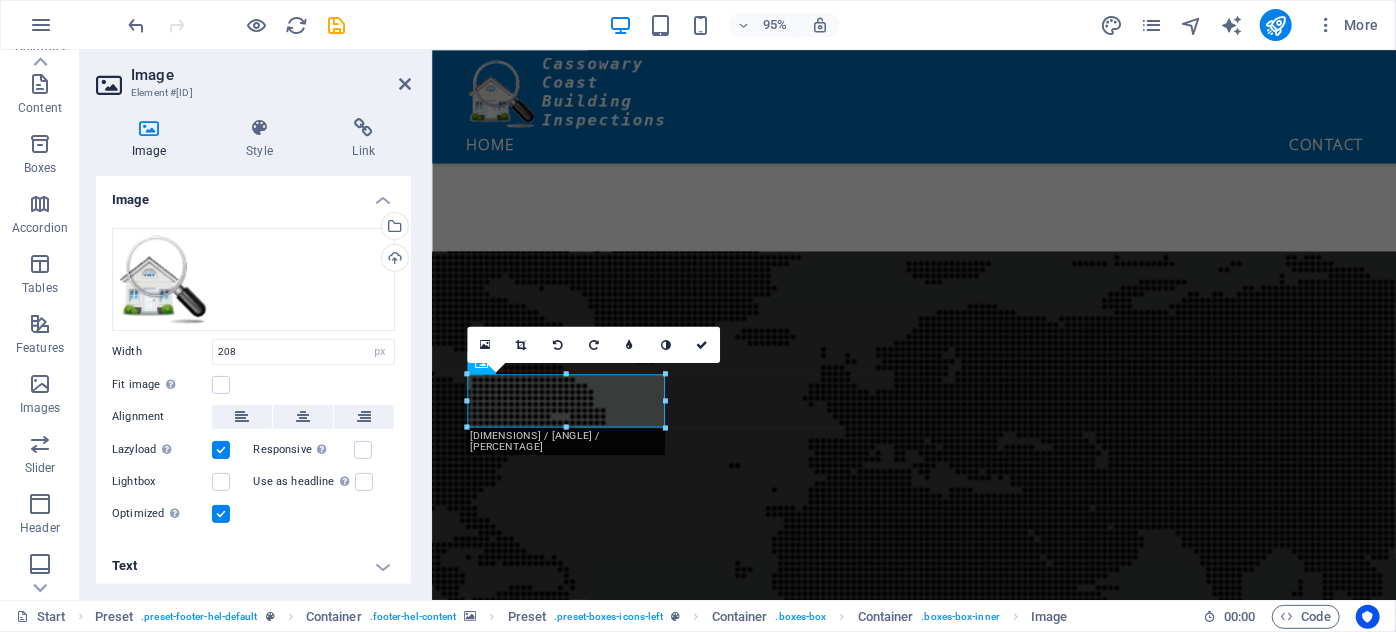 scroll, scrollTop: 1847, scrollLeft: 0, axis: vertical 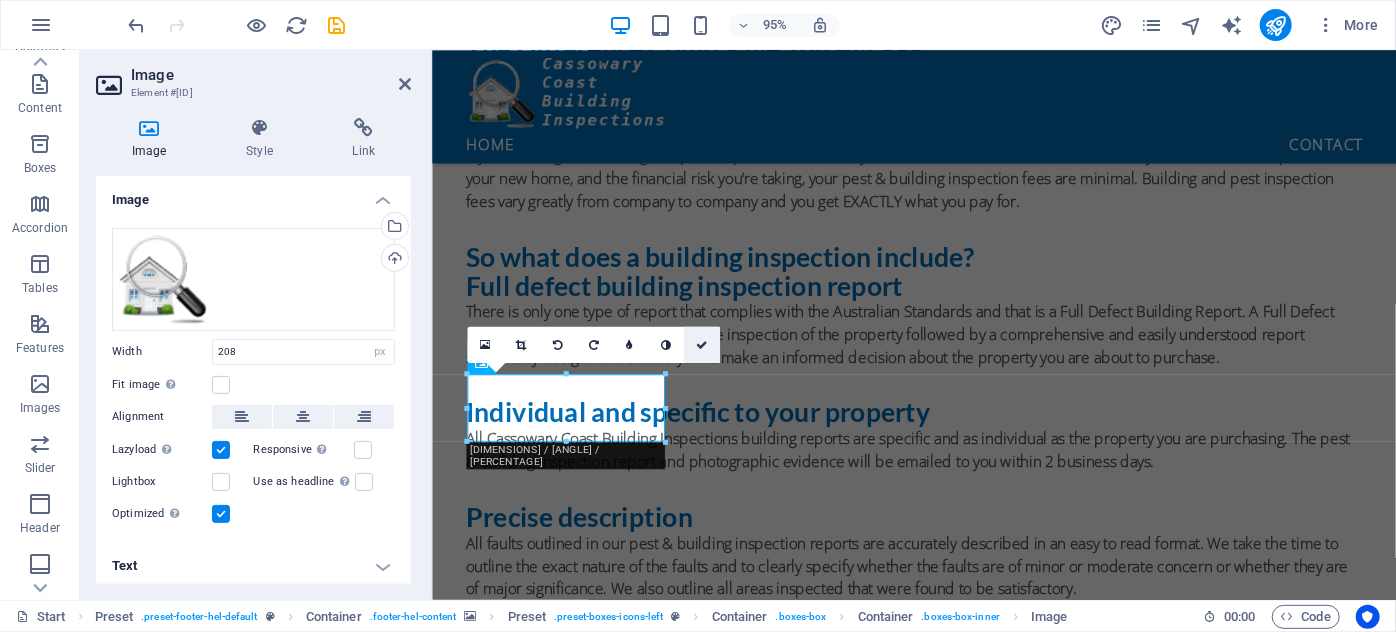 click at bounding box center (702, 344) 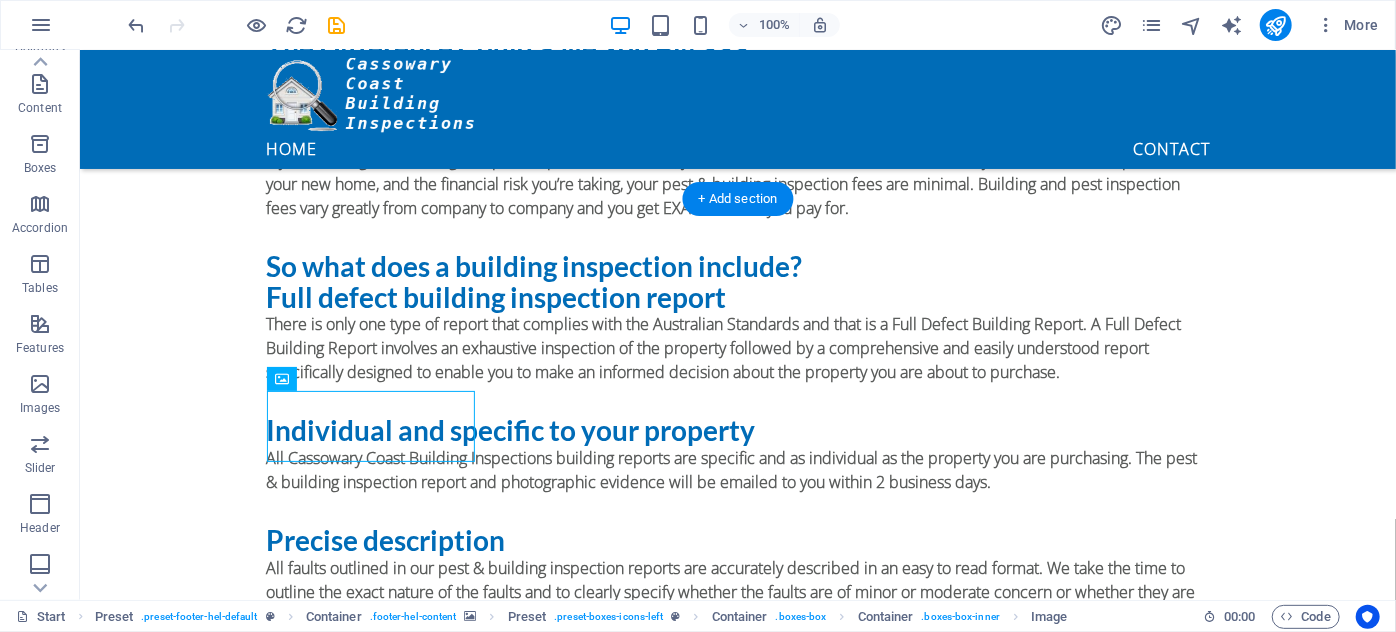 click at bounding box center [737, 1166] 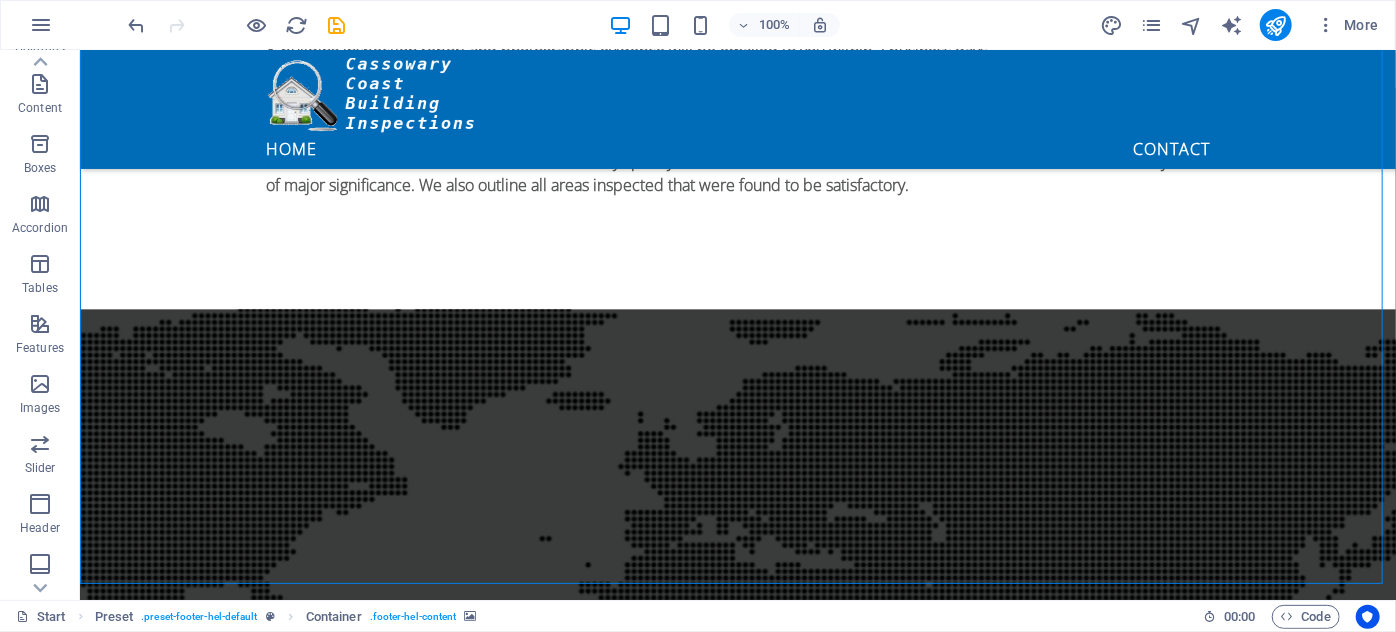 scroll, scrollTop: 2341, scrollLeft: 0, axis: vertical 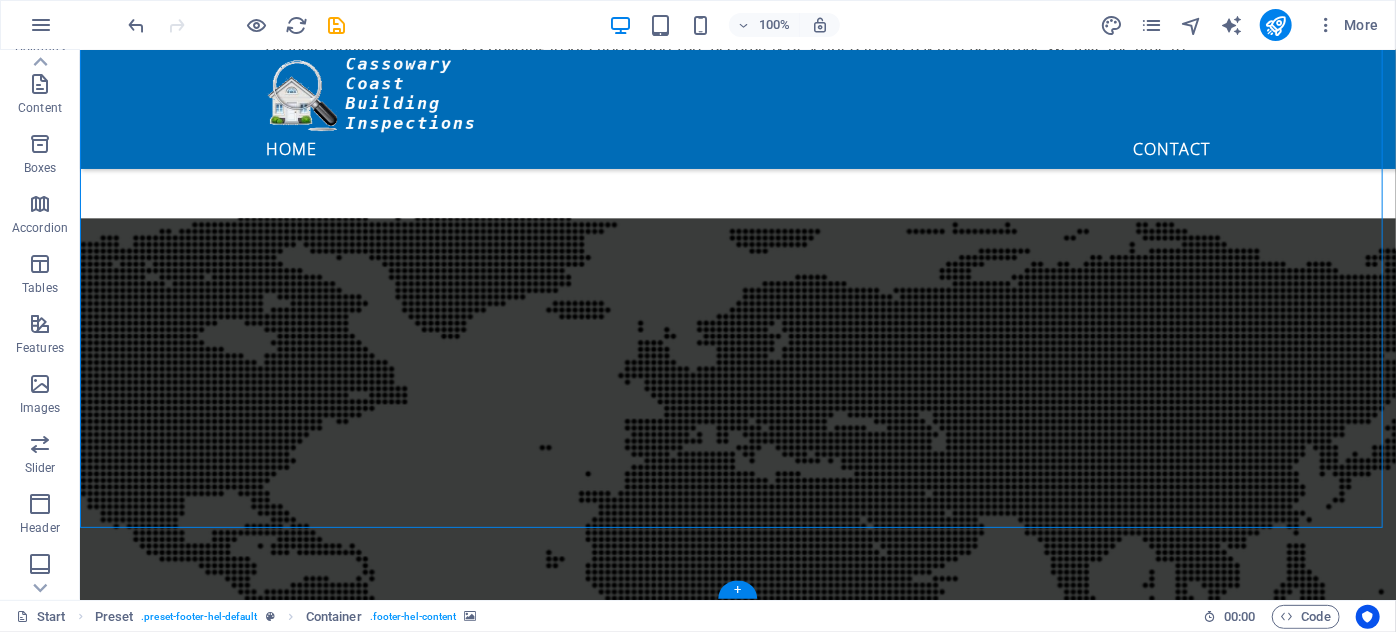 click at bounding box center [737, 643] 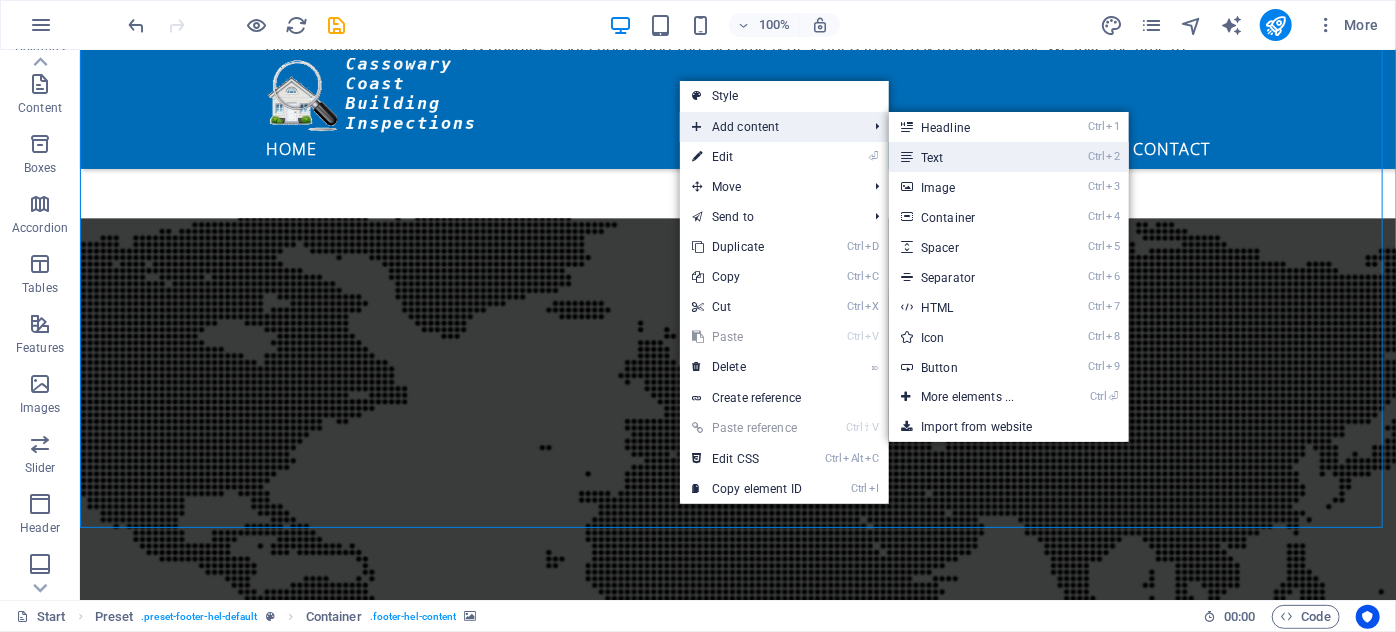 click on "Ctrl 2  Text" at bounding box center (971, 157) 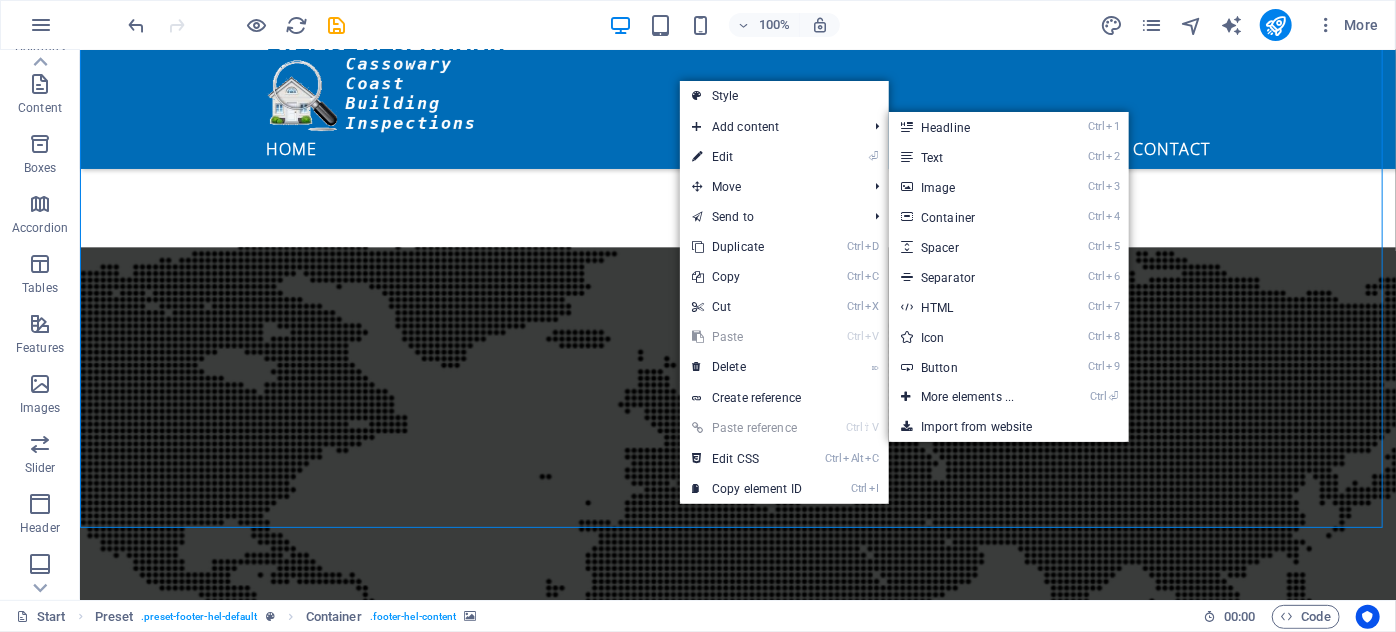 scroll, scrollTop: 1790, scrollLeft: 0, axis: vertical 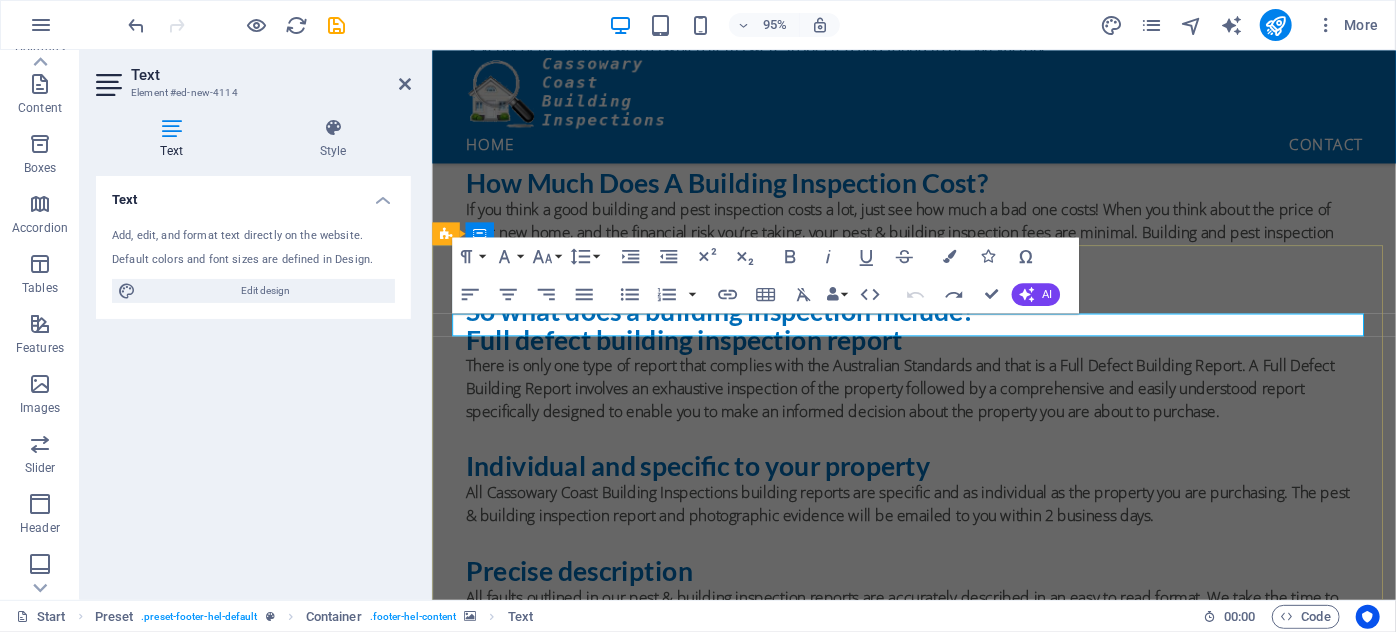 drag, startPoint x: 616, startPoint y: 339, endPoint x: 464, endPoint y: 334, distance: 152.08221 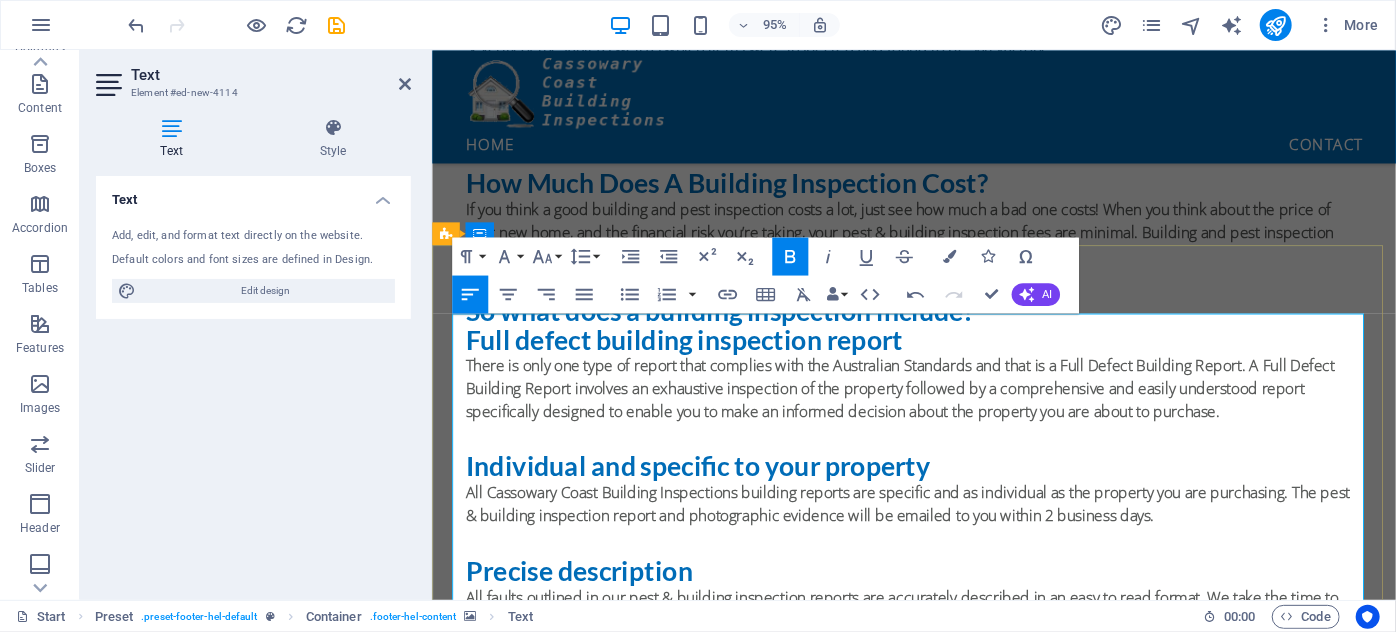 drag, startPoint x: 740, startPoint y: 340, endPoint x: 453, endPoint y: 342, distance: 287.00696 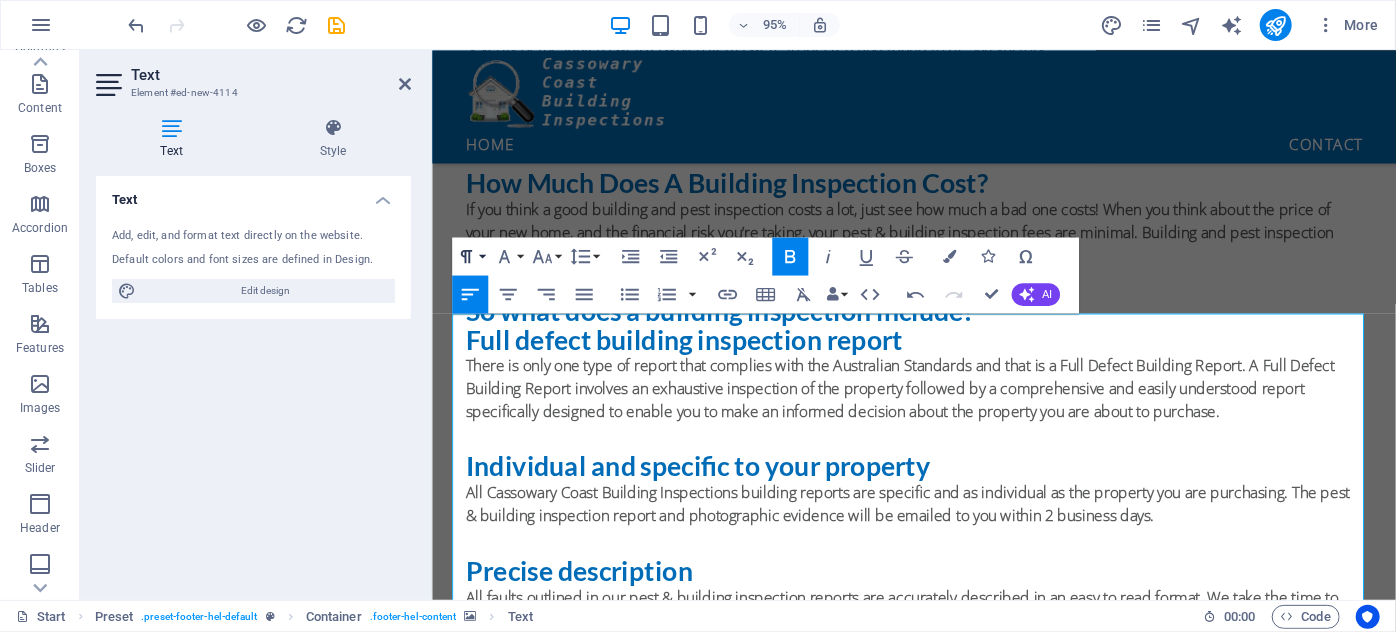 click on "Paragraph Format" at bounding box center (470, 256) 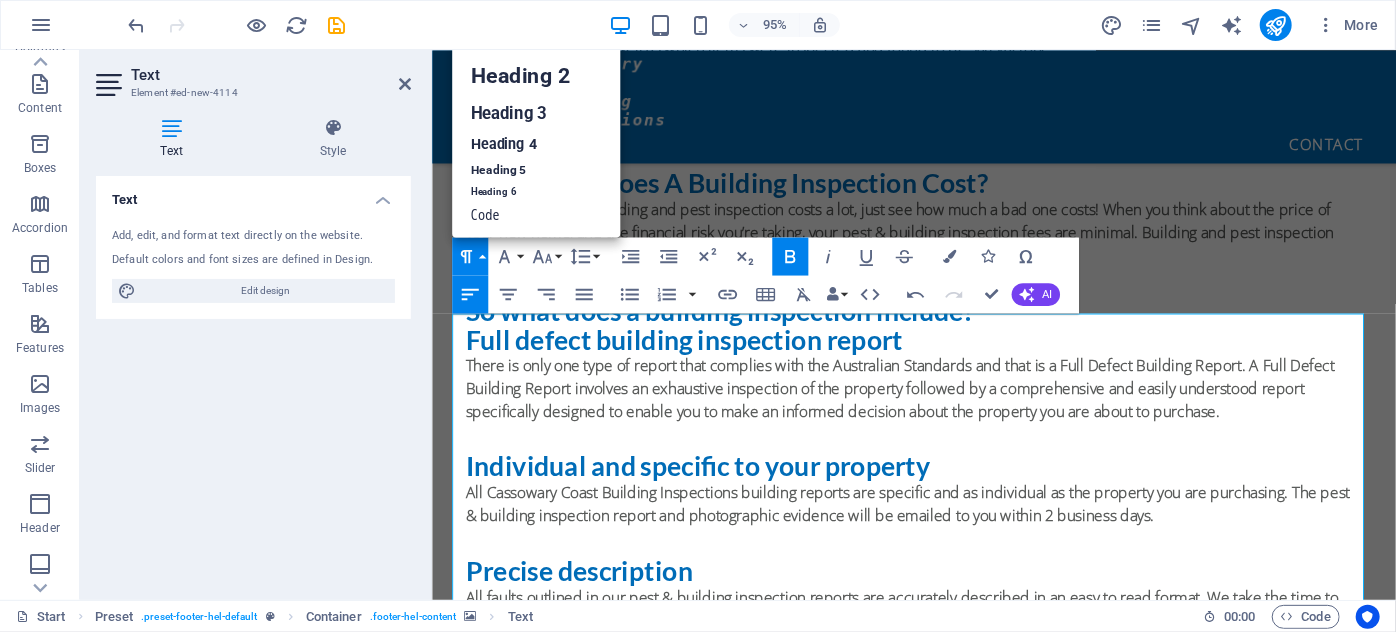 scroll, scrollTop: 16, scrollLeft: 0, axis: vertical 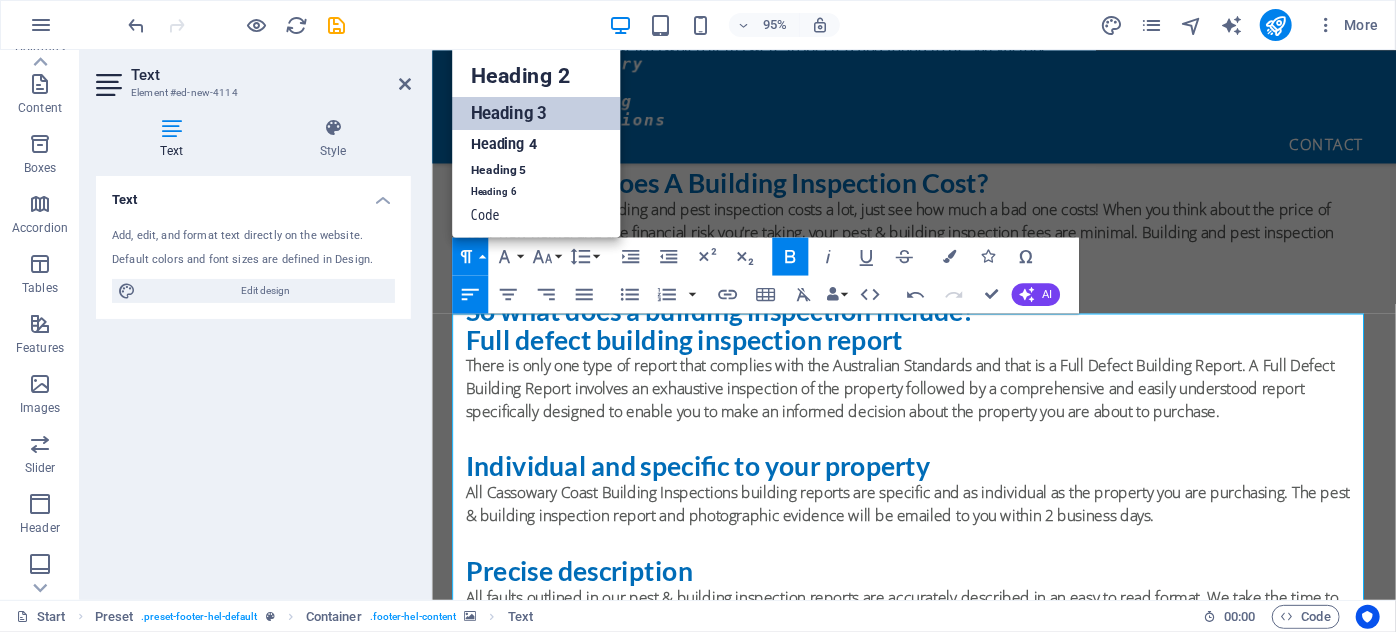 click on "Heading 3" at bounding box center (536, 113) 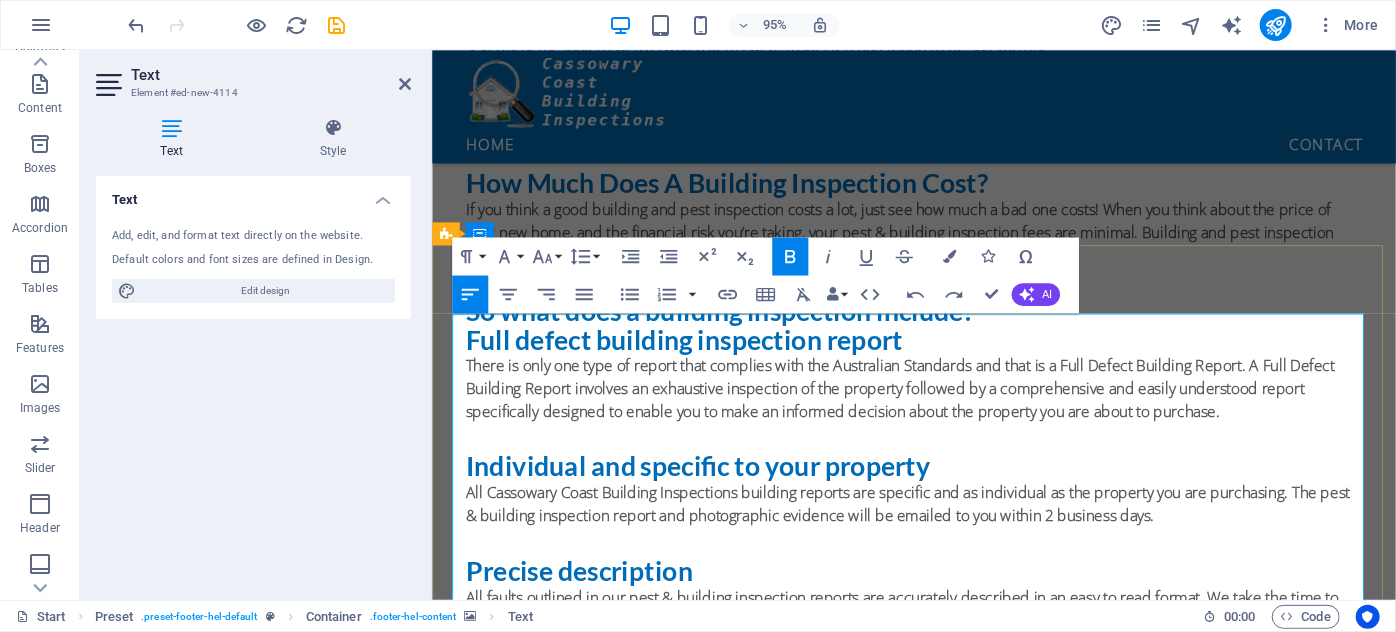 click on "Cassowary Coast Regional Council Shire of Hinchinbrook Abergowrie, Bambaroo, Bemerside, Blackrock, Braemeadows, Cordelia, Forrest Beach, Gairloch, Garrawalt, Halifax, Hawkins Creek, Helens Hill, Hinchinbrook, Ingham, Lannercost Extension, Long Pocket, Lucinda, Macknade, Mount Fox, Stone River, Taylors Beach, Toobanna, Trebonne, Victoria Plantation, Yuruga Cairns Regional Council Aeroglen, Bungalow, Cairns City, Cairns North, Earlville, Edge Hill, Kanimbla Manoora, Manunda, Mooroobool, Parramatta Park, Portsmith, Westcourt, Whitfield Northern Mulgrave area Barron, Barron Gorge, Brinsmead, Buchan Point, Caravonica, Clifton Beach, Ellis Beach, Freshwater, Holloways Beach, Kamerunga, Kewarra Beach, Lamb Range, Macalister Range, Machans Beach, Palm Cove, Redlynch. Smithfield, Stratford, Trinity Beach, Trinity Park, Yorkeys Knob Southern Mulgrave area Atherton Tablelands Atherton, Mareeba, Herberton, Kairi, Kuranda, Malanda, Millaa Millaa, Tinaroo, Tolga, Yungaburra, Chillagoe, Walkamin, Ravenshoe" at bounding box center (932, 2897) 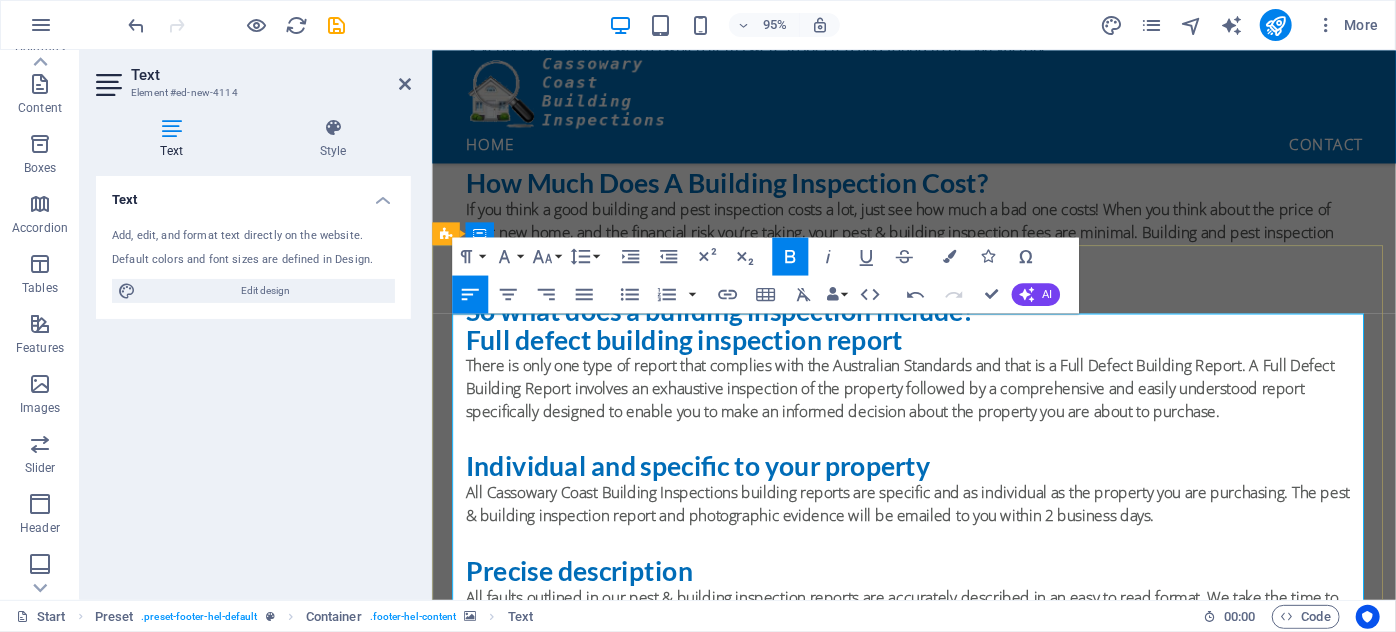drag, startPoint x: 728, startPoint y: 341, endPoint x: 473, endPoint y: 345, distance: 255.03137 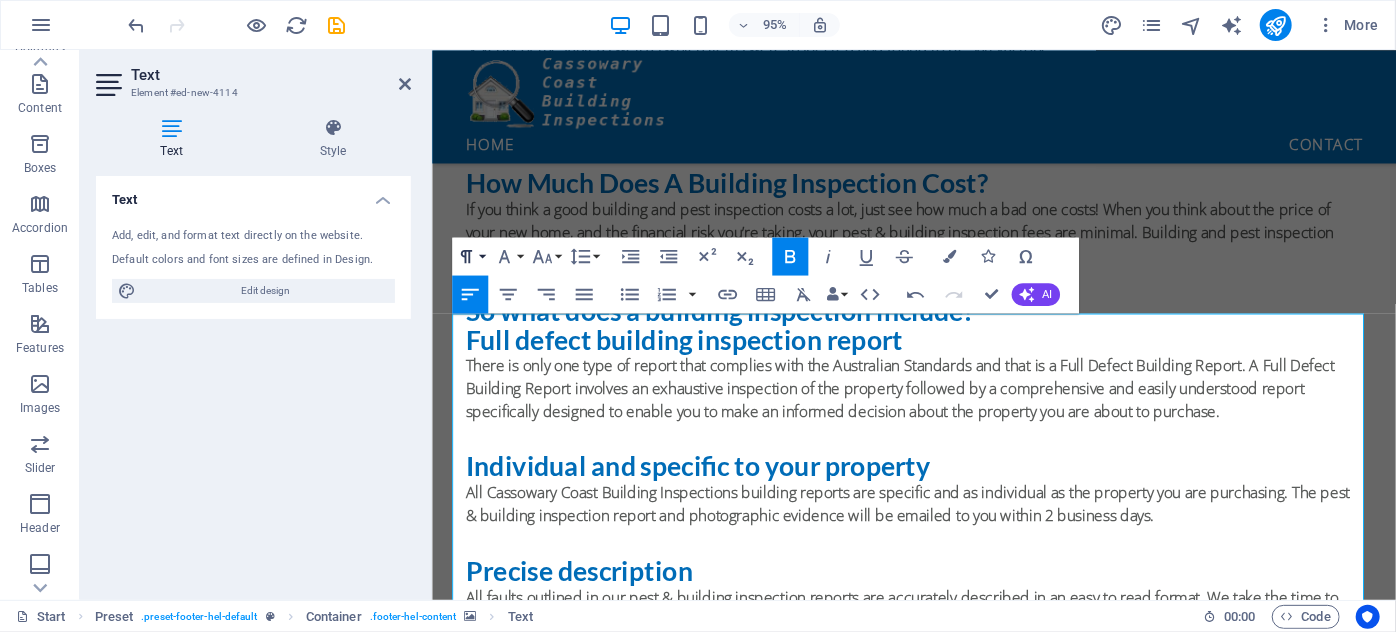 click on "Paragraph Format" at bounding box center (470, 256) 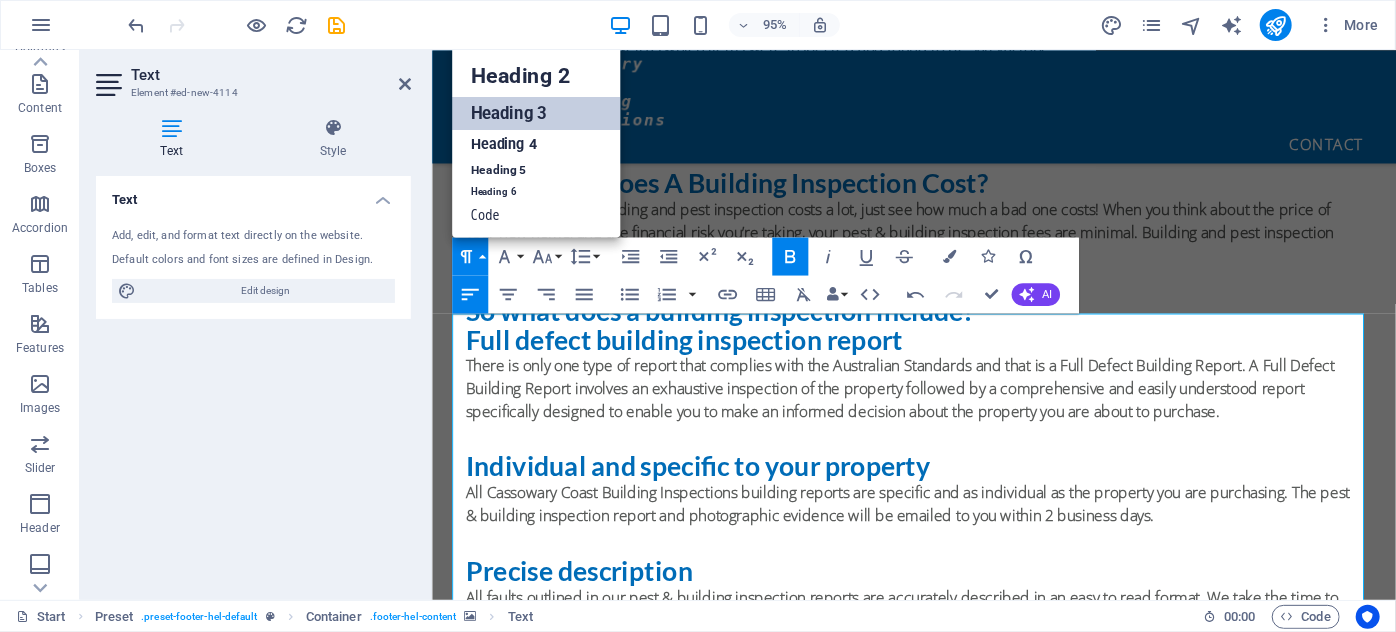 click on "Heading 3" at bounding box center (536, 113) 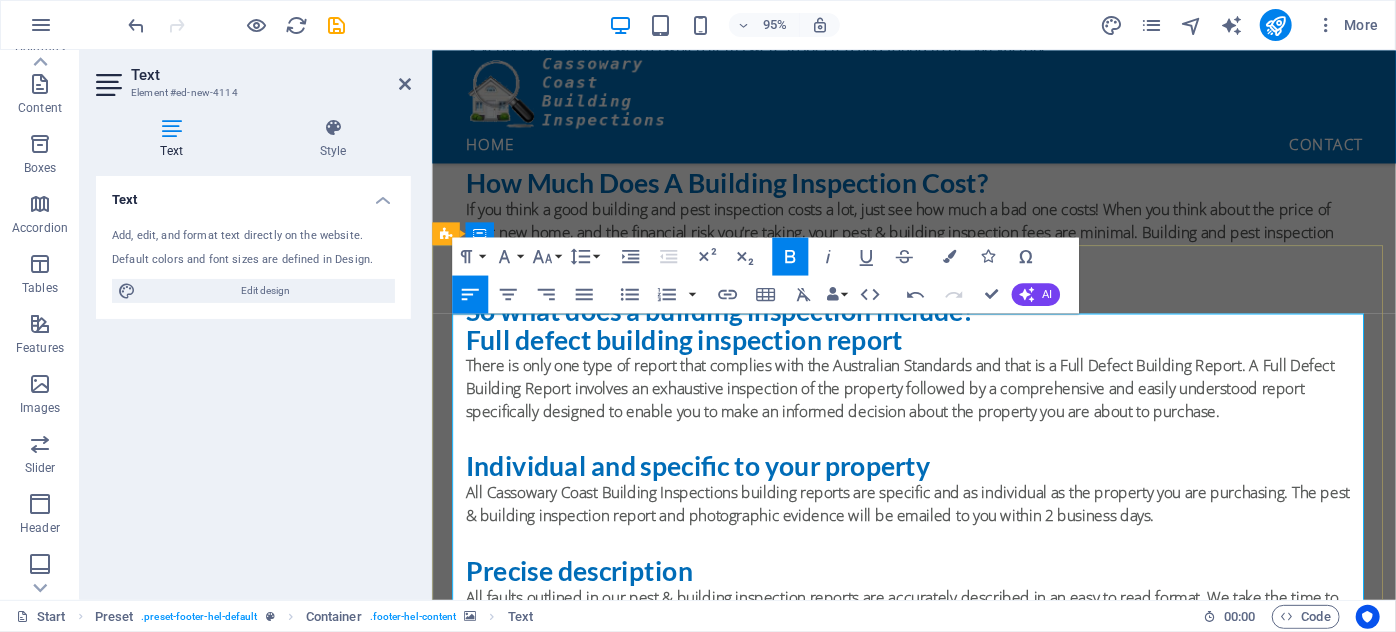 click on "Innisfail, Belvedere, Bilyana, Bingil Bay, Birkalla, Basilisk, Bulgun, Camp Creek, Cardwell, Cardstone, Carmoo, Carruchan, Coconuts, Comoon Loop, Coorumba, Coquette Point, Cowley, Cullinane, Damper Creek, Daradgee, Dingo Pocket, Djiru, Eaton, East Feluga, East Innisfail, East Palmerston, El Arish, Ellerbeck, Etty Bay, Eubenangee, Euramo, Feluga, Fitzgerald Creek, Flying Fish Point, Garners Beach, Garradunga, Germantown, Goondi, Goondi Bend, Goondi Hill, Gulngai, Hudson, Hull Heads, Innisfail Estate, Japoonvale, Jarra Creek, Johnstone, Jubilee Heights, Jumbun, Kennedy, Kurrimine Beach, Lower Tully, Lumholtz, Maria Creeks, Mena Creek, Merryburn, Midgenoo, Midgeree Bar, Mighell, Mission Beach, Moresby, Mourilyan, Mourilyan Harbour, Mundoo, Murray Upper, Murrigal, New Harbourline, Ngatjan, Palmerston, Rockingham, Silky Oak, Silkwood, South Innisfail, South Johnstone, South Mission Beach, Sundown, Tam O'Shanter, Tully, Tully Heads, Vasa Views, Walter Hill, Wangan, Webb, Wongaling Beach, Wooroonooran" at bounding box center (930, 2628) 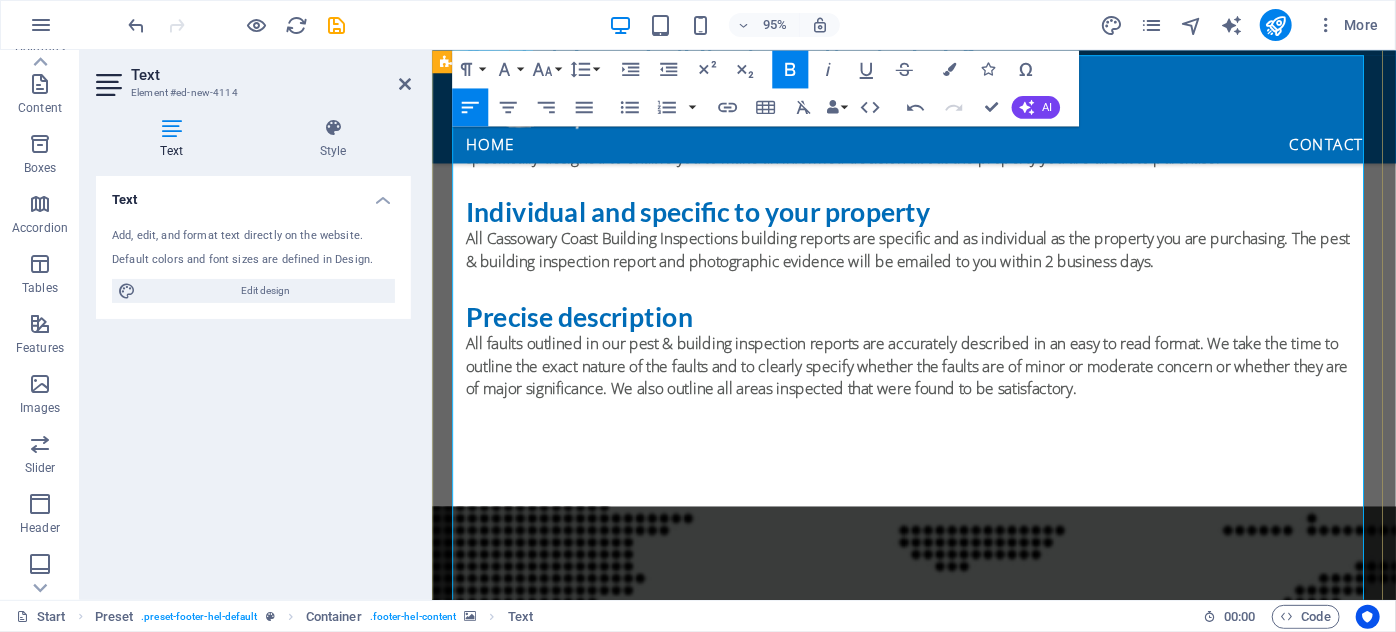 scroll, scrollTop: 2063, scrollLeft: 0, axis: vertical 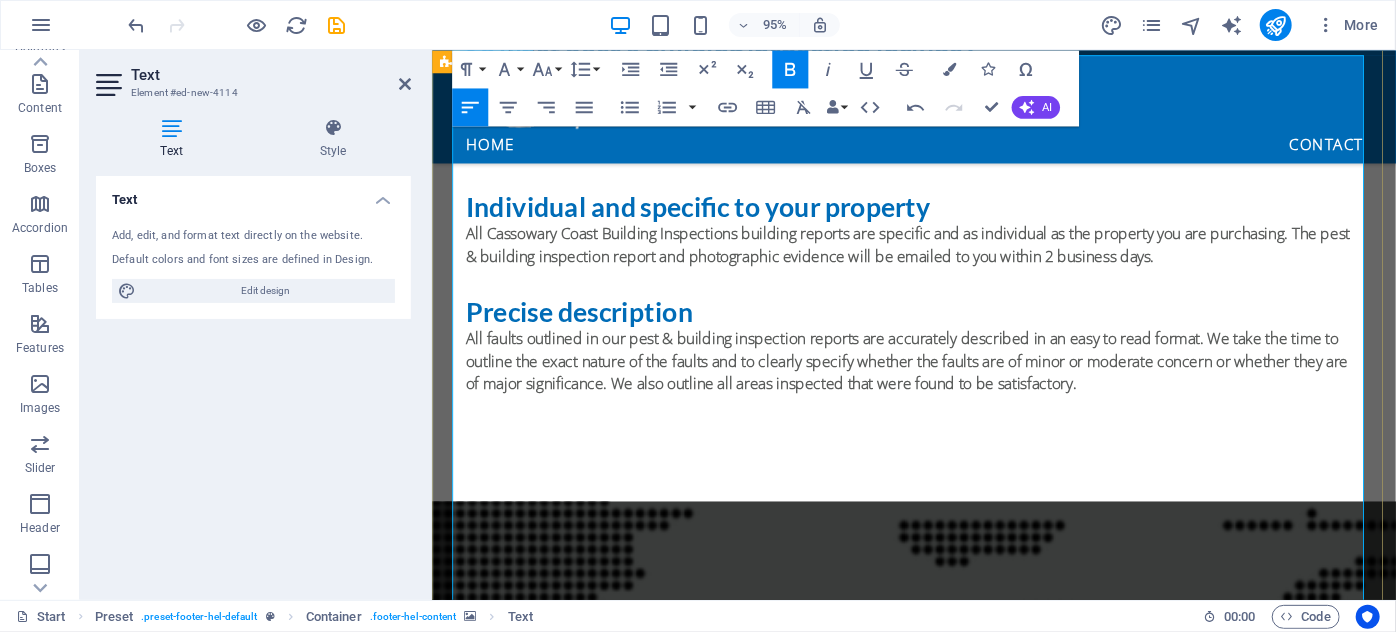 click on "​ Innisfail, Belvedere, Bilyana, Bingil Bay, Birkalla, Basilisk, Bulgun, Camp Creek, Cardwell, Cardstone, Carmoo, Carruchan, Coconuts, Comoon Loop, Coorumba, Coquette Point, Cowley, Cullinane, Damper Creek, Daradgee, Dingo Pocket, Djiru, Eaton, East Feluga, East Innisfail, East Palmerston, El Arish, Ellerbeck, Etty Bay, Eubenangee, Euramo, Feluga, Fitzgerald Creek, Flying Fish Point, Garners Beach, Garradunga, Germantown, Goondi, Goondi Bend, Goondi Hill, Gulngai, Hudson, Hull Heads, Innisfail Estate, Japoonvale, Jarra Creek, Johnstone, Jubilee Heights, Jumbun, Kennedy, Kurrimine Beach, Lower Tully, Lumholtz, Maria Creeks, Mena Creek, Merryburn, Midgenoo, Midgeree Bar, Mighell, Mission Beach, Moresby, Mourilyan, Mourilyan Harbour, Mundoo, Murray Upper, Murrigal, New Harbourline, Ngatjan, Palmerston, Rockingham, Silky Oak, Silkwood, South Innisfail, South Johnstone, South Mission Beach, Sundown, Tam O'Shanter, Tully, Tully Heads, Vasa Views, Walter Hill, Wangan, Webb, Wongaling Beach, Wooroonooran" at bounding box center (932, 2631) 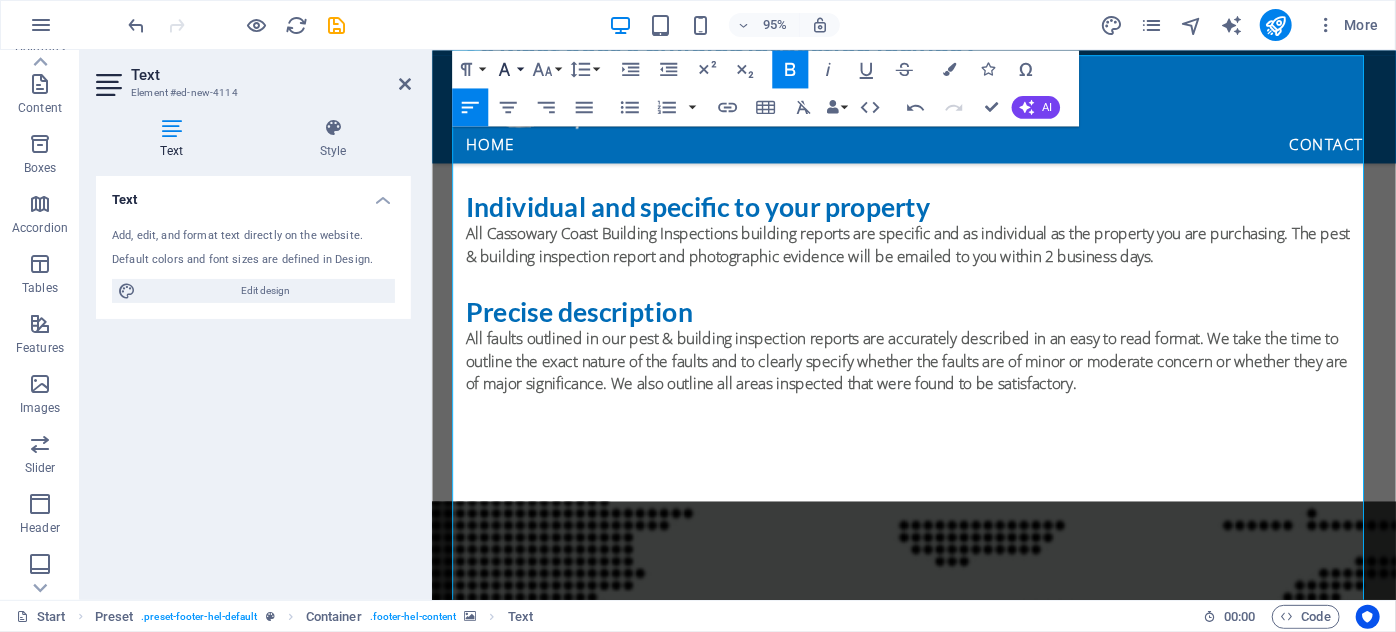 click on "Font Family" at bounding box center (508, 69) 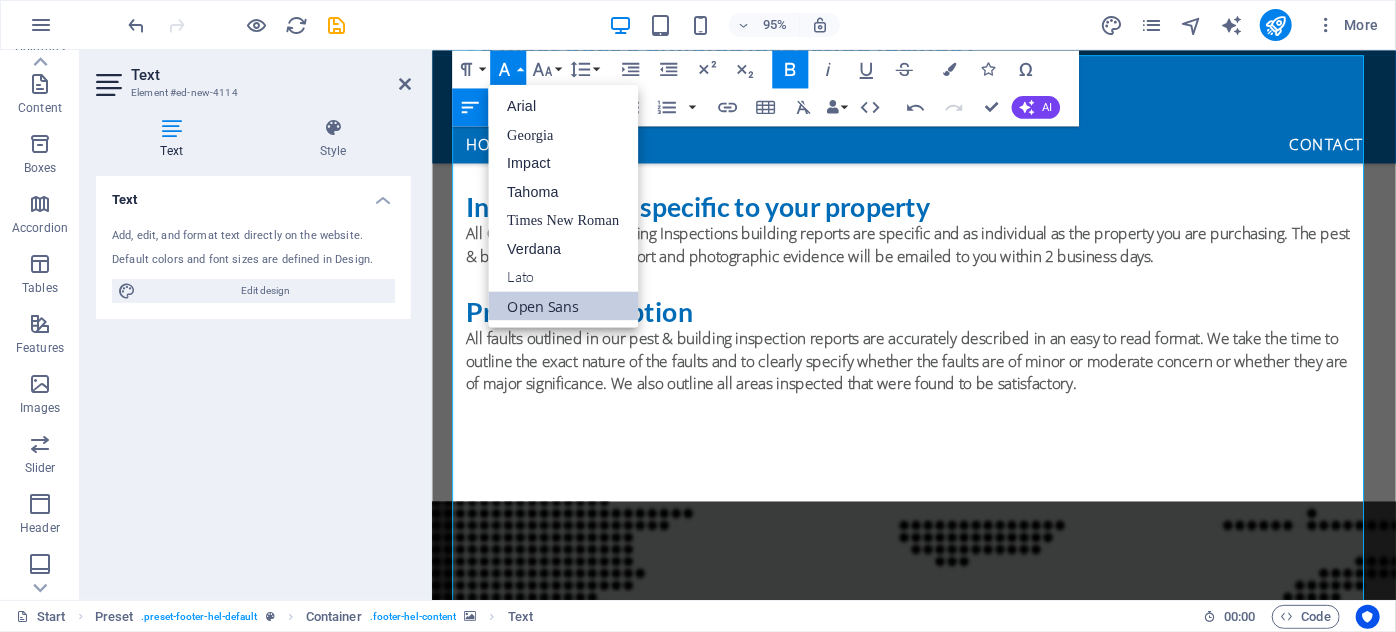 scroll, scrollTop: 0, scrollLeft: 0, axis: both 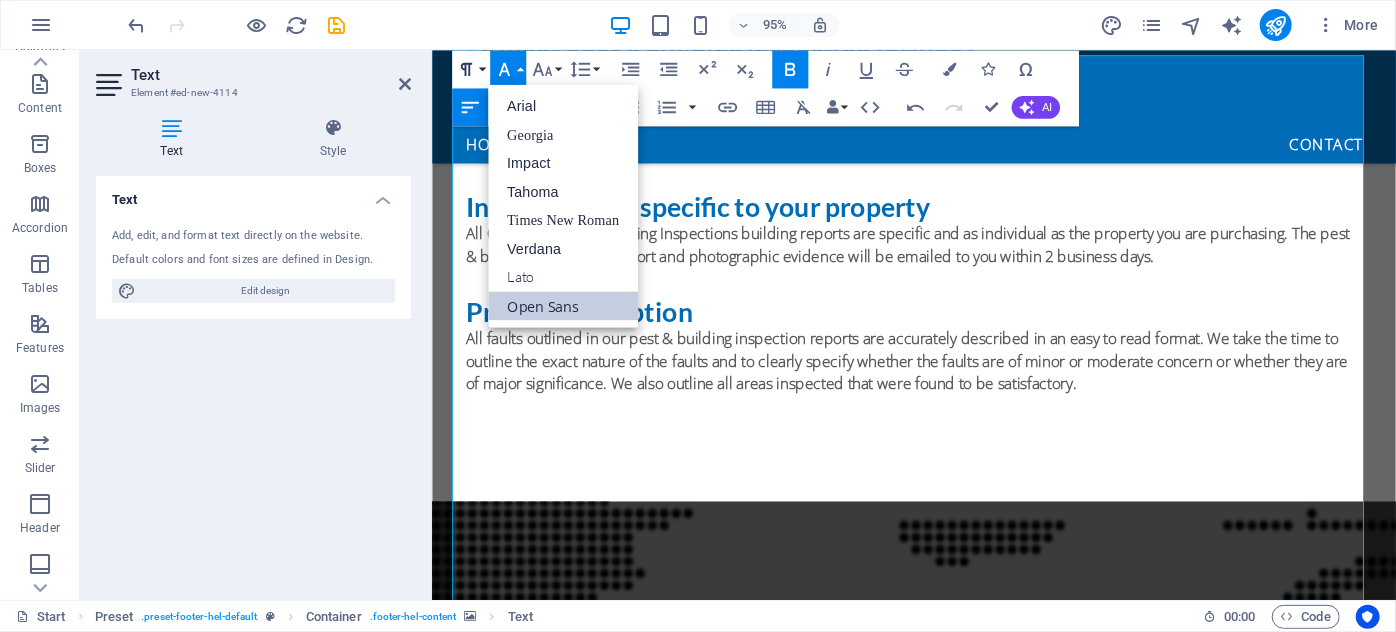 click on "Paragraph Format" at bounding box center [470, 69] 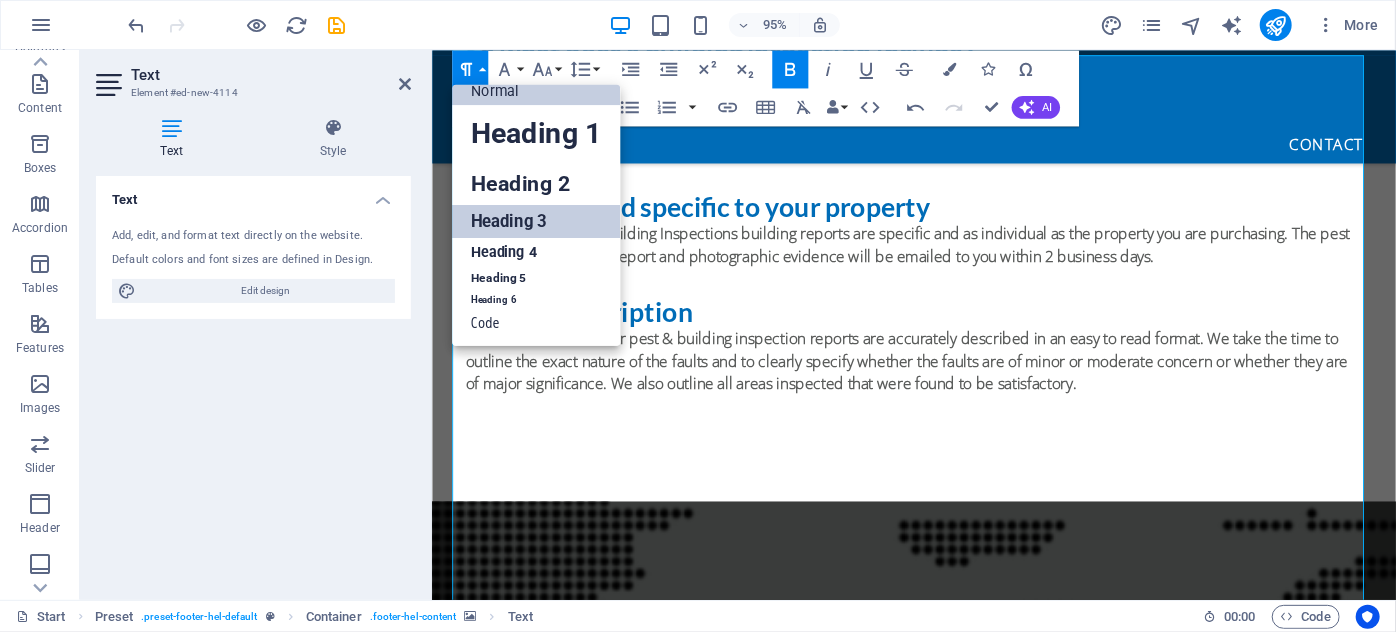click on "Heading 3" at bounding box center [536, 221] 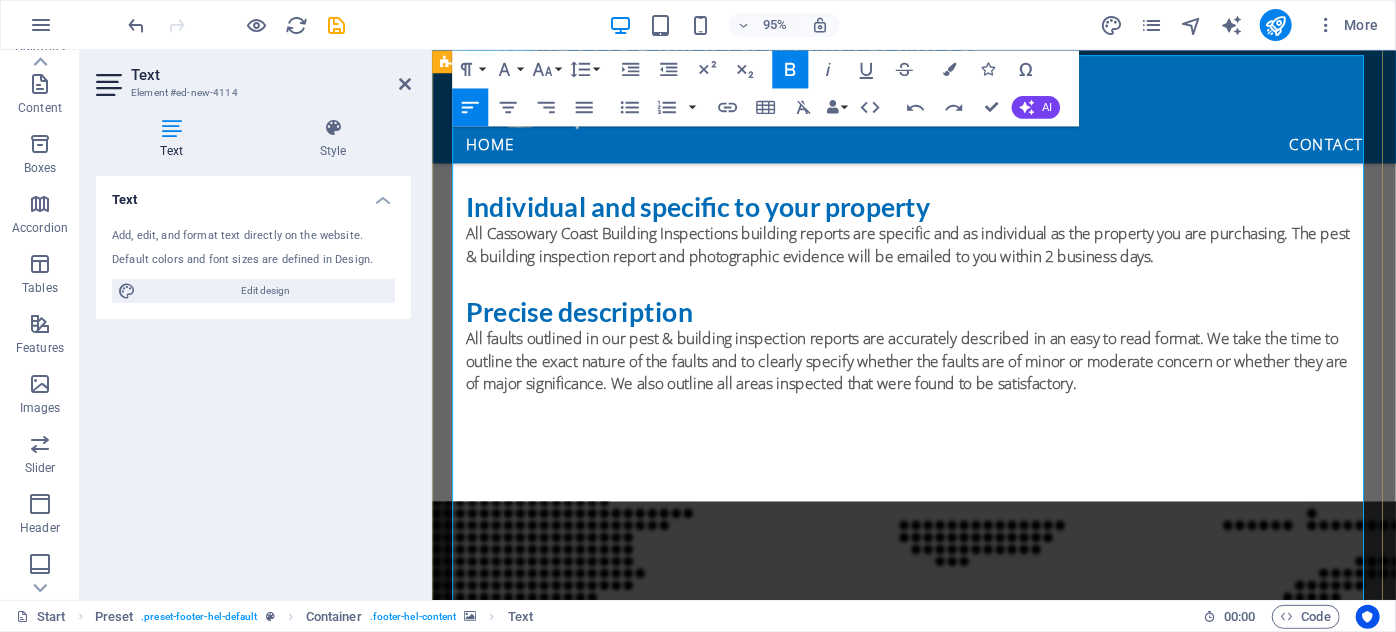 click on "​ Innisfail, Belvedere, Bilyana, Bingil Bay, Birkalla, Basilisk, Bulgun, Camp Creek, Cardwell, Cardstone, Carmoo, Carruchan, Coconuts, Comoon Loop, Coorumba, Coquette Point, Cowley, Cullinane, Damper Creek, Daradgee, Dingo Pocket, Djiru, Eaton, East Feluga, East Innisfail, East Palmerston, El Arish, Ellerbeck, Etty Bay, Eubenangee, Euramo, Feluga, Fitzgerald Creek, Flying Fish Point, Garners Beach, Garradunga, Germantown, Goondi, Goondi Bend, Goondi Hill, Gulngai, Hudson, Hull Heads, Innisfail Estate, Japoonvale, Jarra Creek, Johnstone, Jubilee Heights, Jumbun, Kennedy, Kurrimine Beach, Lower Tully, Lumholtz, Maria Creeks, Mena Creek, Merryburn, Midgenoo, Midgeree Bar, Mighell, Mission Beach, Moresby, Mourilyan, Mourilyan Harbour, Mundoo, Murray Upper, Murrigal, New Harbourline, Ngatjan, Palmerston, Rockingham, Silky Oak, Silkwood, South Innisfail, South Johnstone, South Mission Beach, Sundown, Tam O'Shanter, Tully, Tully Heads, Vasa Views, Walter Hill, Wangan, Webb, Wongaling Beach, Wooroonooran" at bounding box center (932, 2379) 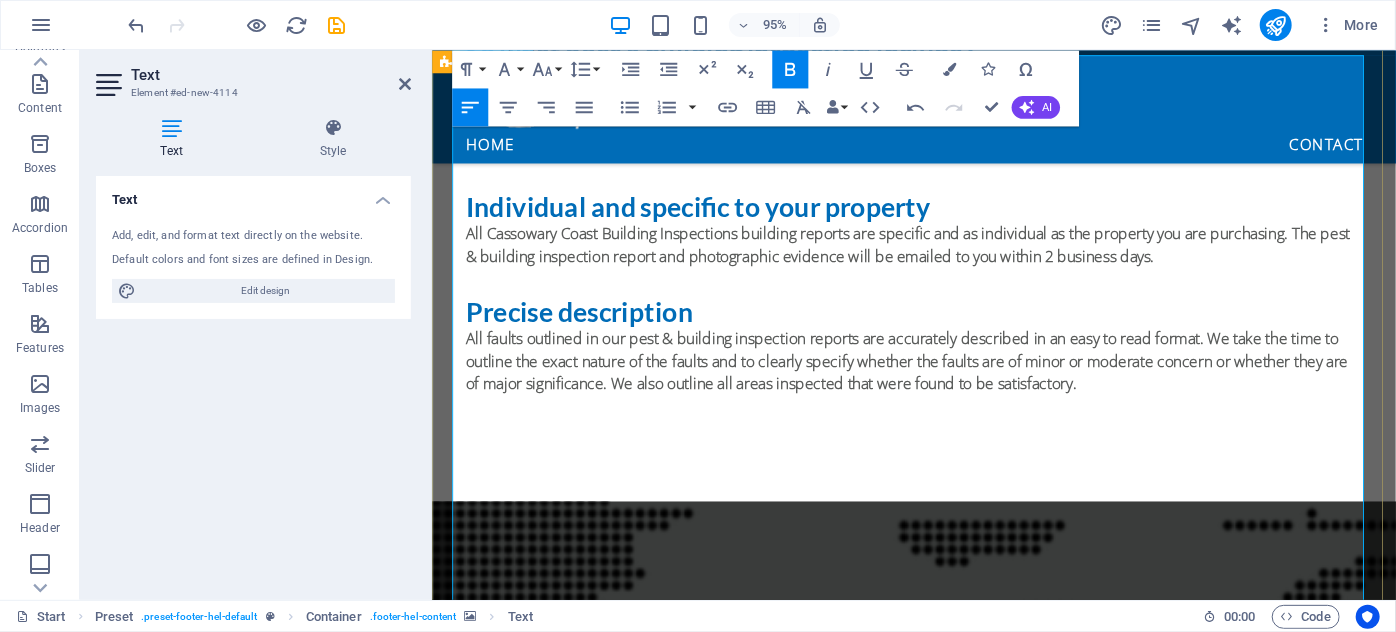 drag, startPoint x: 644, startPoint y: 322, endPoint x: 476, endPoint y: 323, distance: 168.00298 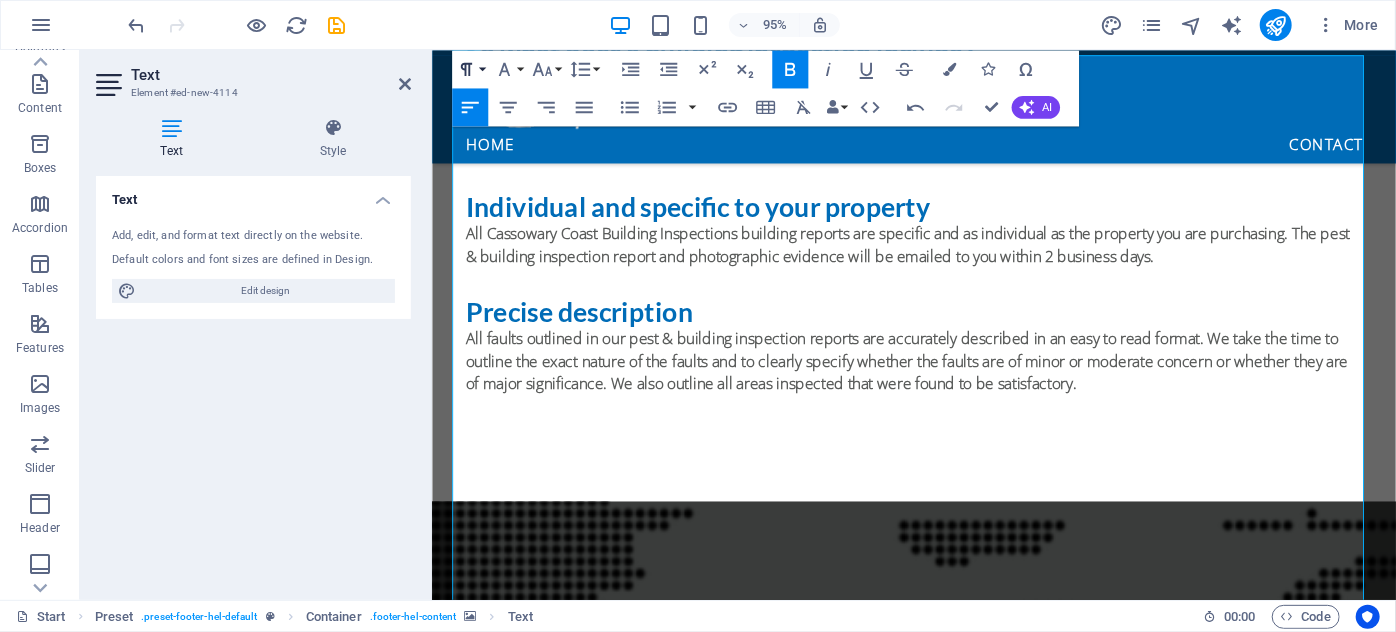 click on "Paragraph Format" at bounding box center [470, 69] 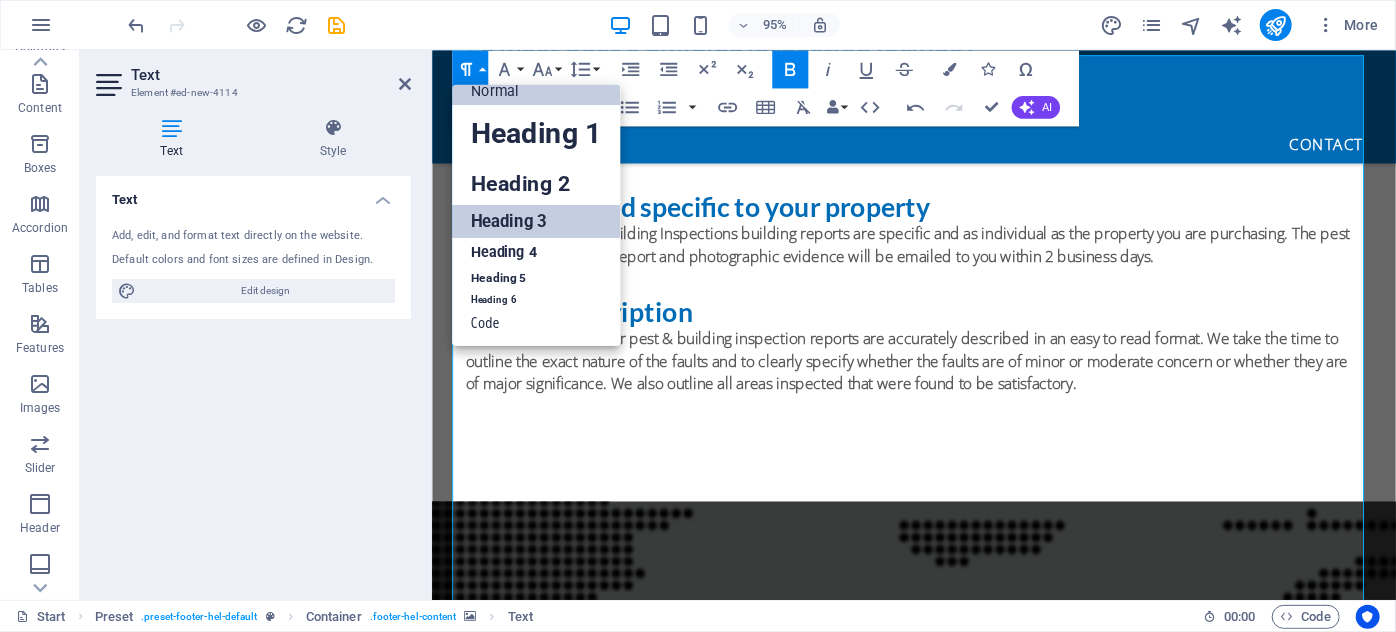 click on "Heading 3" at bounding box center [536, 221] 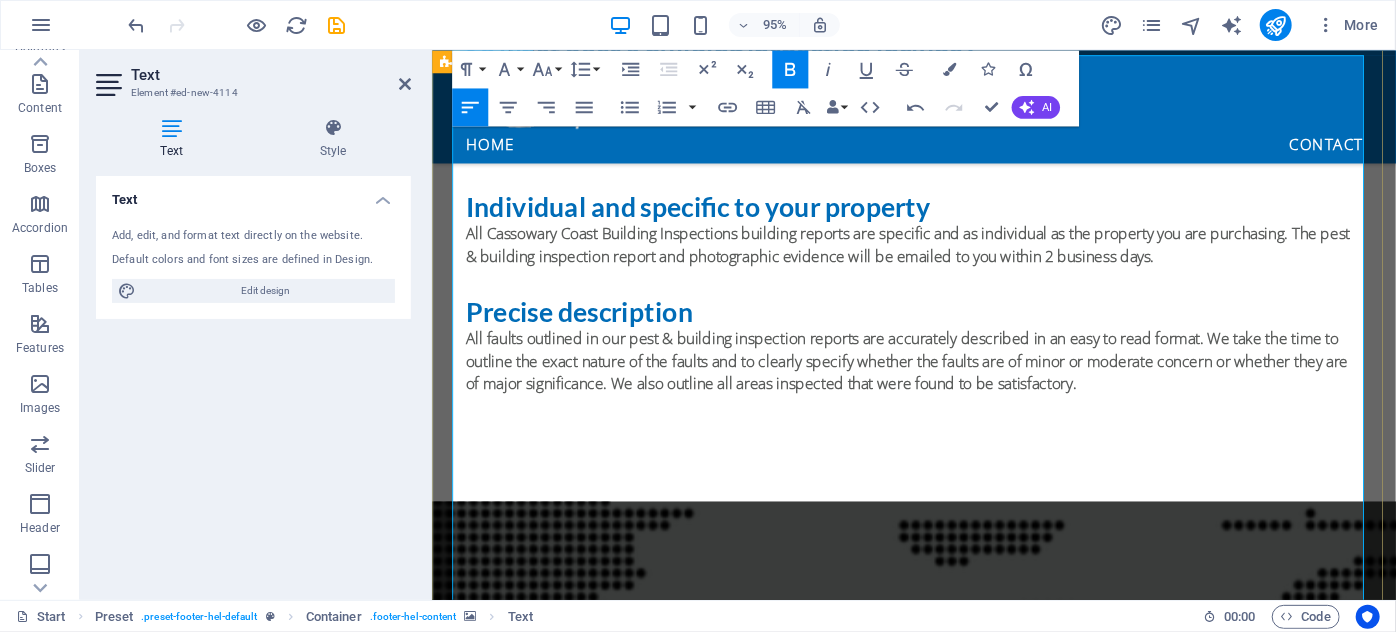 click on "​ Abergowrie, Bambaroo, Bemerside, Blackrock, Braemeadows, Cordelia, Forrest Beach, Gairloch, Garrawalt, Halifax, Hawkins Creek, Helens Hill, Hinchinbrook, Ingham, Lannercost Extension, Long Pocket, Lucinda, Macknade, Mount Fox, Stone River, Taylors Beach, Toobanna, Trebonne, Victoria Plantation, Yuruga Cairns Regional Council Aeroglen, Bungalow, Cairns City, Cairns North, Earlville, Edge Hill, Kanimbla Manoora, Manunda, Mooroobool, Parramatta Park, Portsmith, Westcourt, Whitfield Northern Mulgrave area Barron, Barron Gorge, Brinsmead, Buchan Point, Caravonica, Clifton Beach, Ellis Beach, Freshwater, Holloways Beach, Kamerunga, Kewarra Beach, Lamb Range, Macalister Range, Machans Beach, Palm Cove, Redlynch. Smithfield, Stratford, Trinity Beach, Trinity Park, Yorkeys Knob Southern Mulgrave area Atherton Tablelands Atherton, Mareeba, Herberton, Kairi, Kuranda, Malanda, Millaa Millaa, Tinaroo, Tolga, Yungaburra, Chillagoe, Walkamin, Ravenshoe" at bounding box center [932, 2742] 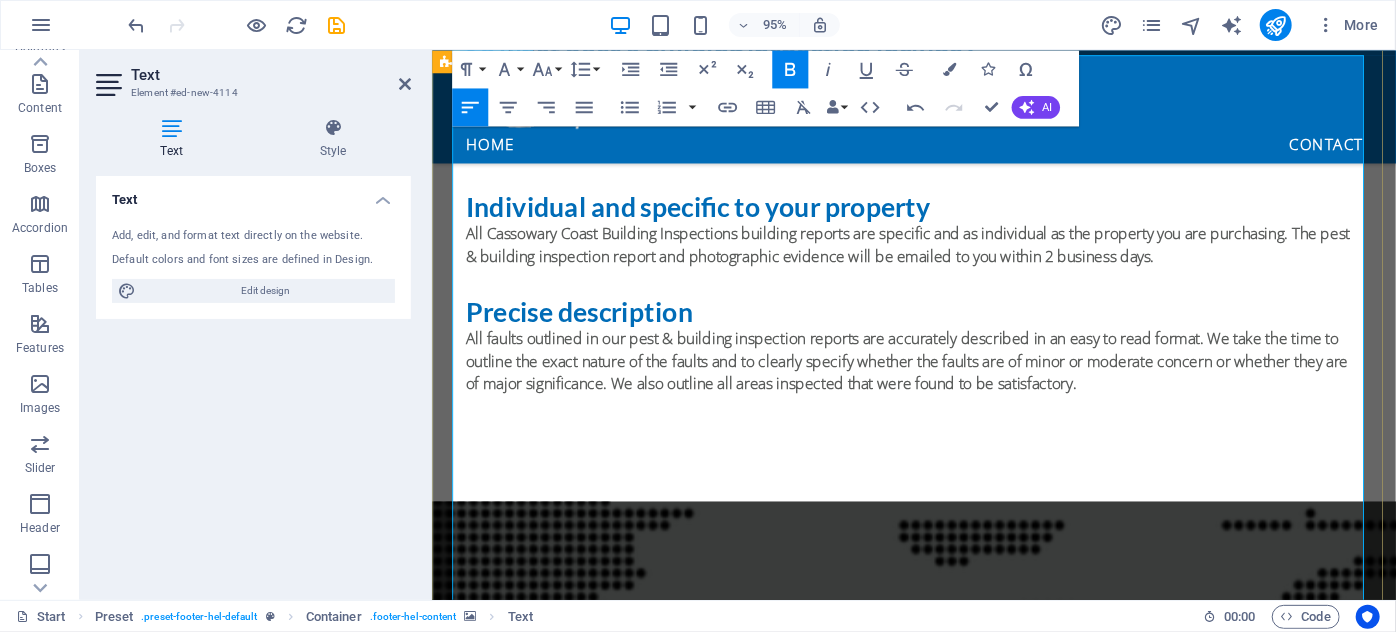 click on "Cairns Regional Council Aeroglen, Bungalow, Cairns City, Cairns North, Earlville, Edge Hill, Kanimbla Manoora, Manunda, Mooroobool, Parramatta Park, Portsmith, Westcourt, Whitfield Northern Mulgrave area Barron, Barron Gorge, Brinsmead, Buchan Point, Caravonica, Clifton Beach, Ellis Beach, Freshwater, Holloways Beach, Kamerunga, Kewarra Beach, Lamb Range, Macalister Range, Machans Beach, Palm Cove, Redlynch. Smithfield, Stratford, Trinity Beach, Trinity Park, Yorkeys Knob Southern Mulgrave area Aloomba, Babinda, Bartle Frere, Bayview Heights, Bellenden Ker, Bentley Park, Bramston Beach, Deeral, East Russell, East Trinity, Edmonton, Eubenangee, Fishery Falls, Fitzroy Island, Glen Boughton, Goldsborough, Gordonvale, Green Hill, Green Island, Kamma, Little Mulgrave, Meringa, Miriwinni, Mount Peter, Mount Sheridan, Ngatjan, Packers Camp, Waugh Pocket, White Rock, Woopen Creek, Wooroonooran, Woree, Wrights Creek Atherton Tablelands" at bounding box center [932, 2778] 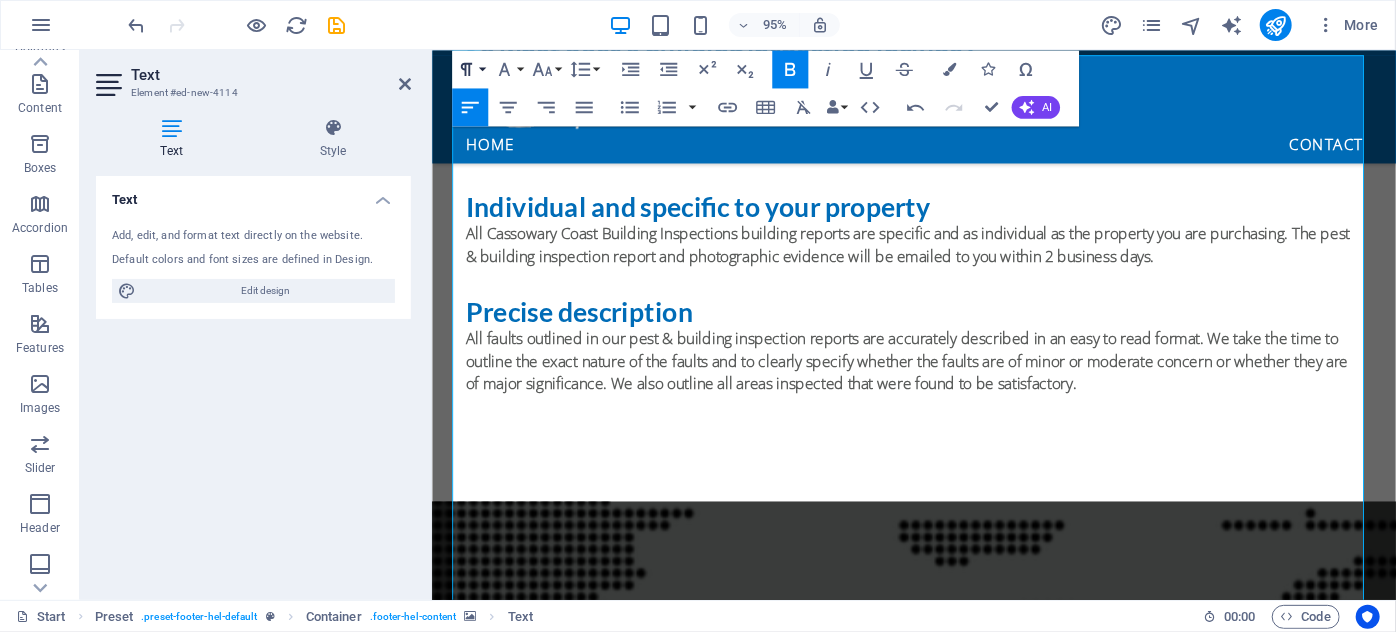 click on "Paragraph Format" at bounding box center (470, 69) 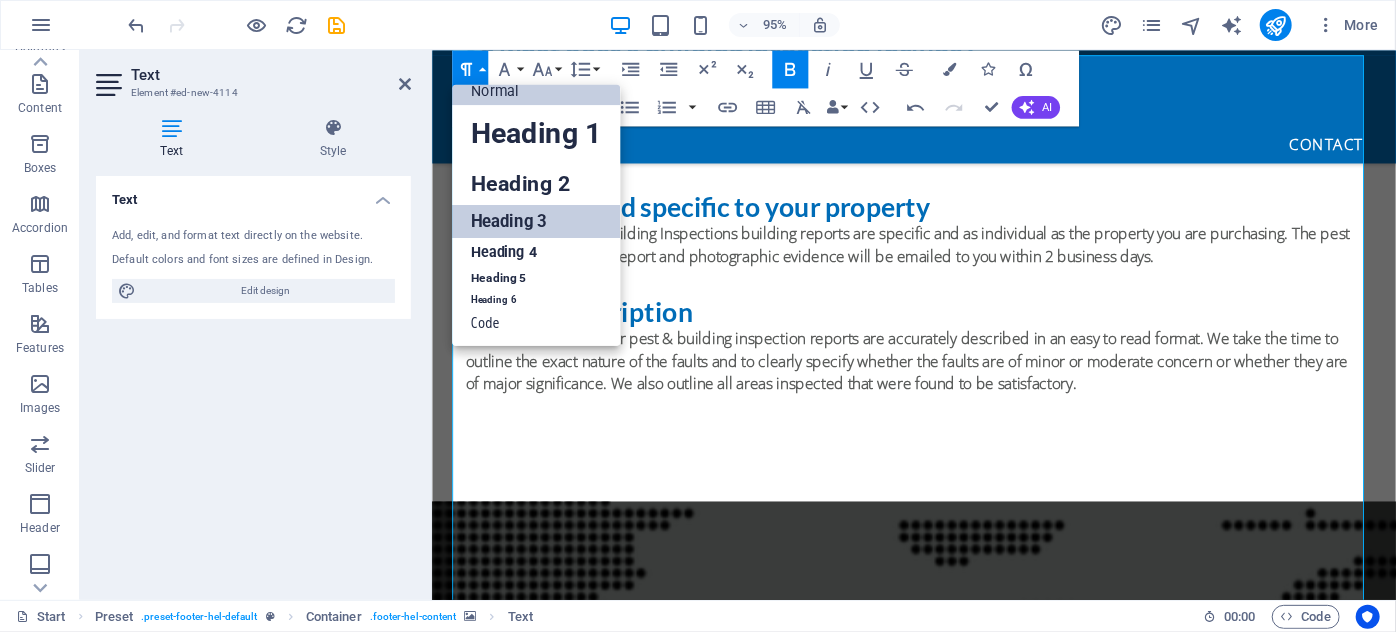 click on "Heading 3" at bounding box center [536, 221] 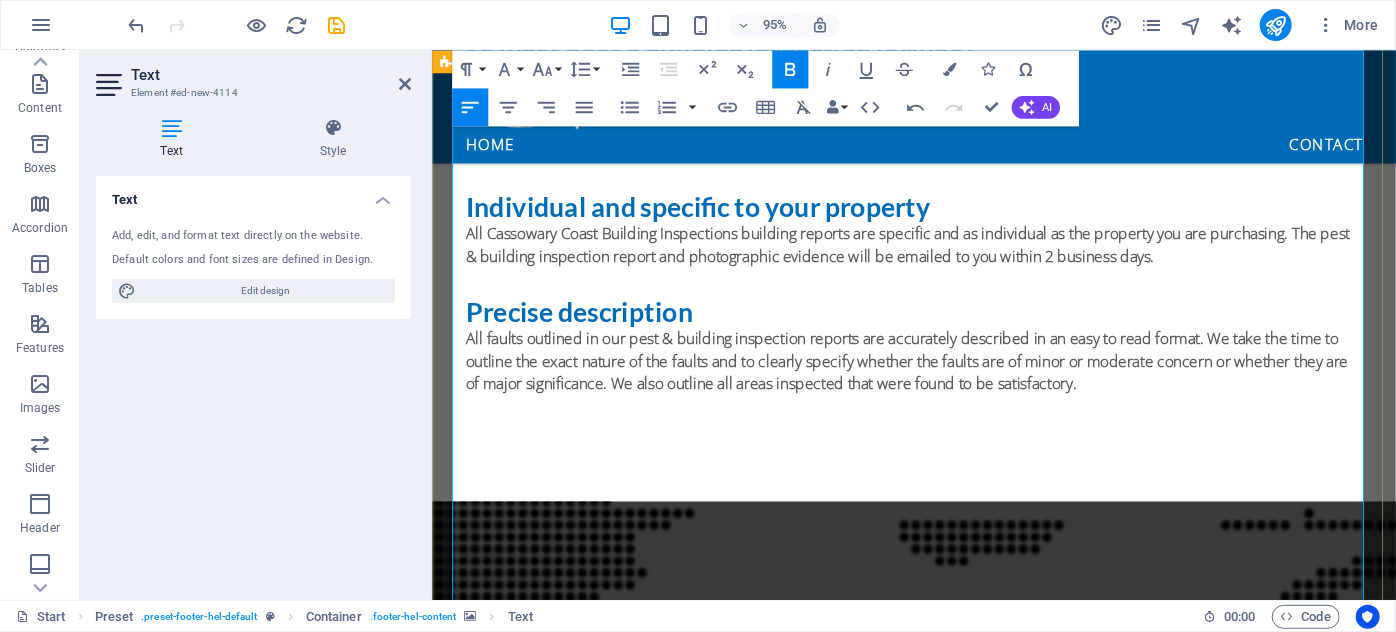 scroll, scrollTop: 2336, scrollLeft: 0, axis: vertical 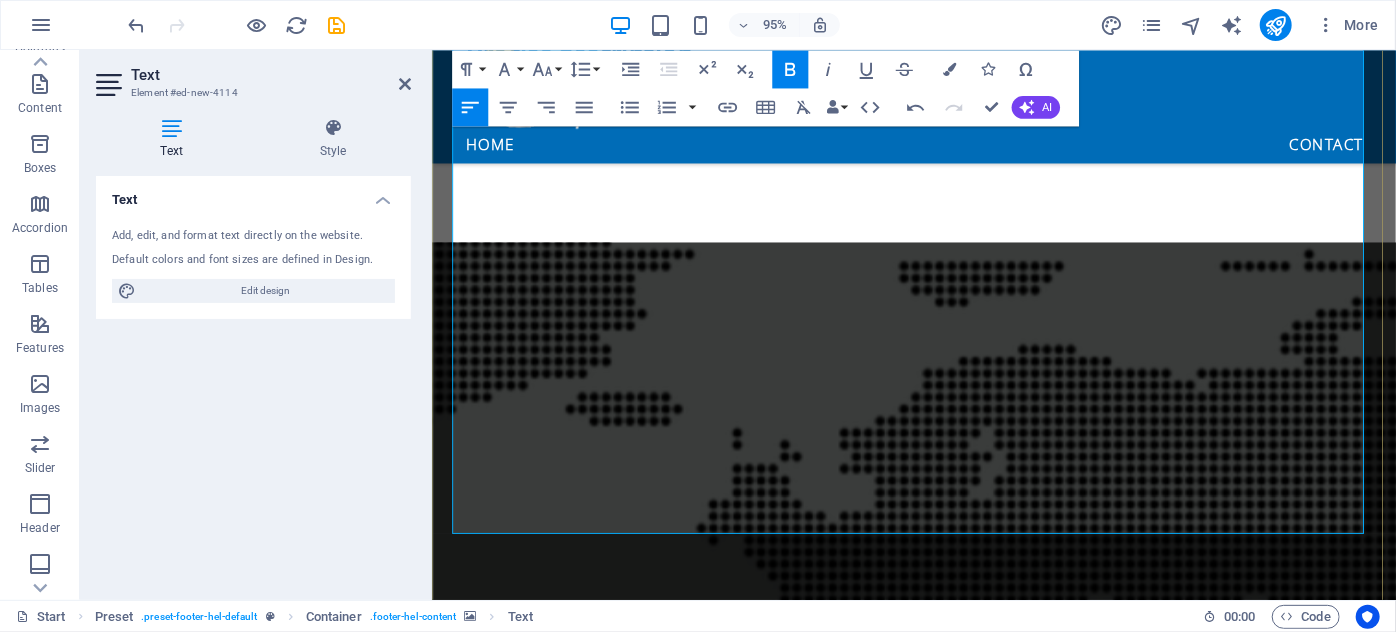 click on "​ Aeroglen, Bungalow, Cairns City, Cairns North, Earlville, Edge Hill, Kanimbla Manoora, Manunda, Mooroobool, Parramatta Park, Portsmith, Westcourt, Whitfield Northern Mulgrave area Barron, Barron Gorge, Brinsmead, Buchan Point, Caravonica, Clifton Beach, Ellis Beach, Freshwater, Holloways Beach, Kamerunga, Kewarra Beach, Lamb Range, Macalister Range, Machans Beach, Palm Cove, Redlynch. Smithfield, Stratford, Trinity Beach, Trinity Park, Yorkeys Knob Southern Mulgrave area Aloomba, Babinda, Bartle Frere, Bayview Heights, Bellenden Ker, Bentley Park, Bramston Beach, Deeral, East Russell, East Trinity, Edmonton, Eubenangee, Fishery Falls, Fitzroy Island, Glen Boughton, Goldsborough, Gordonvale, Green Hill, Green Island, Kamma, Little Mulgrave, Meringa, Miriwinni, Mount Peter, Mount Sheridan, Ngatjan, Packers Camp, Waugh Pocket, White Rock, Woopen Creek, Wooroonooran, Woree, Wrights Creek Atherton Tablelands" at bounding box center [932, 2519] 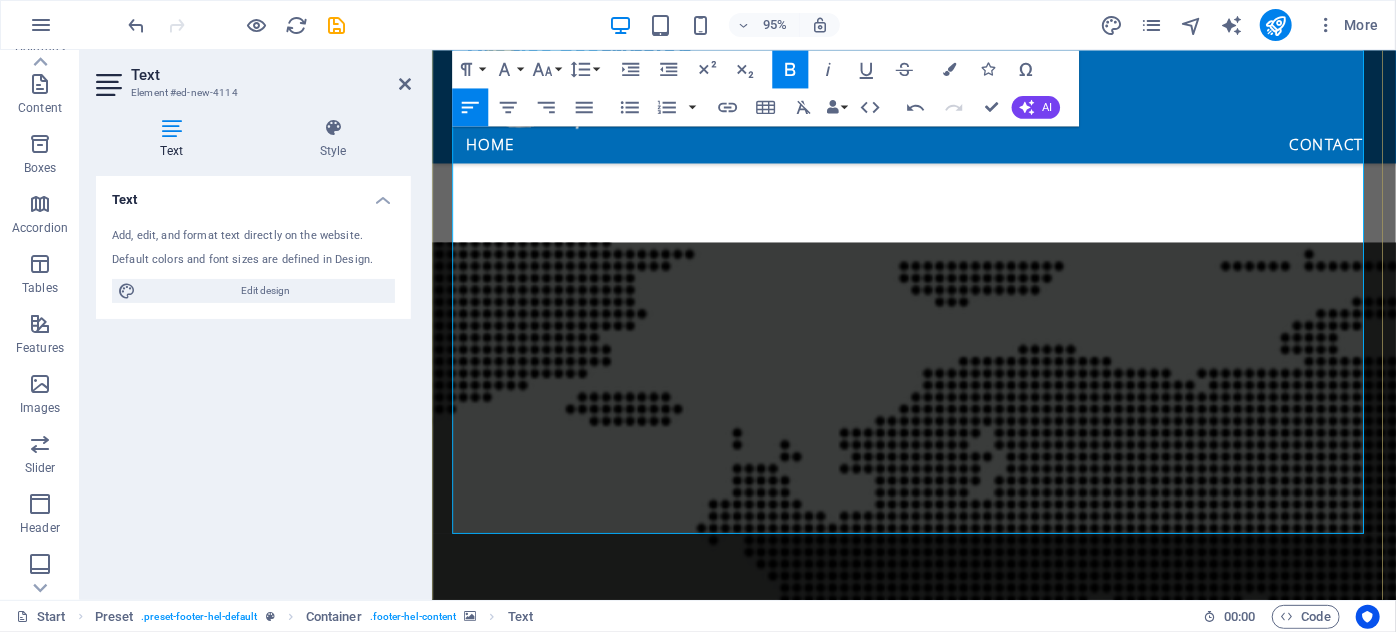 click on "Northern Mulgrave area Barron, Barron Gorge, Brinsmead, Buchan Point, Caravonica, Clifton Beach, Ellis Beach, Freshwater, Holloways Beach, Kamerunga, Kewarra Beach, Lamb Range, Macalister Range, Machans Beach, Palm Cove, Redlynch. Smithfield, Stratford, Trinity Beach, Trinity Park, Yorkeys Knob Southern Mulgrave area Aloomba, Babinda, Bartle Frere, Bayview Heights, Bellenden Ker, Bentley Park, Bramston Beach, Deeral, East Russell, East Trinity, Edmonton, Eubenangee, Fishery Falls, Fitzroy Island, Glen Boughton, Goldsborough, Gordonvale, Green Hill, Green Island, Kamma, Little Mulgrave, Meringa, Miriwinni, Mount Peter, Mount Sheridan, Ngatjan, Packers Camp, Waugh Pocket, White Rock, Woopen Creek, Wooroonooran, Woree, Wrights Creek Atherton Tablelands Atherton, Mareeba, Herberton, Kairi, Kuranda, Malanda, Millaa Millaa, Tinaroo, Tolga, Yungaburra, Chillagoe, Walkamin, Ravenshoe" at bounding box center [932, 2543] 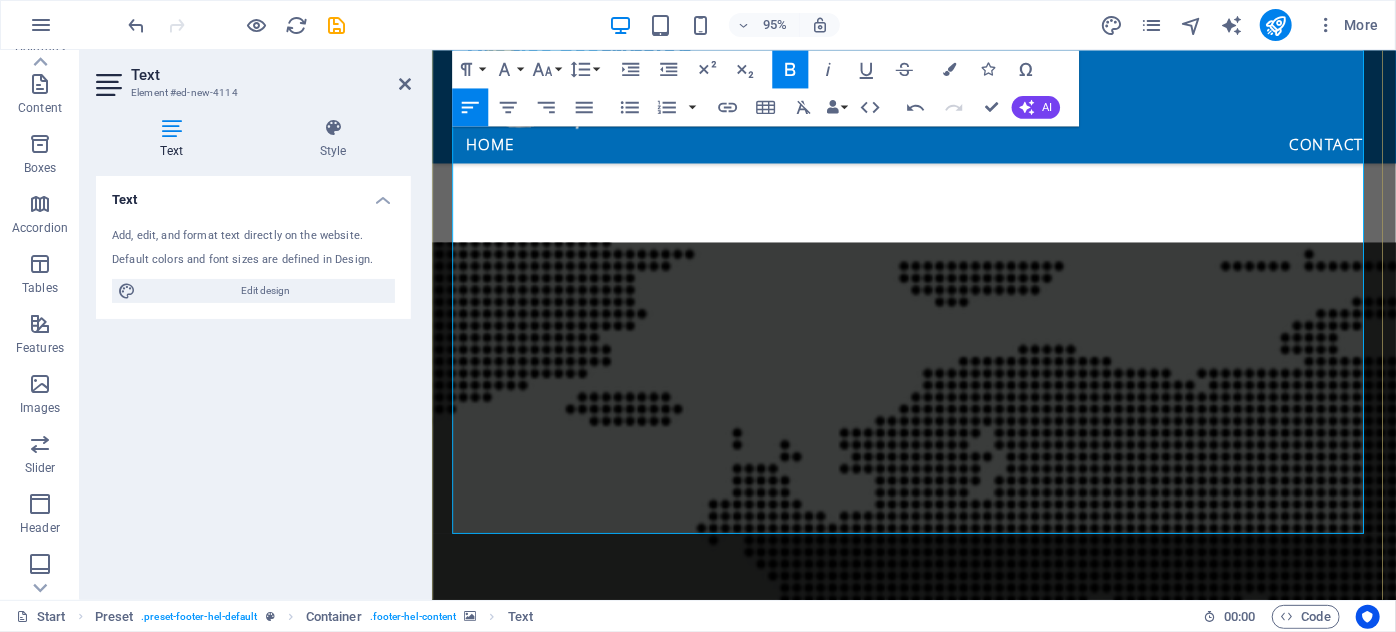 drag, startPoint x: 683, startPoint y: 263, endPoint x: 463, endPoint y: 264, distance: 220.00227 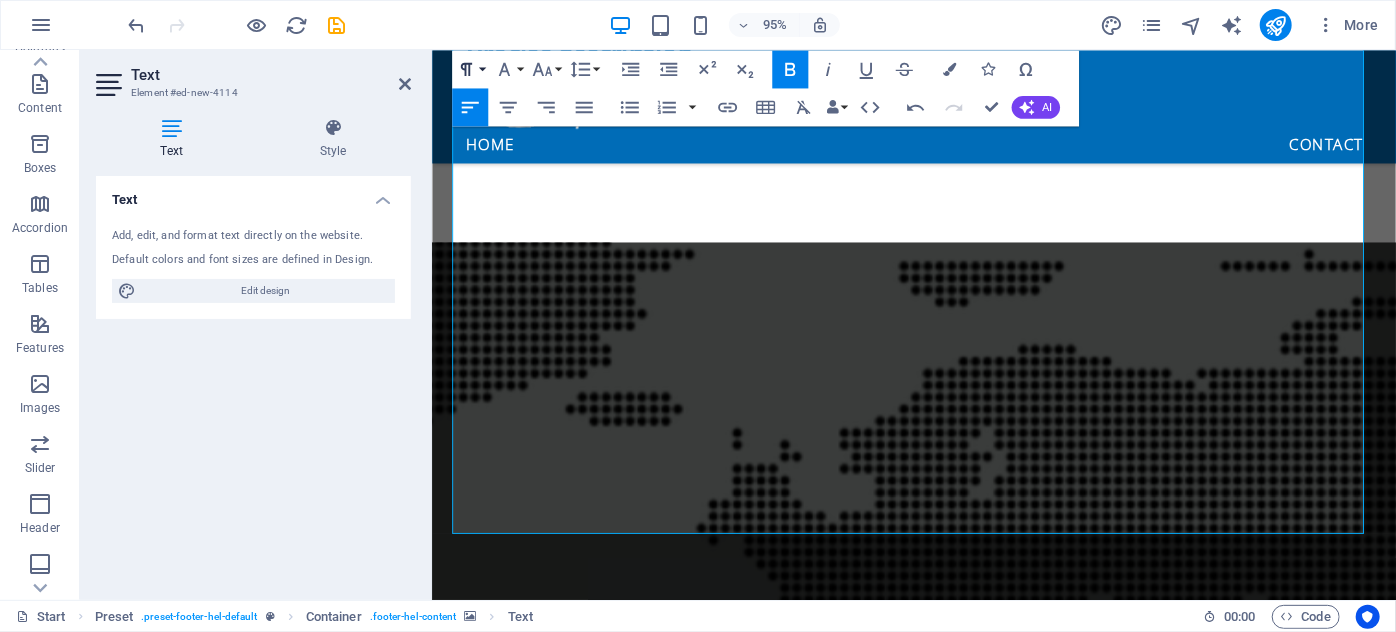 click on "Paragraph Format" at bounding box center [470, 69] 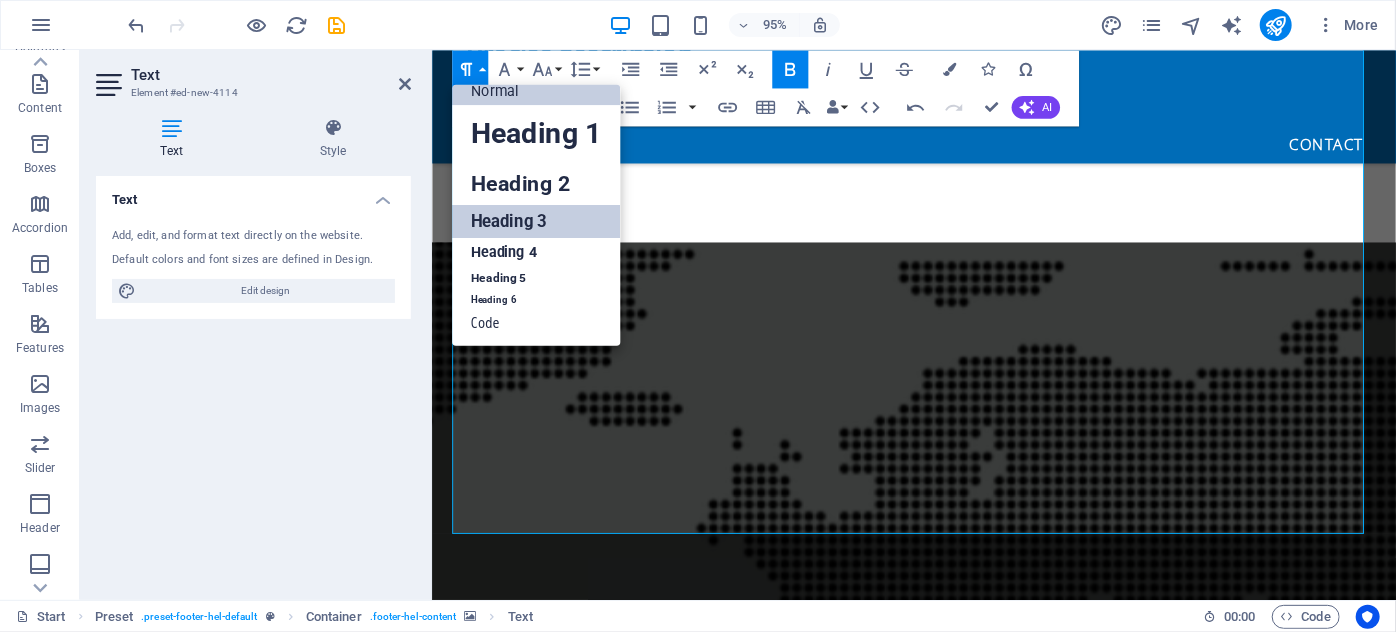 click on "Heading 3" at bounding box center (536, 221) 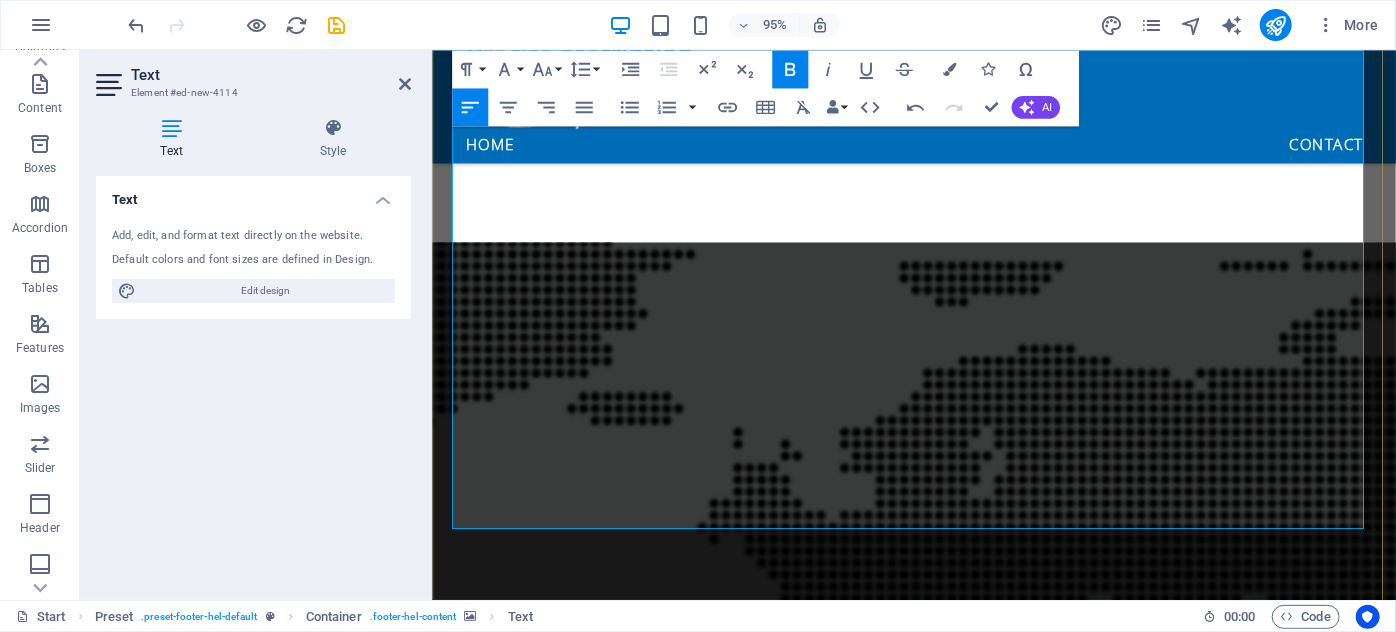 click on "​ Barron, Barron Gorge, Brinsmead, Buchan Point, Caravonica, Clifton Beach, Ellis Beach, Freshwater, Holloways Beach, Kamerunga, Kewarra Beach, Lamb Range, Macalister Range, Machans Beach, Palm Cove, Redlynch. Smithfield, Stratford, Trinity Beach, Trinity Park, Yorkeys Knob Southern Mulgrave area Aloomba, Babinda, Bartle Frere, Bayview Heights, Bellenden Ker, Bentley Park, Bramston Beach, Deeral, East Russell, East Trinity, Edmonton, Eubenangee, Fishery Falls, Fitzroy Island, Glen Boughton, Goldsborough, Gordonvale, Green Hill, Green Island, Kamma, Little Mulgrave, Meringa, Miriwinni, Mount Peter, Mount Sheridan, Ngatjan, Packers Camp, Waugh Pocket, White Rock, Woopen Creek, Wooroonooran, Woree, Wrights Creek Atherton Tablelands Atherton, Mareeba, Herberton, Kairi, Kuranda, Malanda, Millaa Millaa, Tinaroo, Tolga, Yungaburra, Chillagoe, Walkamin, Ravenshoe" at bounding box center (932, 2557) 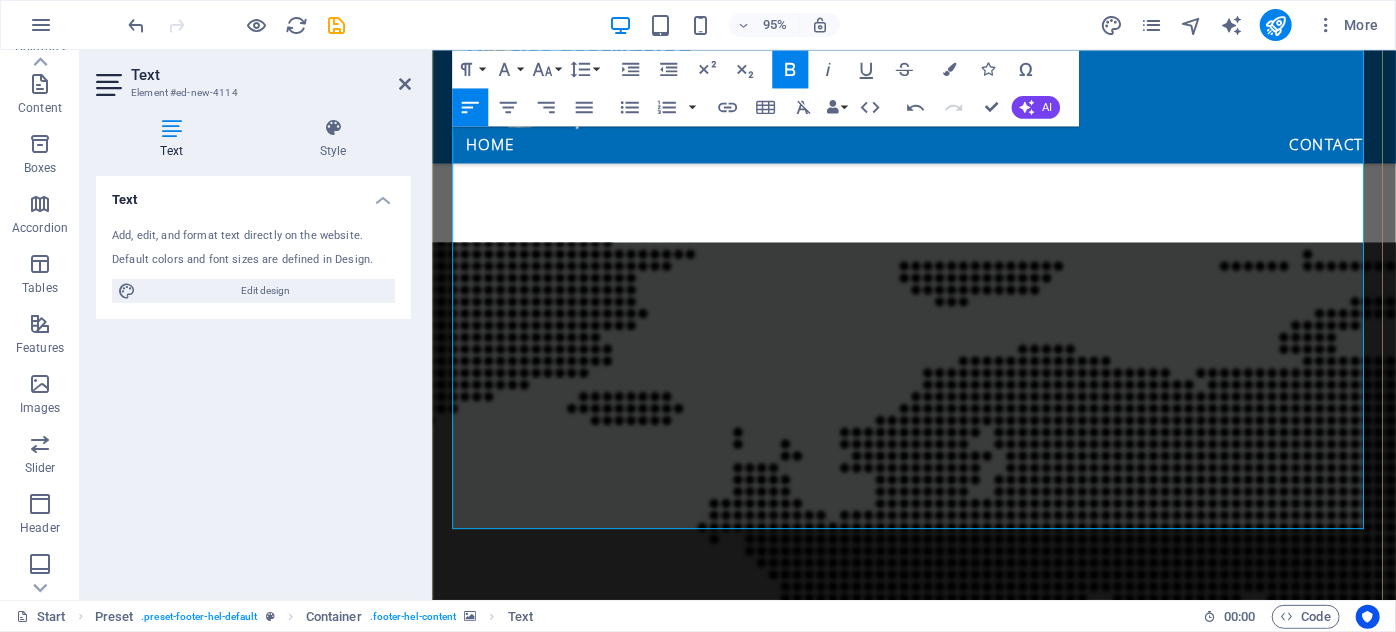 click on "Southern Mulgrave area Aloomba, Babinda, Bartle Frere, Bayview Heights, Bellenden Ker, Bentley Park, Bramston Beach, Deeral, East Russell, East Trinity, Edmonton, Eubenangee, Fishery Falls, Fitzroy Island, Glen Boughton, Goldsborough, Gordonvale, Green Hill, Green Island, Kamma, Little Mulgrave, Meringa, Miriwinni, Mount Peter, Mount Sheridan, Ngatjan, Packers Camp, Waugh Pocket, White Rock, Woopen Creek, Wooroonooran, Woree, Wrights Creek Atherton Tablelands Atherton, Mareeba, Herberton, Kairi, Kuranda, Malanda, Millaa Millaa, Tinaroo, Tolga, Yungaburra, Chillagoe, Walkamin, Ravenshoe" at bounding box center (932, 2593) 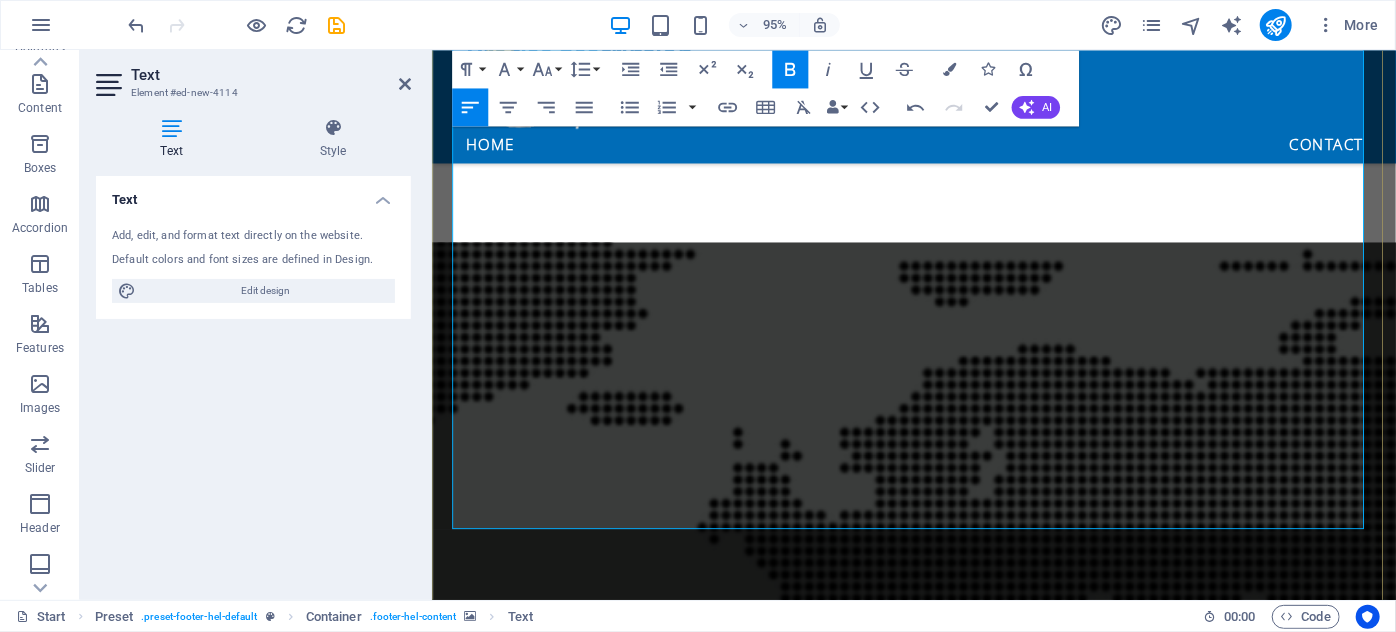 drag, startPoint x: 670, startPoint y: 368, endPoint x: 466, endPoint y: 376, distance: 204.1568 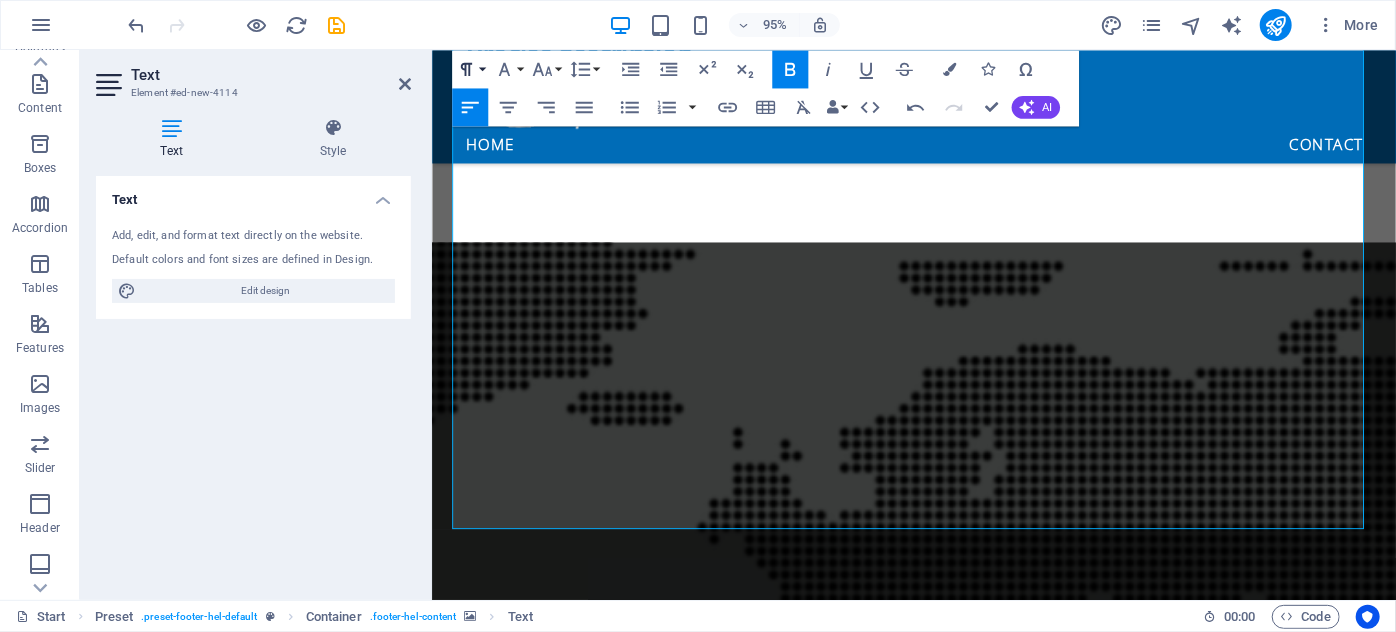 click on "Paragraph Format" at bounding box center [470, 69] 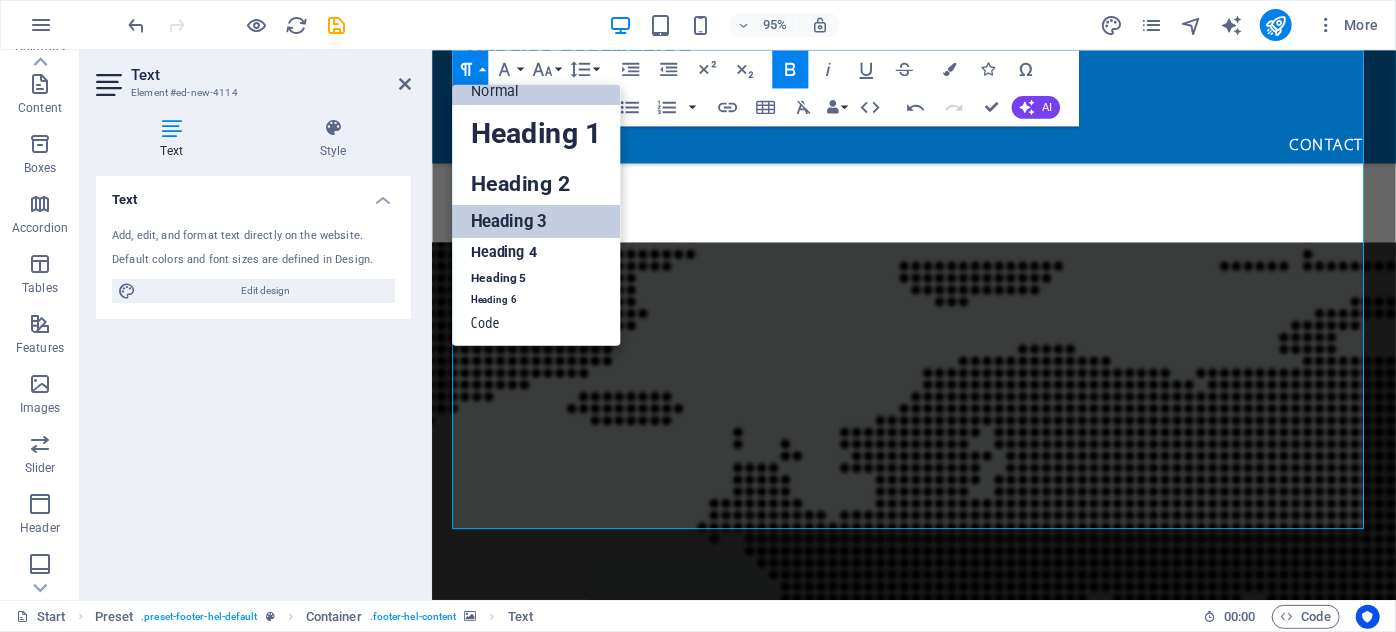 click on "Heading 3" at bounding box center [536, 221] 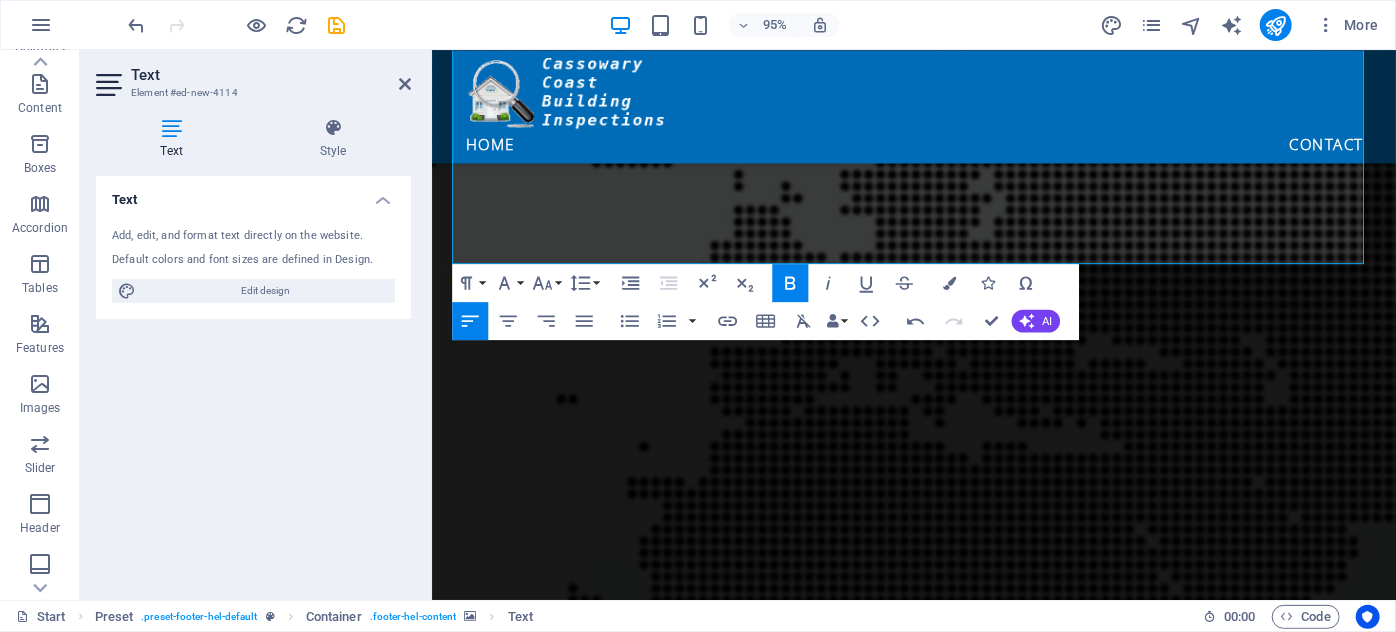 scroll, scrollTop: 2608, scrollLeft: 0, axis: vertical 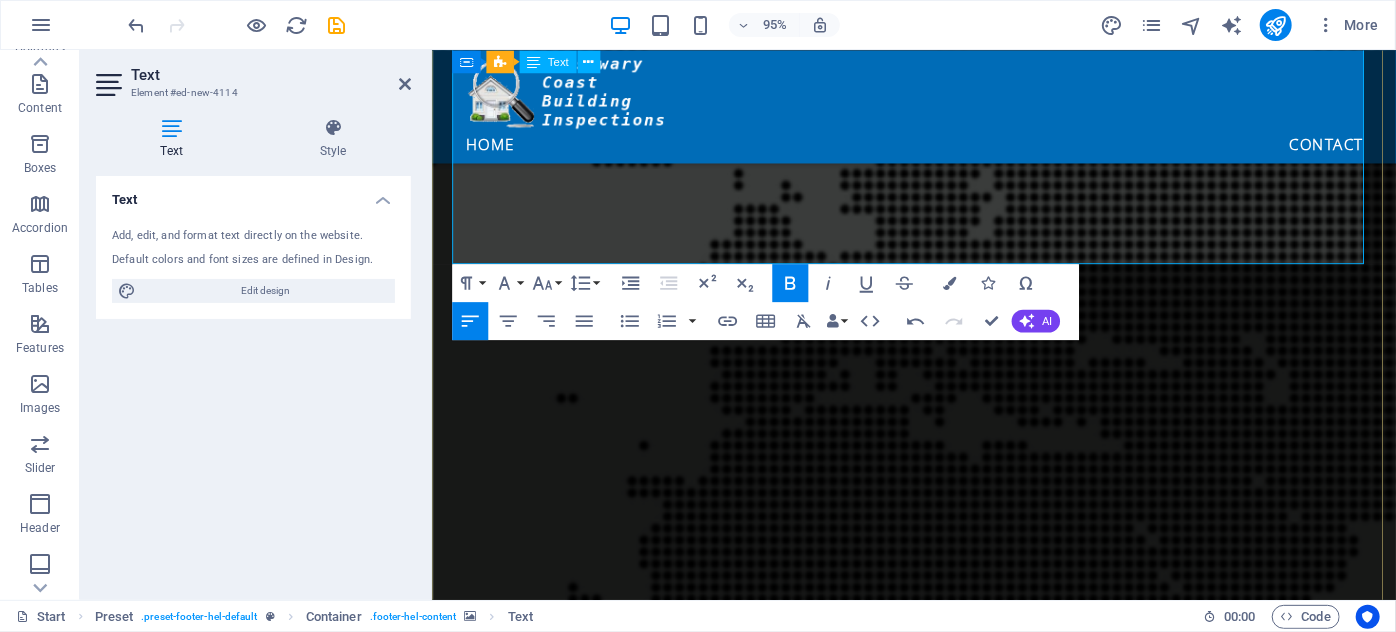 click on "​ Aloomba, Babinda, Bartle Frere, Bayview Heights, Bellenden Ker, Bentley Park, Bramston Beach, Deeral, East Russell, East Trinity, Edmonton, Eubenangee, Fishery Falls, Fitzroy Island, Glen Boughton, Goldsborough, Gordonvale, Green Hill, Green Island, Kamma, Little Mulgrave, Meringa, Miriwinni, Mount Peter, Mount Sheridan, Ngatjan, Packers Camp, Waugh Pocket, White Rock, Woopen Creek, Wooroonooran, Woree, Wrights Creek Atherton Tablelands Atherton, Mareeba, Herberton, Kairi, Kuranda, Malanda, Millaa Millaa, Tinaroo, Tolga, Yungaburra, Chillagoe, Walkamin, Ravenshoe" at bounding box center (932, 2336) 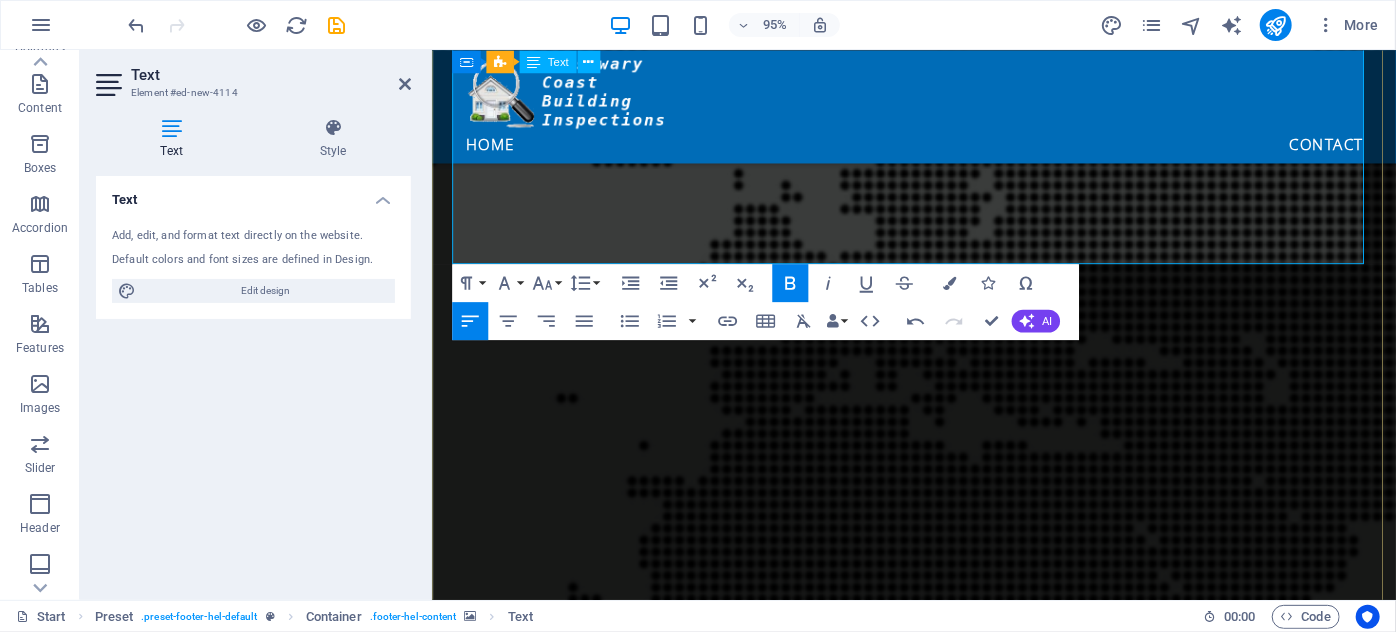click on "Atherton Tablelands Atherton, Mareeba, Herberton, Kairi, Kuranda, Malanda, Millaa Millaa, Tinaroo, Tolga, Yungaburra, Chillagoe, Walkamin, Ravenshoe" at bounding box center (932, 2384) 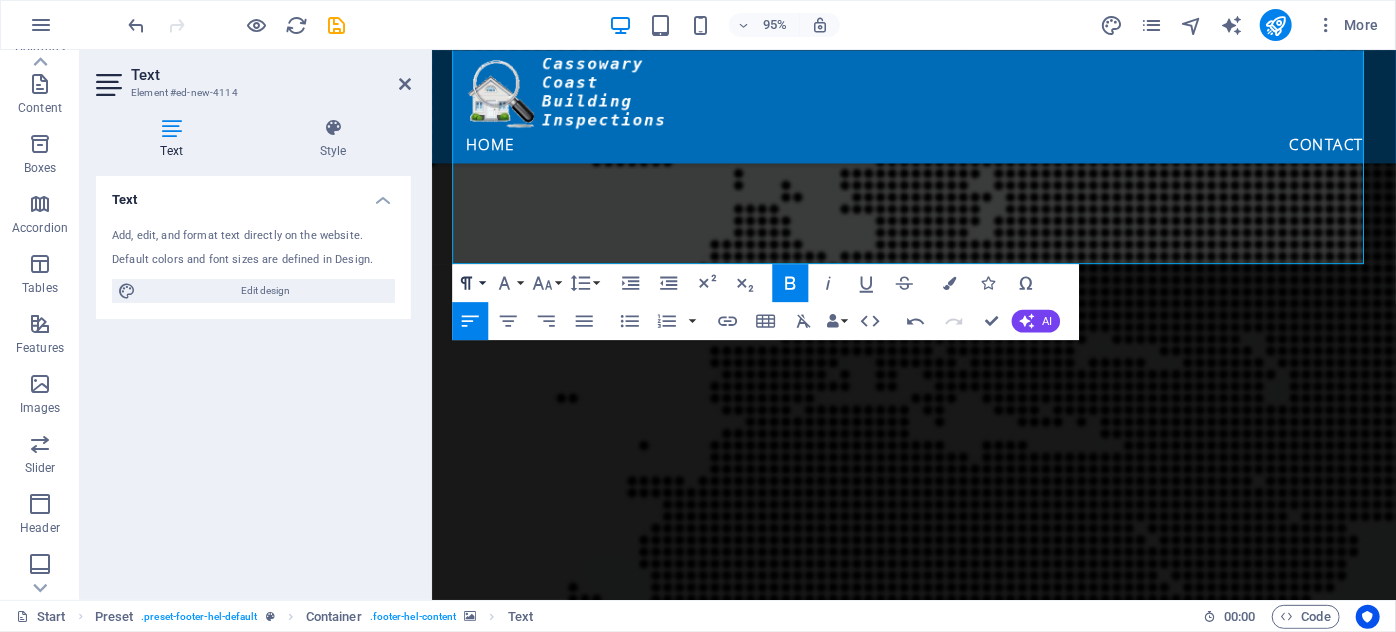 click on "Paragraph Format" at bounding box center (470, 283) 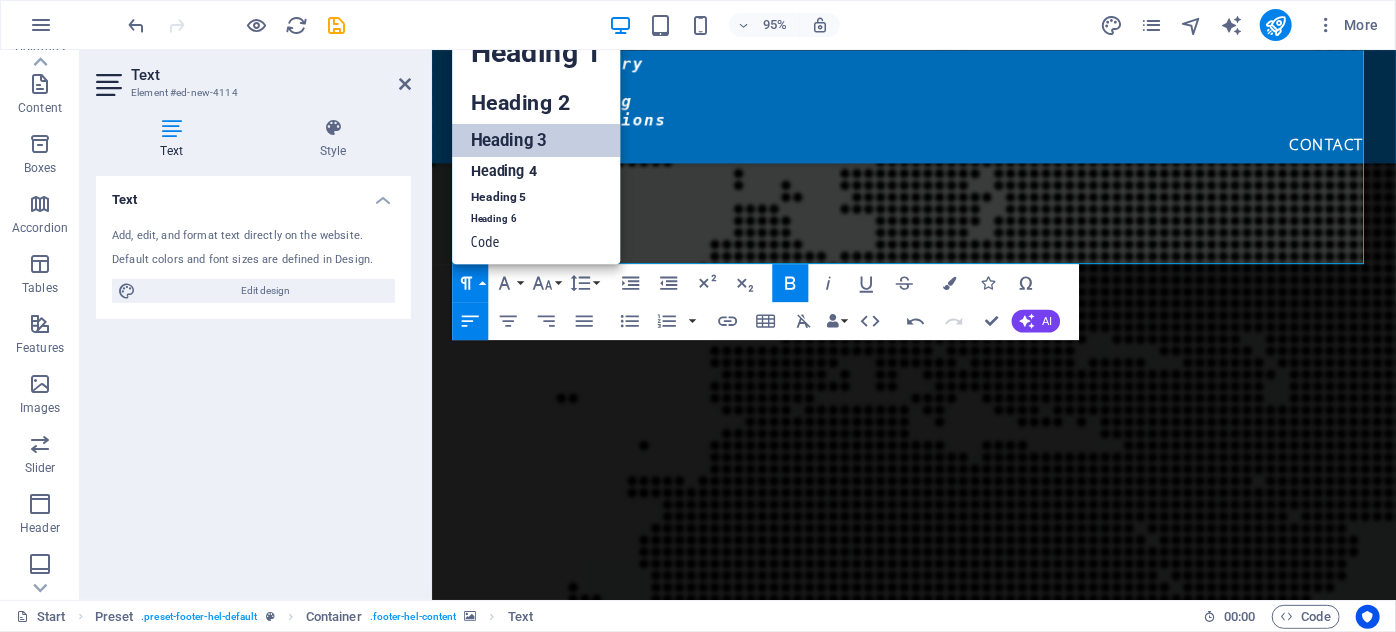 click on "Heading 3" at bounding box center [536, 139] 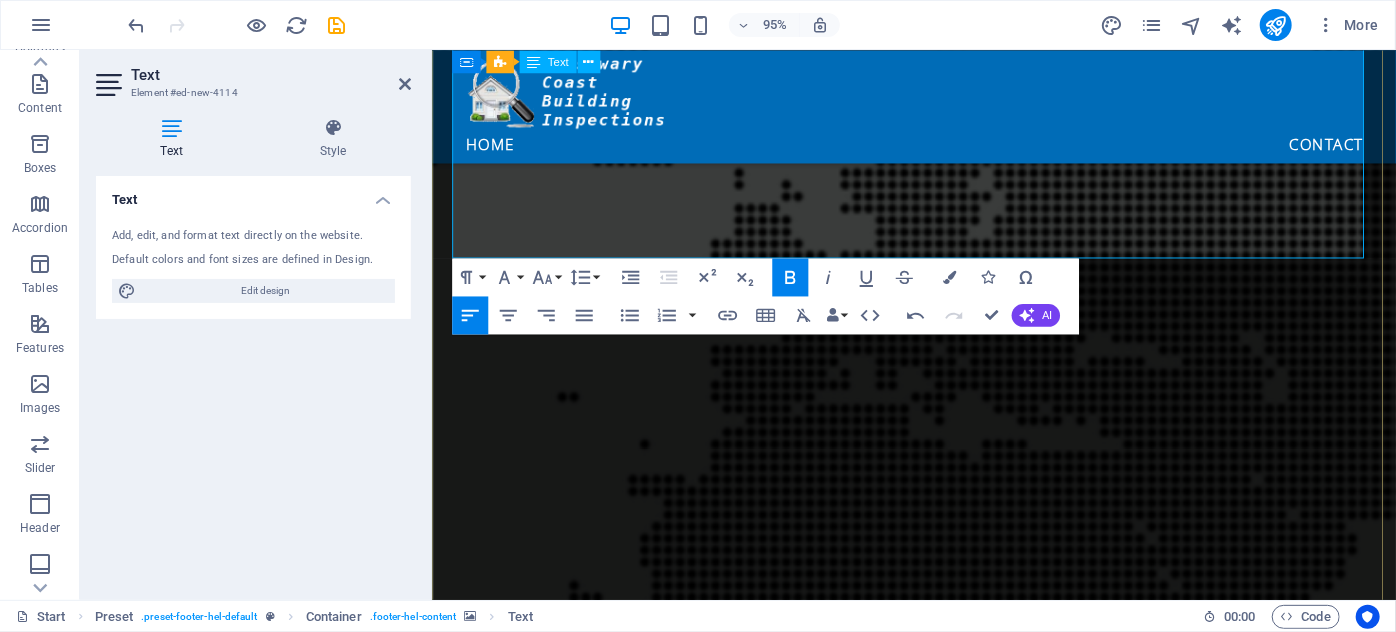 click on "Atherton Tablelands" at bounding box center (919, 2365) 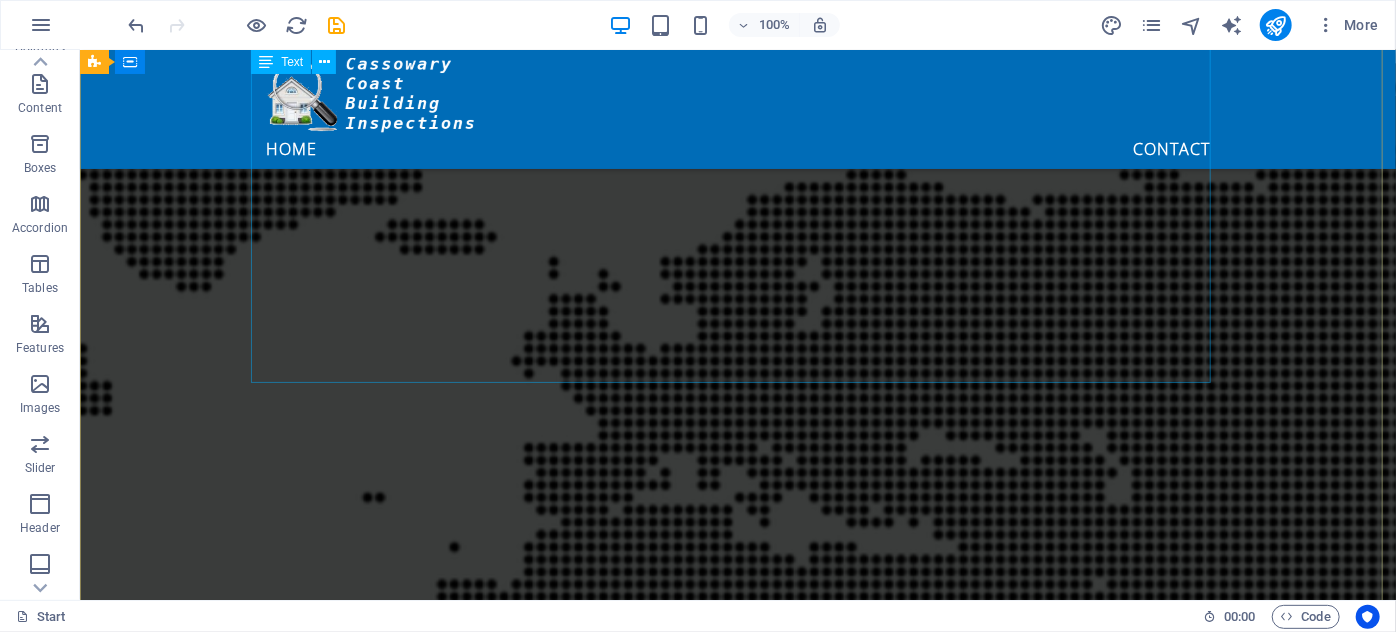 scroll, scrollTop: 2465, scrollLeft: 0, axis: vertical 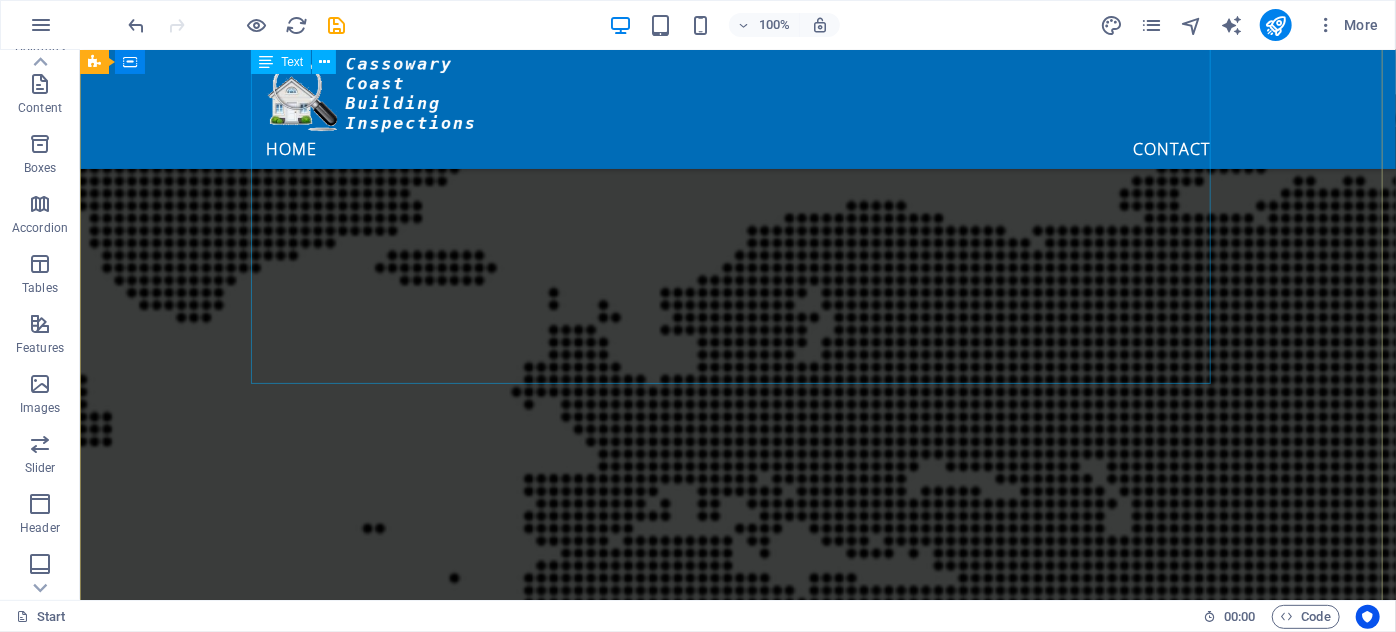 click on "Cassowary Coast Regional Council Shire of Hinchinbrook Abergowrie, Bambaroo, Bemerside, Blackrock, Braemeadows, Cordelia, Forrest Beach, Gairloch, Garrawalt, Halifax, Hawkins Creek, Helens Hill, Hinchinbrook, Ingham, Lannercost Extension, Long Pocket, Lucinda, Macknade, Mount Fox, Stone River, Taylors Beach, Toobanna, Trebonne, Victoria Plantation, Yuruga Cairns Regional Council Aeroglen, Bungalow, Cairns City, Cairns North, Earlville, Edge Hill, Kanimbla Manoora, Manunda, Mooroobool, Parramatta Park, Portsmith, Westcourt, Whitfield Northern Mulgrave area Barron, Barron Gorge, Brinsmead, Buchan Point, Caravonica, Clifton Beach, Ellis Beach, Freshwater, Holloways Beach, Kamerunga, Kewarra Beach, Lamb Range, Macalister Range, Machans Beach, Palm Cove, Redlynch. Smithfield, Stratford, Trinity Beach, Trinity Park, Yorkeys Knob Southern Mulgrave area Atherton Tablelands Atherton, Mareeba, Herberton, Kairi, Kuranda, Malanda, Millaa Millaa, Tinaroo, Tolga, Yungaburra, Chillagoe, Walkamin, Ravenshoe" at bounding box center (567, 2151) 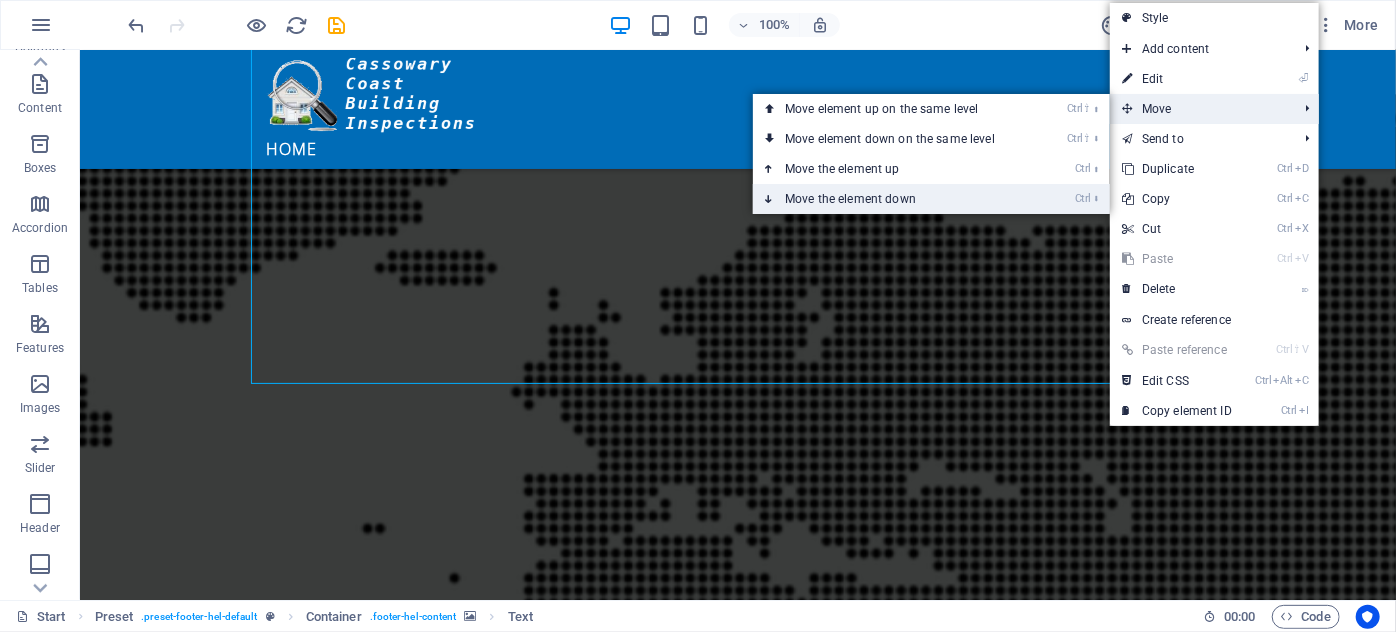 click on "Ctrl ⬇  Move the element down" at bounding box center (894, 199) 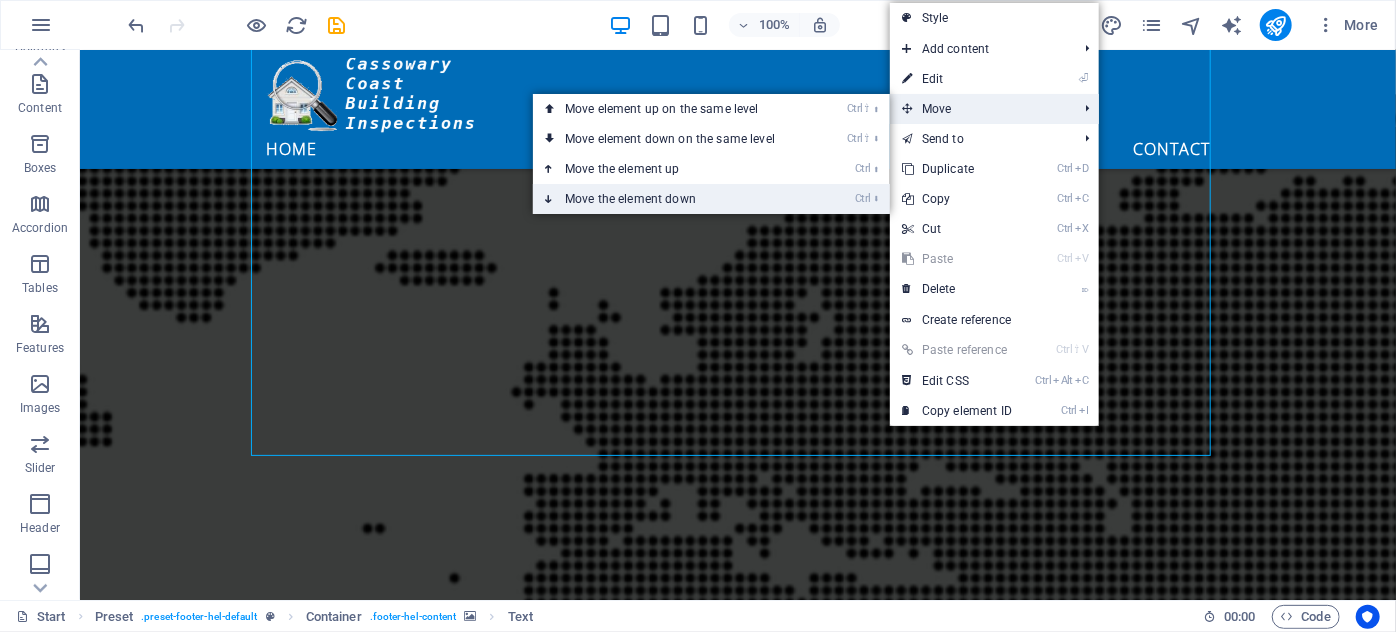 click on "Ctrl ⬇  Move the element down" at bounding box center [674, 199] 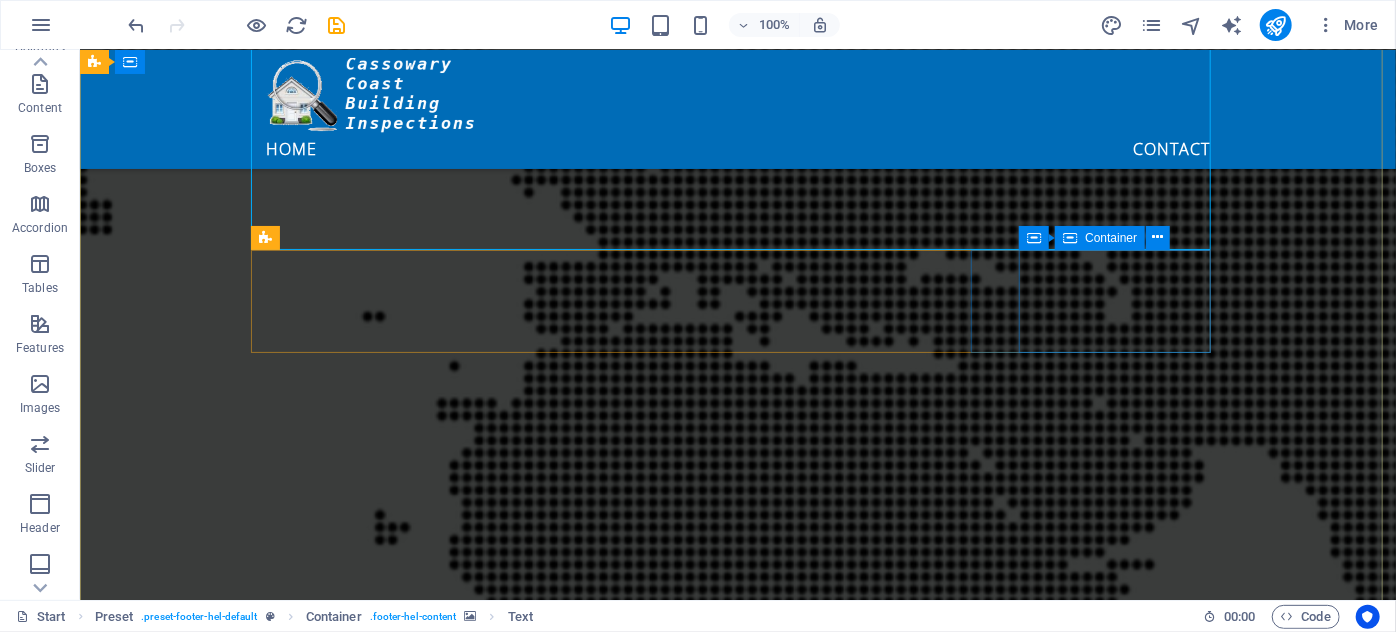 scroll, scrollTop: 2738, scrollLeft: 0, axis: vertical 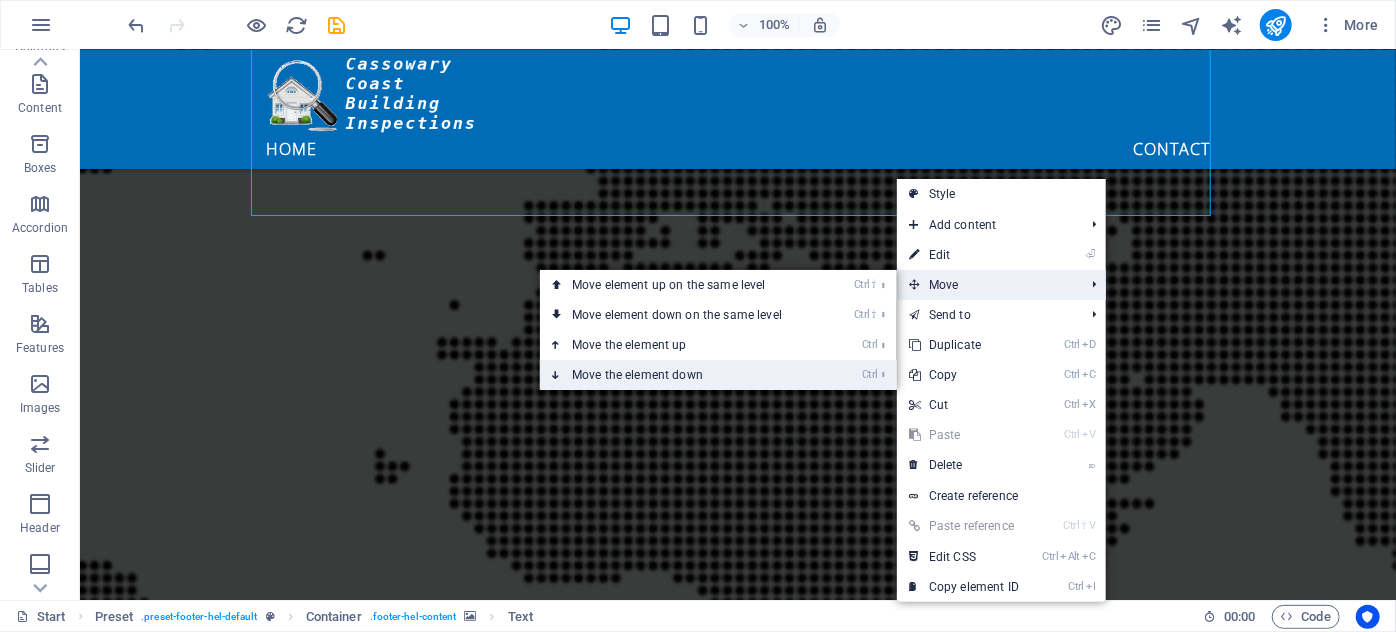 click on "Ctrl ⬇  Move the element down" at bounding box center [681, 375] 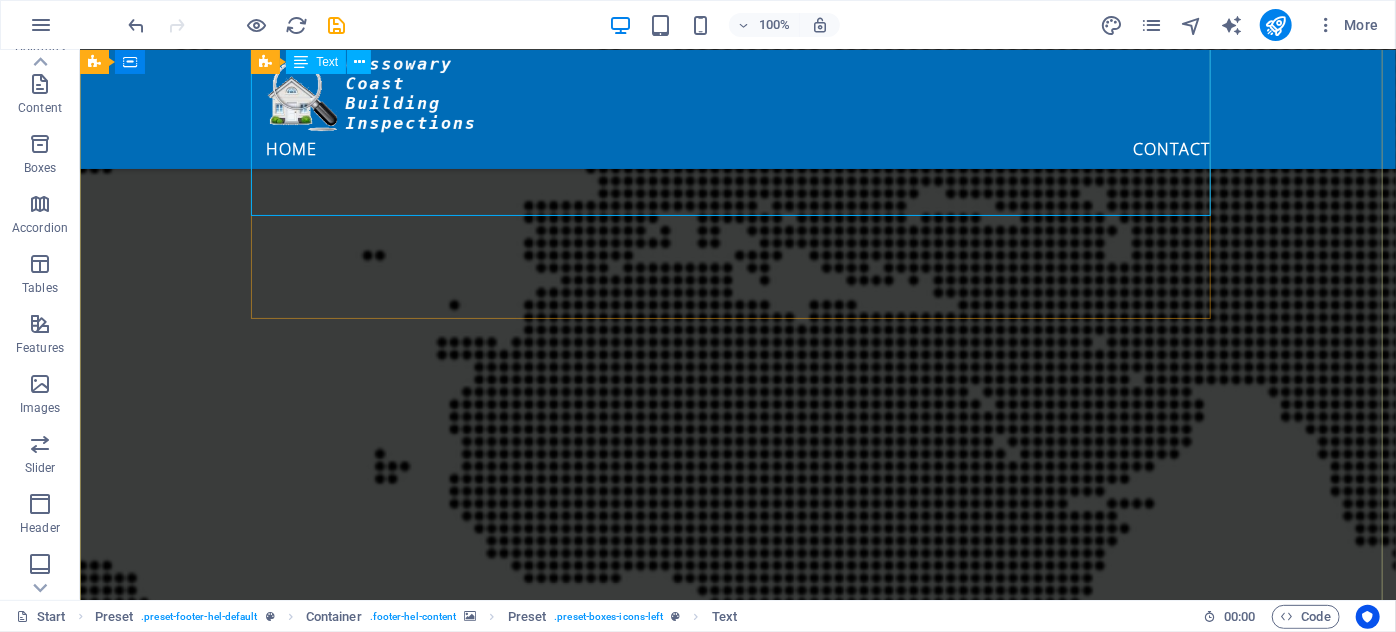 click on "Cassowary Coast Regional Council Shire of Hinchinbrook Abergowrie, Bambaroo, Bemerside, Blackrock, Braemeadows, Cordelia, Forrest Beach, Gairloch, Garrawalt, Halifax, Hawkins Creek, Helens Hill, Hinchinbrook, Ingham, Lannercost Extension, Long Pocket, Lucinda, Macknade, Mount Fox, Stone River, Taylors Beach, Toobanna, Trebonne, Victoria Plantation, Yuruga Cairns Regional Council Aeroglen, Bungalow, Cairns City, Cairns North, Earlville, Edge Hill, Kanimbla Manoora, Manunda, Mooroobool, Parramatta Park, Portsmith, Westcourt, Whitfield Northern Mulgrave area Barron, Barron Gorge, Brinsmead, Buchan Point, Caravonica, Clifton Beach, Ellis Beach, Freshwater, Holloways Beach, Kamerunga, Kewarra Beach, Lamb Range, Macalister Range, Machans Beach, Palm Cove, Redlynch. Smithfield, Stratford, Trinity Beach, Trinity Park, Yorkeys Knob Southern Mulgrave area Atherton Tablelands Atherton, Mareeba, Herberton, Kairi, Kuranda, Malanda, Millaa Millaa, Tinaroo, Tolga, Yungaburra, Chillagoe, Walkamin, Ravenshoe" at bounding box center (567, 1983) 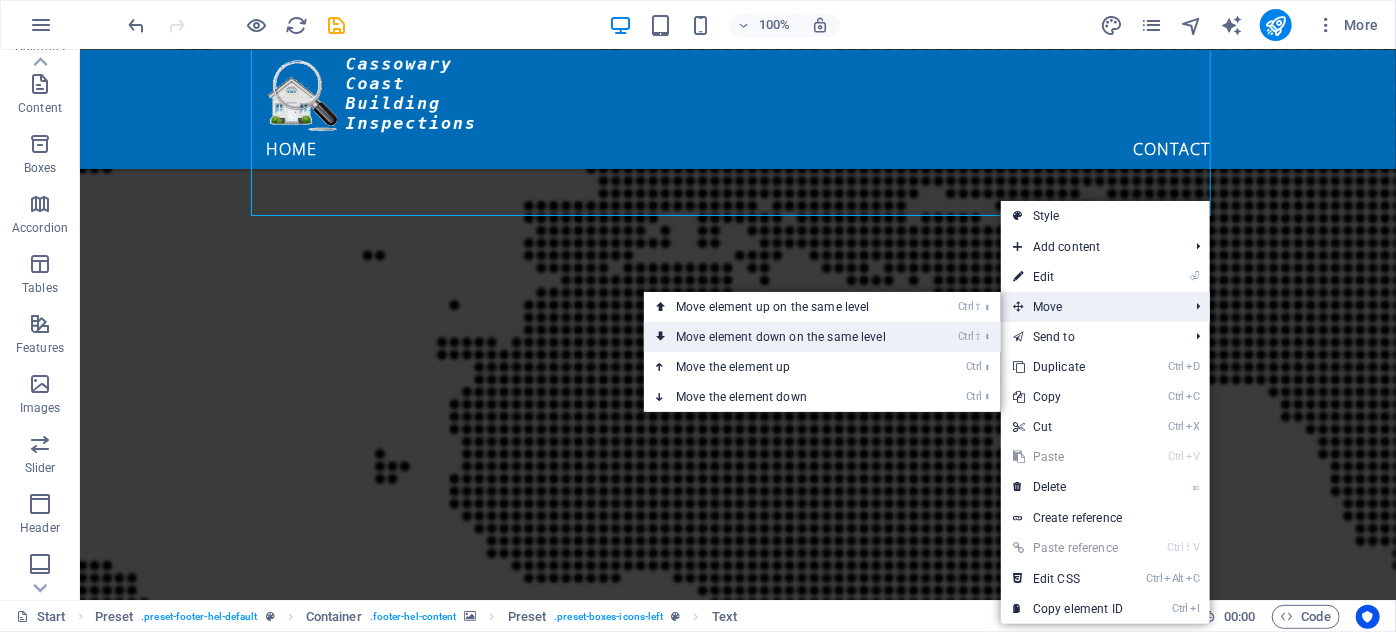click on "Ctrl ⇧ ⬇  Move element down on the same level" at bounding box center (785, 337) 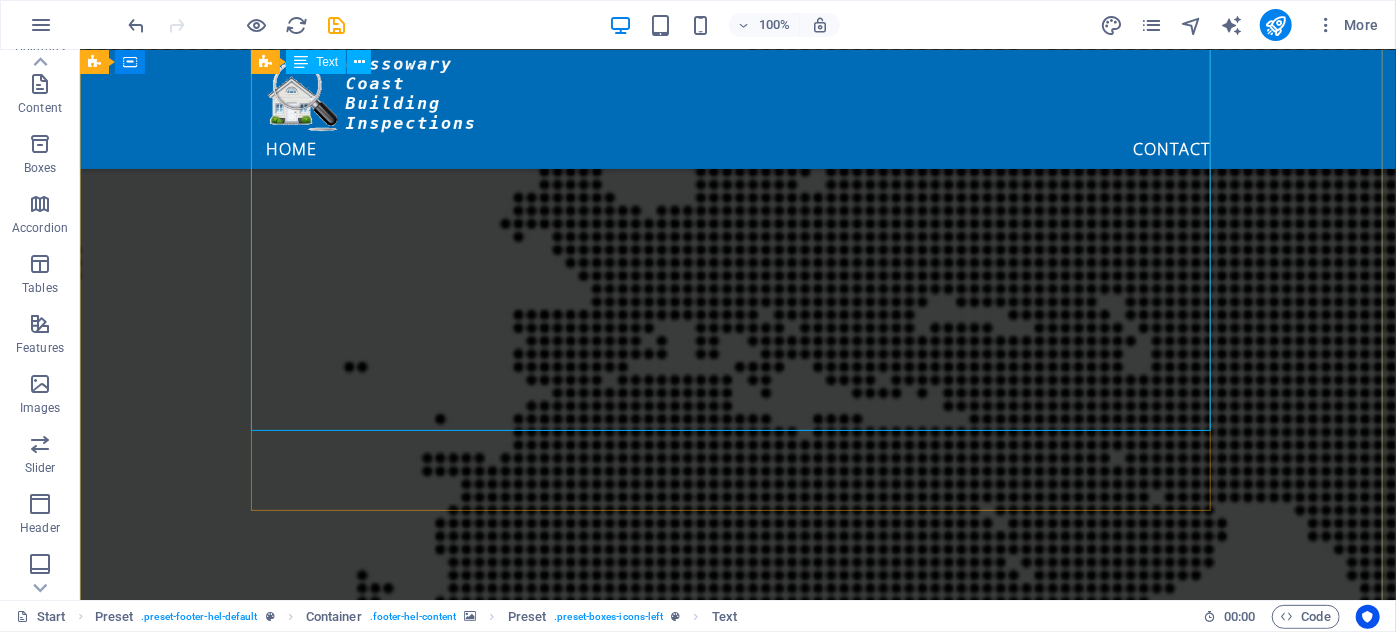 scroll, scrollTop: 2556, scrollLeft: 0, axis: vertical 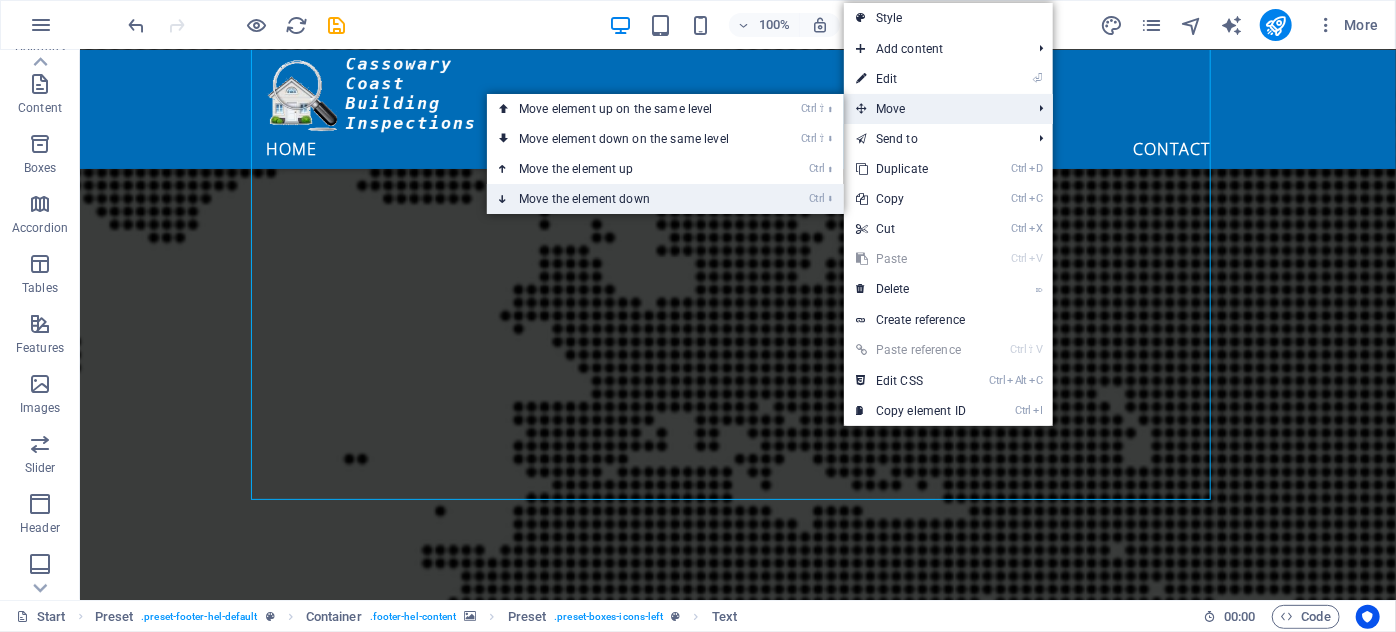 click on "Ctrl ⬇  Move the element down" at bounding box center [628, 199] 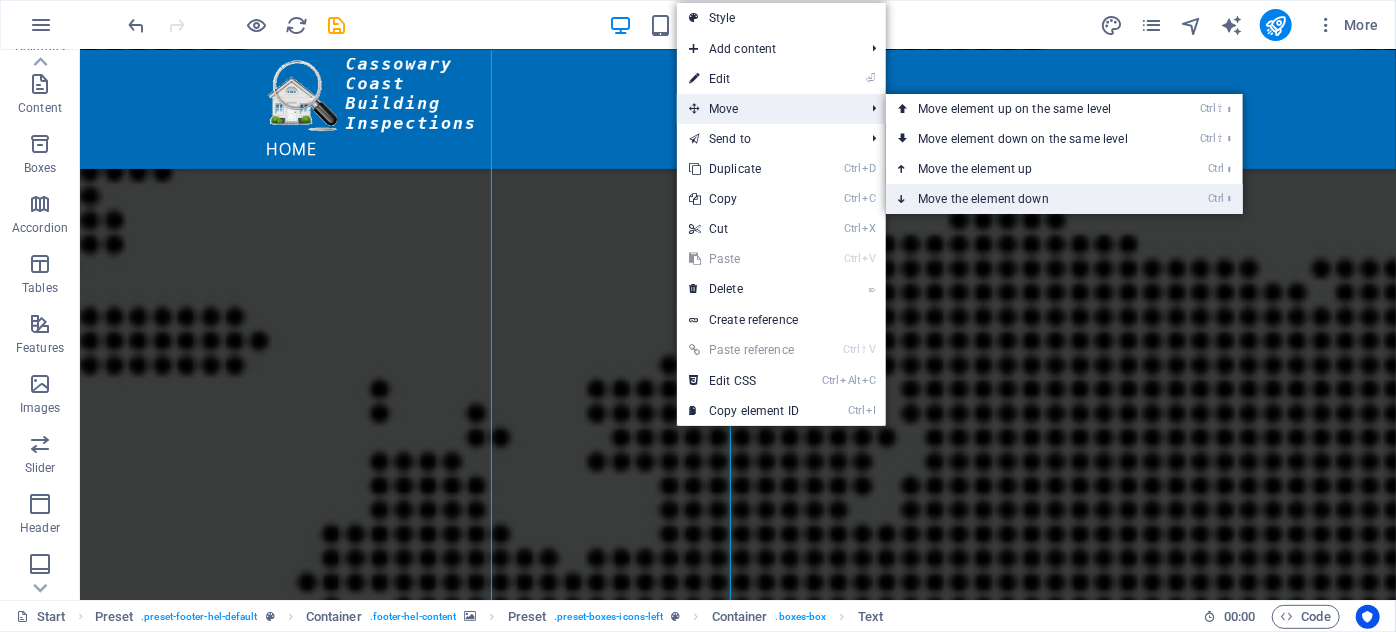 click on "Ctrl ⬇  Move the element down" at bounding box center [1027, 199] 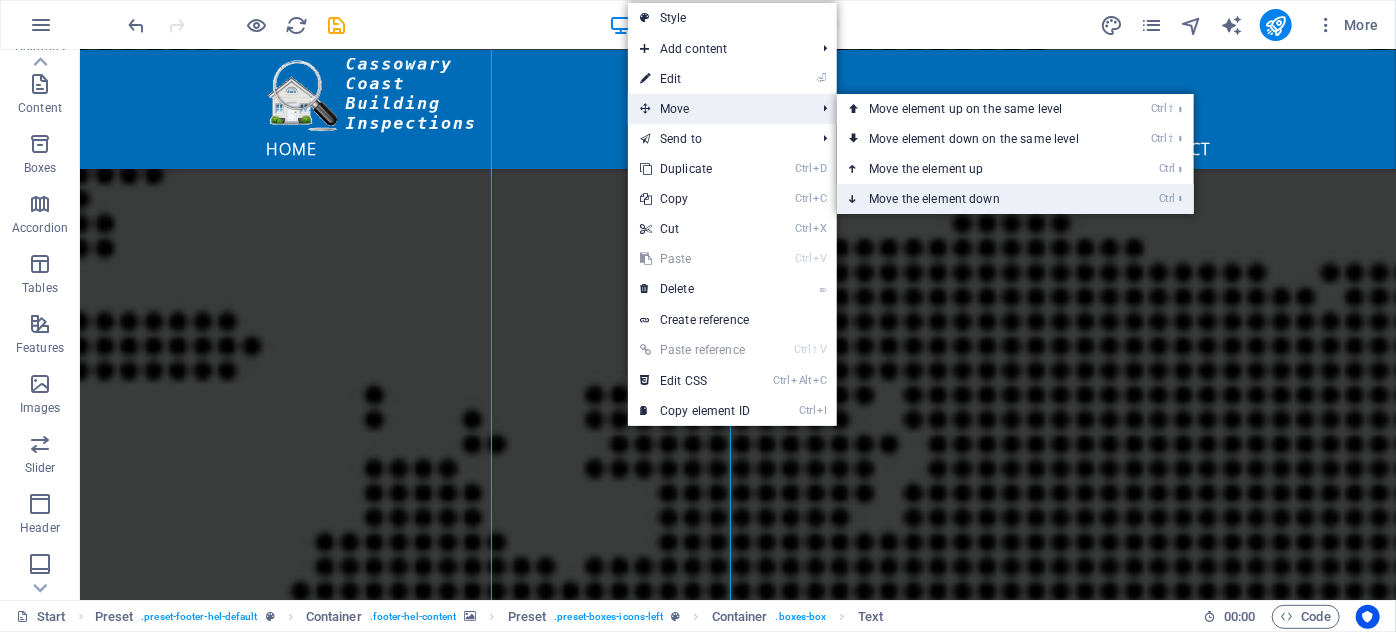 click on "Ctrl ⬇  Move the element down" at bounding box center (978, 199) 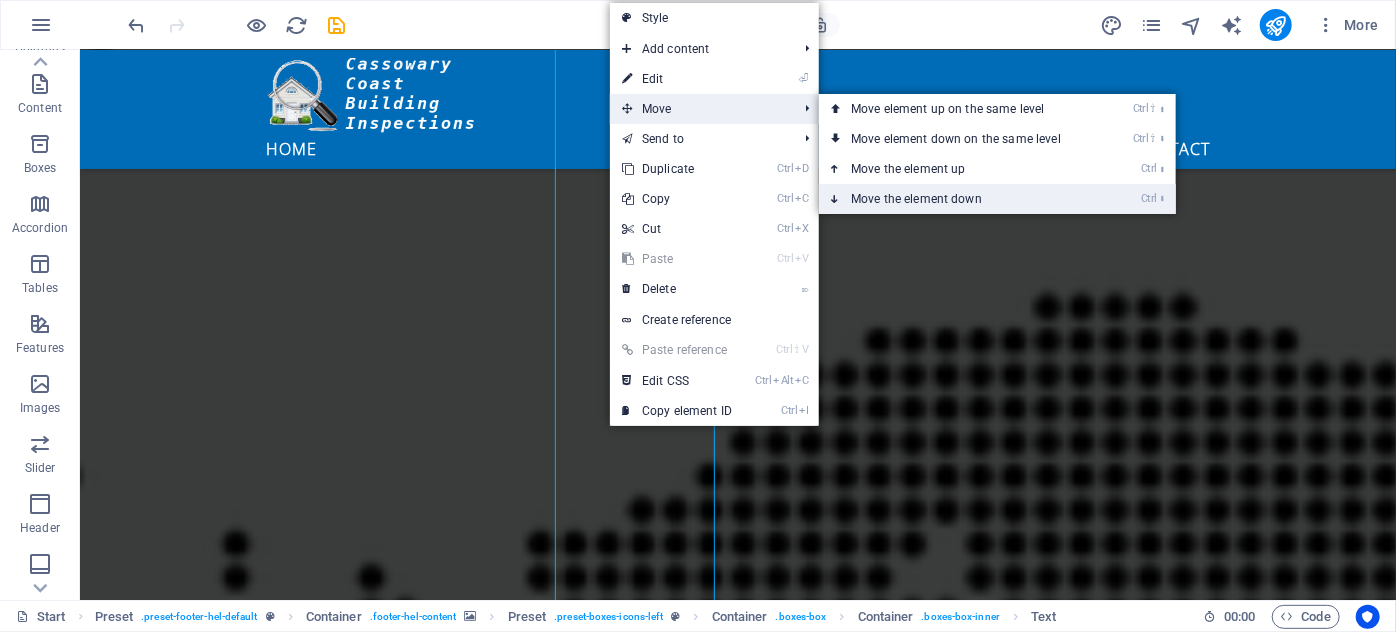 click on "Ctrl ⬇  Move the element down" at bounding box center (960, 199) 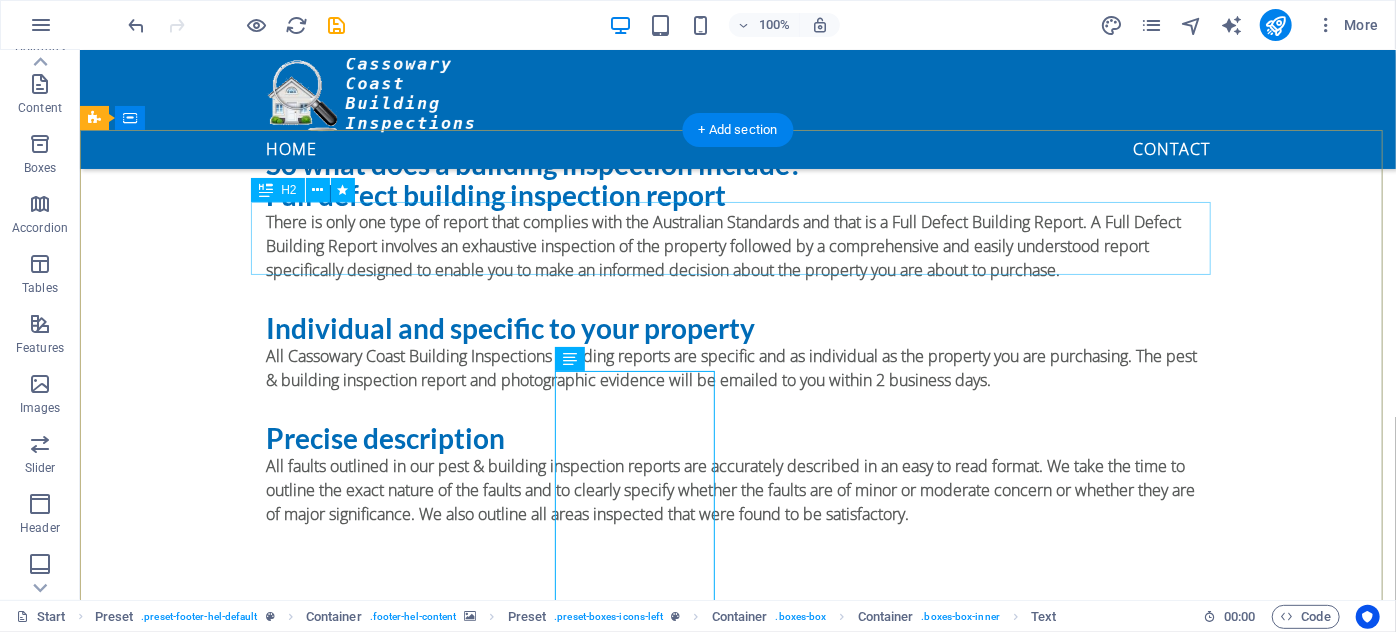 scroll, scrollTop: 1829, scrollLeft: 0, axis: vertical 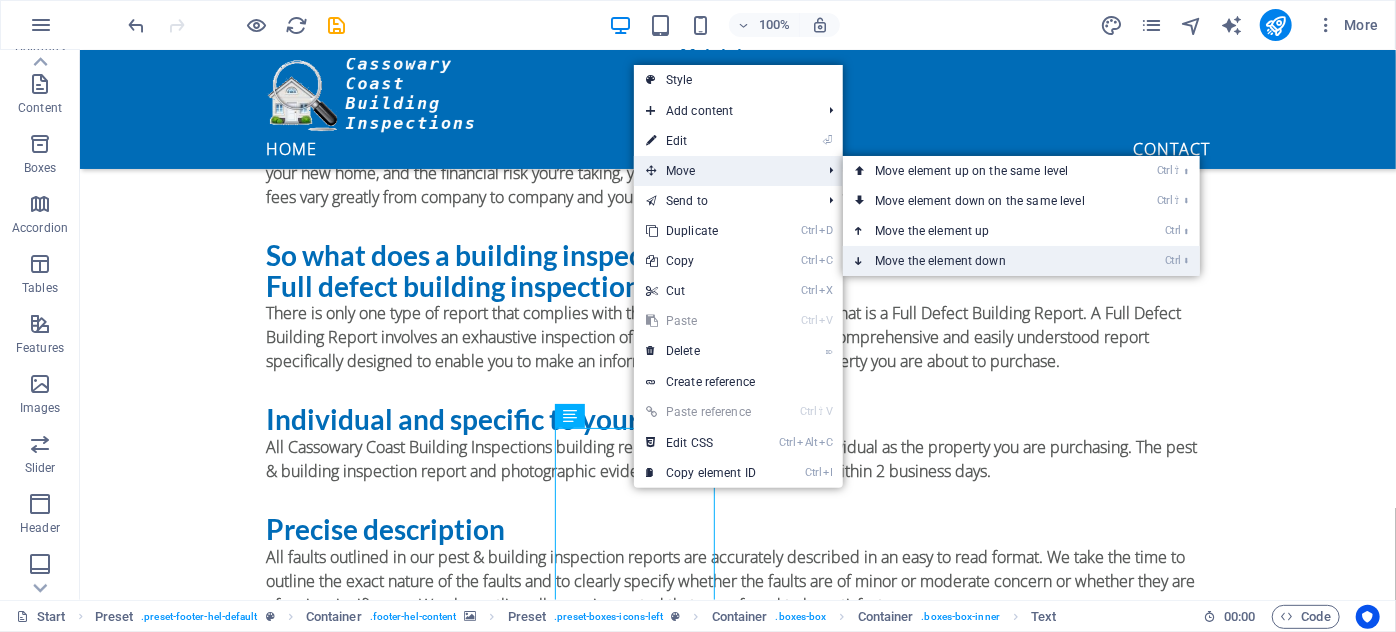 drag, startPoint x: 965, startPoint y: 261, endPoint x: 885, endPoint y: 211, distance: 94.33981 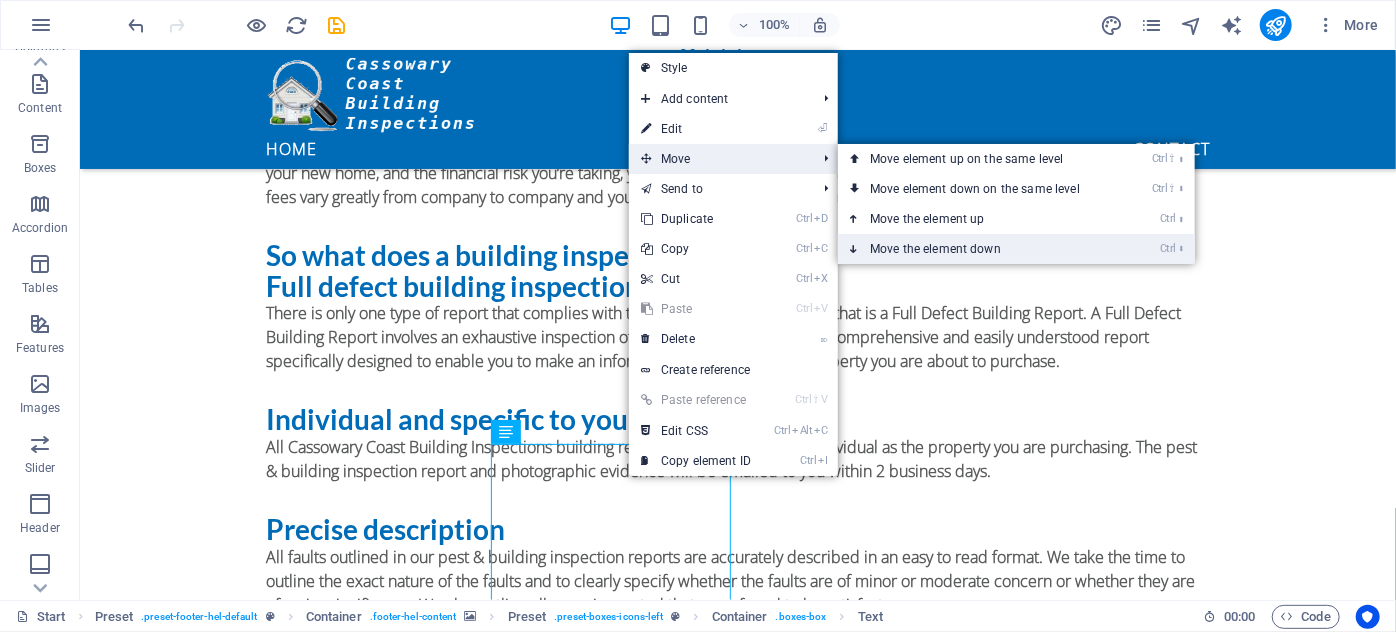 click on "Ctrl ⬇  Move the element down" at bounding box center (979, 249) 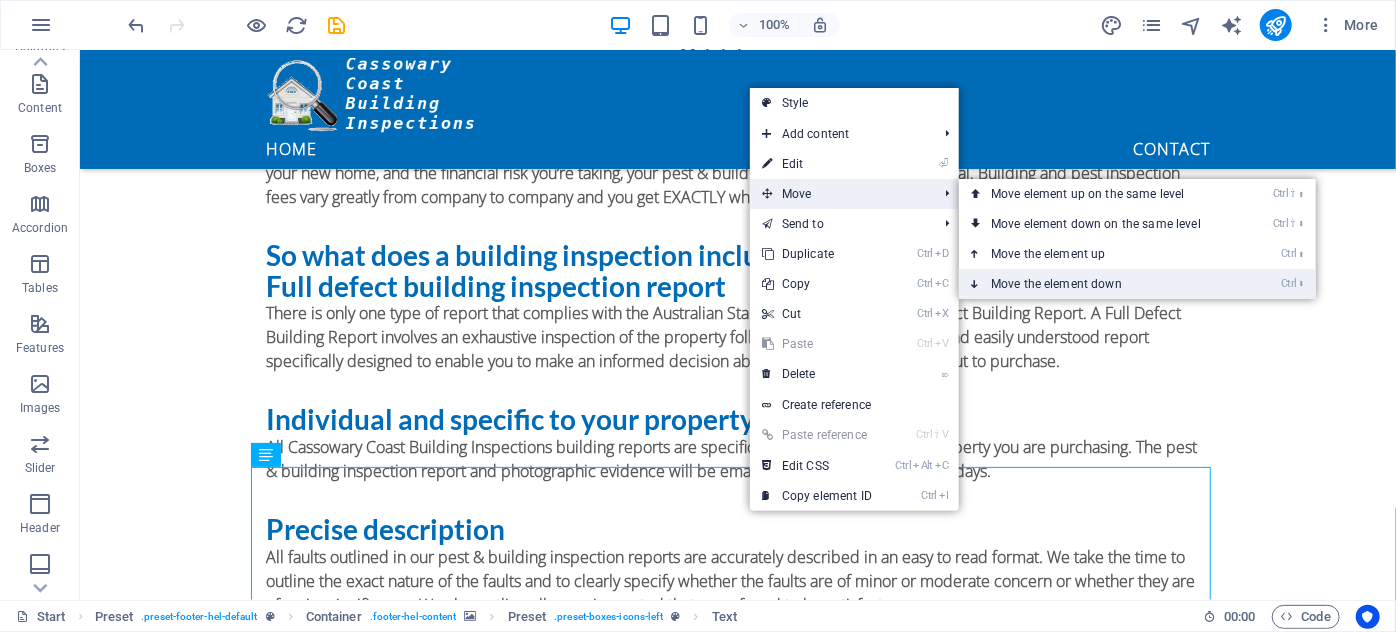 click on "Ctrl ⬇  Move the element down" at bounding box center (1100, 284) 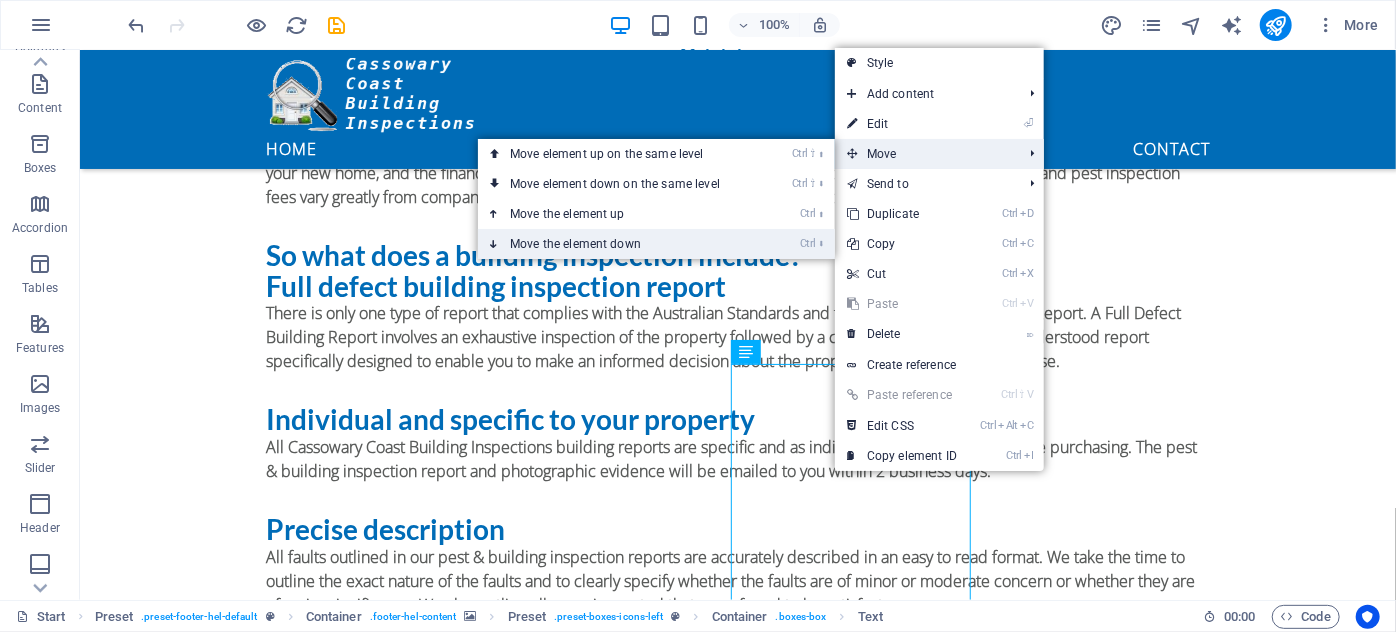 click on "Ctrl ⬇  Move the element down" at bounding box center [619, 244] 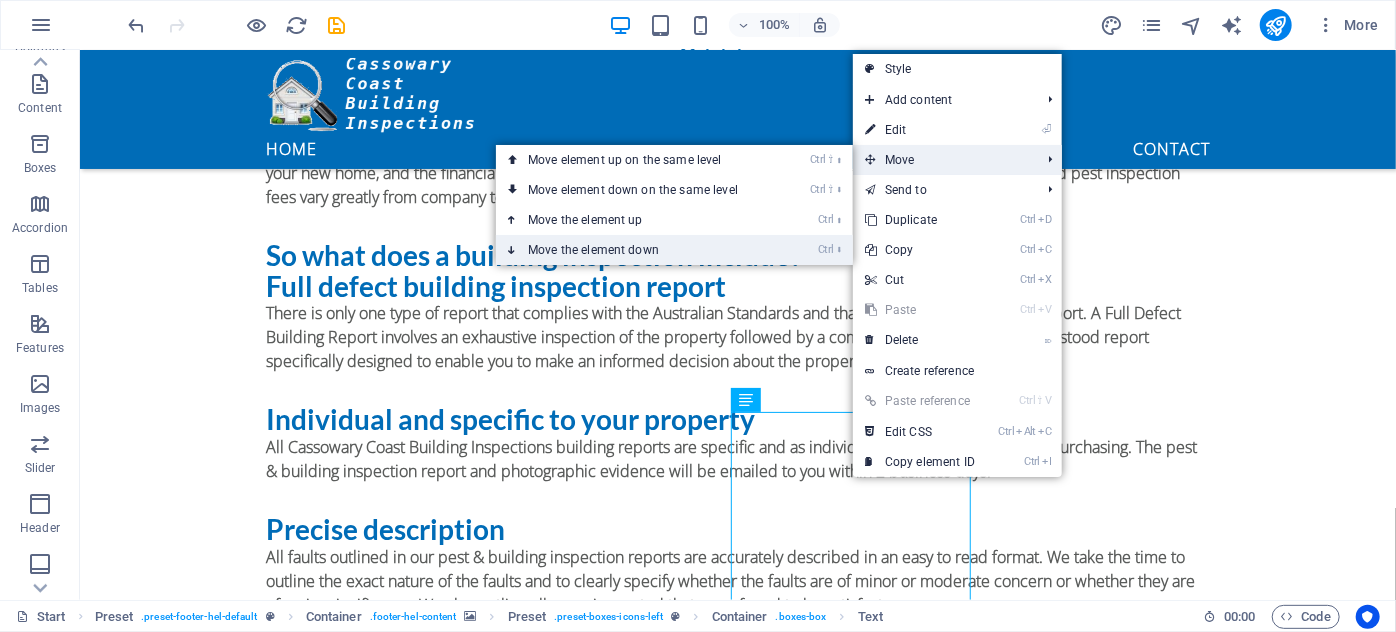 click on "Ctrl ⬇  Move the element down" at bounding box center (637, 250) 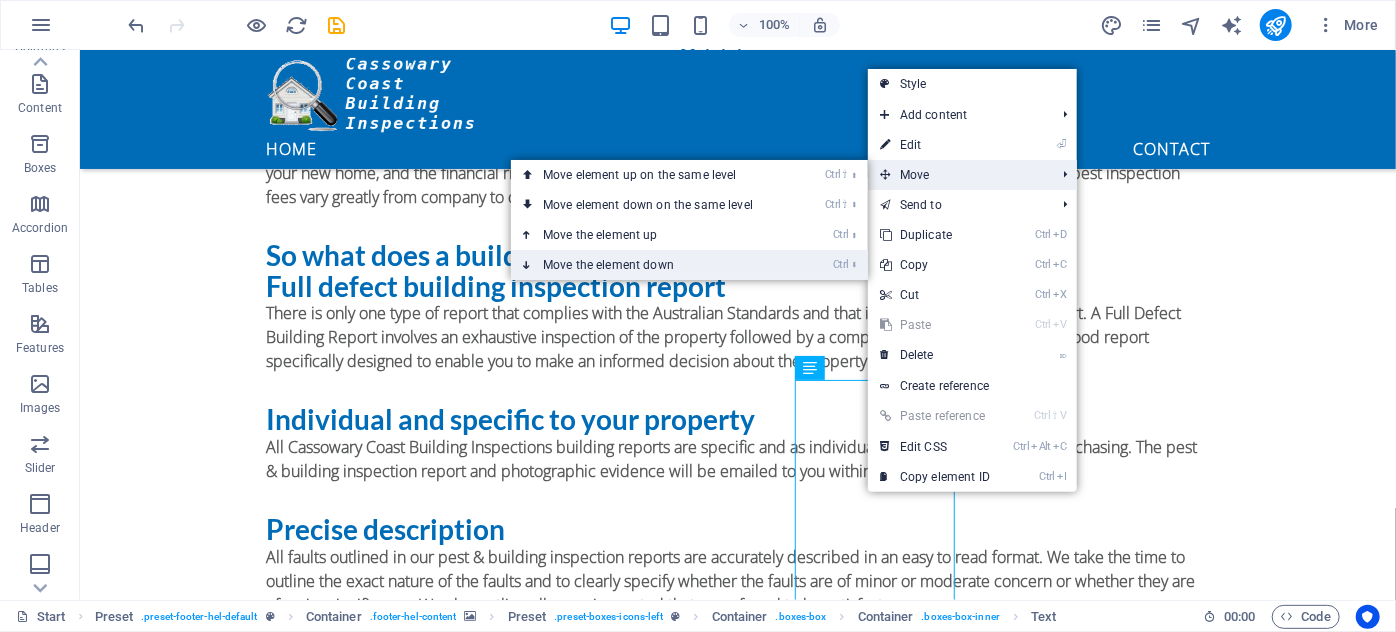 click on "Ctrl ⬇  Move the element down" at bounding box center [652, 265] 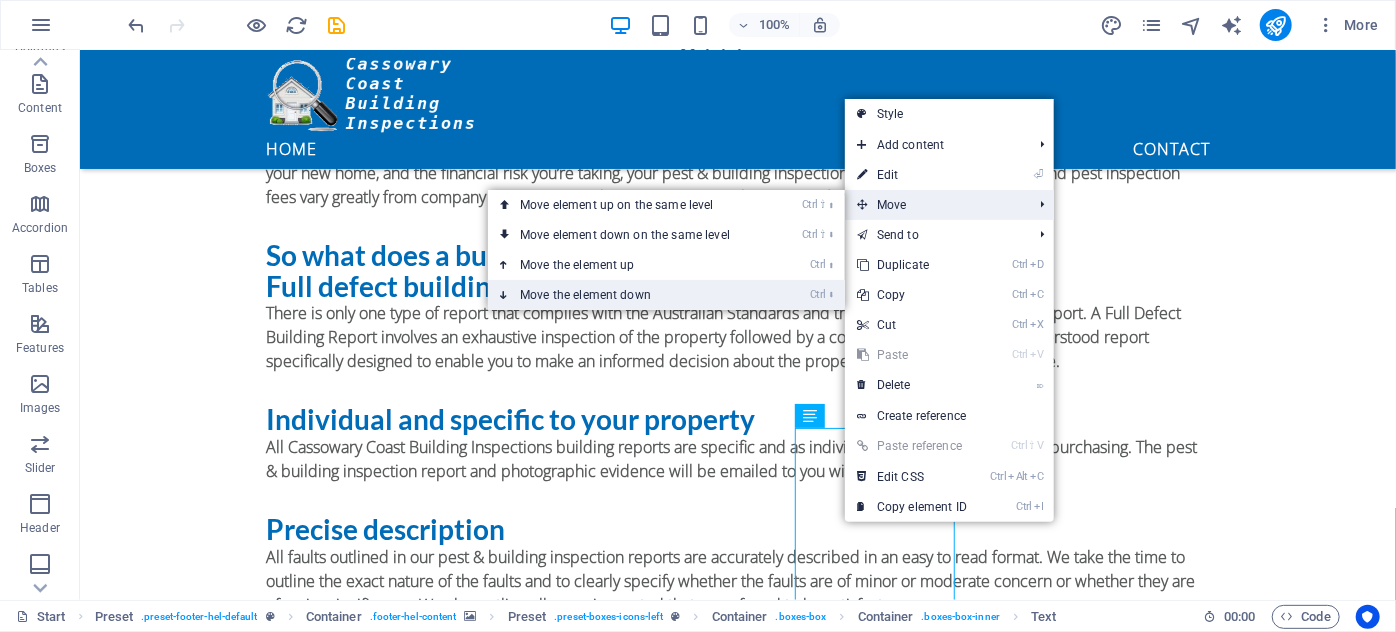click on "Ctrl ⬇  Move the element down" at bounding box center [629, 295] 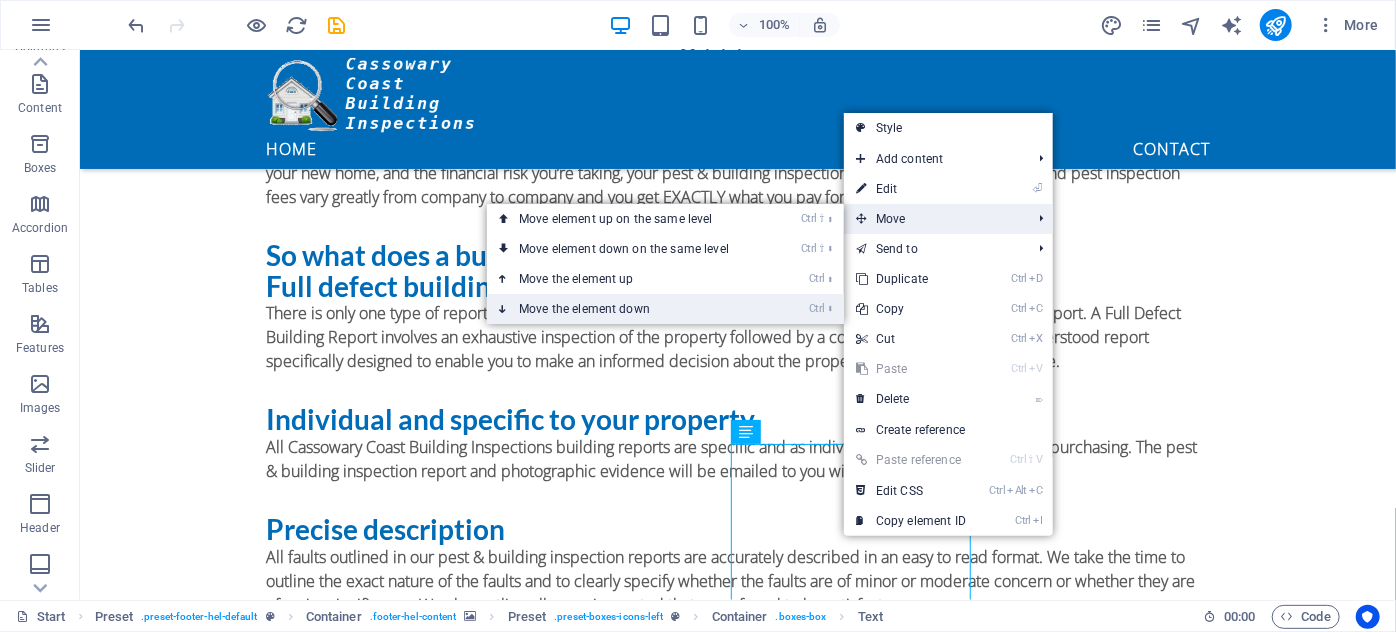 click on "Ctrl ⬇  Move the element down" at bounding box center [628, 309] 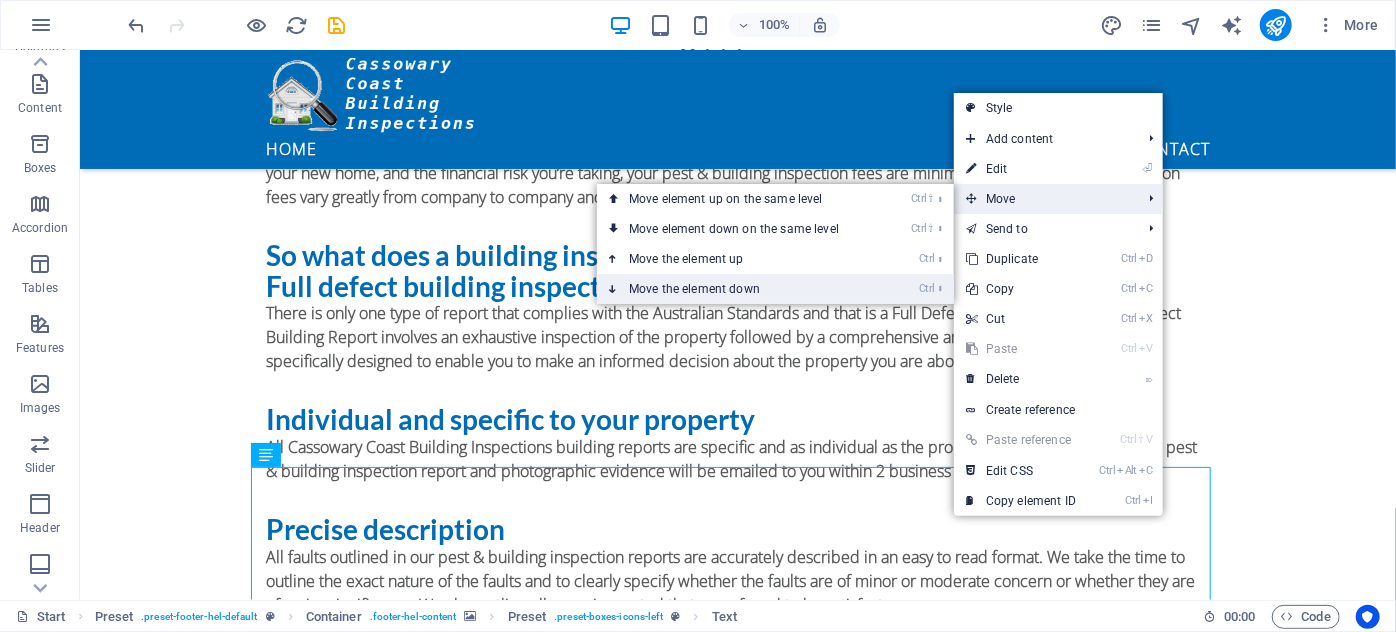 click on "Ctrl ⬇  Move the element down" at bounding box center [738, 289] 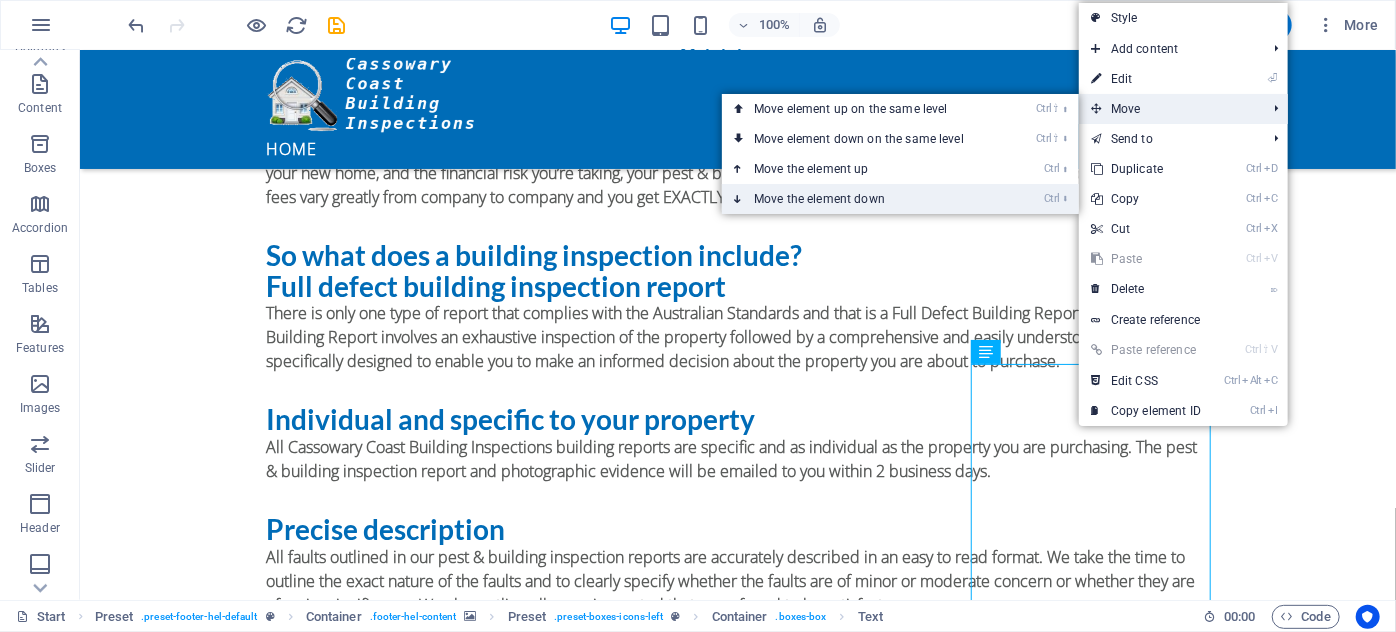 click on "Ctrl ⬇  Move the element down" at bounding box center [863, 199] 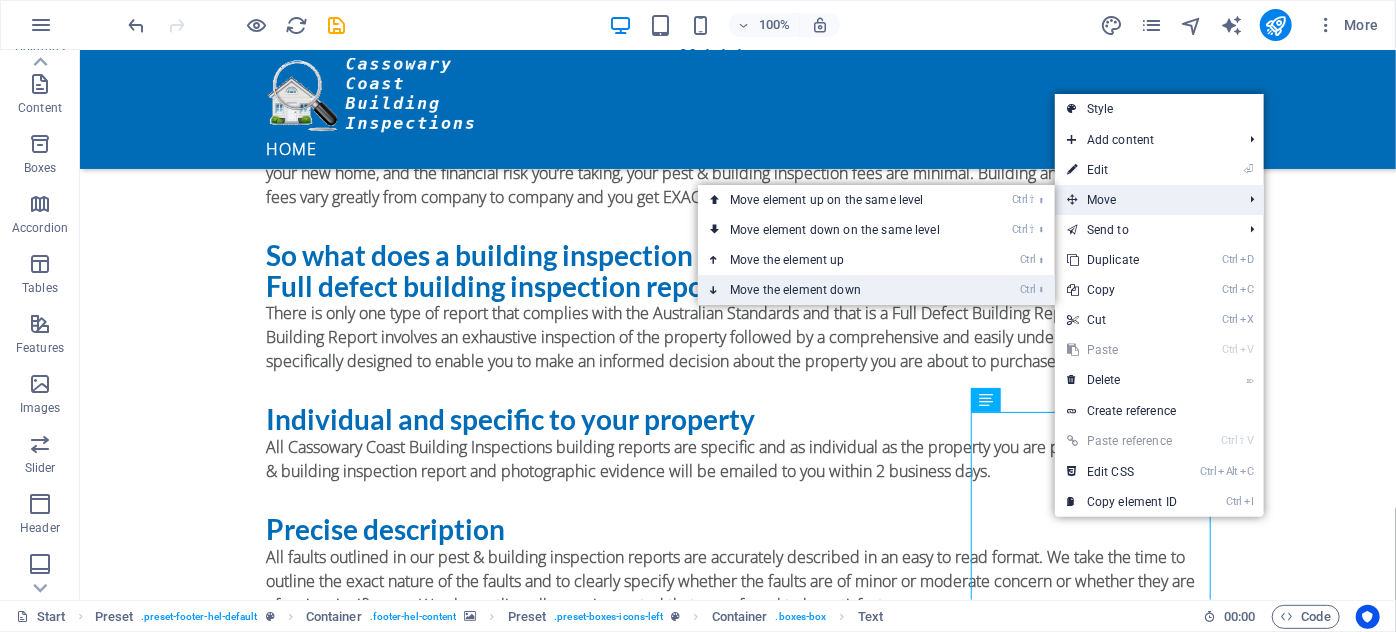 click on "Ctrl ⬇  Move the element down" at bounding box center (839, 290) 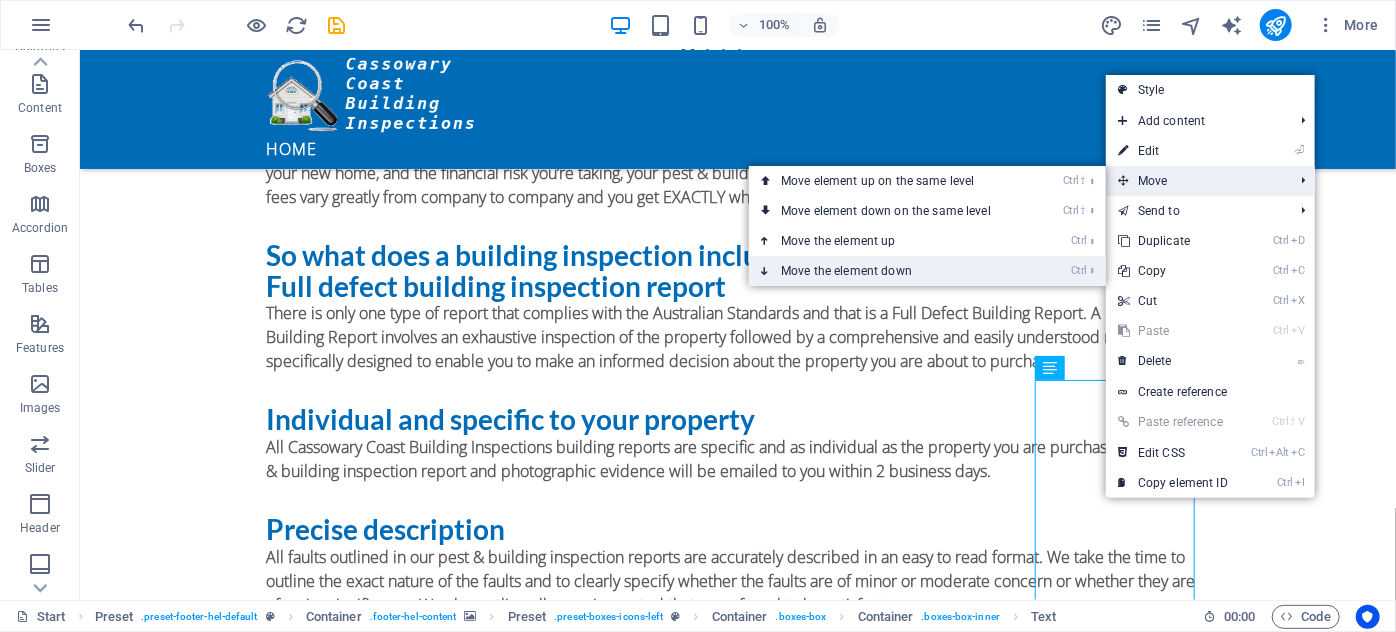 click on "Ctrl ⬇  Move the element down" at bounding box center [890, 271] 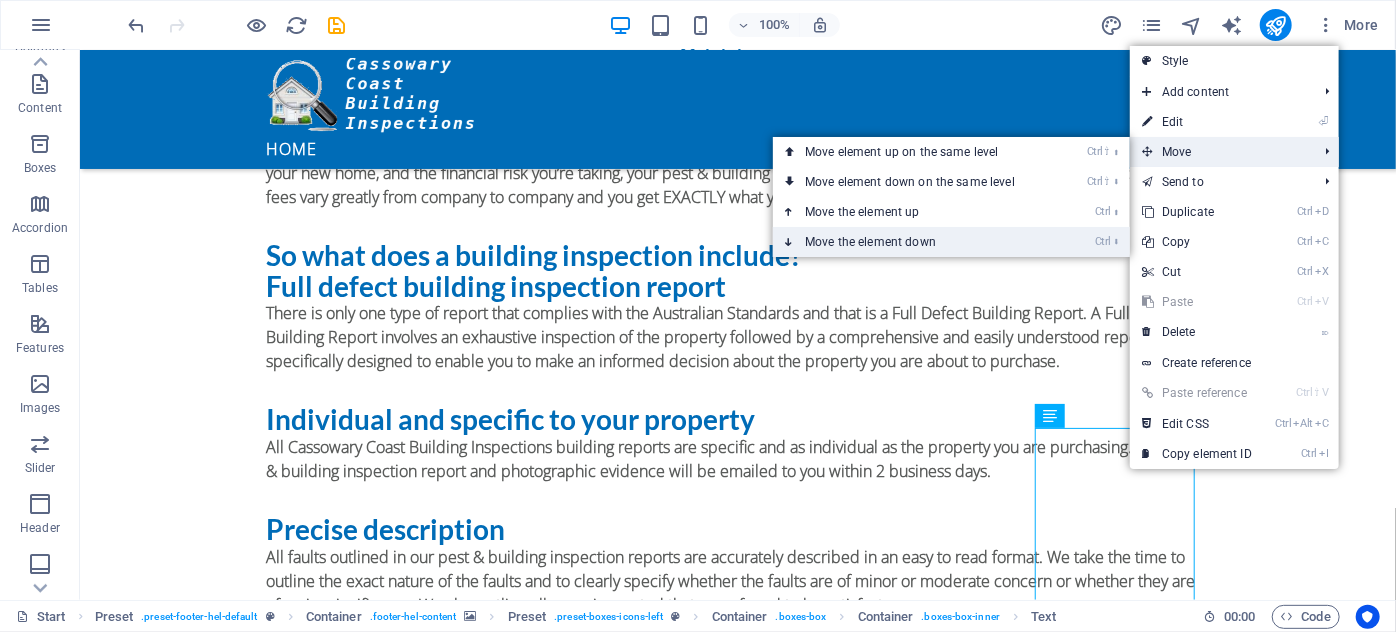 click on "Ctrl ⬇  Move the element down" at bounding box center [914, 242] 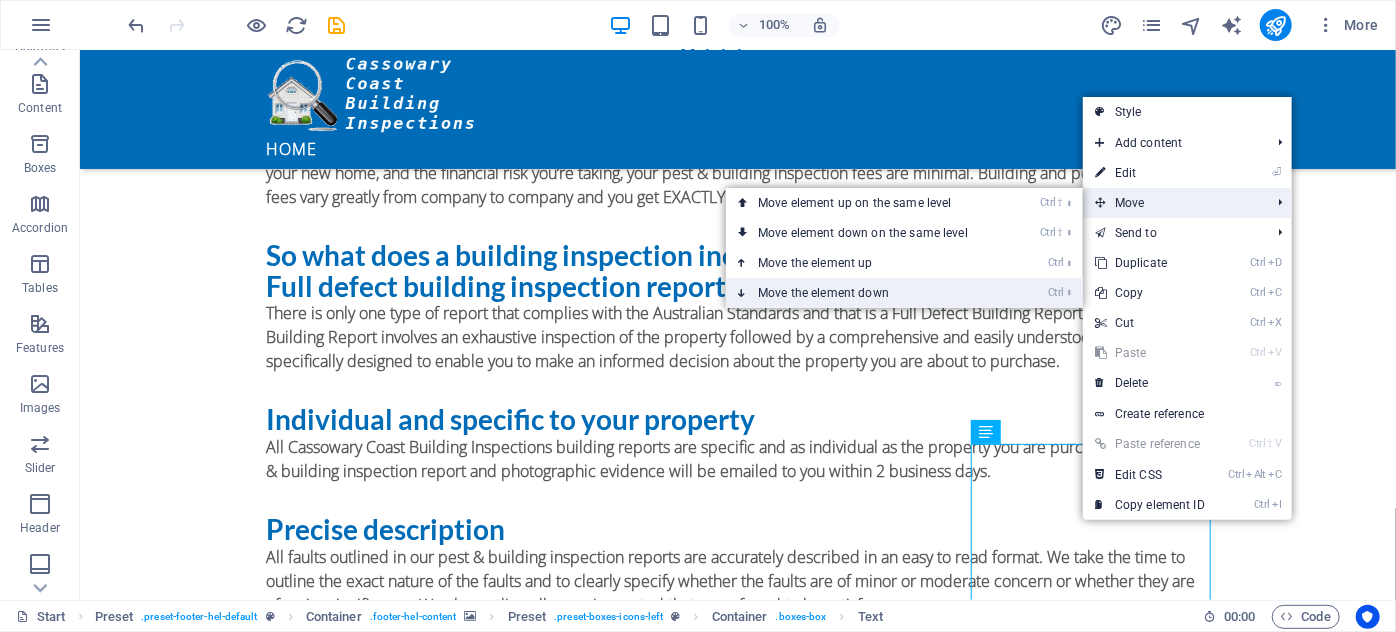 click on "Ctrl ⬇  Move the element down" at bounding box center (867, 293) 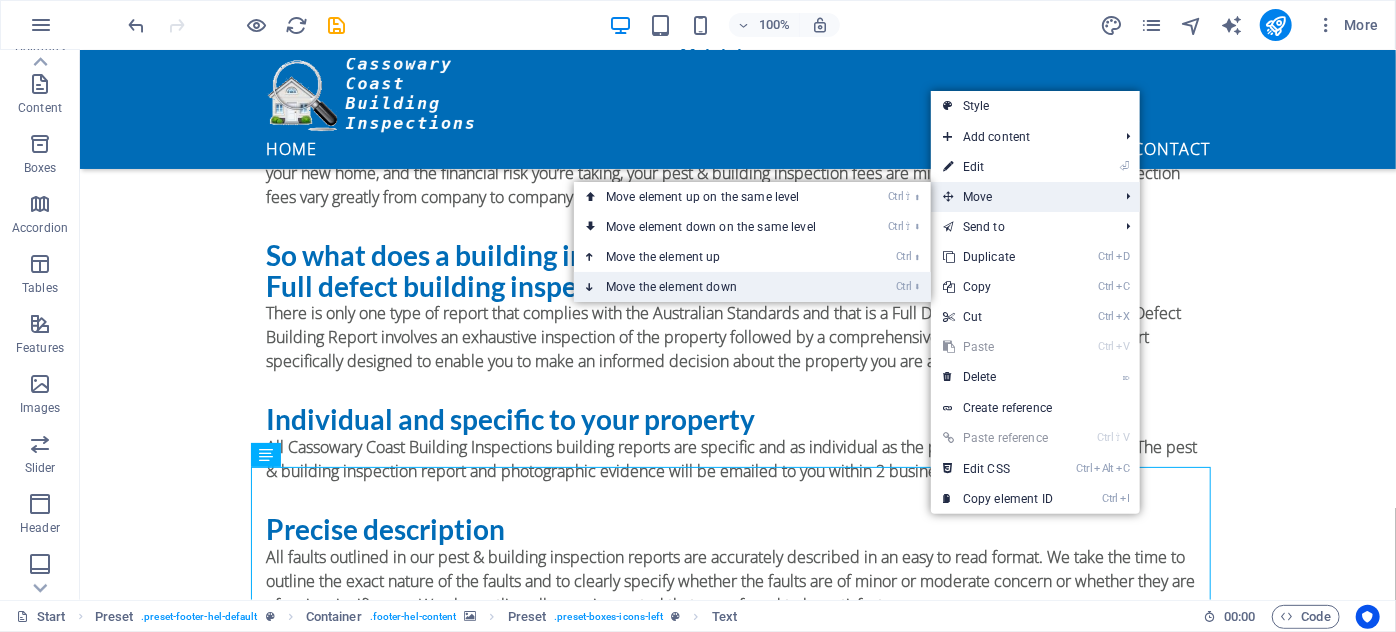 click on "Ctrl ⬇  Move the element down" at bounding box center [715, 287] 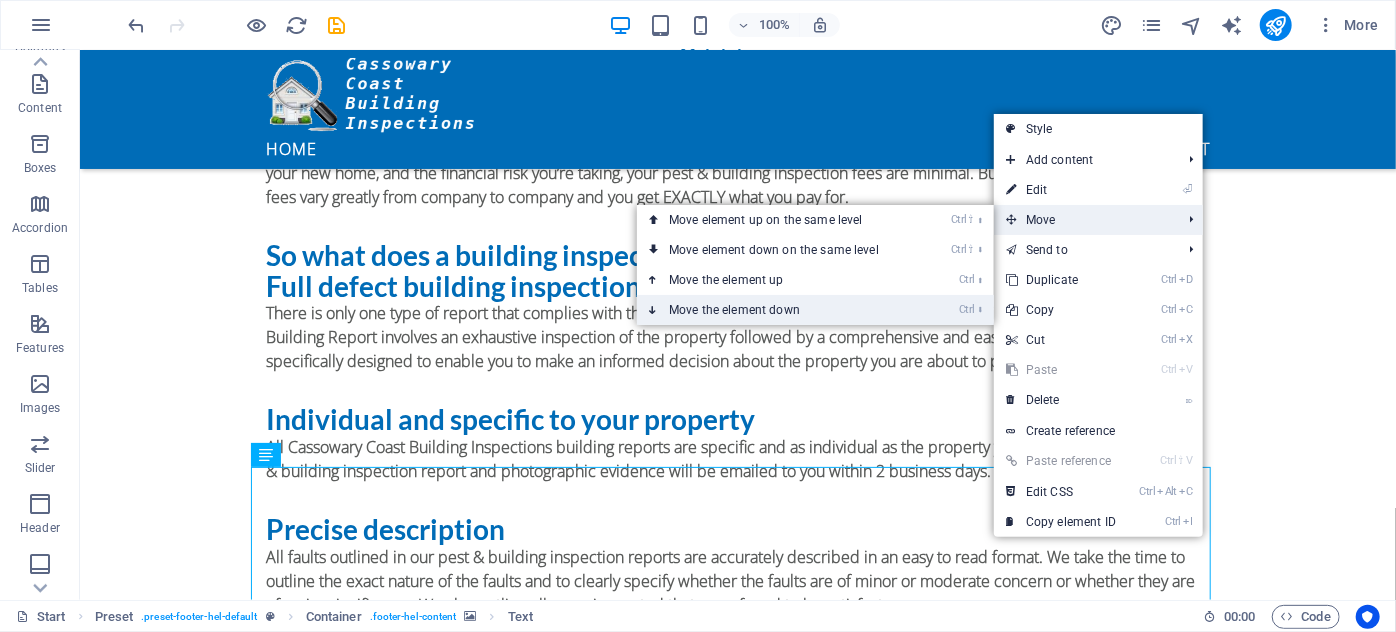 click on "Ctrl ⬇  Move the element down" at bounding box center (778, 310) 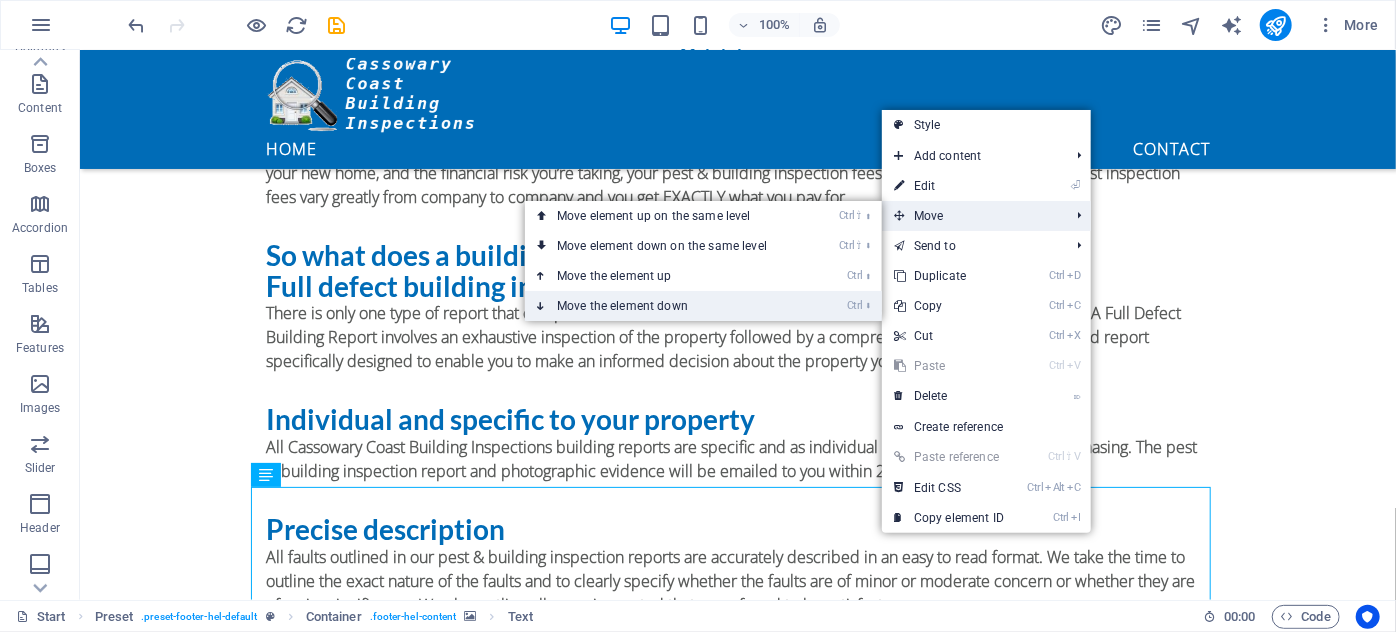 click on "Ctrl ⬇  Move the element down" at bounding box center (666, 306) 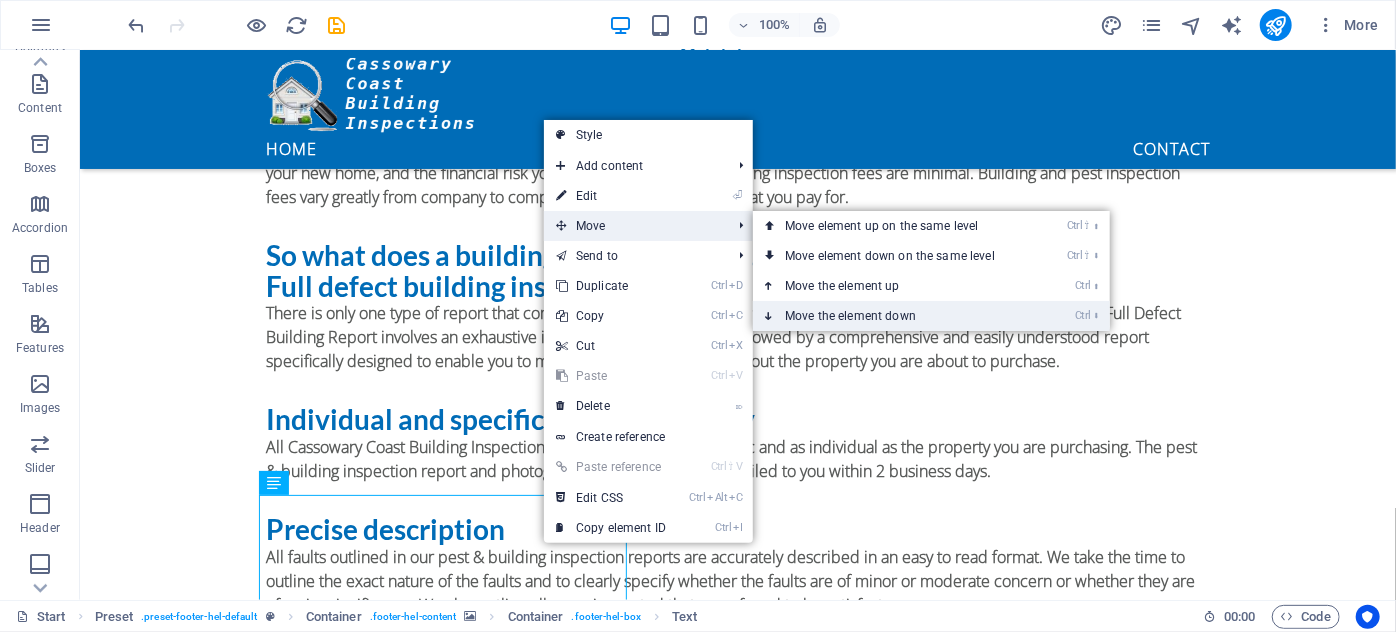 click on "Ctrl ⬇  Move the element down" at bounding box center [894, 316] 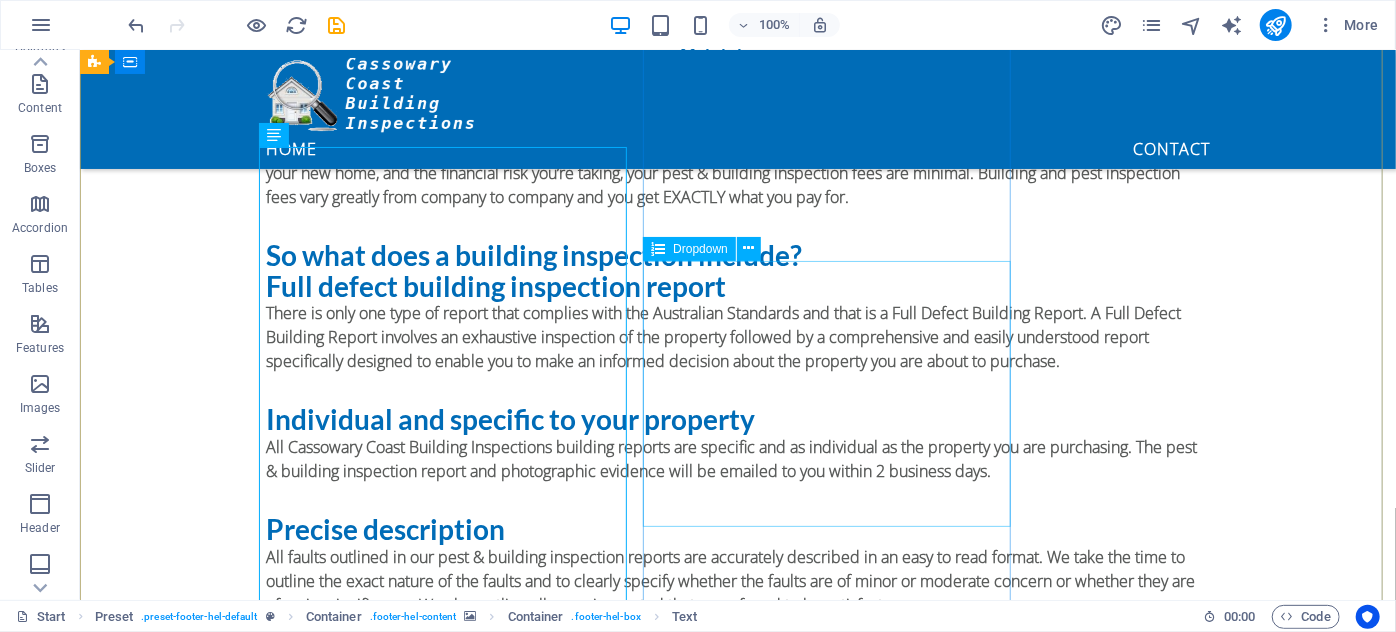 scroll, scrollTop: 3248, scrollLeft: 0, axis: vertical 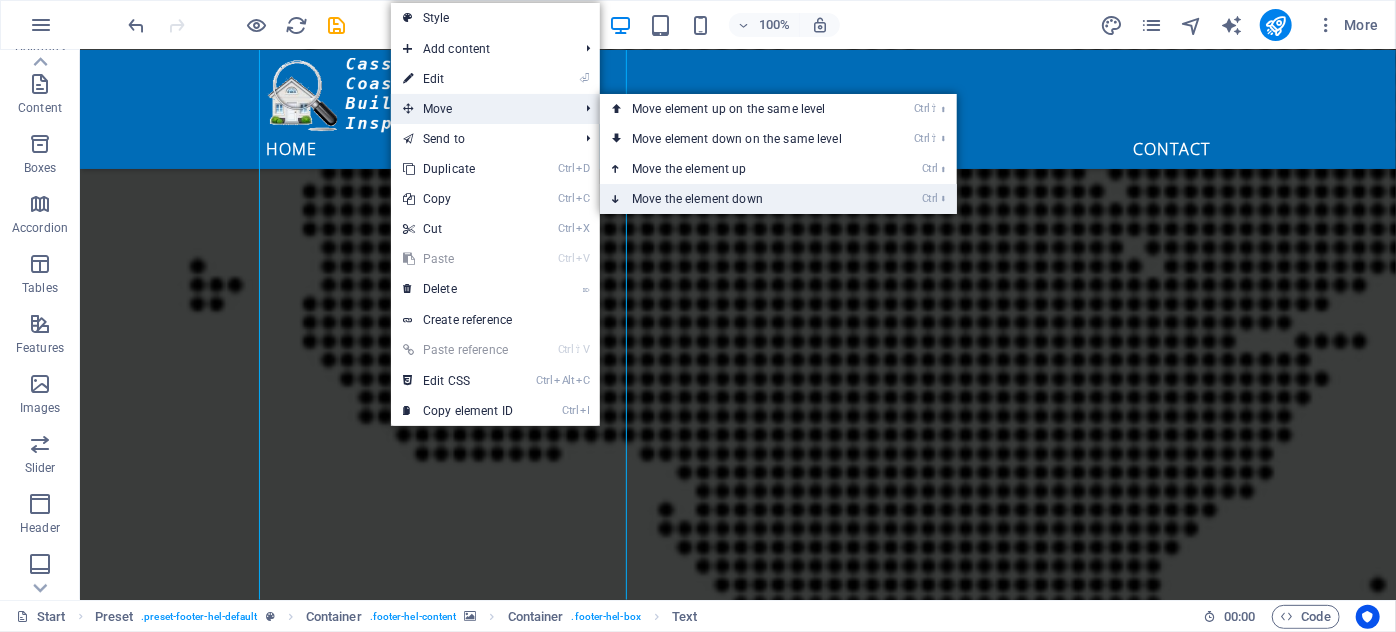 click on "Ctrl ⬇  Move the element down" at bounding box center [741, 199] 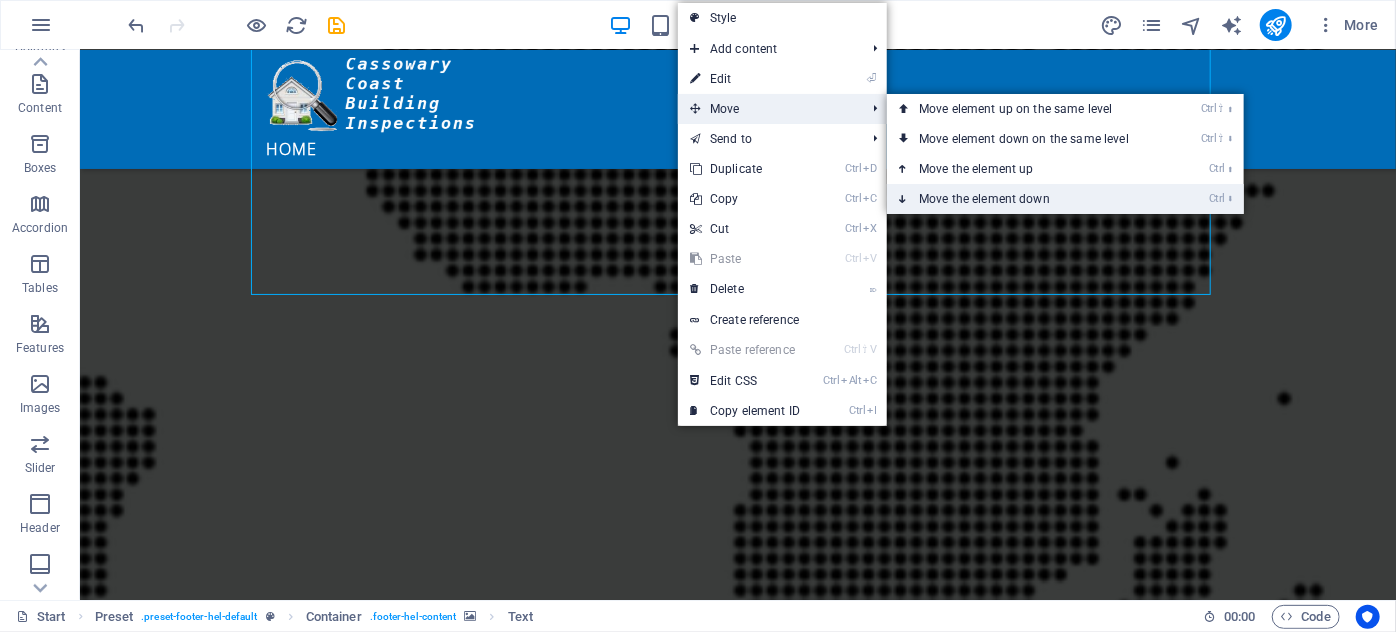 click on "Ctrl ⬇  Move the element down" at bounding box center [1028, 199] 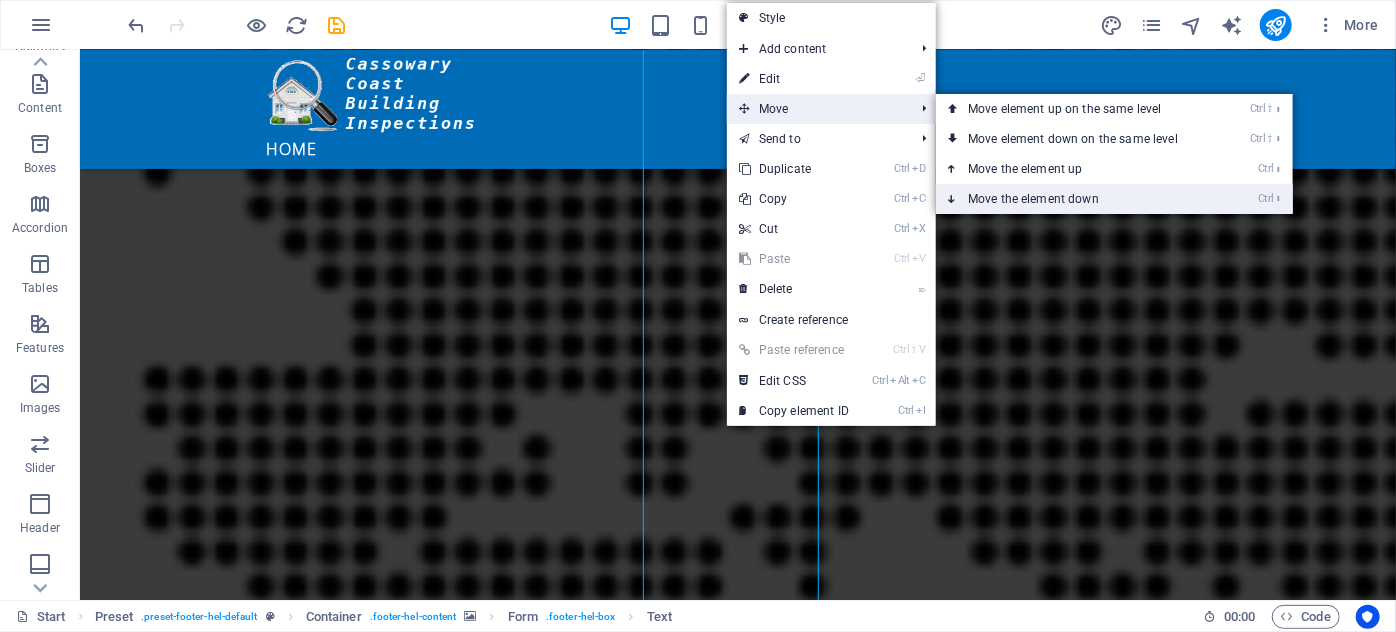 click on "Ctrl ⬇  Move the element down" at bounding box center (1077, 199) 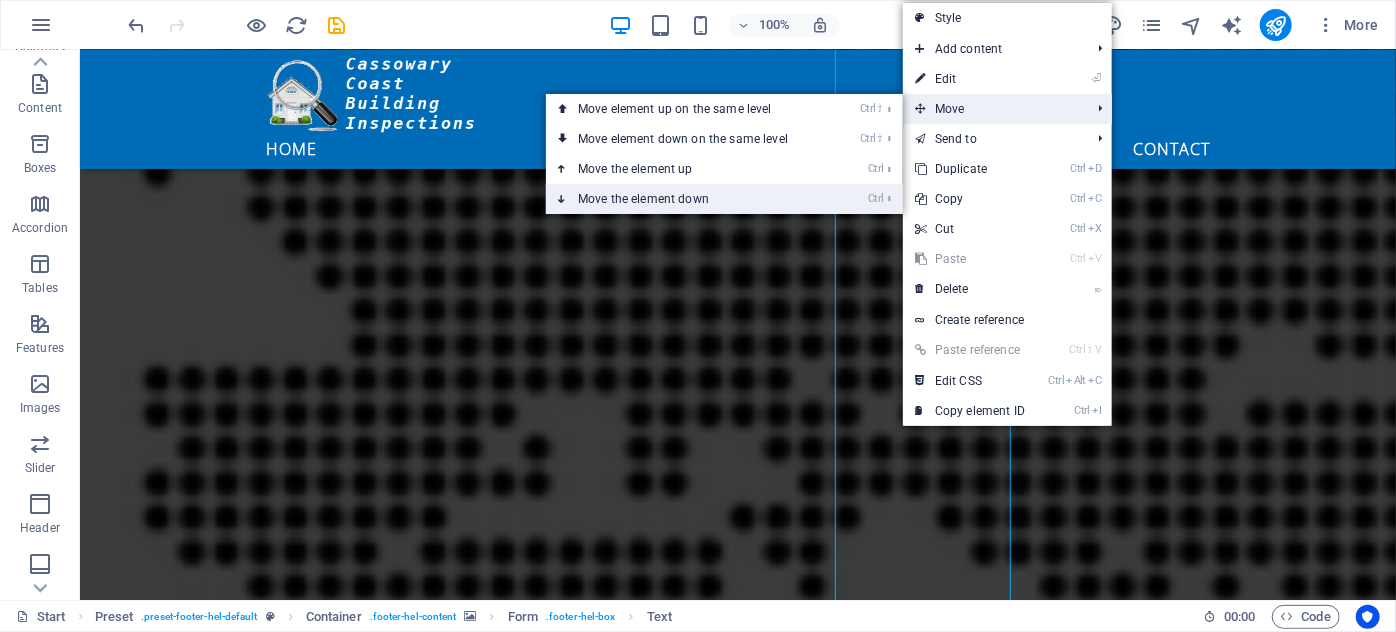 click on "Ctrl ⬇  Move the element down" at bounding box center [687, 199] 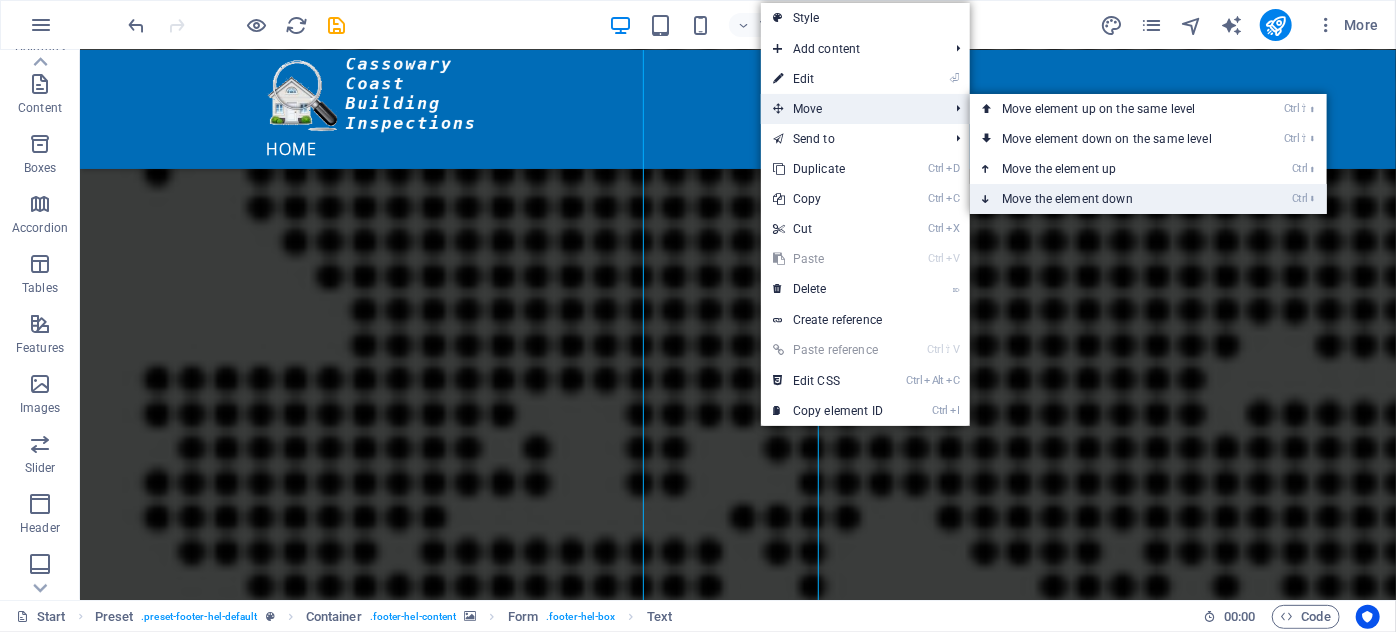 click on "Ctrl ⬇  Move the element down" at bounding box center (1111, 199) 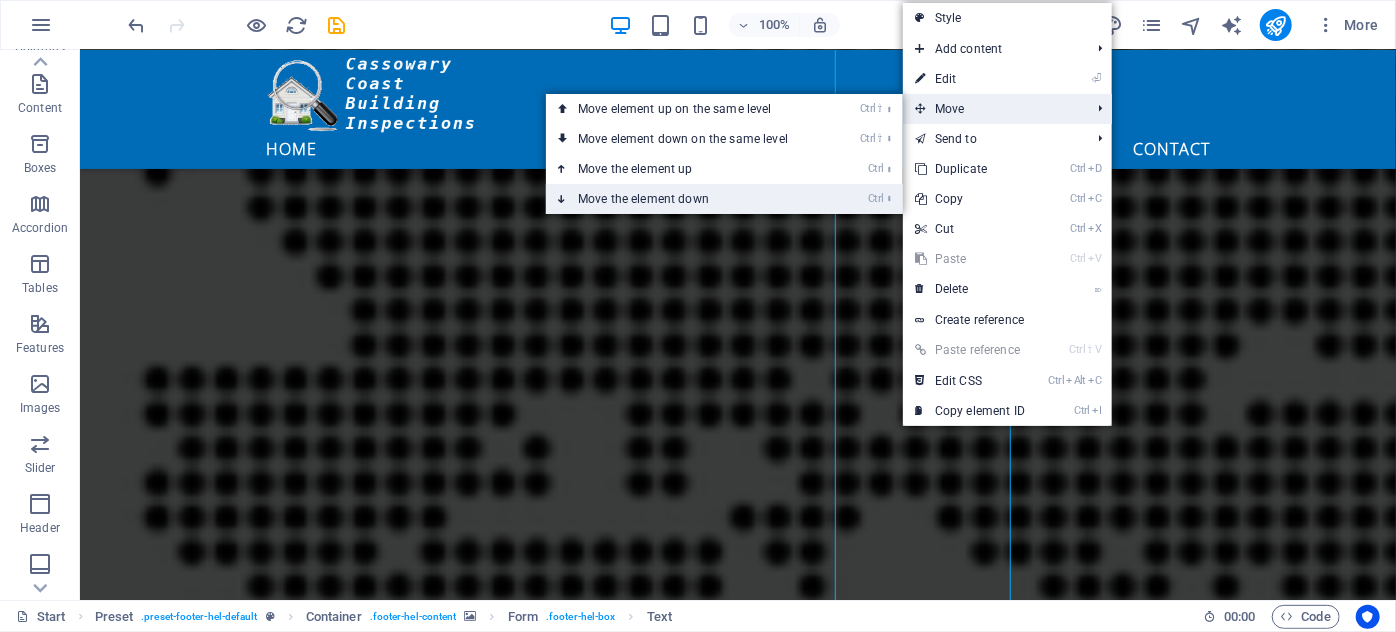 click on "Ctrl ⬇  Move the element down" at bounding box center (687, 199) 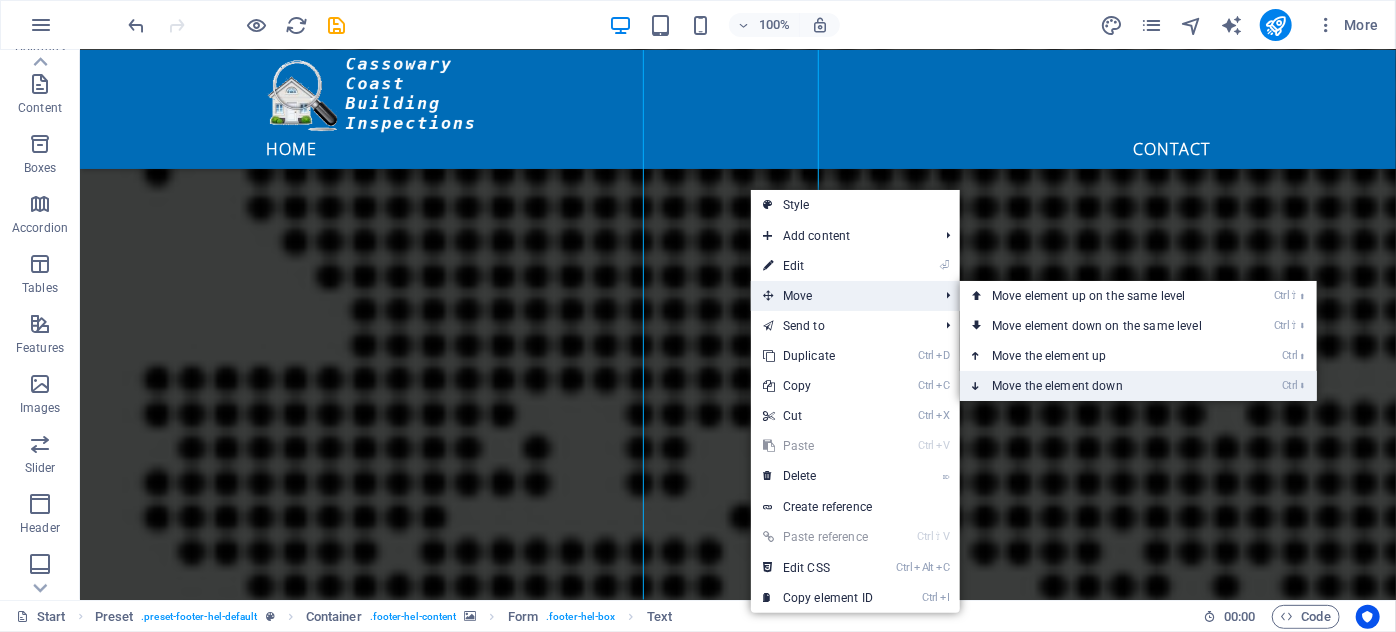 click on "Ctrl ⬇  Move the element down" at bounding box center [1101, 386] 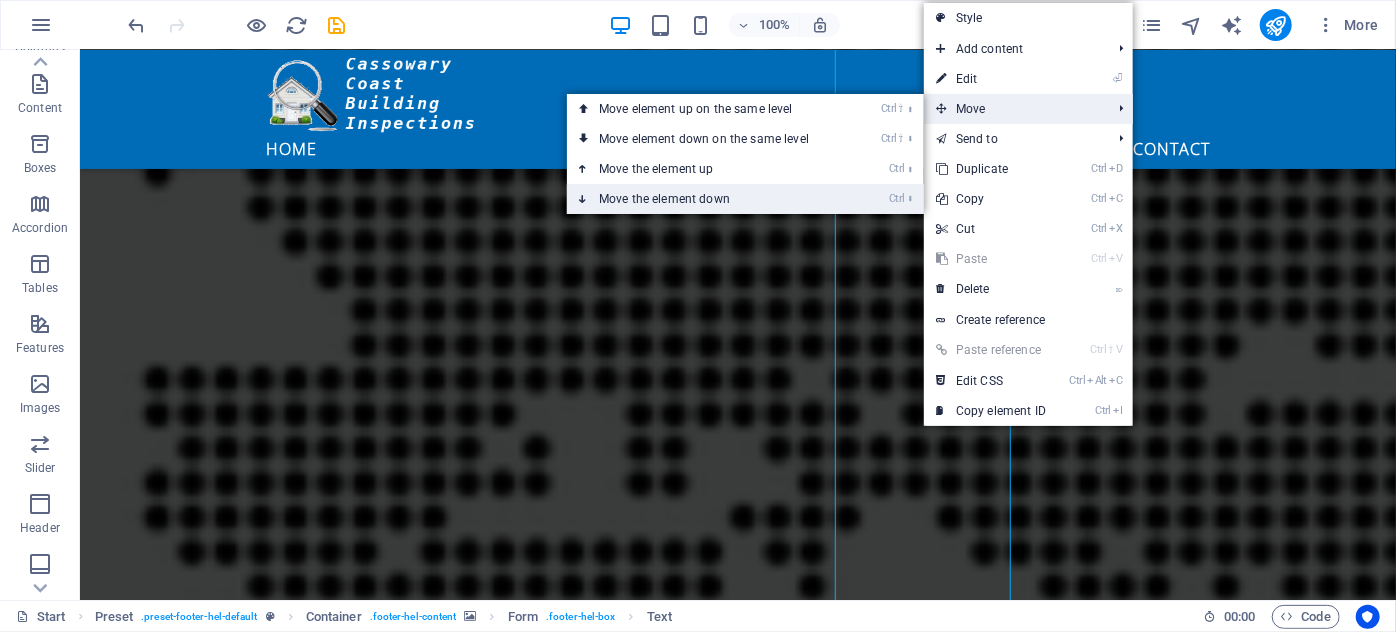 click on "Ctrl ⬇  Move the element down" at bounding box center (708, 199) 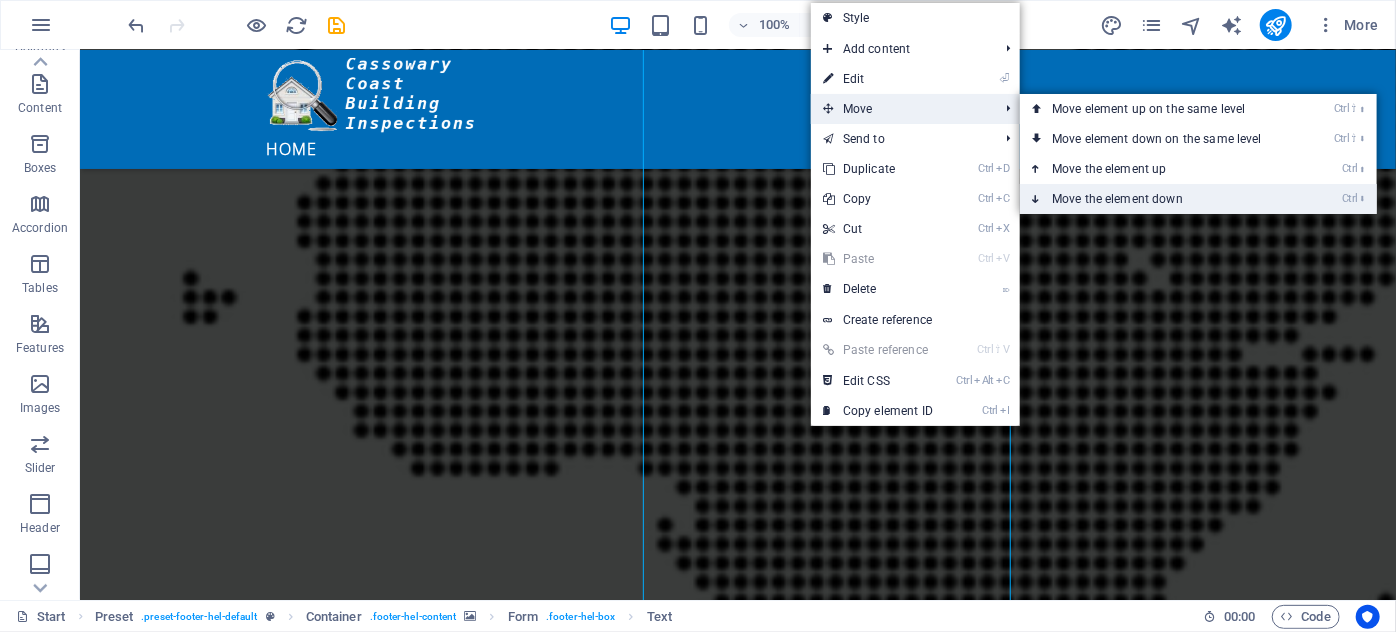 click on "Ctrl ⬇  Move the element down" at bounding box center (1161, 199) 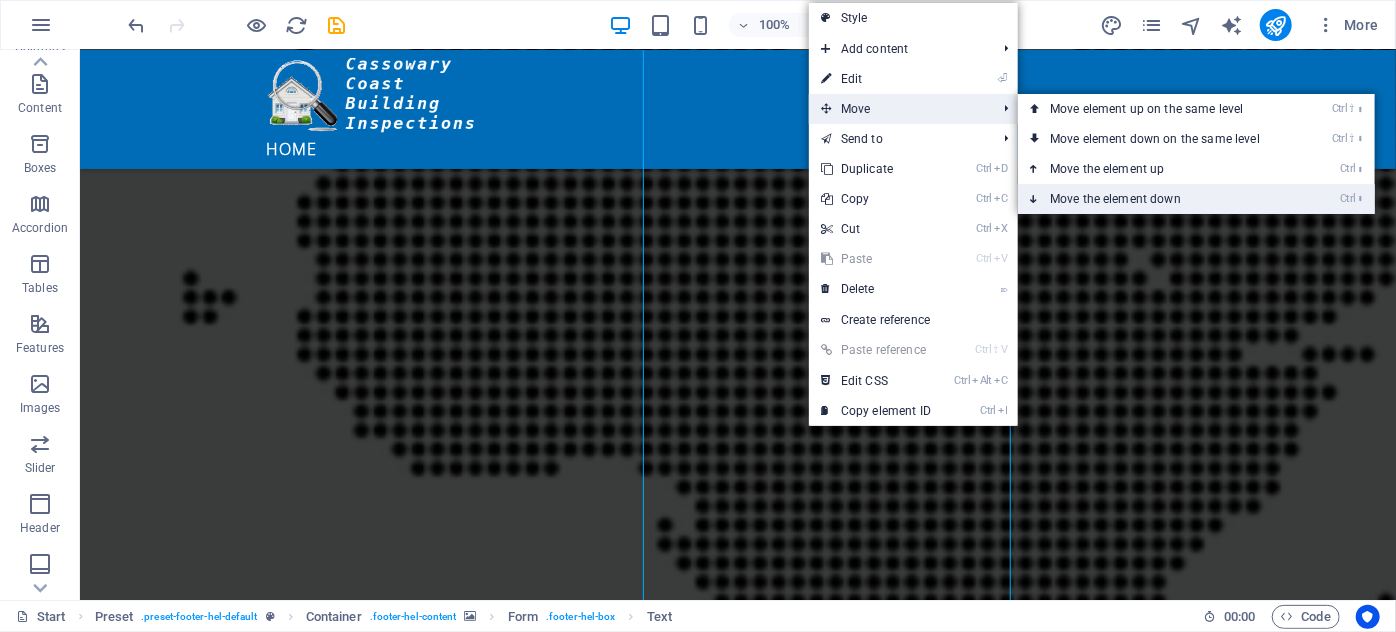 click on "Ctrl ⬇  Move the element down" at bounding box center [1159, 199] 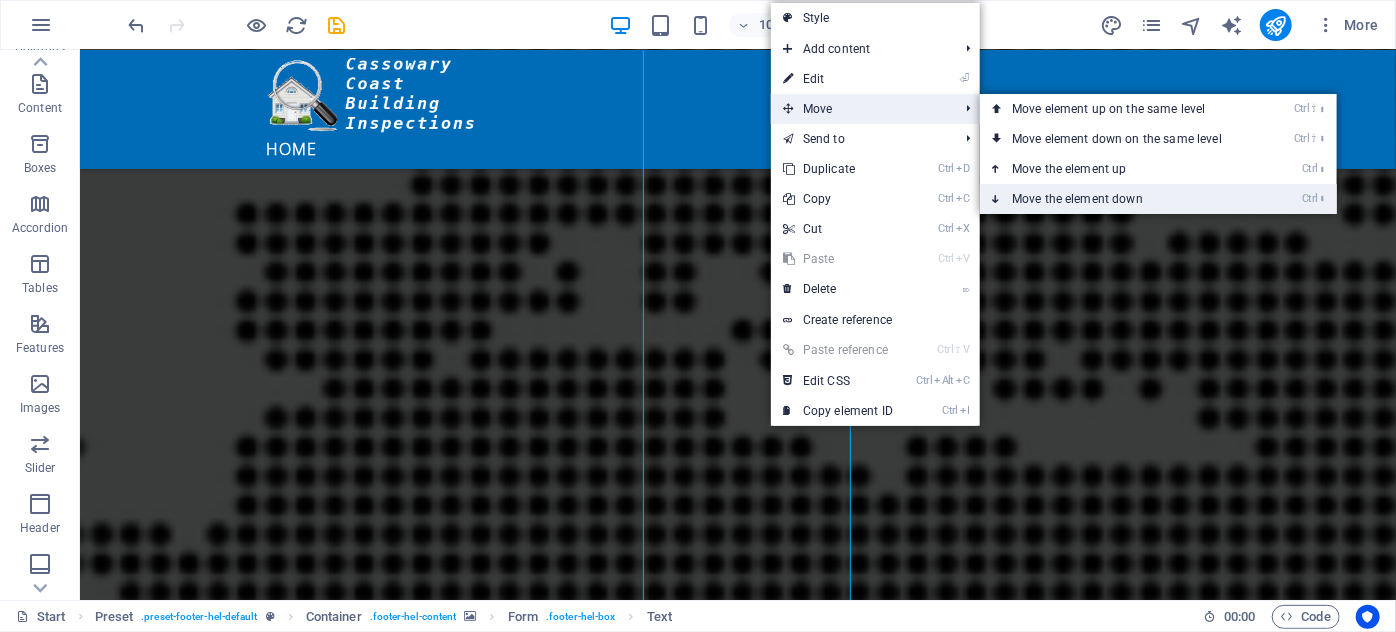 click on "Ctrl ⬇  Move the element down" at bounding box center [1121, 199] 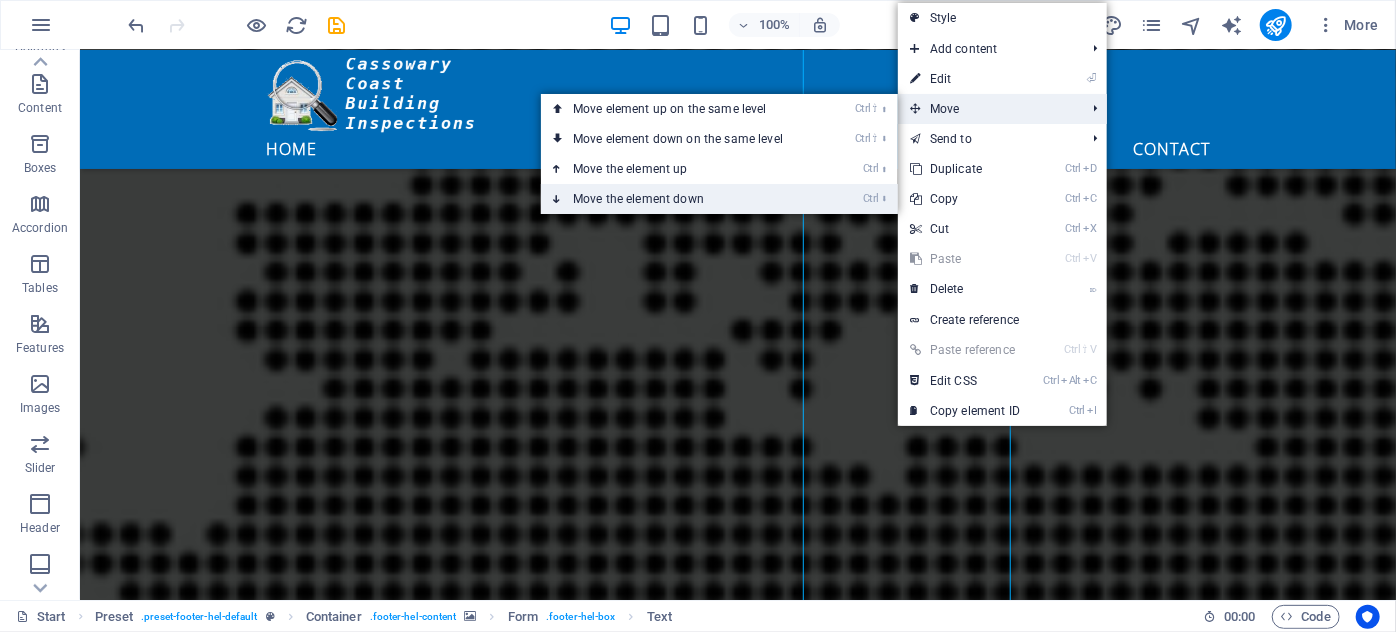 click on "Ctrl ⬇  Move the element down" at bounding box center (682, 199) 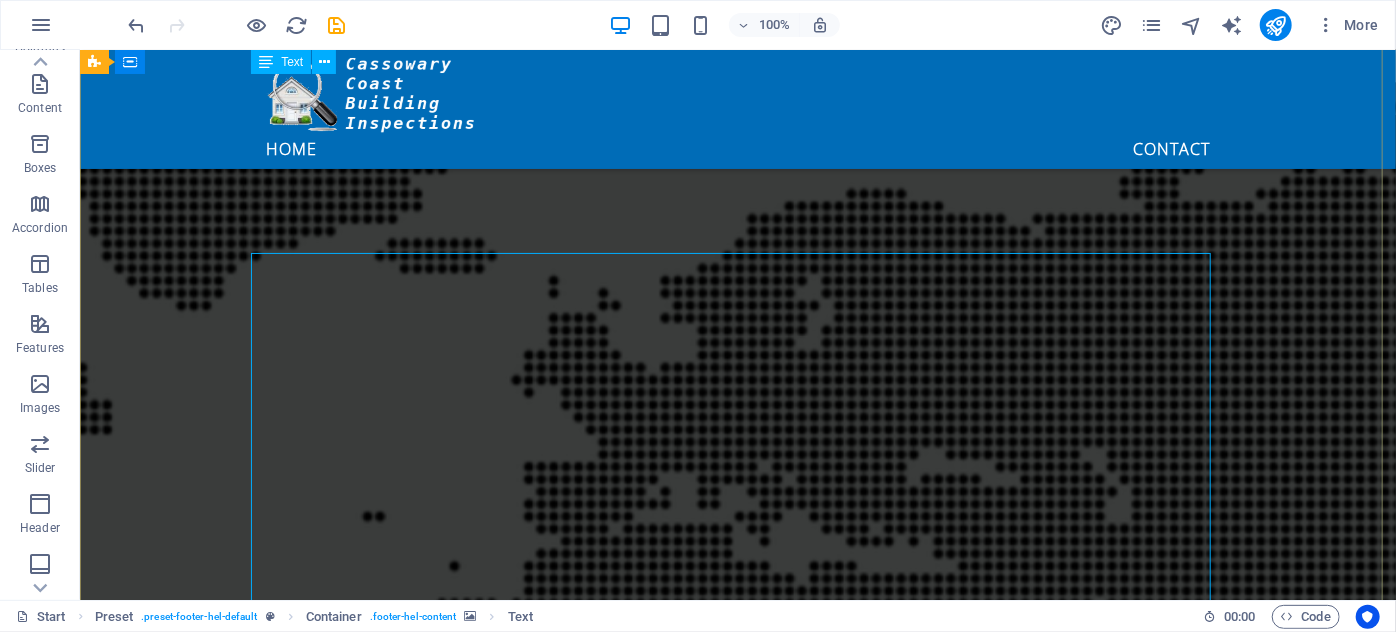 scroll, scrollTop: 2465, scrollLeft: 0, axis: vertical 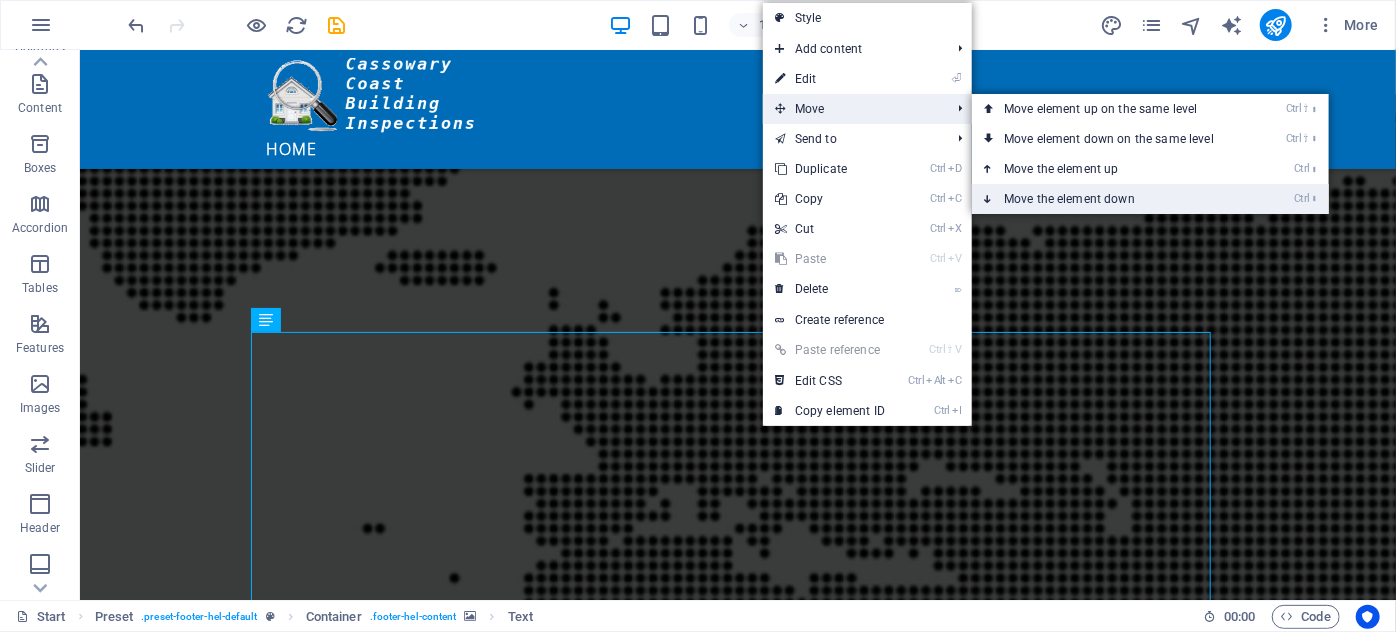 click on "Ctrl ⬇  Move the element down" at bounding box center [1113, 199] 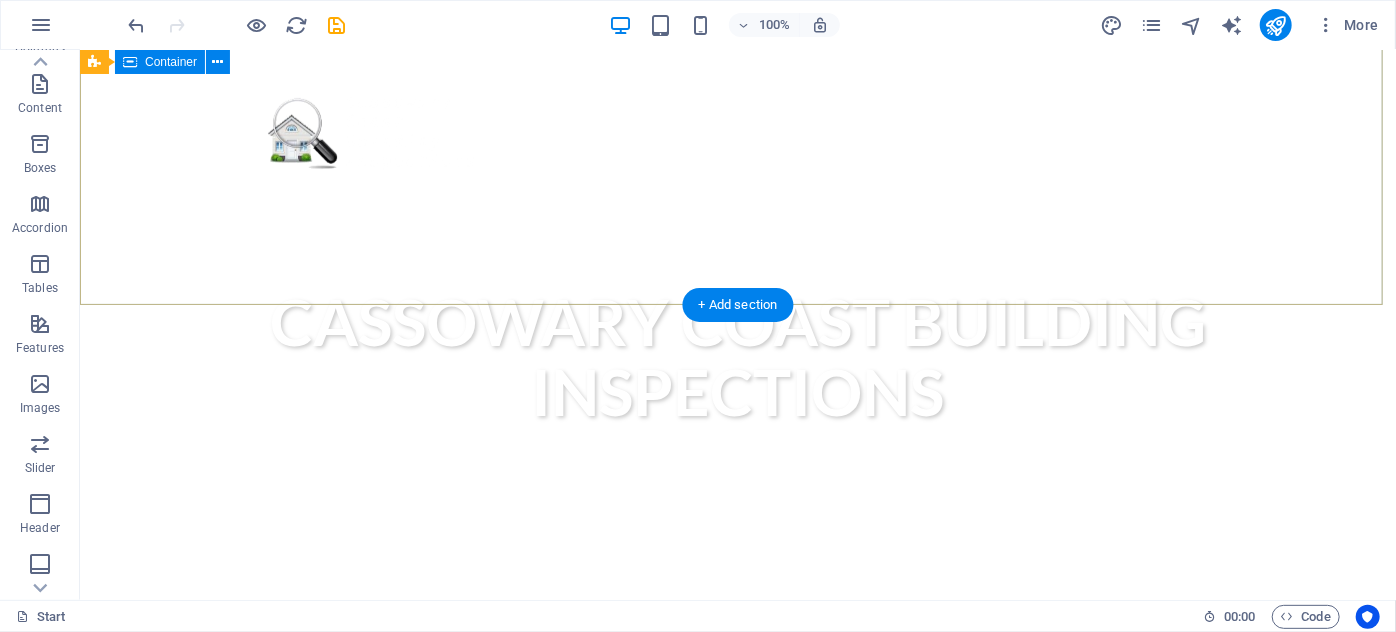 scroll, scrollTop: 0, scrollLeft: 0, axis: both 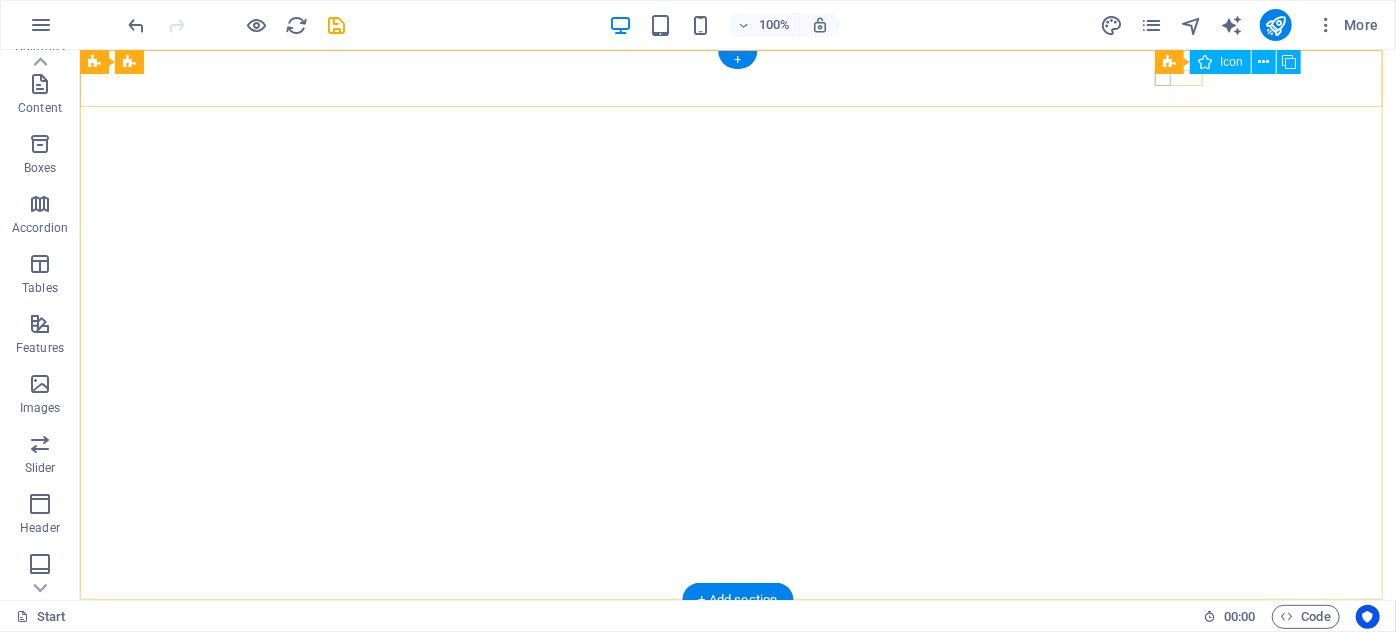 click at bounding box center [737, 699] 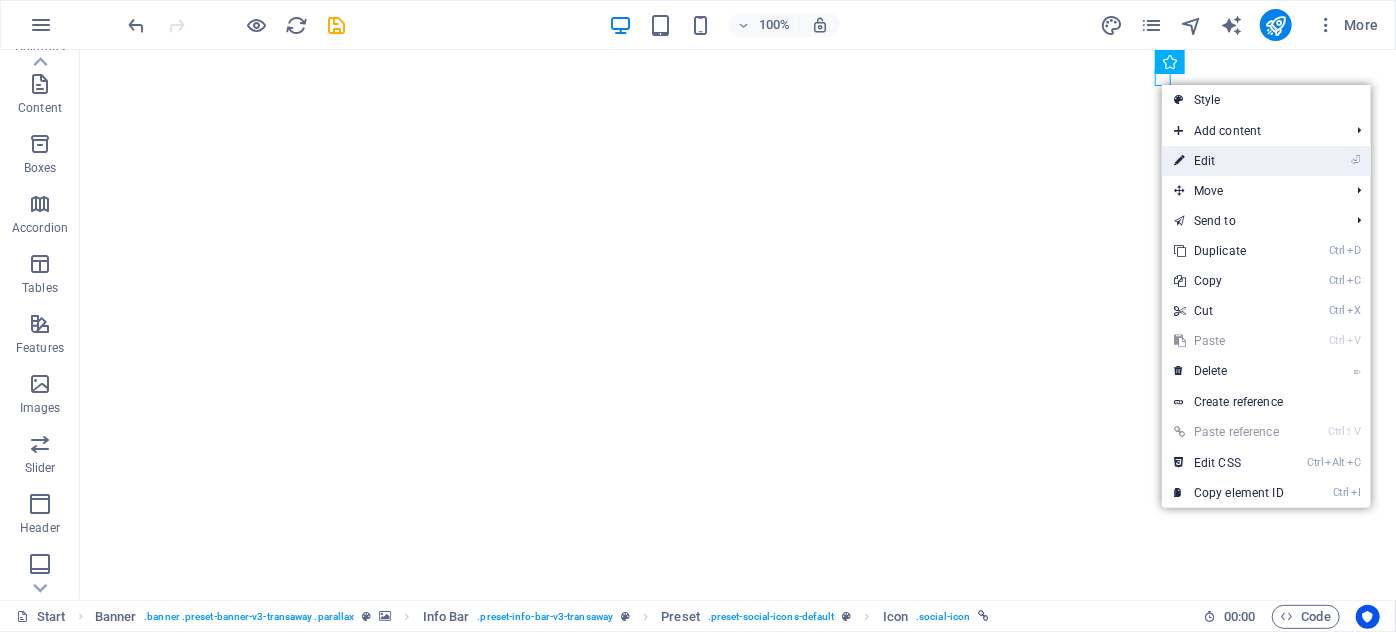 click on "⏎  Edit" at bounding box center (1229, 161) 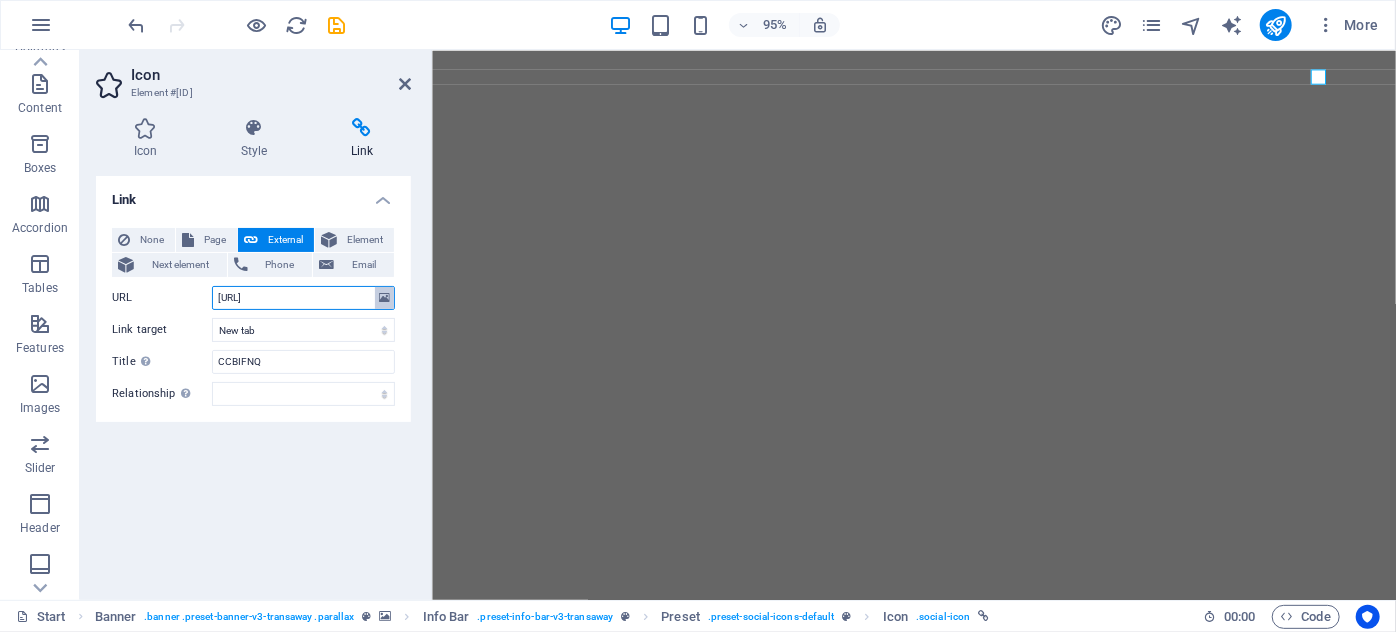 scroll, scrollTop: 0, scrollLeft: 122, axis: horizontal 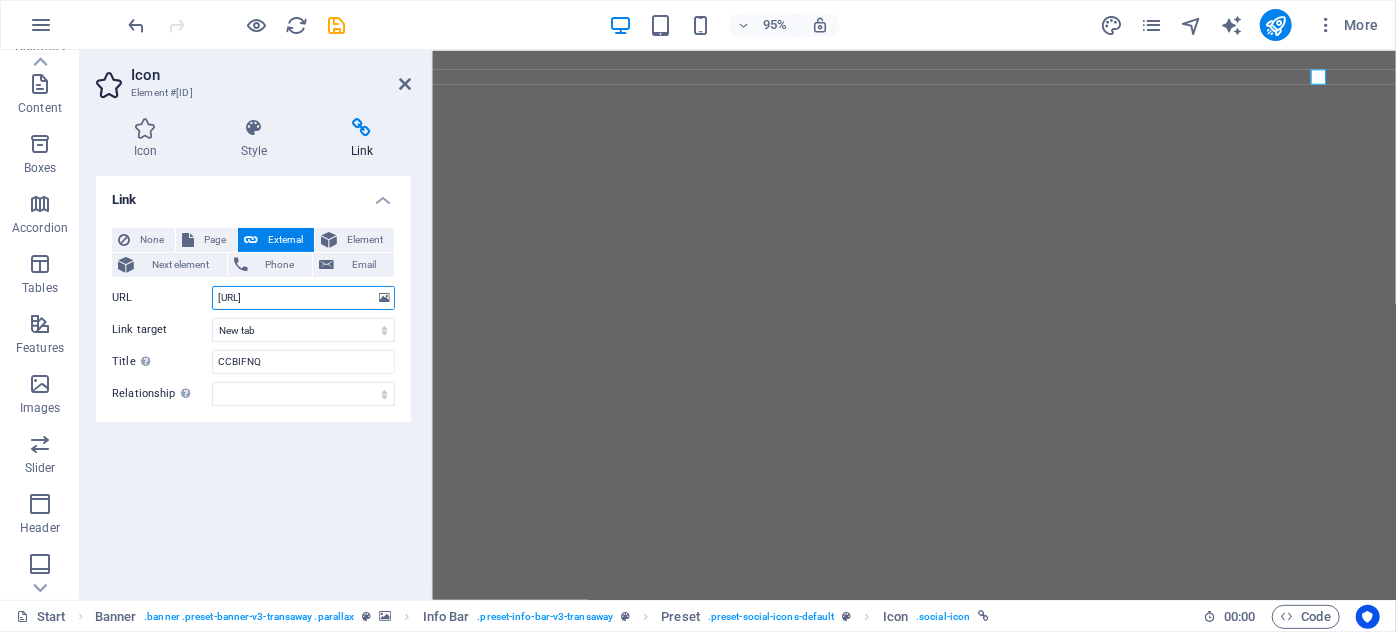drag, startPoint x: 216, startPoint y: 298, endPoint x: 404, endPoint y: 300, distance: 188.01064 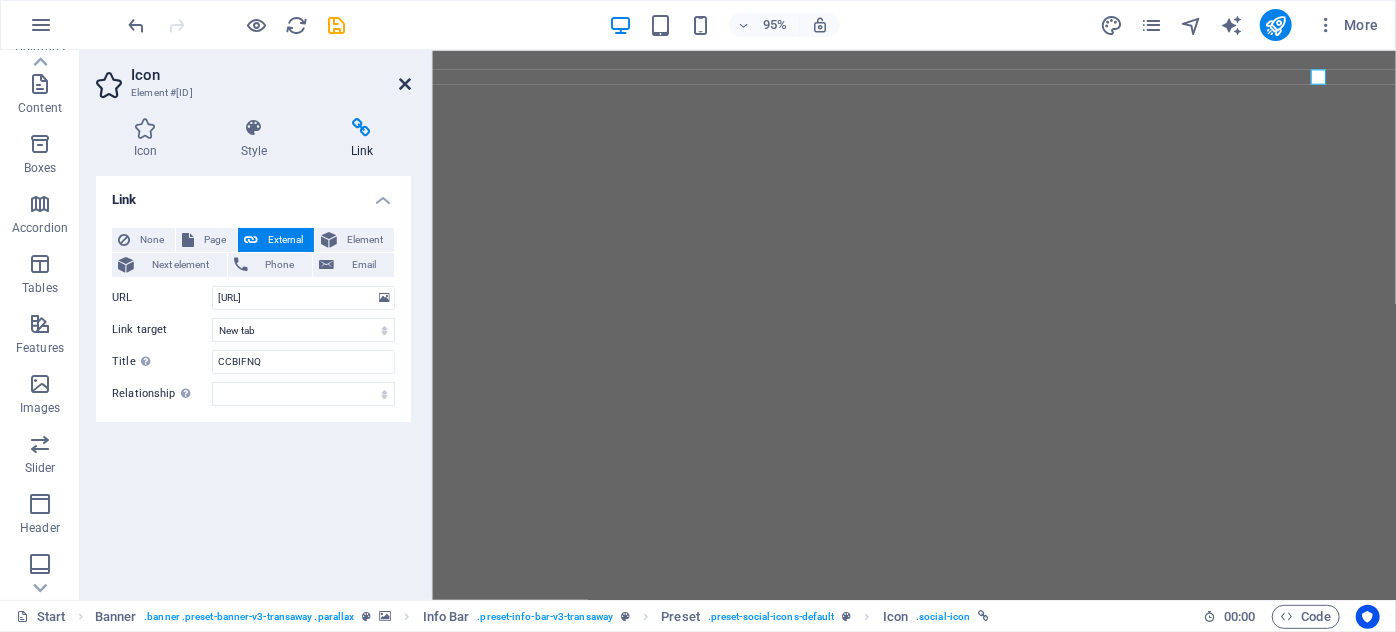 scroll, scrollTop: 0, scrollLeft: 0, axis: both 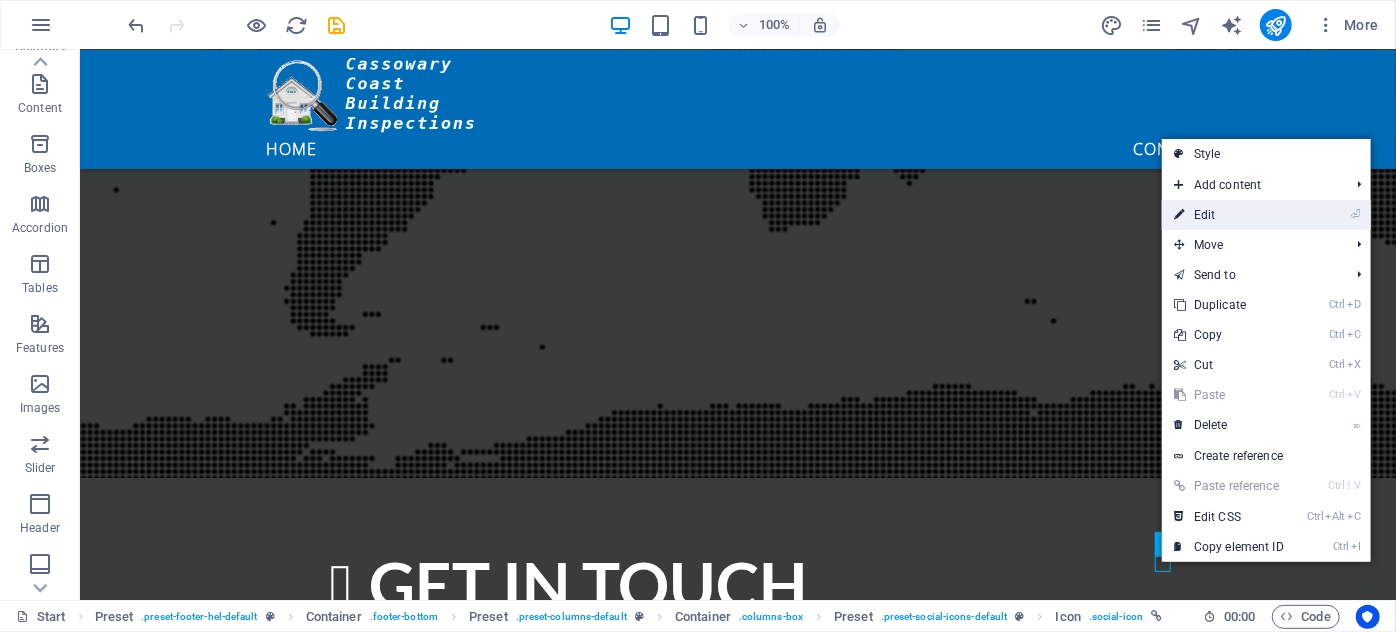 drag, startPoint x: 1224, startPoint y: 212, endPoint x: 767, endPoint y: 189, distance: 457.5784 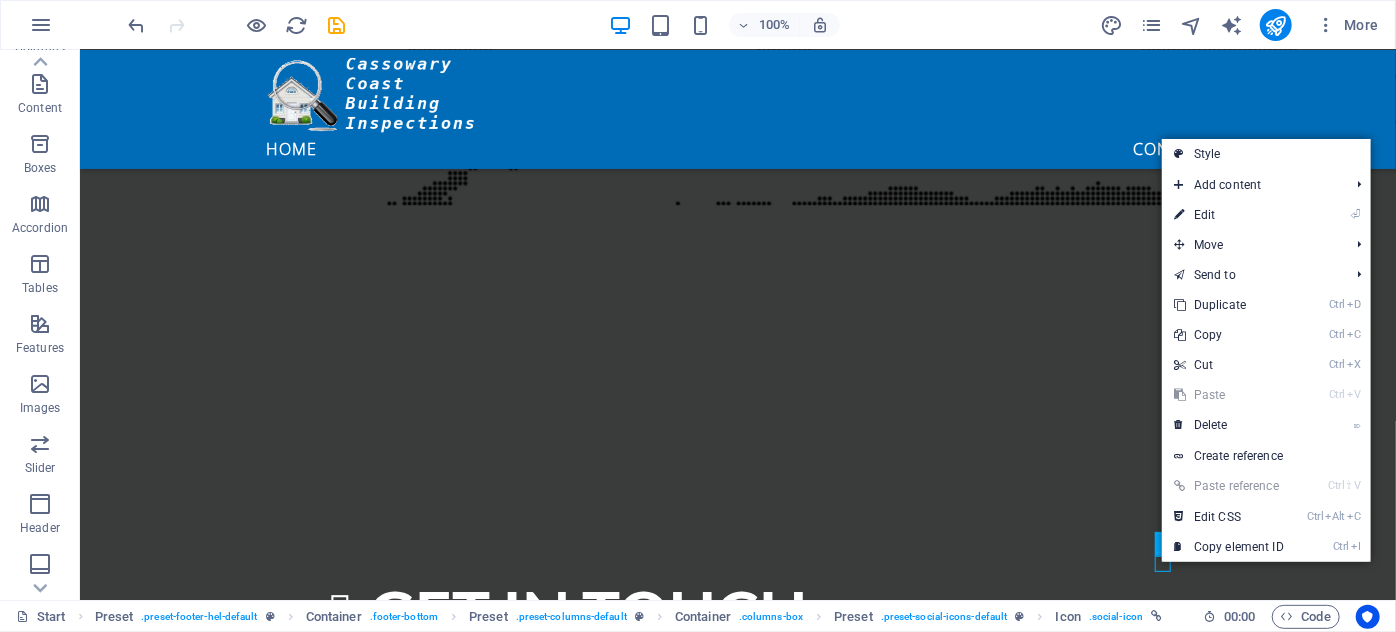 select on "xMidYMid" 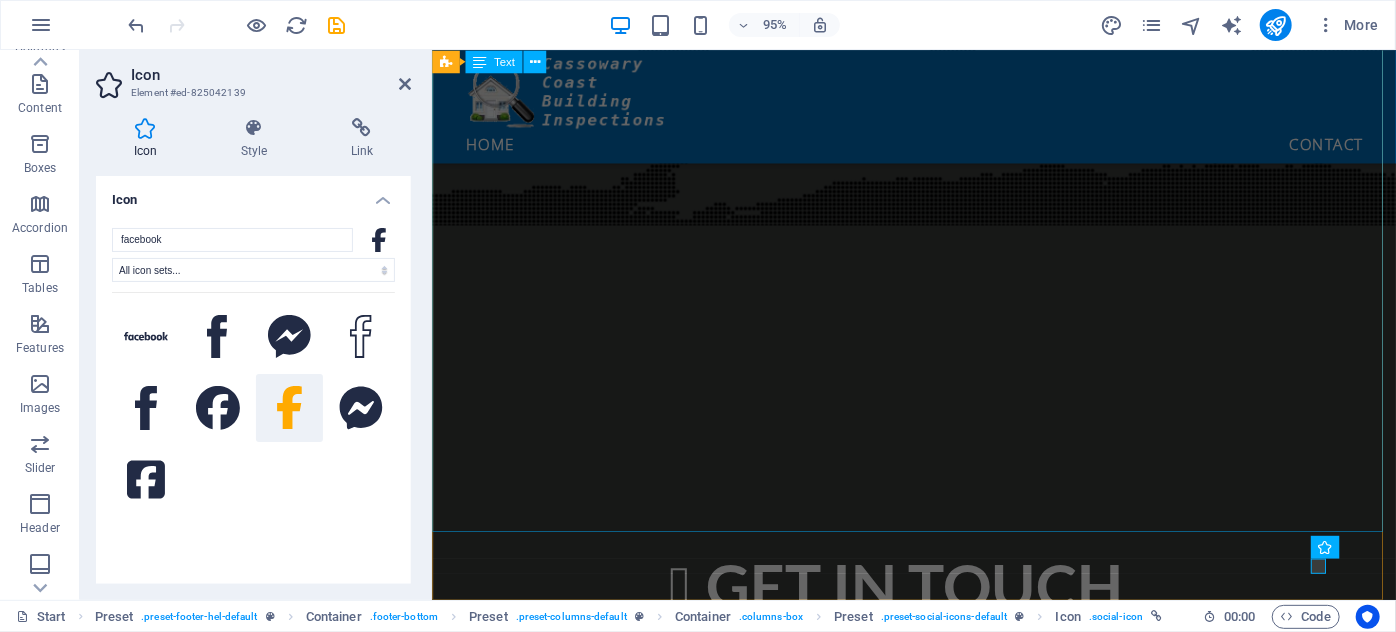 scroll, scrollTop: 3077, scrollLeft: 0, axis: vertical 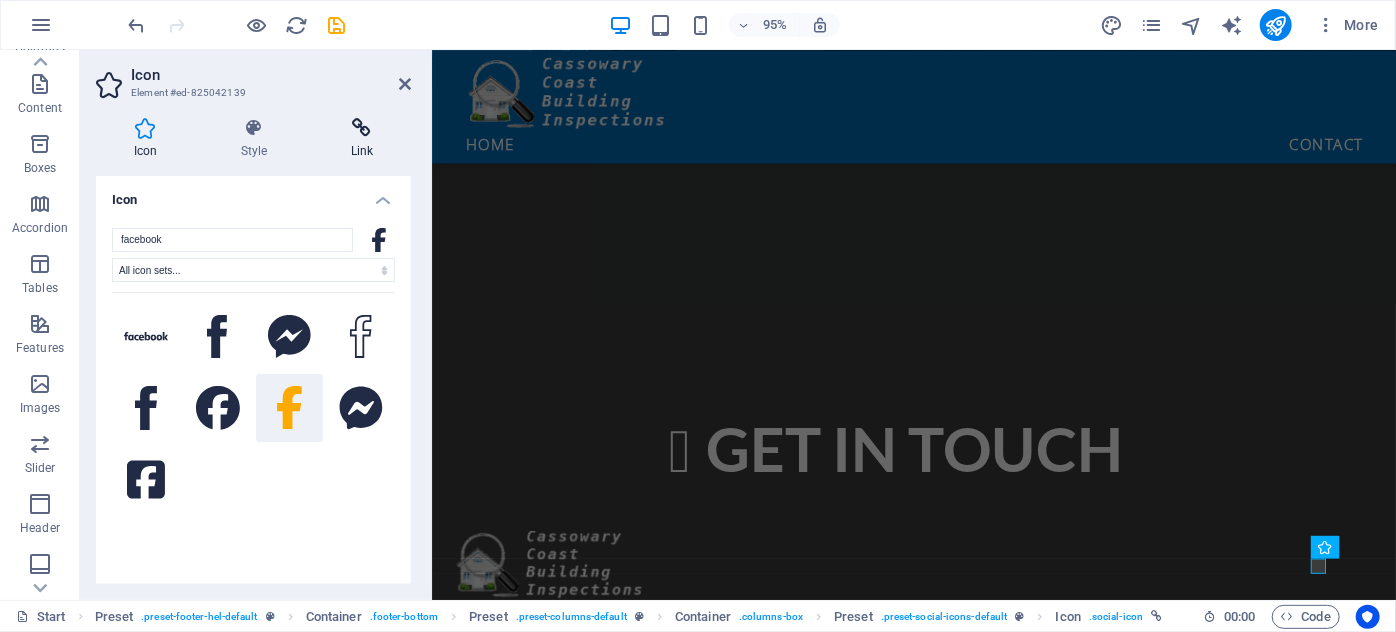 click at bounding box center (362, 128) 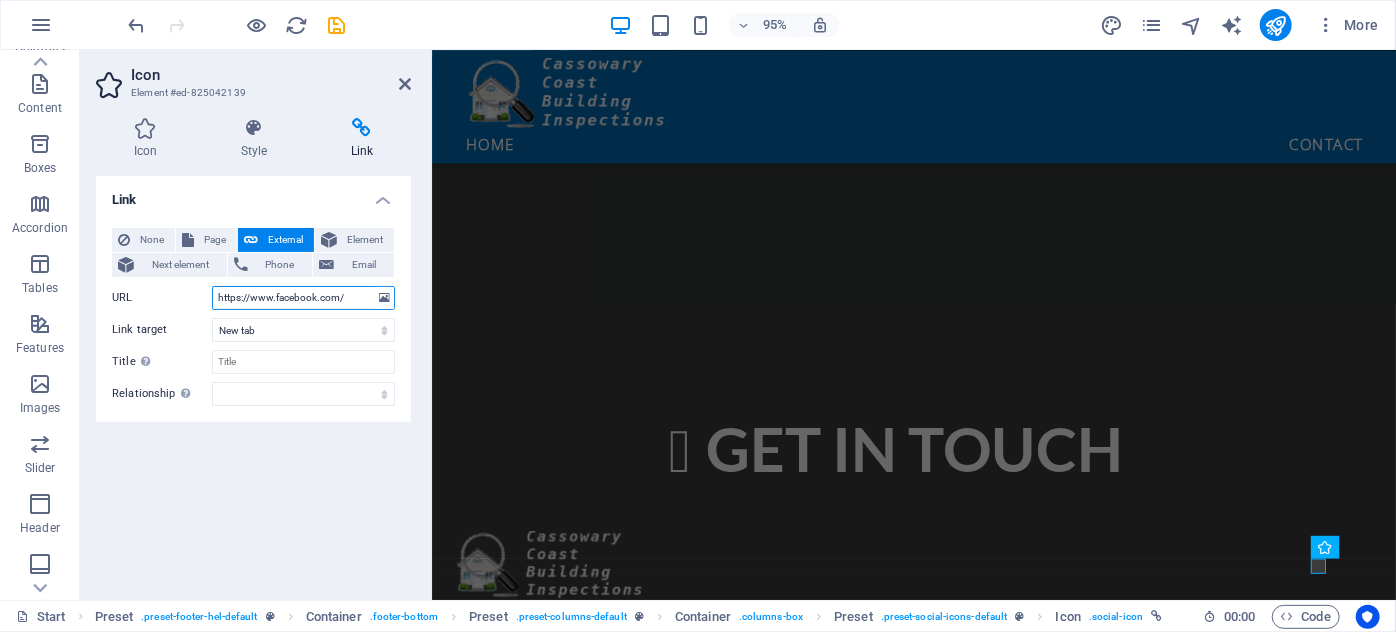 drag, startPoint x: 346, startPoint y: 298, endPoint x: 200, endPoint y: 295, distance: 146.03082 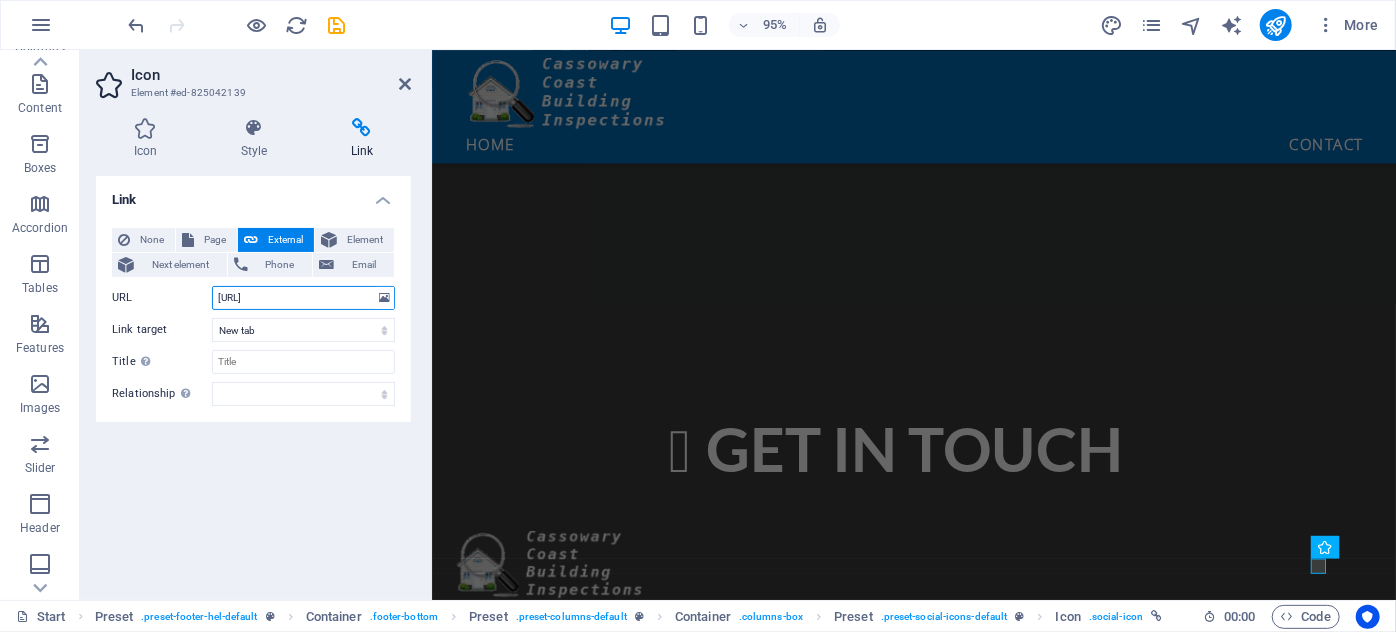 scroll, scrollTop: 0, scrollLeft: 122, axis: horizontal 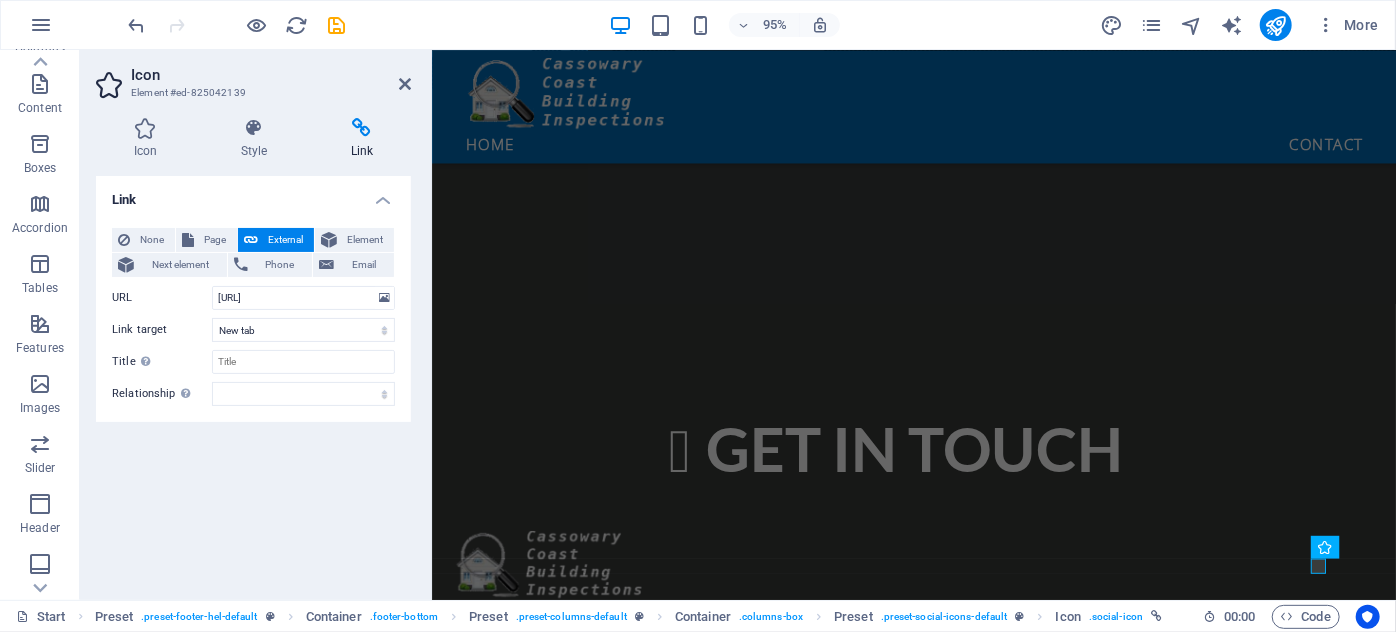 click on "Link None Page External Element Next element Phone Email Page Start Subpage Legal Notice Privacy Element
URL https://www.facebook.com/profile.php?id=100066463277372 Phone Email Link target New tab Same tab Overlay Title Additional link description, should not be the same as the link text. The title is most often shown as a tooltip text when the mouse moves over the element. Leave empty if uncertain. Relationship Sets the  relationship of this link to the link target . For example, the value "nofollow" instructs search engines not to follow the link. Can be left empty. alternate author bookmark external help license next nofollow noreferrer noopener prev search tag" at bounding box center (253, 380) 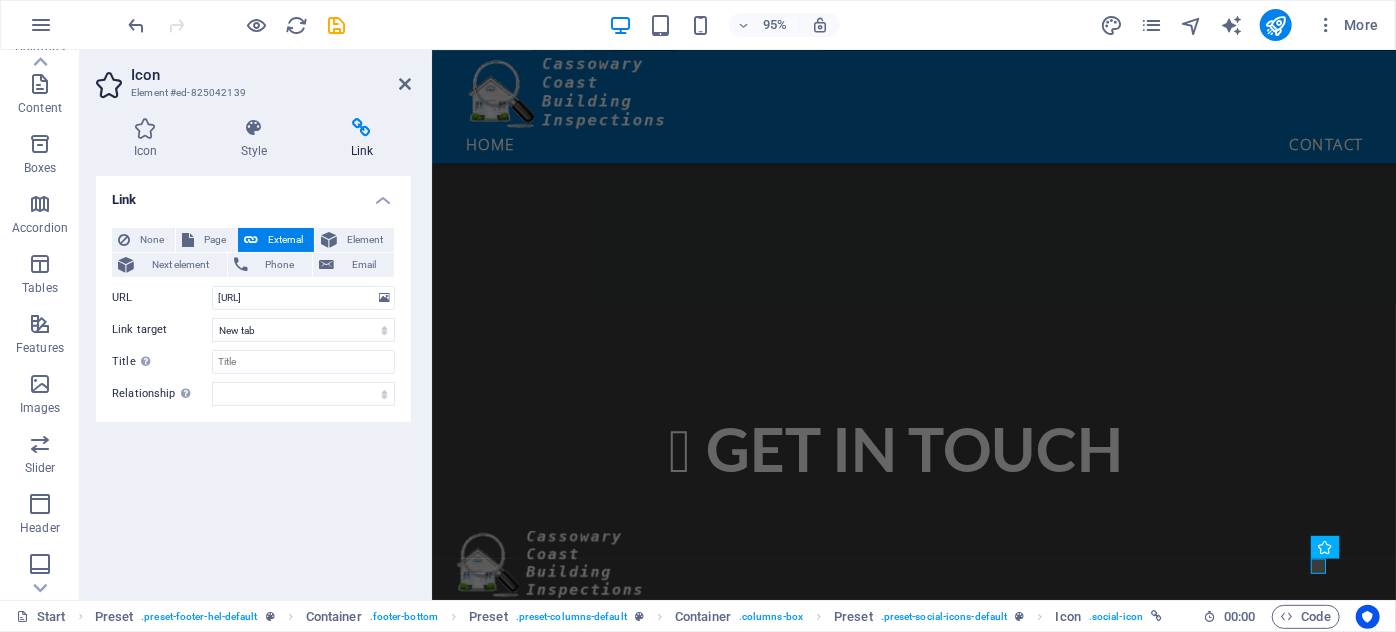 click on "Icon Element #ed-825042139" at bounding box center [253, 76] 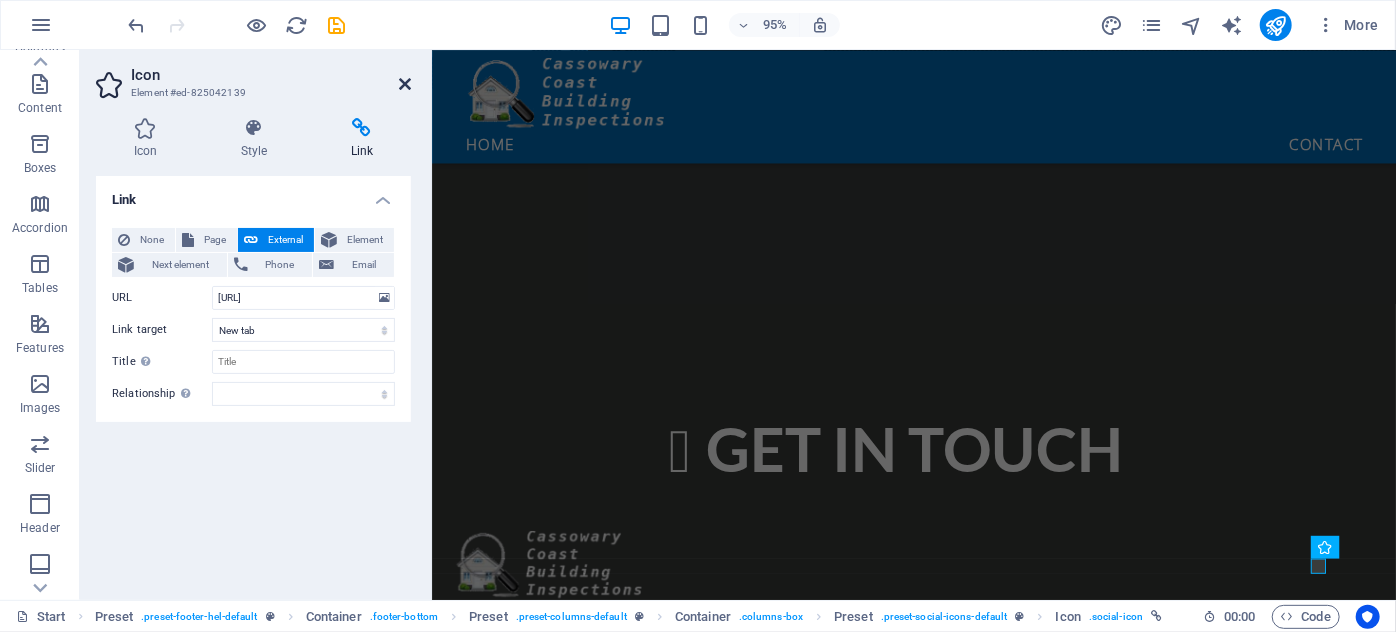 click at bounding box center (405, 84) 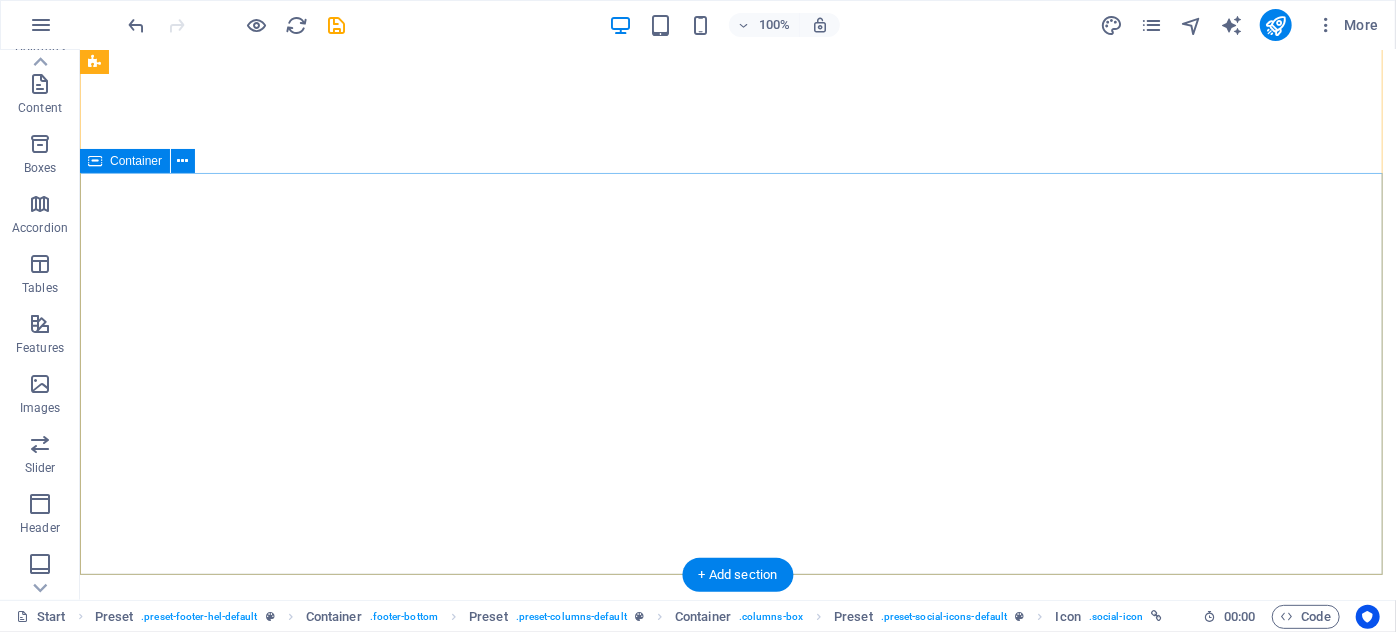 scroll, scrollTop: 0, scrollLeft: 0, axis: both 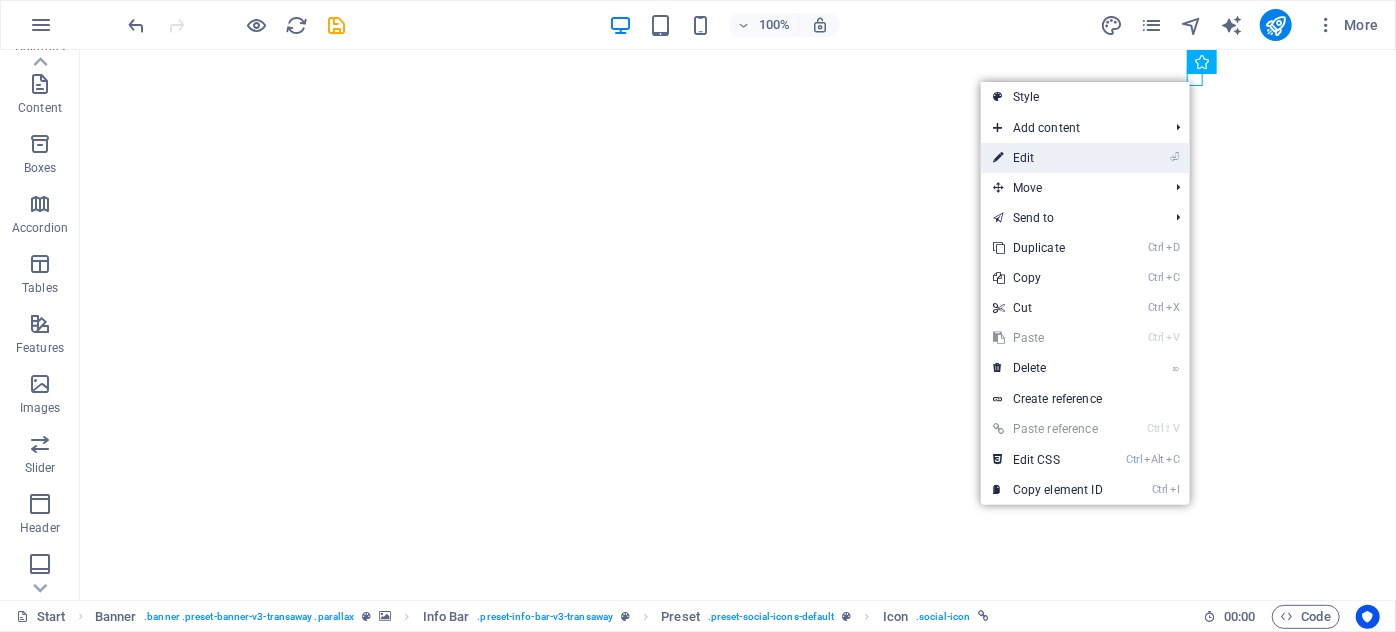 click on "⏎  Edit" at bounding box center [1048, 158] 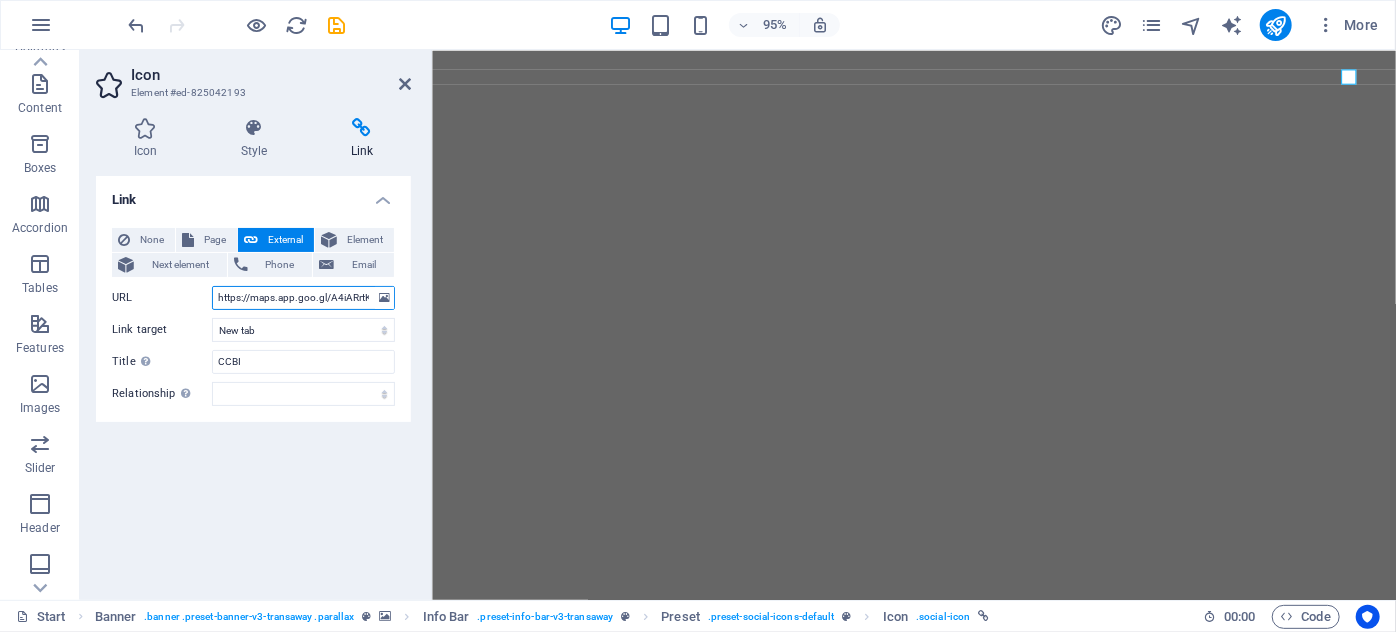 scroll, scrollTop: 0, scrollLeft: 56, axis: horizontal 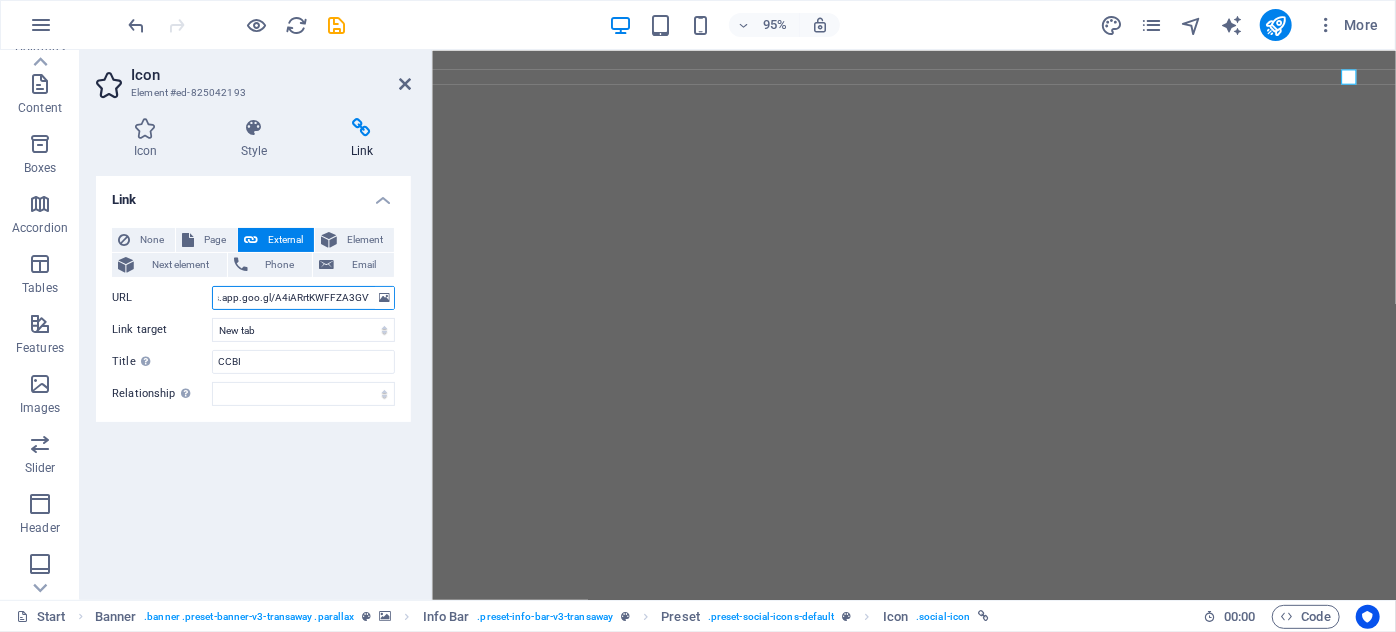 drag, startPoint x: 216, startPoint y: 295, endPoint x: 410, endPoint y: 300, distance: 194.06442 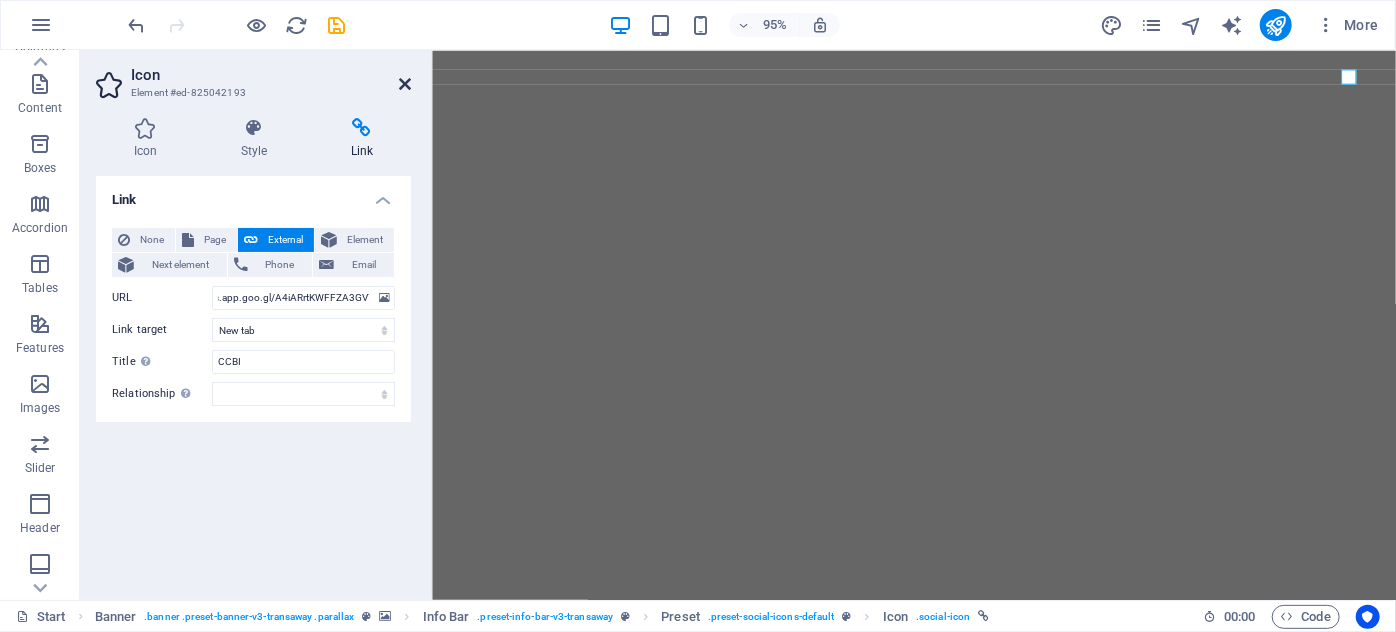 scroll, scrollTop: 0, scrollLeft: 0, axis: both 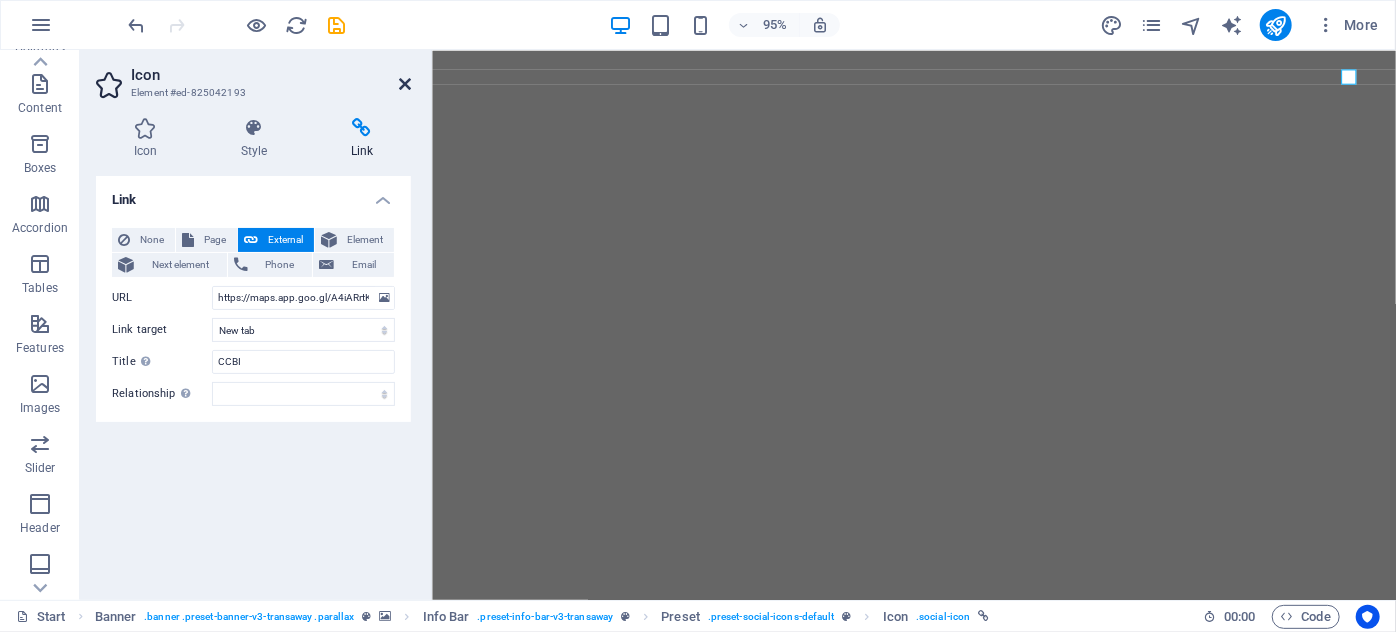 click at bounding box center (405, 84) 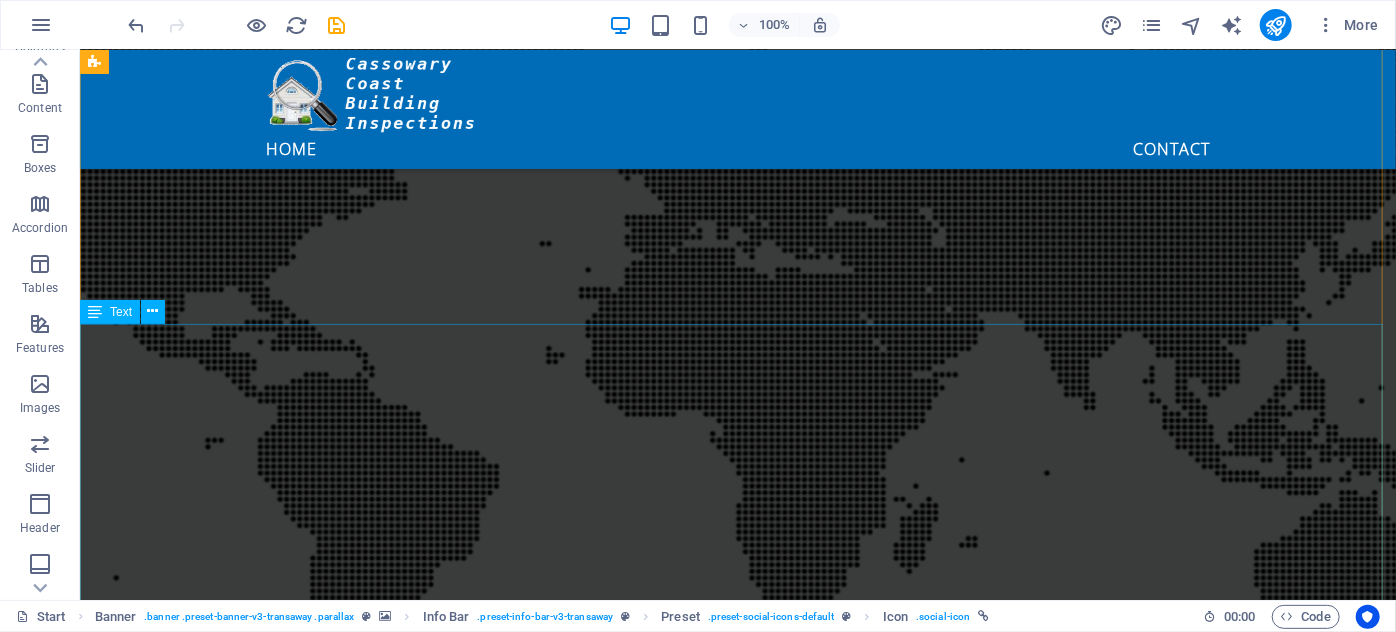 scroll, scrollTop: 2933, scrollLeft: 0, axis: vertical 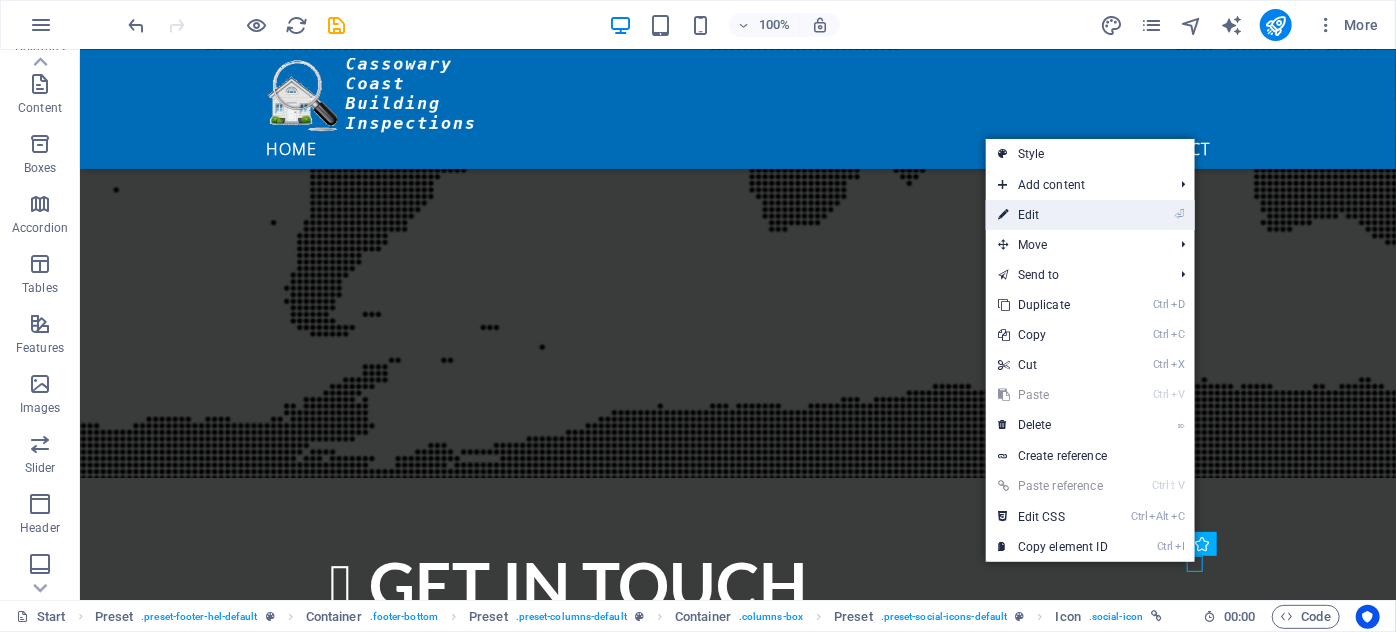 click on "⏎  Edit" at bounding box center (1053, 215) 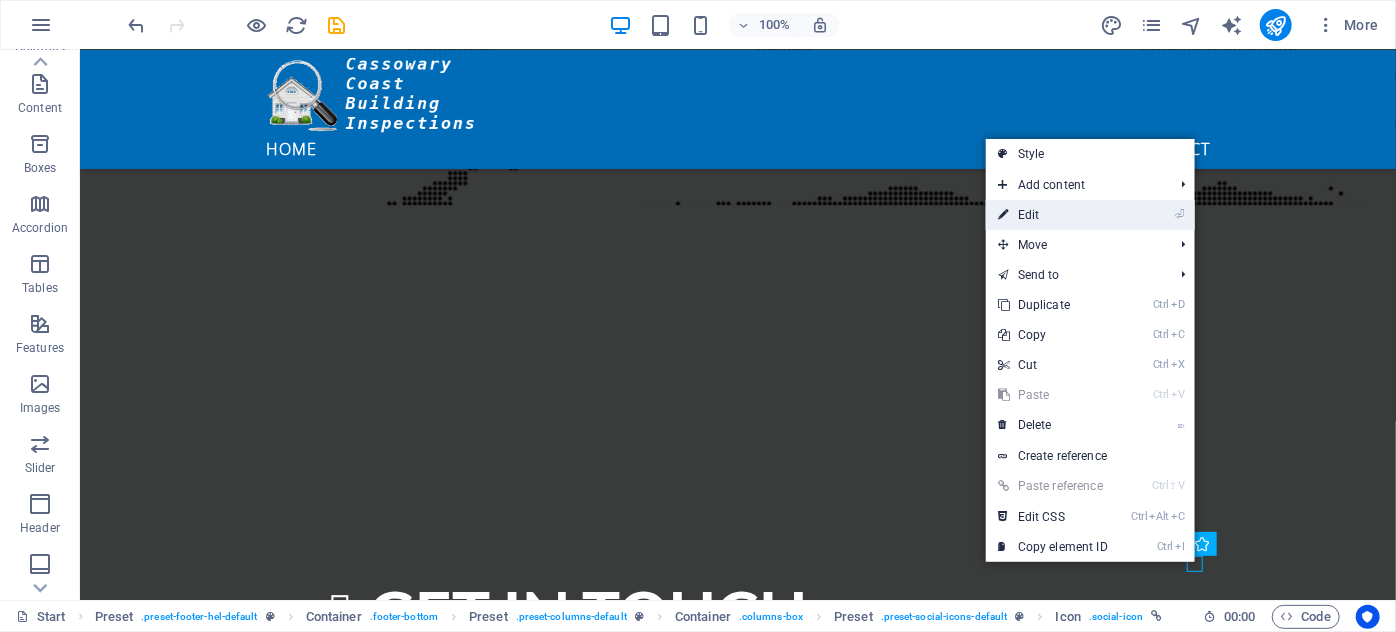 select on "xMidYMid" 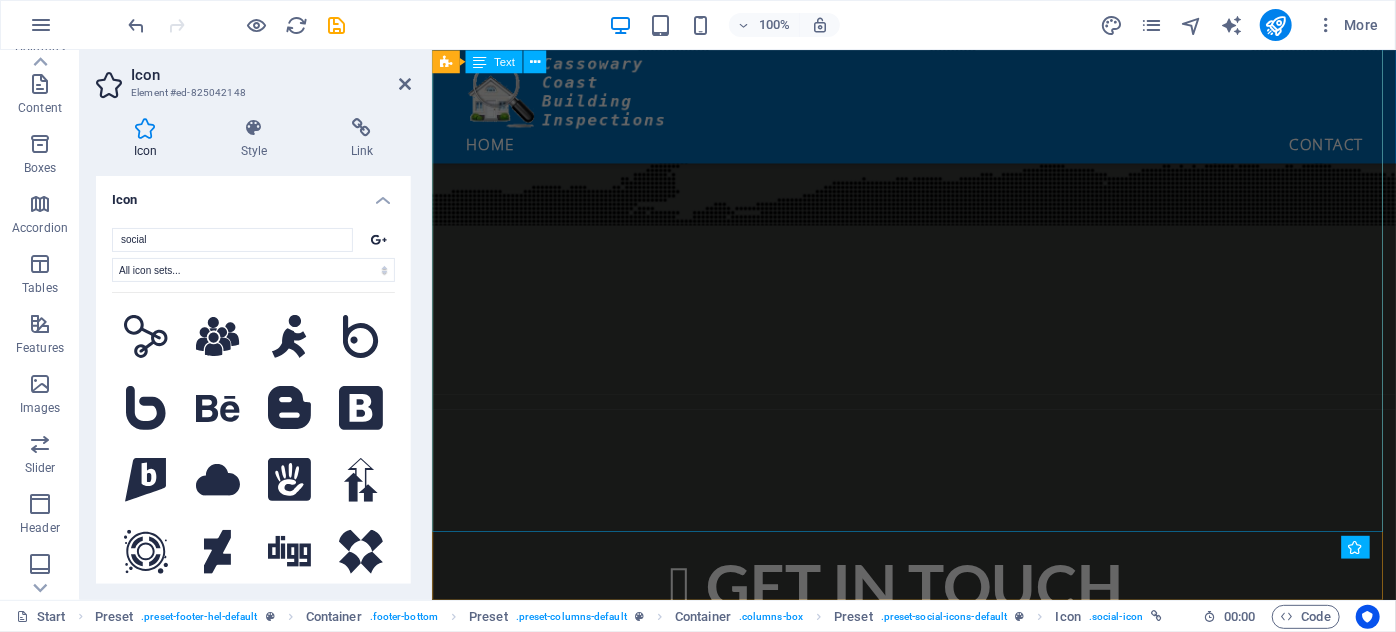 scroll, scrollTop: 3077, scrollLeft: 0, axis: vertical 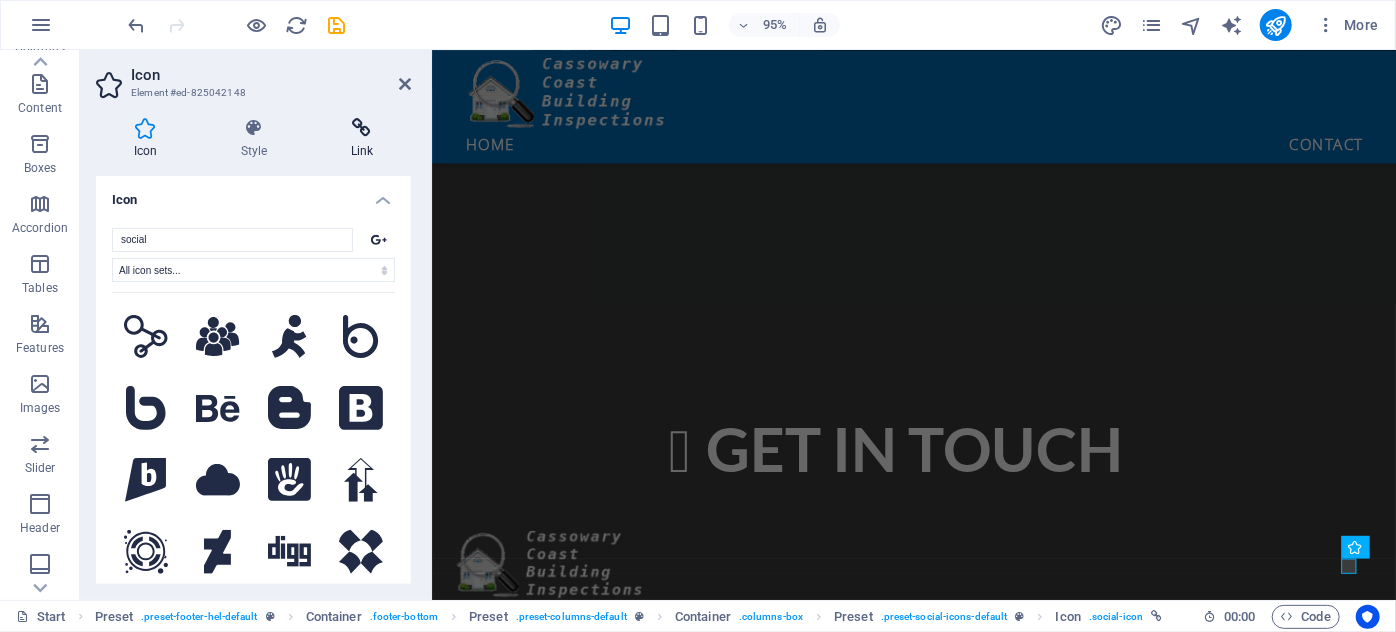 click at bounding box center [362, 128] 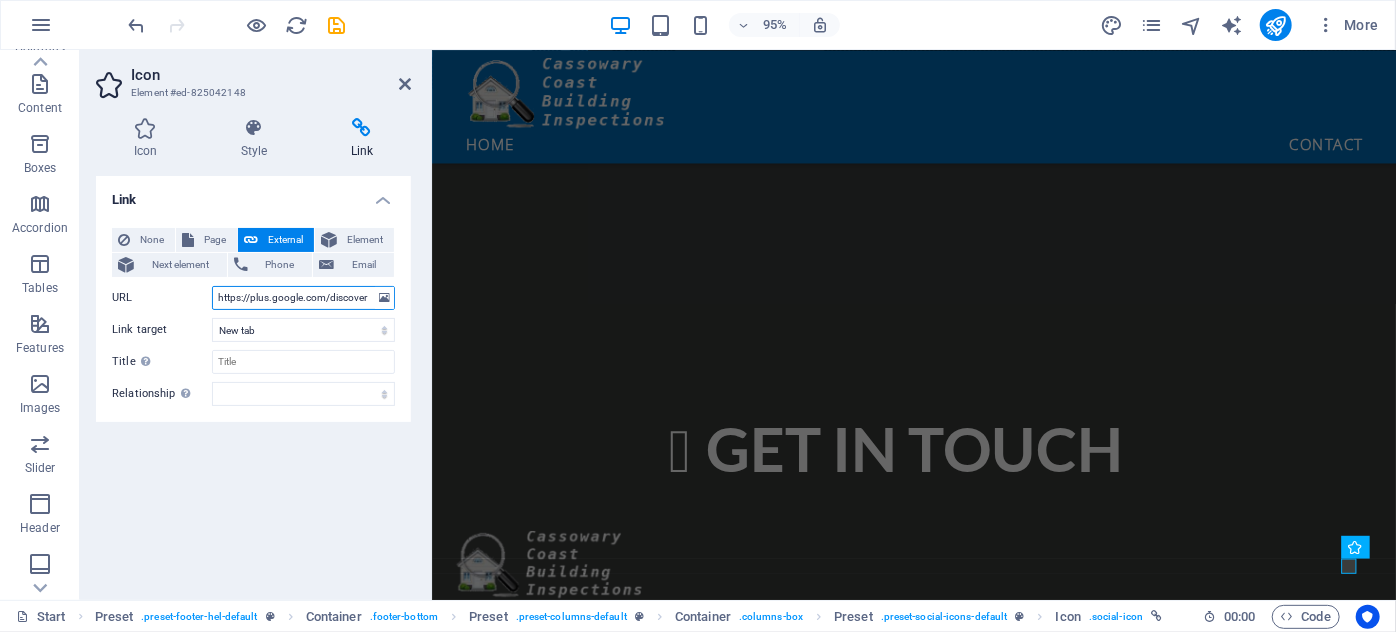 drag, startPoint x: 215, startPoint y: 295, endPoint x: 429, endPoint y: 303, distance: 214.14948 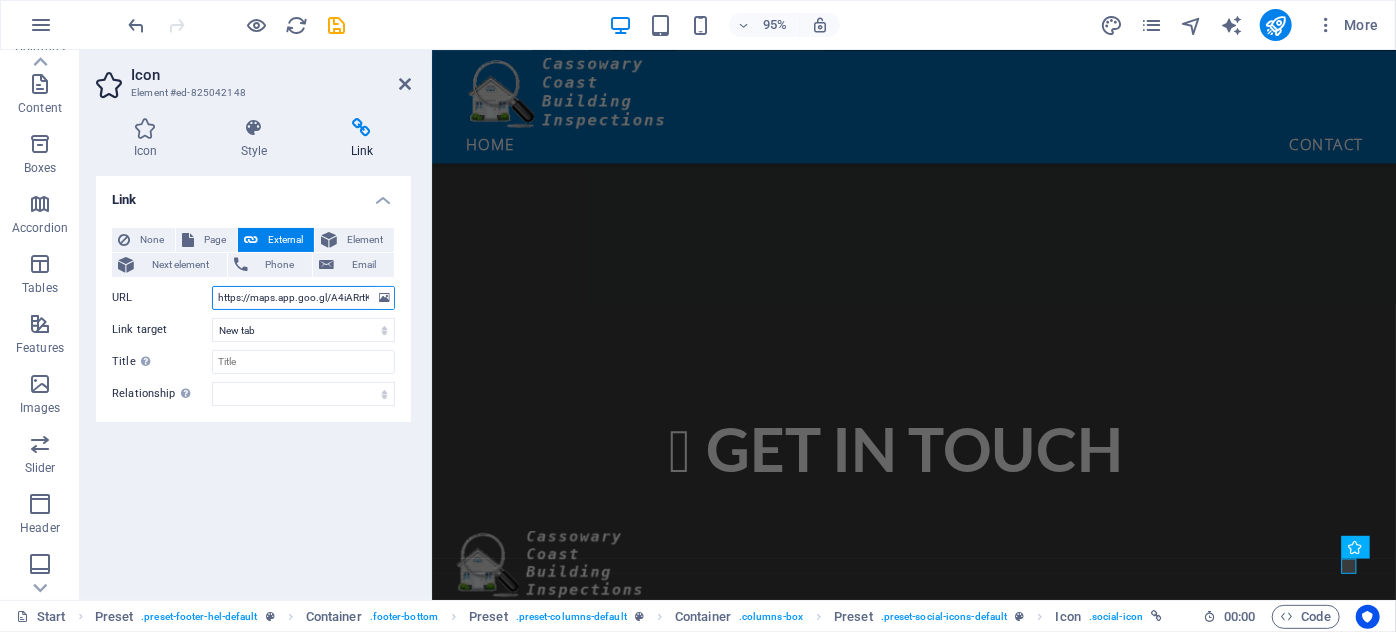 scroll, scrollTop: 0, scrollLeft: 56, axis: horizontal 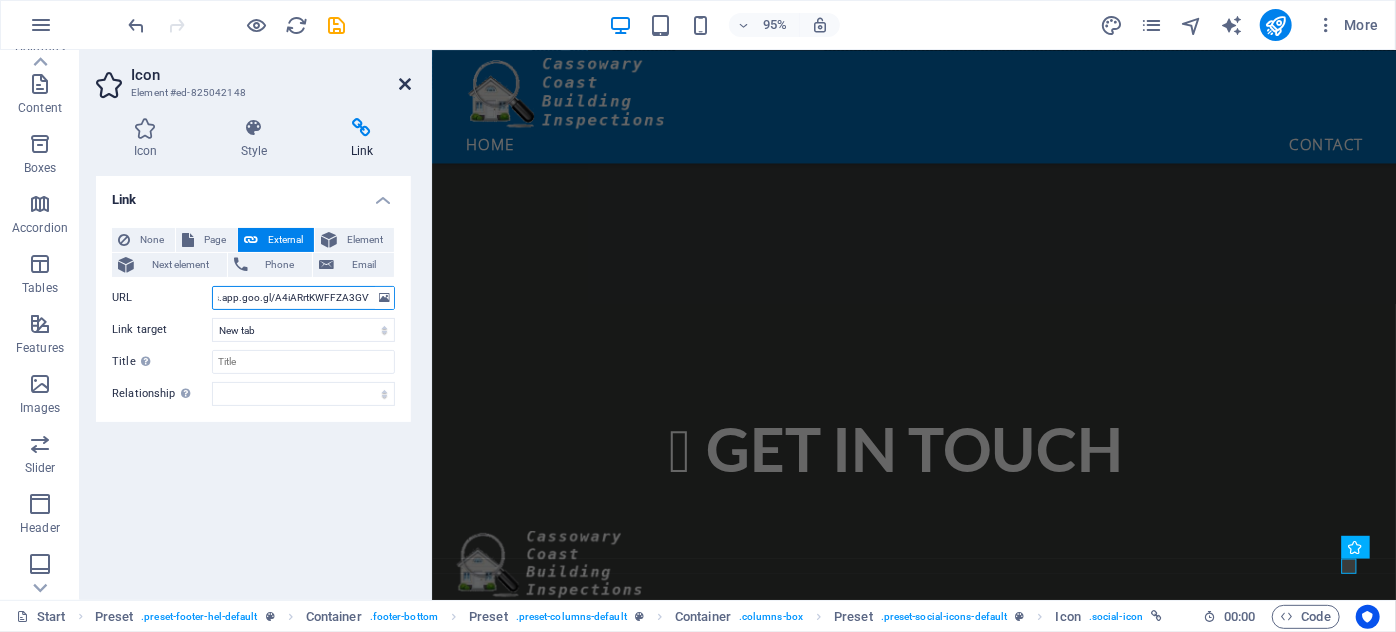 type on "https://maps.app.goo.gl/A4iARrtKWFFZA3GV7" 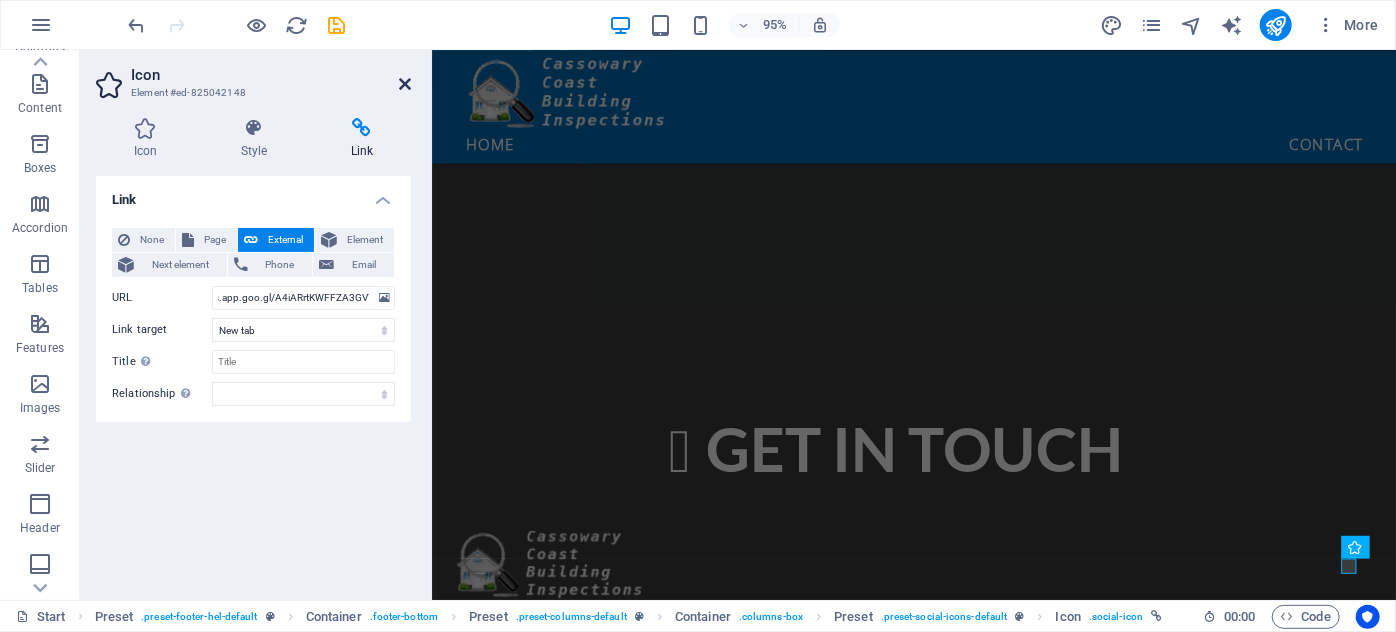 scroll, scrollTop: 0, scrollLeft: 0, axis: both 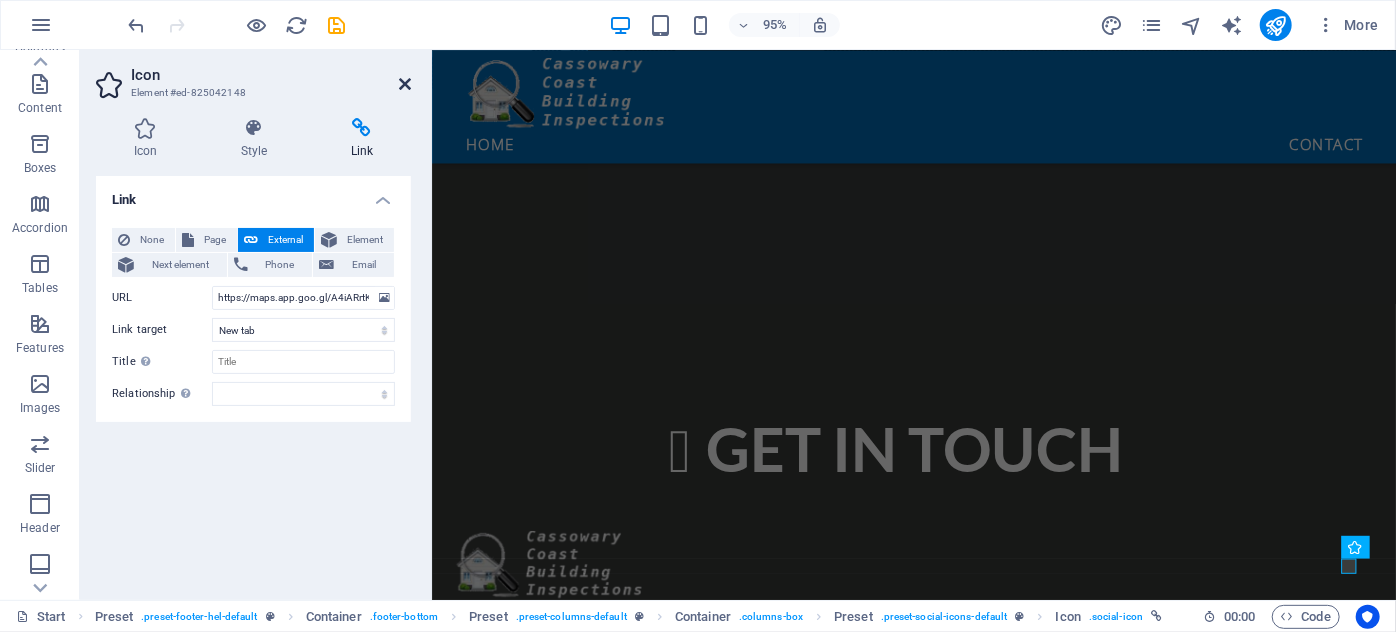 click at bounding box center (405, 84) 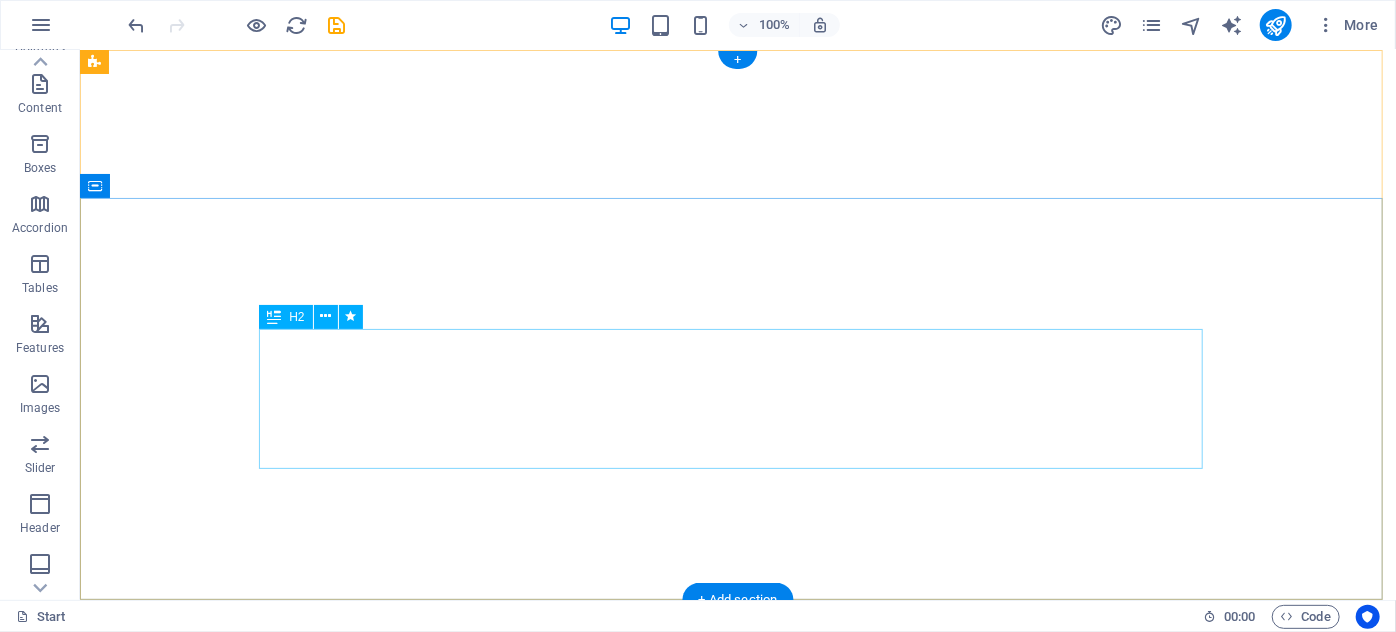 scroll, scrollTop: 0, scrollLeft: 0, axis: both 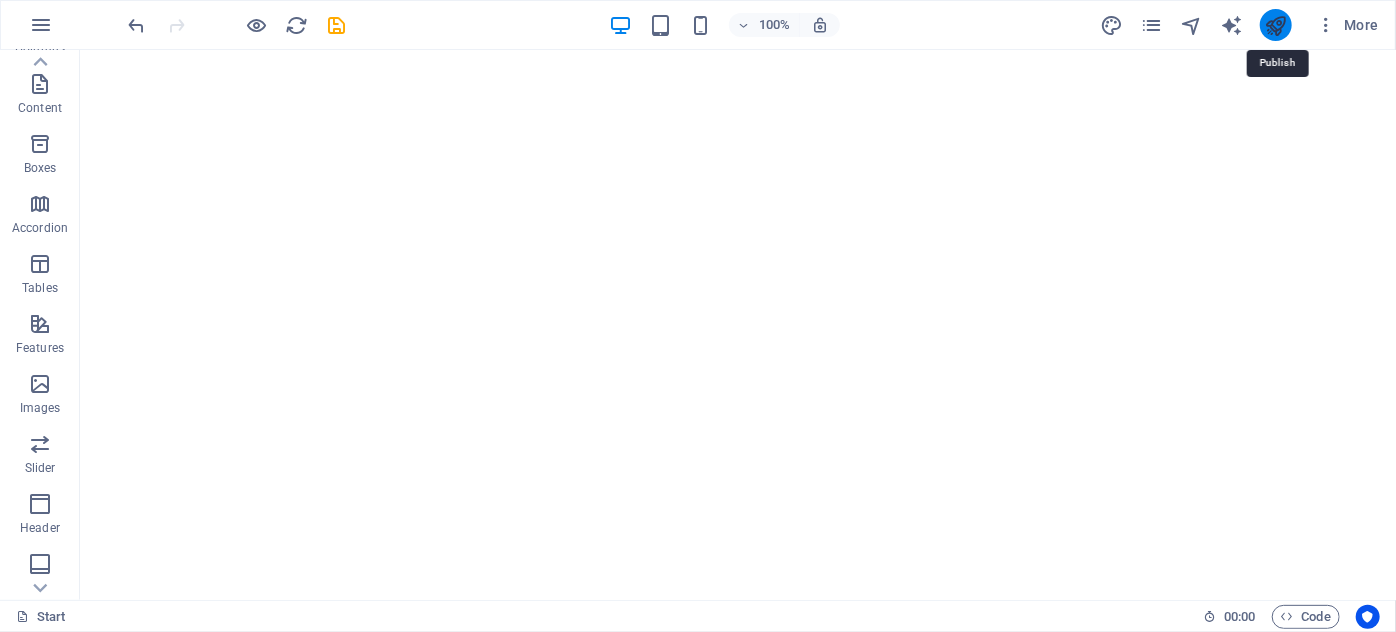click at bounding box center (1275, 25) 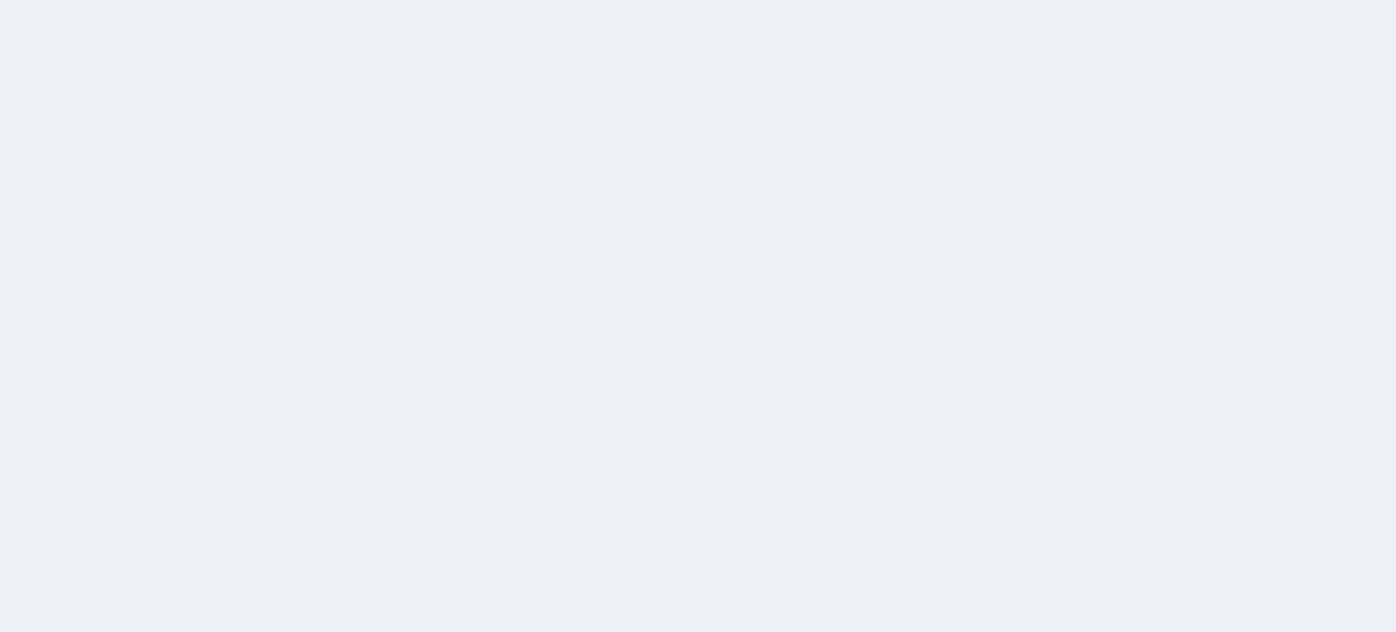 scroll, scrollTop: 0, scrollLeft: 0, axis: both 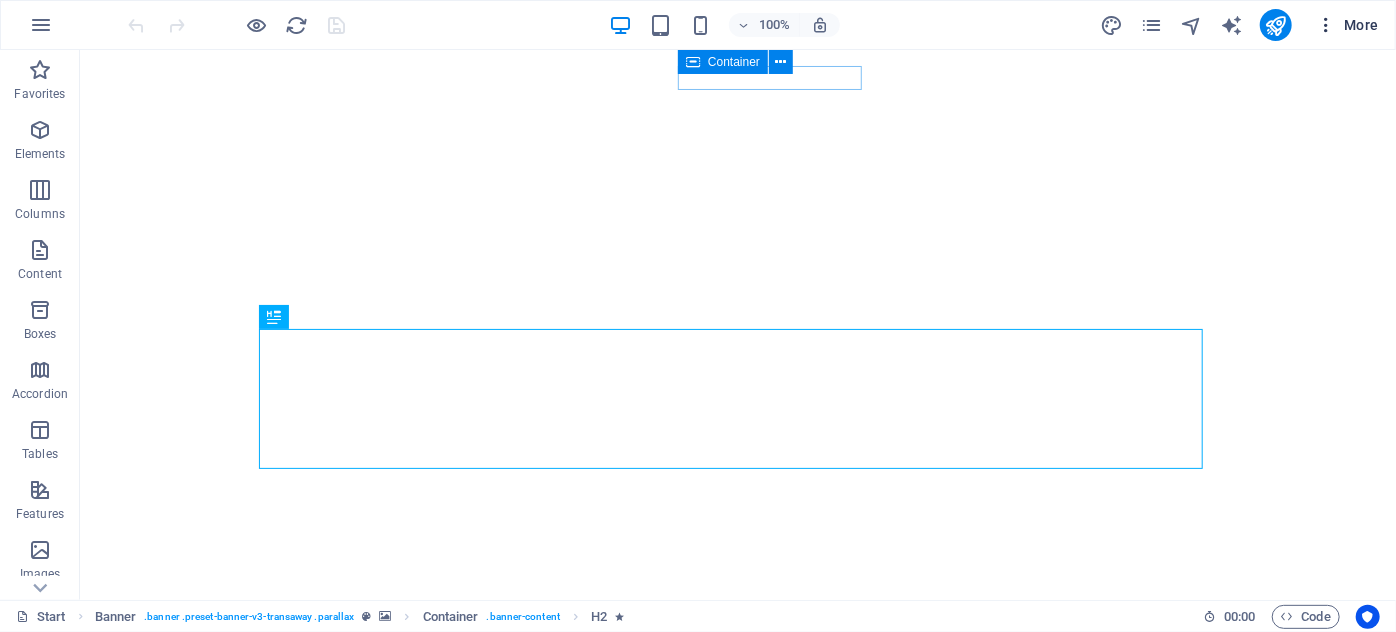 click at bounding box center (1326, 25) 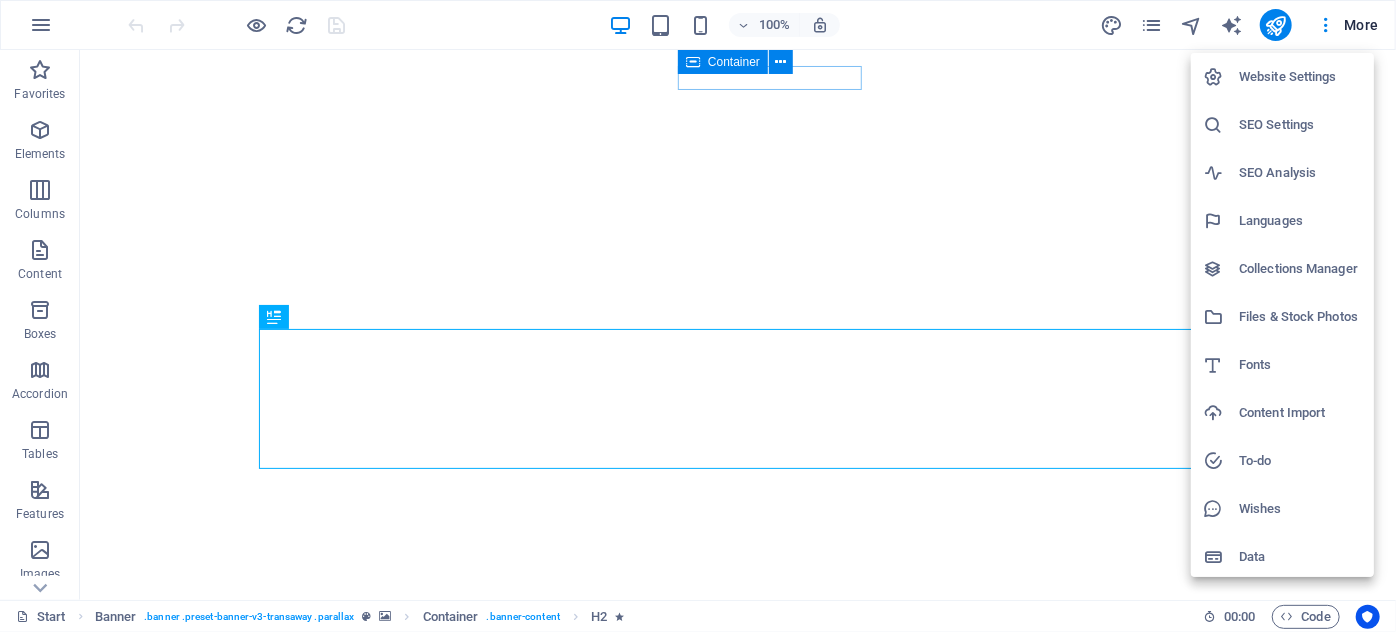 click on "Website Settings" at bounding box center [1300, 77] 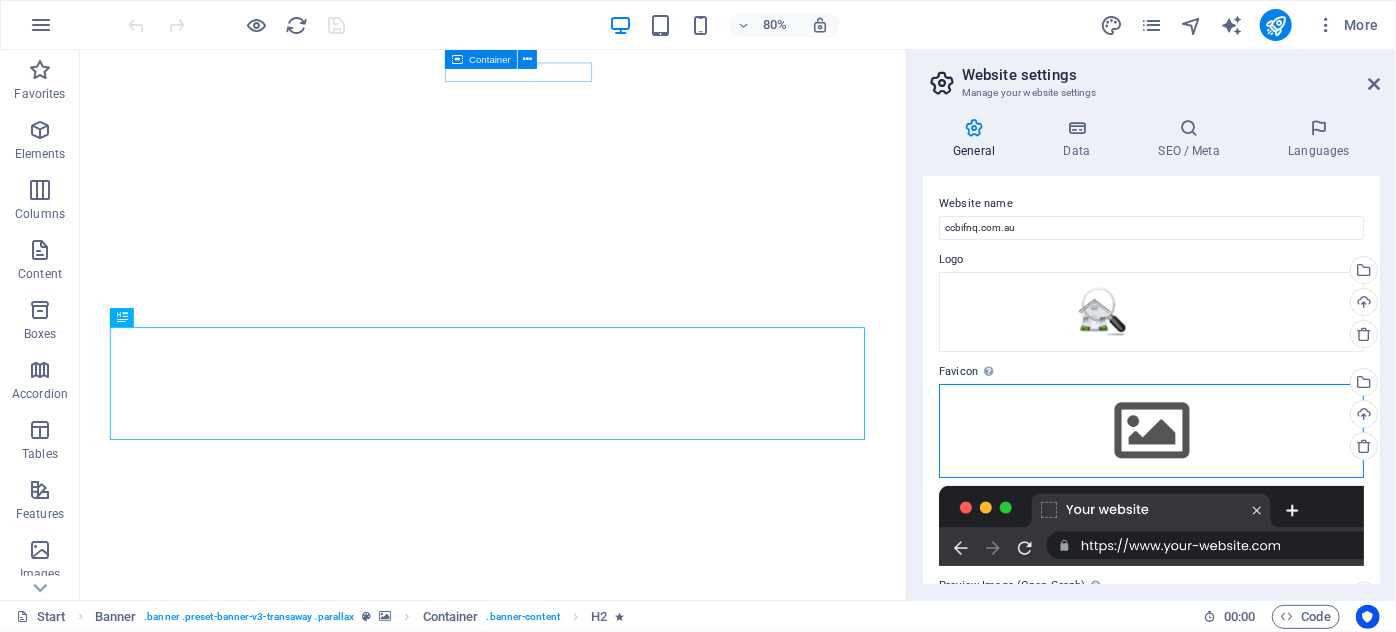 click on "Drag files here, click to choose files or select files from Files or our free stock photos & videos" at bounding box center (1151, 431) 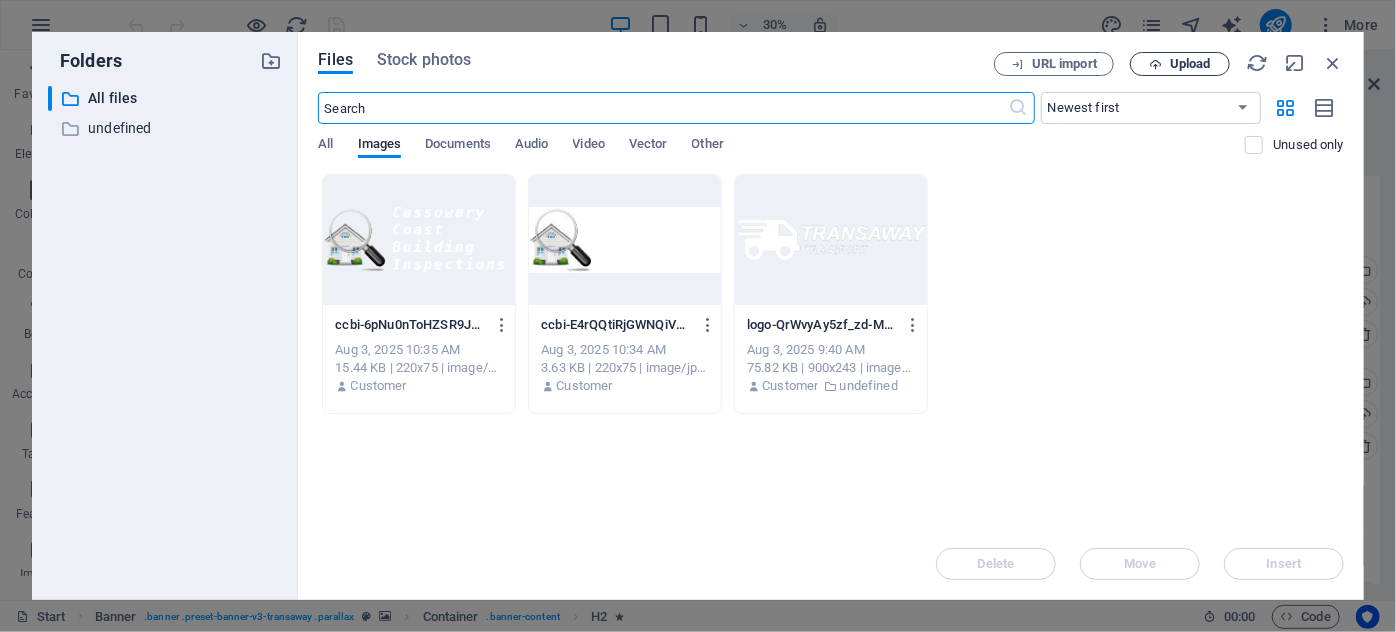 click on "Upload" at bounding box center (1190, 64) 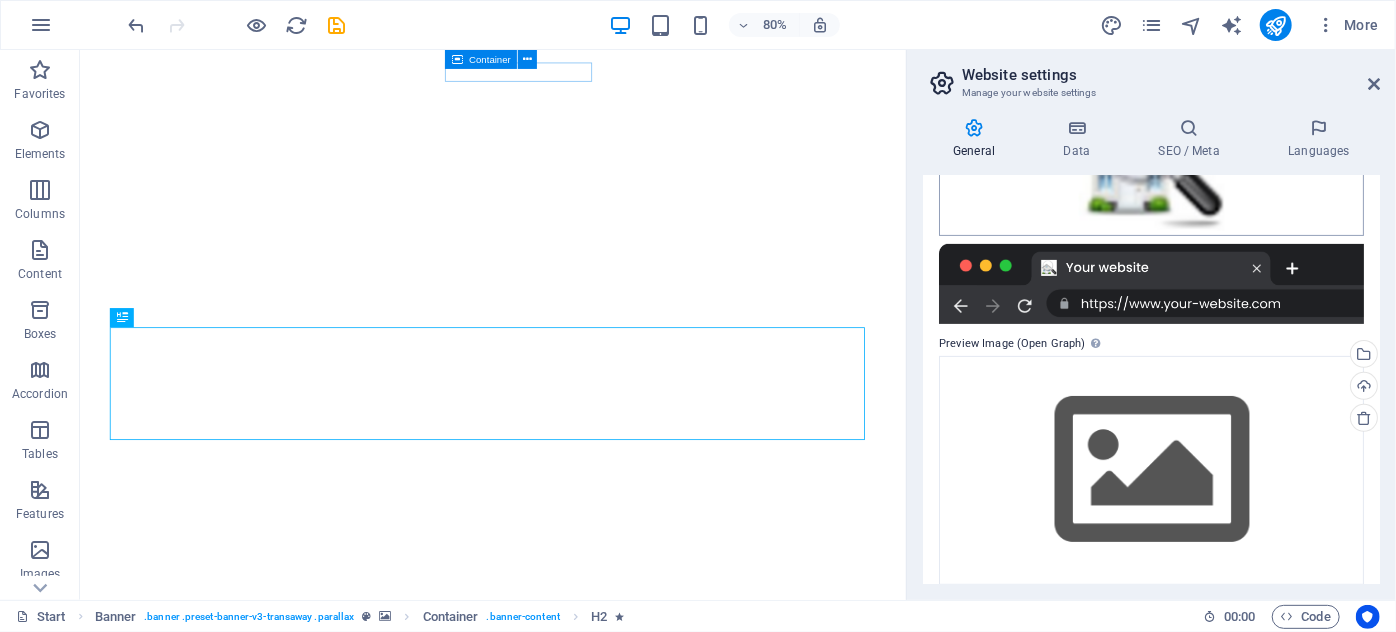 scroll, scrollTop: 328, scrollLeft: 0, axis: vertical 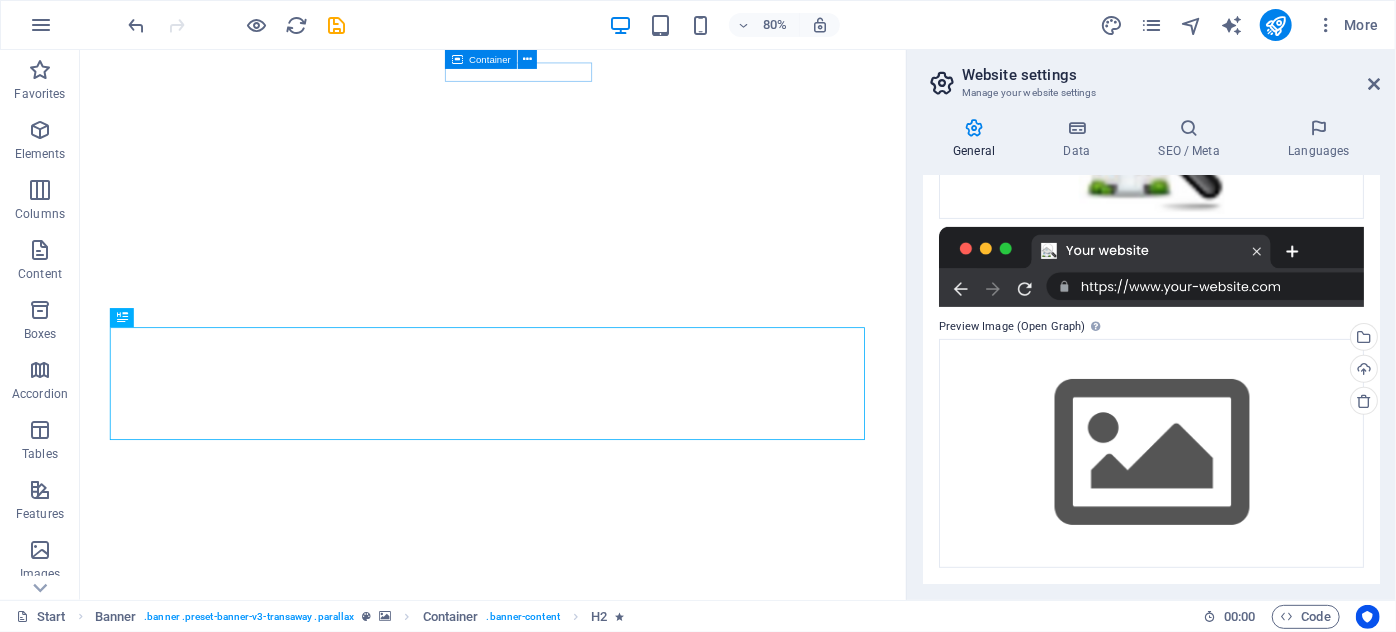 click at bounding box center [1151, 267] 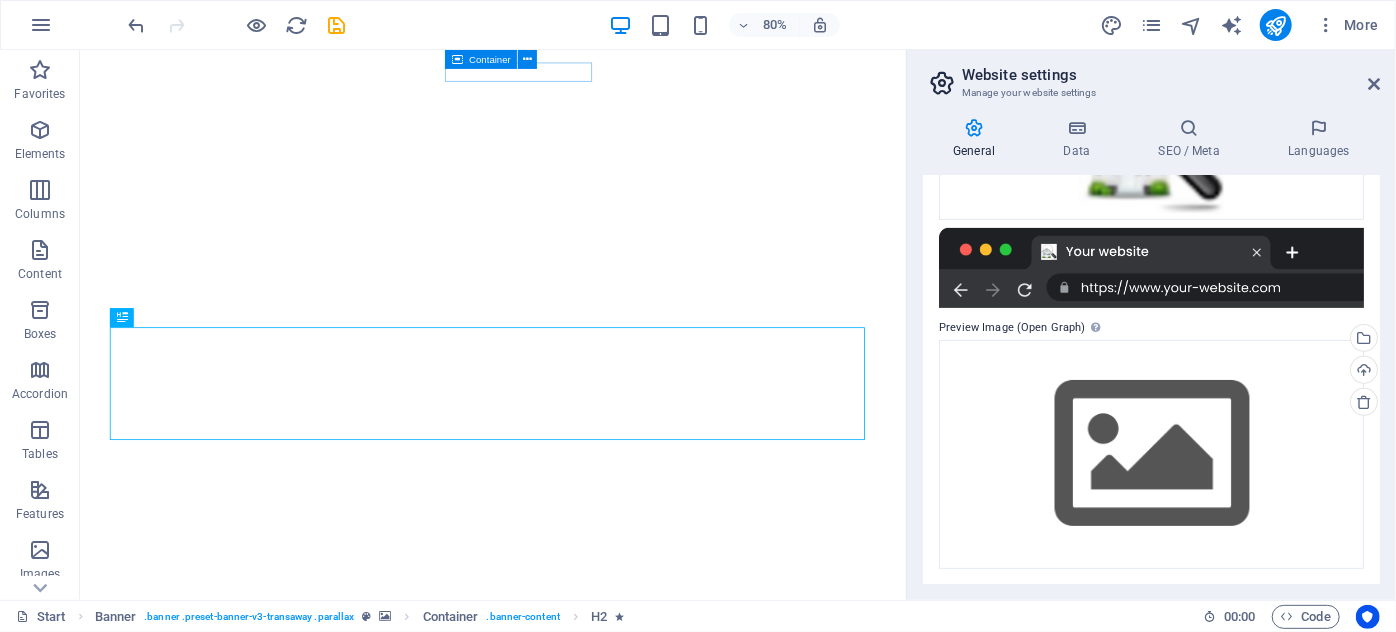 click on "Preview Image (Open Graph) This image will be shown when the website is shared on social networks" at bounding box center (1151, 328) 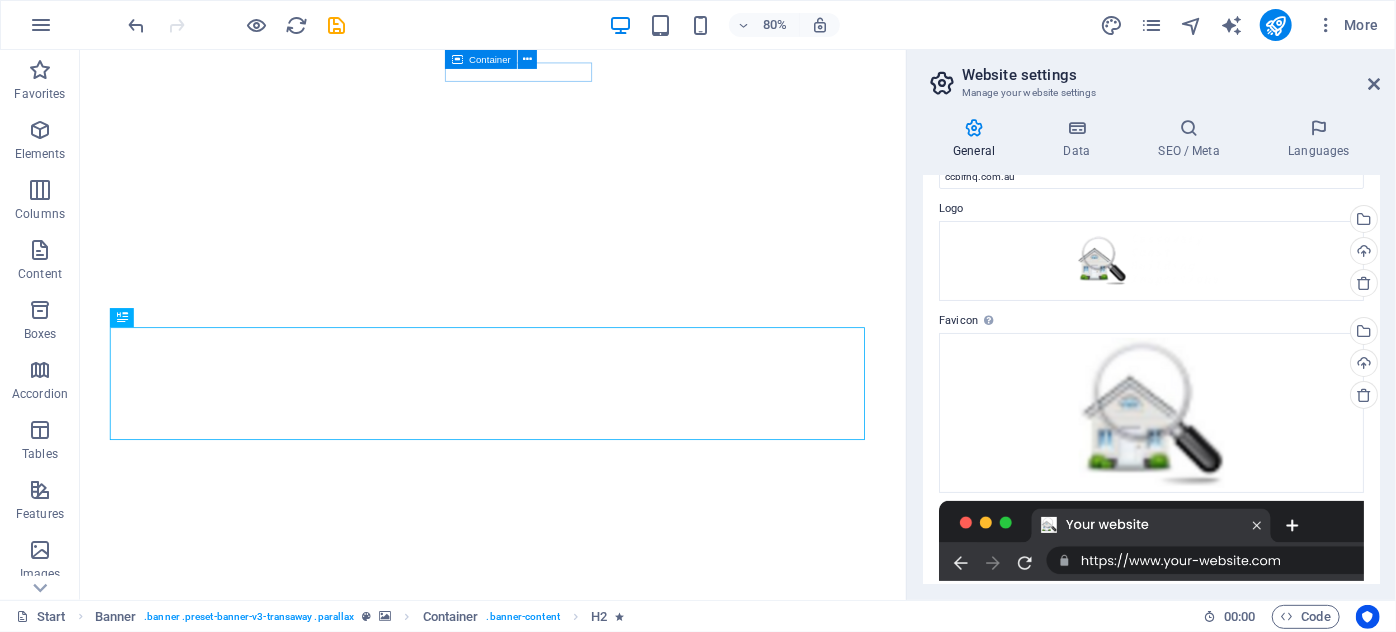 scroll, scrollTop: 0, scrollLeft: 0, axis: both 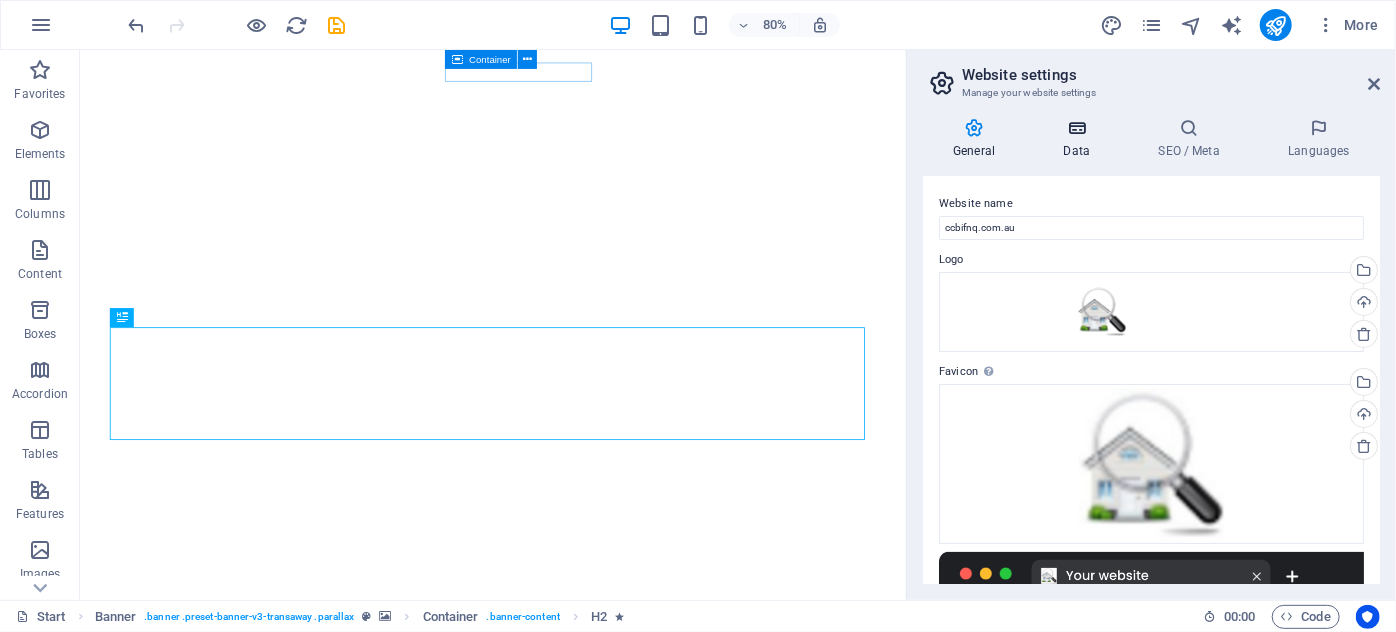 click at bounding box center [1076, 128] 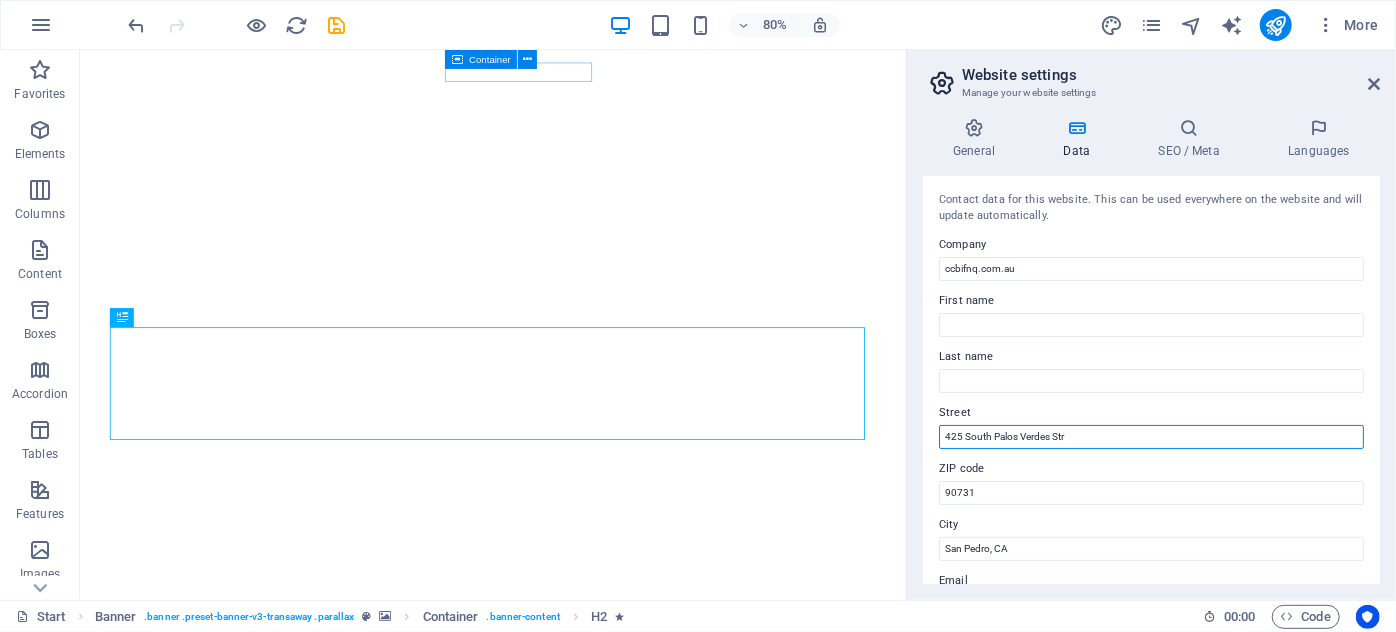 drag, startPoint x: 1100, startPoint y: 439, endPoint x: 928, endPoint y: 439, distance: 172 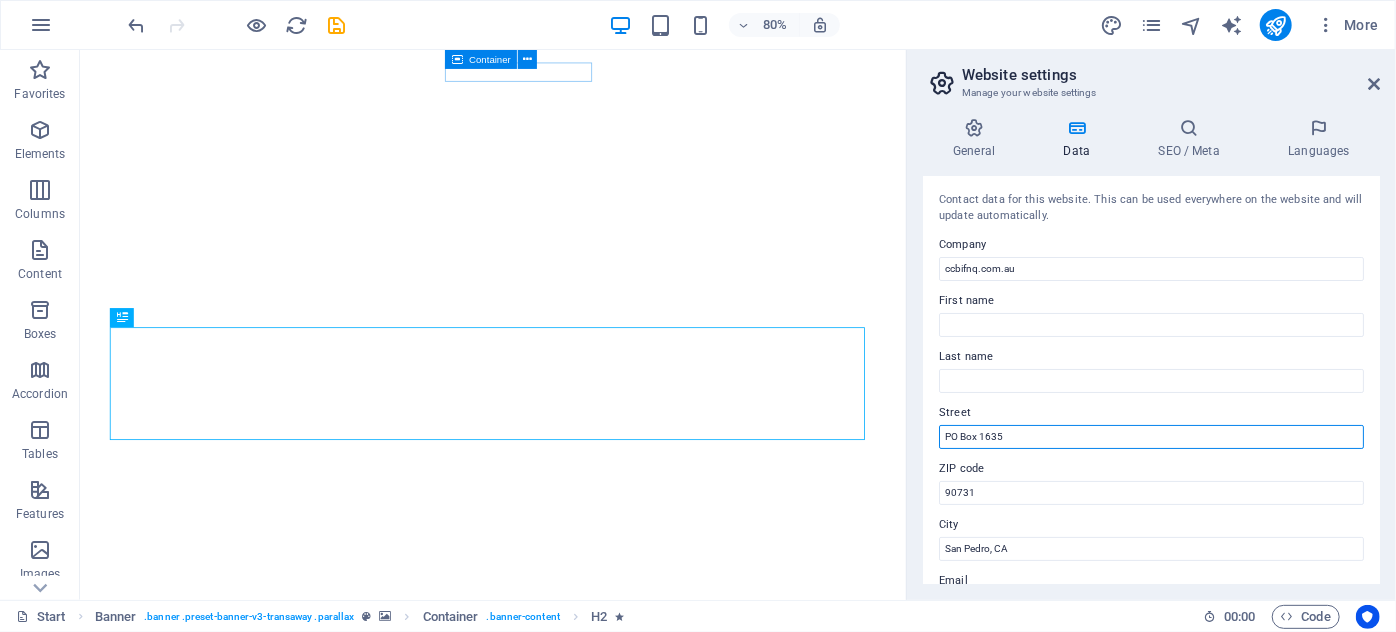 type on "PO Box 1635" 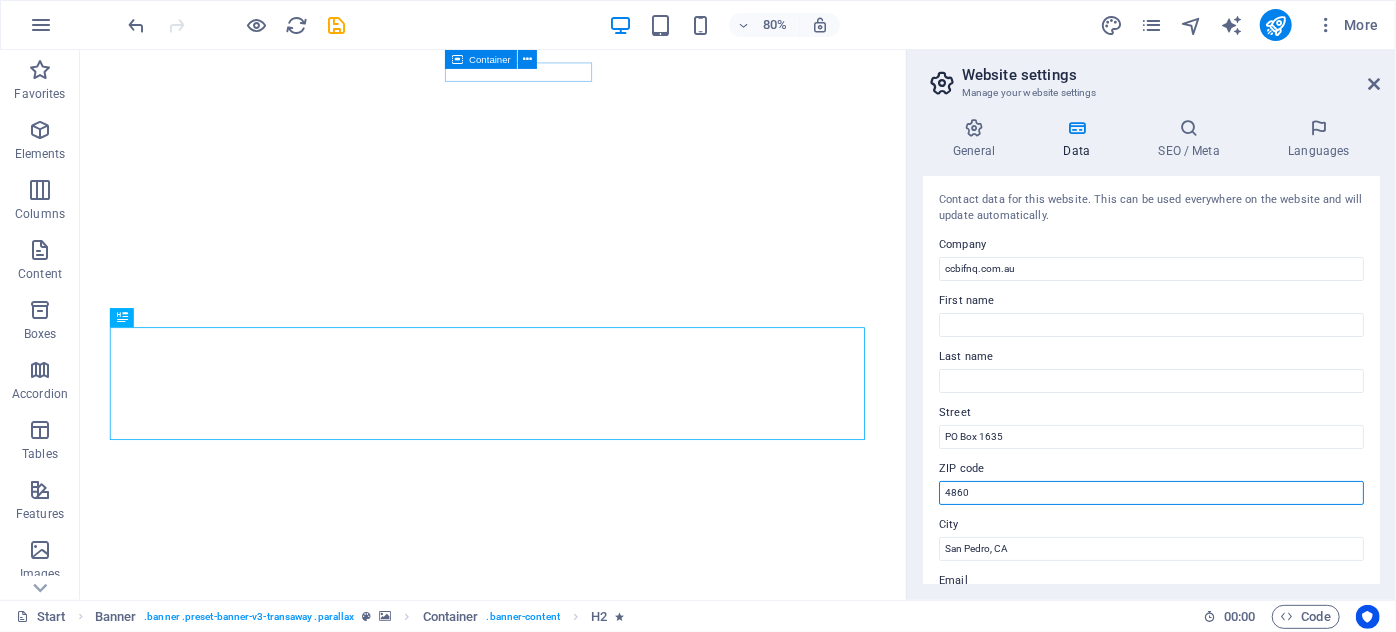 type on "4860" 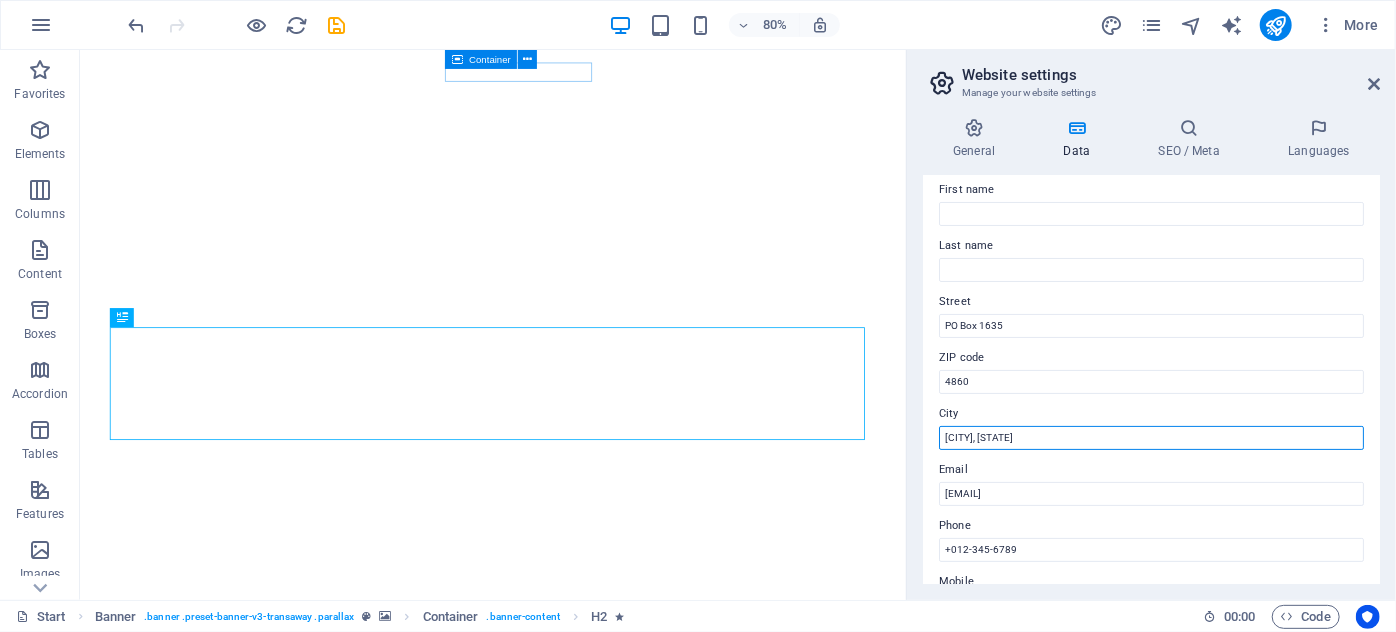 scroll, scrollTop: 181, scrollLeft: 0, axis: vertical 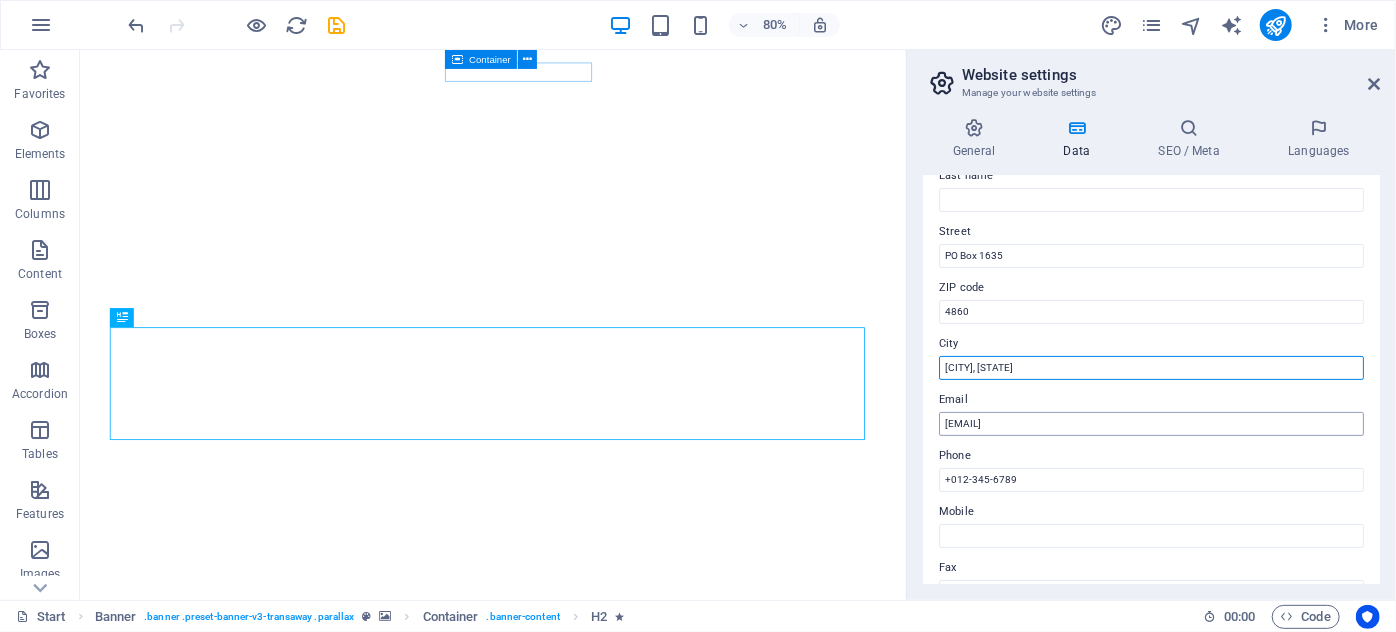 type on "[CITY], [STATE]" 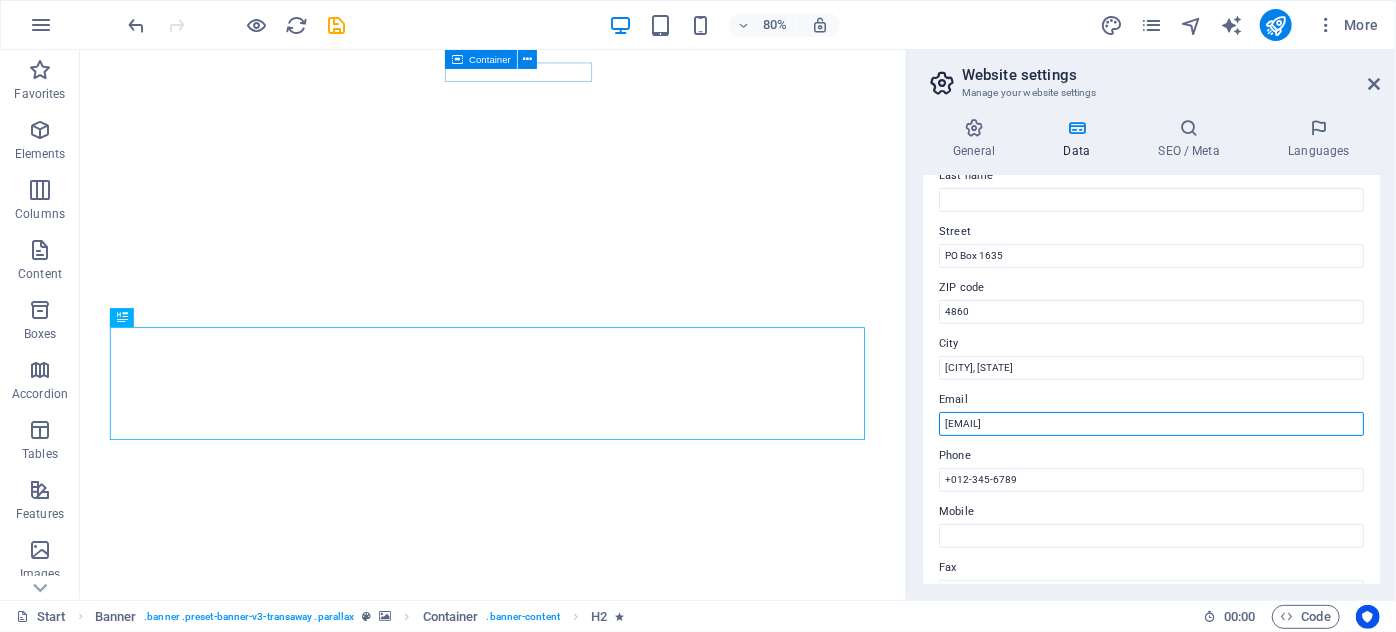 drag, startPoint x: 1187, startPoint y: 424, endPoint x: 911, endPoint y: 425, distance: 276.0018 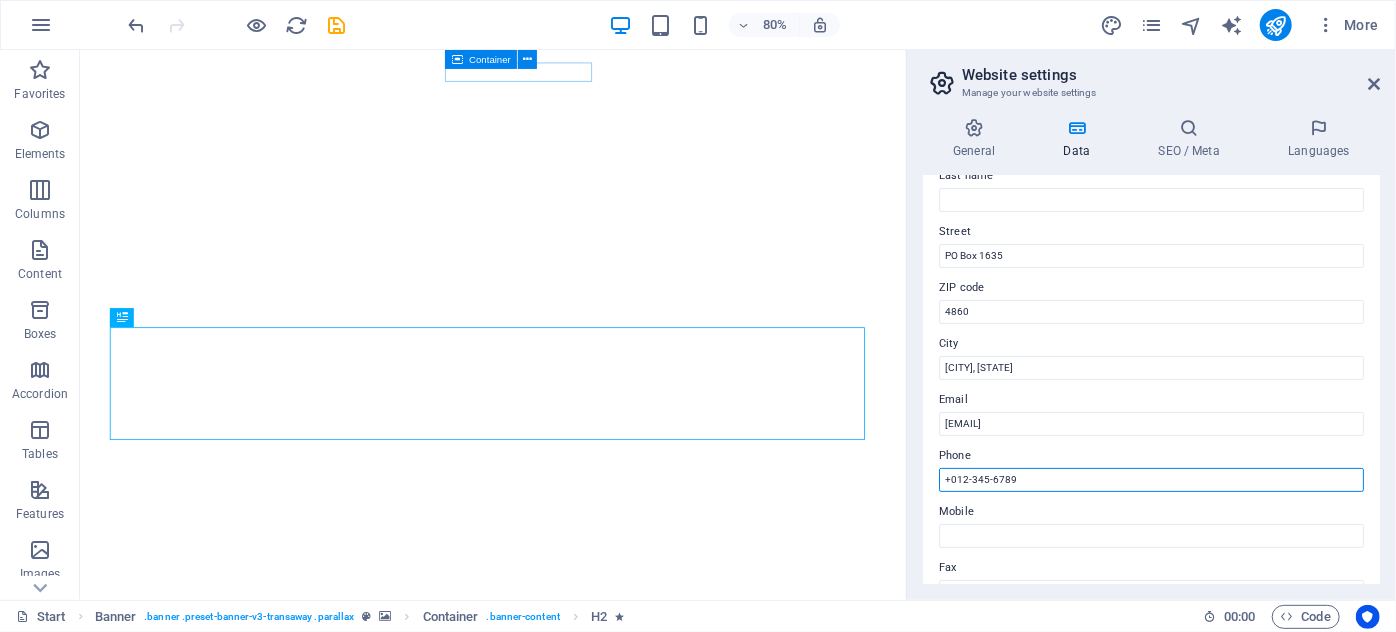 drag, startPoint x: 1051, startPoint y: 476, endPoint x: 928, endPoint y: 488, distance: 123.58398 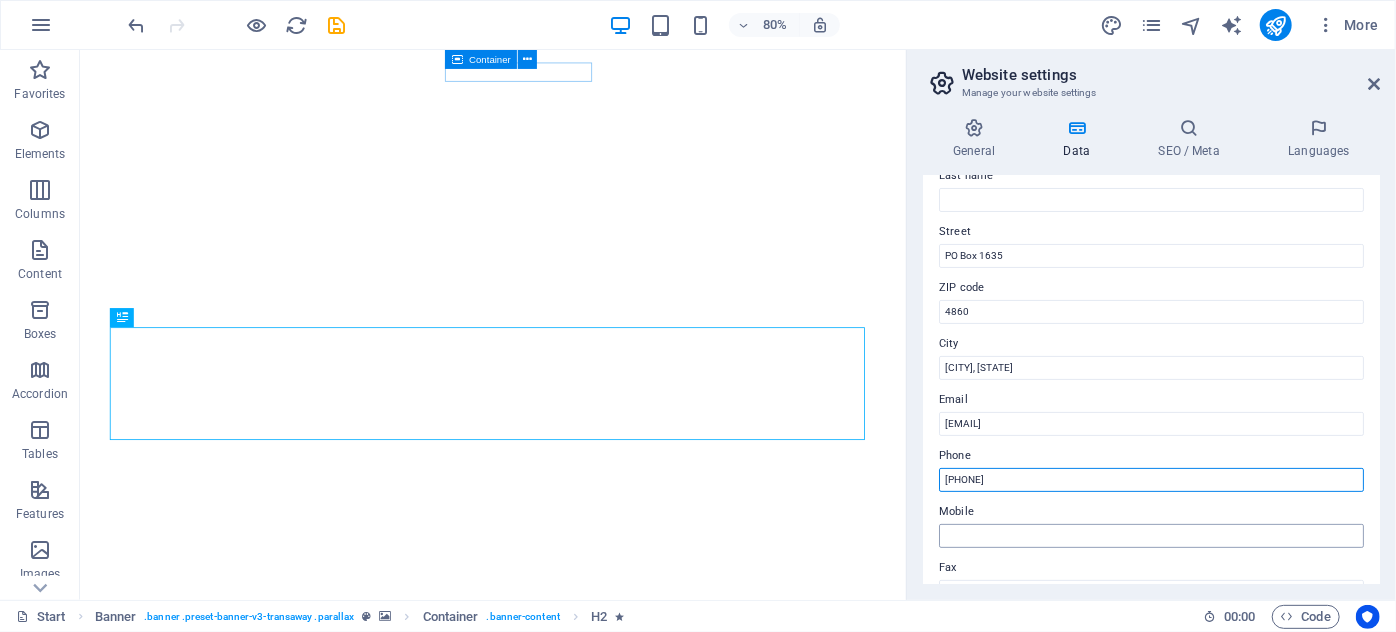 type on "[PHONE]" 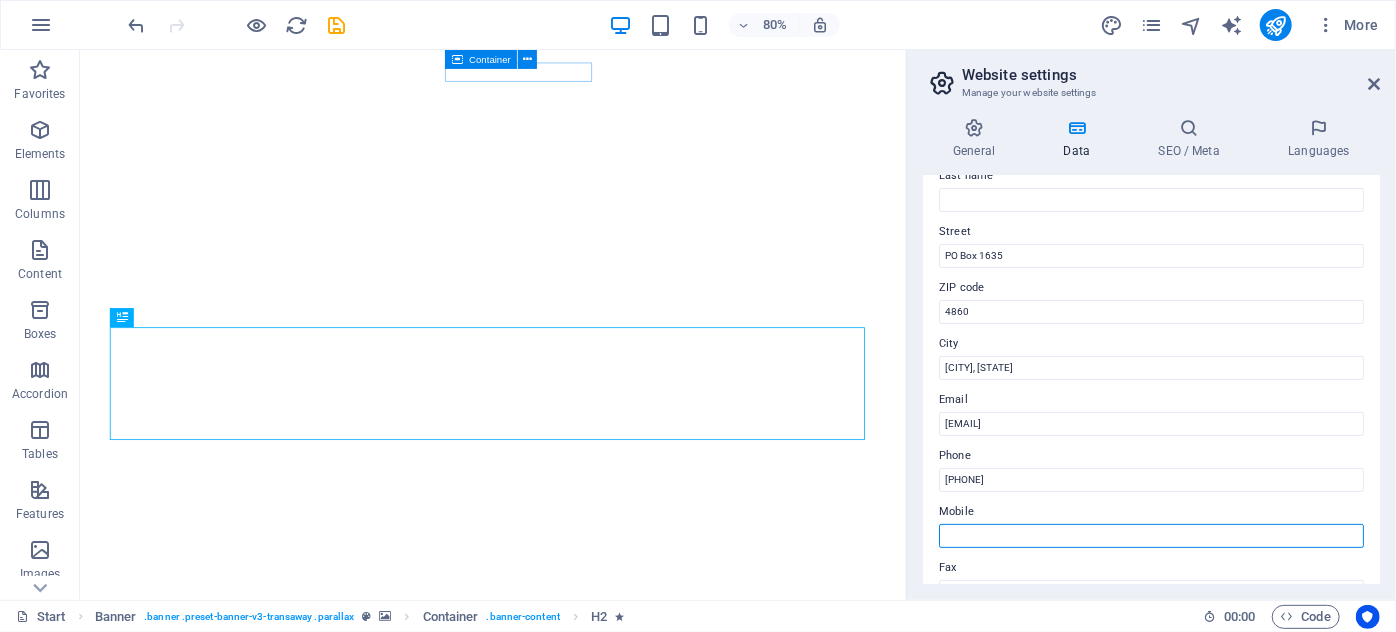 click on "Mobile" at bounding box center (1151, 536) 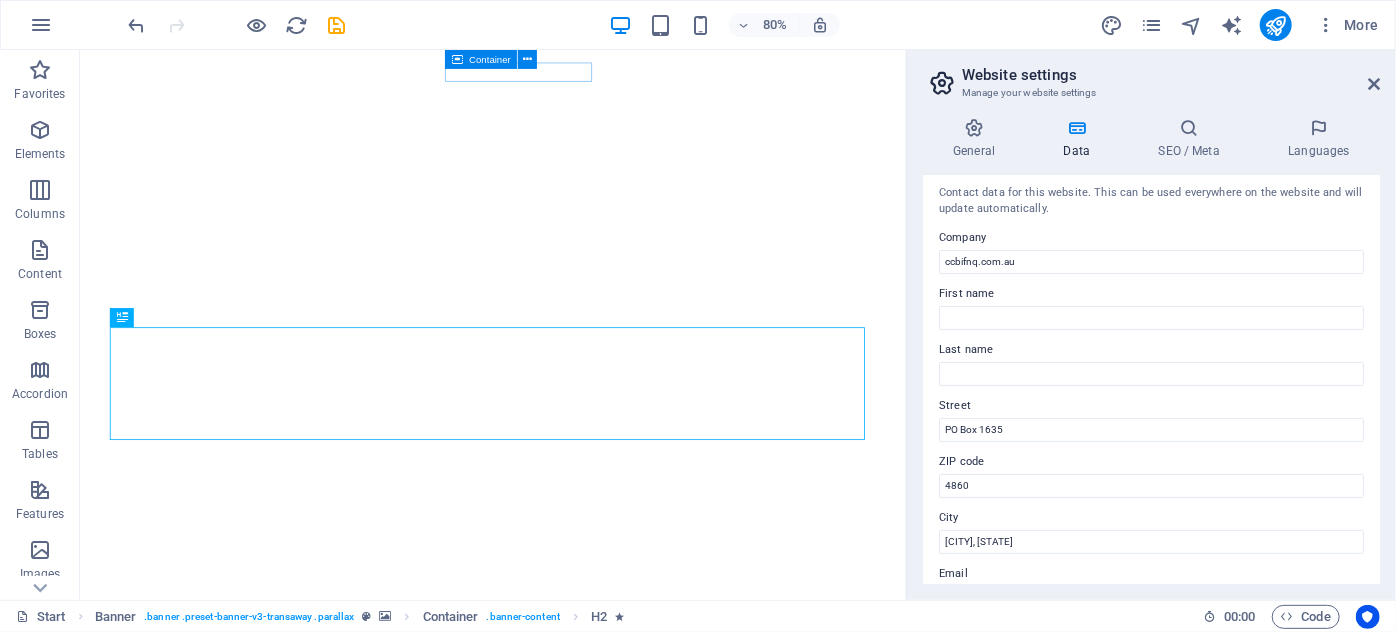 scroll, scrollTop: 0, scrollLeft: 0, axis: both 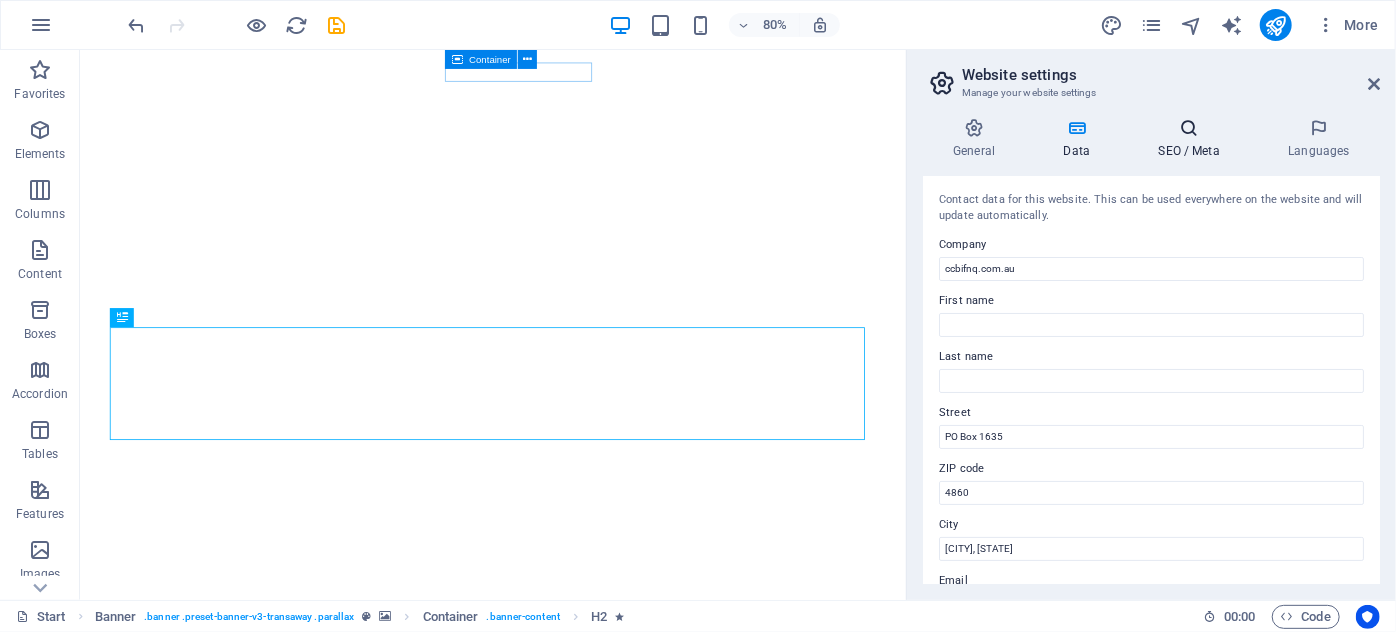 type on "[PHONE]" 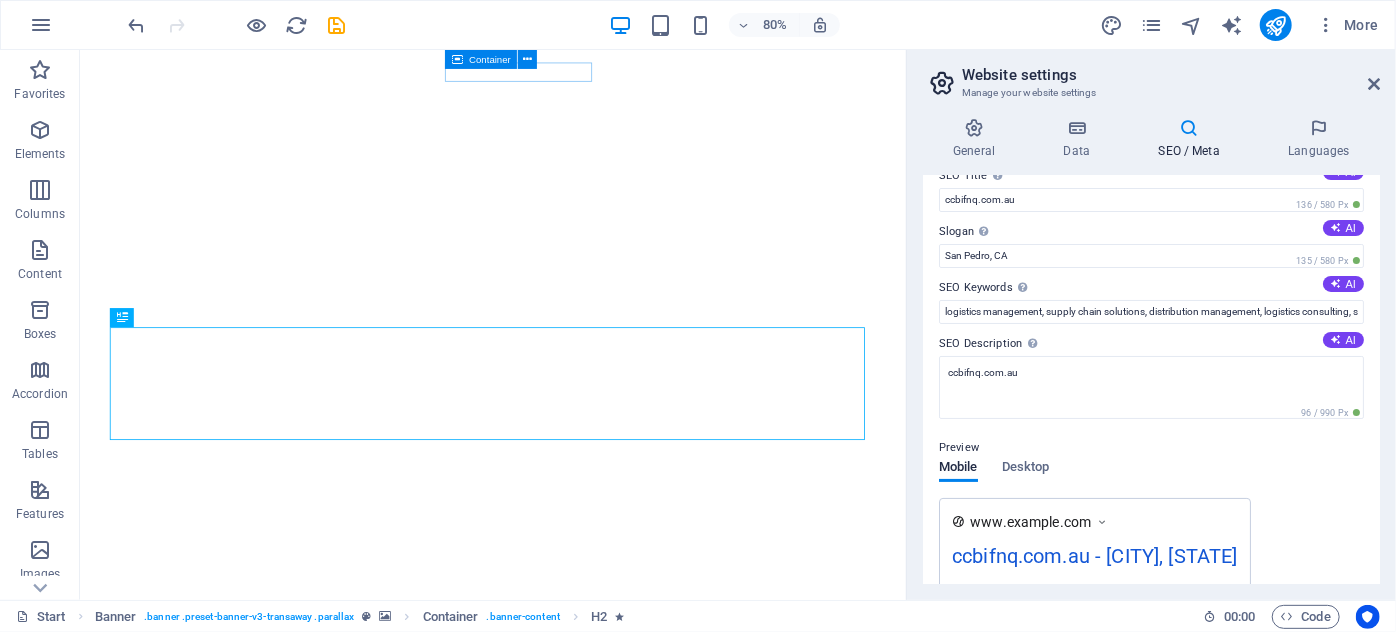scroll, scrollTop: 0, scrollLeft: 0, axis: both 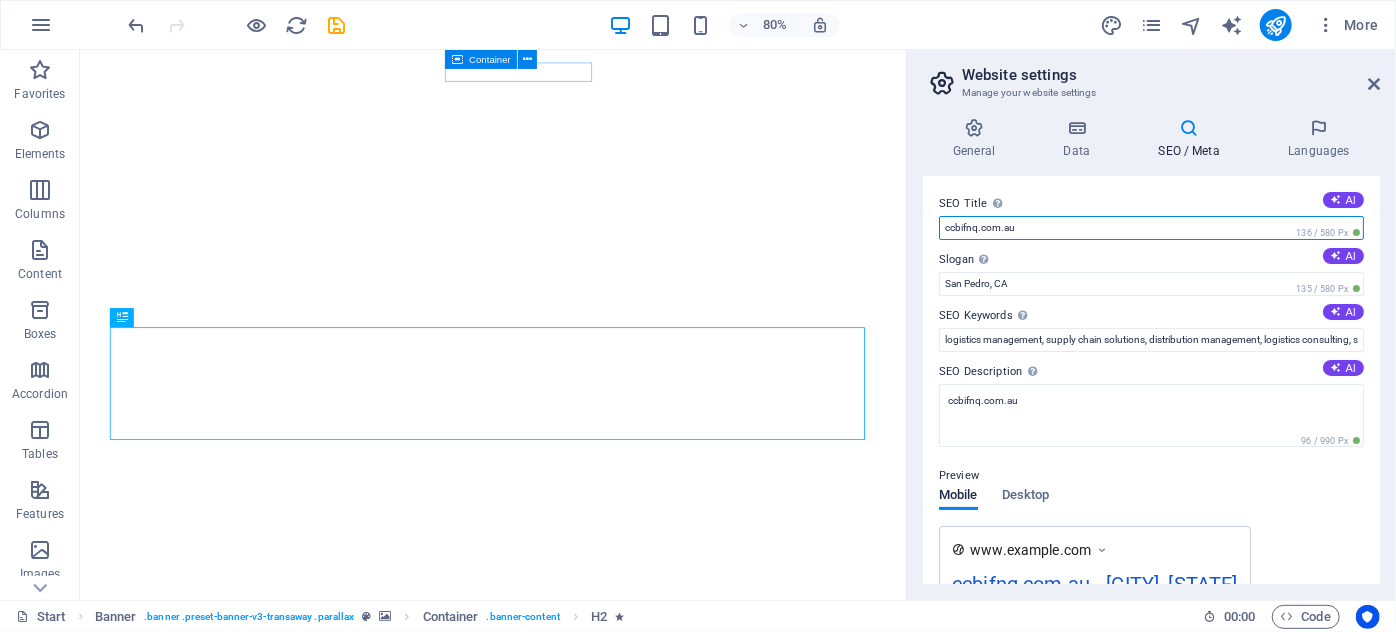 drag, startPoint x: 1045, startPoint y: 226, endPoint x: 936, endPoint y: 229, distance: 109.041275 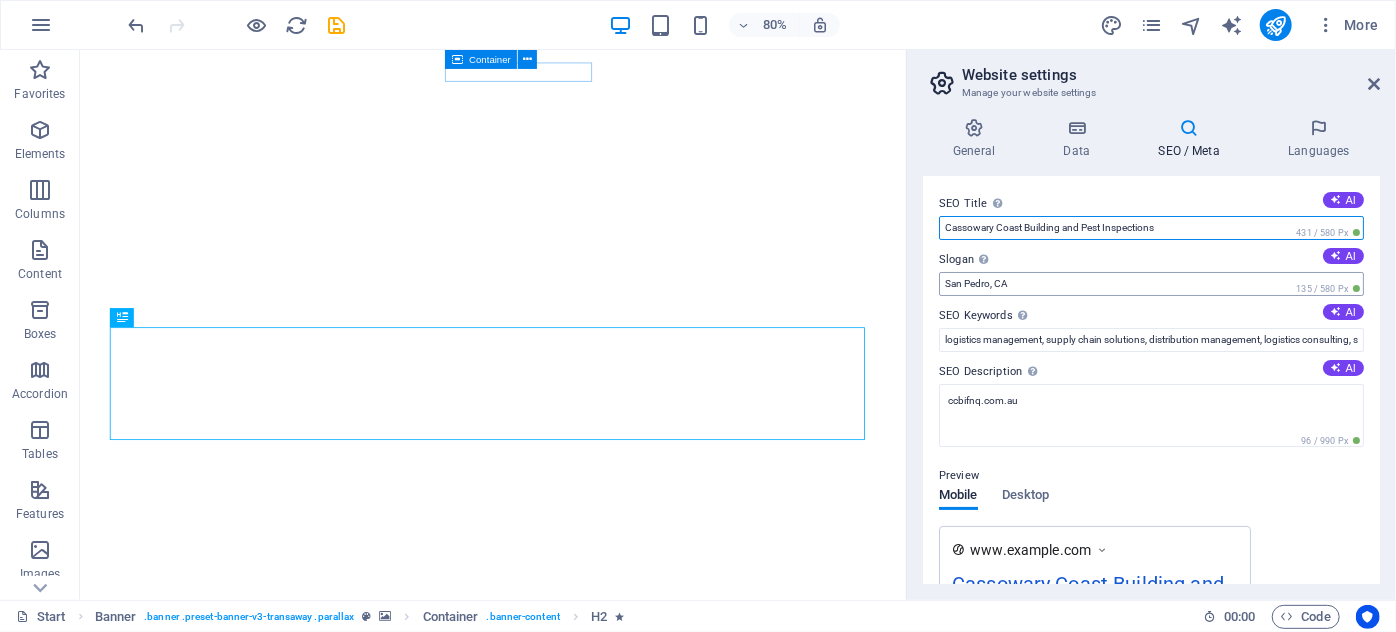 type on "Cassowary Coast Building and Pest Inspections" 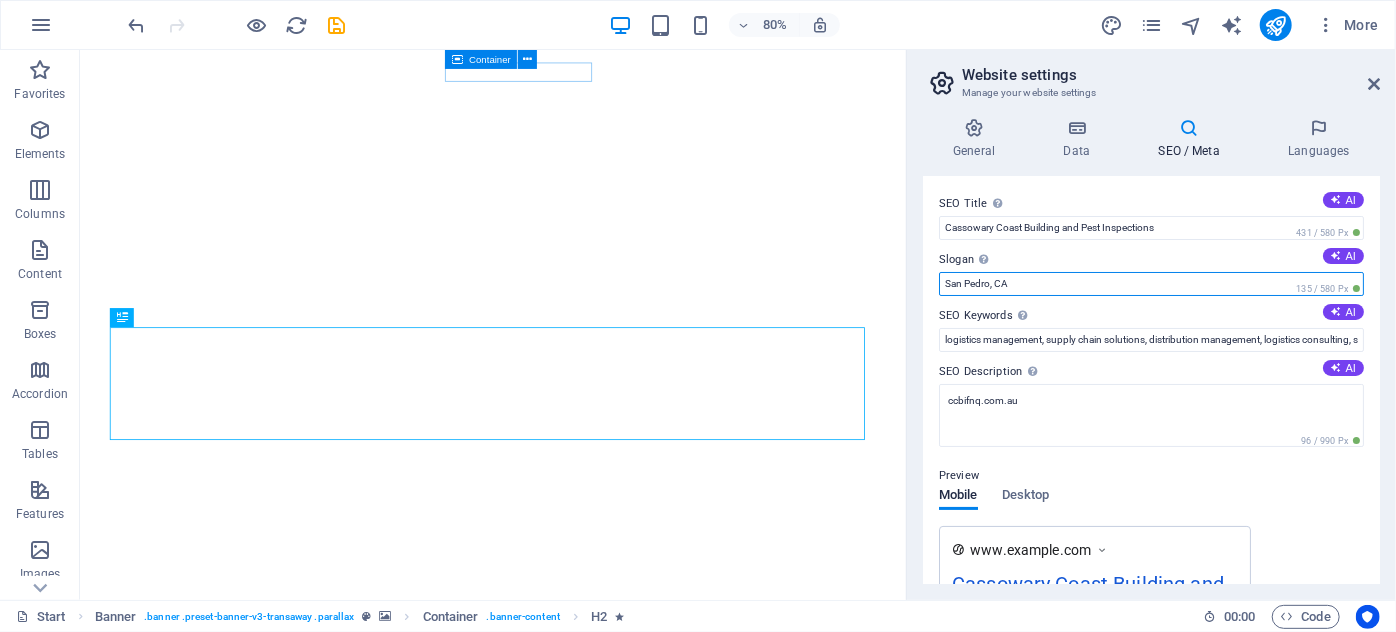 drag, startPoint x: 1037, startPoint y: 285, endPoint x: 910, endPoint y: 276, distance: 127.3185 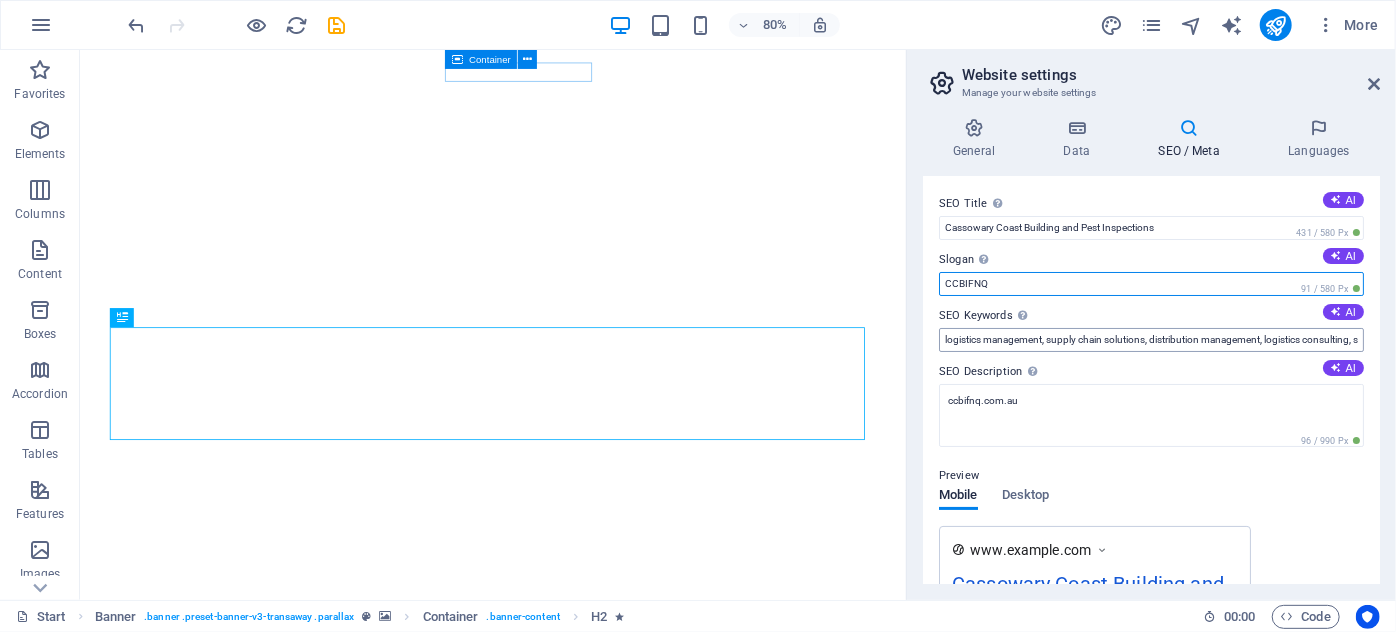 type on "CCBIFNQ" 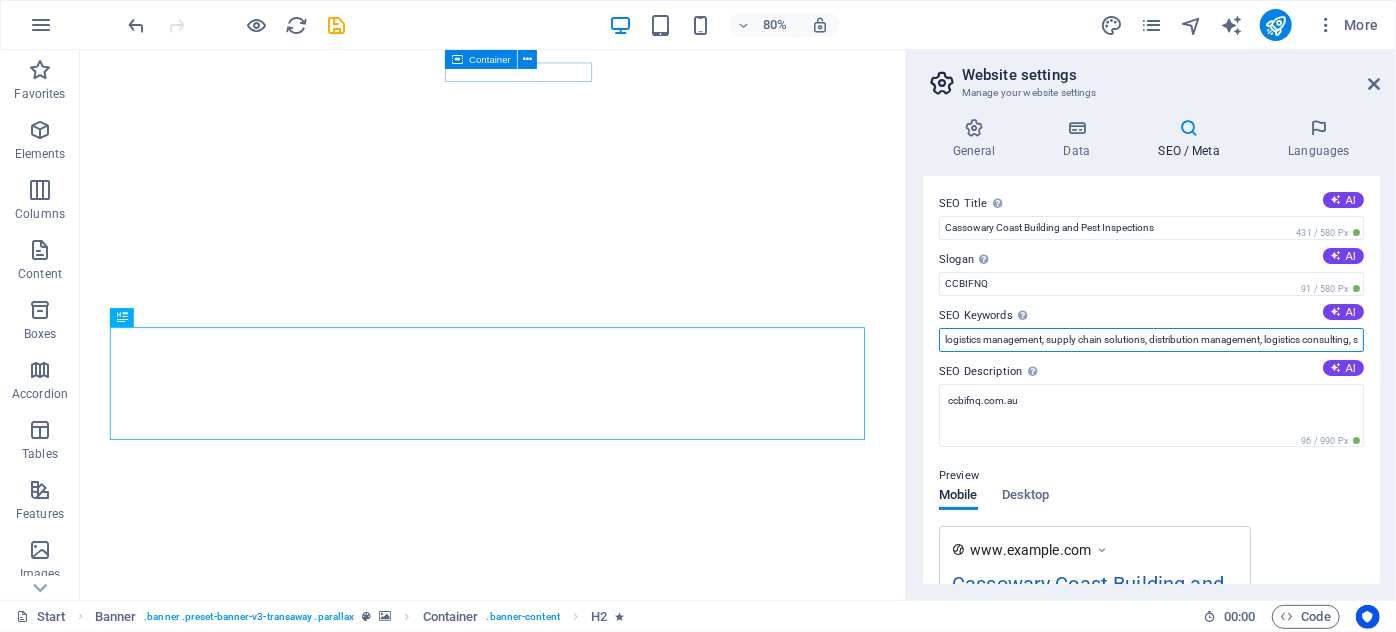scroll, scrollTop: 0, scrollLeft: 289, axis: horizontal 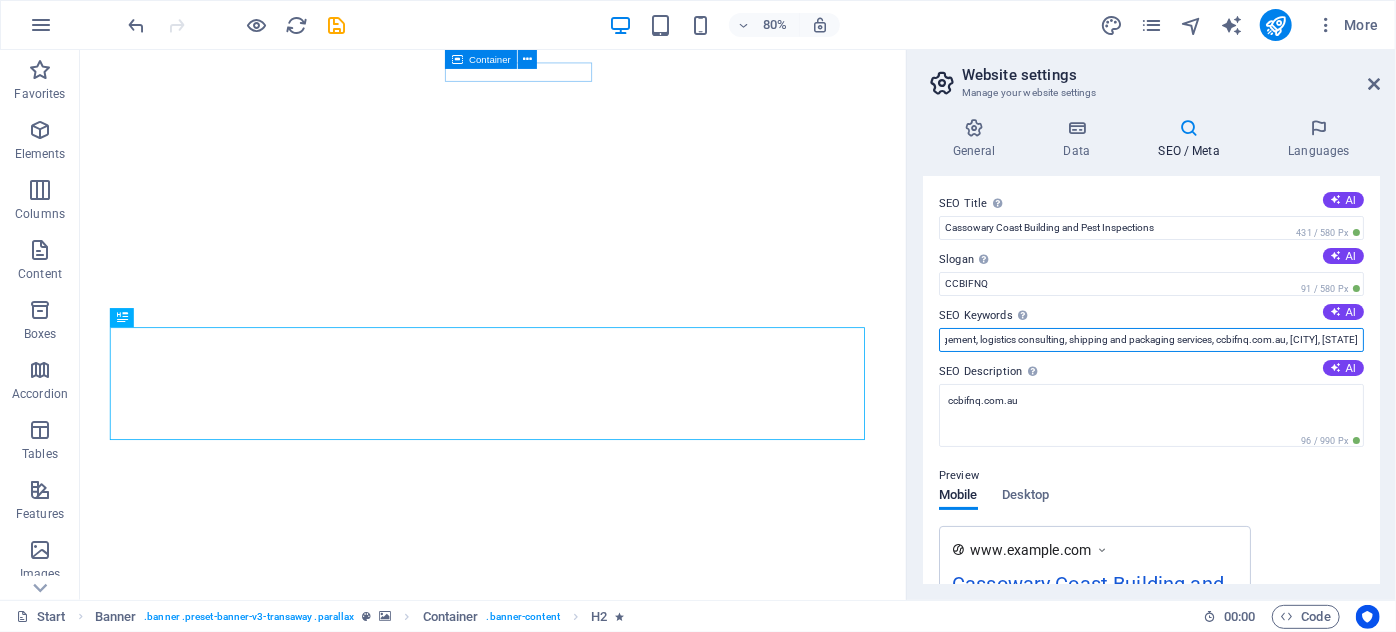 drag, startPoint x: 946, startPoint y: 337, endPoint x: 1395, endPoint y: 326, distance: 449.13474 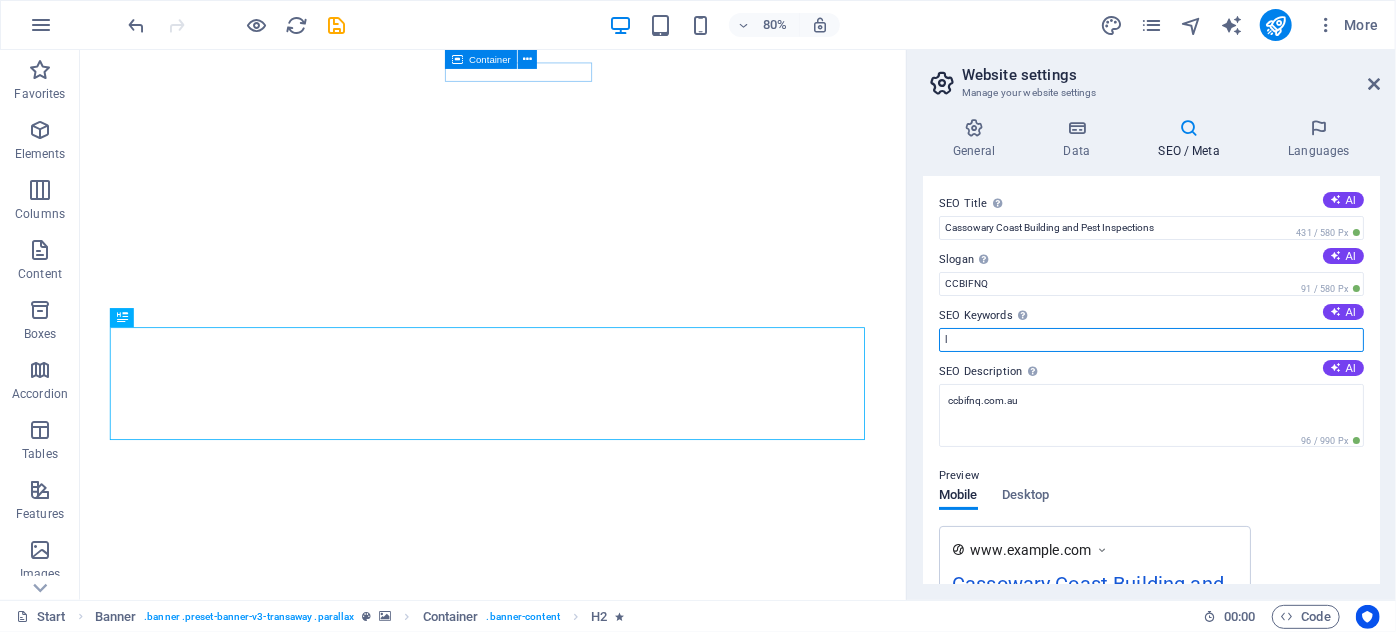 scroll, scrollTop: 0, scrollLeft: 0, axis: both 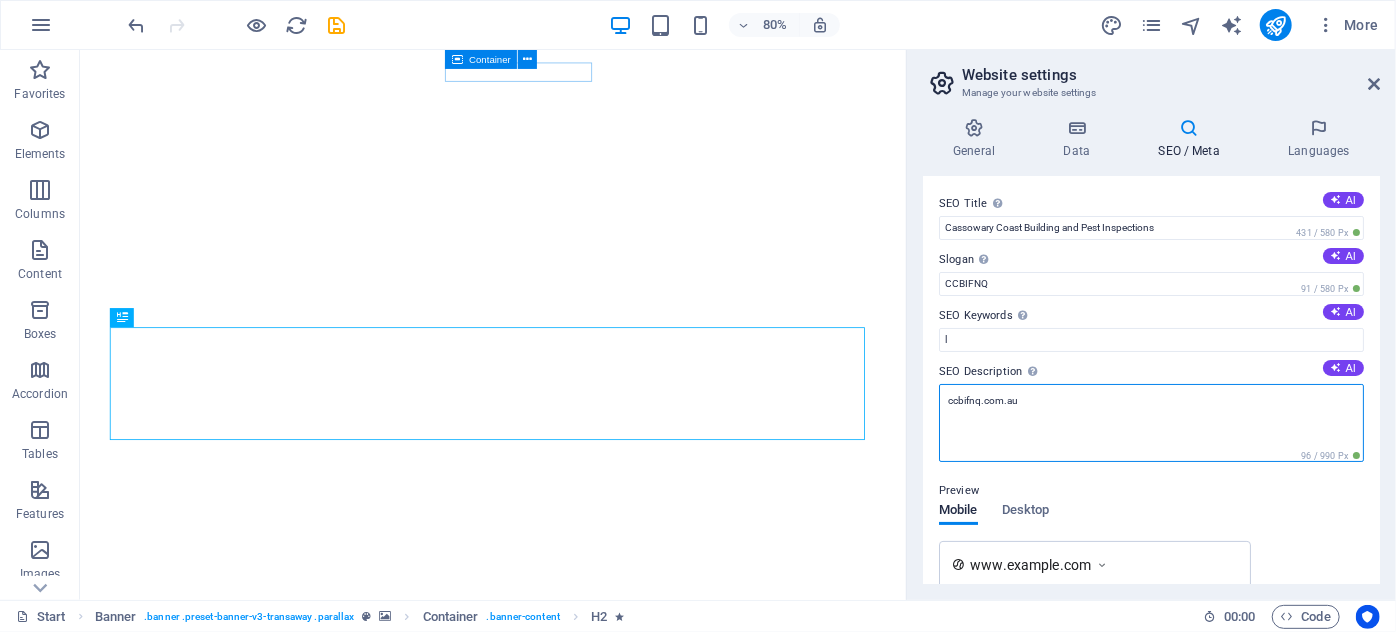 drag, startPoint x: 1051, startPoint y: 402, endPoint x: 930, endPoint y: 396, distance: 121.14867 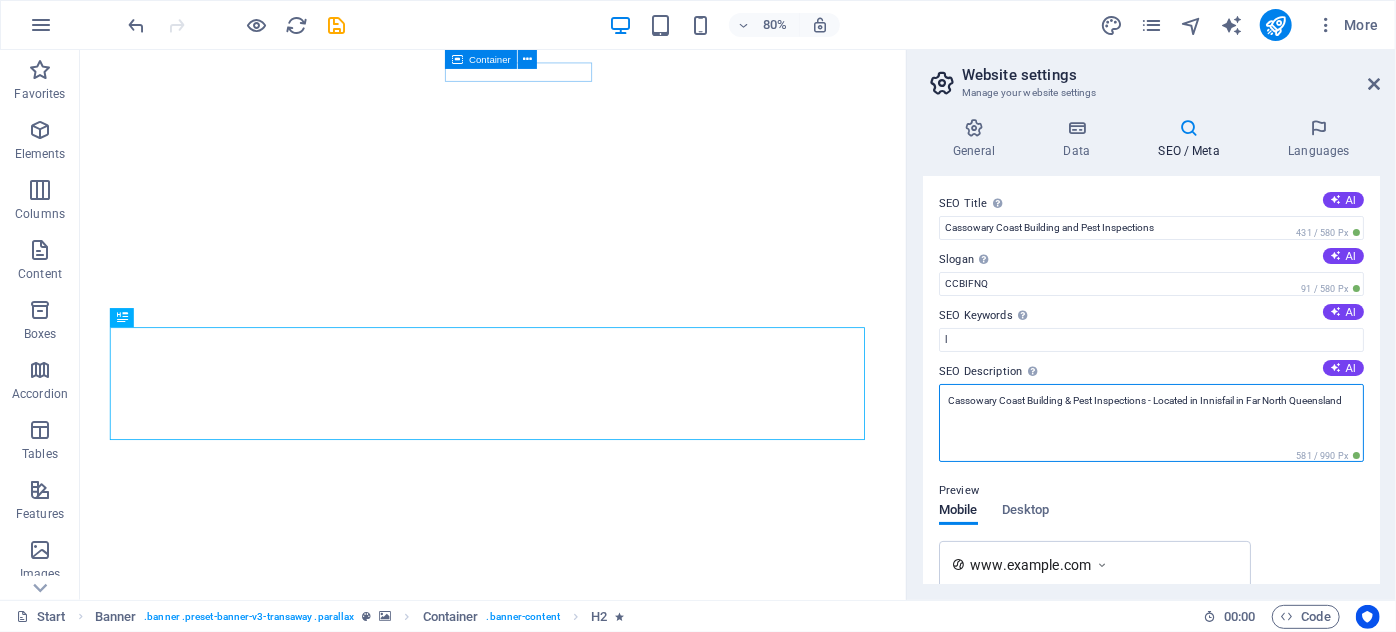 type on "Cassowary Coast Building & Pest Inspections - Located in Innisfail in Far North Queensland" 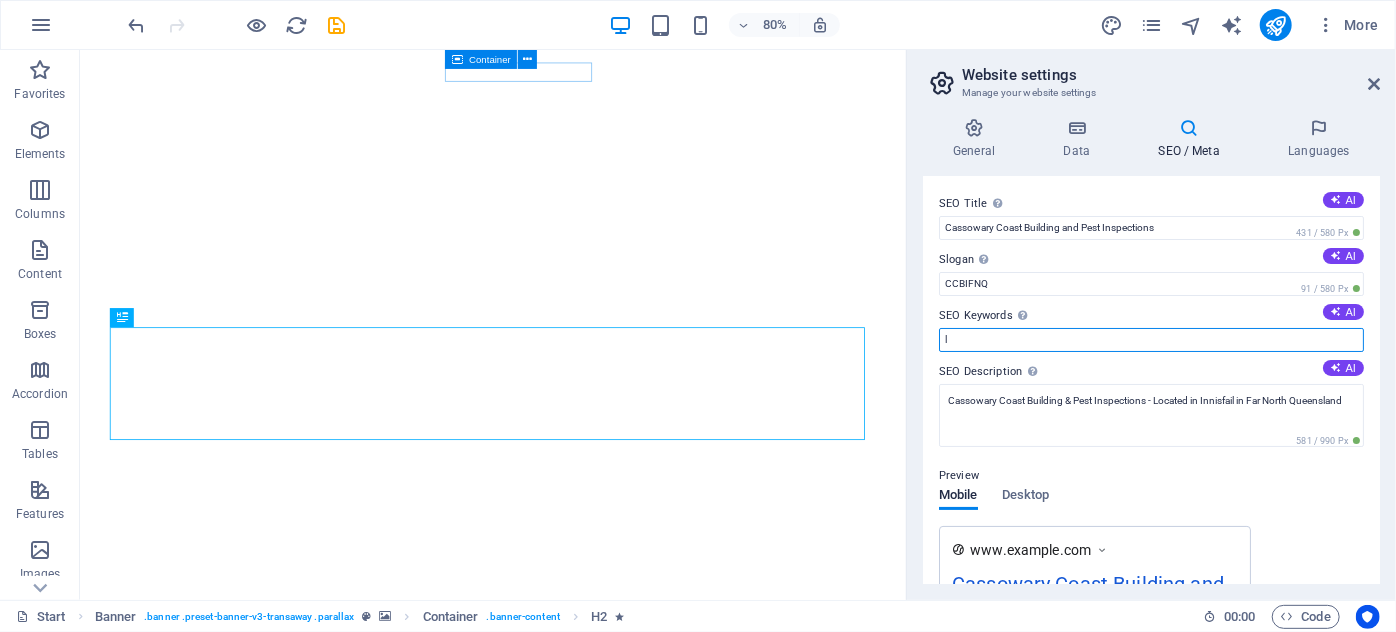 click on "l" at bounding box center (1151, 340) 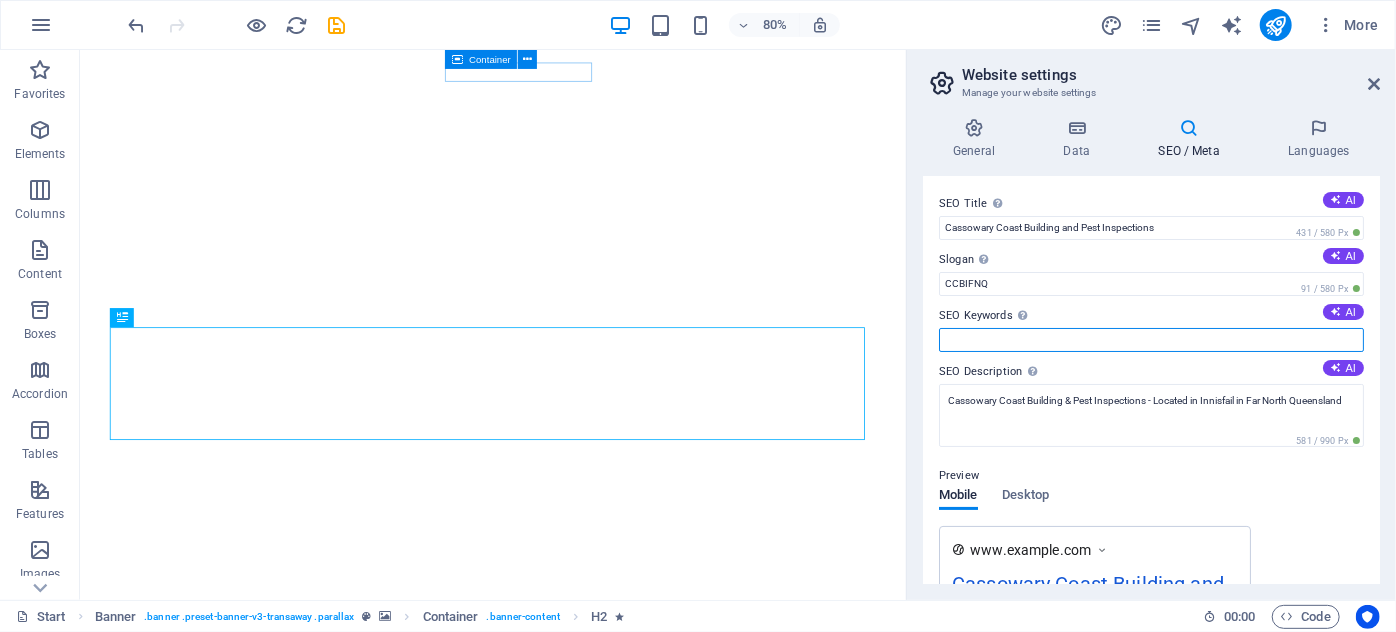 paste on "cassowary,coast,building,pest,inspections,Innisfail,Ingham,Cardwell,Tully,Mission Beach,Babinda, Gordonvale,Cairns,Mareeba,Atherton" 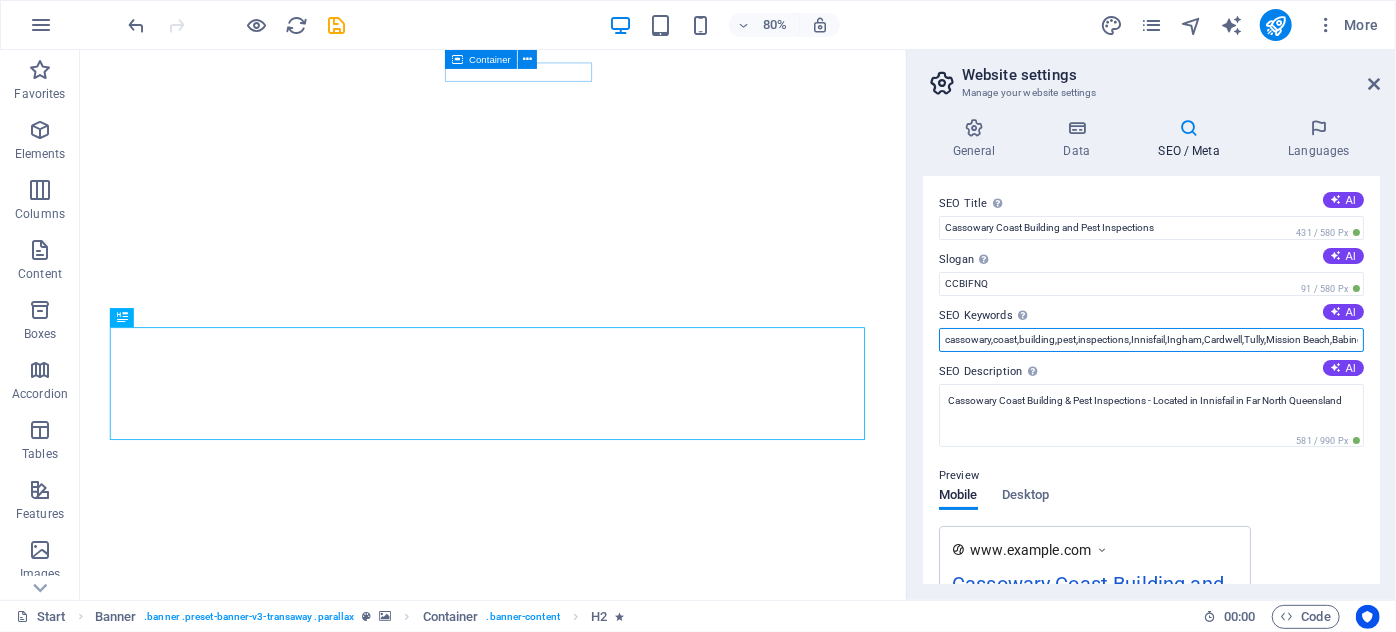 scroll, scrollTop: 0, scrollLeft: 184, axis: horizontal 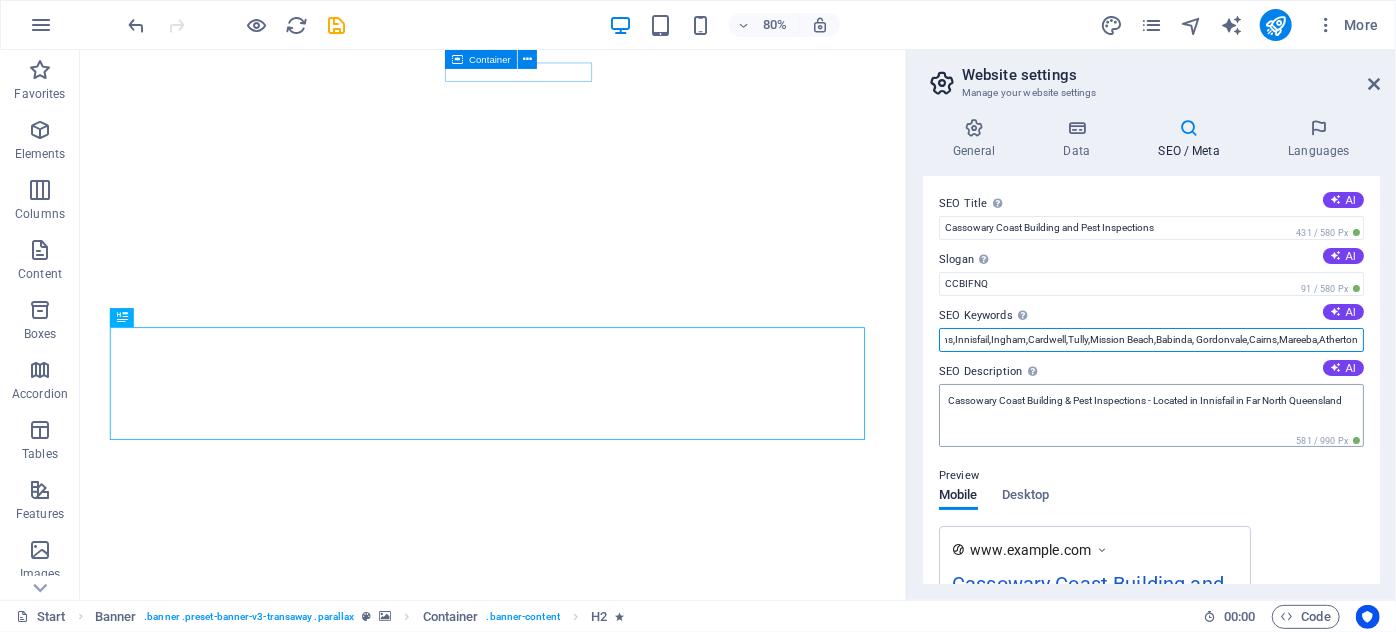 type on "cassowary,coast,building,pest,inspections,Innisfail,Ingham,Cardwell,Tully,Mission Beach,Babinda, Gordonvale,Cairns,Mareeba,Atherton" 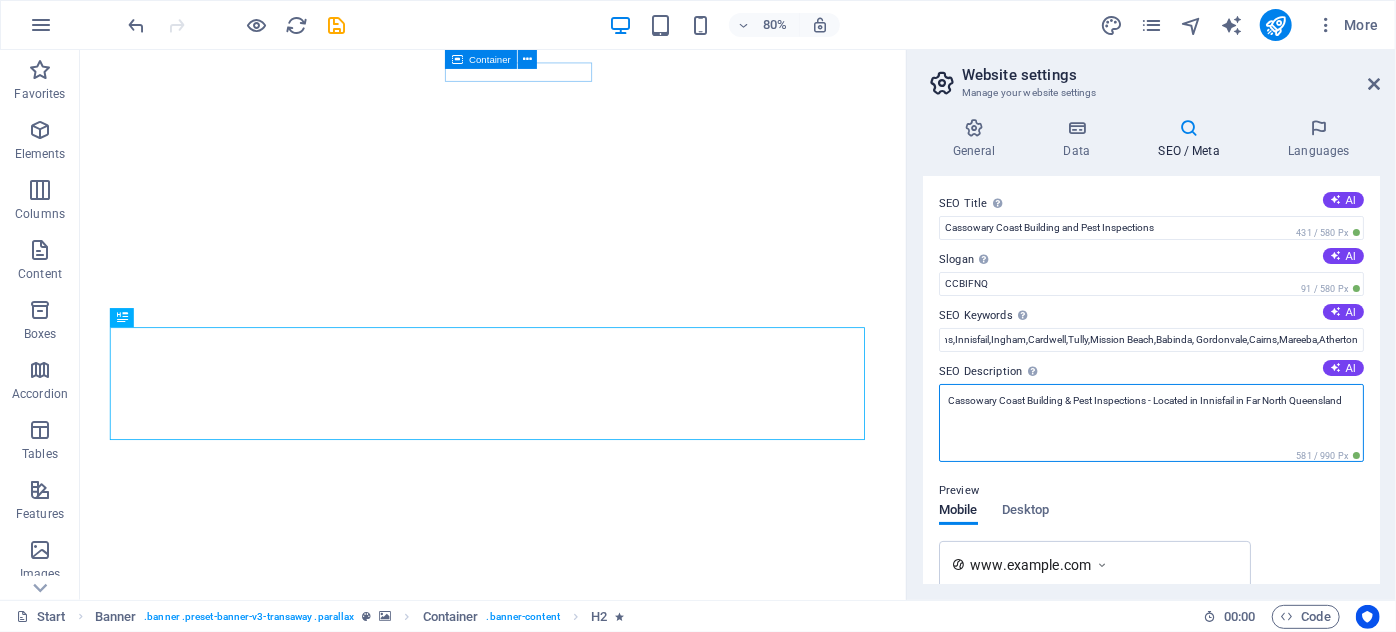 scroll, scrollTop: 0, scrollLeft: 0, axis: both 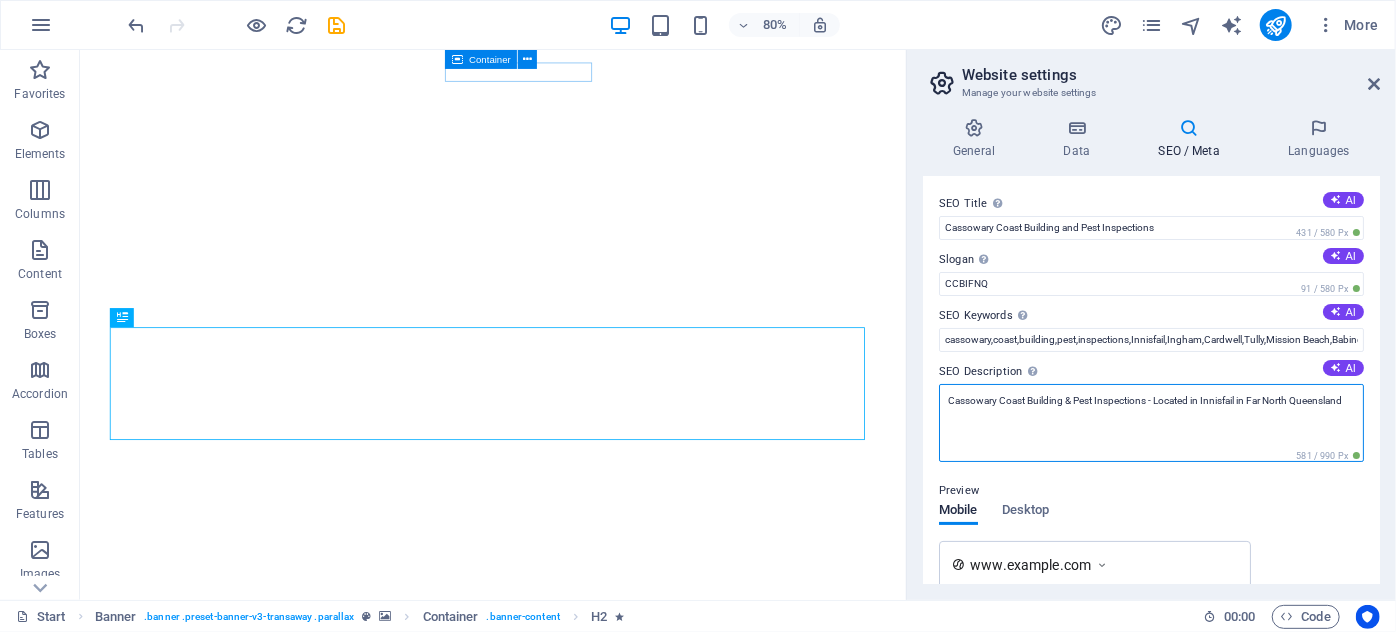 drag, startPoint x: 948, startPoint y: 396, endPoint x: 1356, endPoint y: 397, distance: 408.00122 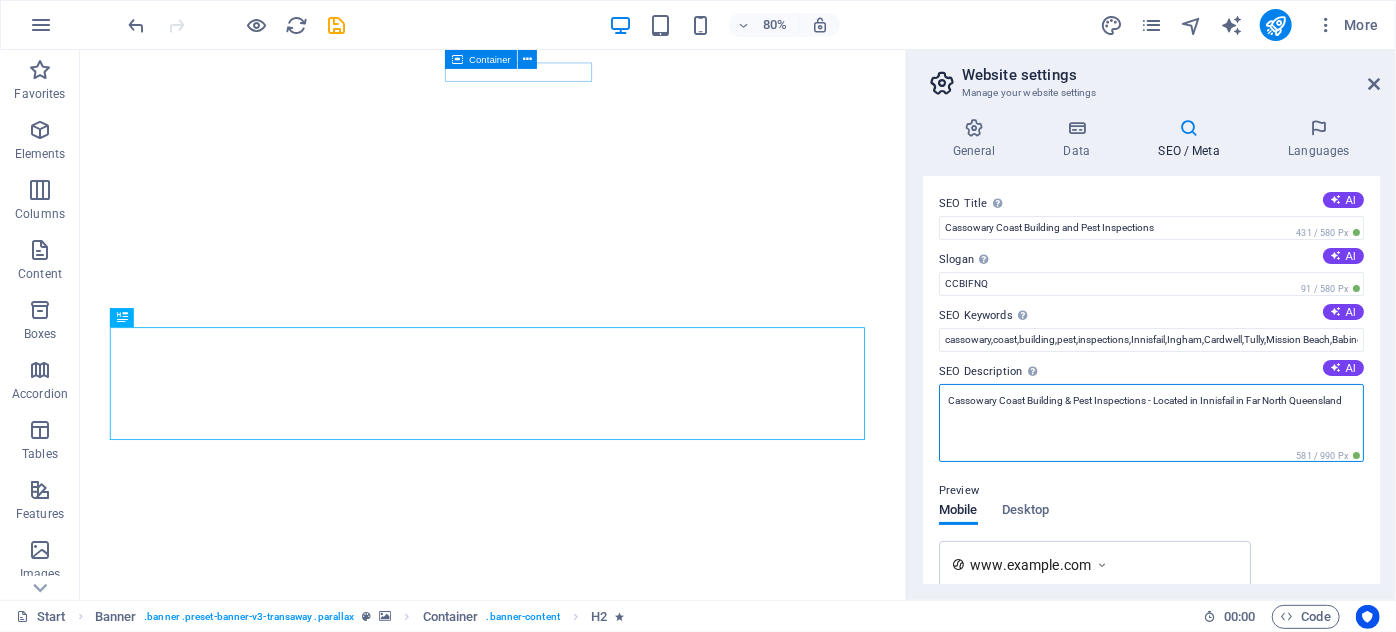 click on "Cassowary Coast Building & Pest Inspections - Located in Innisfail in Far North Queensland" at bounding box center (1151, 423) 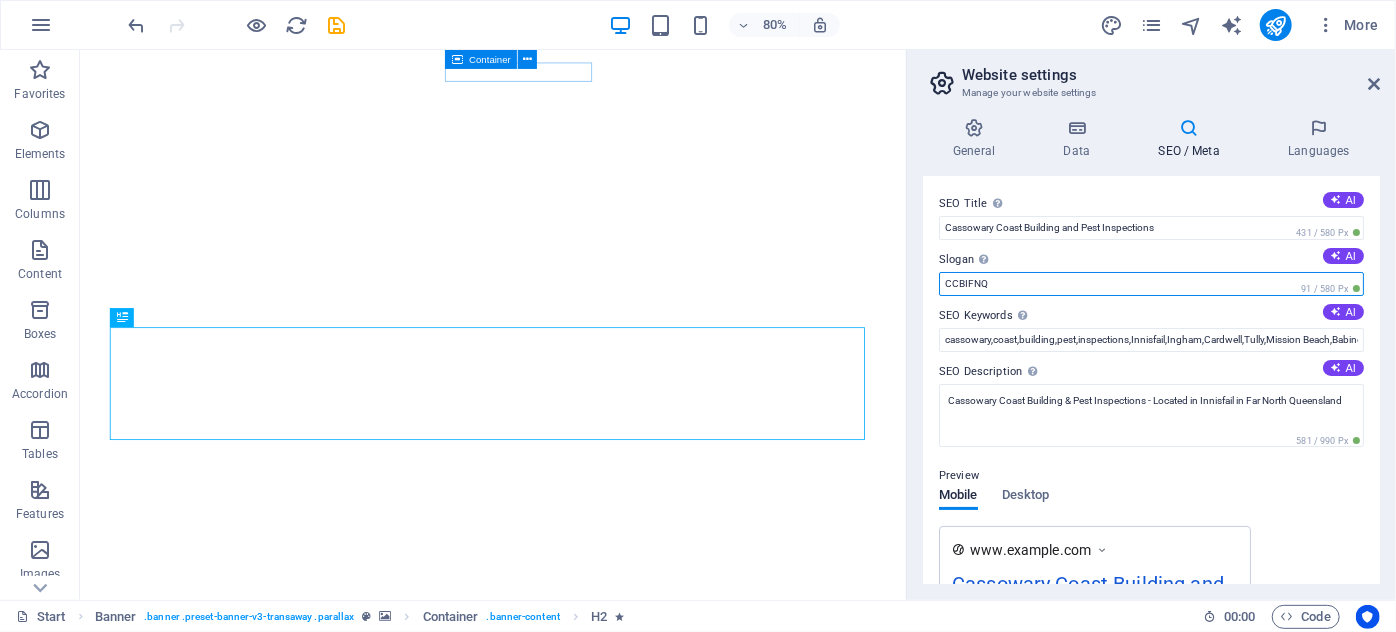 drag, startPoint x: 993, startPoint y: 283, endPoint x: 928, endPoint y: 282, distance: 65.00769 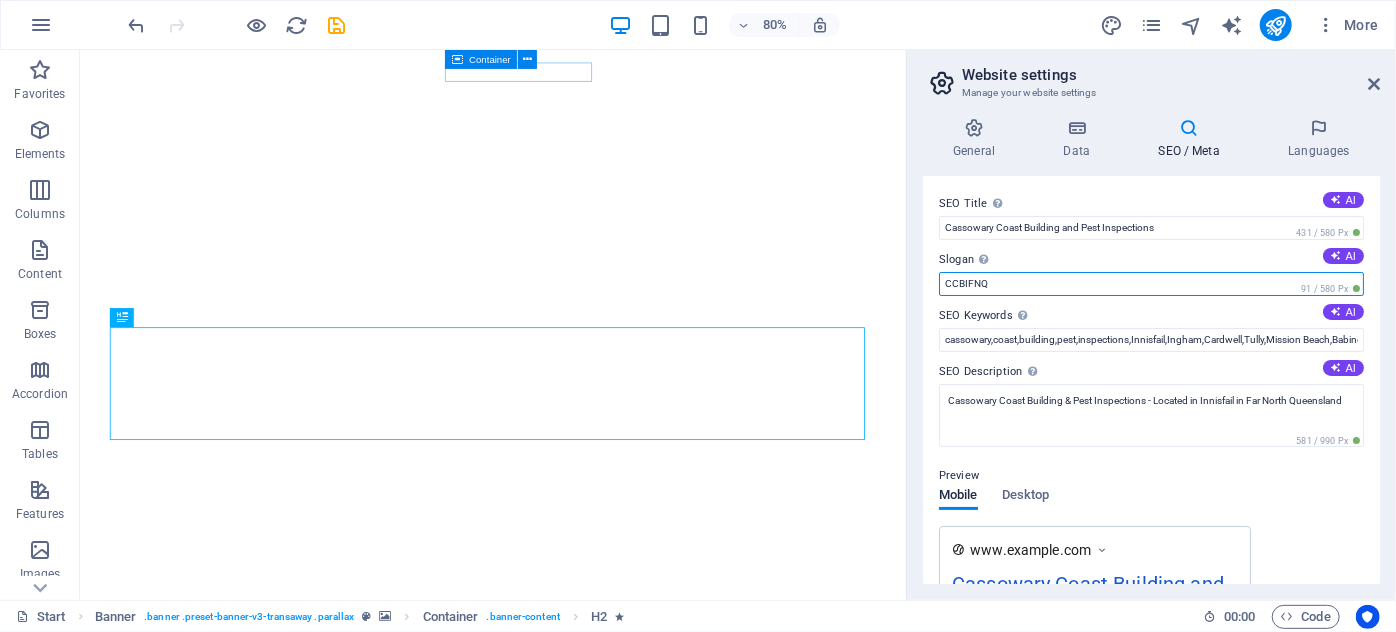 click on "SEO Title The title of your website - make it something that stands out in search engine results. AI Cassowary Coast Building and Pest Inspections 431 / 580 Px Slogan The slogan of your website. AI CCBIFNQ 91 / 580 Px SEO Keywords Comma-separated list of keywords representing your website. AI cassowary,coast,building,pest,inspections,Innisfail,Ingham,Cardwell,Tully,Mission Beach,Babinda, Gordonvale,Cairns,Mareeba,Atherton SEO Description Describe the contents of your website - this is crucial for search engines and SEO! AI Cassowary Coast Building & Pest Inspections - Located in Innisfail in Far North Queensland 581 / 990 Px Preview Mobile Desktop www.example.com Cassowary Coast Building and Pest Inspections - CCBIFNQ Cassowary Coast Building & Pest Inspections - Located in Innisfail in Far North Queensland Settings Noindex Instruct search engines to exclude this website from search results. Responsive Determine whether the website should be responsive based on screen resolution. Meta tags Google Analytics ID" at bounding box center (1151, 380) 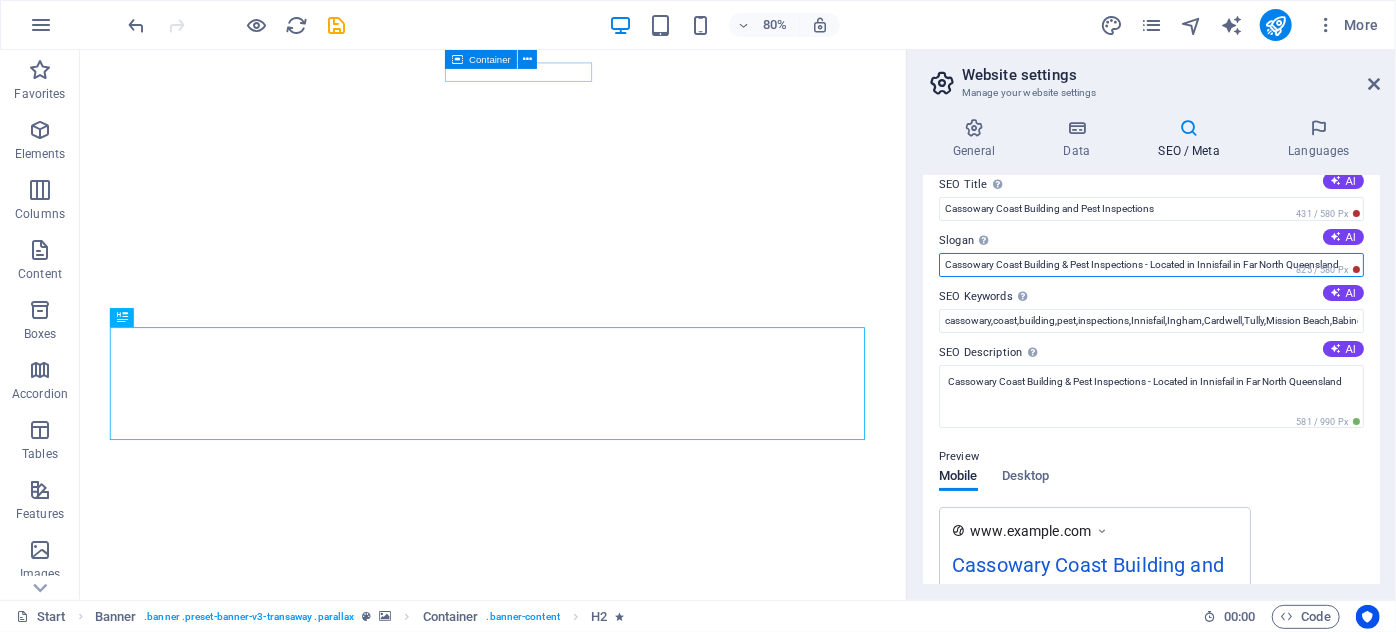 scroll, scrollTop: 0, scrollLeft: 0, axis: both 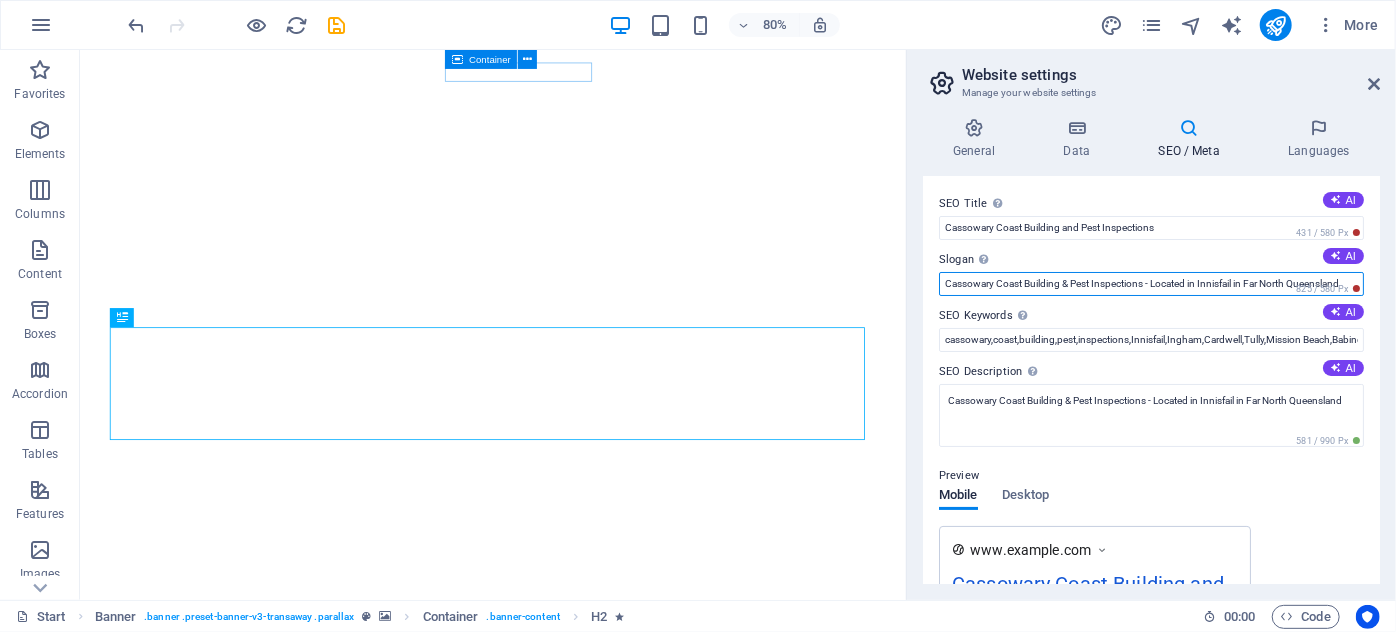 drag, startPoint x: 946, startPoint y: 279, endPoint x: 1379, endPoint y: 295, distance: 433.2955 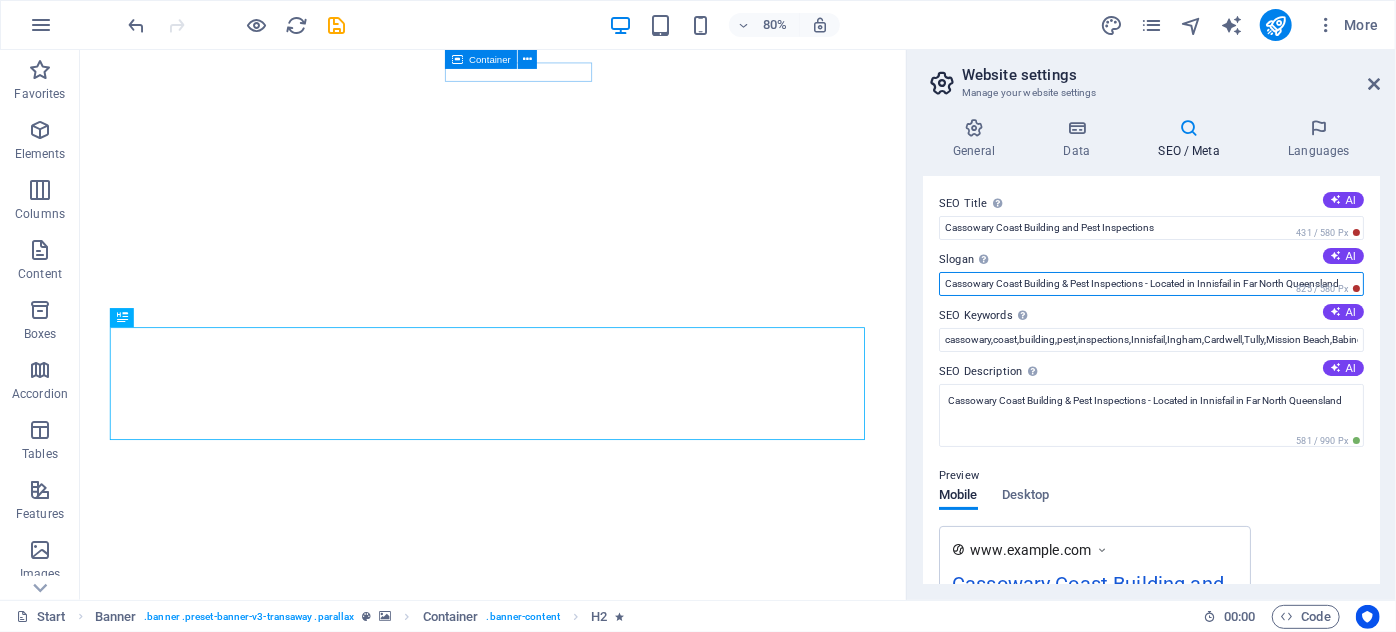 click on "SEO Title The title of your website - make it something that stands out in search engine results. AI Cassowary Coast Building and Pest Inspections 431 / 580 Px Slogan The slogan of your website. AI Cassowary Coast Building & Pest Inspections - Located in Innisfail in Far North Queensland 825 / 580 Px SEO Keywords Comma-separated list of keywords representing your website. AI cassowary,coast,building,pest,inspections,Innisfail,Ingham,Cardwell,Tully,Mission Beach,Babinda, Gordonvale,Cairns,Mareeba,Atherton SEO Description Describe the contents of your website - this is crucial for search engines and SEO! AI Cassowary Coast Building & Pest Inspections - Located in Innisfail in Far North Queensland 581 / 990 Px Preview Mobile Desktop www.example.com Cassowary Coast Building and Pest Inspections - Cassowary Coast Building & Pest Inspections - ... Cassowary Coast Building & Pest Inspections - Located in Innisfail in Far North Queensland Settings Noindex Responsive Meta tags Google Analytics ID Google Maps API key" at bounding box center (1151, 380) 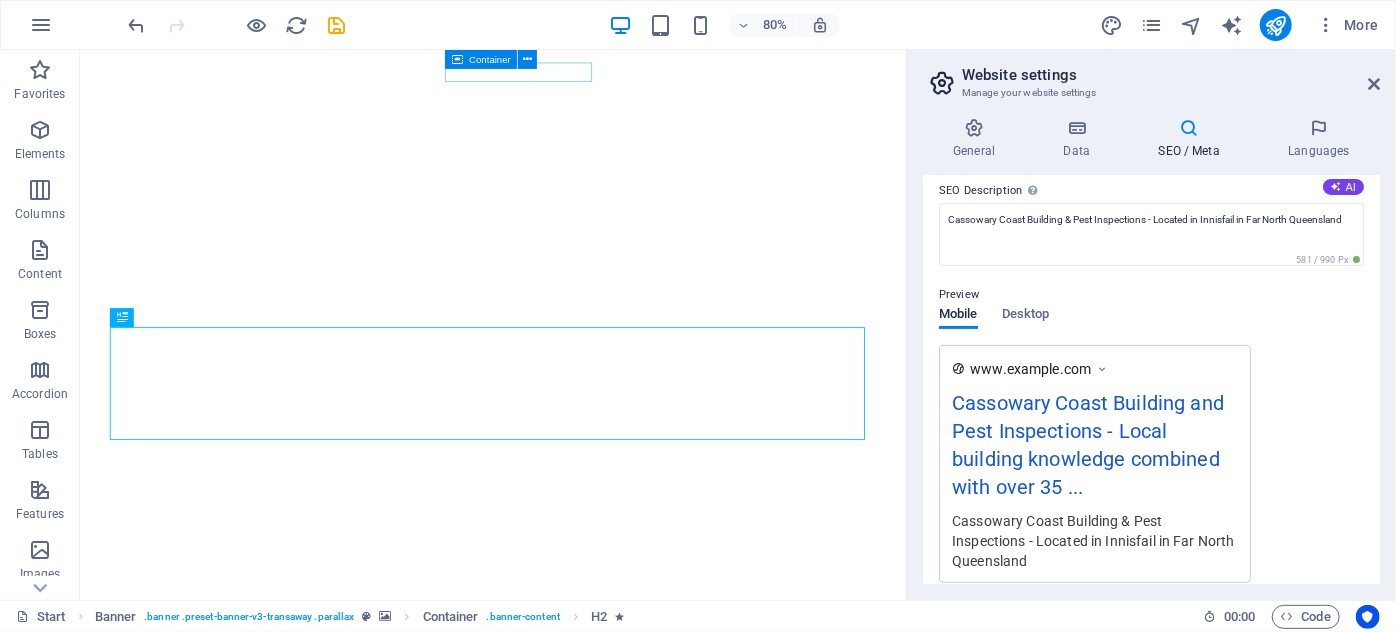 scroll, scrollTop: 272, scrollLeft: 0, axis: vertical 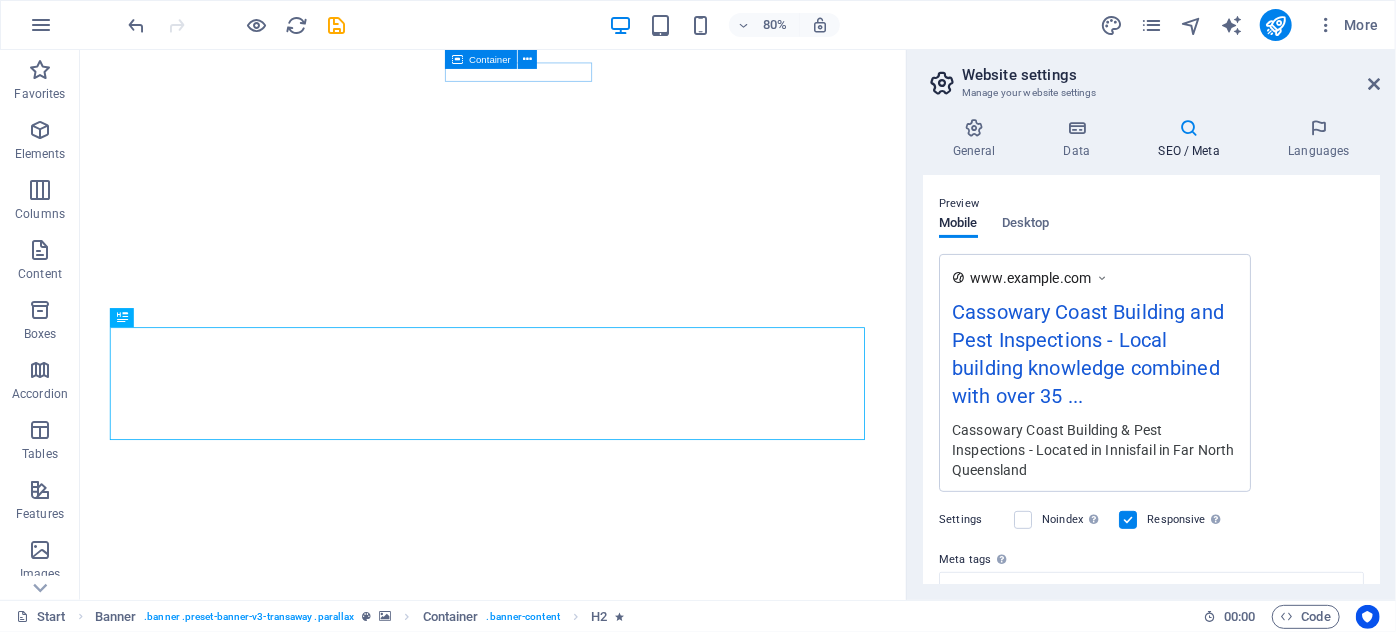 type on "Local building knowledge combined with over 35 years experience." 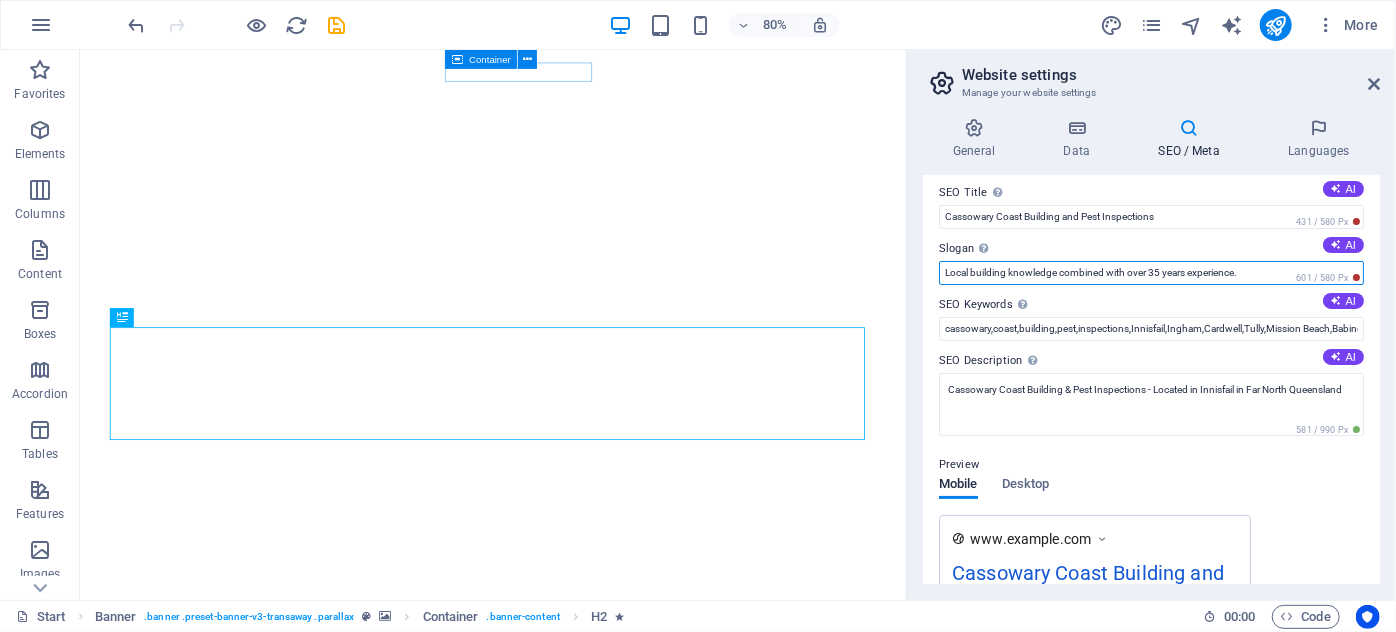 scroll, scrollTop: 0, scrollLeft: 0, axis: both 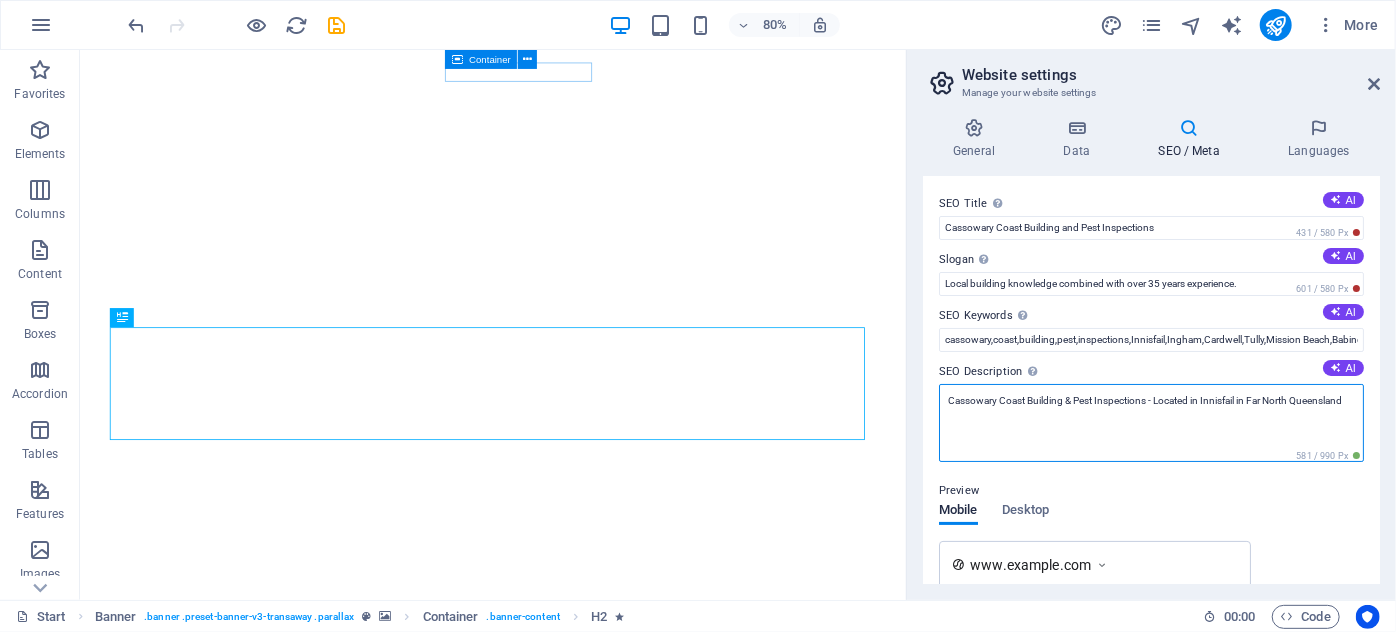 drag, startPoint x: 949, startPoint y: 399, endPoint x: 1385, endPoint y: 401, distance: 436.00458 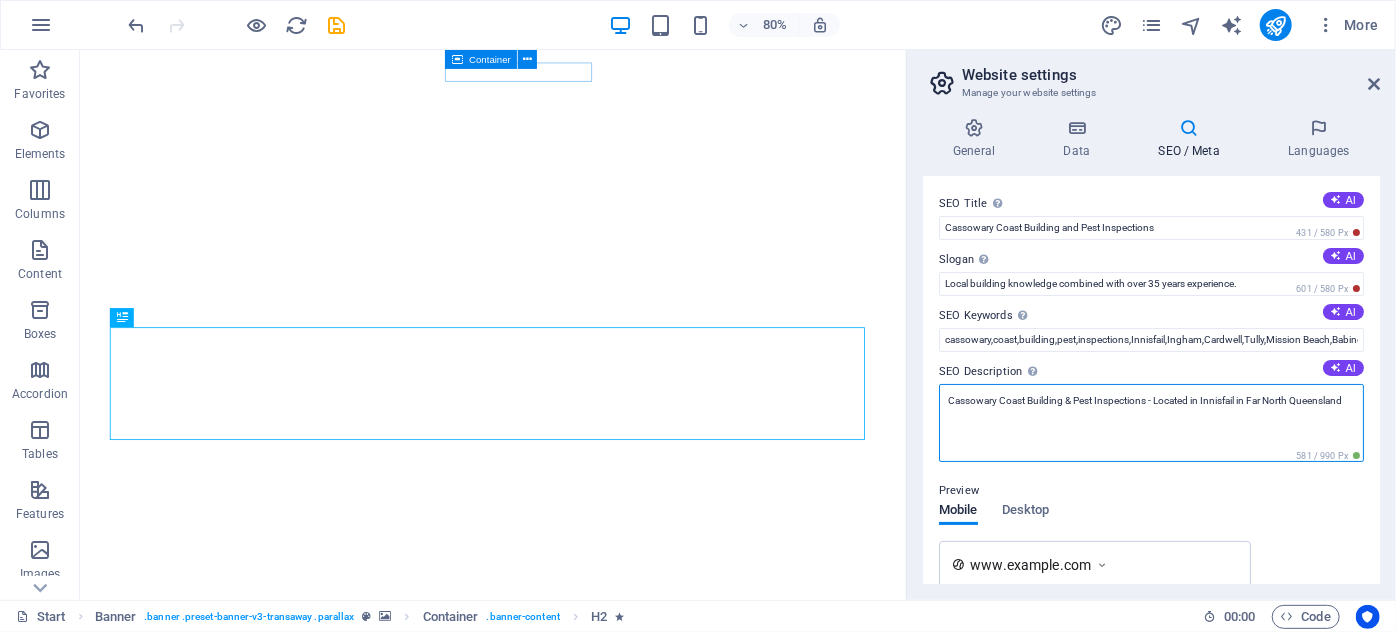 click on "General  Data  SEO / Meta  Languages Website name ccbifnq.com.au Logo Drag files here, click to choose files or select files from Files or our free stock photos & videos Select files from the file manager, stock photos, or upload file(s) Upload Favicon Set the favicon of your website here. A favicon is a small icon shown in the browser tab next to your website title. It helps visitors identify your website. Drag files here, click to choose files or select files from Files or our free stock photos & videos Select files from the file manager, stock photos, or upload file(s) Upload Preview Image (Open Graph) This image will be shown when the website is shared on social networks Drag files here, click to choose files or select files from Files or our free stock photos & videos Select files from the file manager, stock photos, or upload file(s) Upload Contact data for this website. This can be used everywhere on the website and will update automatically. Company ccbifnq.com.au First name Last name Street ZIP code" at bounding box center [1151, 351] 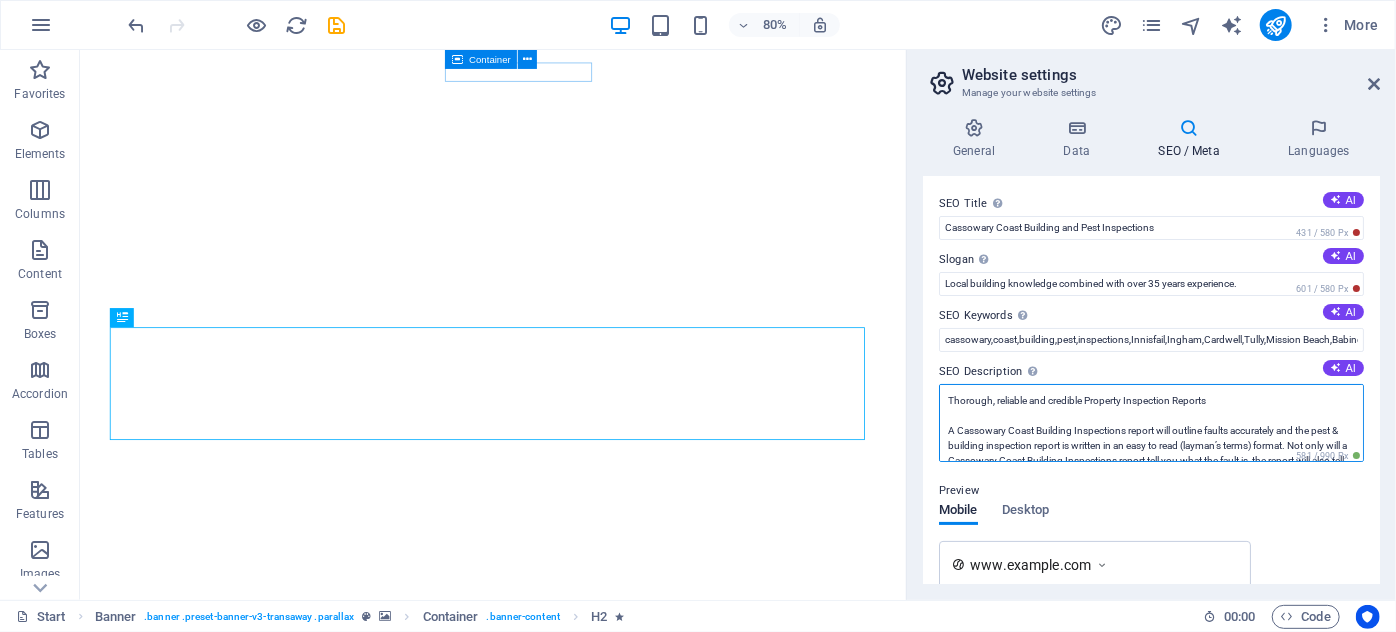 scroll, scrollTop: 0, scrollLeft: 0, axis: both 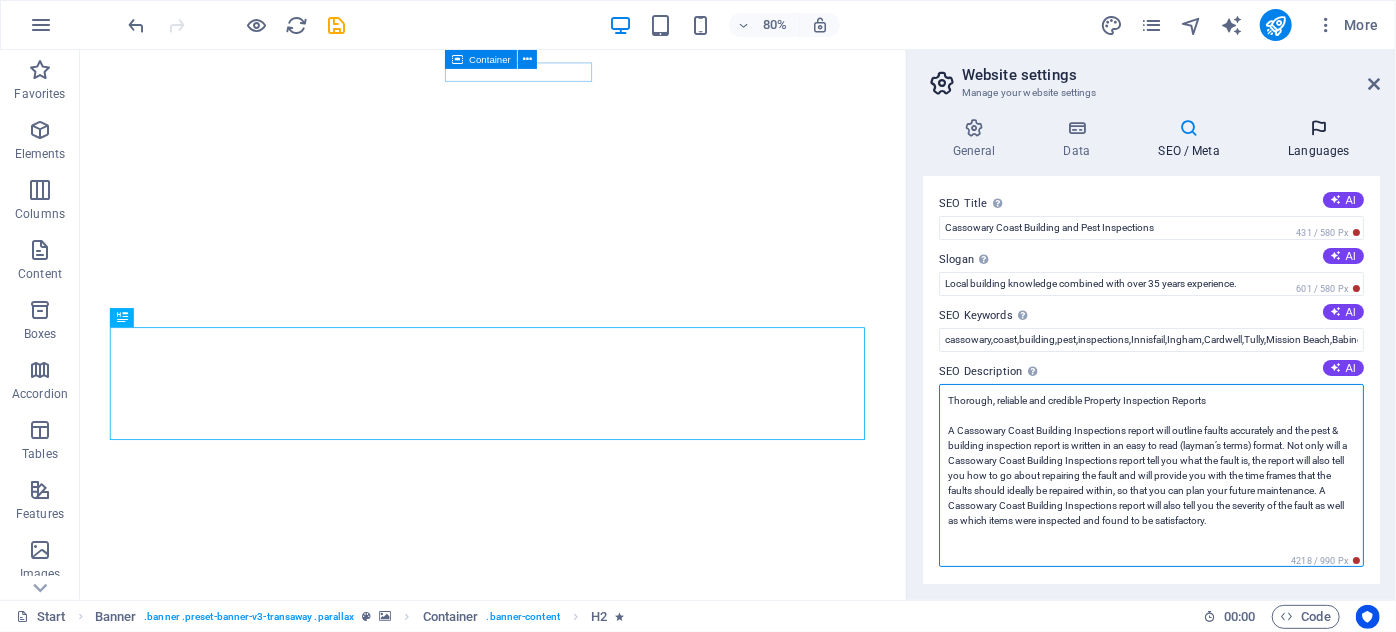 type on "Thorough, reliable and credible Property Inspection Reports
A Cassowary Coast Building Inspections report will outline faults accurately and the pest & building inspection report is written in an easy to read (layman’s terms) format. Not only will a Cassowary Coast Building Inspections report tell you what the fault is, the report will also tell you how to go about repairing the fault and will provide you with the time frames that the faults should ideally be repaired within, so that you can plan your future maintenance. A Cassowary Coast Building Inspections report will also tell you the severity of the fault as well as which items were inspected and found to be satisfactory." 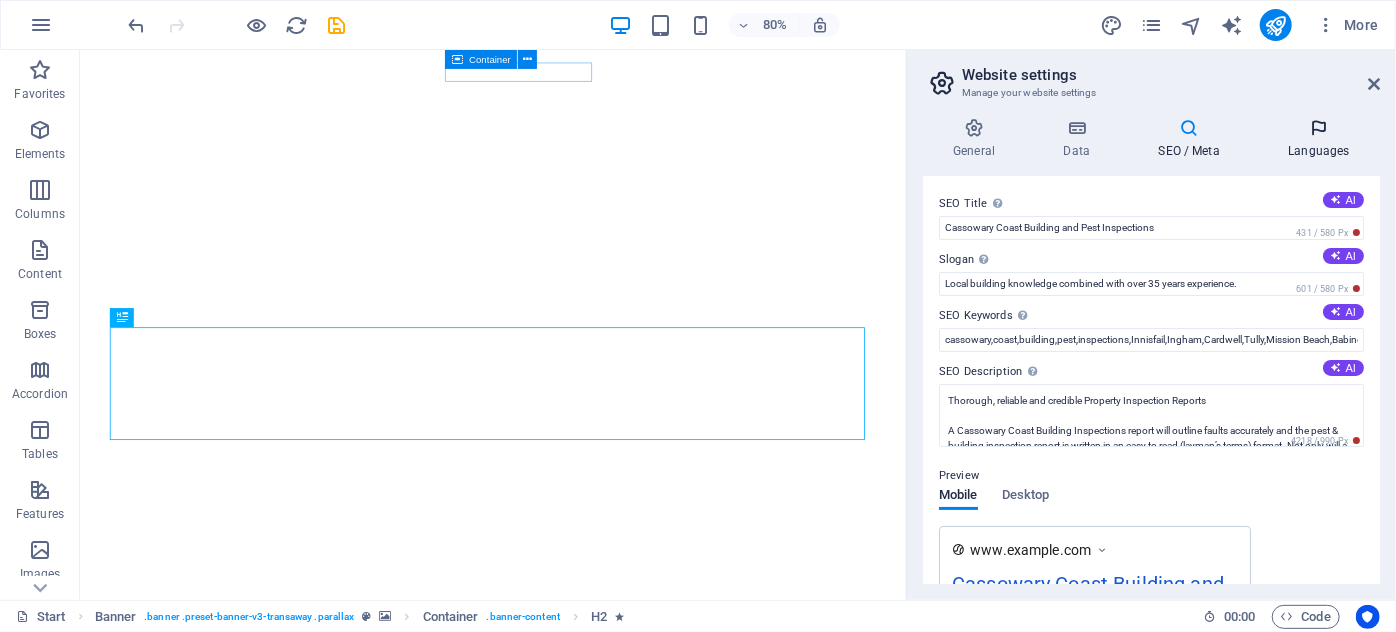 click at bounding box center (1319, 128) 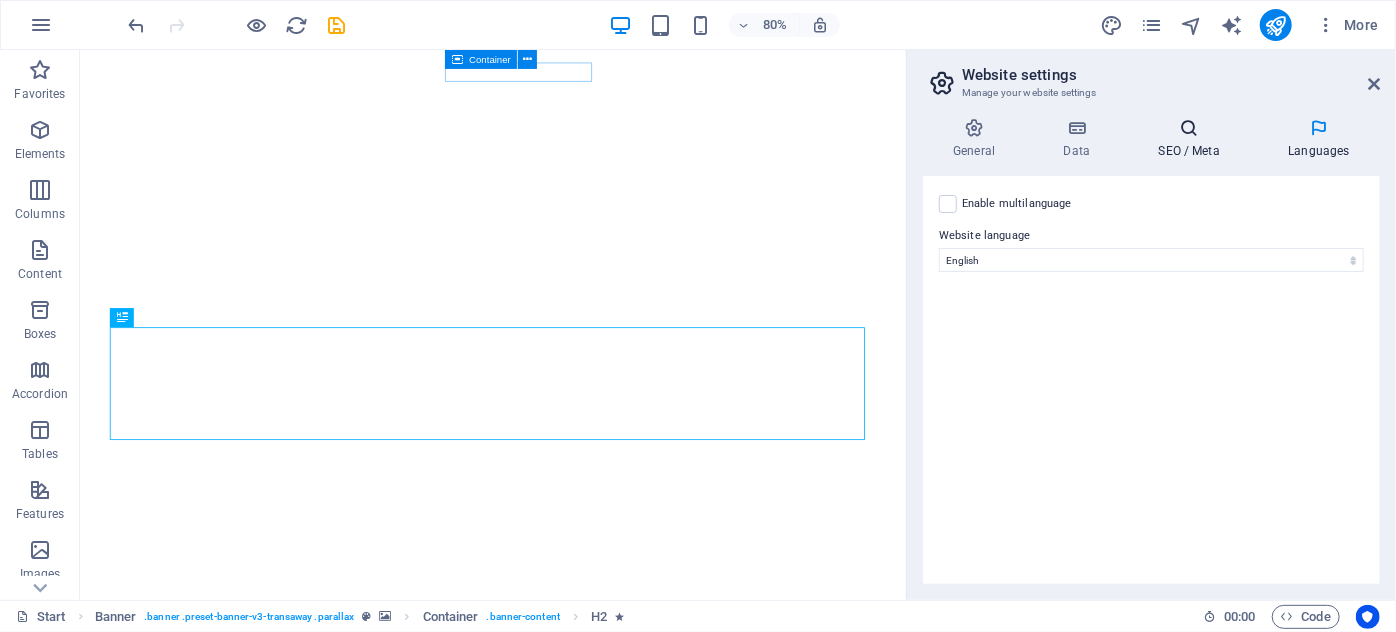 click on "SEO / Meta" at bounding box center (1193, 139) 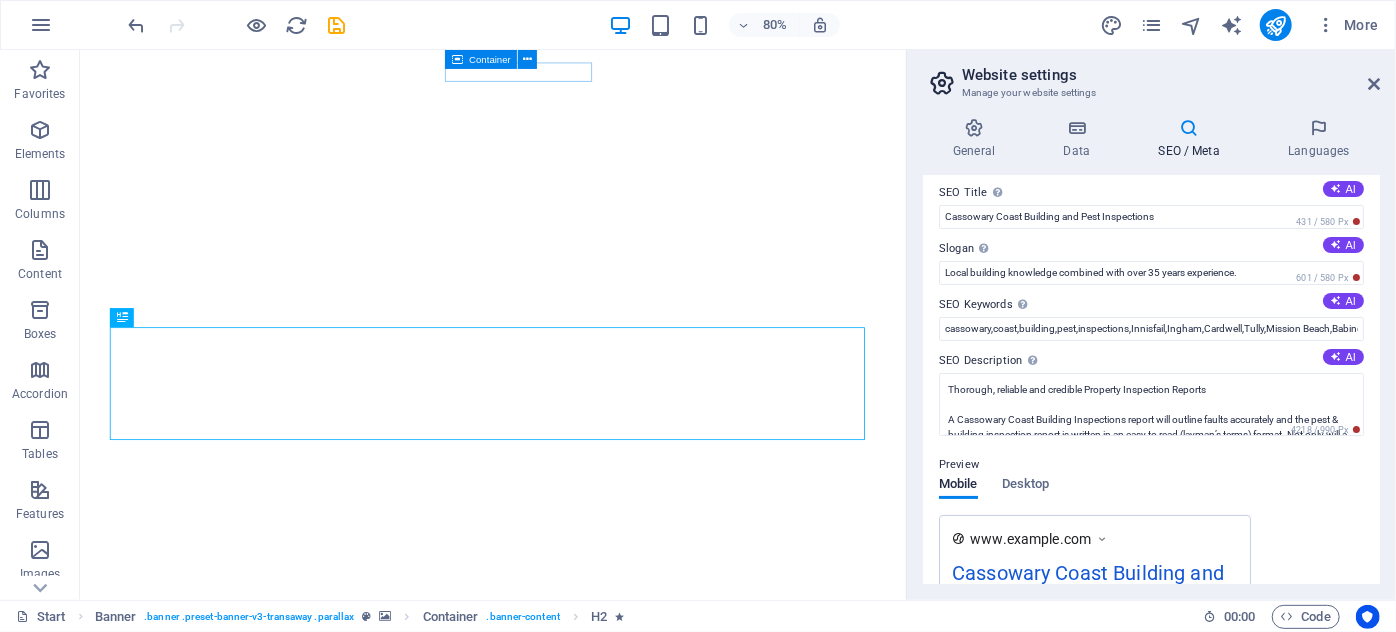scroll, scrollTop: 0, scrollLeft: 0, axis: both 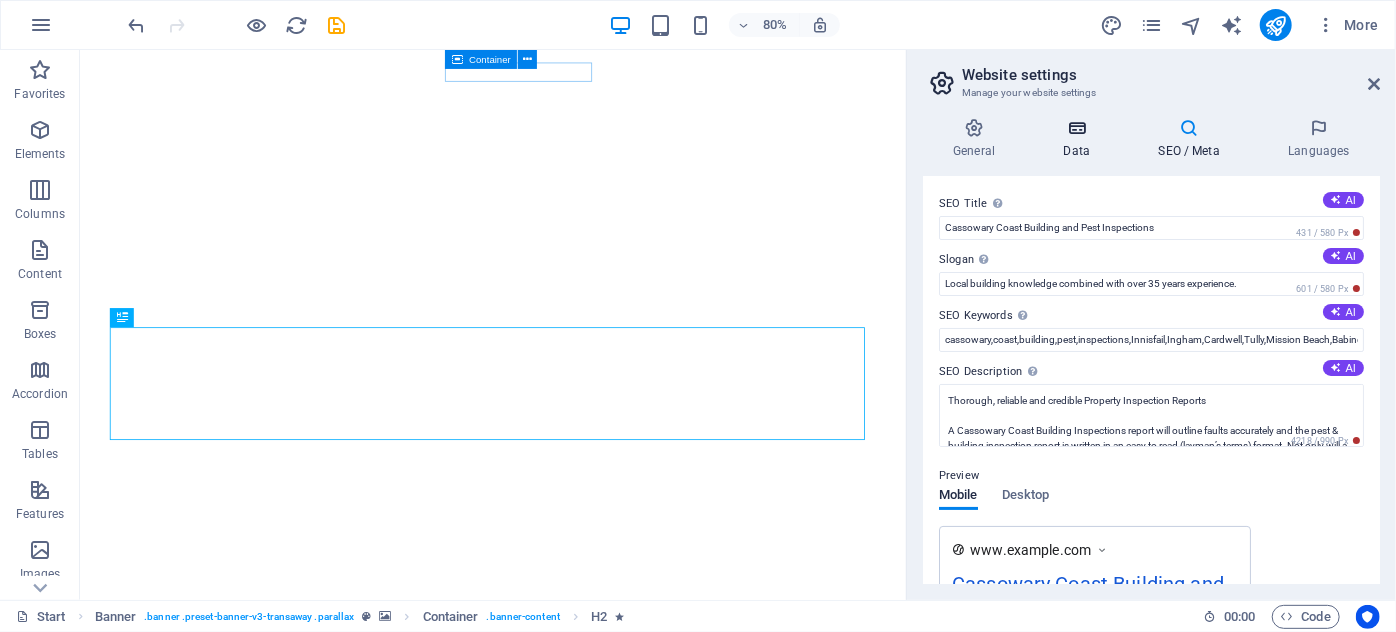 click at bounding box center (1076, 128) 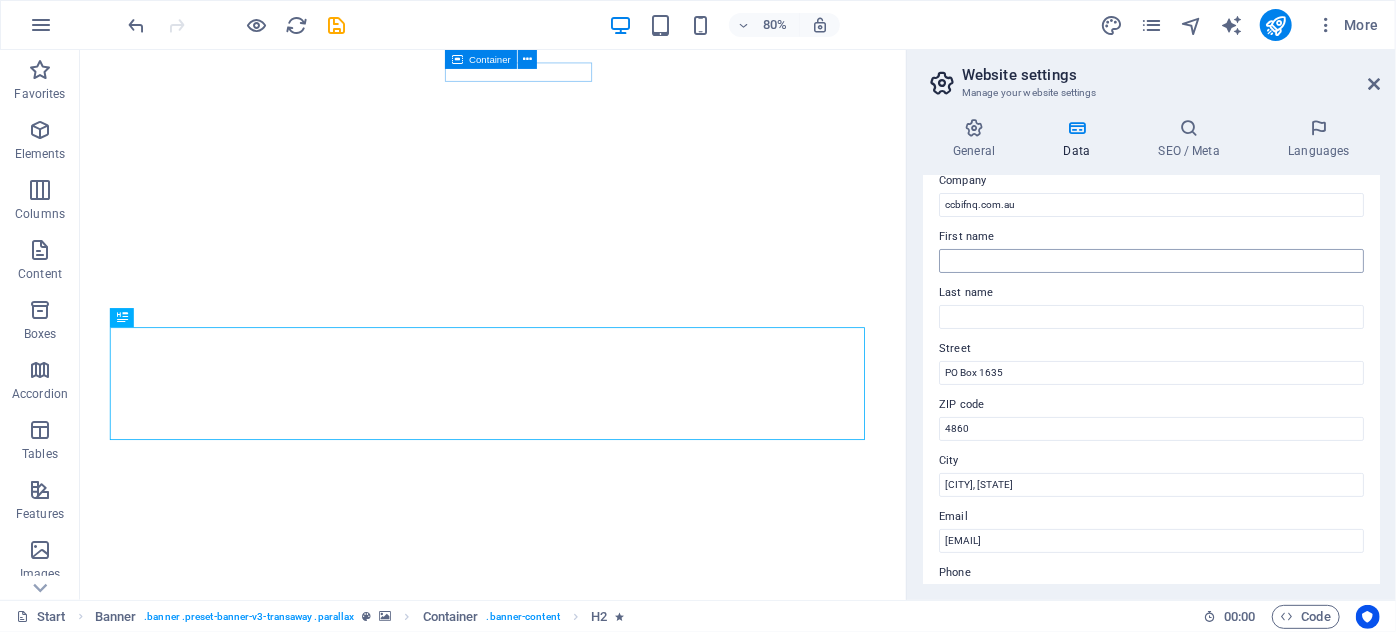 scroll, scrollTop: 0, scrollLeft: 0, axis: both 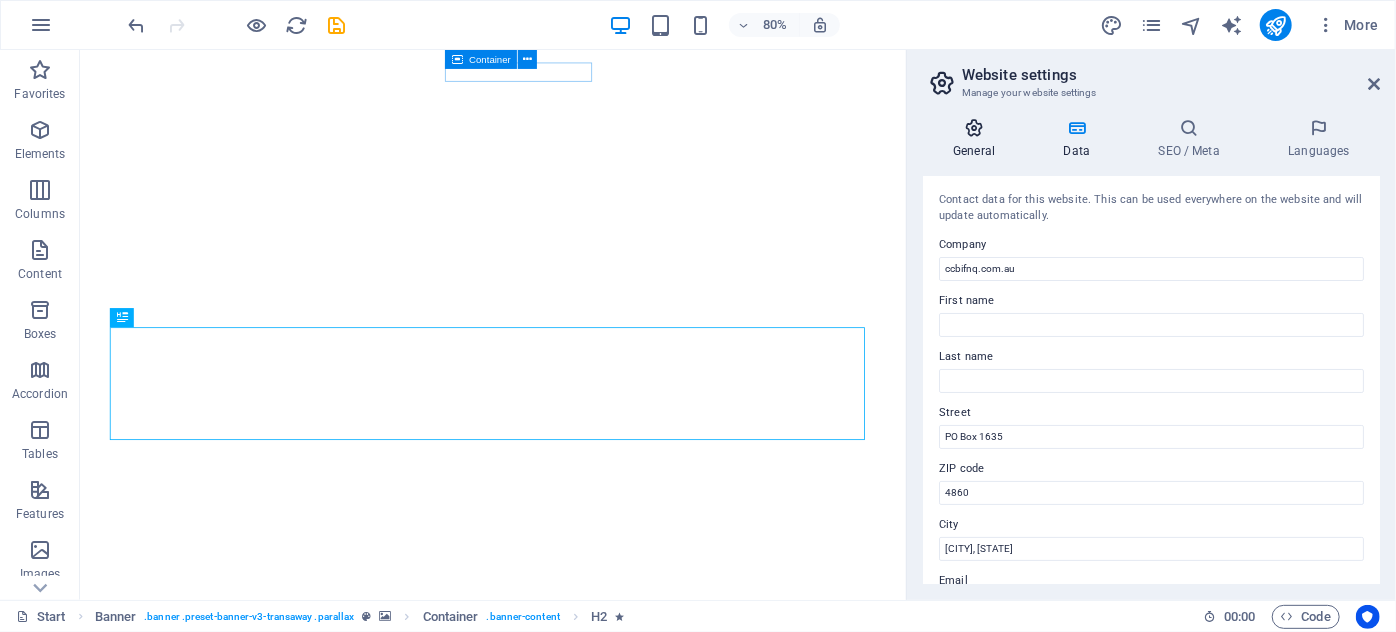 click at bounding box center [974, 128] 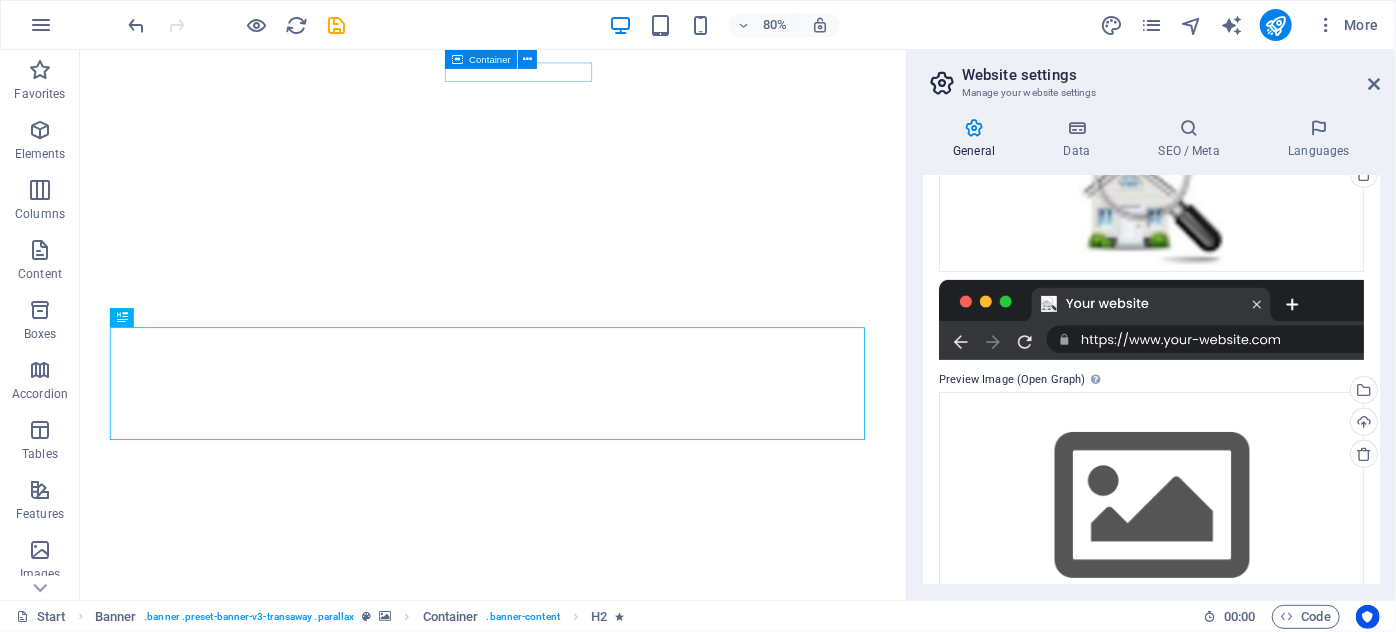 scroll, scrollTop: 324, scrollLeft: 0, axis: vertical 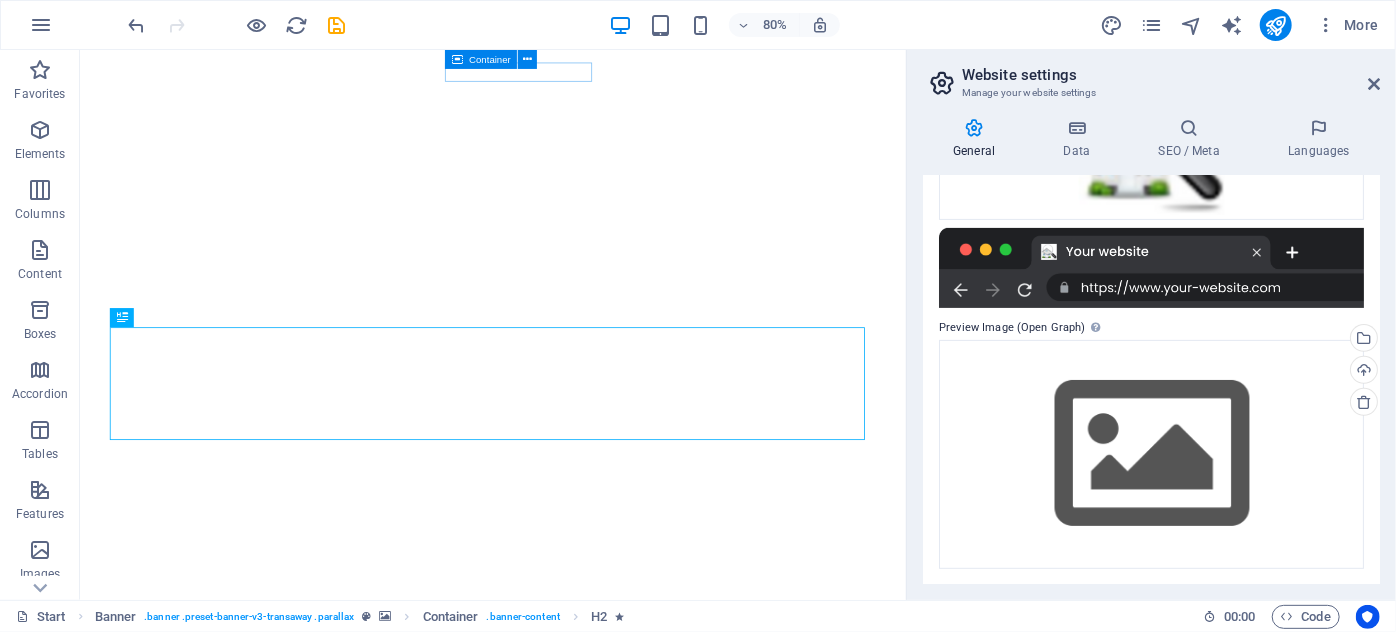 click at bounding box center (1151, 268) 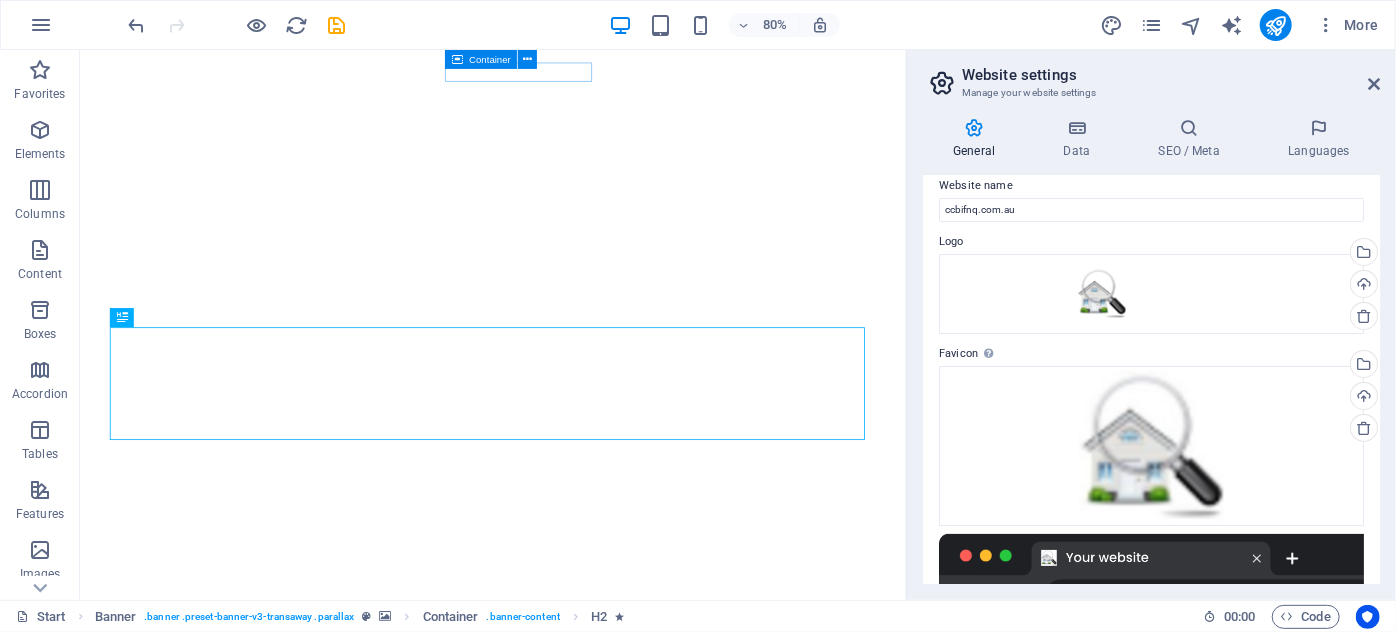 scroll, scrollTop: 0, scrollLeft: 0, axis: both 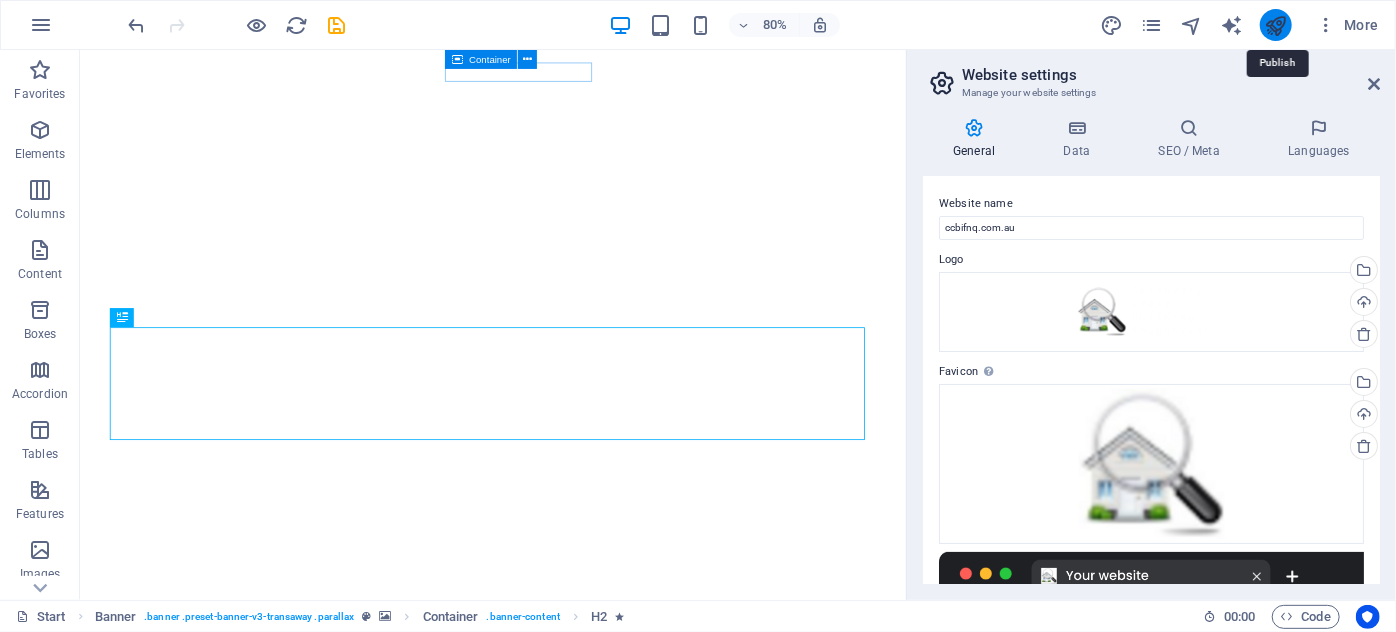 click at bounding box center [1275, 25] 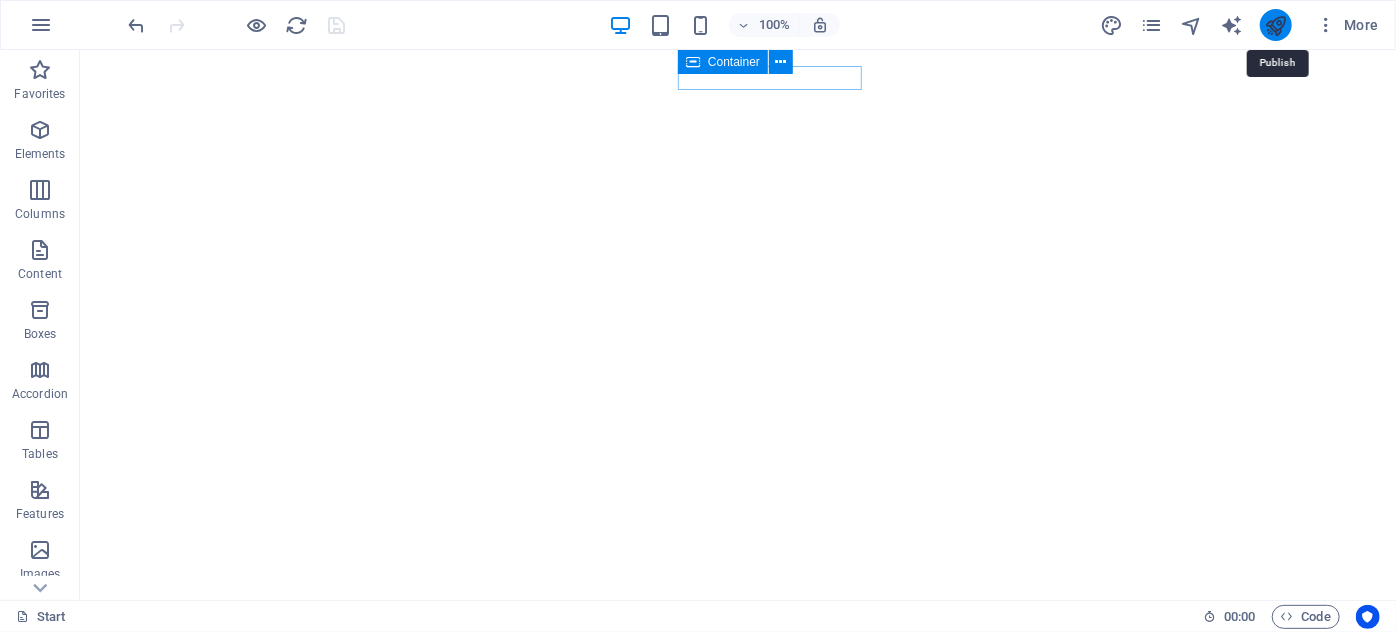 click at bounding box center (1275, 25) 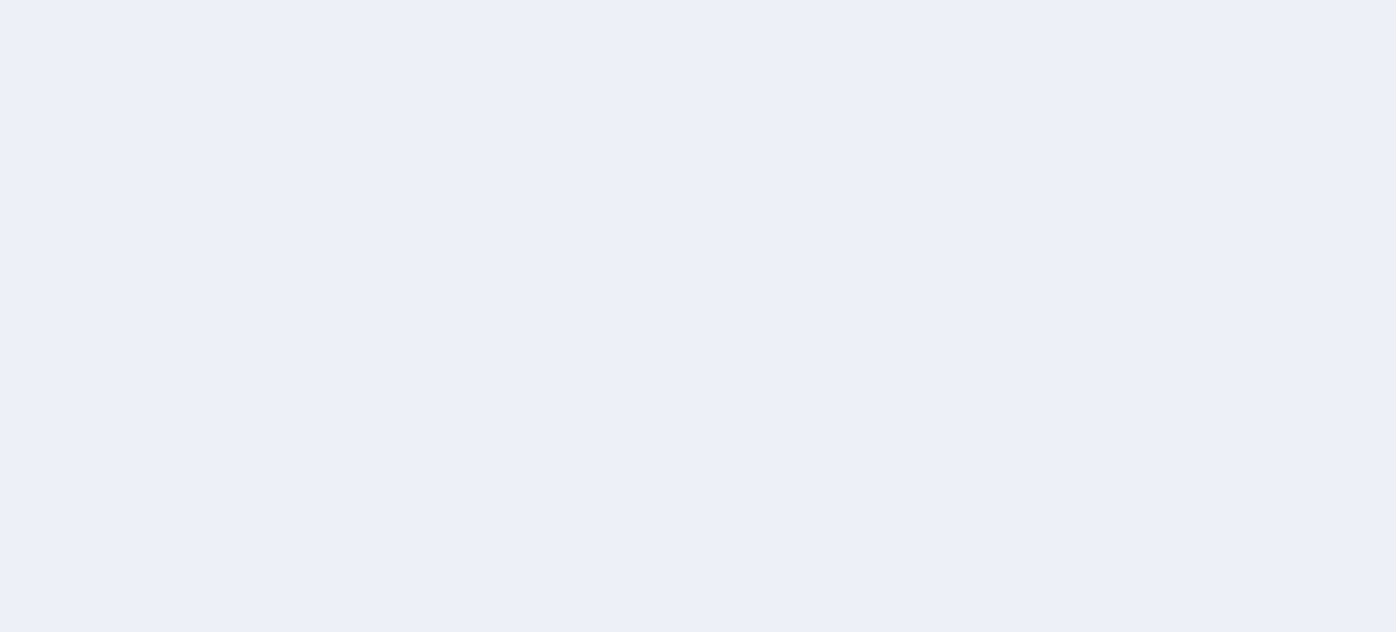 scroll, scrollTop: 0, scrollLeft: 0, axis: both 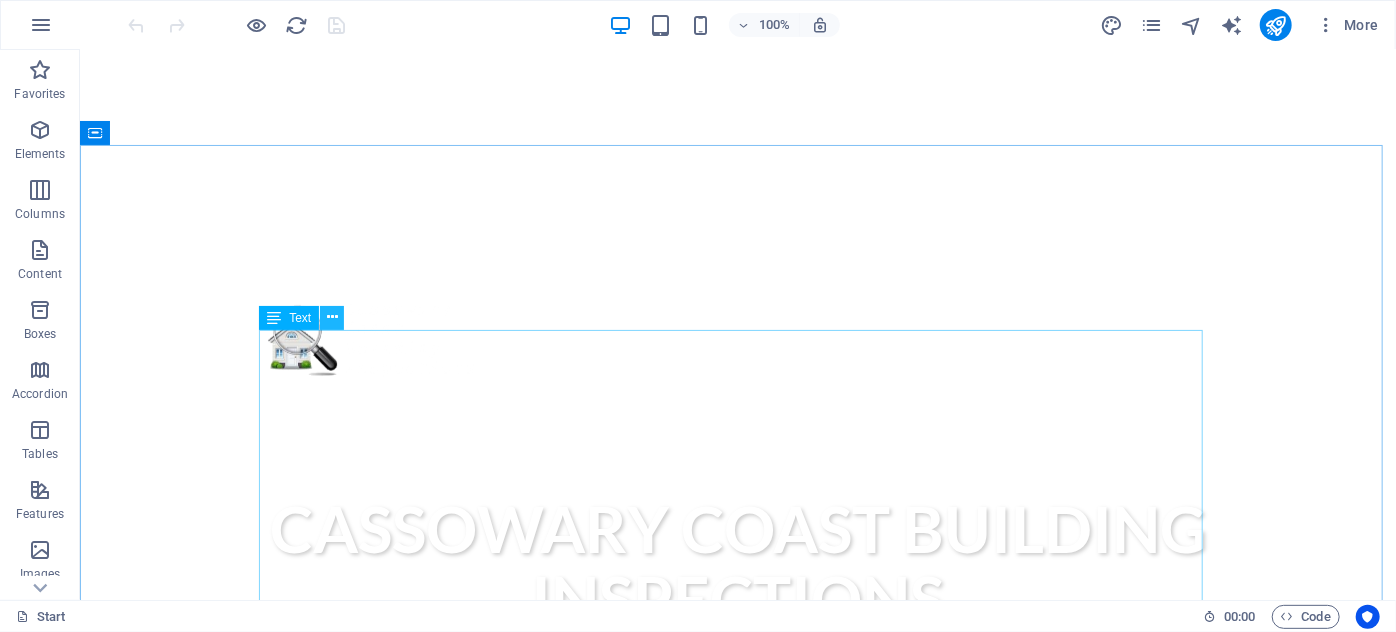 click at bounding box center (332, 318) 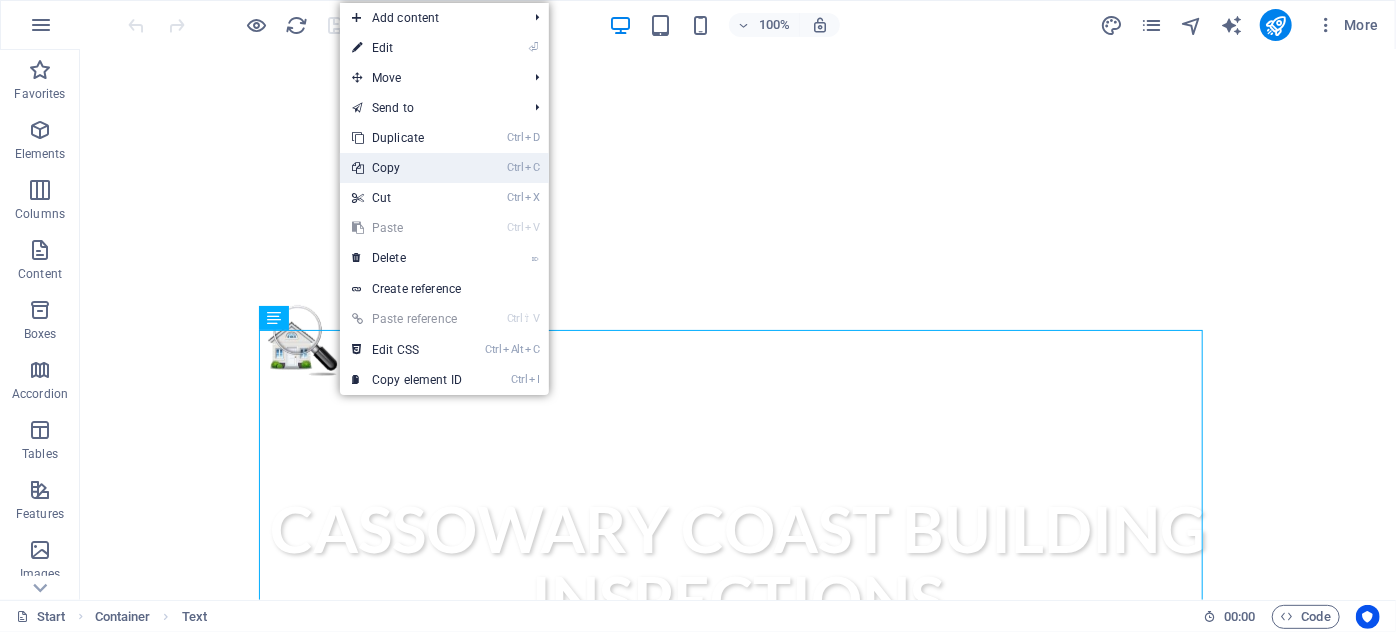 click on "Ctrl C  Copy" at bounding box center [407, 168] 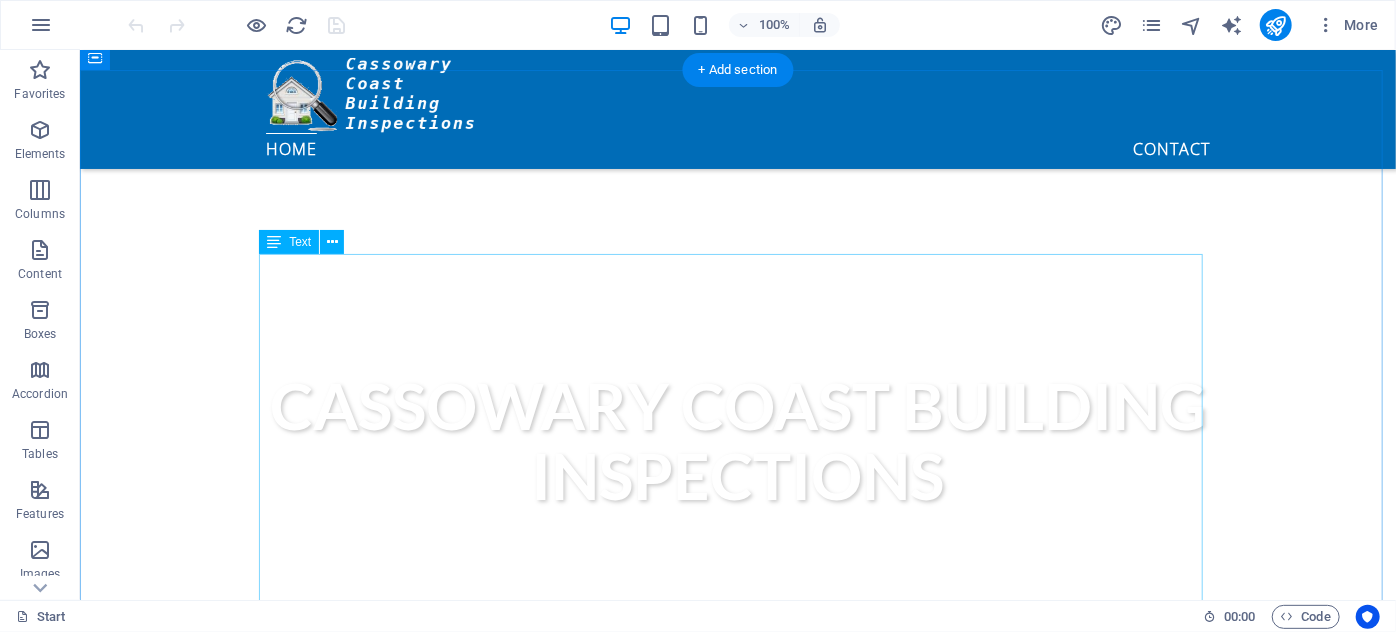 scroll, scrollTop: 636, scrollLeft: 0, axis: vertical 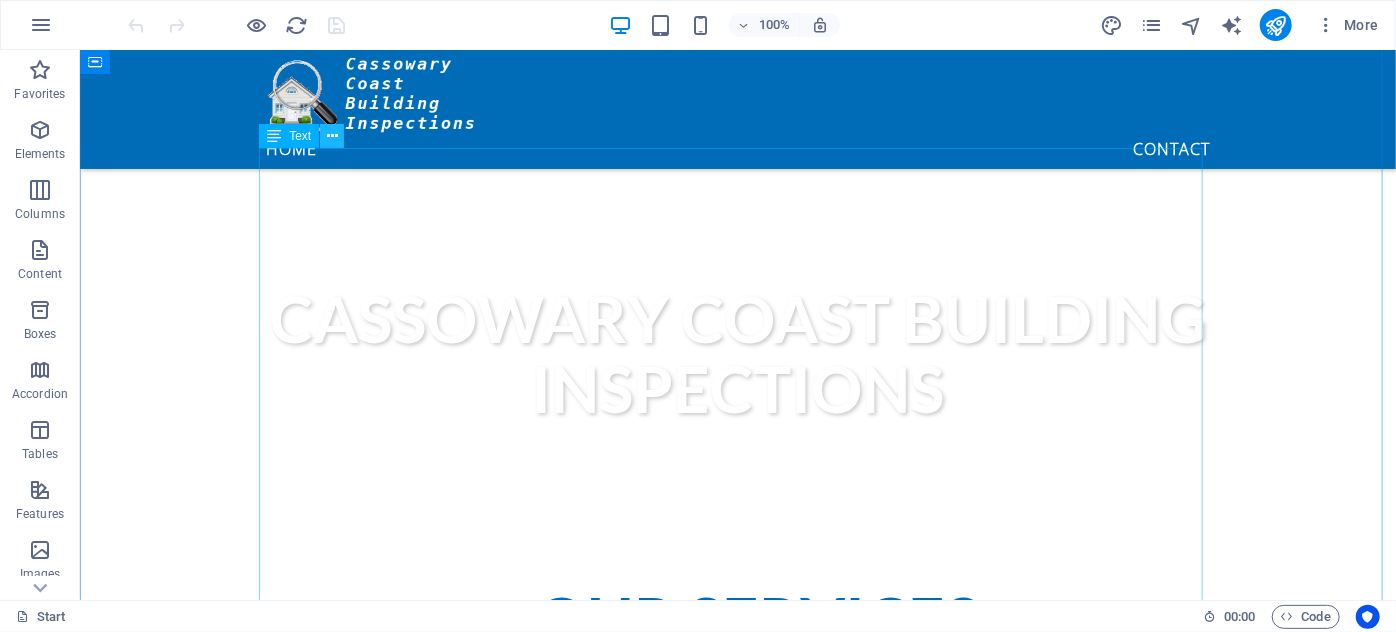 click at bounding box center (332, 136) 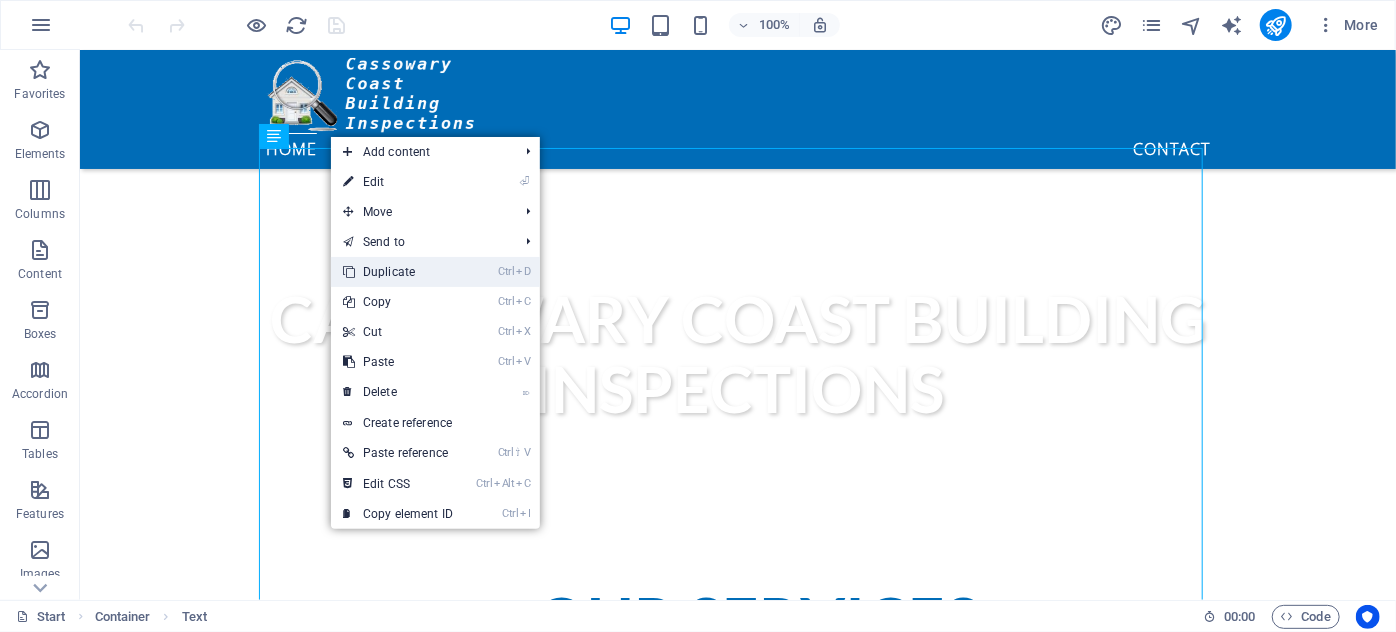 click on "Ctrl D  Duplicate" at bounding box center [398, 272] 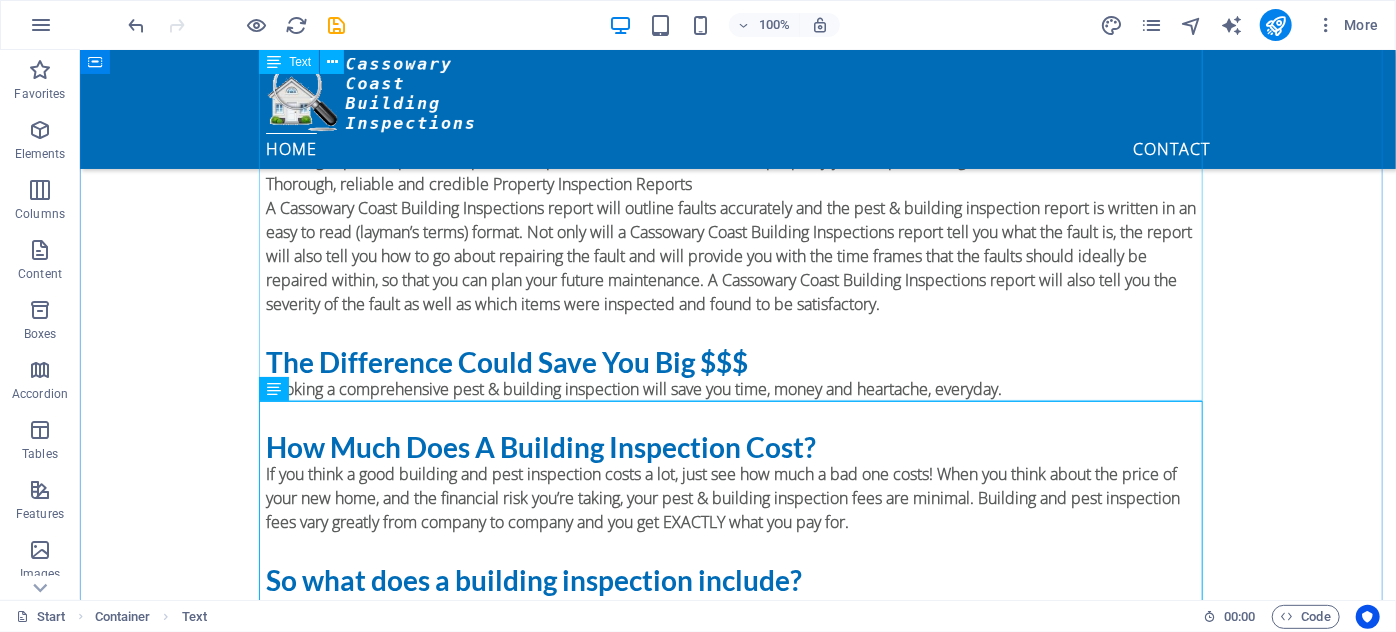 scroll, scrollTop: 1503, scrollLeft: 0, axis: vertical 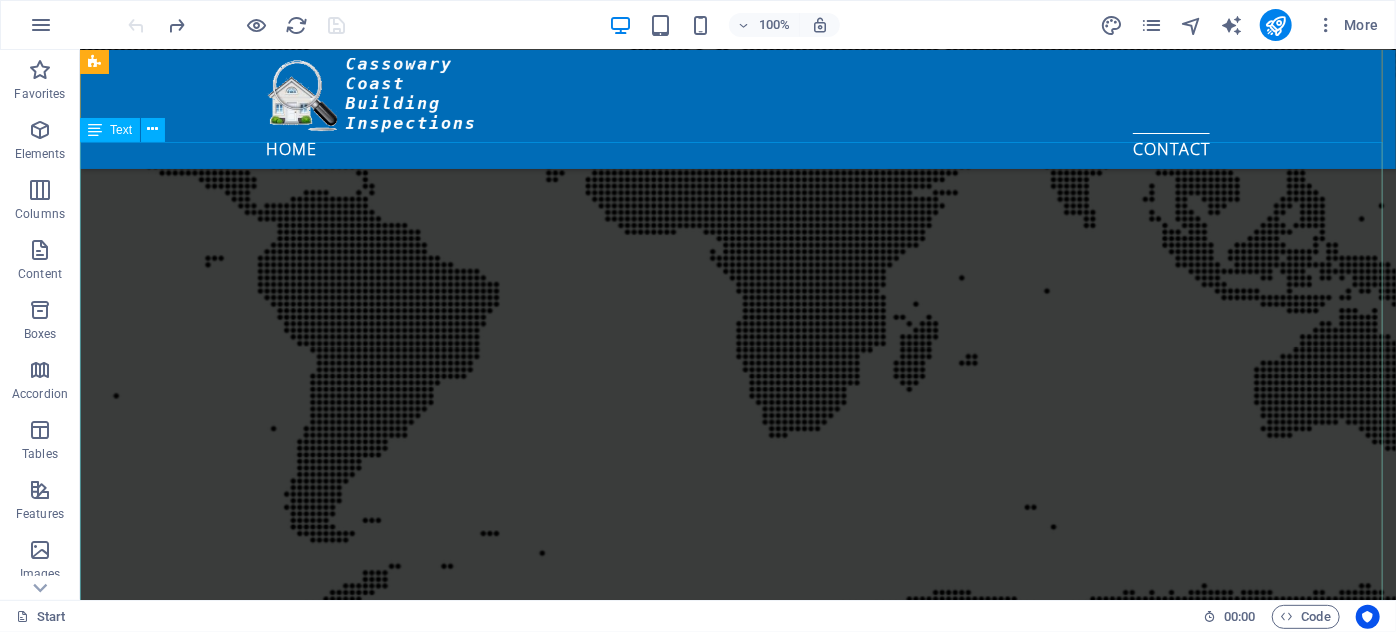 click on "Cassowary Coast Regional Council Shire of Hinchinbrook Abergowrie, Bambaroo, Bemerside, Blackrock, Braemeadows, Cordelia, Forrest Beach, Gairloch, Garrawalt, Halifax, Hawkins Creek, Helens Hill, Hinchinbrook, Ingham, Lannercost Extension, Long Pocket, Lucinda, Macknade, Mount Fox, Stone River, Taylors Beach, Toobanna, Trebonne, Victoria Plantation, Yuruga Cairns Regional Council Aeroglen, Bungalow, Cairns City, Cairns North, Earlville, Edge Hill, Kanimbla Manoora, Manunda, Mooroobool, Parramatta Park, Portsmith, Westcourt, Whitfield Northern Mulgrave area Barron, Barron Gorge, Brinsmead, Buchan Point, Caravonica, Clifton Beach, Ellis Beach, Freshwater, Holloways Beach, Kamerunga, Kewarra Beach, Lamb Range, Macalister Range, Machans Beach, Palm Cove, Redlynch. Smithfield, Stratford, Trinity Beach, Trinity Park, Yorkeys Knob Southern Mulgrave area Atherton Tablelands Atherton, Mareeba, Herberton, Kairi, Kuranda, Malanda, Millaa Millaa, Tinaroo, Tolga, Yungaburra, Chillagoe, Walkamin, Ravenshoe" at bounding box center [737, 2609] 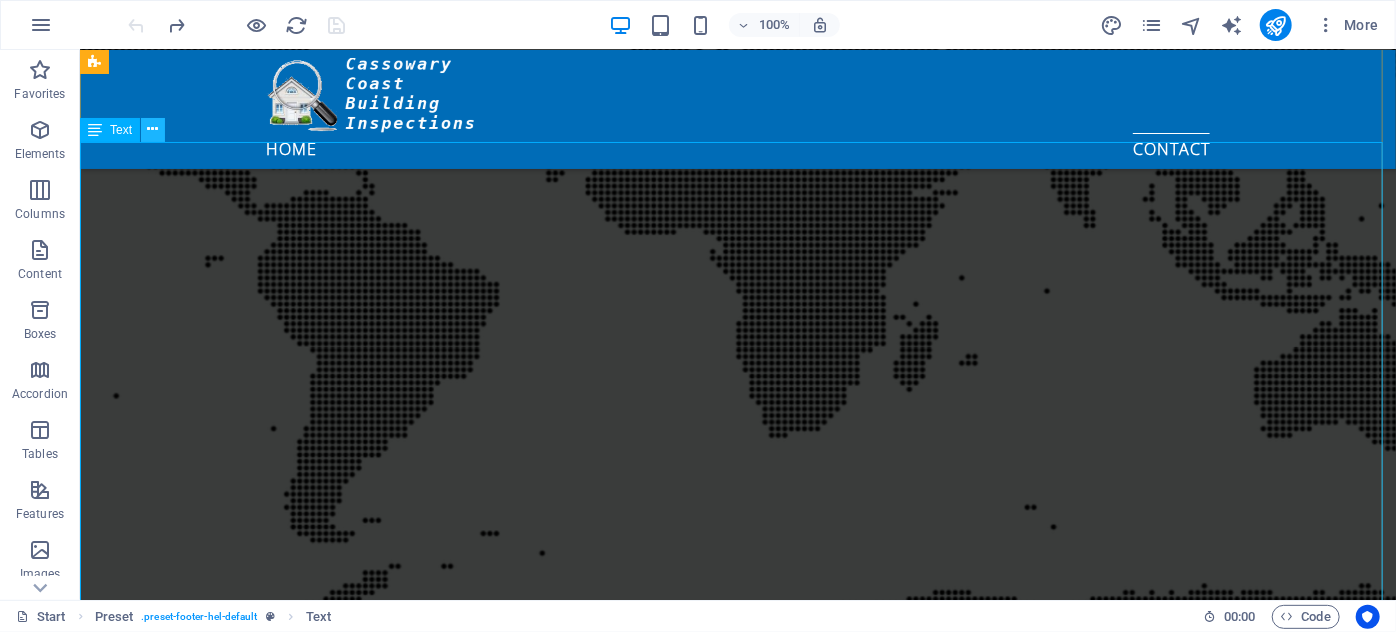 click at bounding box center (153, 129) 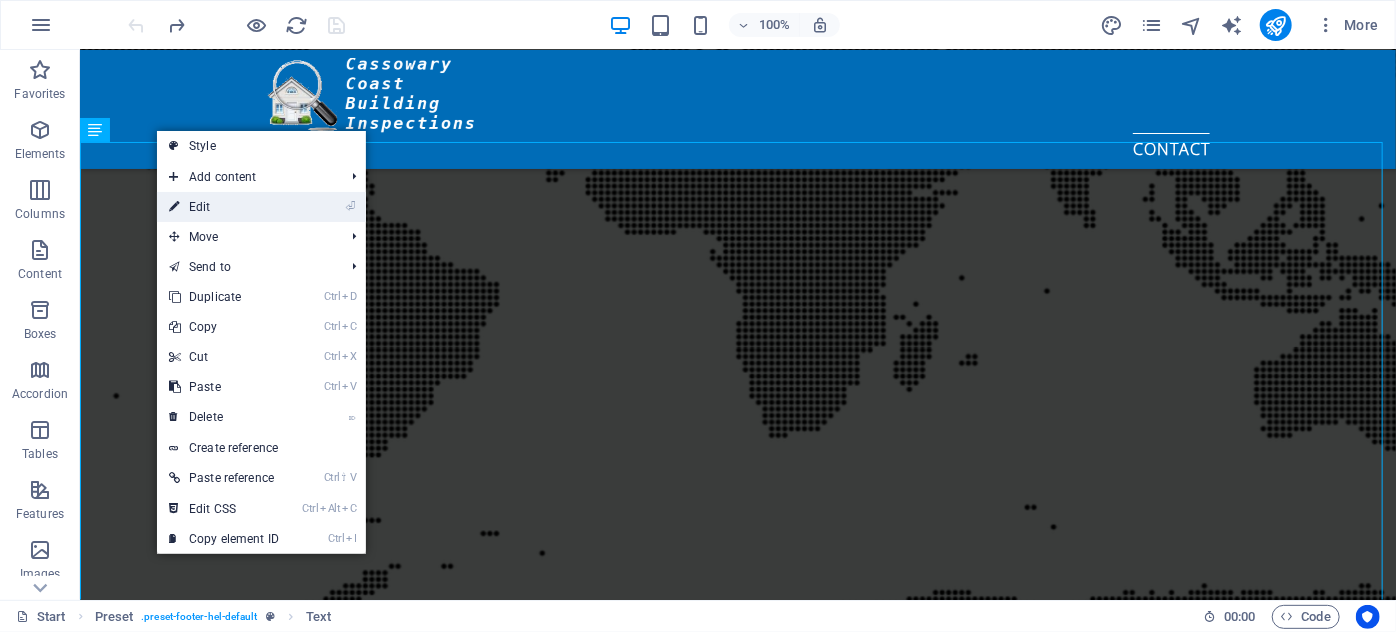 click on "⏎  Edit" at bounding box center (224, 207) 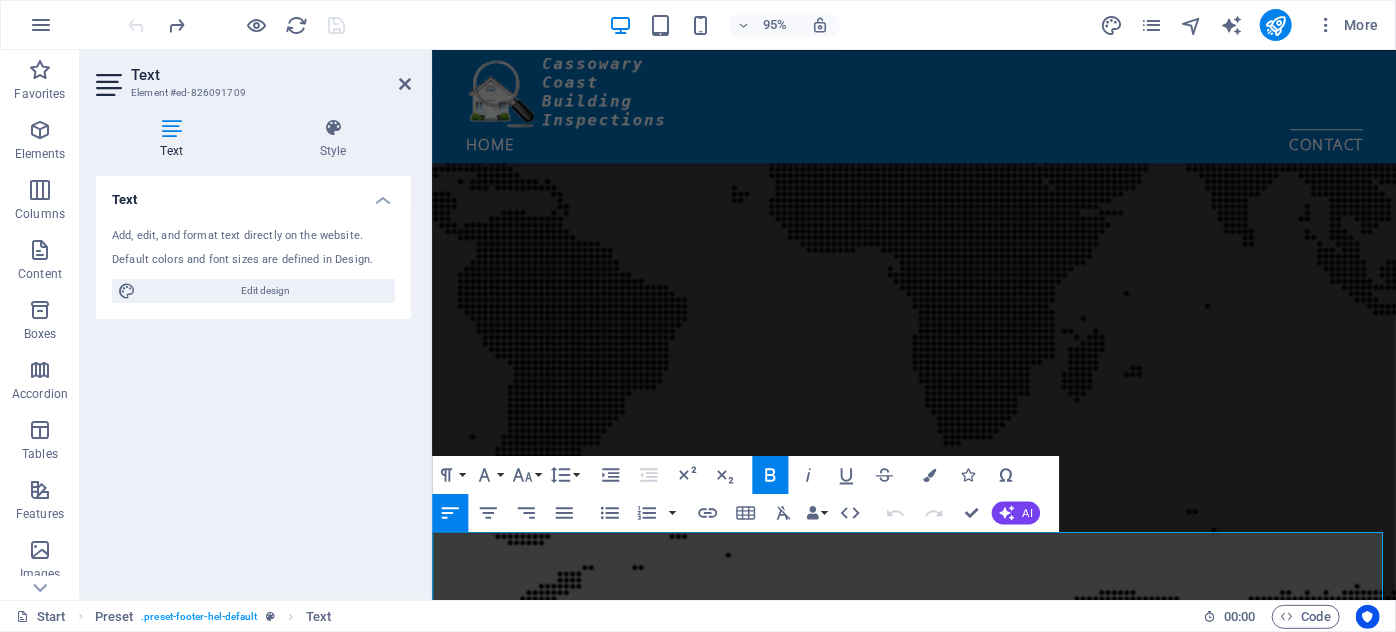 scroll, scrollTop: 2341, scrollLeft: 0, axis: vertical 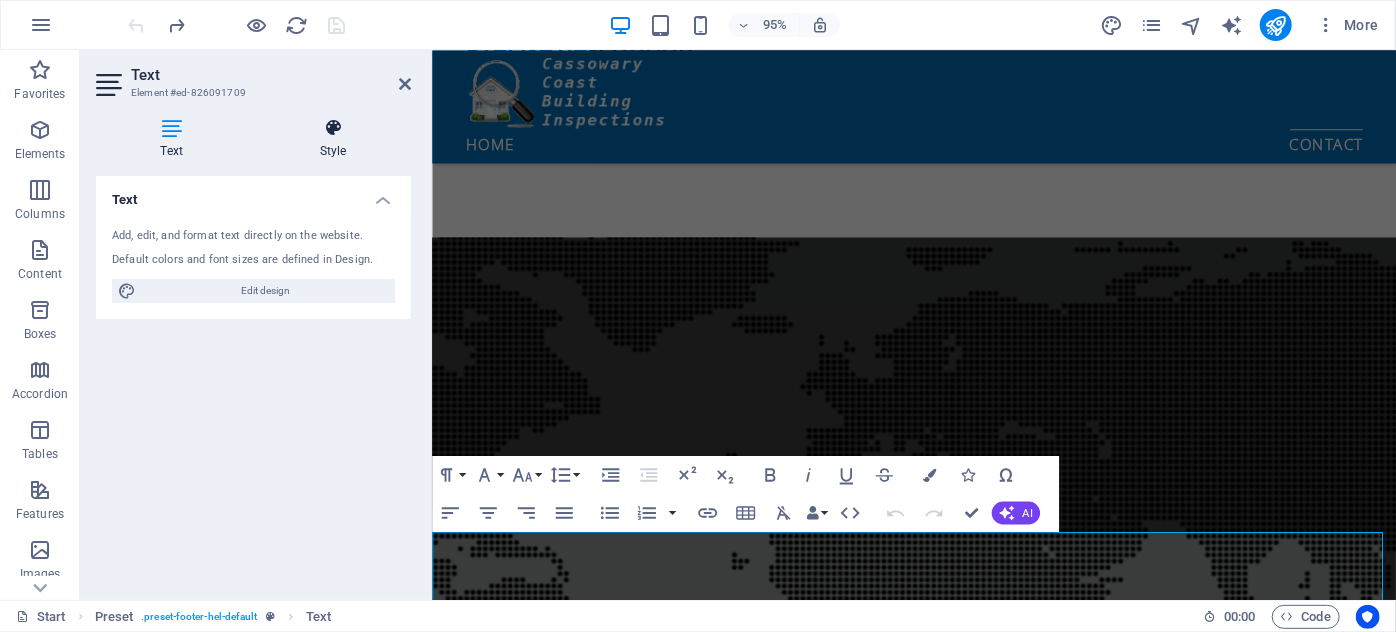 click at bounding box center (333, 128) 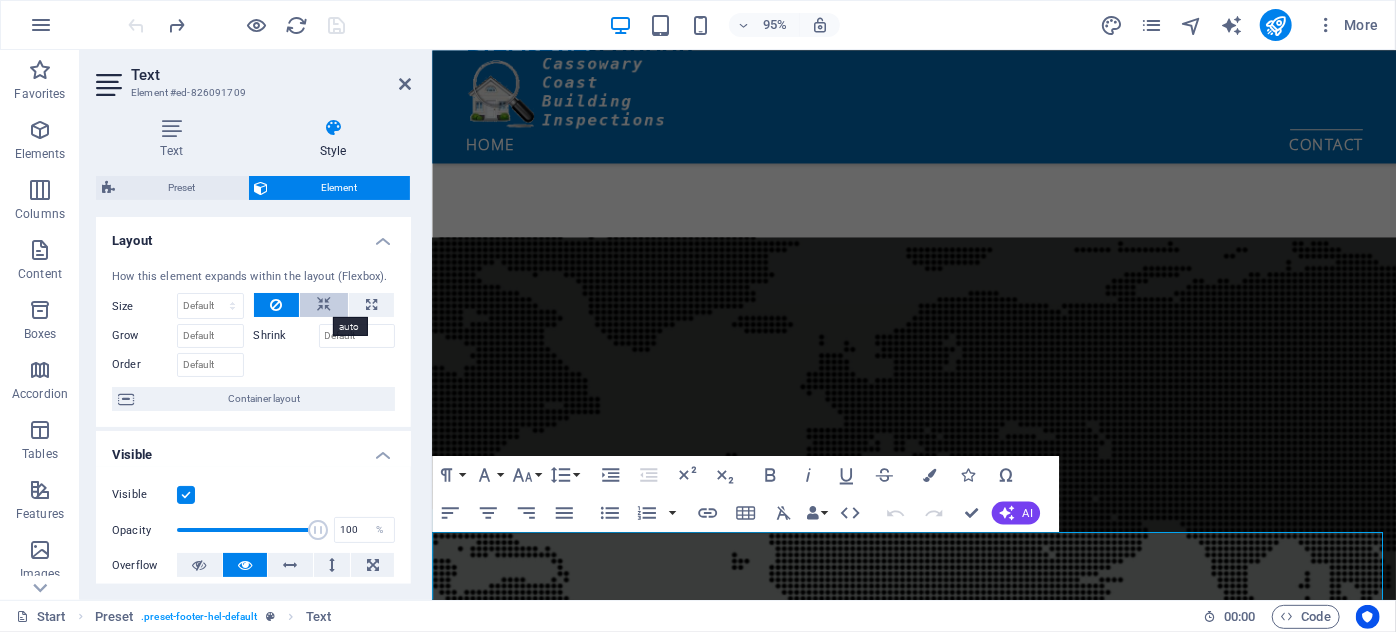 click at bounding box center [324, 305] 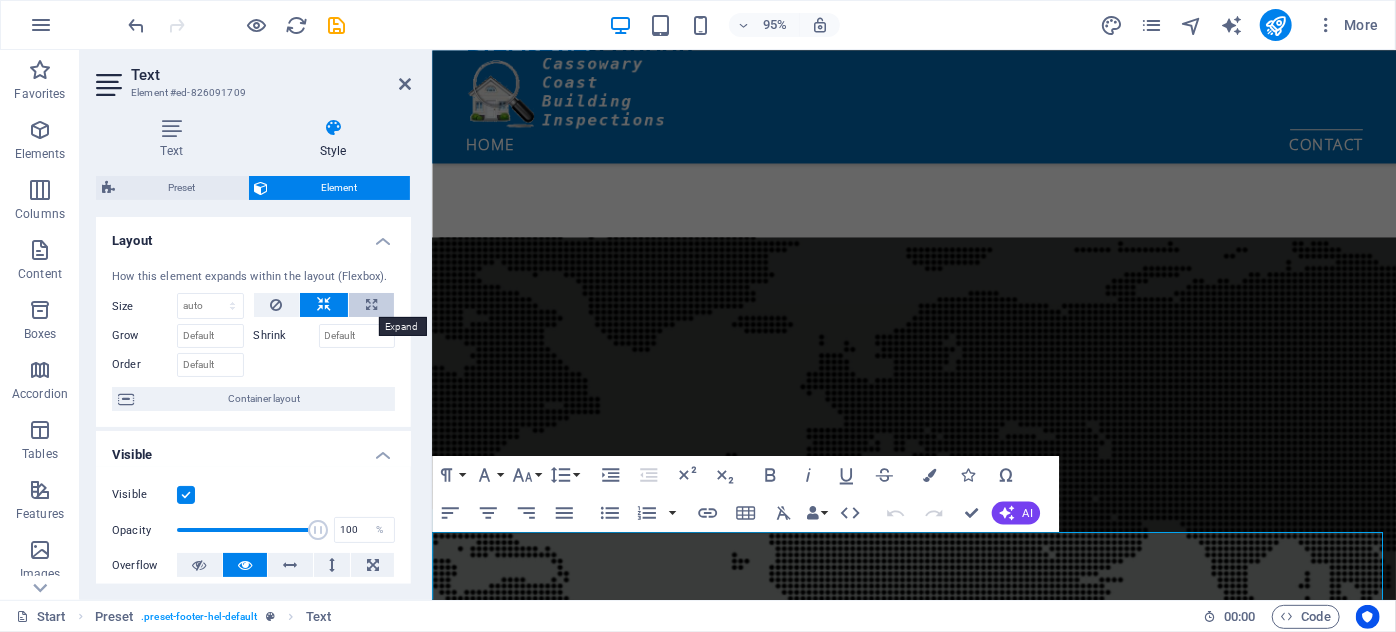 click at bounding box center [371, 305] 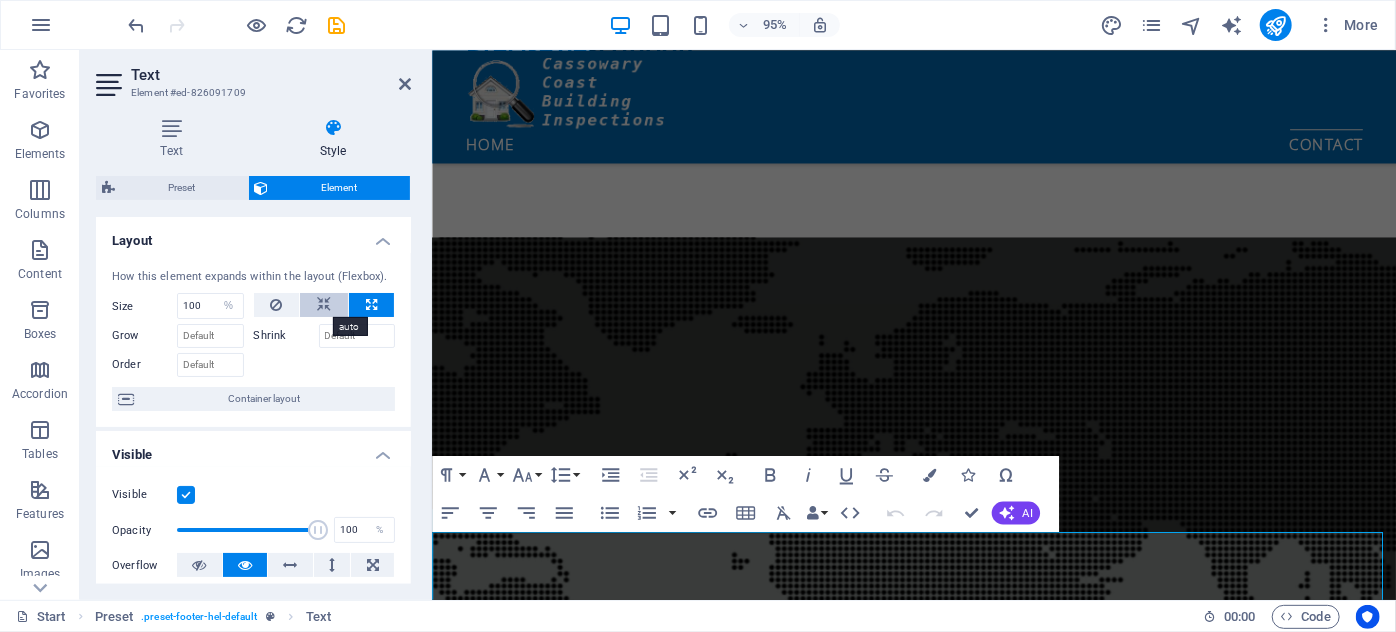 click at bounding box center [324, 305] 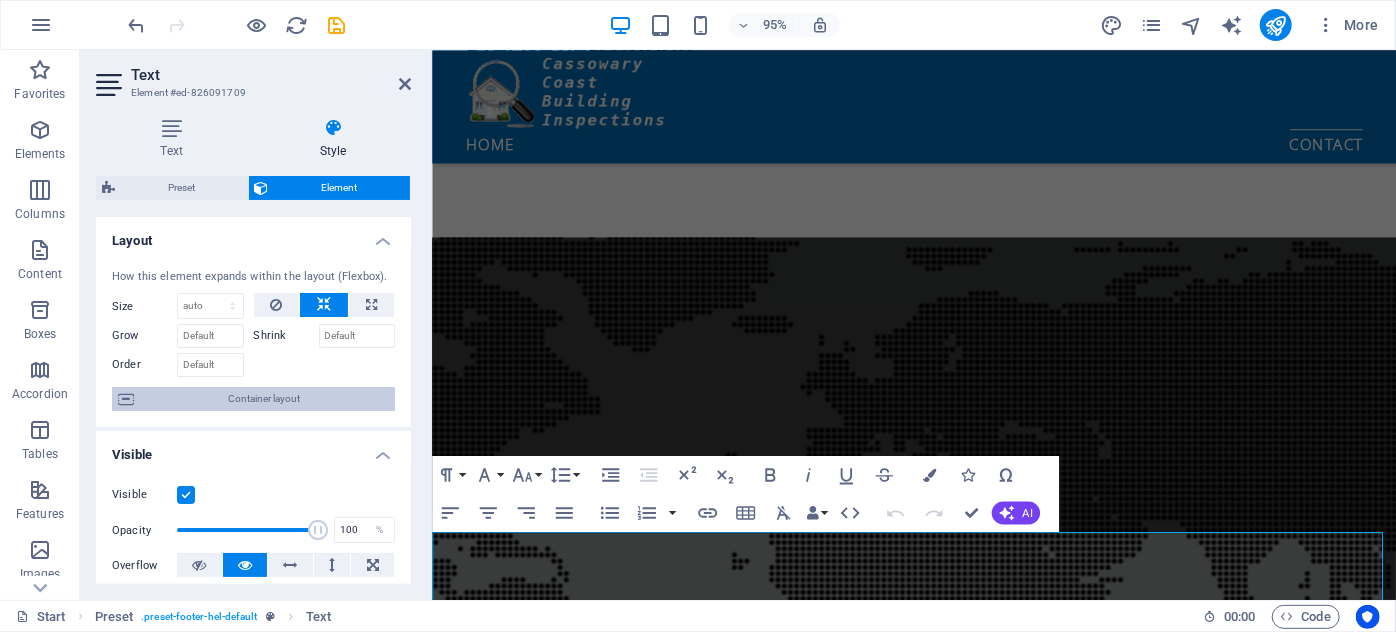 click on "Container layout" at bounding box center (264, 399) 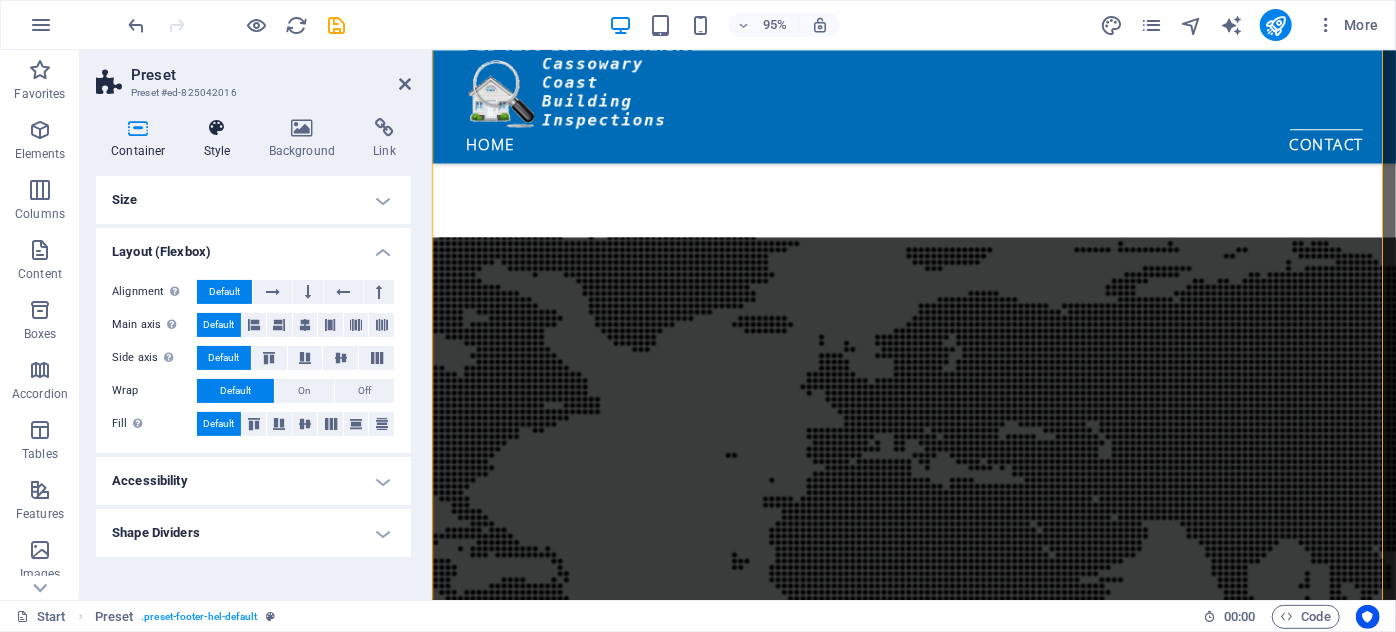 click at bounding box center [217, 128] 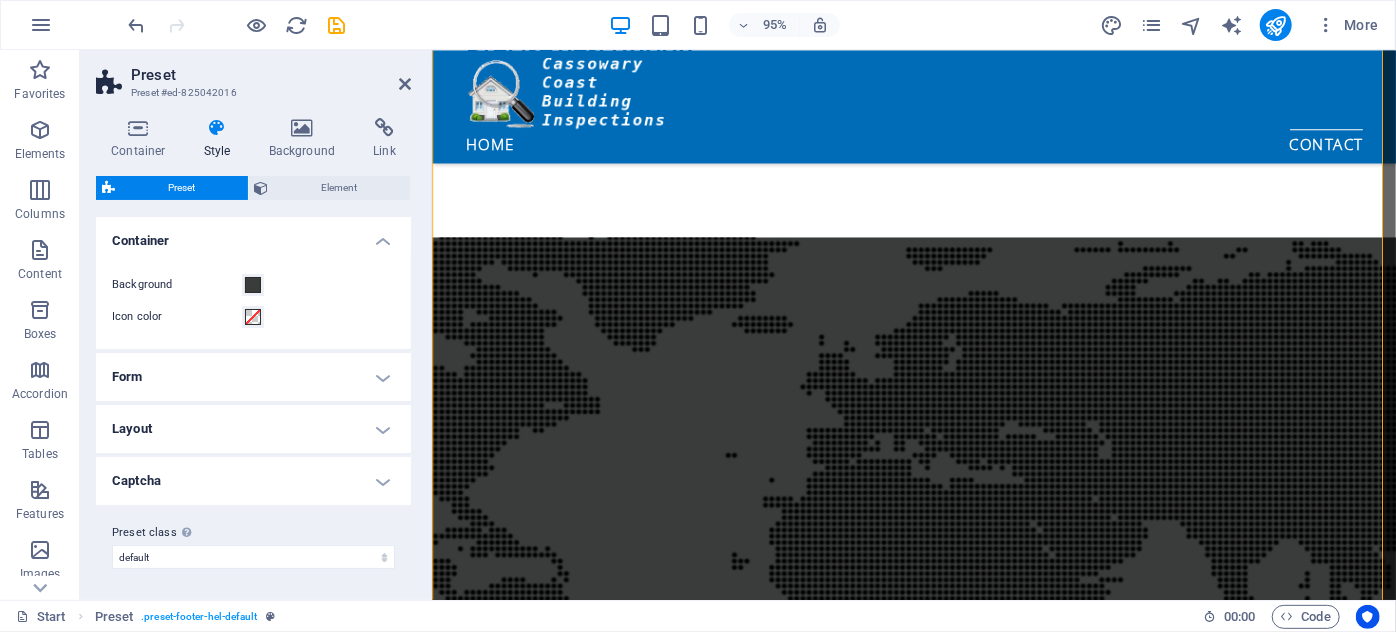 click on "Form" at bounding box center [253, 377] 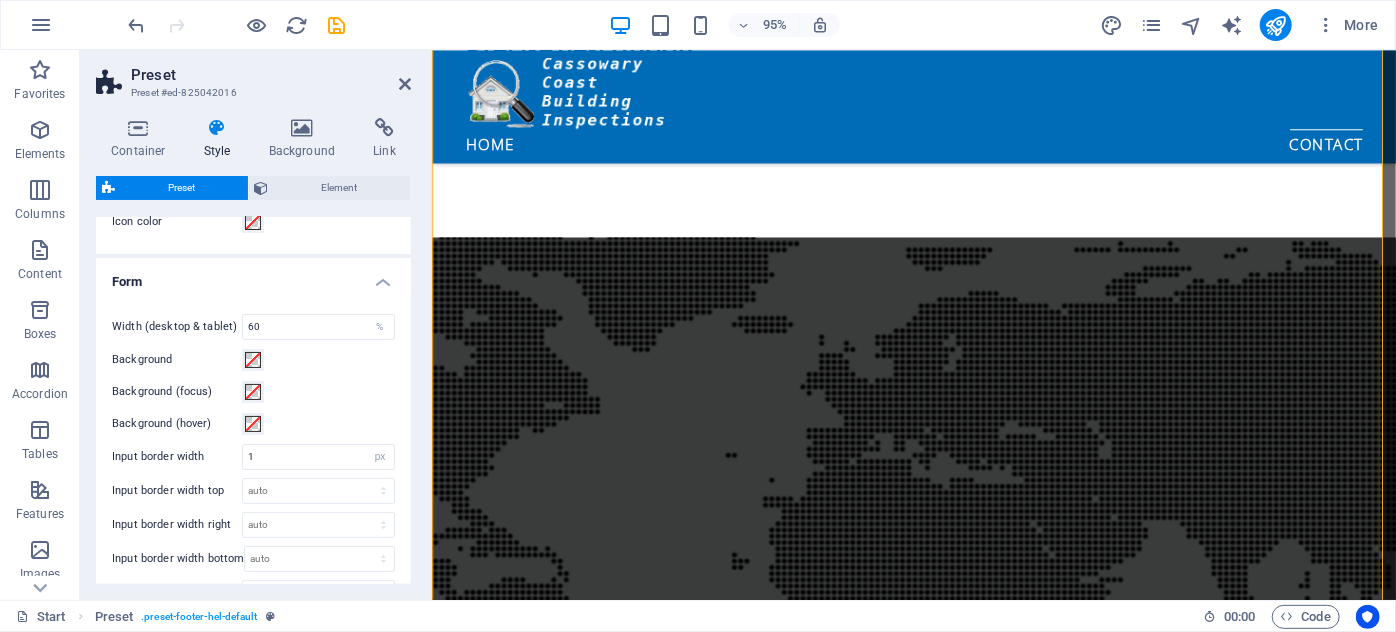 scroll, scrollTop: 0, scrollLeft: 0, axis: both 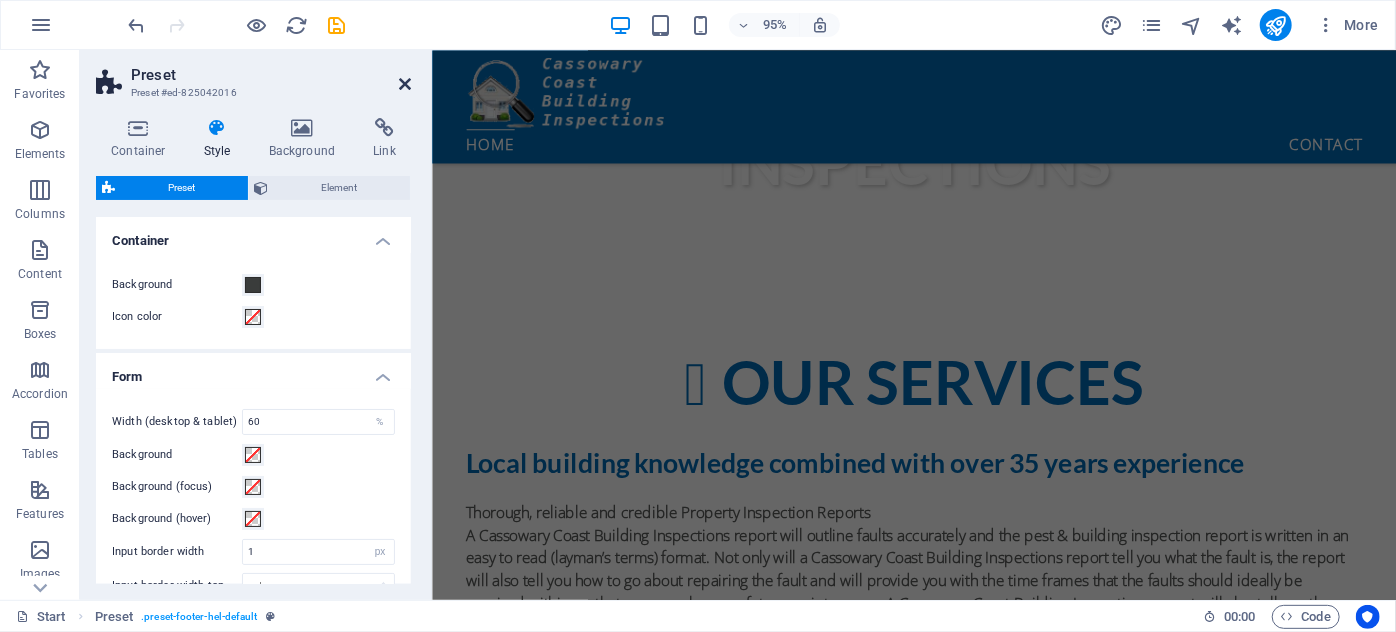 click at bounding box center (405, 84) 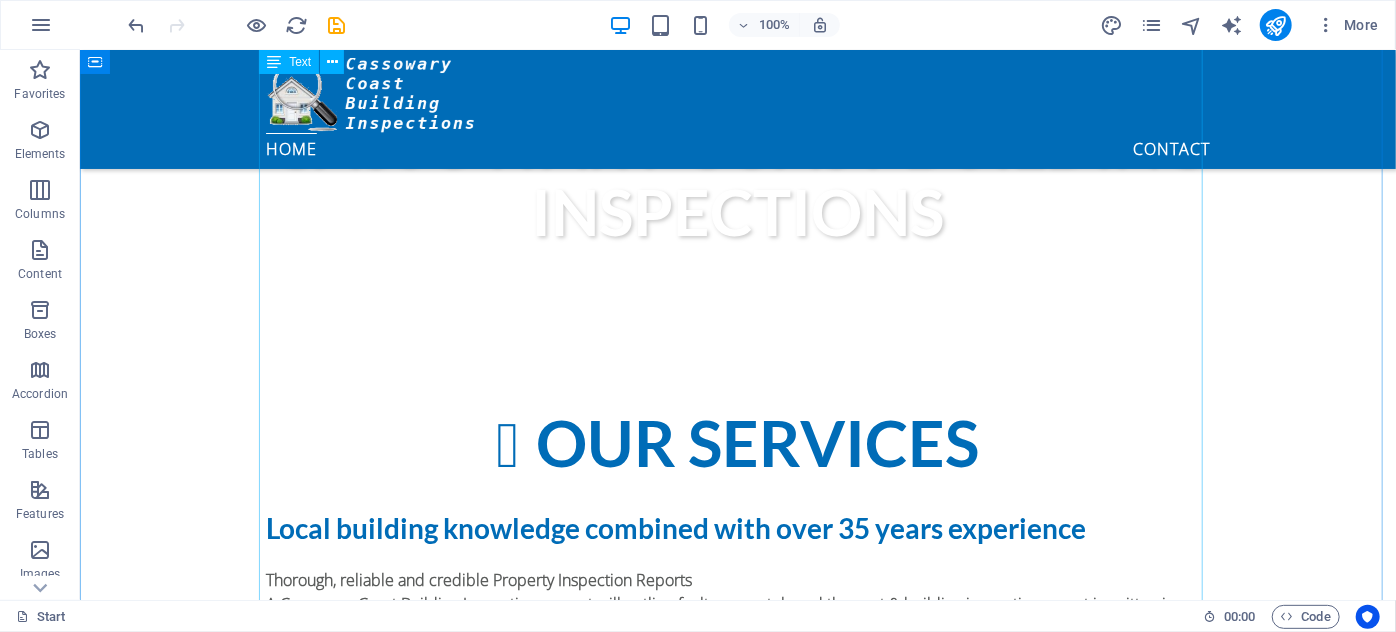 scroll, scrollTop: 177, scrollLeft: 0, axis: vertical 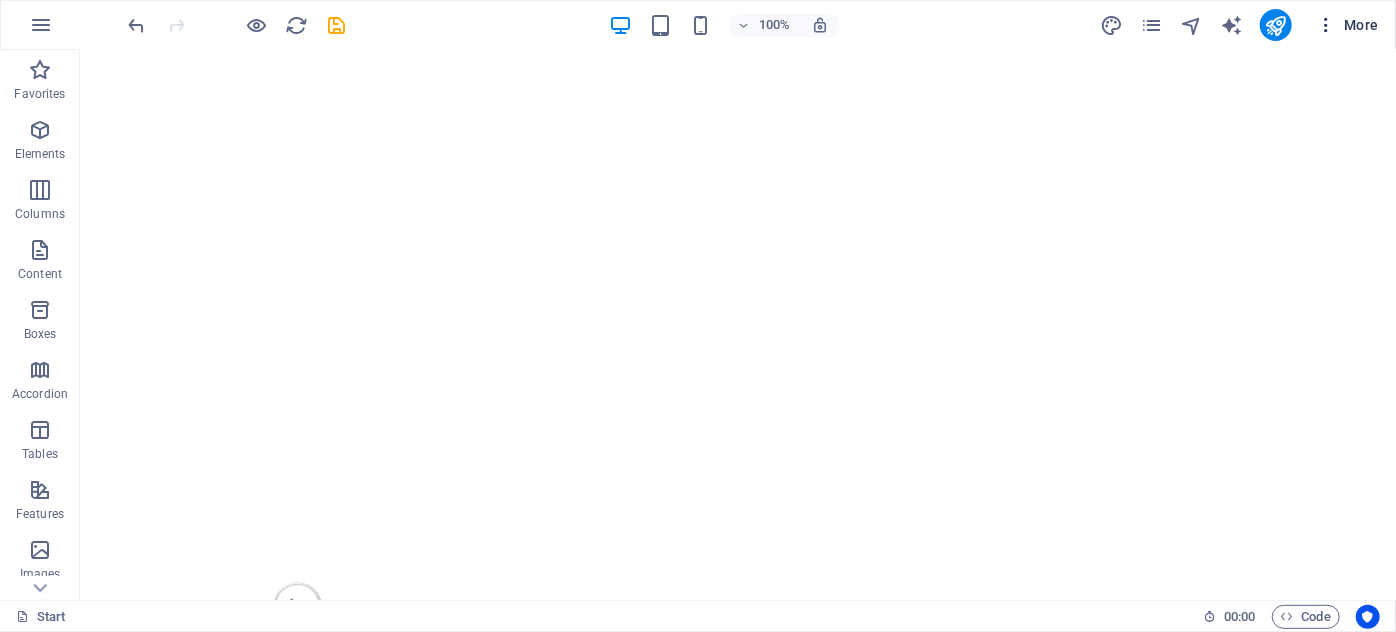 click at bounding box center (1326, 25) 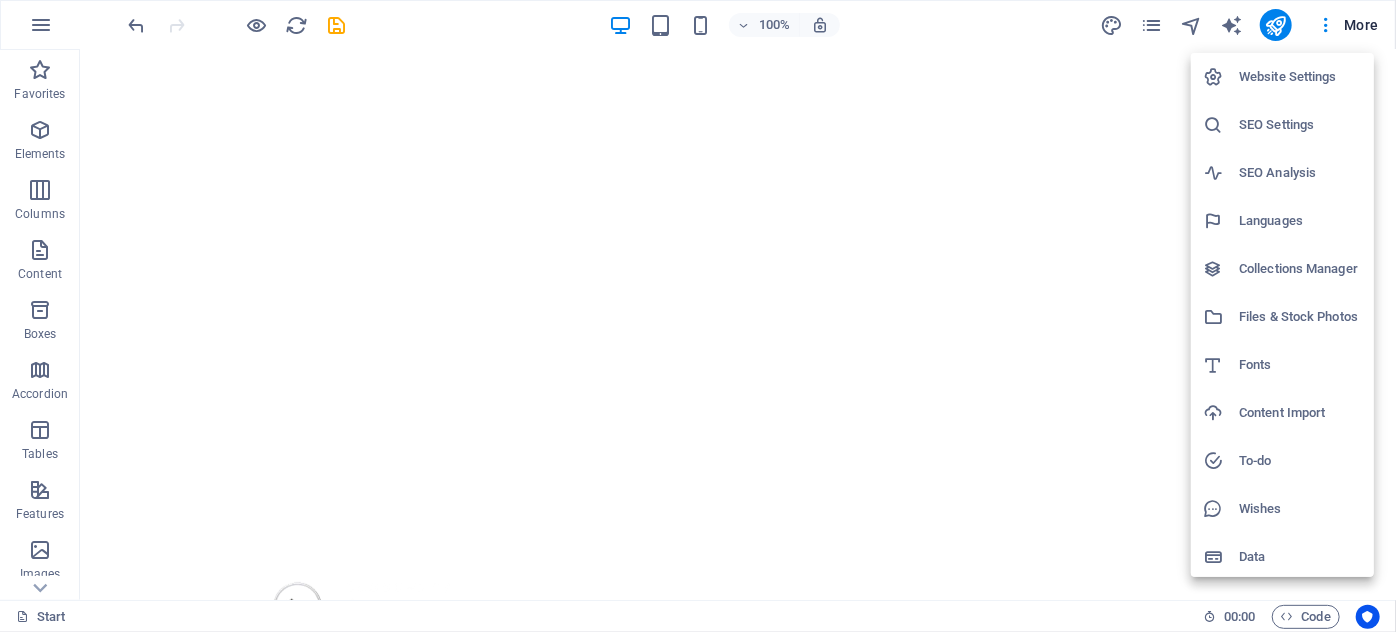 click on "Fonts" at bounding box center (1300, 365) 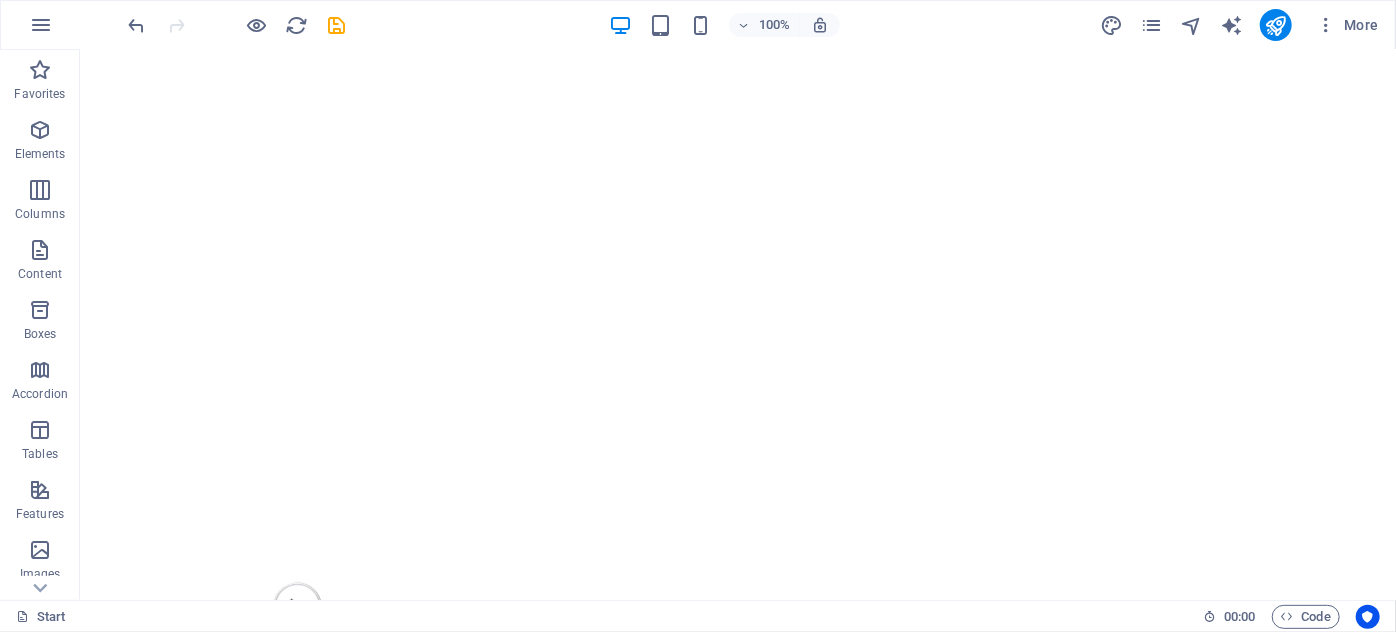 select on "popularity" 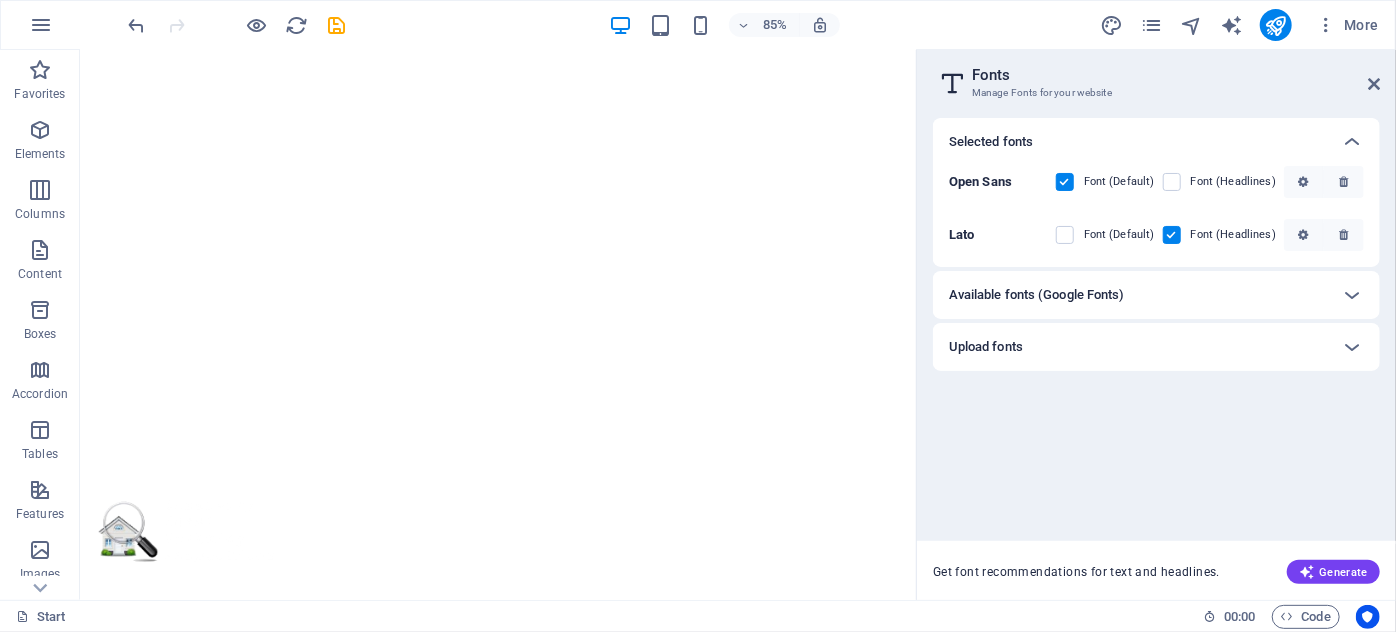 click on "Available fonts (Google Fonts)" at bounding box center (1037, 295) 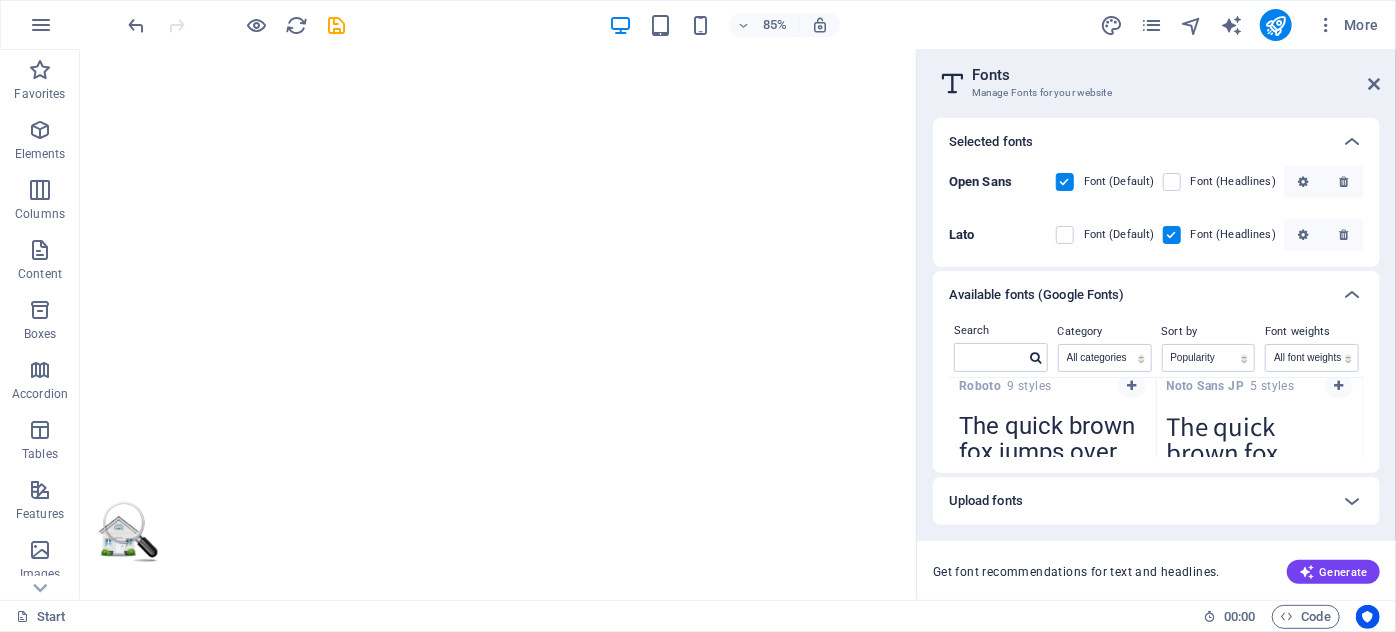 scroll, scrollTop: 0, scrollLeft: 0, axis: both 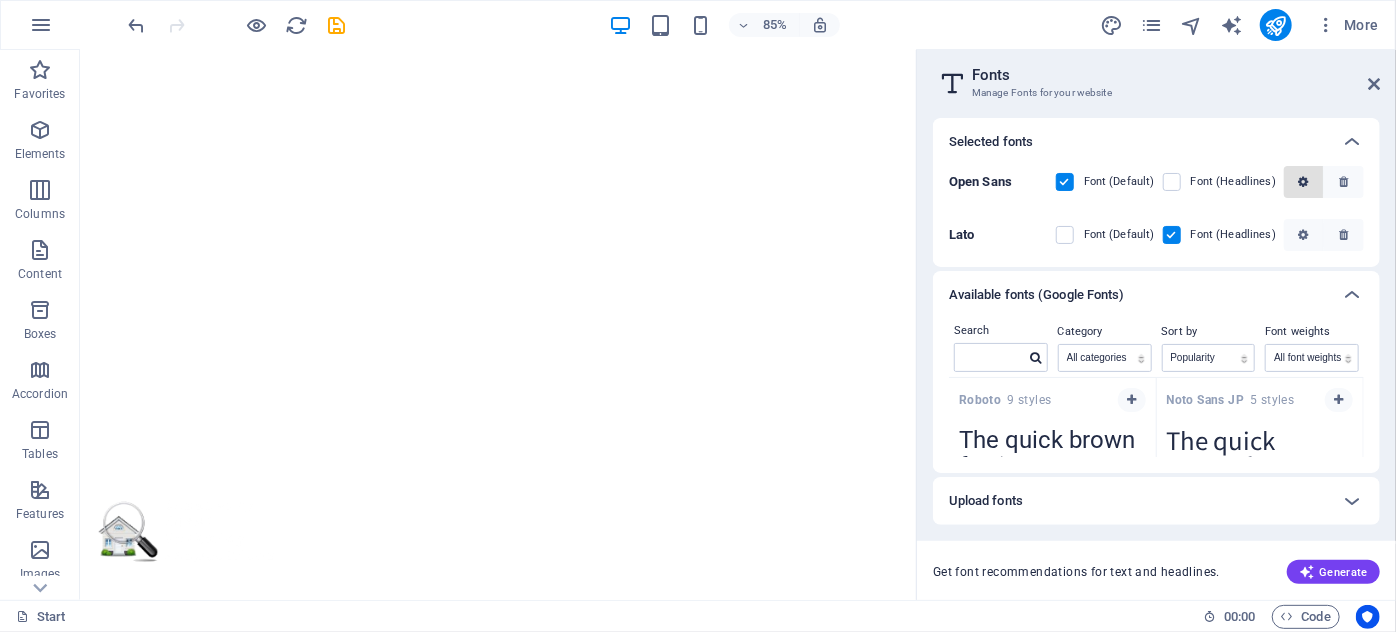 click at bounding box center (1303, 182) 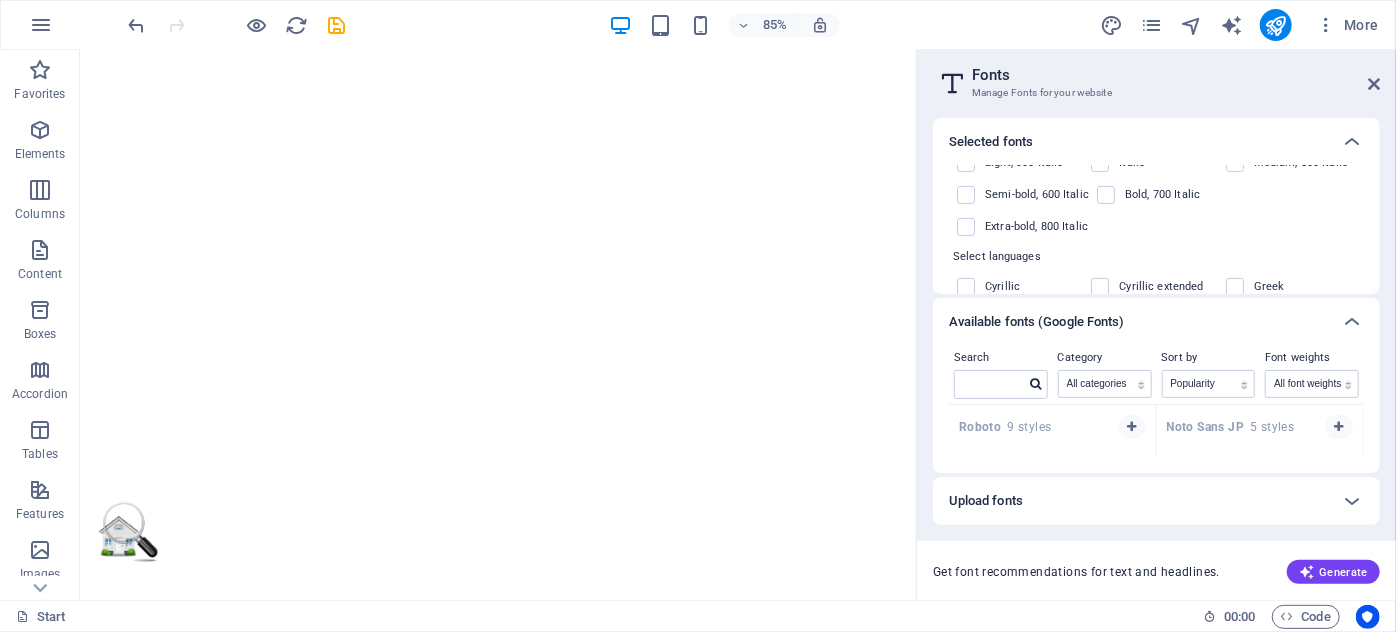 scroll, scrollTop: 272, scrollLeft: 0, axis: vertical 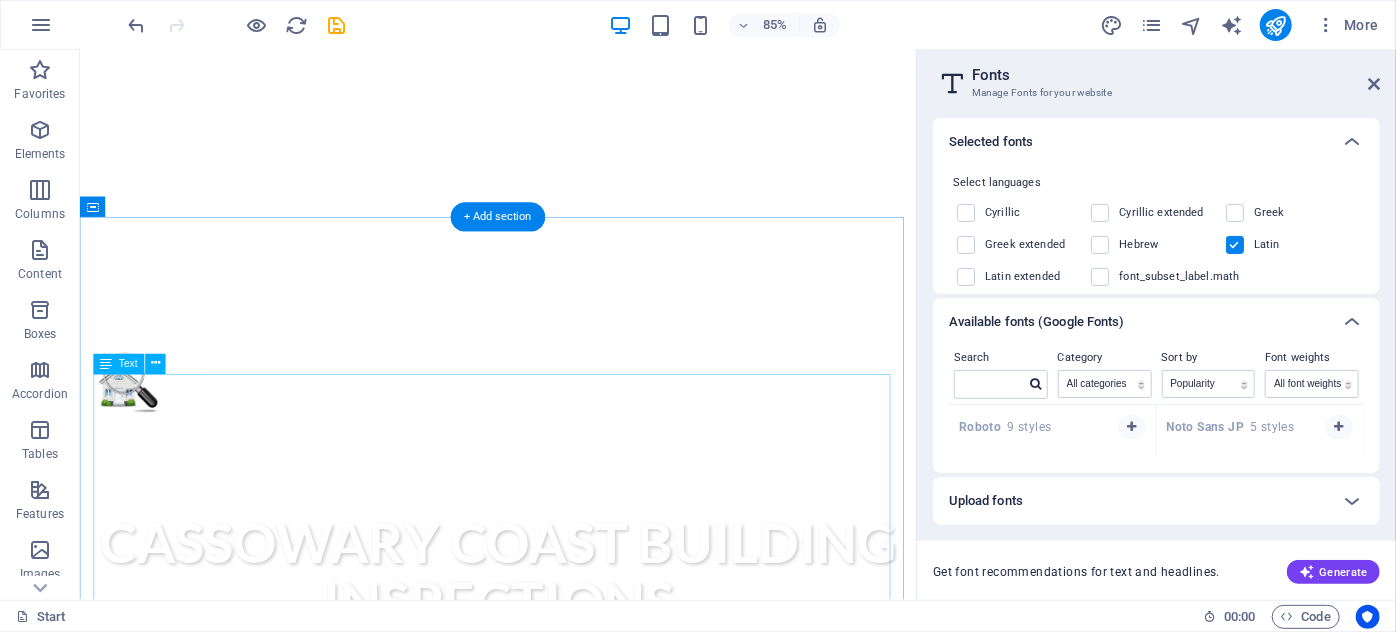 click on "Local building knowledge combined with over 35 years experience Thorough, reliable and credible Property Inspection Reports A Cassowary Coast Building Inspections report will outline faults accurately and the pest & building inspection report is written in an easy to read (layman’s terms) format. Not only will a Cassowary Coast Building Inspections report tell you what the fault is, the report will also tell you how to go about repairing the fault and will provide you with the time frames that the faults should ideally be repaired within, so that you can plan your future maintenance. A Cassowary Coast Building Inspections report will also tell you the severity of the fault as well as which items were inspected and found to be satisfactory. Inspection Reports - the most reputable in Far North Queensland Thorough, reliable and credible Property Inspection Reports The Difference Could Save You Big $$$ Booking a comprehensive pest & building inspection will save you time, money and heartache, everyday." at bounding box center [572, 1561] 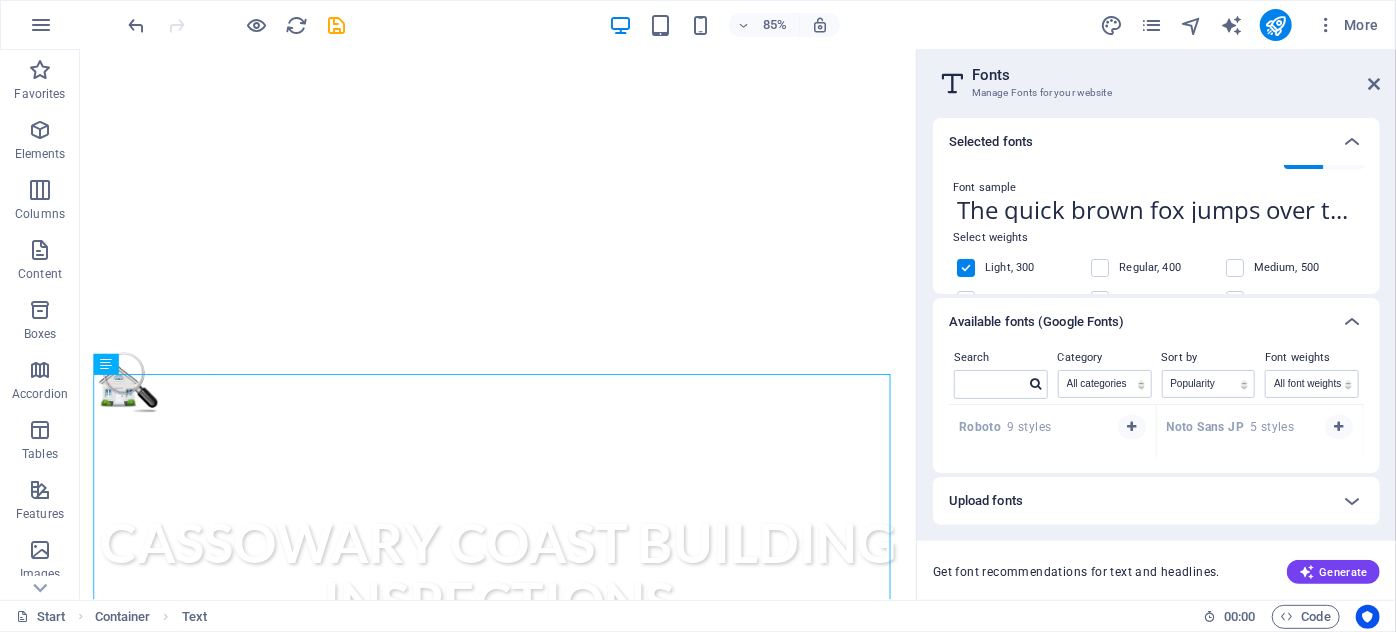 scroll, scrollTop: 0, scrollLeft: 0, axis: both 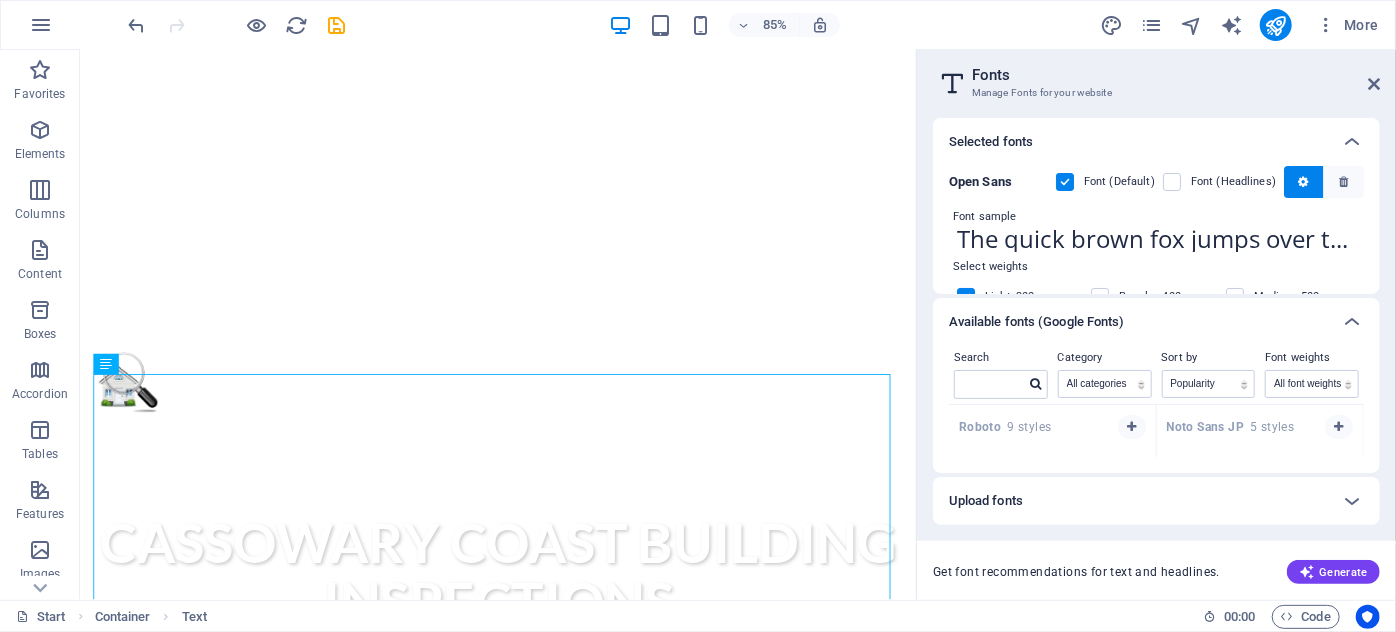 click at bounding box center (1065, 182) 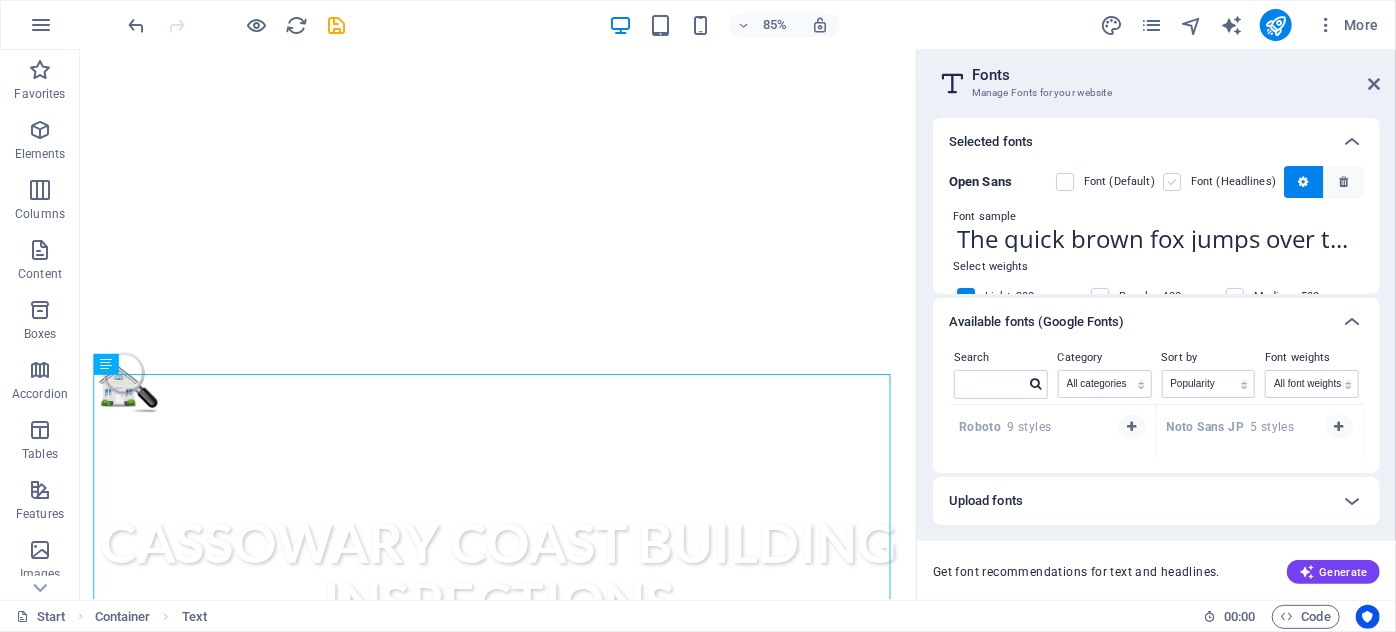 click at bounding box center [1172, 182] 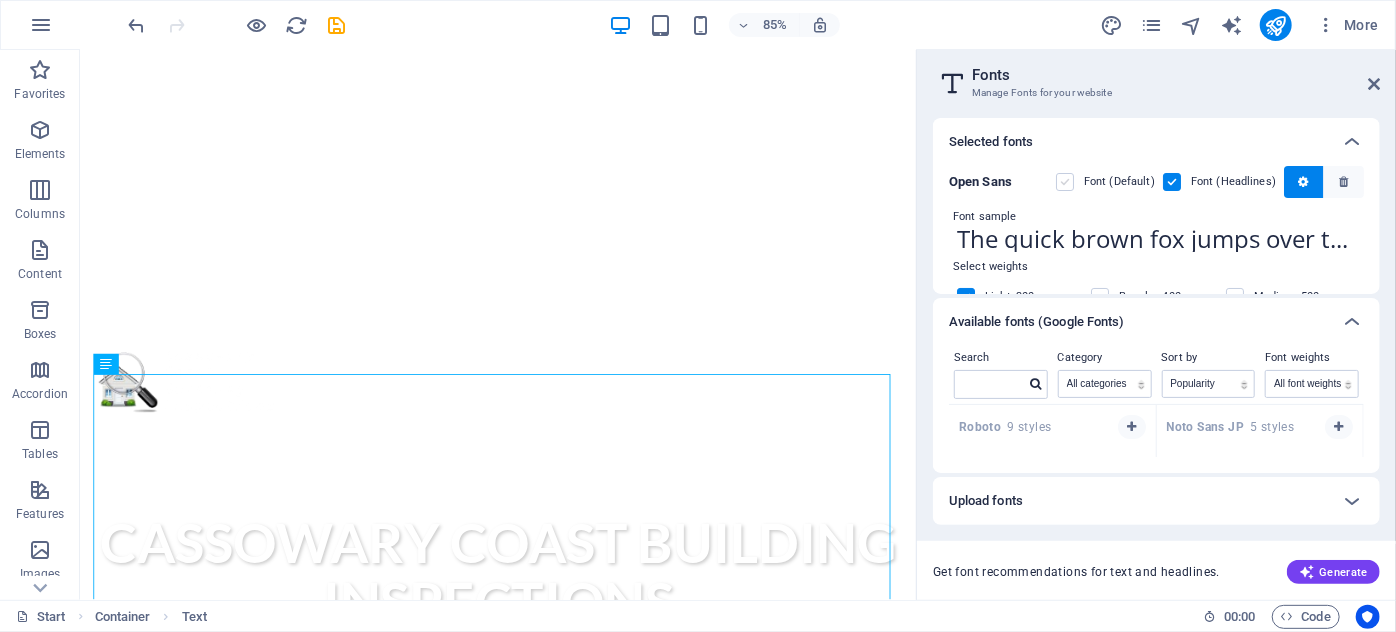 click at bounding box center (1172, 182) 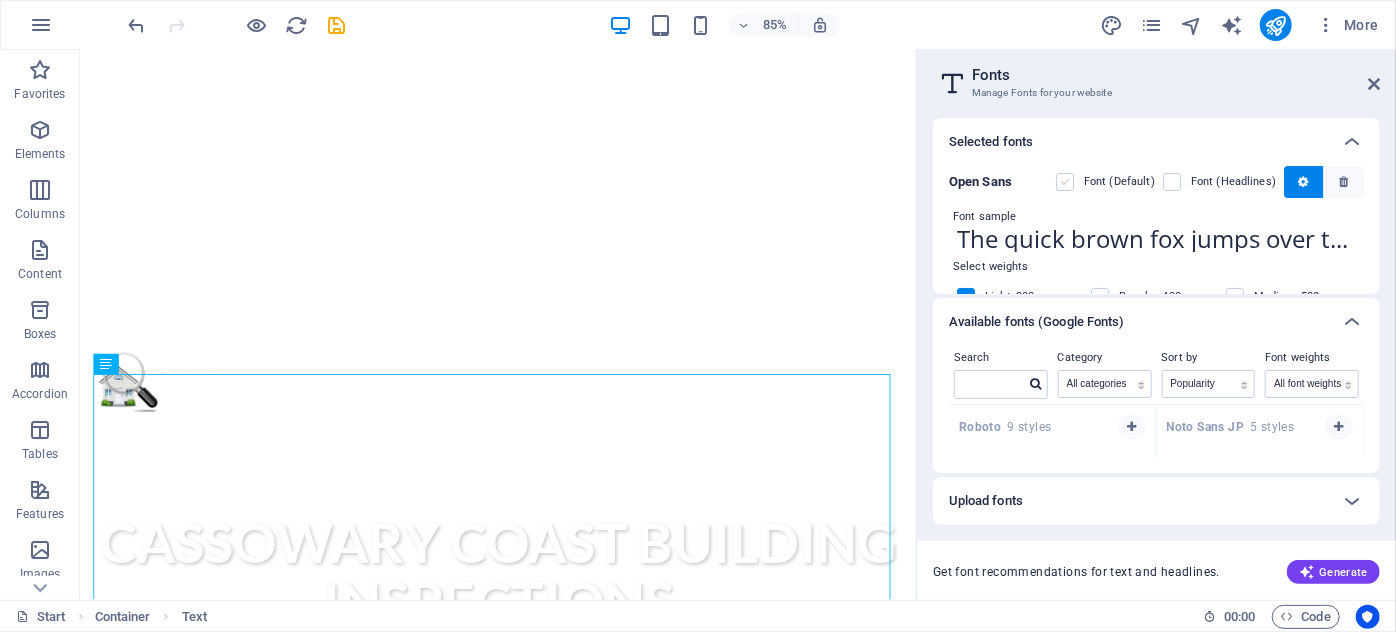 click at bounding box center [1065, 182] 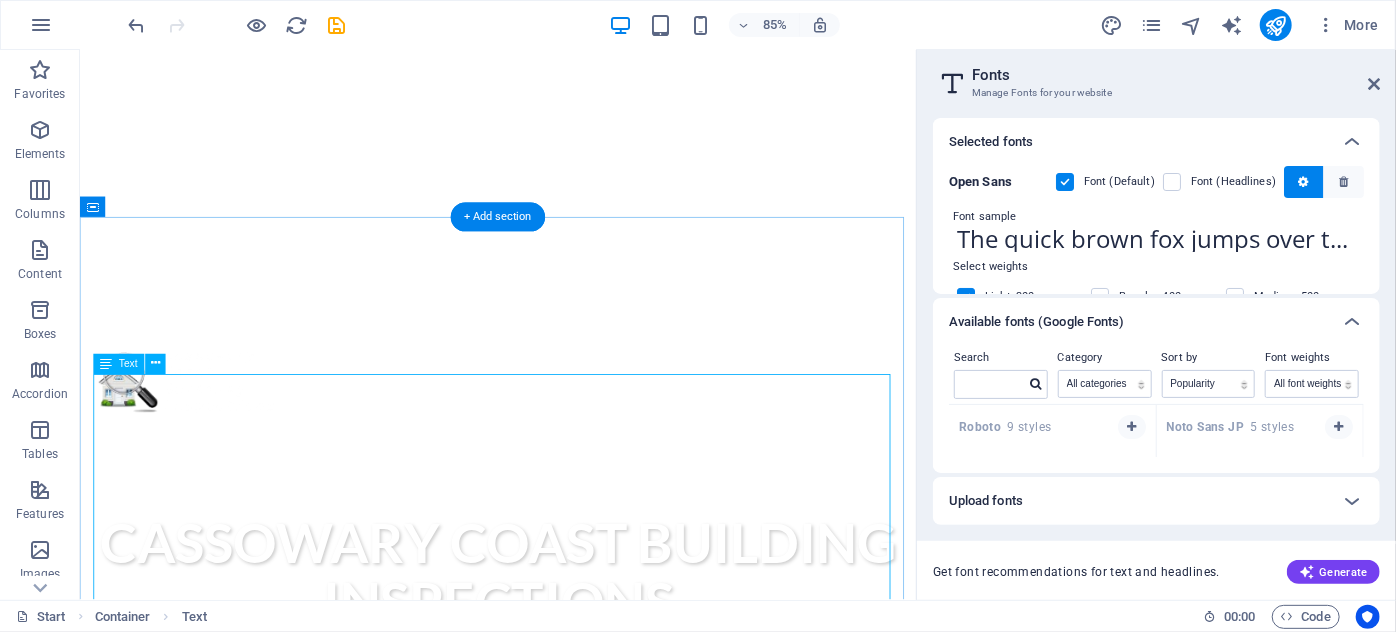 click on "Local building knowledge combined with over 35 years experience Thorough, reliable and credible Property Inspection Reports A Cassowary Coast Building Inspections report will outline faults accurately and the pest & building inspection report is written in an easy to read (layman’s terms) format. Not only will a Cassowary Coast Building Inspections report tell you what the fault is, the report will also tell you how to go about repairing the fault and will provide you with the time frames that the faults should ideally be repaired within, so that you can plan your future maintenance. A Cassowary Coast Building Inspections report will also tell you the severity of the fault as well as which items were inspected and found to be satisfactory. Inspection Reports - the most reputable in Far North Queensland Thorough, reliable and credible Property Inspection Reports The Difference Could Save You Big $$$ Booking a comprehensive pest & building inspection will save you time, money and heartache, everyday." at bounding box center (572, 1561) 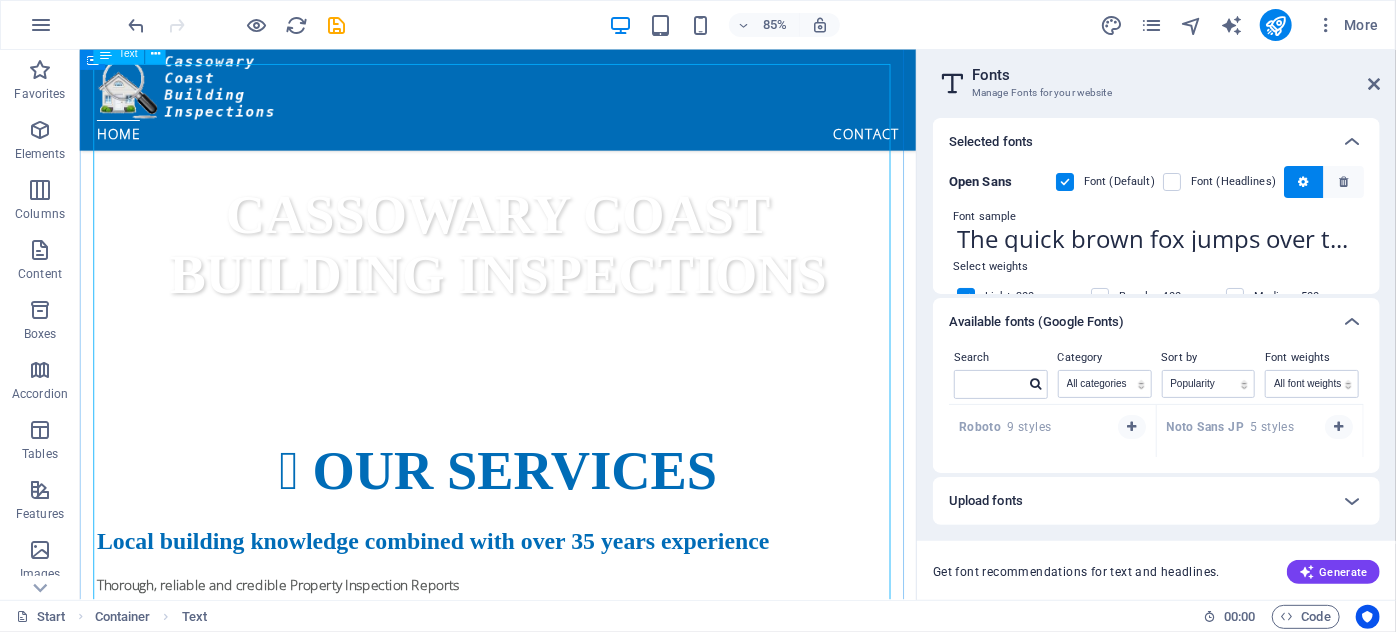 scroll, scrollTop: 813, scrollLeft: 0, axis: vertical 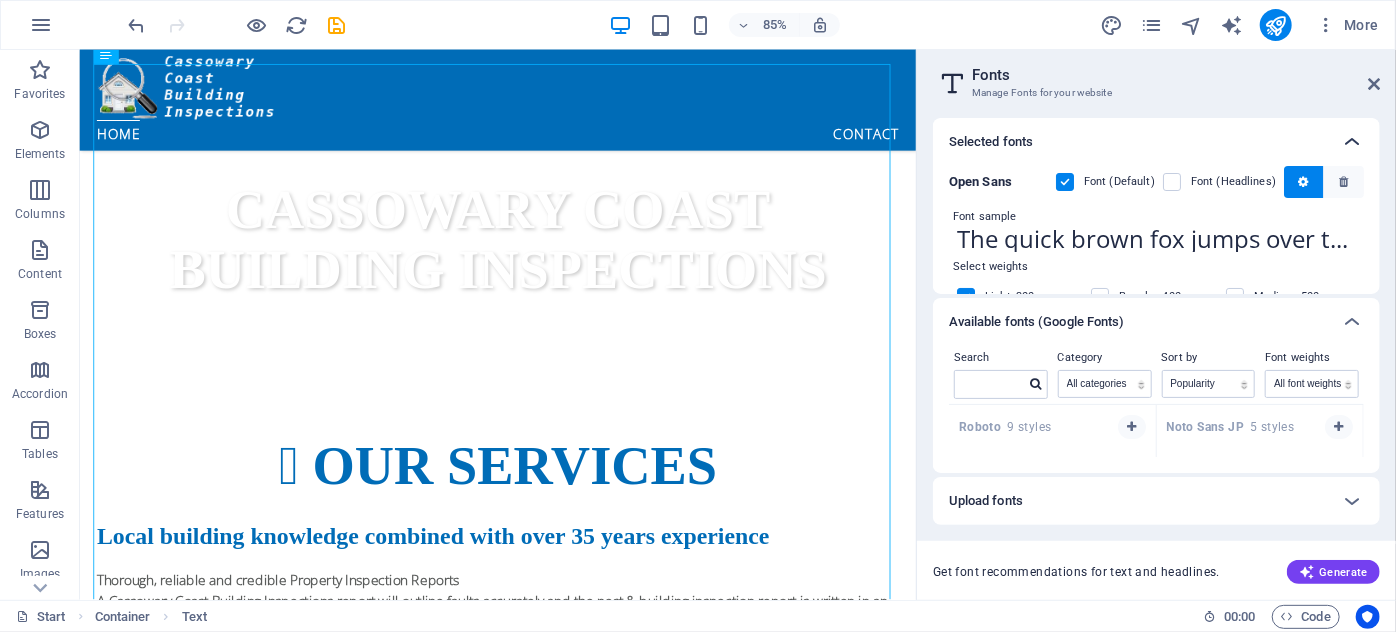 click at bounding box center (1352, 142) 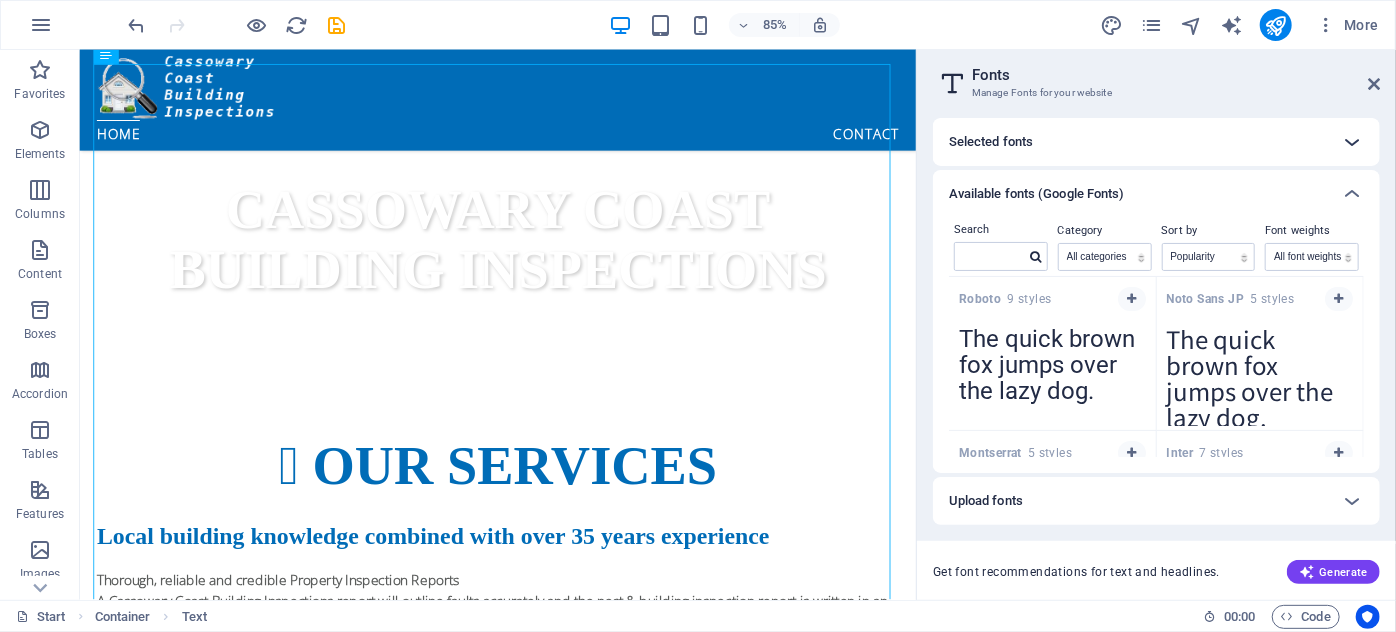 click at bounding box center (1352, 142) 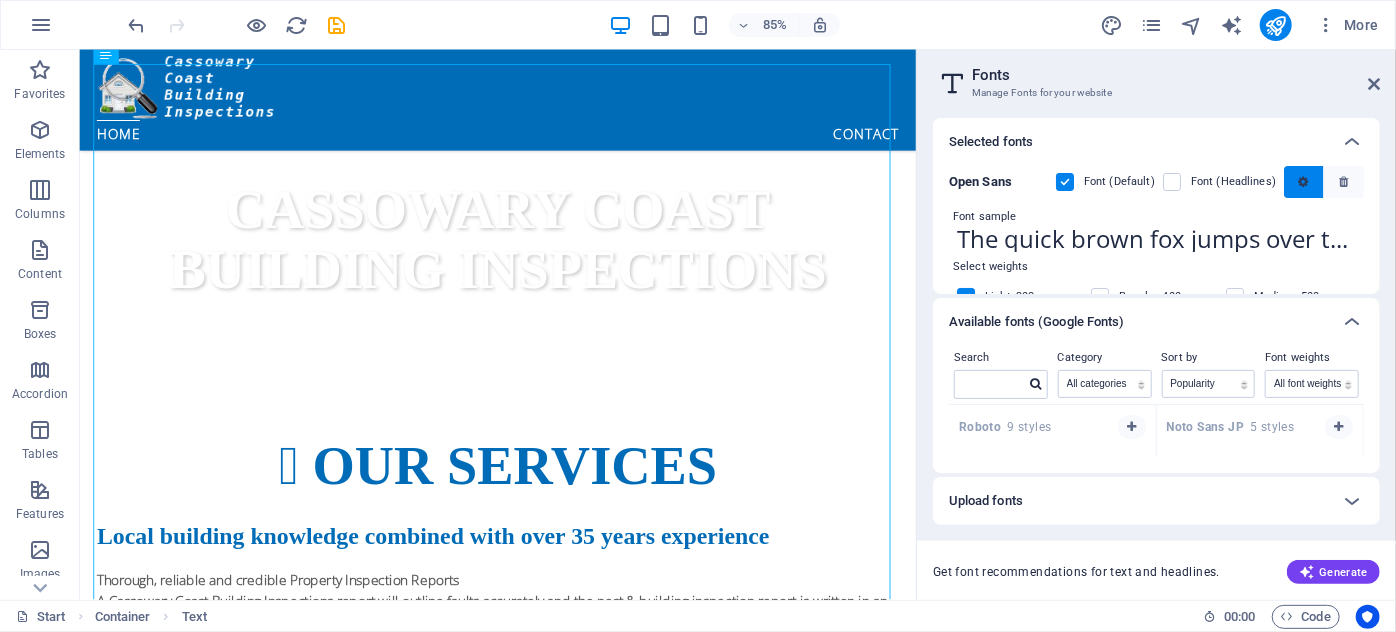 click at bounding box center (1303, 182) 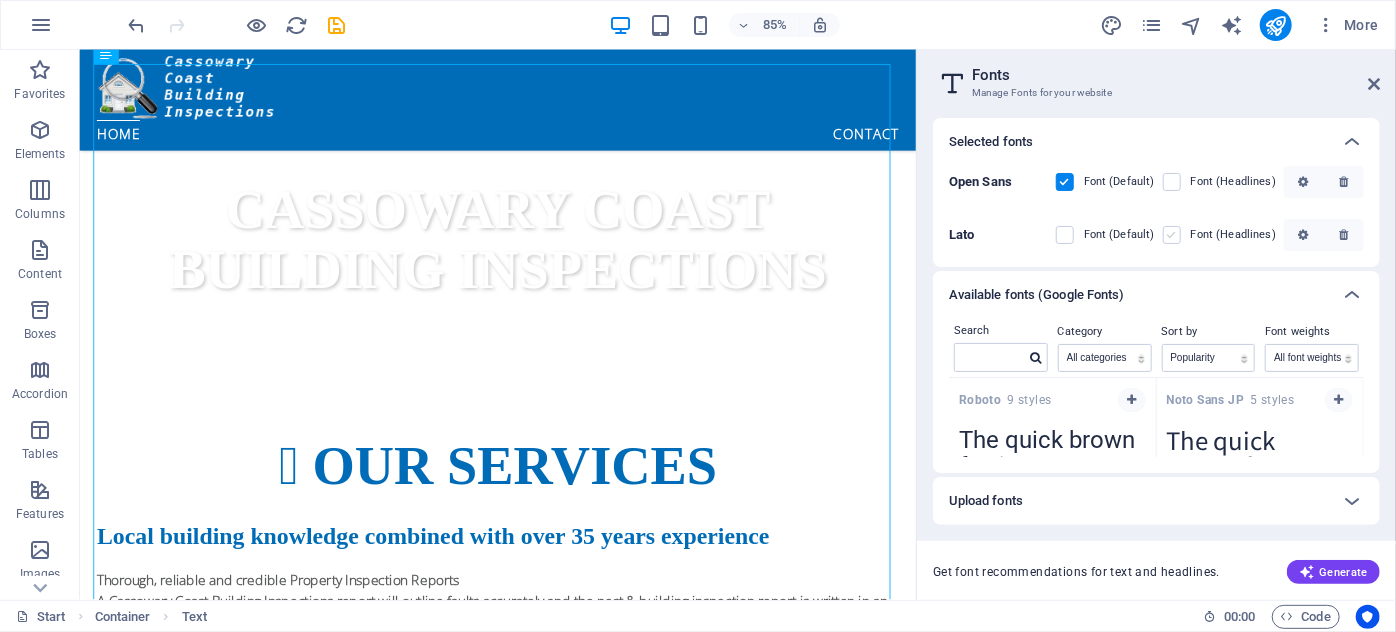 click at bounding box center (1172, 235) 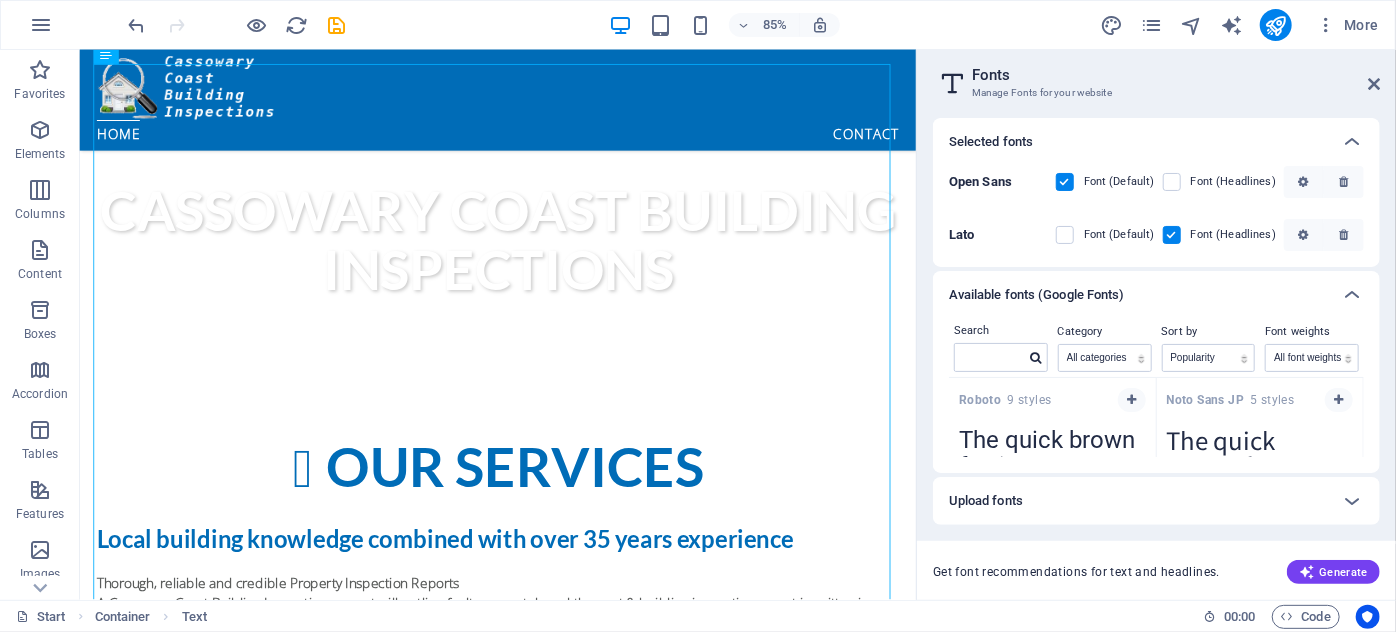 scroll, scrollTop: 814, scrollLeft: 0, axis: vertical 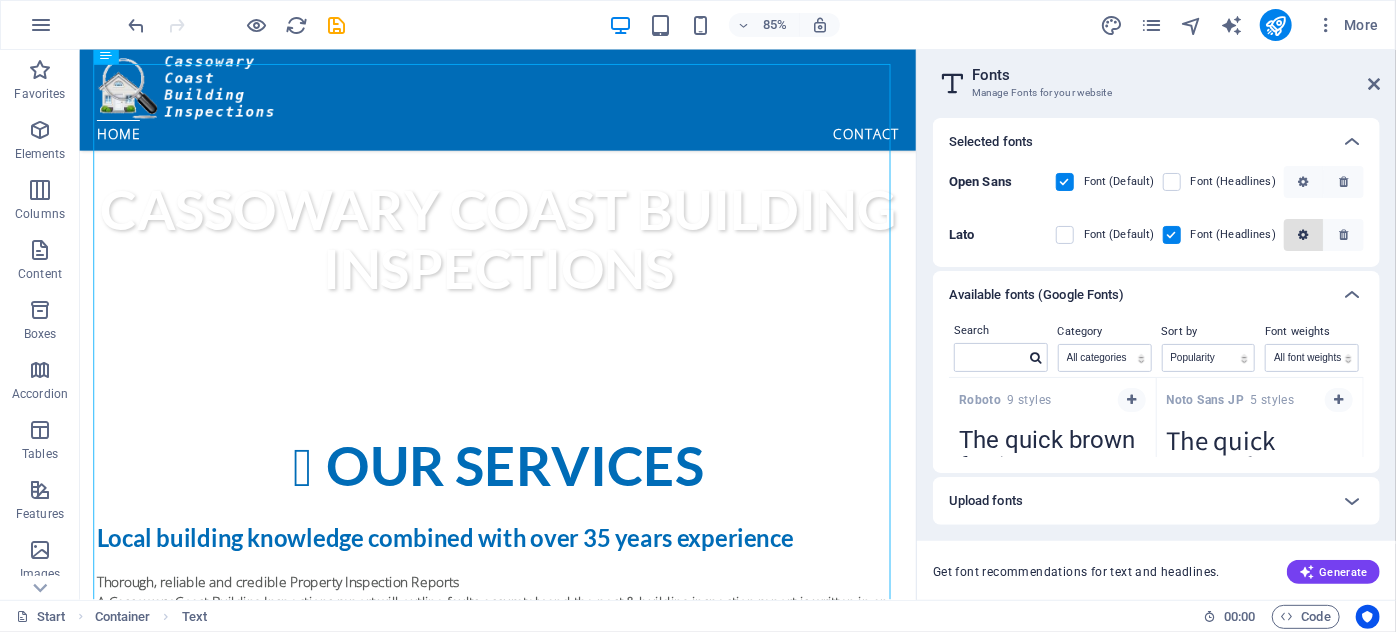 click at bounding box center [1303, 235] 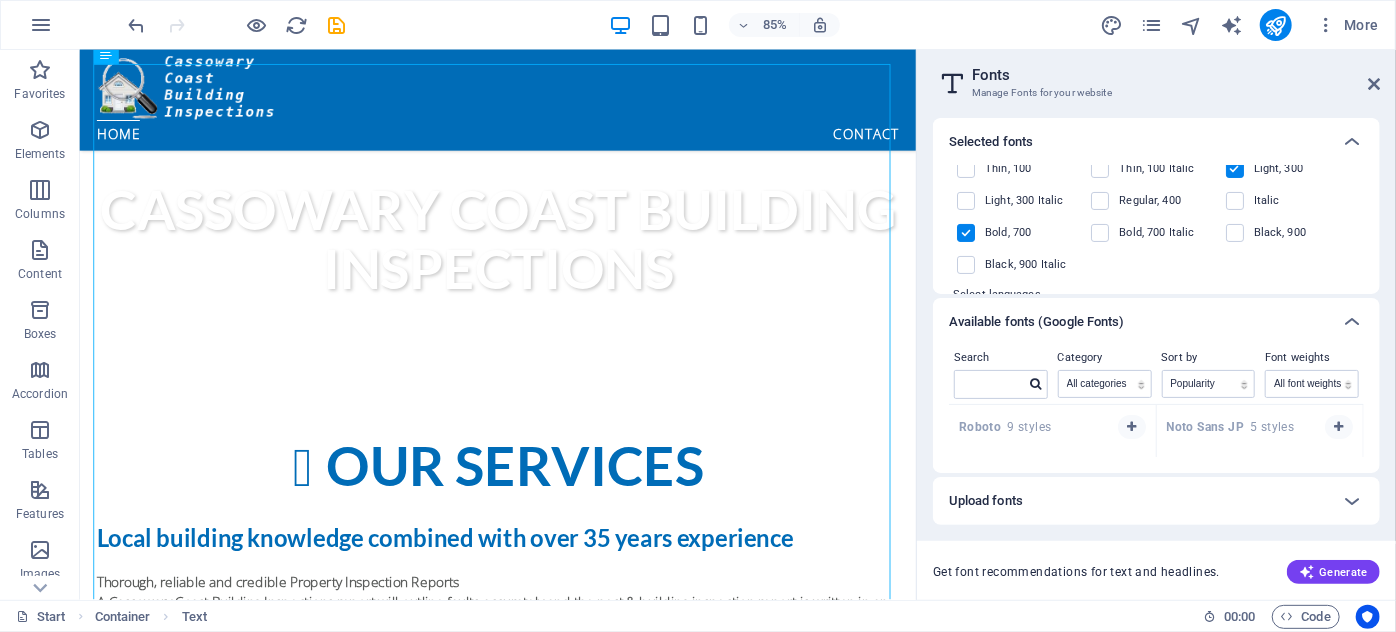 scroll, scrollTop: 248, scrollLeft: 0, axis: vertical 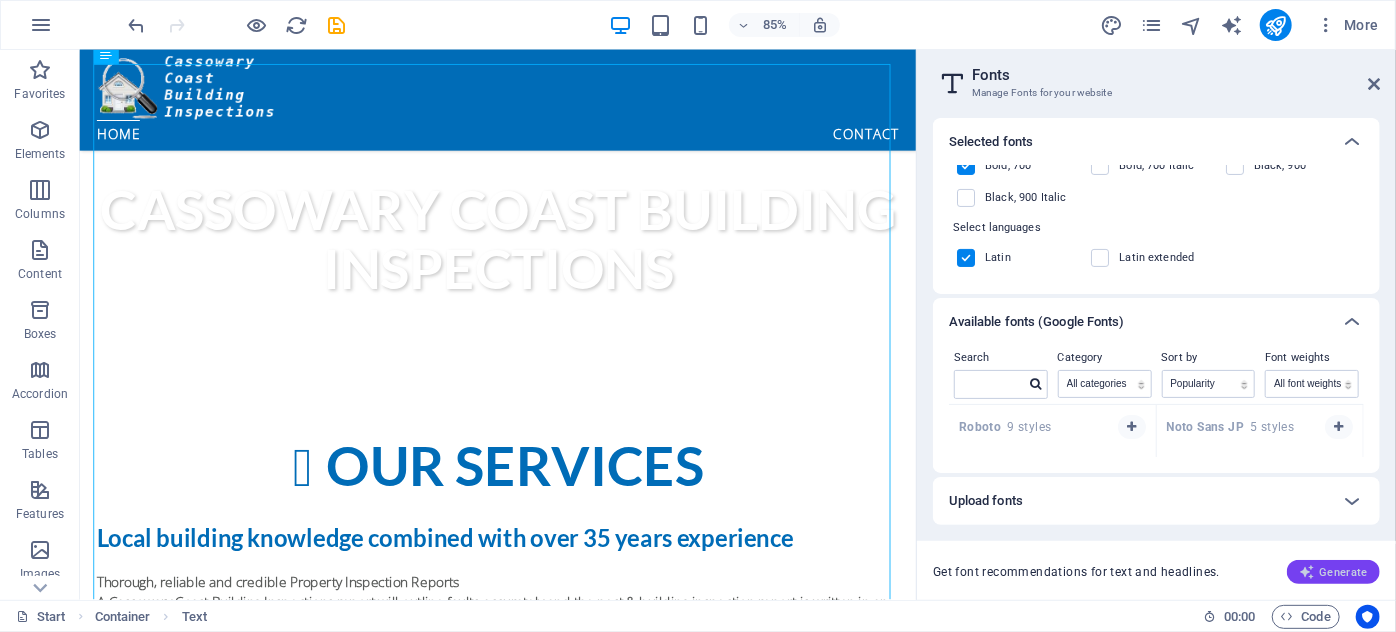 click on "Generate" at bounding box center [1333, 572] 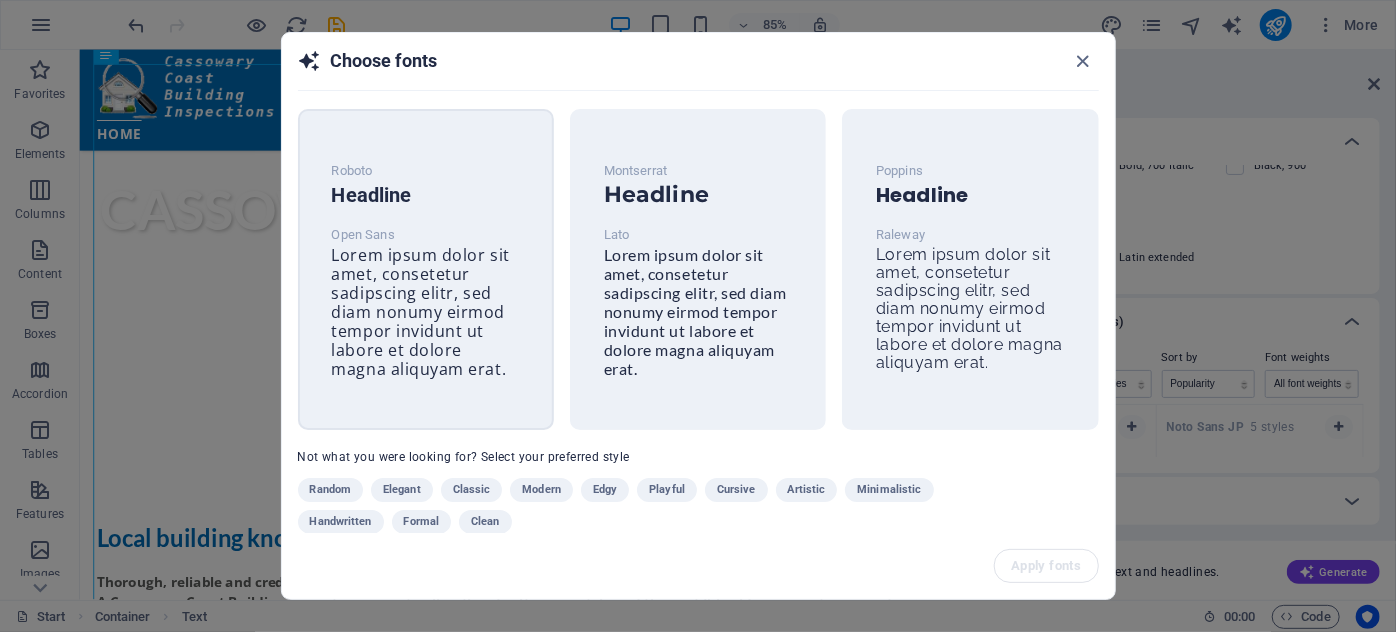 click on "Lorem ipsum dolor sit amet, consetetur sadipscing elitr, sed diam nonumy eirmod tempor invidunt ut labore et dolore magna aliquyam erat." at bounding box center [421, 312] 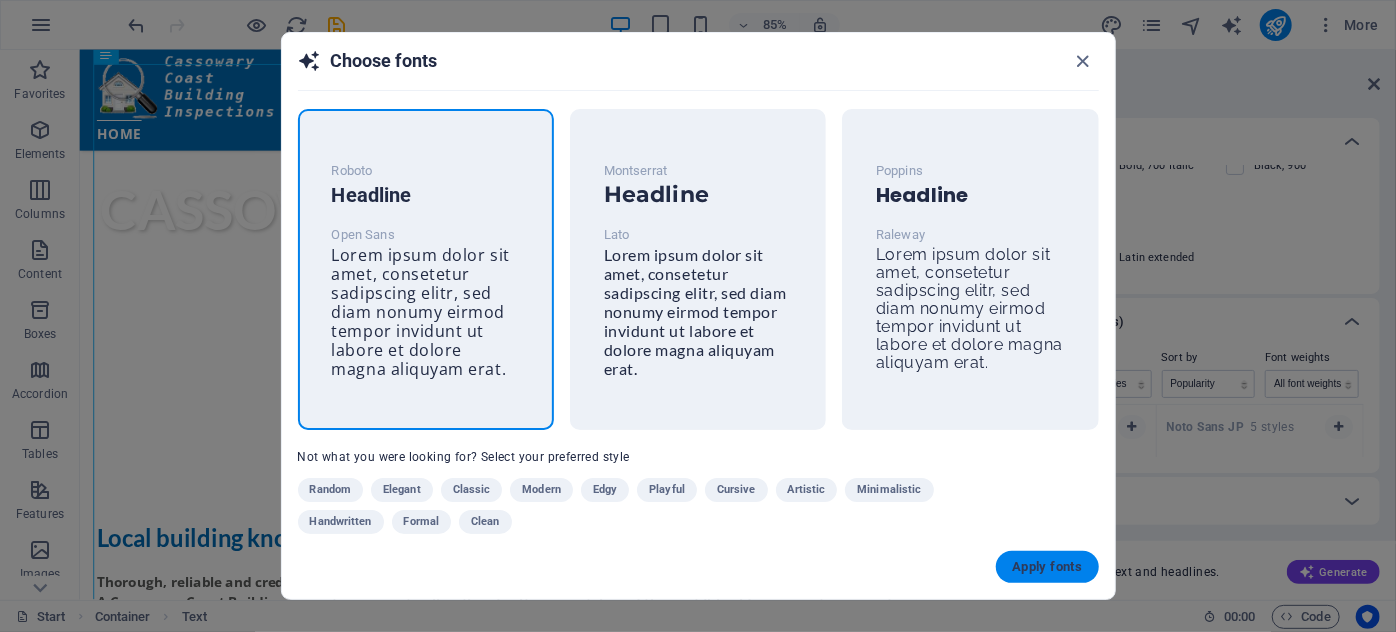 click on "Apply fonts" at bounding box center [1047, 567] 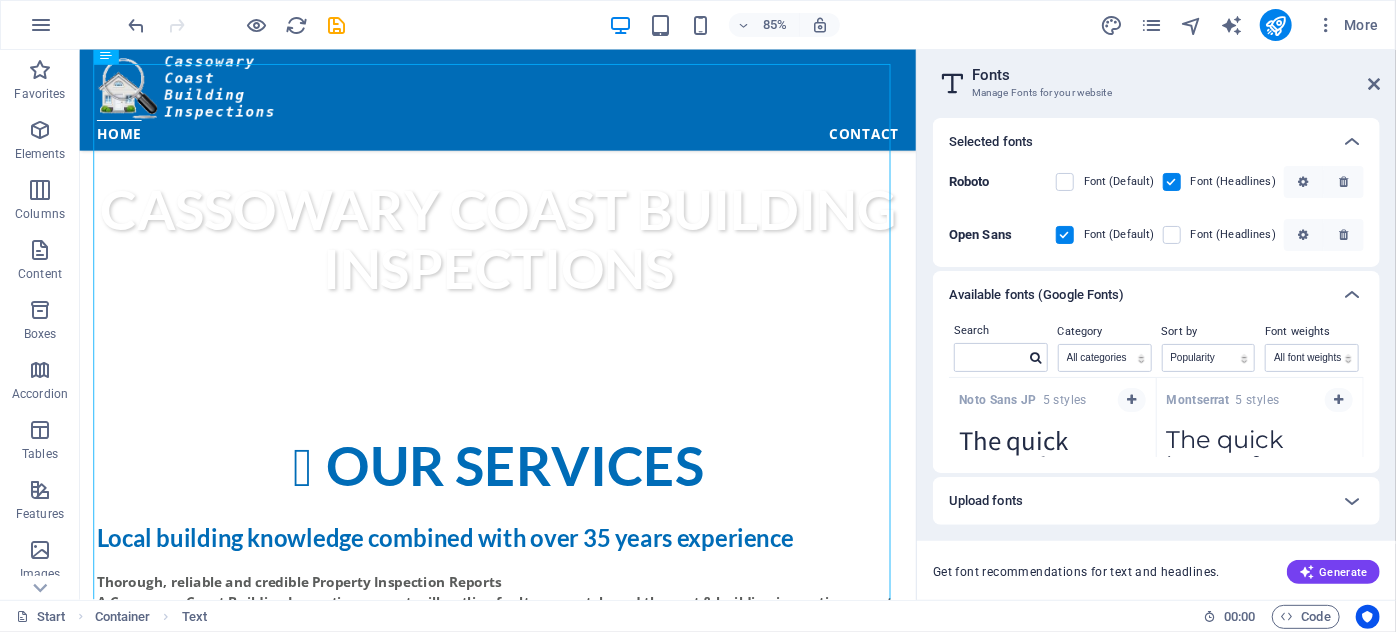 scroll, scrollTop: 0, scrollLeft: 0, axis: both 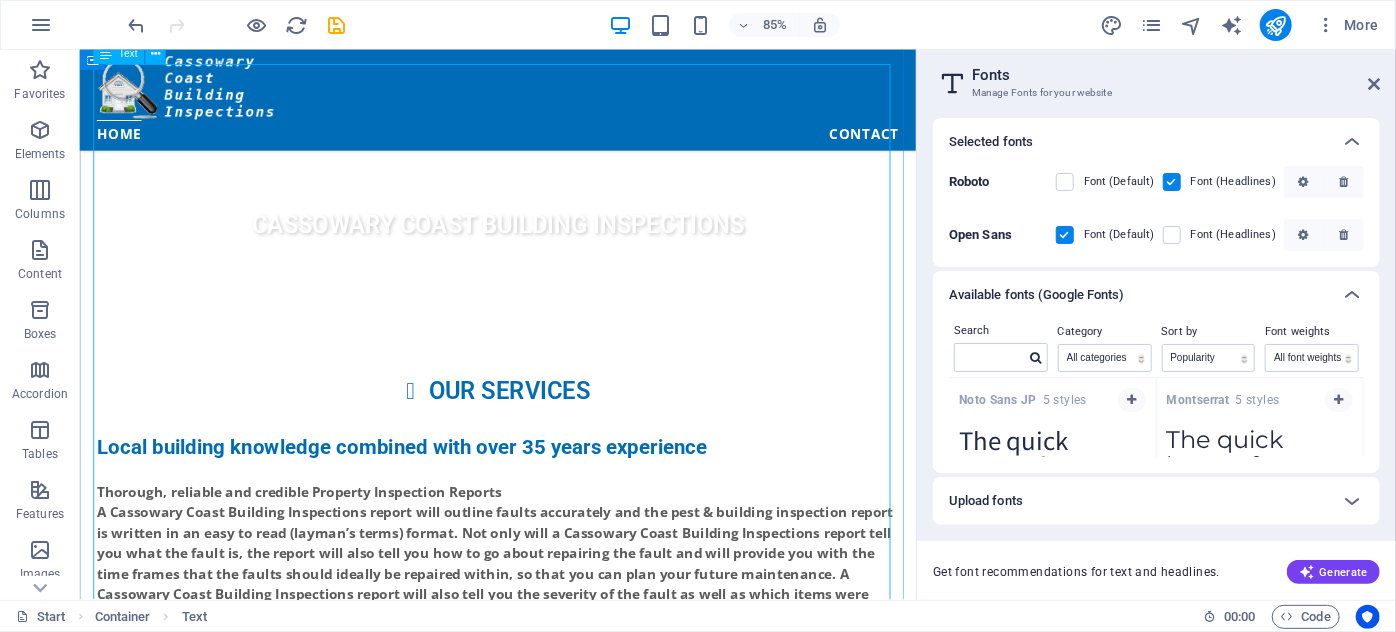 click on "Local building knowledge combined with over 35 years experience Thorough, reliable and credible Property Inspection Reports A Cassowary Coast Building Inspections report will outline faults accurately and the pest & building inspection report is written in an easy to read (layman’s terms) format. Not only will a Cassowary Coast Building Inspections report tell you what the fault is, the report will also tell you how to go about repairing the fault and will provide you with the time frames that the faults should ideally be repaired within, so that you can plan your future maintenance. A Cassowary Coast Building Inspections report will also tell you the severity of the fault as well as which items were inspected and found to be satisfactory. Inspection Reports - the most reputable in Far North Queensland Thorough, reliable and credible Property Inspection Reports The Difference Could Save You Big $$$ Booking a comprehensive pest & building inspection will save you time, money and heartache, everyday." at bounding box center [572, 1138] 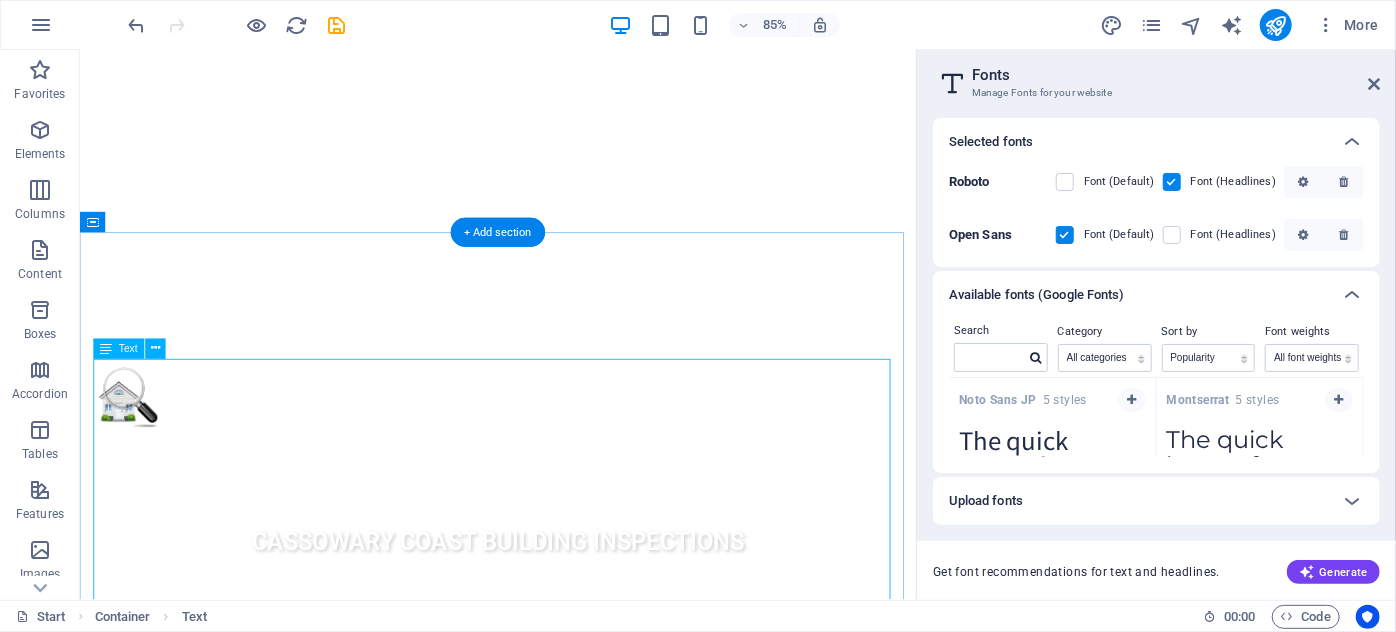 scroll, scrollTop: 505, scrollLeft: 0, axis: vertical 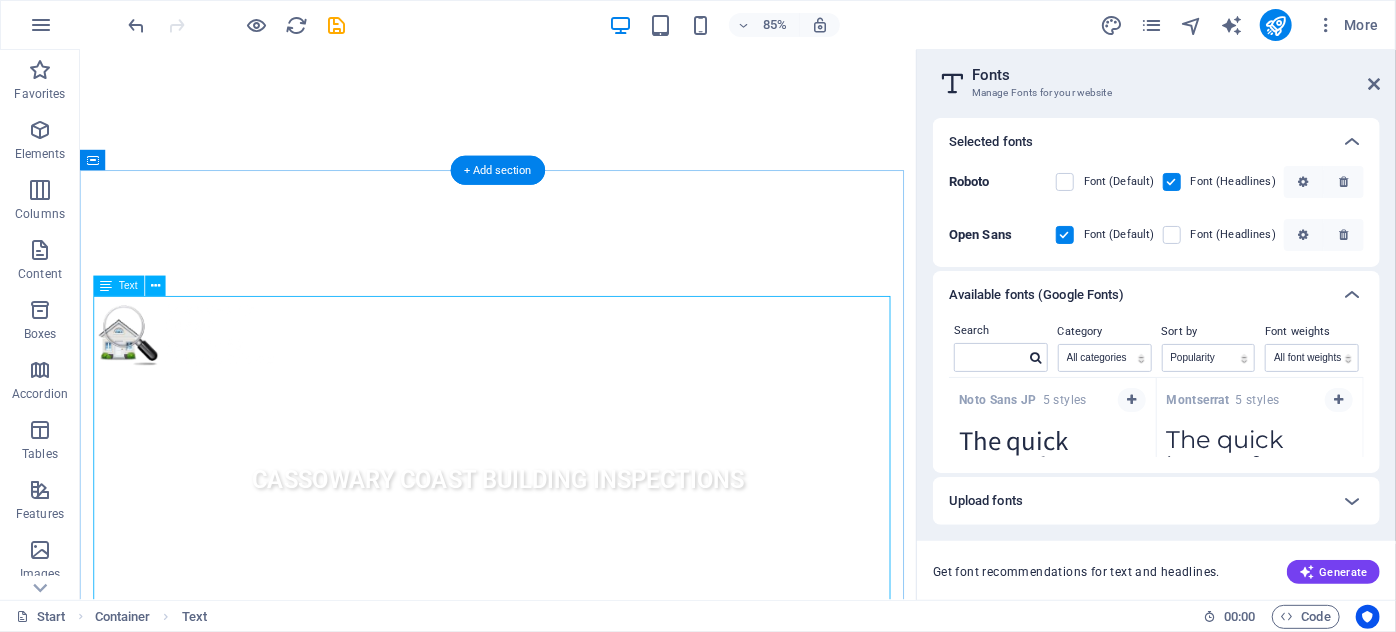 click on "Local building knowledge combined with over 35 years experience Thorough, reliable and credible Property Inspection Reports A Cassowary Coast Building Inspections report will outline faults accurately and the pest & building inspection report is written in an easy to read (layman’s terms) format. Not only will a Cassowary Coast Building Inspections report tell you what the fault is, the report will also tell you how to go about repairing the fault and will provide you with the time frames that the faults should ideally be repaired within, so that you can plan your future maintenance. A Cassowary Coast Building Inspections report will also tell you the severity of the fault as well as which items were inspected and found to be satisfactory. Inspection Reports - the most reputable in Far North Queensland Thorough, reliable and credible Property Inspection Reports The Difference Could Save You Big $$$ Booking a comprehensive pest & building inspection will save you time, money and heartache, everyday." at bounding box center [572, 1439] 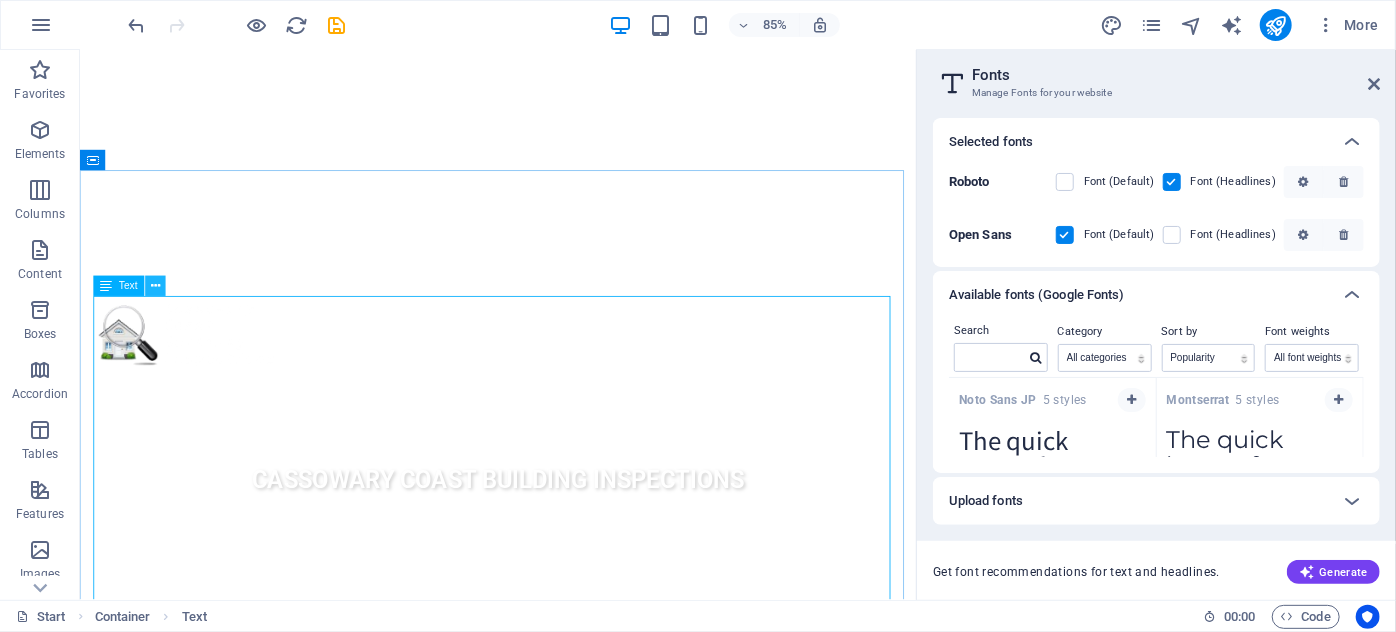 click at bounding box center (155, 287) 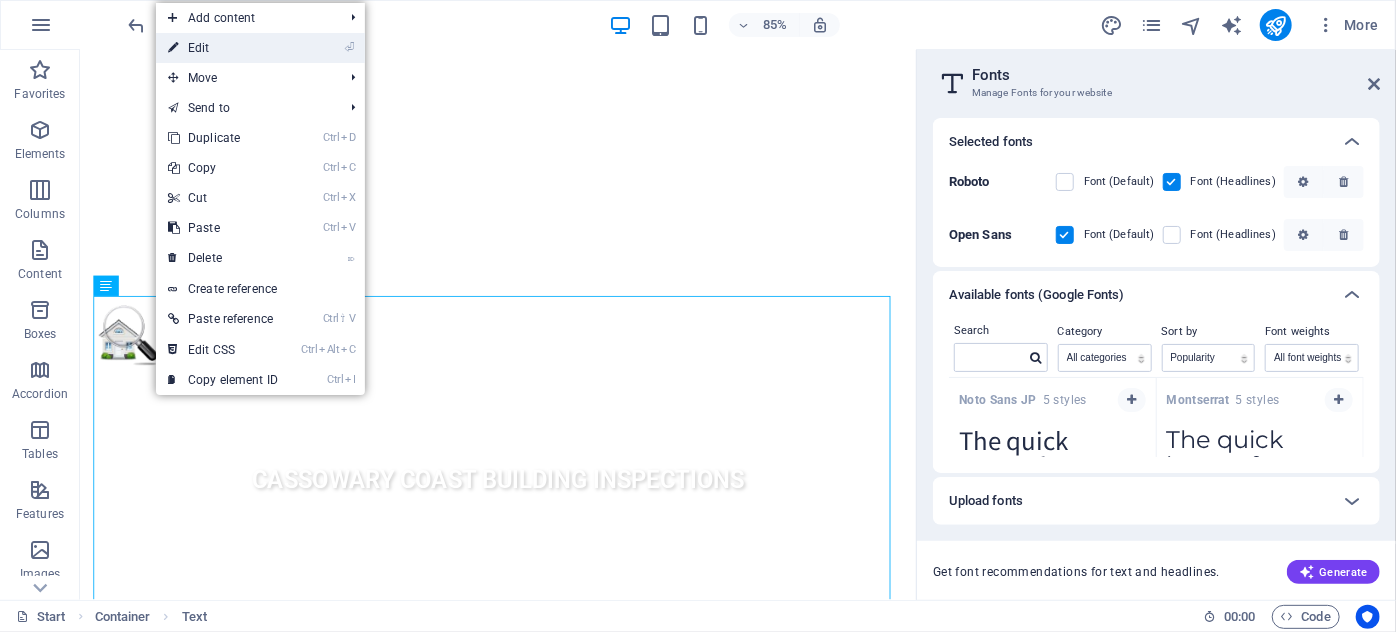 click on "⏎  Edit" at bounding box center [223, 48] 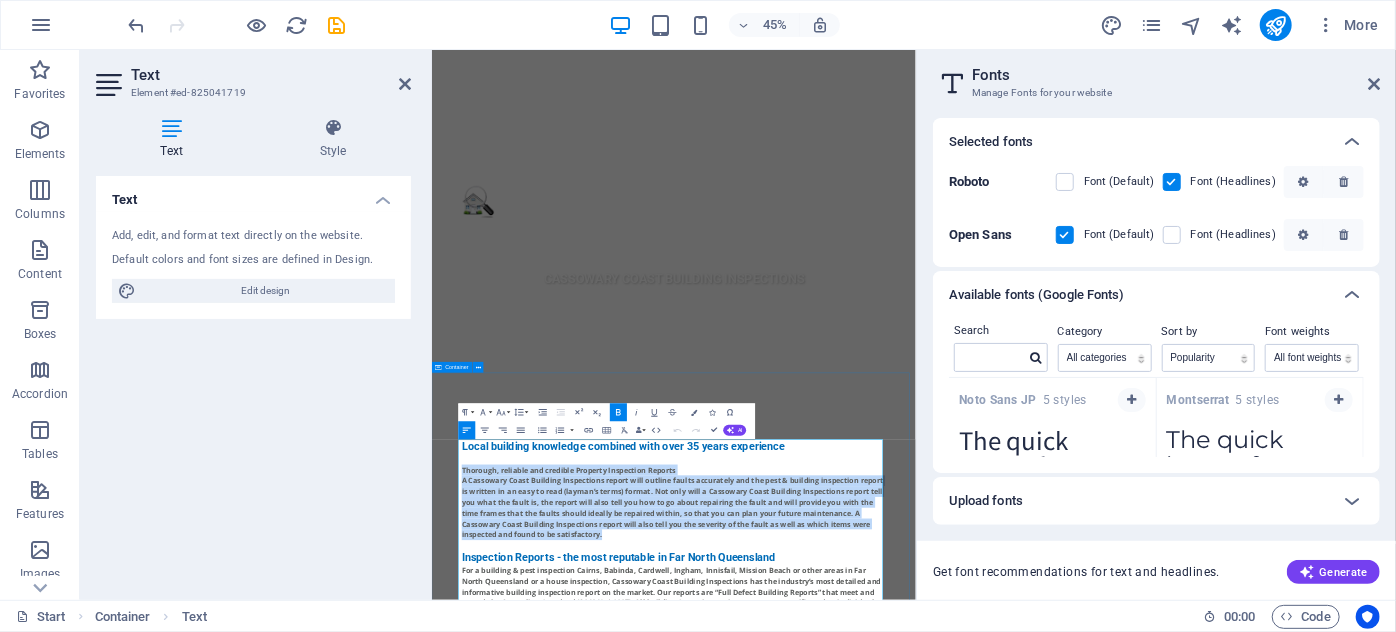 drag, startPoint x: 836, startPoint y: 1131, endPoint x: 484, endPoint y: 981, distance: 382.62775 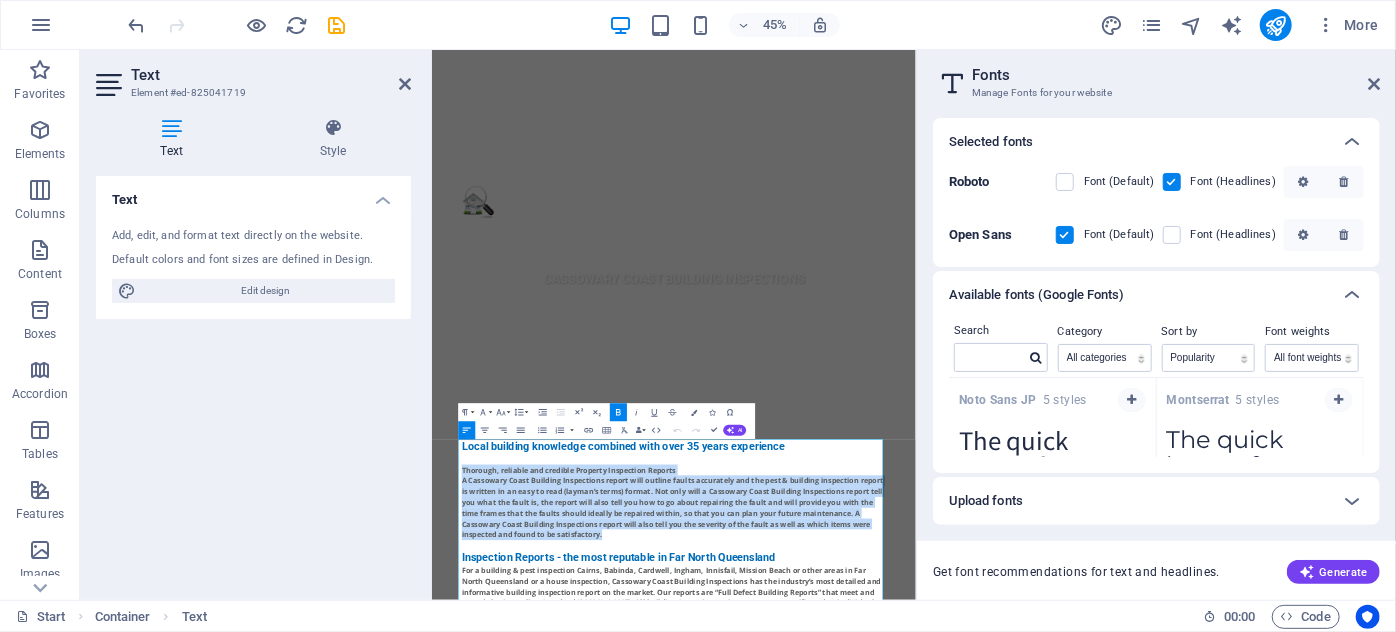 click 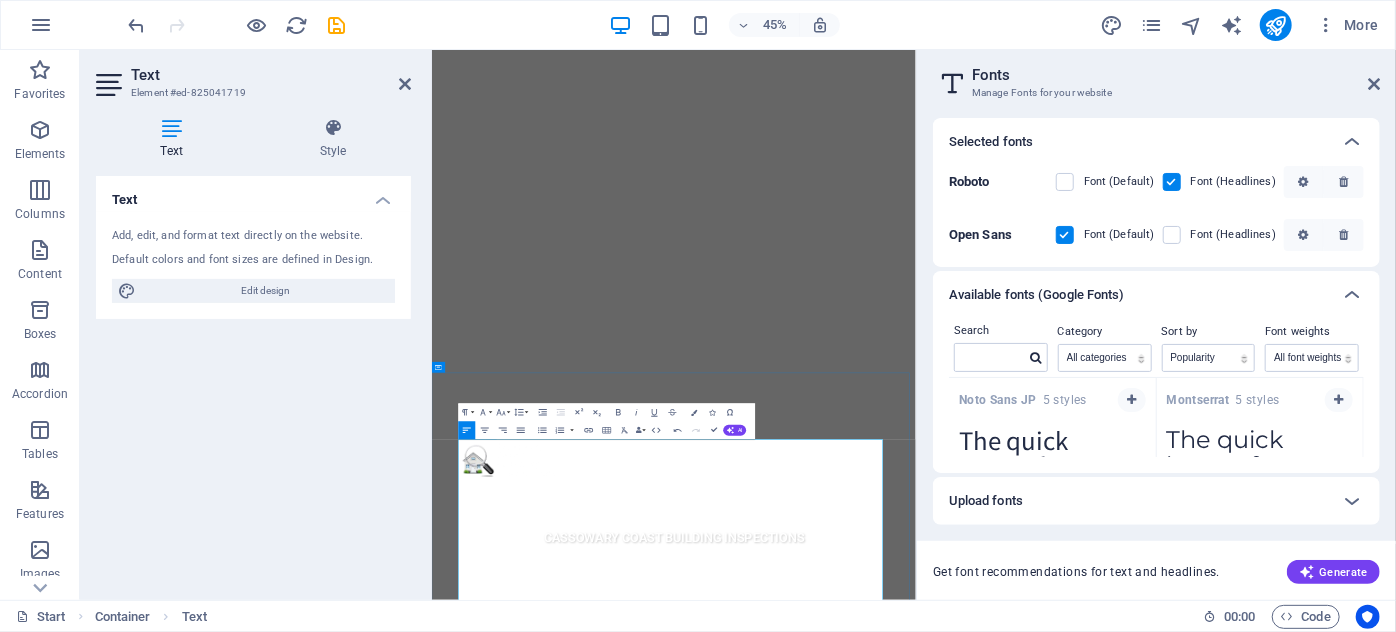 click on "A Cassowary Coast Building Inspections report will outline faults accurately and the pest & building inspection report is written in an easy to read (layman’s terms) format. Not only will a Cassowary Coast Building Inspections report tell you what the fault is, the report will also tell you how to go about repairing the fault and will provide you with the time frames that the faults should ideally be repaired within, so that you can plan your future maintenance. A Cassowary Coast Building Inspections report will also tell you the severity of the fault as well as which items were inspected and found to be satisfactory." at bounding box center (969, 1531) 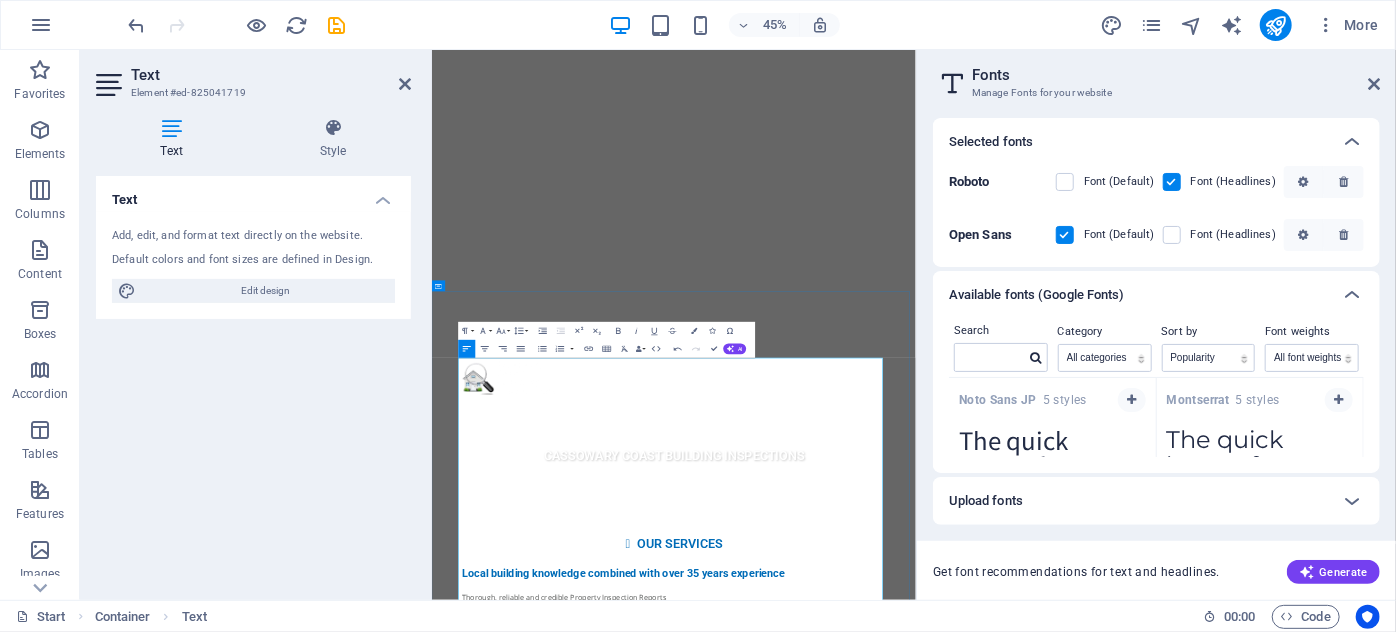scroll, scrollTop: 778, scrollLeft: 0, axis: vertical 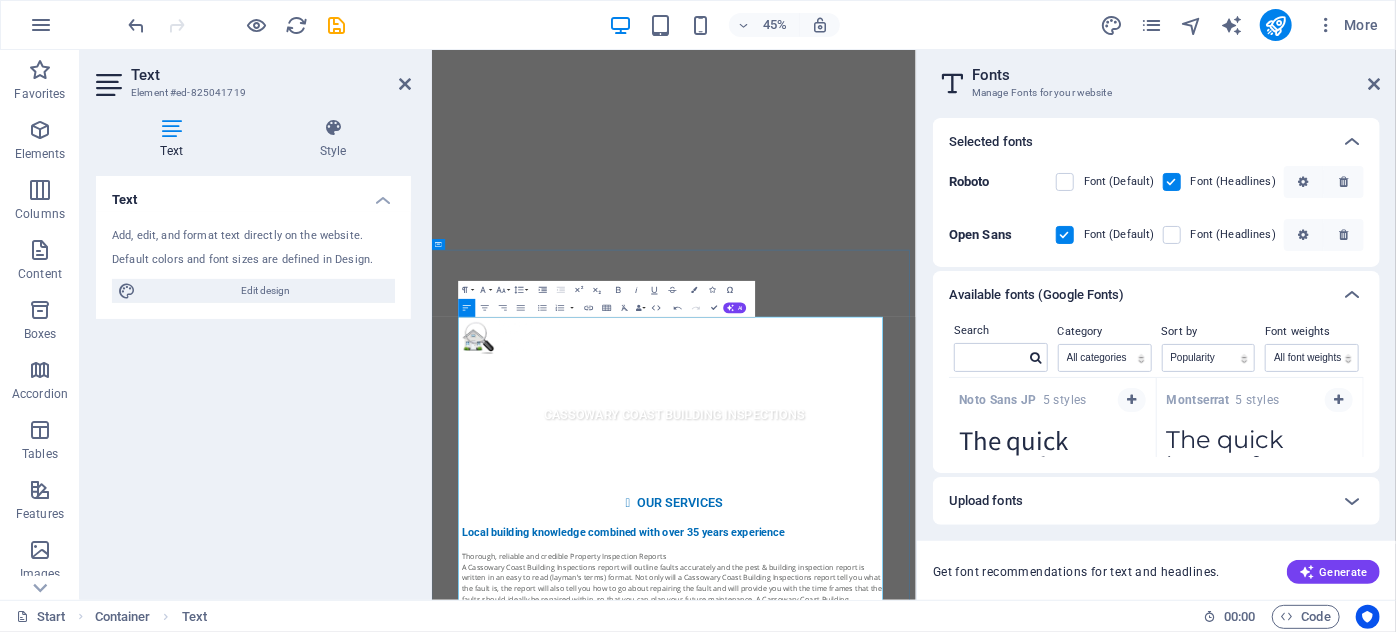 click on "For a building & pest inspection Cairns, Babinda, Cardwell, Ingham, Innisfail, Mission Beach or other areas in Far North Queensland or a house inspection, Cassowary Coast Building Inspections has the industry’s most detailed and informative building inspection report on the market. Our reports are “Full Defect Building Reports” that meet and exceed the Australian Standard (AS4349.1-2007). All building & pest inspection reports are specific and as individual as the property you are purchasing." at bounding box center (969, 1445) 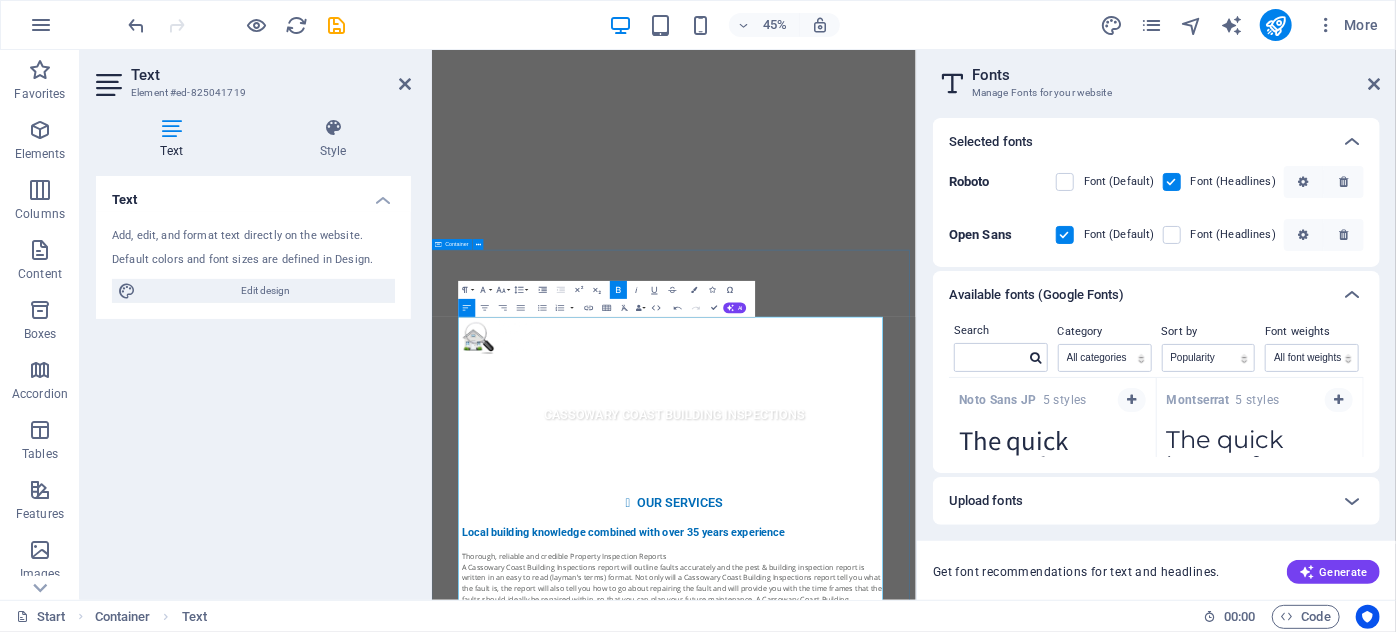 drag, startPoint x: 995, startPoint y: 1060, endPoint x: 481, endPoint y: 1047, distance: 514.16437 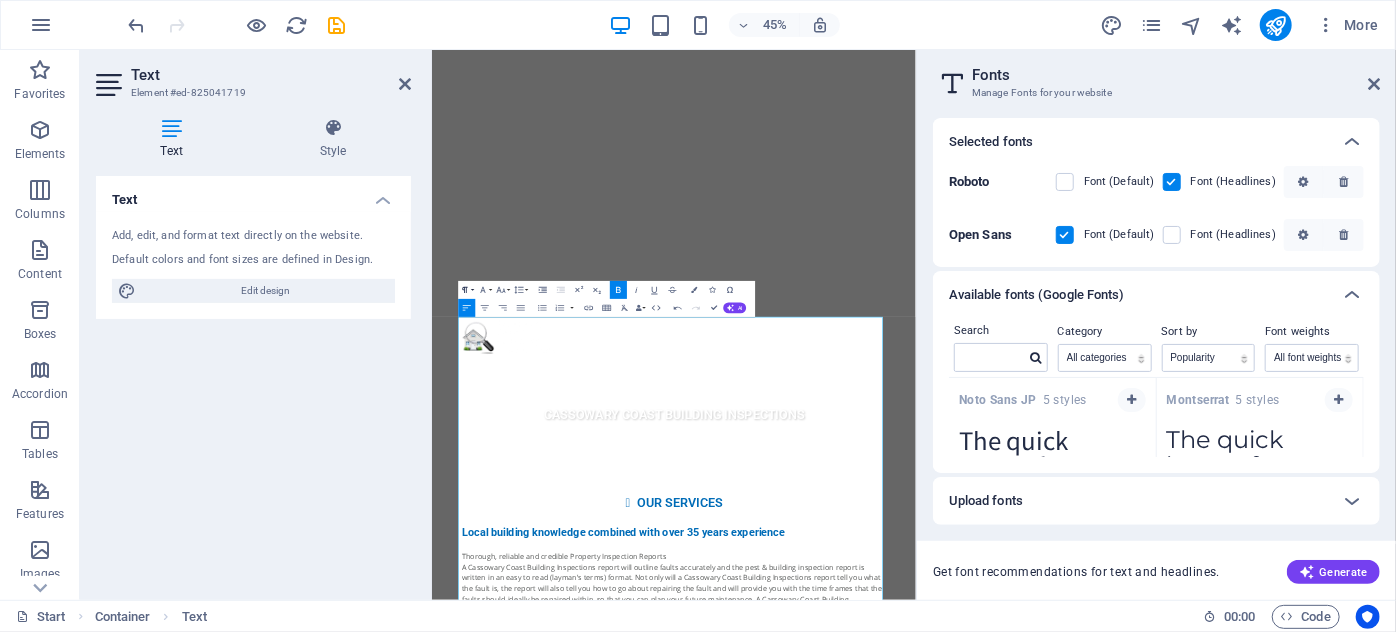 click on "Paragraph Format" at bounding box center (467, 290) 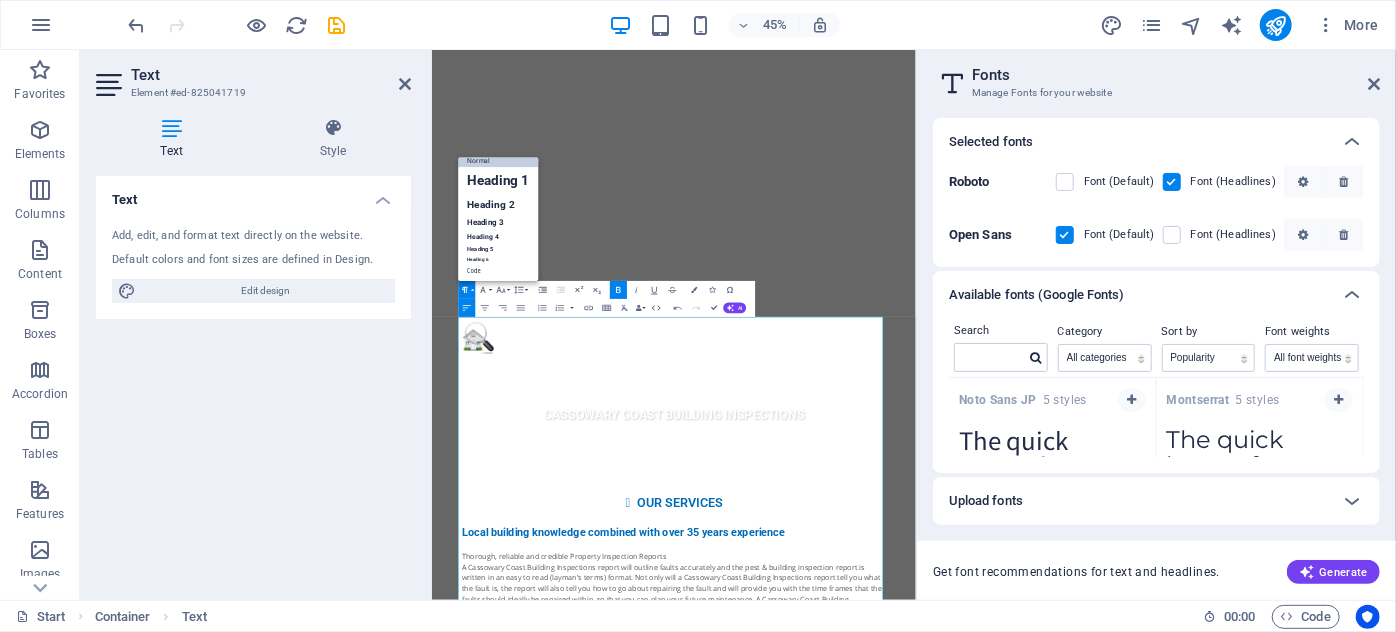 scroll, scrollTop: 16, scrollLeft: 0, axis: vertical 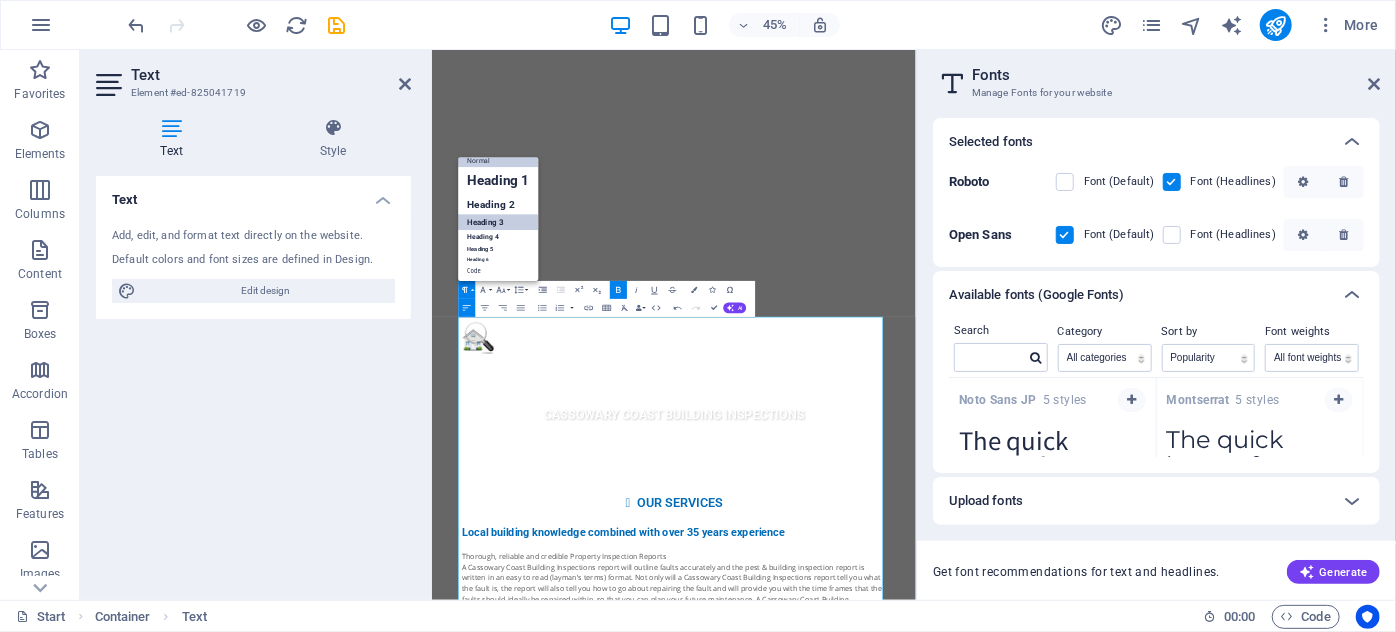 click on "Heading 3" at bounding box center (499, 222) 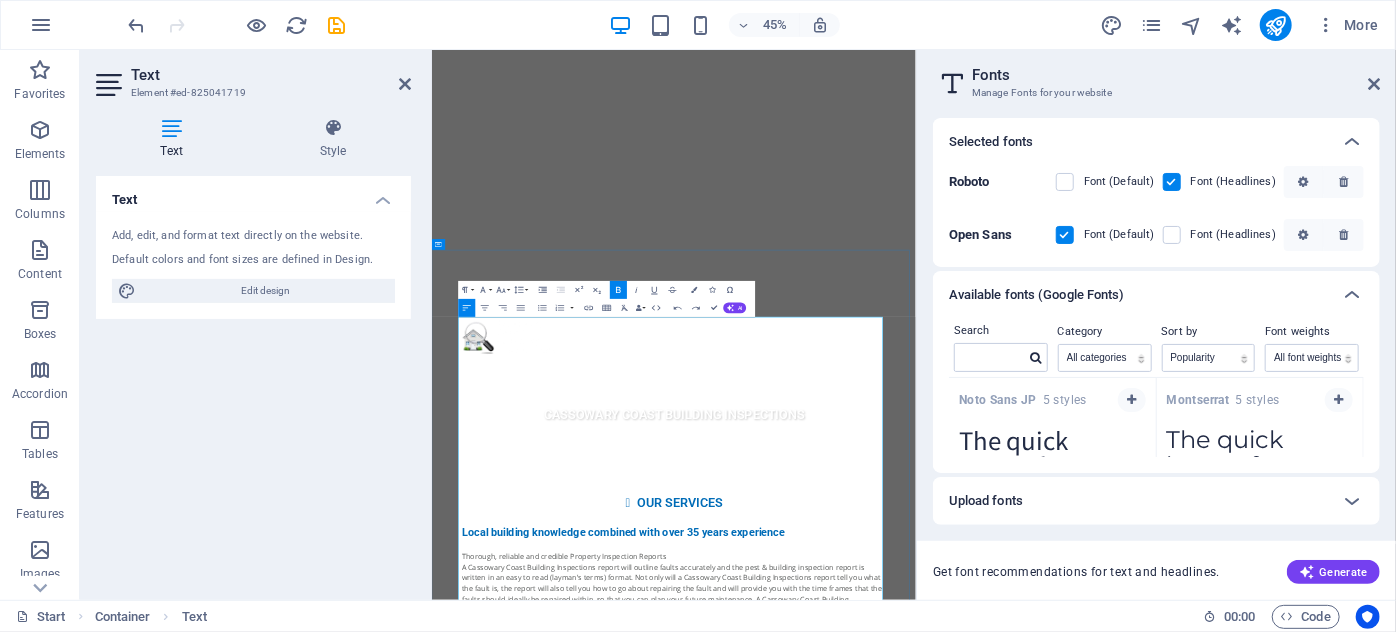 click on "Thorough, reliable and credible Property Inspection Reports A Cassowary Coast Building Inspections report will outline faults accurately and the pest & building inspection report is written in an easy to read (layman’s terms) format. Not only will a Cassowary Coast Building Inspections report tell you what the fault is, the report will also tell you how to go about repairing the fault and will provide you with the time frames that the faults should ideally be repaired within, so that you can plan your future maintenance. A Cassowary Coast Building Inspections report will also tell you the severity of the fault as well as which items were inspected and found to be satisfactory." at bounding box center (969, 1613) 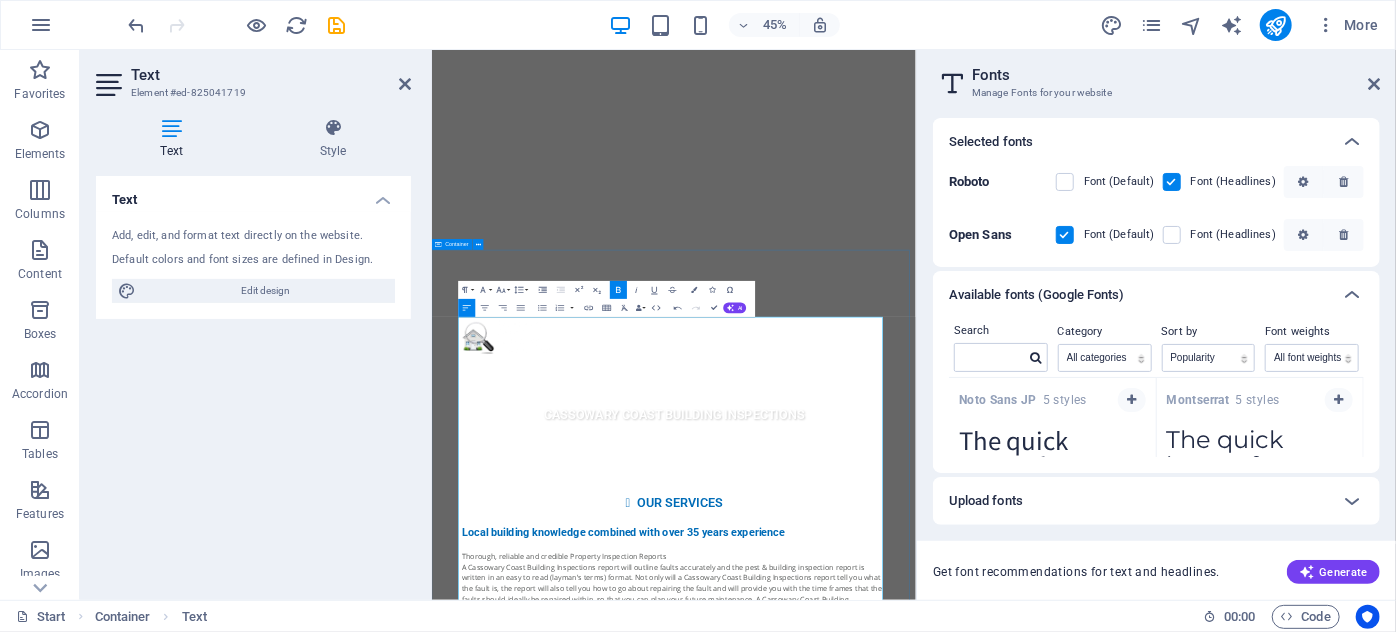 drag, startPoint x: 1017, startPoint y: 1049, endPoint x: 479, endPoint y: 1042, distance: 538.04553 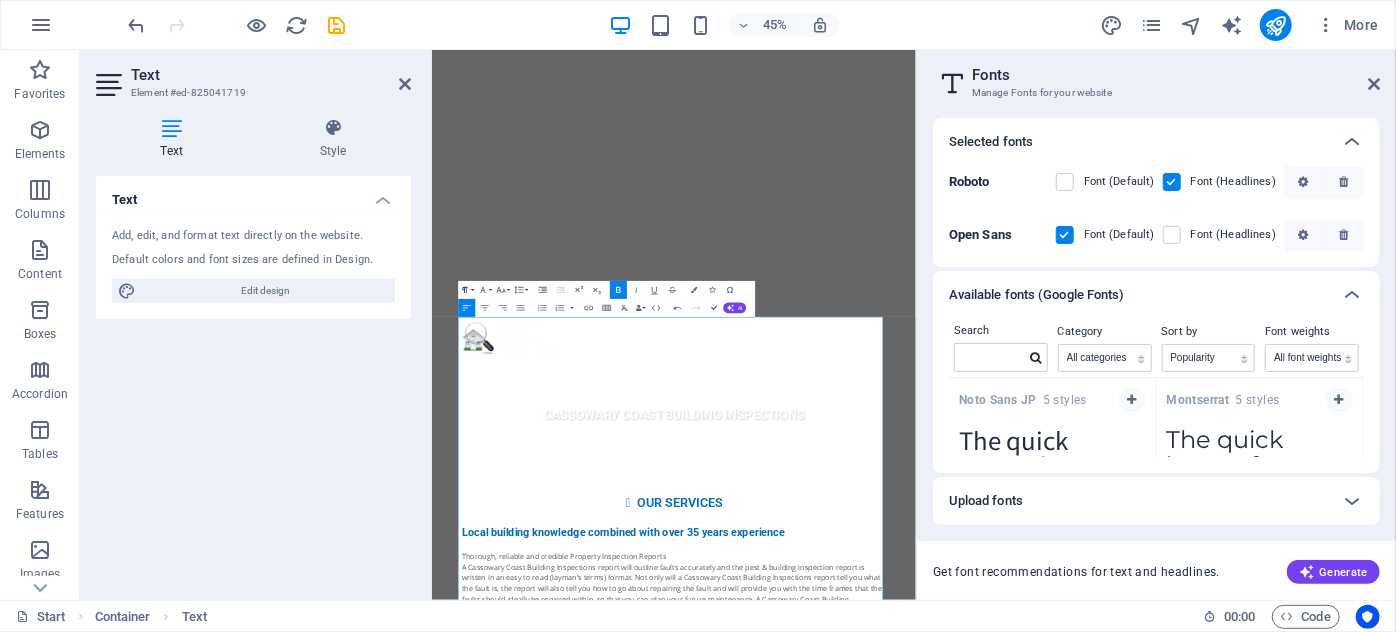 click 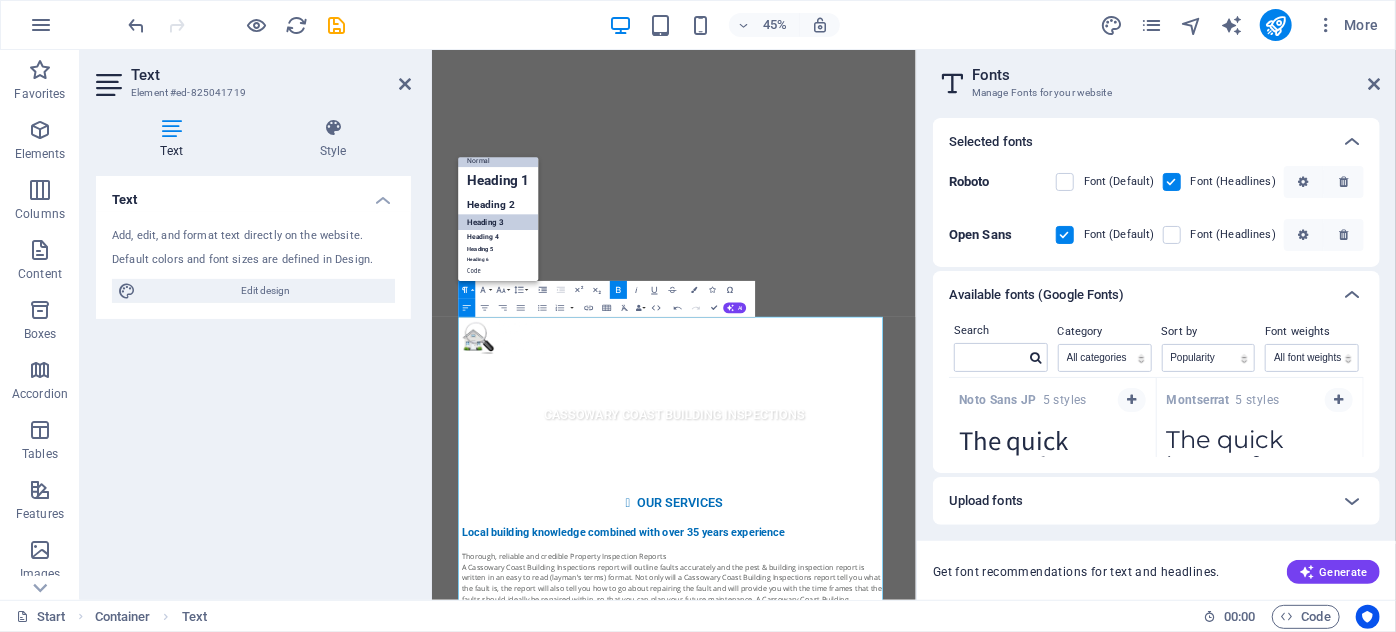click on "Heading 3" at bounding box center [499, 222] 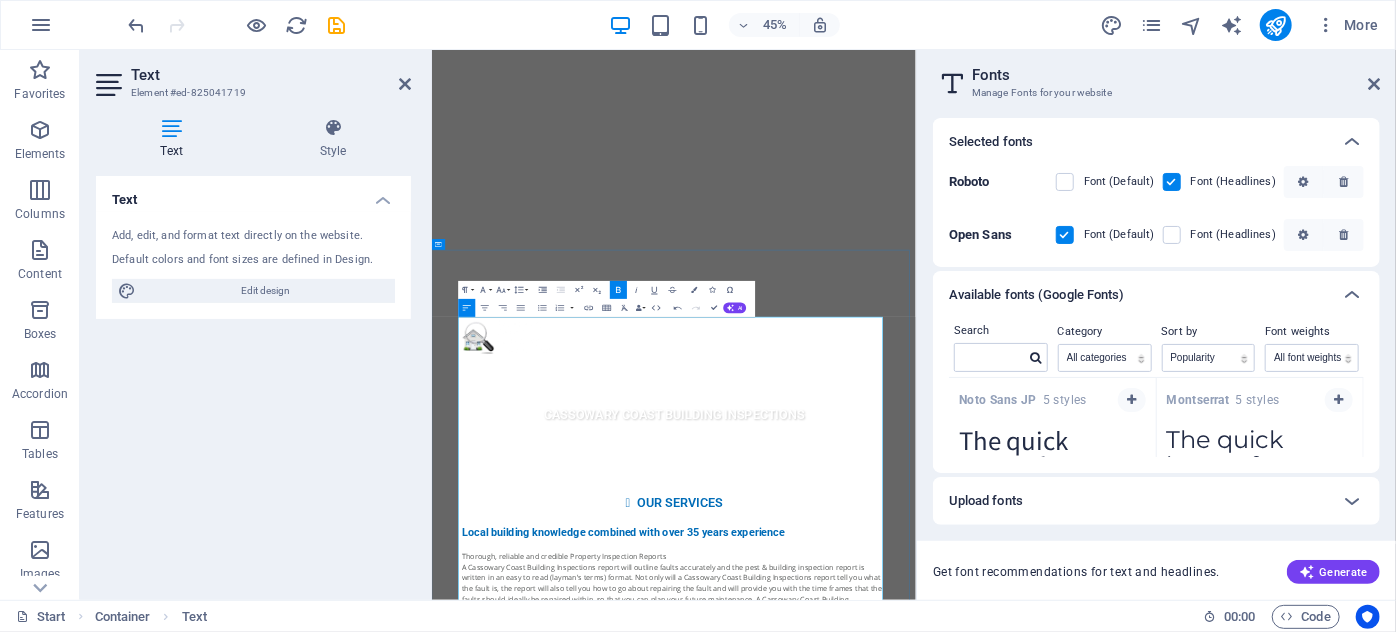 click on "For a building & pest inspection Cairns, Babinda, Cardwell, Ingham, Innisfail, Mission Beach or other areas in Far North Queensland or a house inspection, Cassowary Coast Building Inspections has the industry’s most detailed and informative building inspection report on the market. Our reports are “Full Defect Building Reports” that meet and exceed the Australian Standard (AS4349.1-2007). All building & pest inspection reports are specific and as individual as the property you are purchasing." at bounding box center [969, 1445] 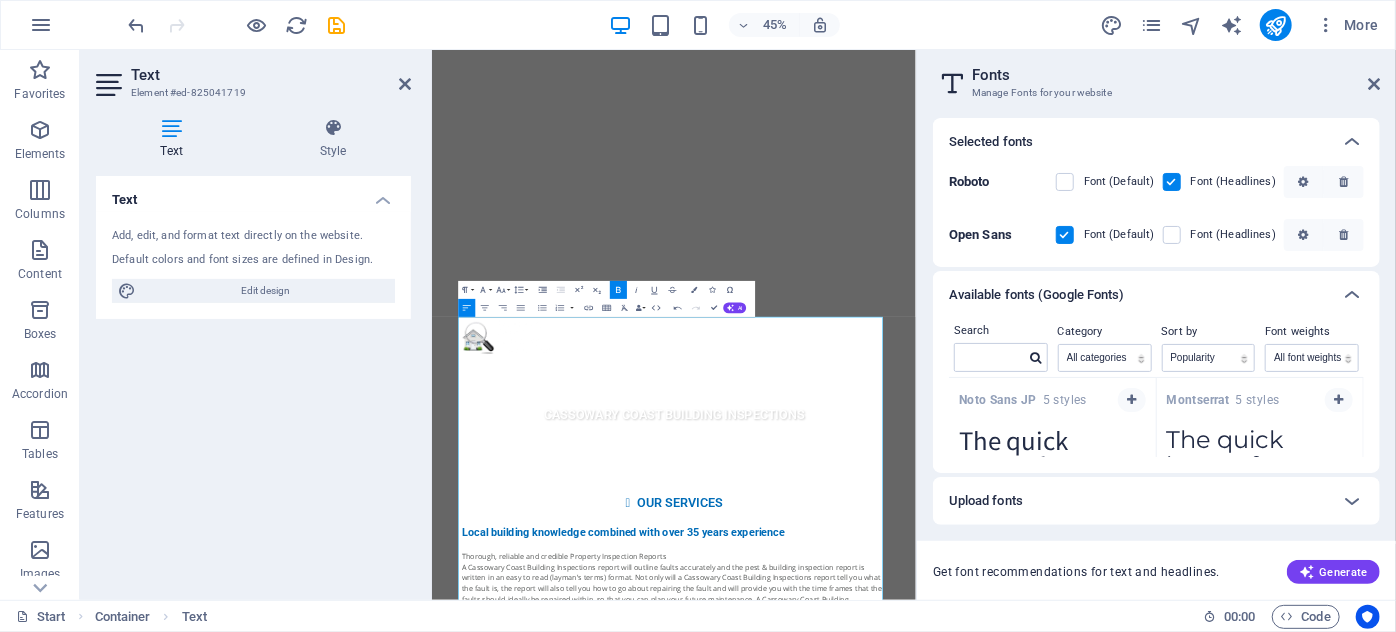 click 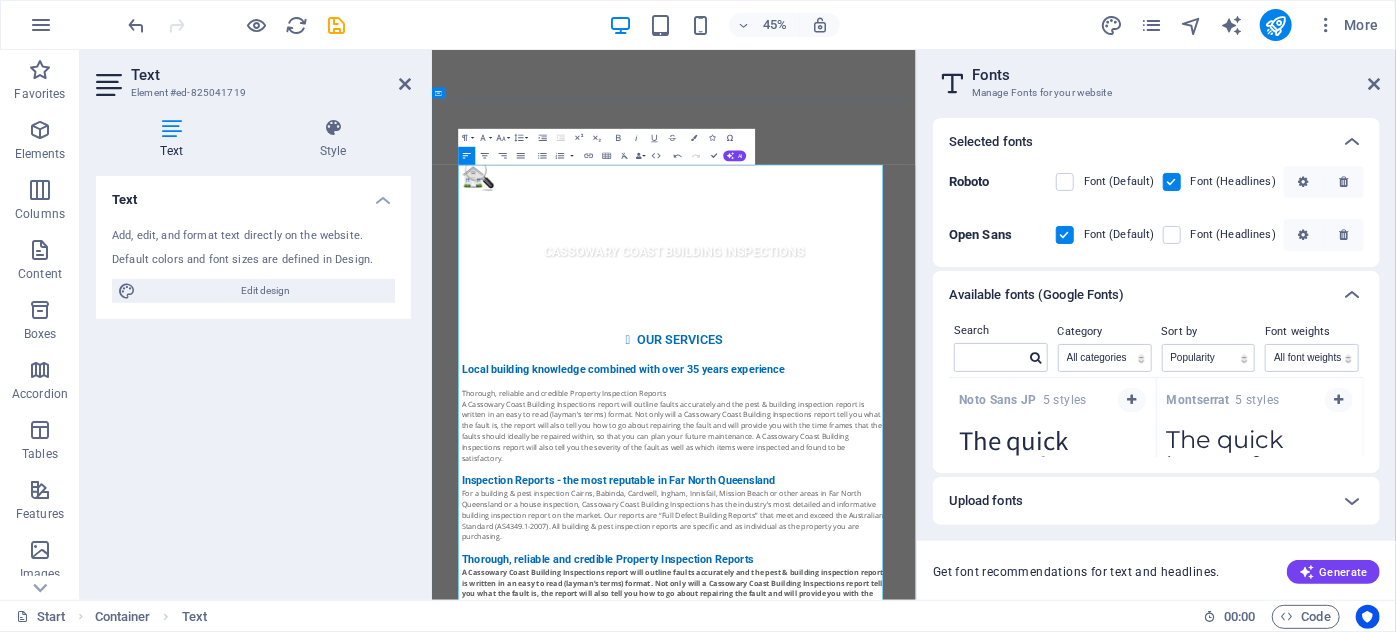 scroll, scrollTop: 1141, scrollLeft: 0, axis: vertical 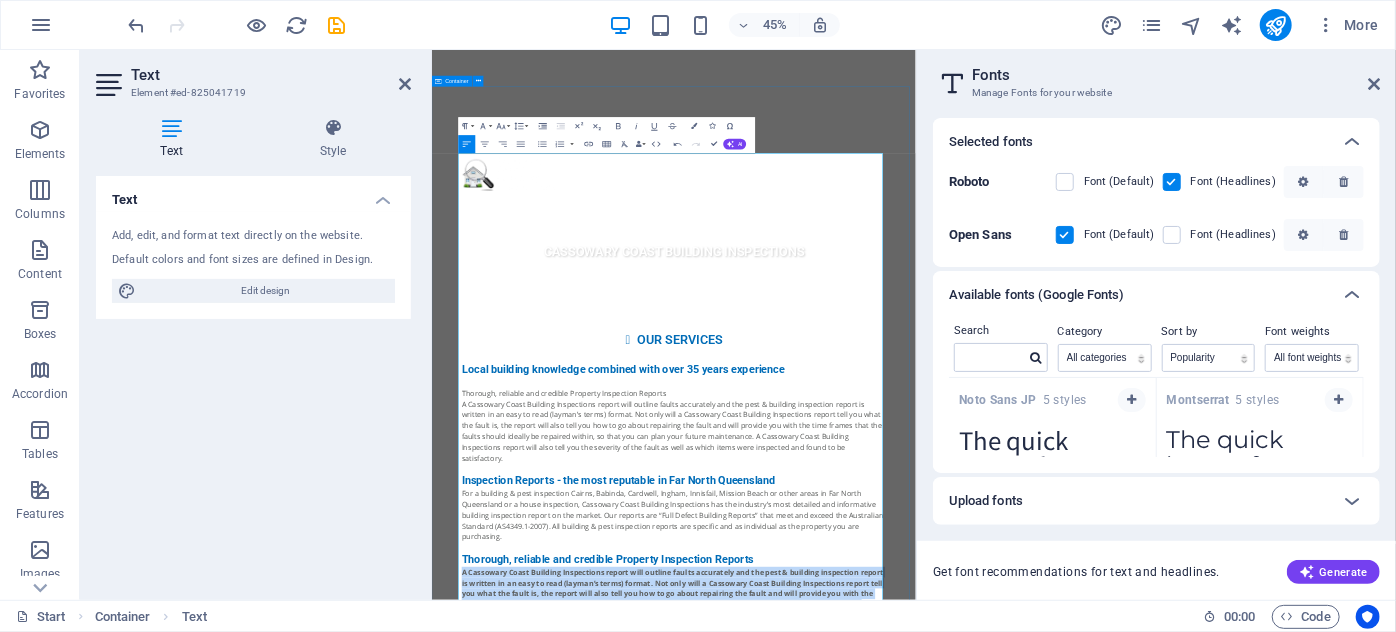 drag, startPoint x: 830, startPoint y: 834, endPoint x: 484, endPoint y: 726, distance: 362.4638 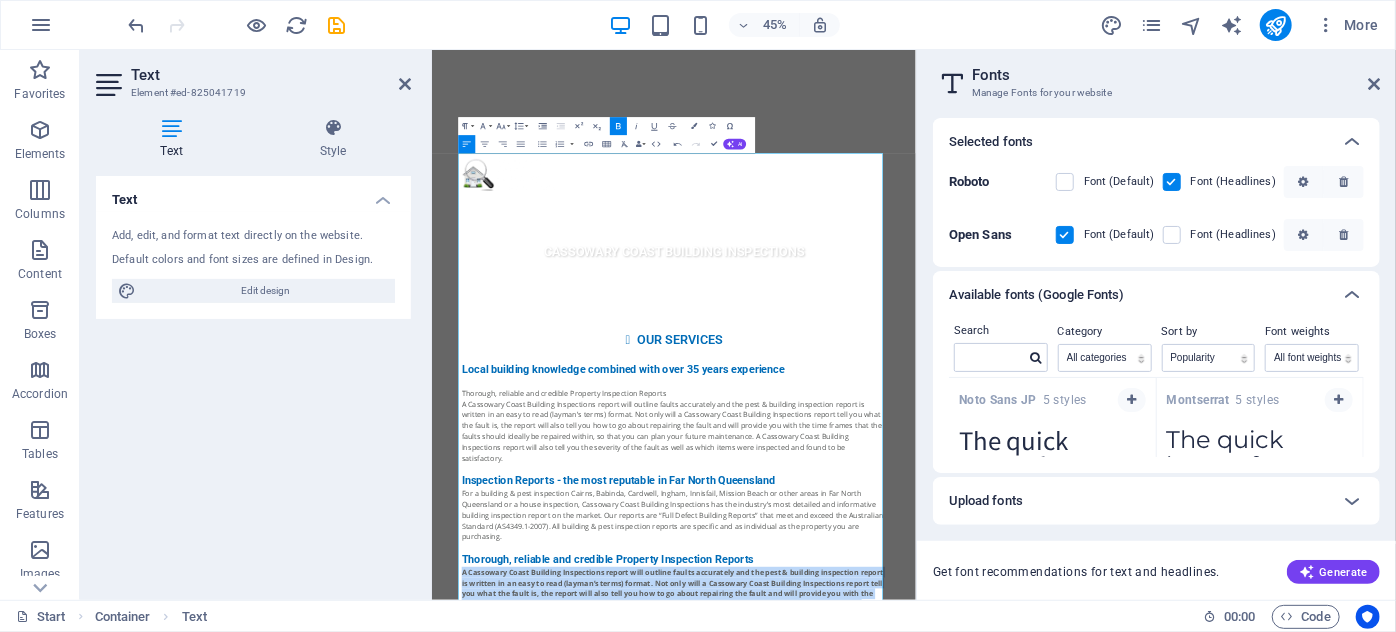 click 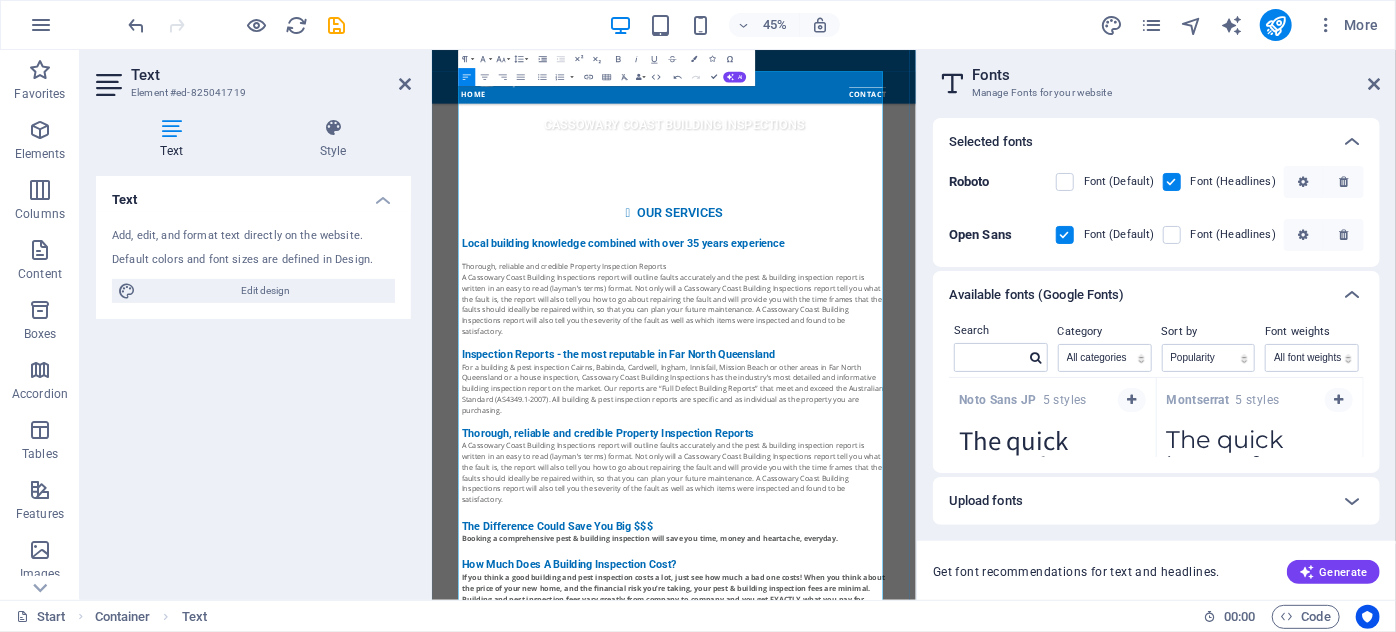 scroll, scrollTop: 1414, scrollLeft: 0, axis: vertical 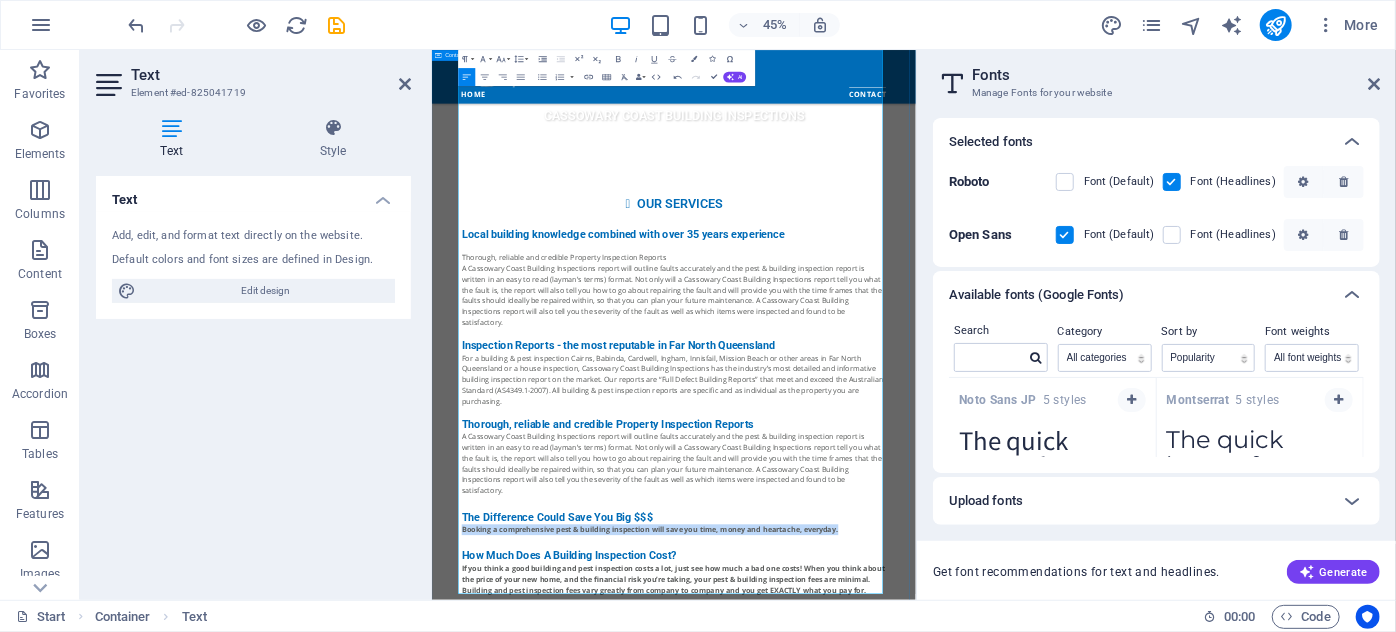 drag, startPoint x: 1350, startPoint y: 624, endPoint x: 484, endPoint y: 640, distance: 866.14777 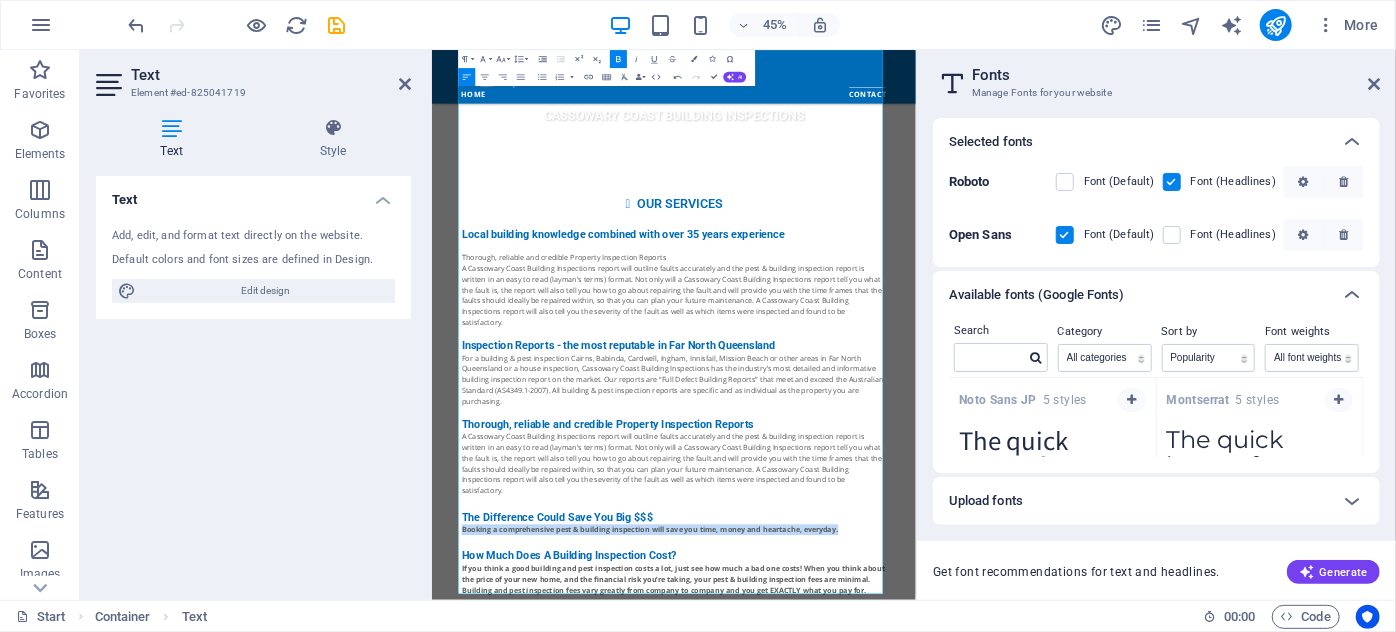 click 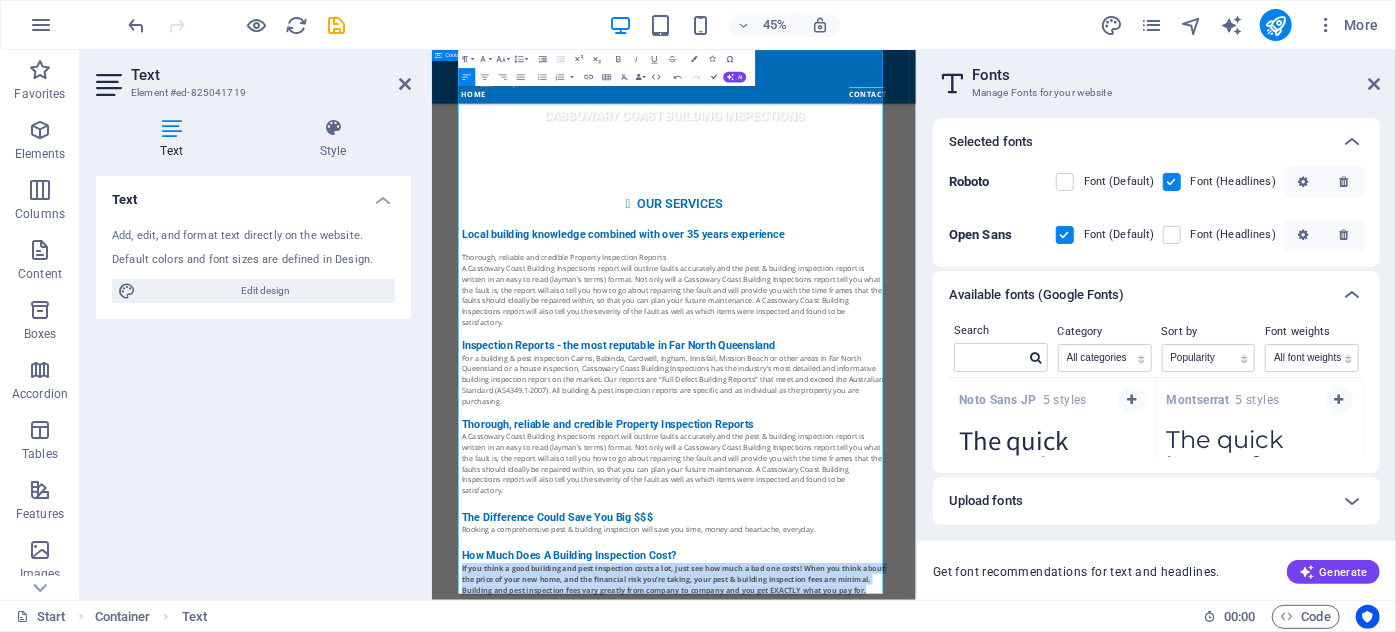 drag, startPoint x: 1395, startPoint y: 769, endPoint x: 476, endPoint y: 713, distance: 920.70465 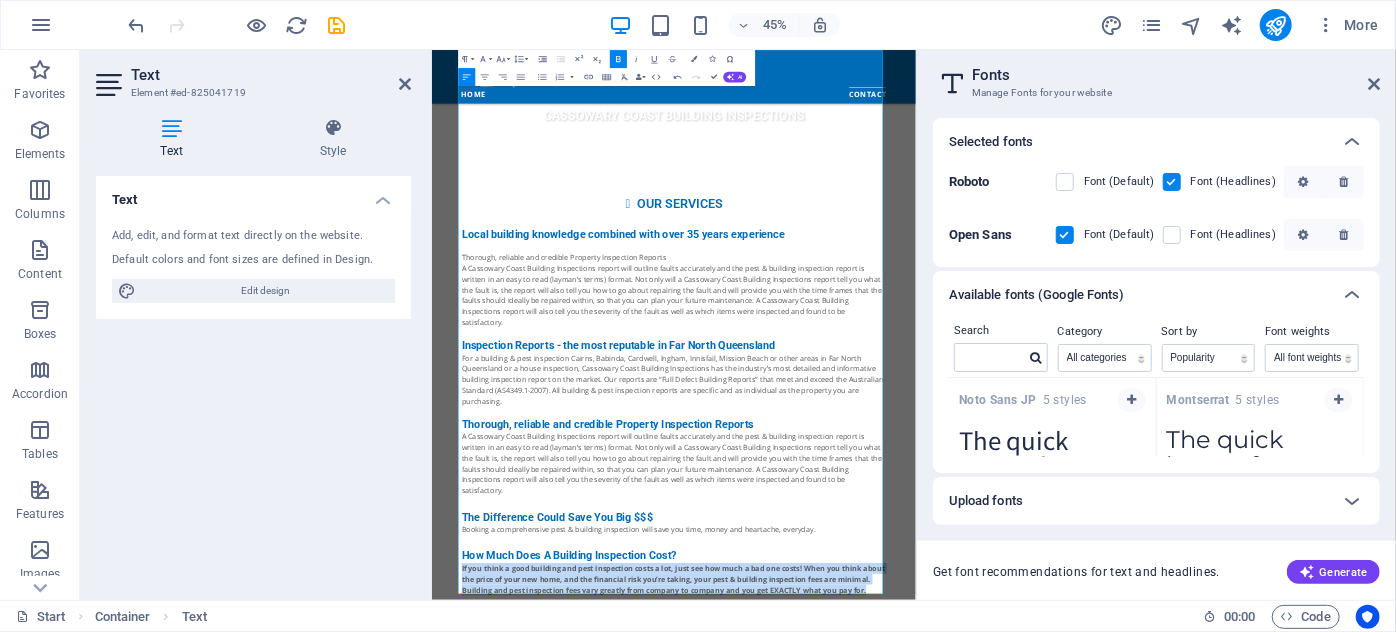 click 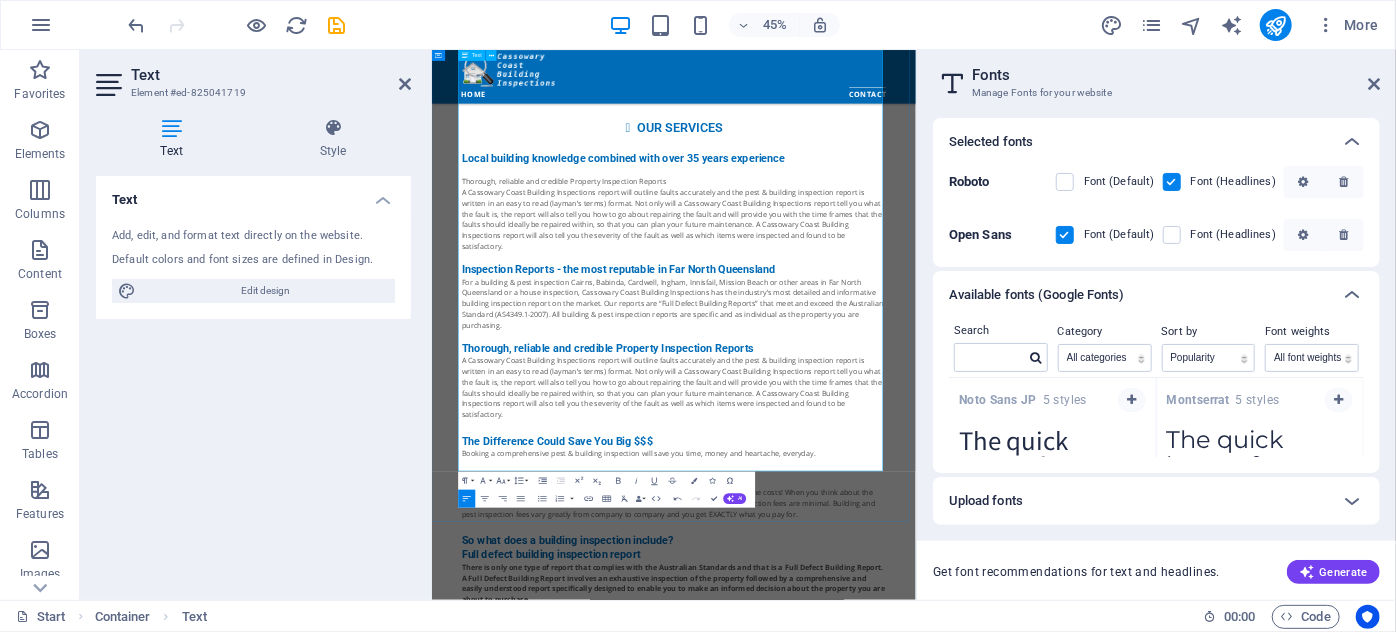 scroll, scrollTop: 1687, scrollLeft: 0, axis: vertical 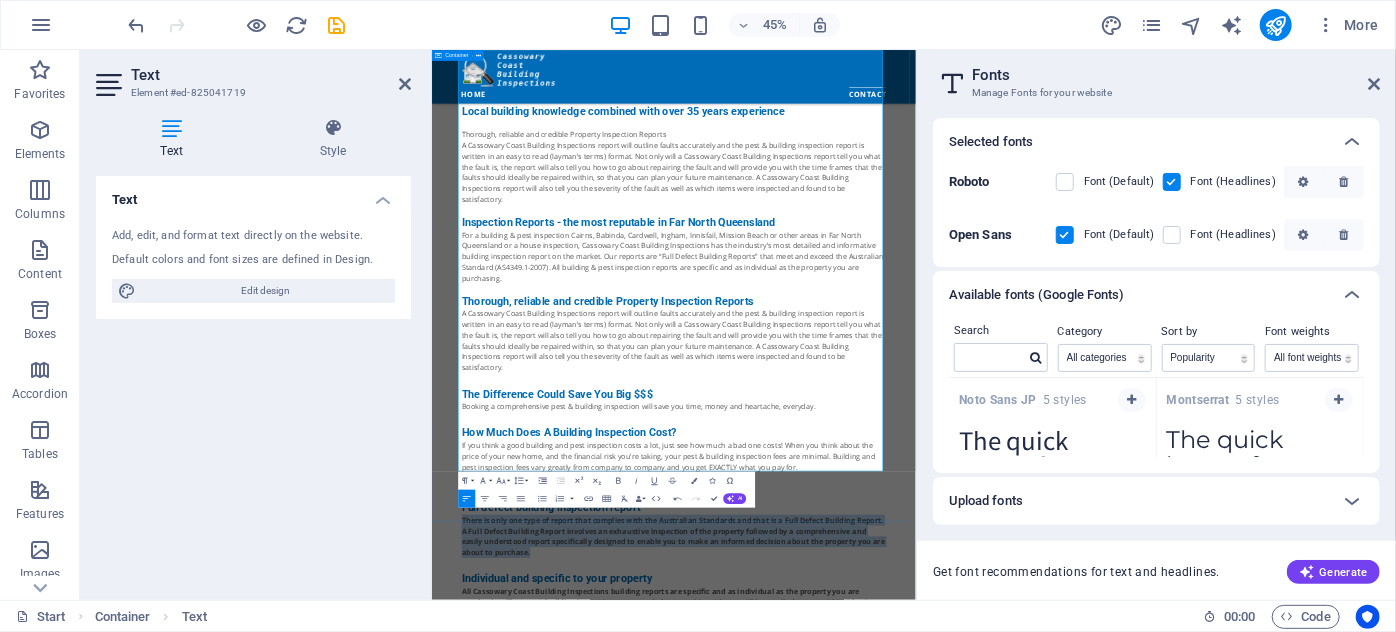 drag, startPoint x: 652, startPoint y: 688, endPoint x: 474, endPoint y: 619, distance: 190.90573 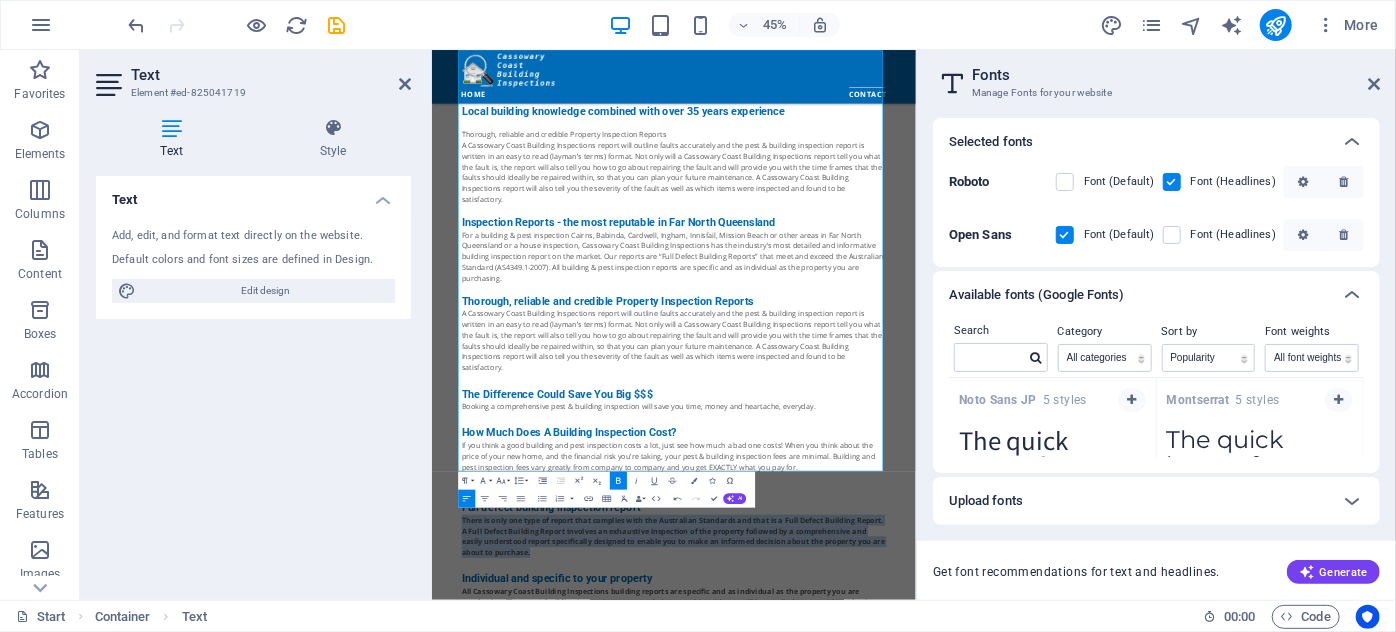 click 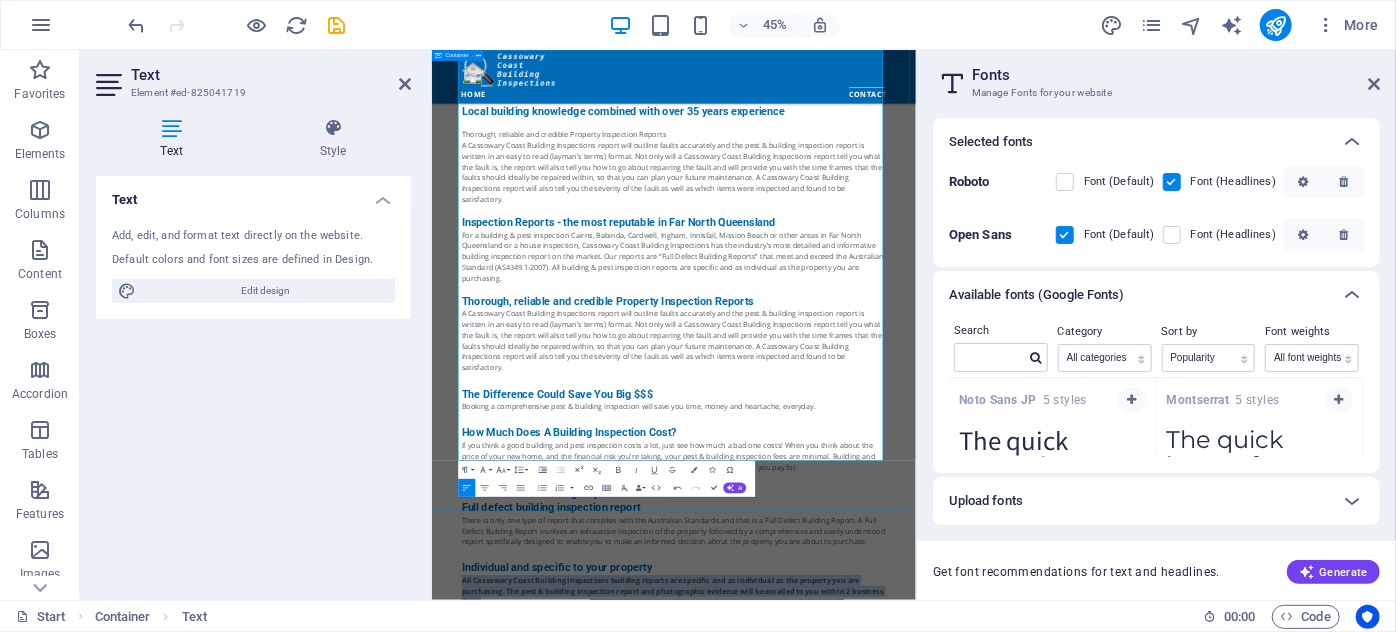 drag, startPoint x: 555, startPoint y: 790, endPoint x: 474, endPoint y: 742, distance: 94.15413 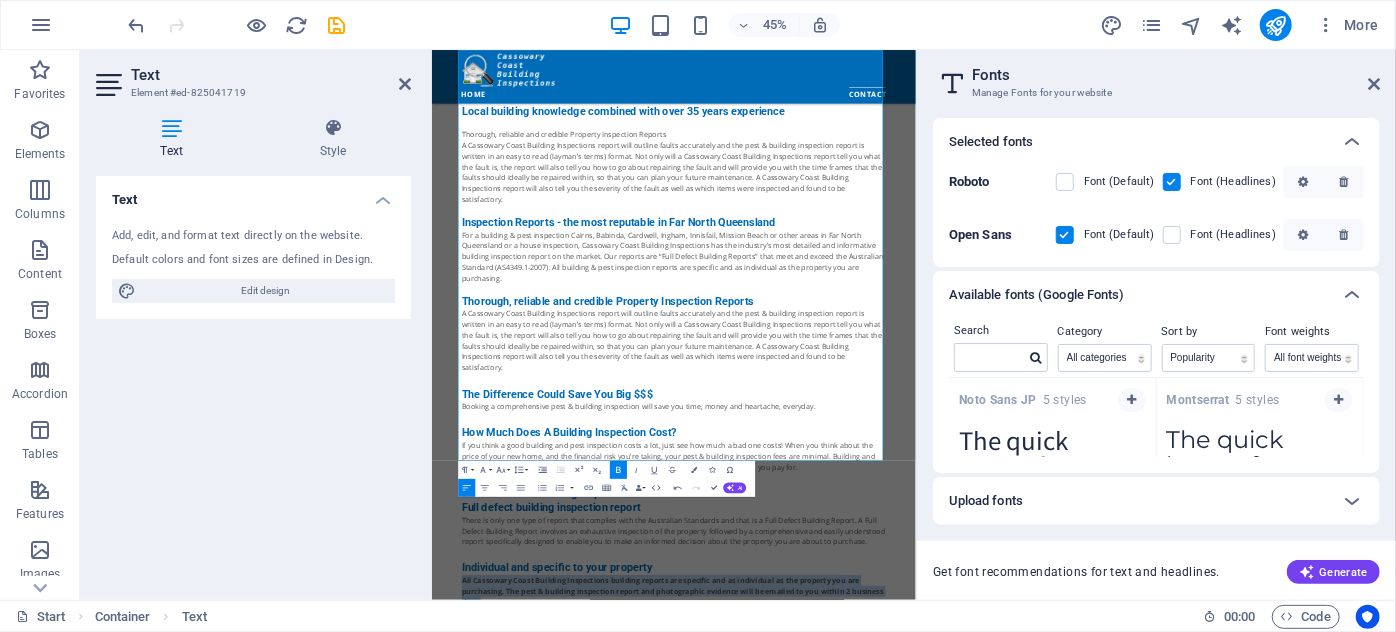 click 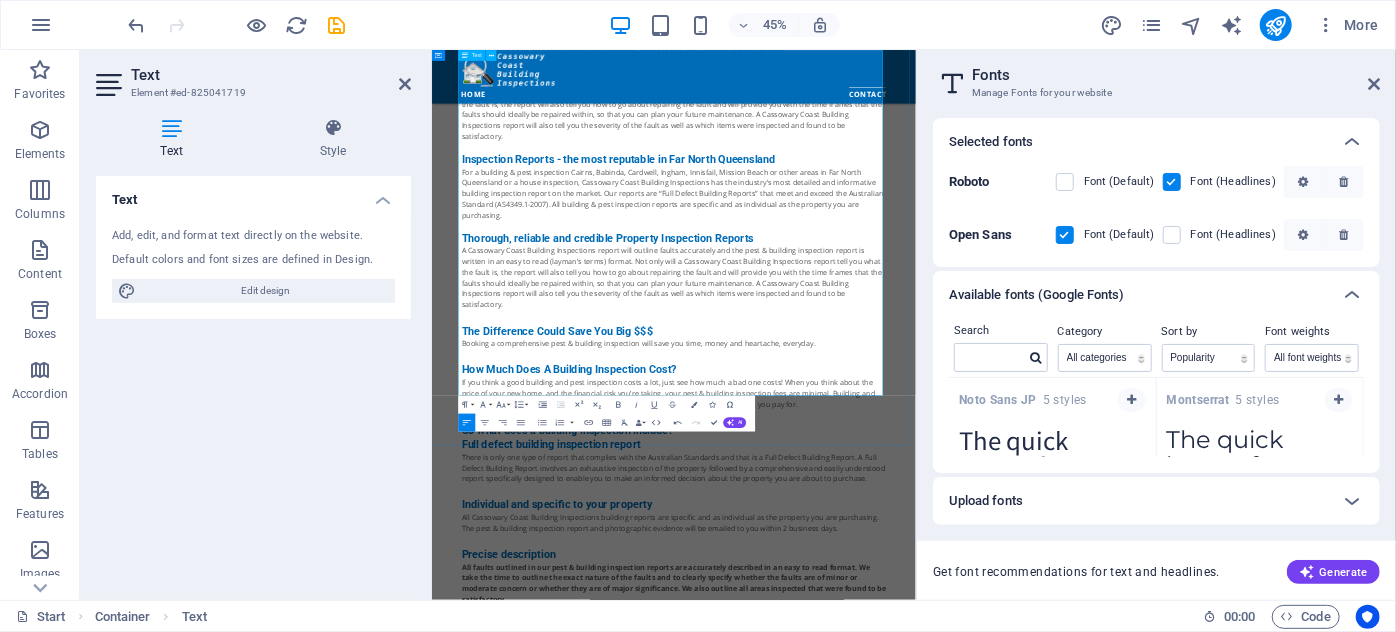 scroll, scrollTop: 1869, scrollLeft: 0, axis: vertical 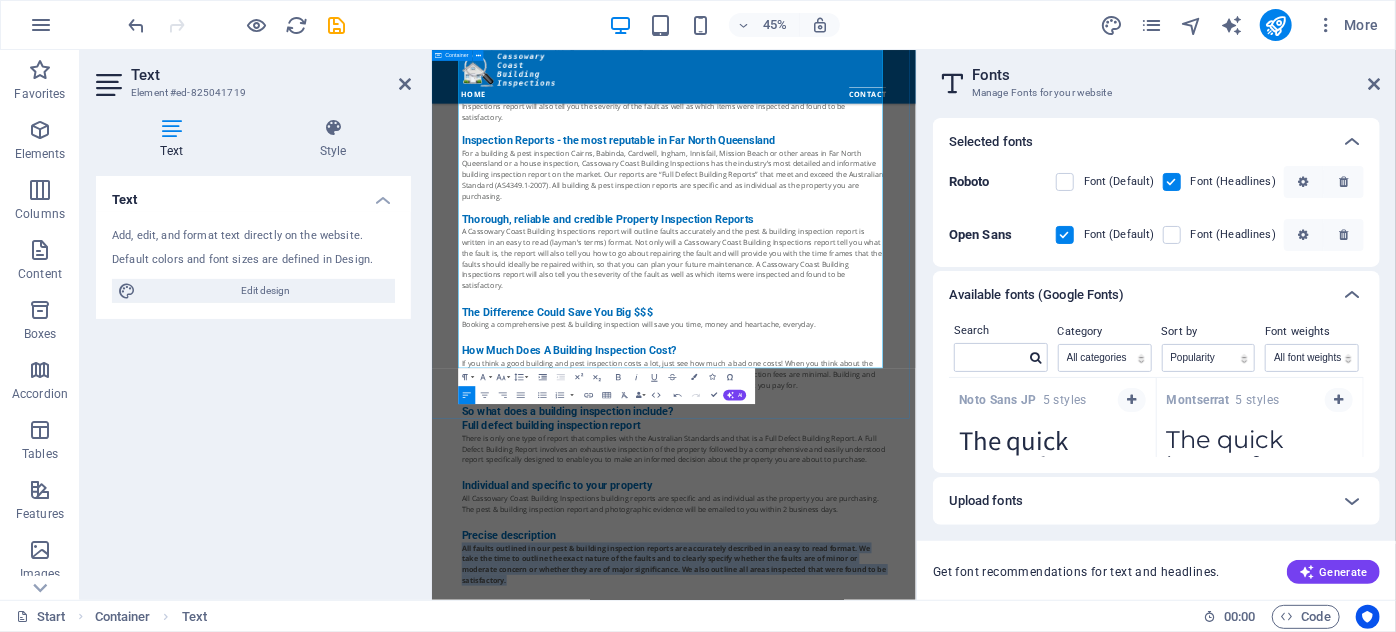 drag, startPoint x: 621, startPoint y: 739, endPoint x: 482, endPoint y: 661, distance: 159.38947 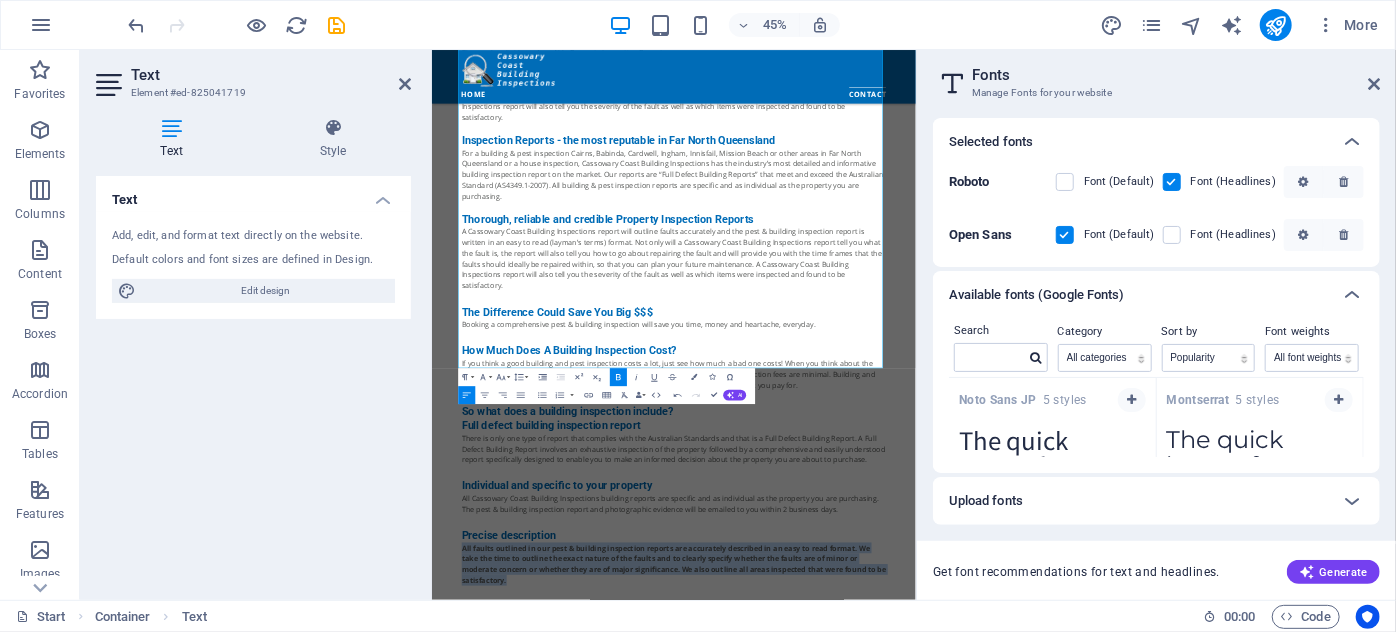click 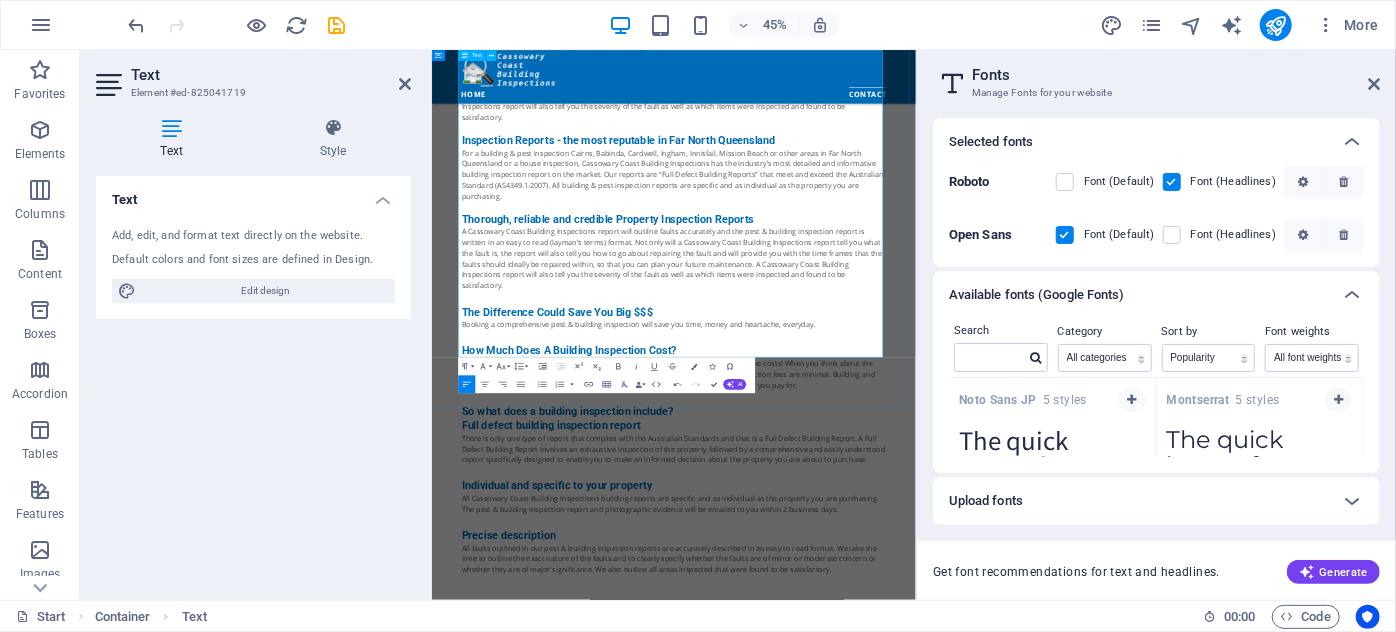 click on "Individual and specific to your property" at bounding box center (969, 1003) 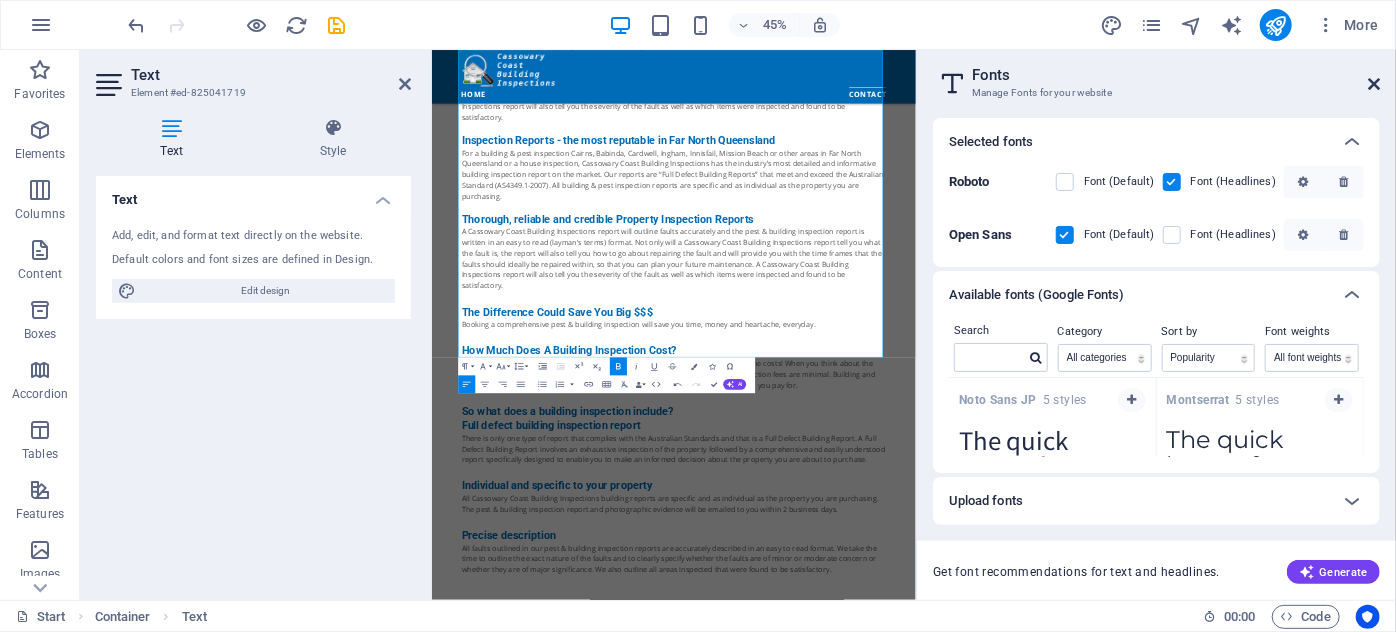 click at bounding box center [1374, 84] 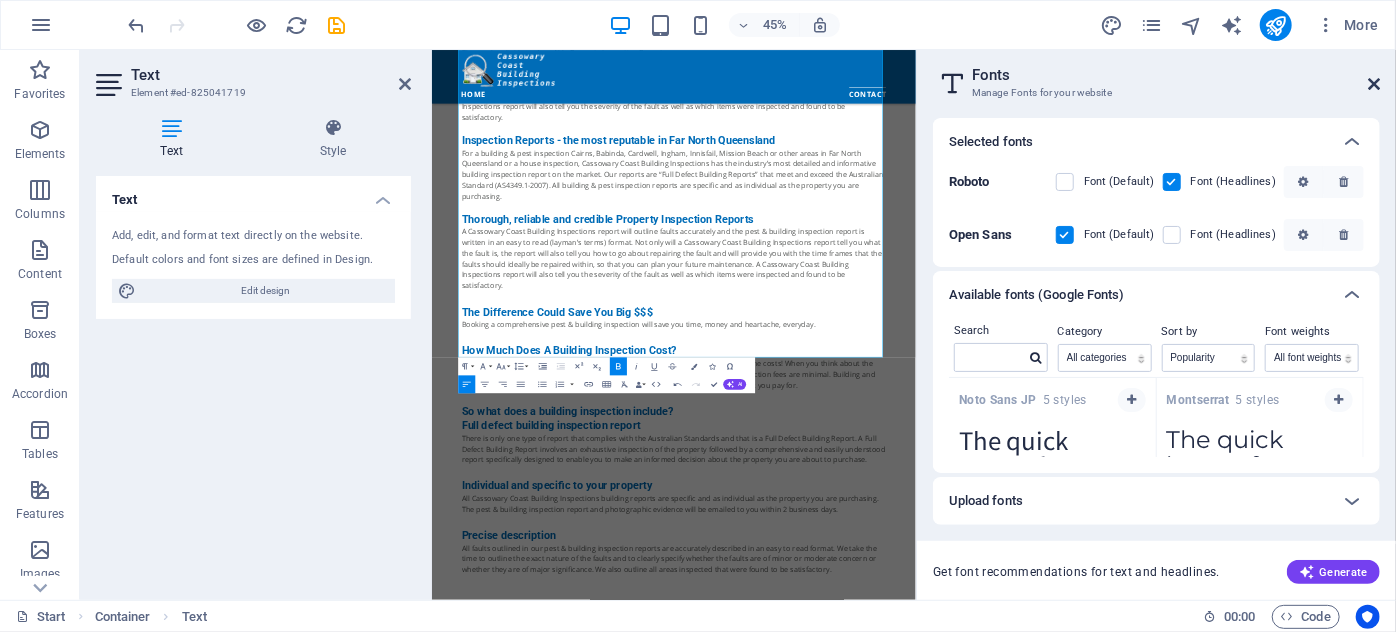 scroll, scrollTop: 1225, scrollLeft: 0, axis: vertical 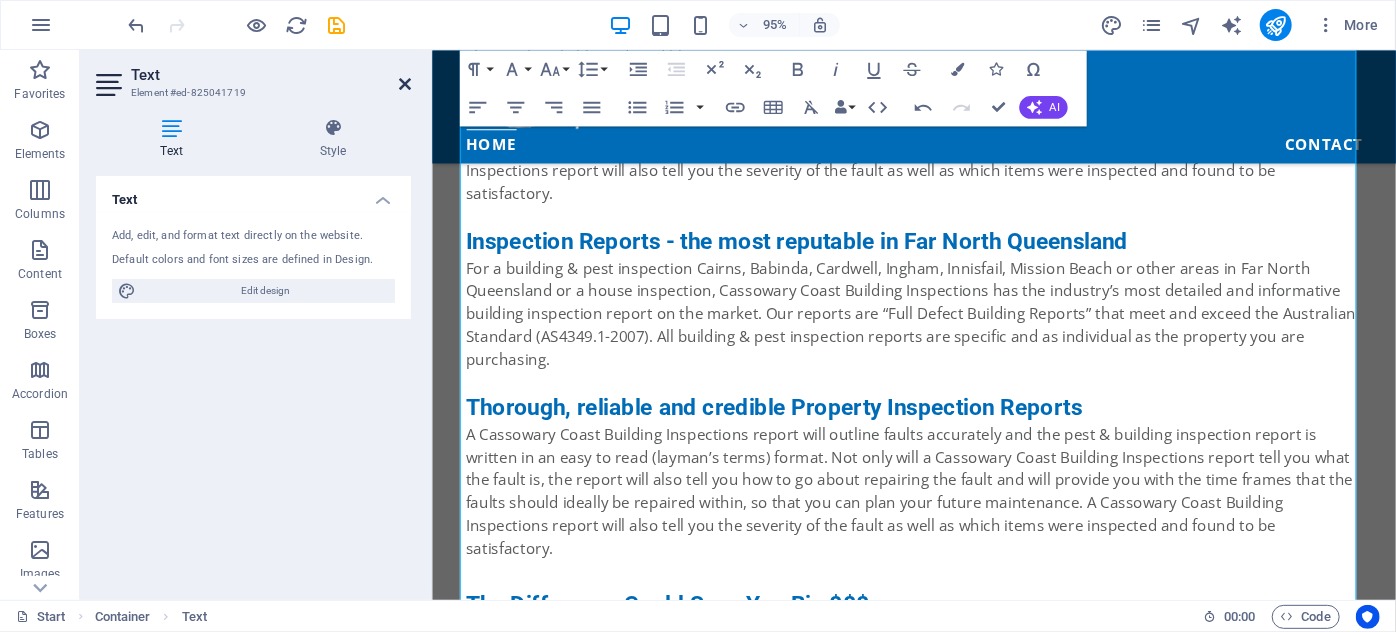 click at bounding box center [405, 84] 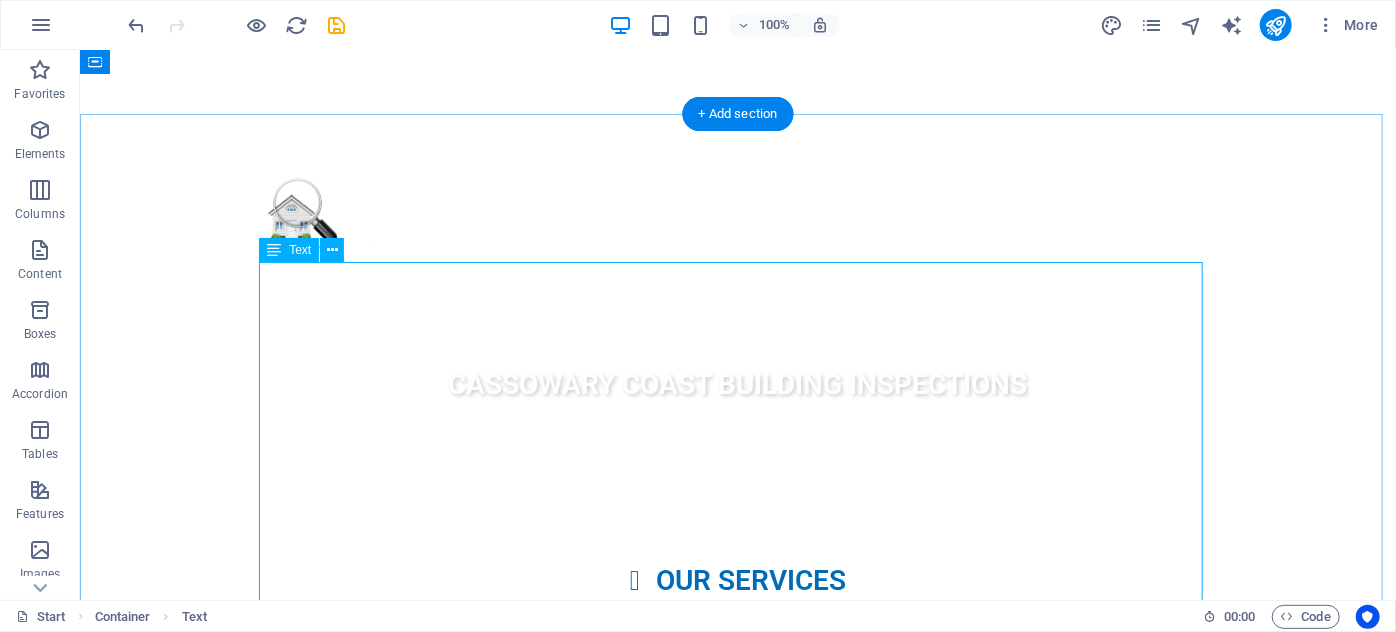 scroll, scrollTop: 105, scrollLeft: 0, axis: vertical 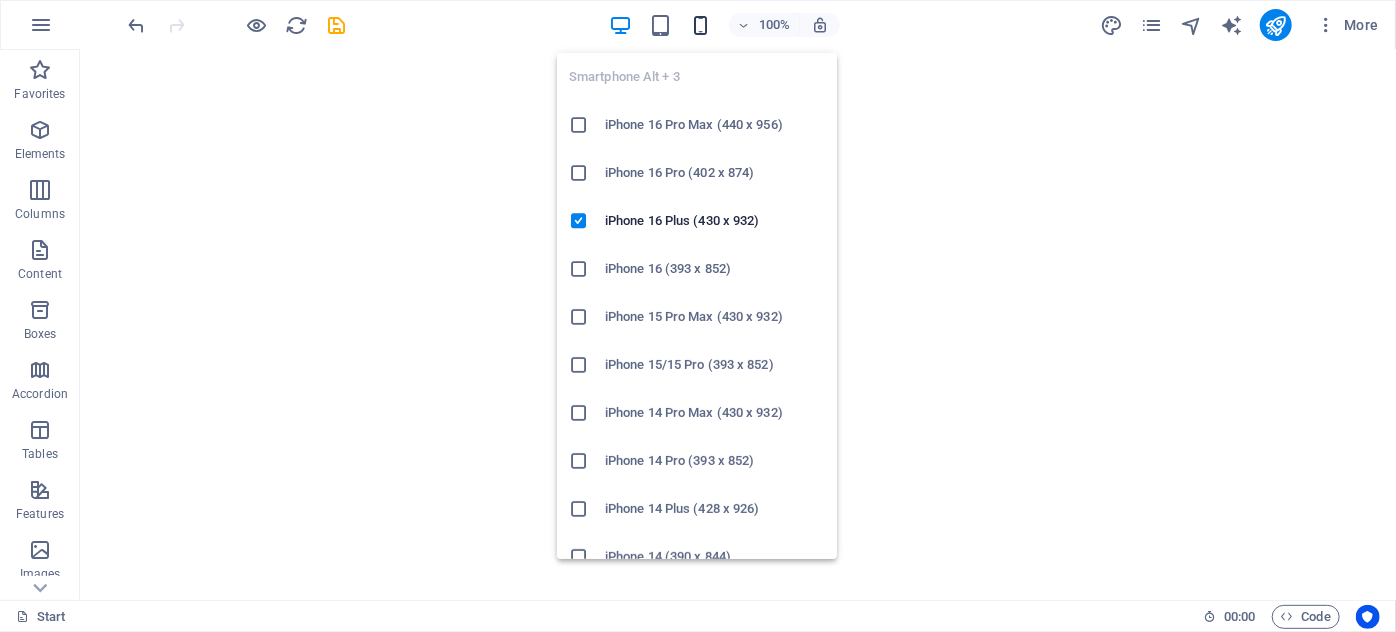 click at bounding box center (700, 25) 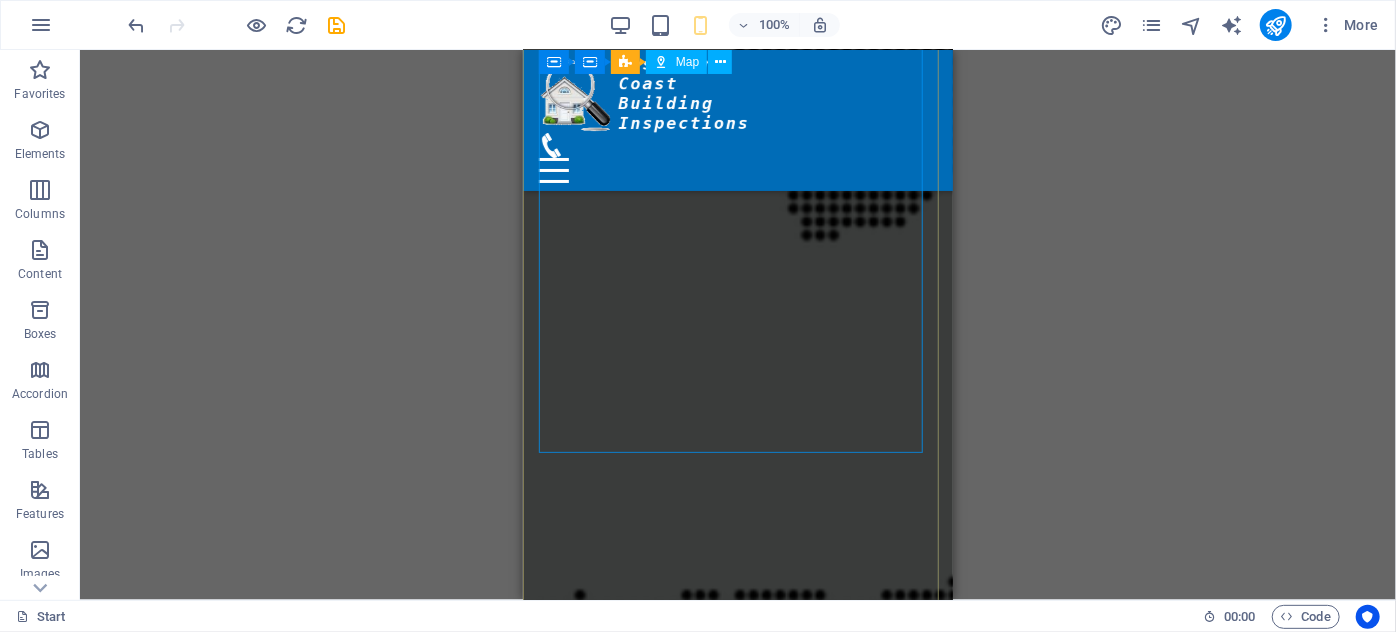 scroll, scrollTop: 3589, scrollLeft: 0, axis: vertical 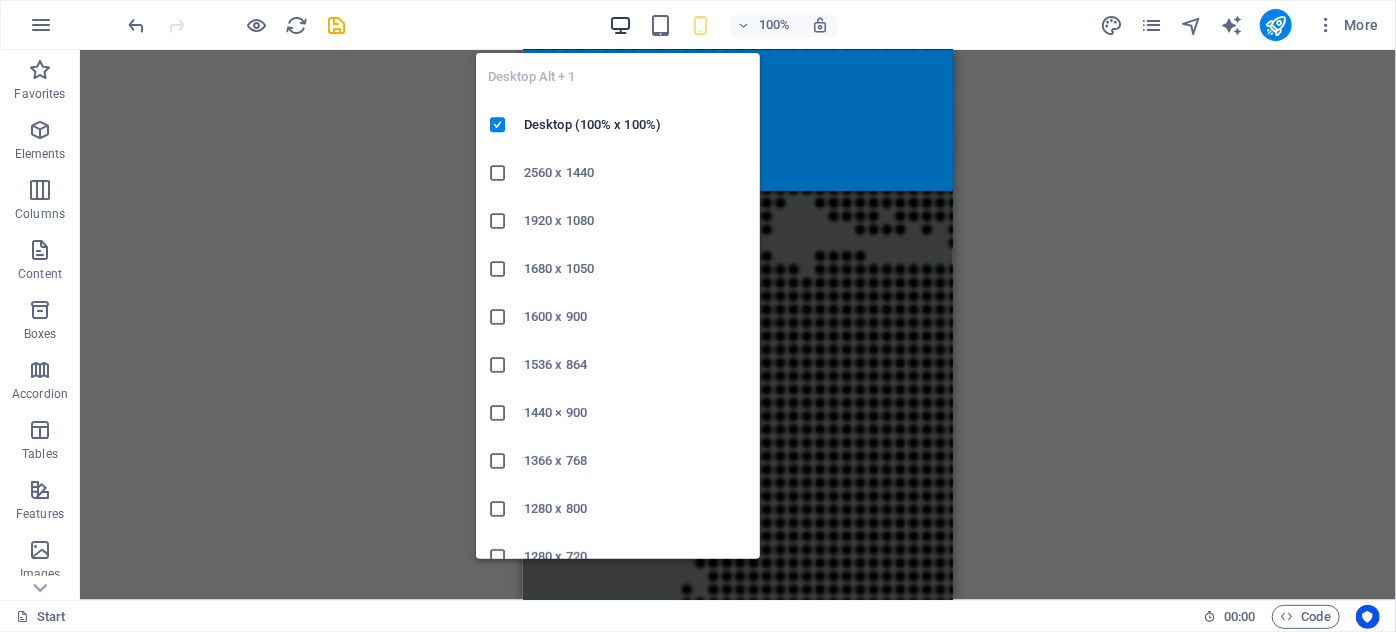 click at bounding box center (620, 25) 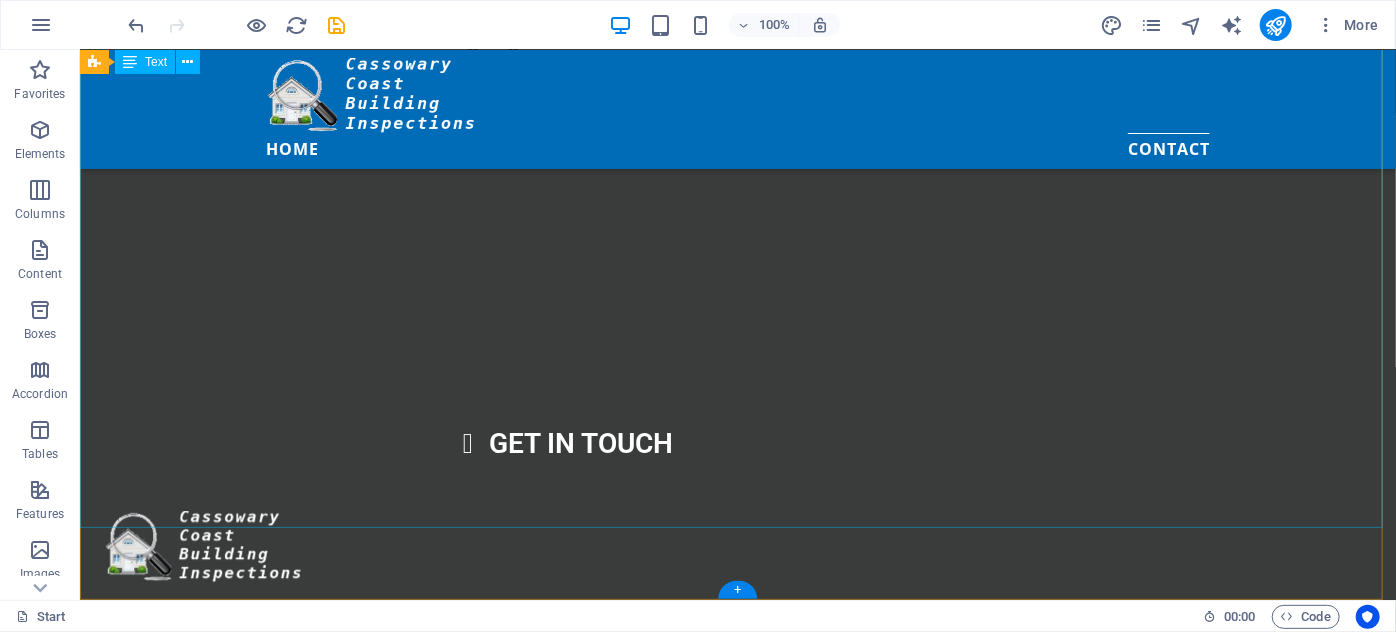 click on "Cassowary Coast Regional Council Shire of Hinchinbrook Abergowrie, Bambaroo, Bemerside, Blackrock, Braemeadows, Cordelia, Forrest Beach, Gairloch, Garrawalt, Halifax, Hawkins Creek, Helens Hill, Hinchinbrook, Ingham, Lannercost Extension, Long Pocket, Lucinda, Macknade, Mount Fox, Stone River, Taylors Beach, Toobanna, Trebonne, Victoria Plantation, Yuruga Cairns Regional Council Aeroglen, Bungalow, Cairns City, Cairns North, Earlville, Edge Hill, Kanimbla Manoora, Manunda, Mooroobool, Parramatta Park, Portsmith, Westcourt, Whitfield Northern Mulgrave area Barron, Barron Gorge, Brinsmead, Buchan Point, Caravonica, Clifton Beach, Ellis Beach, Freshwater, Holloways Beach, Kamerunga, Kewarra Beach, Lamb Range, Macalister Range, Machans Beach, Palm Cove, Redlynch. Smithfield, Stratford, Trinity Beach, Trinity Park, Yorkeys Knob Southern Mulgrave area Atherton Tablelands Atherton, Mareeba, Herberton, Kairi, Kuranda, Malanda, Millaa Millaa, Tinaroo, Tolga, Yungaburra, Chillagoe, Walkamin, Ravenshoe" at bounding box center (737, 2271) 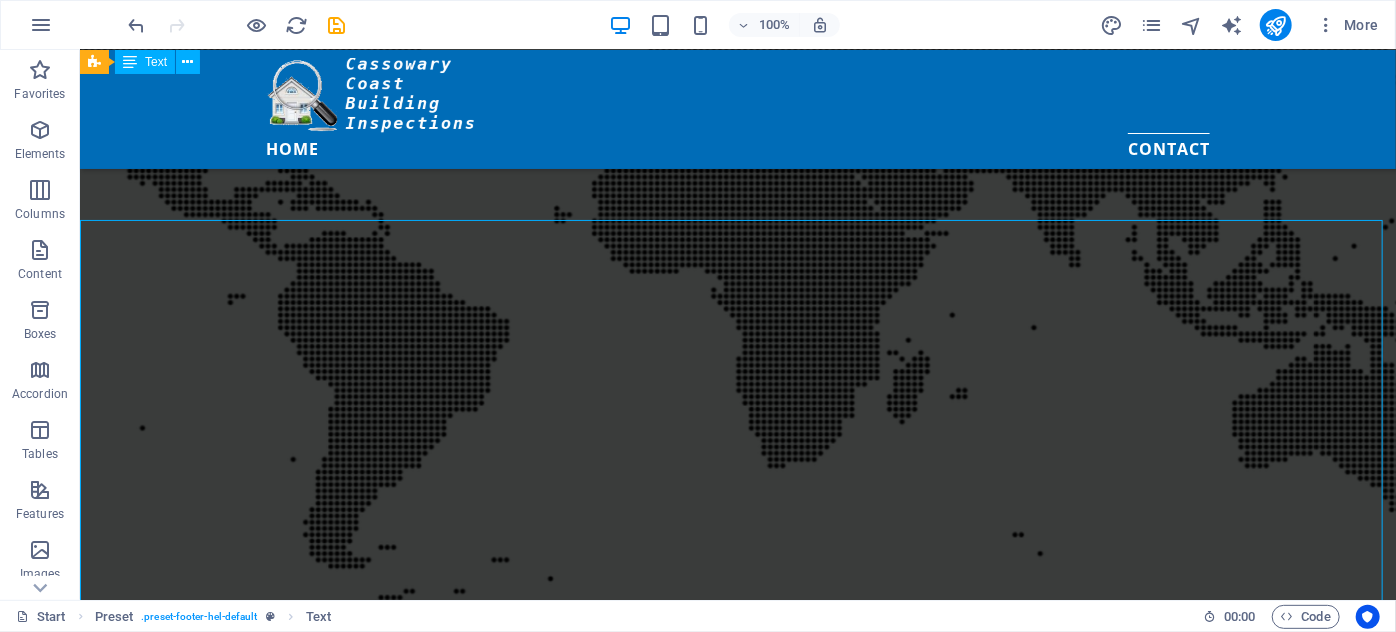 scroll, scrollTop: 2624, scrollLeft: 0, axis: vertical 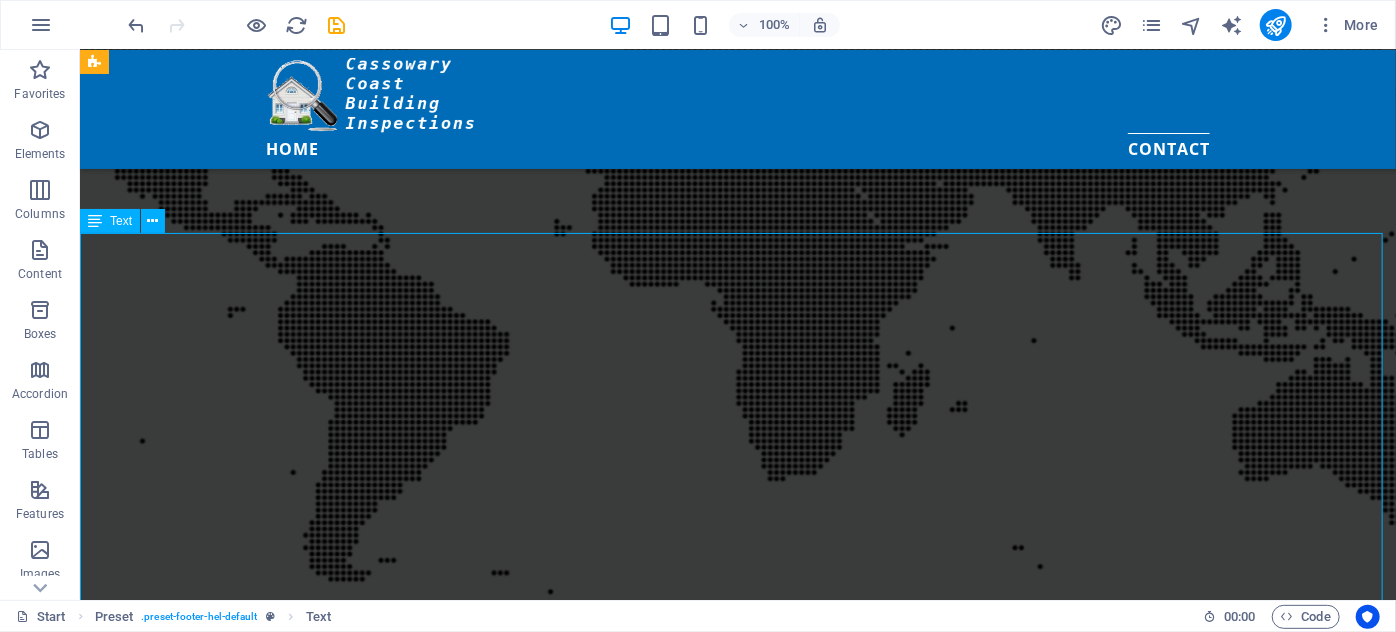 click on "Cassowary Coast Regional Council Shire of Hinchinbrook Abergowrie, Bambaroo, Bemerside, Blackrock, Braemeadows, Cordelia, Forrest Beach, Gairloch, Garrawalt, Halifax, Hawkins Creek, Helens Hill, Hinchinbrook, Ingham, Lannercost Extension, Long Pocket, Lucinda, Macknade, Mount Fox, Stone River, Taylors Beach, Toobanna, Trebonne, Victoria Plantation, Yuruga Cairns Regional Council Aeroglen, Bungalow, Cairns City, Cairns North, Earlville, Edge Hill, Kanimbla Manoora, Manunda, Mooroobool, Parramatta Park, Portsmith, Westcourt, Whitfield Northern Mulgrave area Barron, Barron Gorge, Brinsmead, Buchan Point, Caravonica, Clifton Beach, Ellis Beach, Freshwater, Holloways Beach, Kamerunga, Kewarra Beach, Lamb Range, Macalister Range, Machans Beach, Palm Cove, Redlynch. Smithfield, Stratford, Trinity Beach, Trinity Park, Yorkeys Knob Southern Mulgrave area Atherton Tablelands Atherton, Mareeba, Herberton, Kairi, Kuranda, Malanda, Millaa Millaa, Tinaroo, Tolga, Yungaburra, Chillagoe, Walkamin, Ravenshoe" at bounding box center [737, 2634] 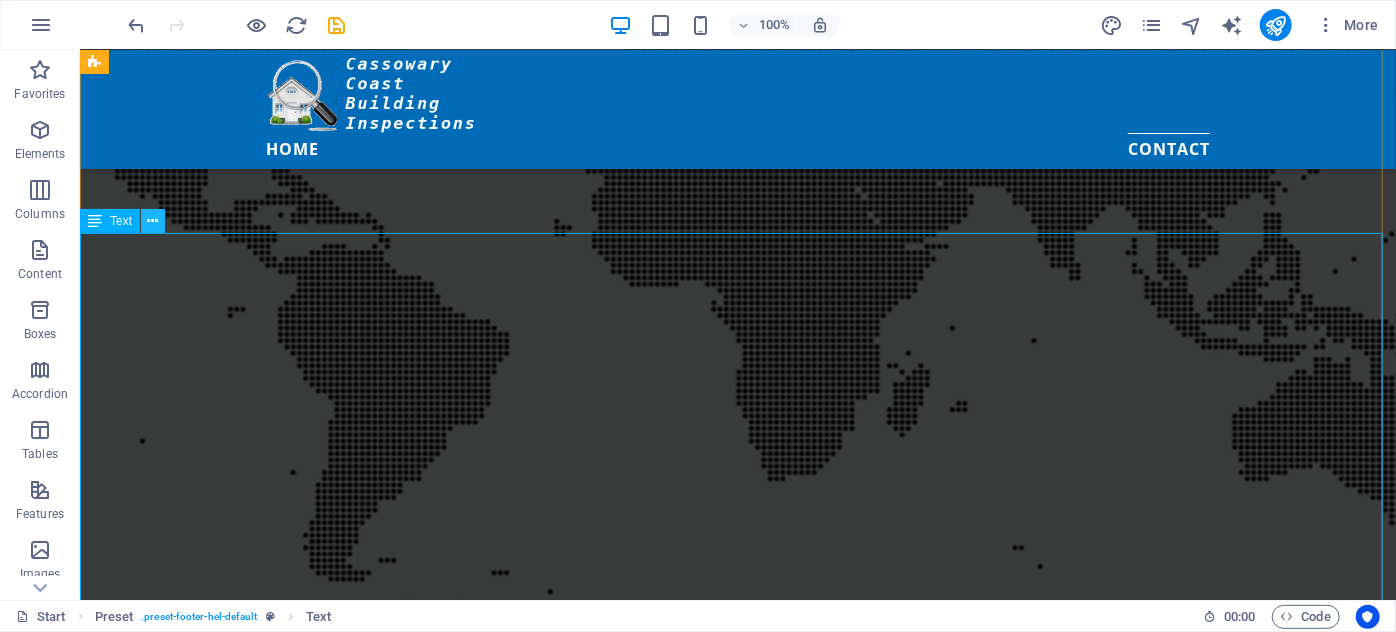 click at bounding box center [153, 221] 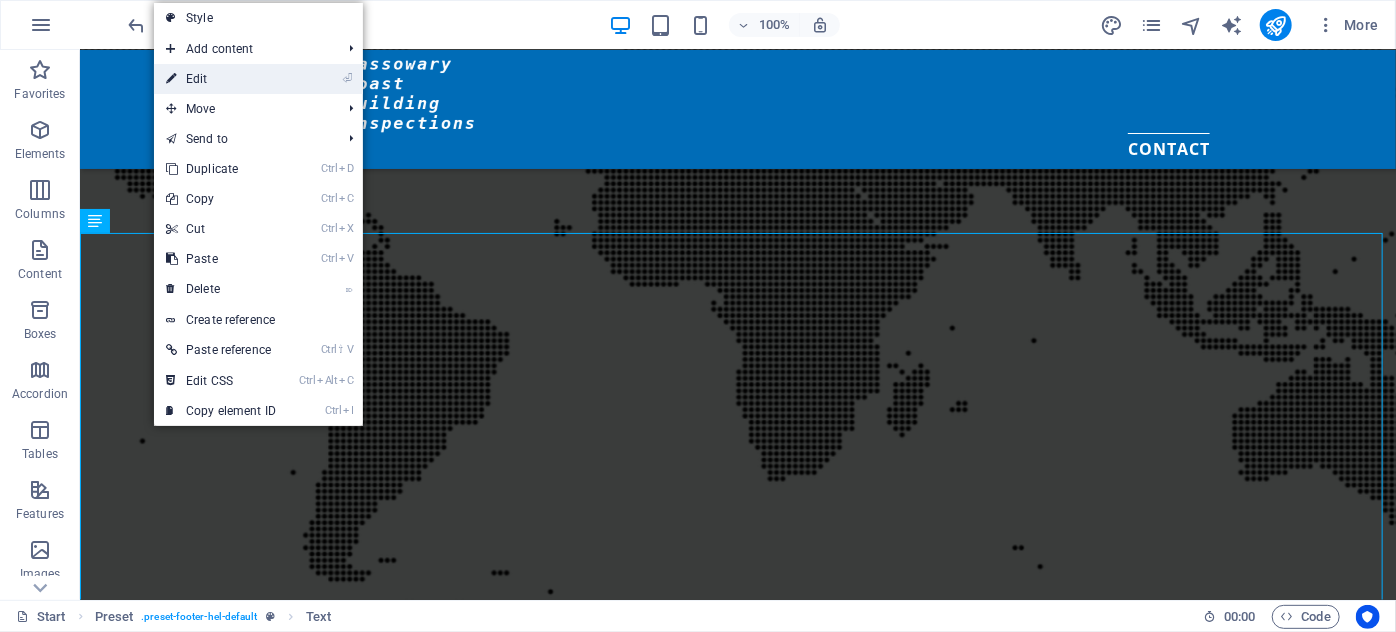 click on "⏎  Edit" at bounding box center [221, 79] 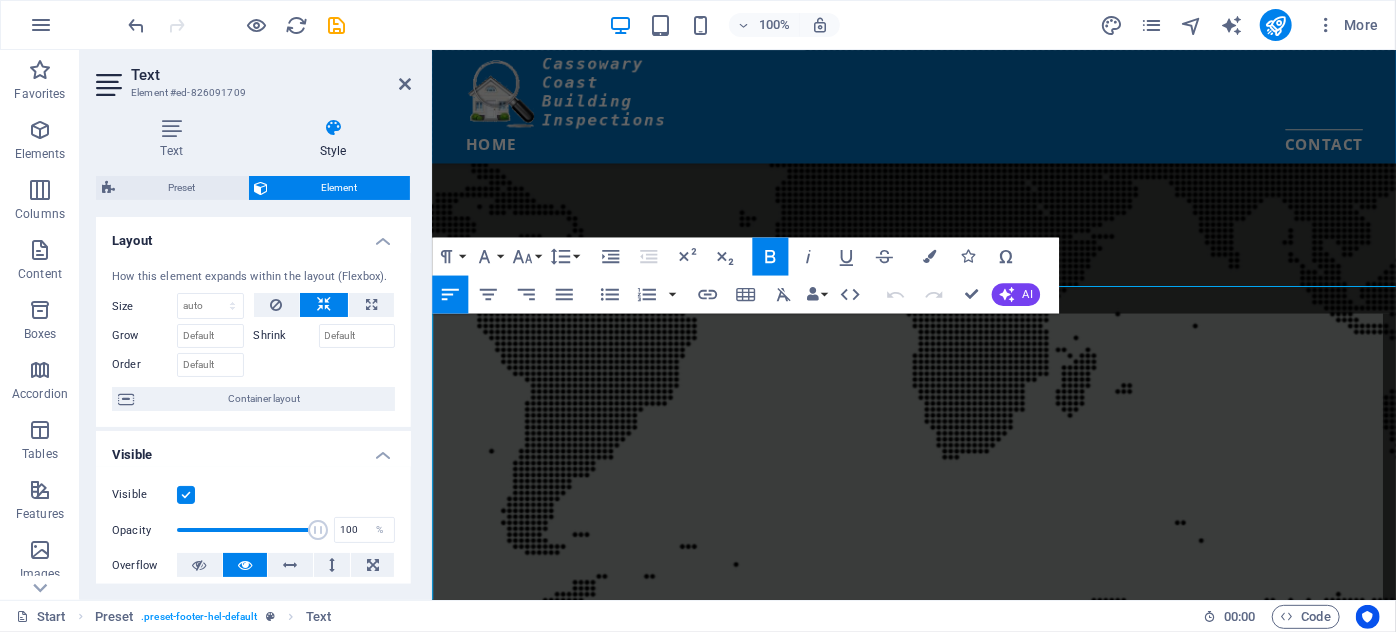 scroll, scrollTop: 2559, scrollLeft: 0, axis: vertical 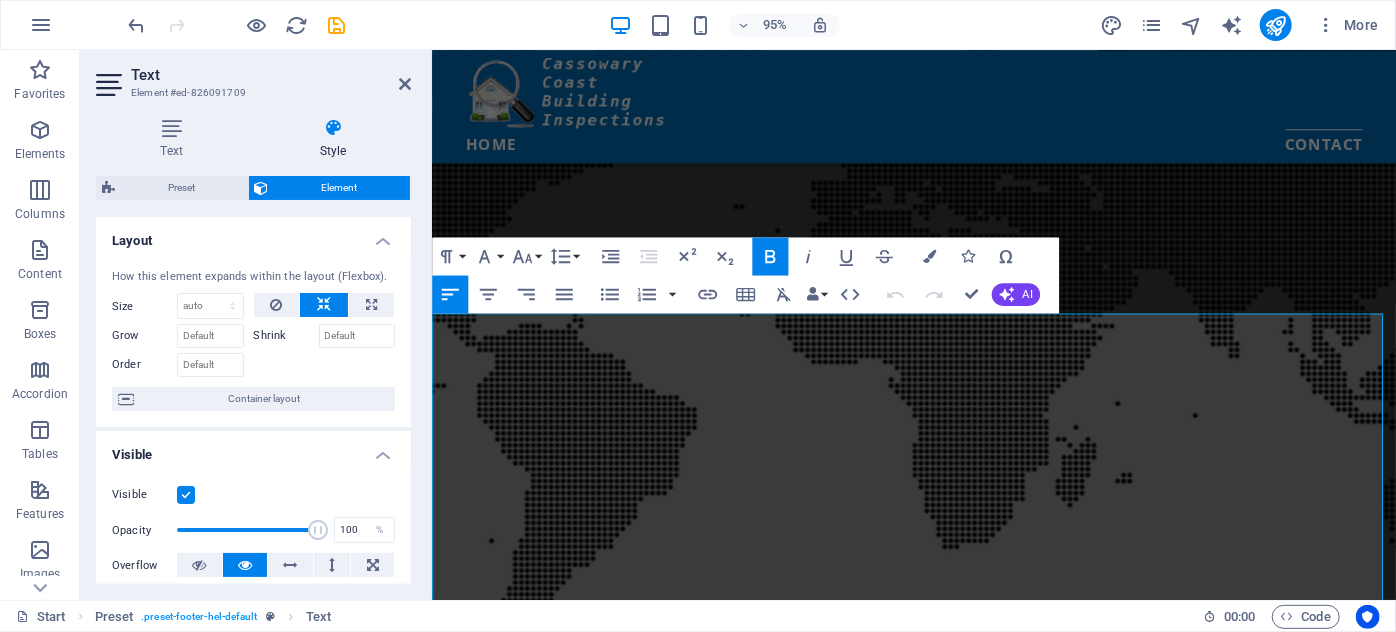 drag, startPoint x: 1061, startPoint y: 557, endPoint x: 427, endPoint y: 356, distance: 665.09924 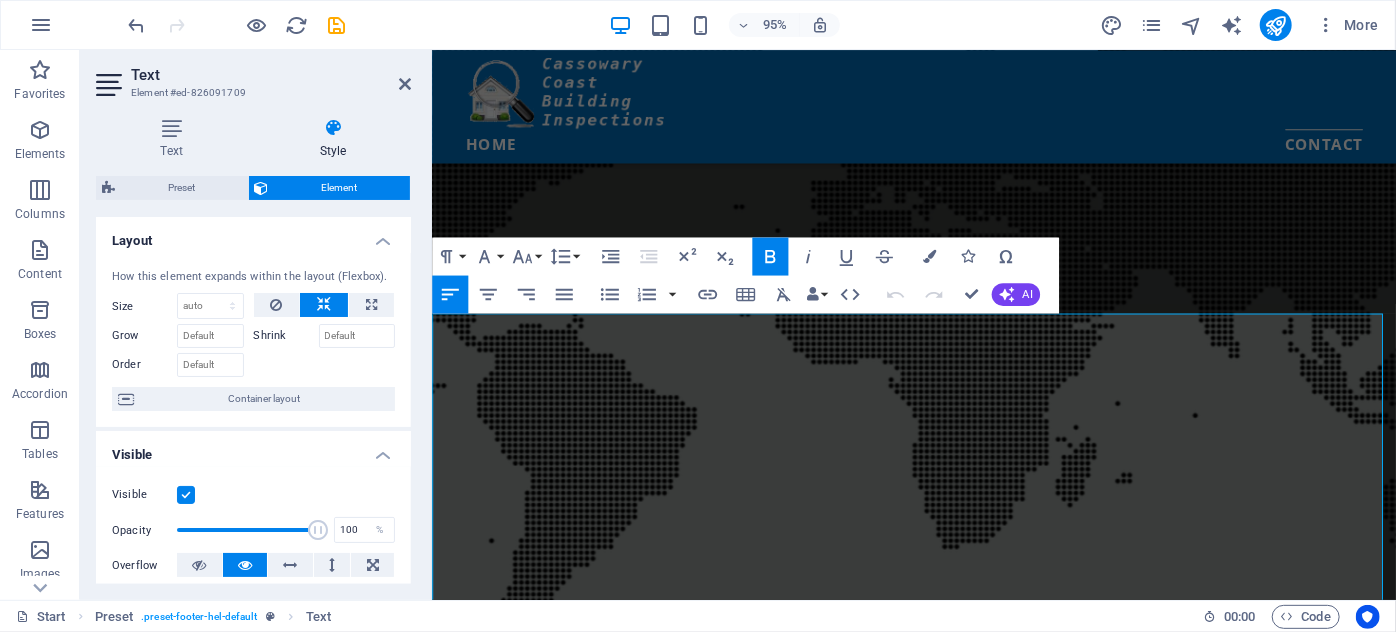 click on "Skip to main content
0401 977 186 joey@ccbifnq.com.au Home Contact Cassowary Coast Building Inspections Our Services Local building knowledge combined with over 35 years experience Thorough, reliable and credible Property Inspection Reports A Cassowary Coast Building Inspections report will outline faults accurately and the pest & building inspection report is written in an easy to read (layman’s terms) format. Not only will a Cassowary Coast Building Inspections report tell you what the fault is, the report will also tell you how to go about repairing the fault and will provide you with the time frames that the faults should ideally be repaired within, so that you can plan your future maintenance. A Cassowary Coast Building Inspections report will also tell you the severity of the fault as well as which items were inspected and found to be satisfactory. Inspection Reports - the most reputable in Far North Queensland Thorough, reliable and credible Property Inspection Reports Precise description Email:" at bounding box center (938, 409) 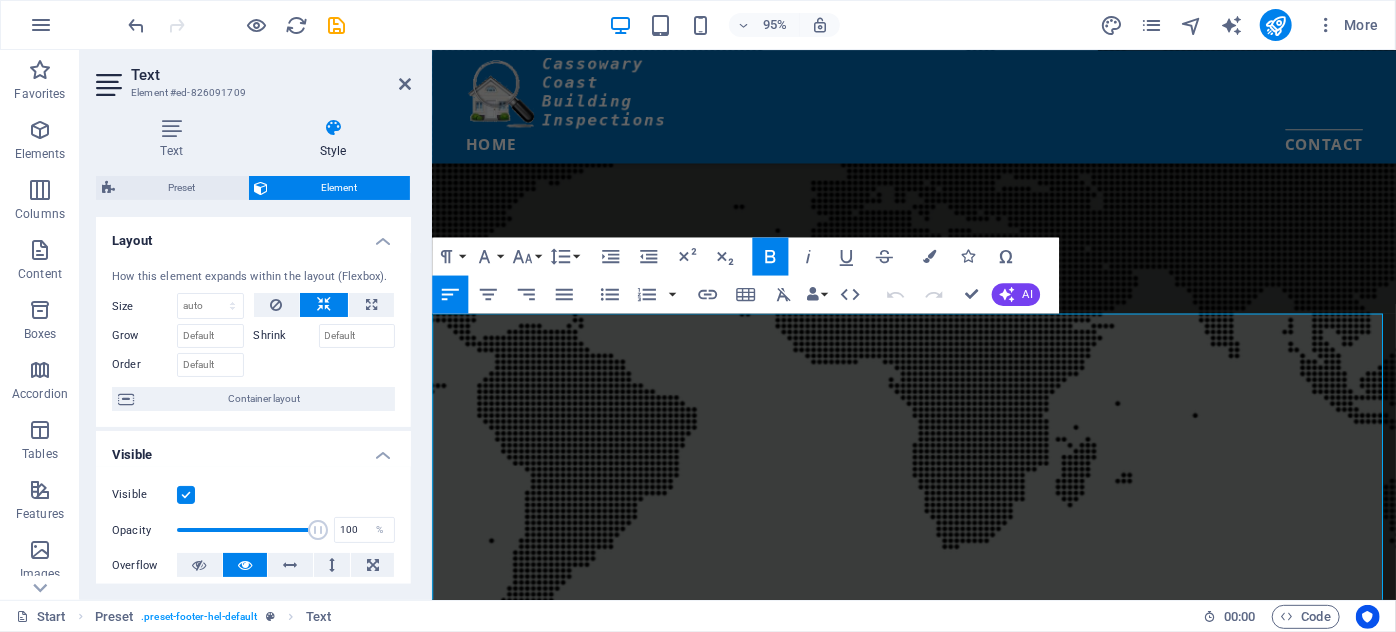click 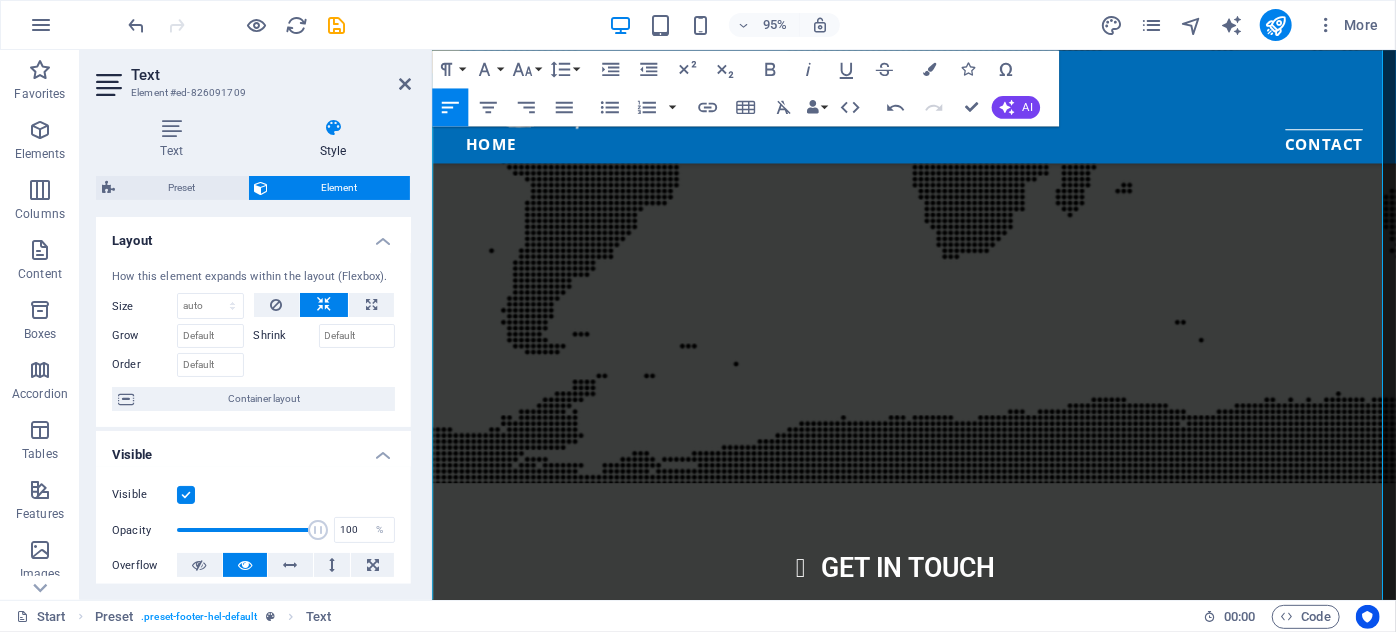 scroll, scrollTop: 2922, scrollLeft: 0, axis: vertical 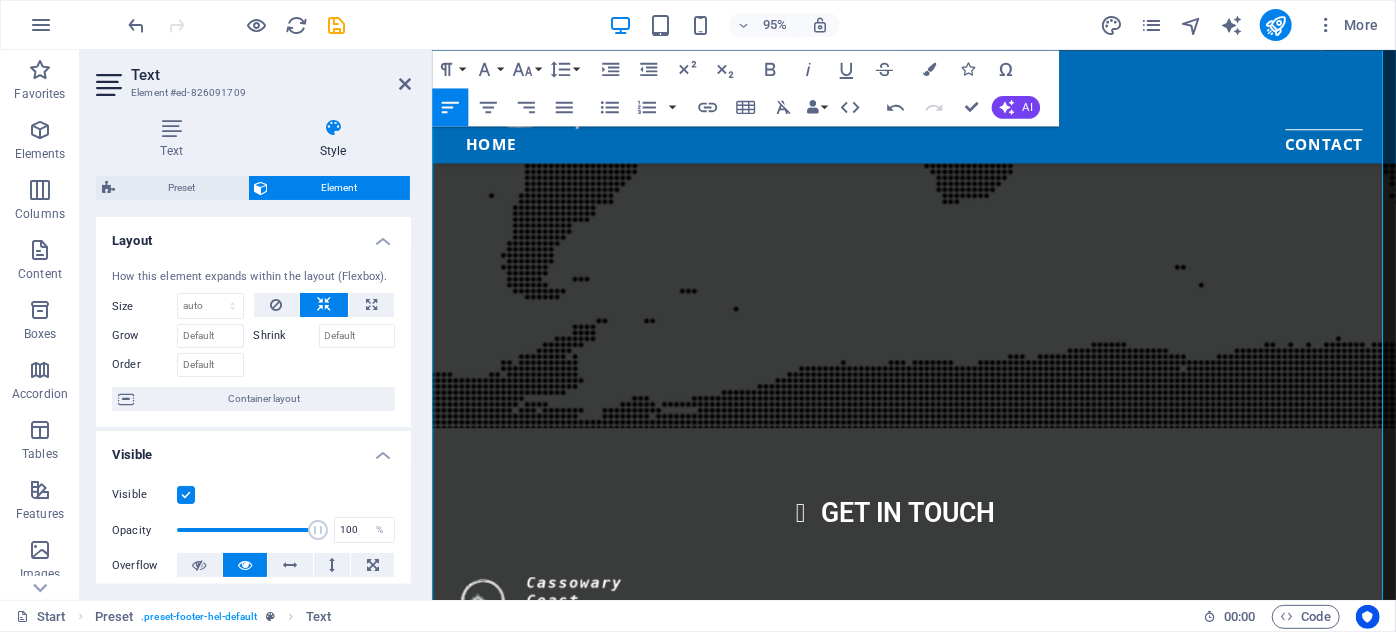 drag, startPoint x: 1079, startPoint y: 316, endPoint x: 404, endPoint y: 274, distance: 676.3054 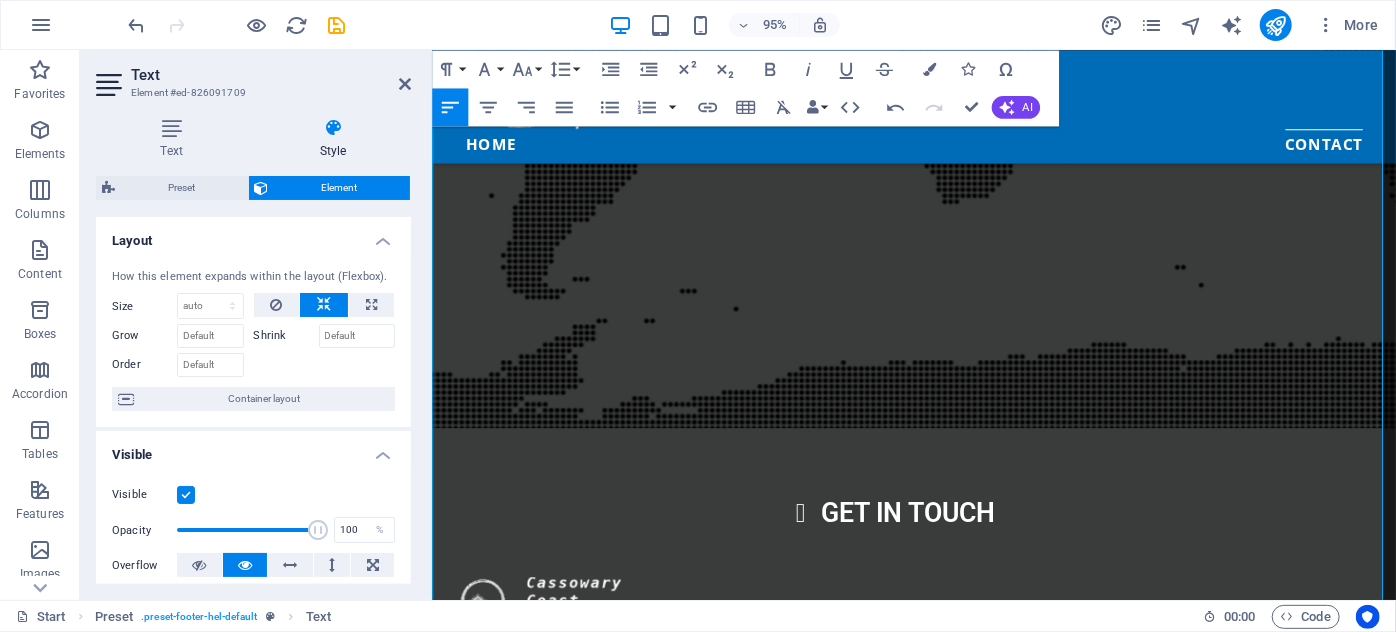 click on "Skip to main content
0401 977 186 joey@ccbifnq.com.au Home Contact Cassowary Coast Building Inspections Our Services Local building knowledge combined with over 35 years experience Thorough, reliable and credible Property Inspection Reports A Cassowary Coast Building Inspections report will outline faults accurately and the pest & building inspection report is written in an easy to read (layman’s terms) format. Not only will a Cassowary Coast Building Inspections report tell you what the fault is, the report will also tell you how to go about repairing the fault and will provide you with the time frames that the faults should ideally be repaired within, so that you can plan your future maintenance. A Cassowary Coast Building Inspections report will also tell you the severity of the fault as well as which items were inspected and found to be satisfactory. Inspection Reports - the most reputable in Far North Queensland Thorough, reliable and credible Property Inspection Reports Precise description Email:" at bounding box center [938, 34] 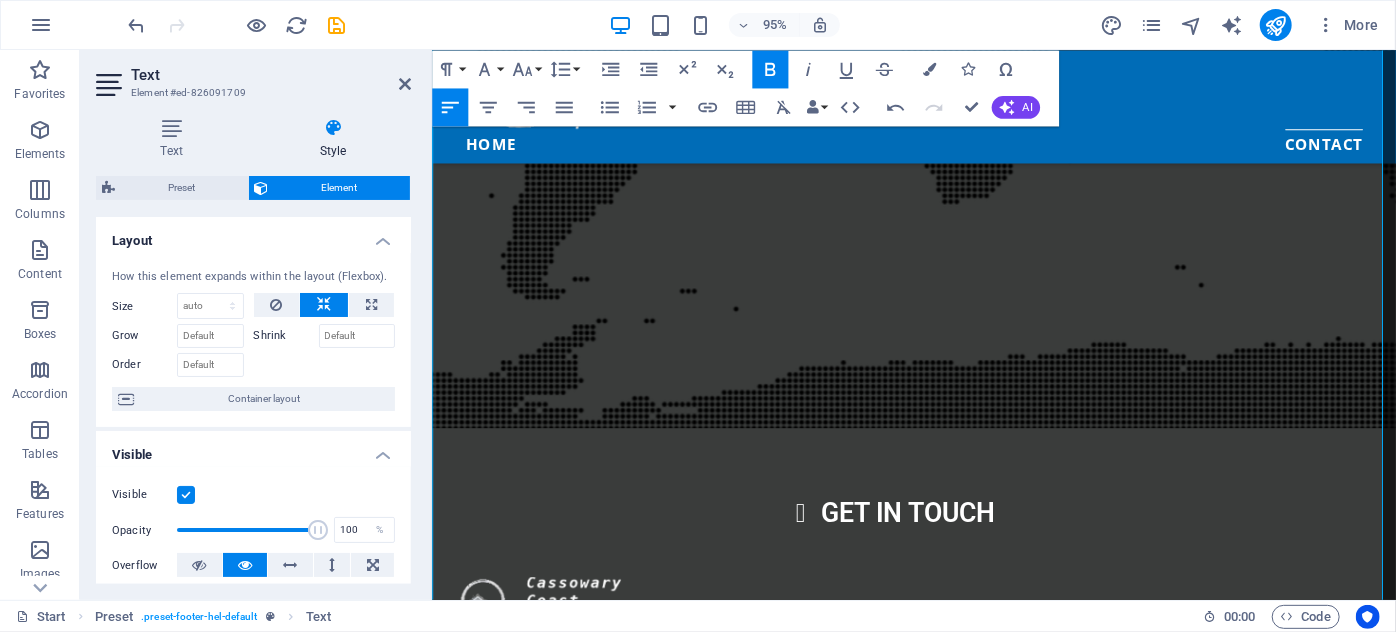click 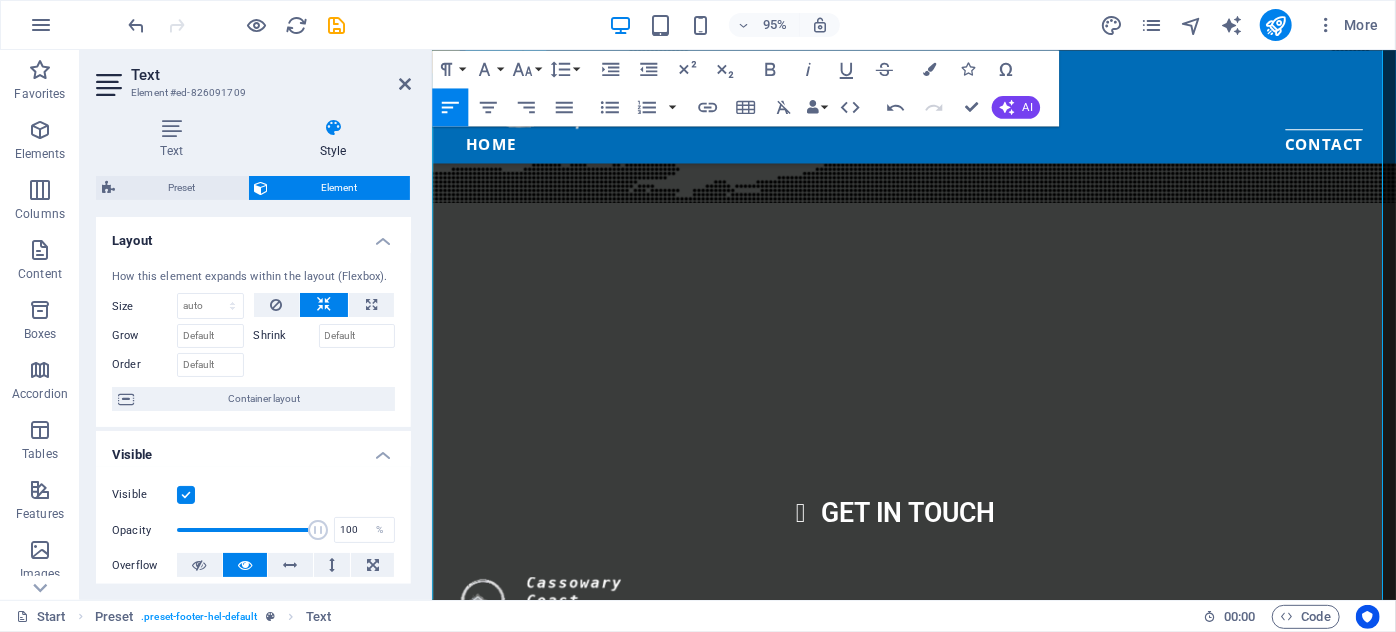drag, startPoint x: 761, startPoint y: 415, endPoint x: 452, endPoint y: 392, distance: 309.8548 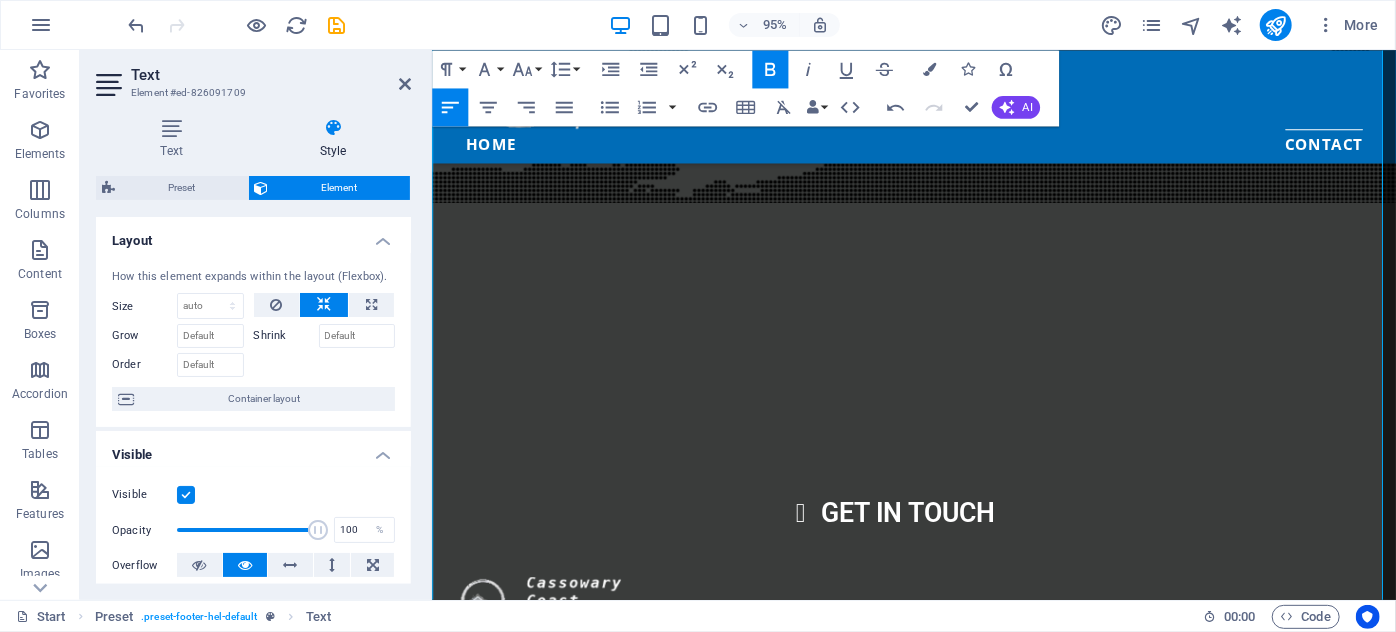 click 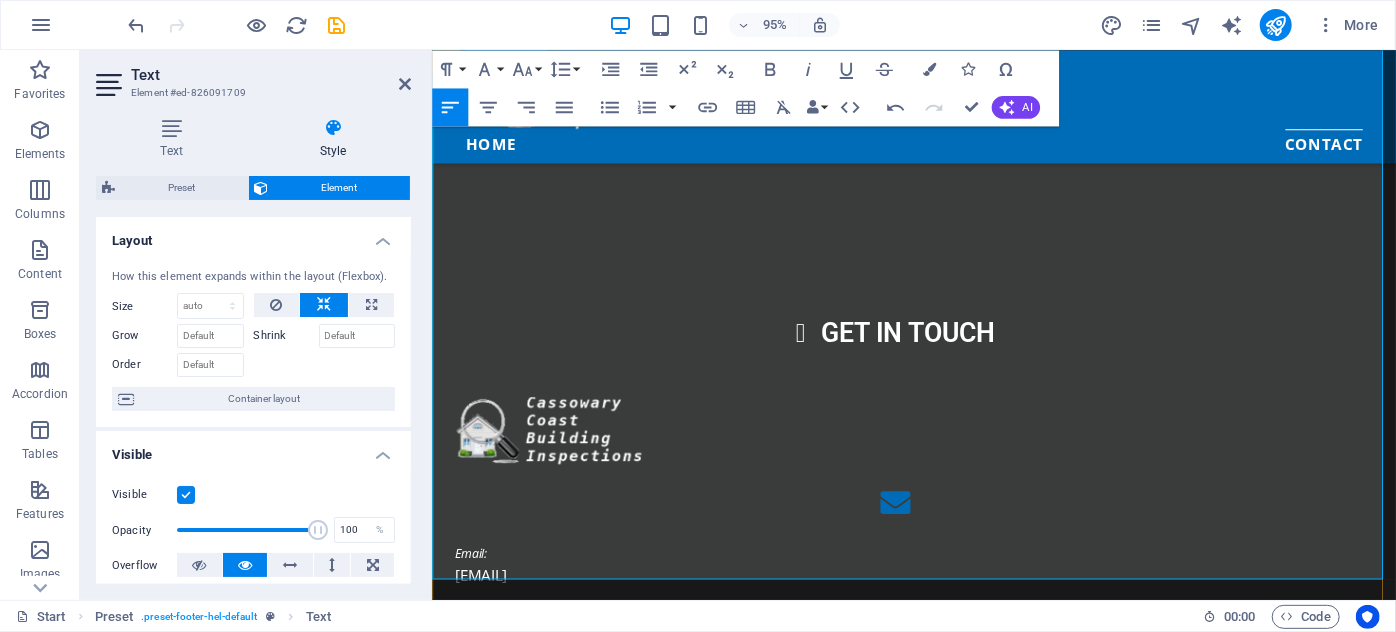scroll, scrollTop: 3155, scrollLeft: 0, axis: vertical 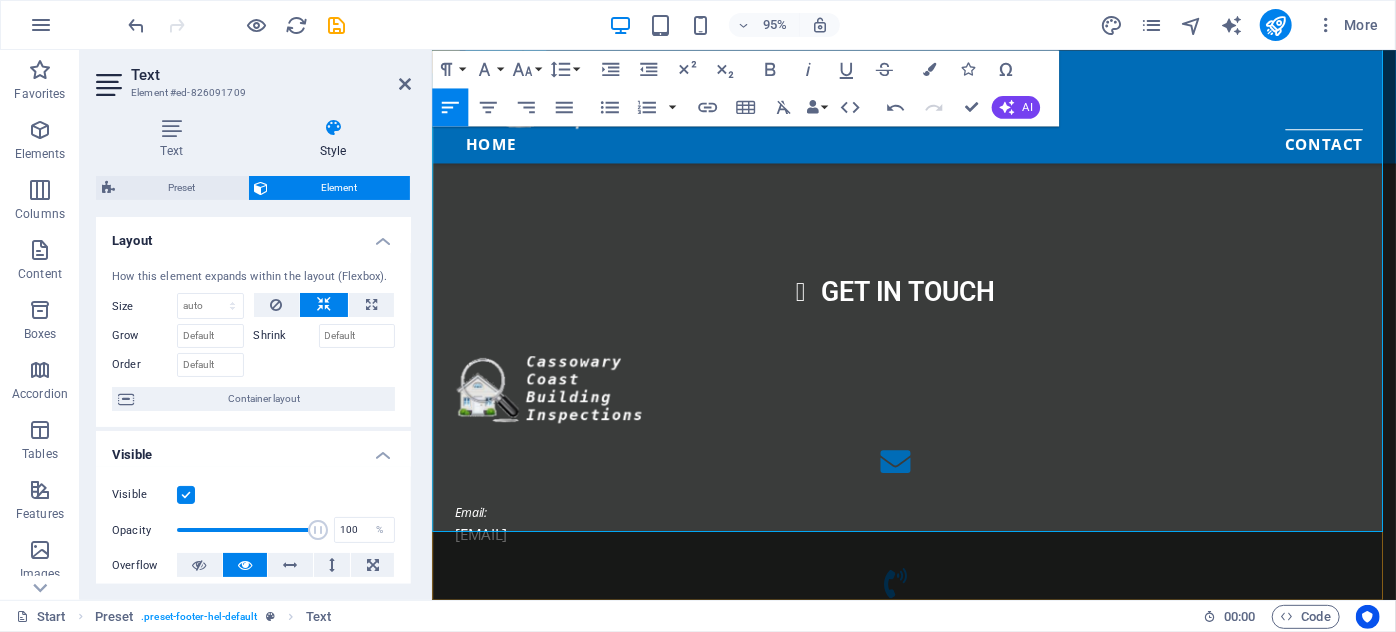 drag, startPoint x: 819, startPoint y: 300, endPoint x: 434, endPoint y: 251, distance: 388.10565 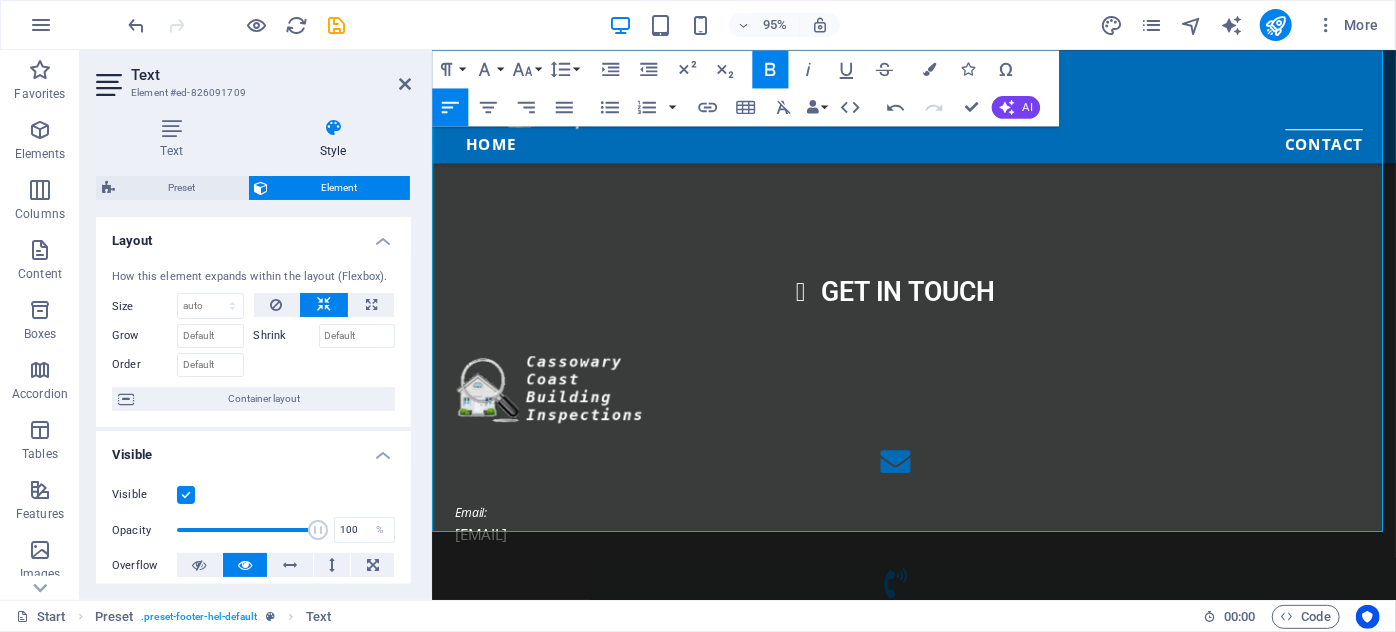 click 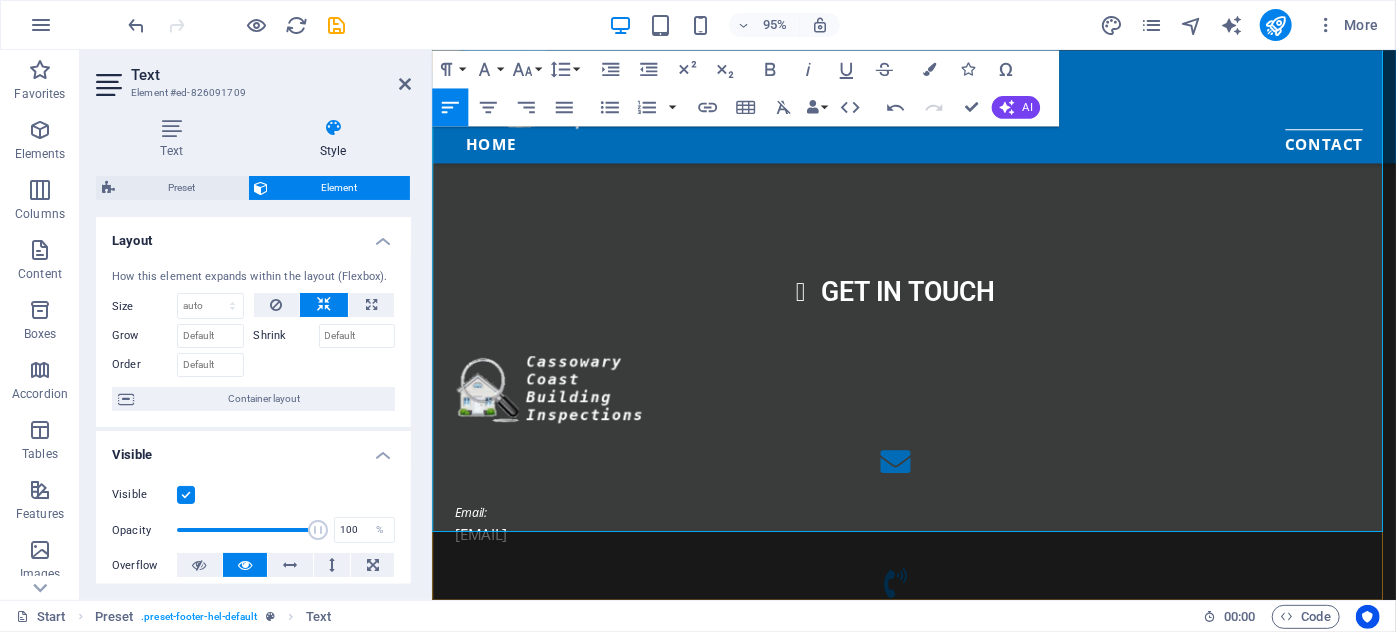 drag, startPoint x: 1008, startPoint y: 455, endPoint x: 450, endPoint y: 378, distance: 563.28766 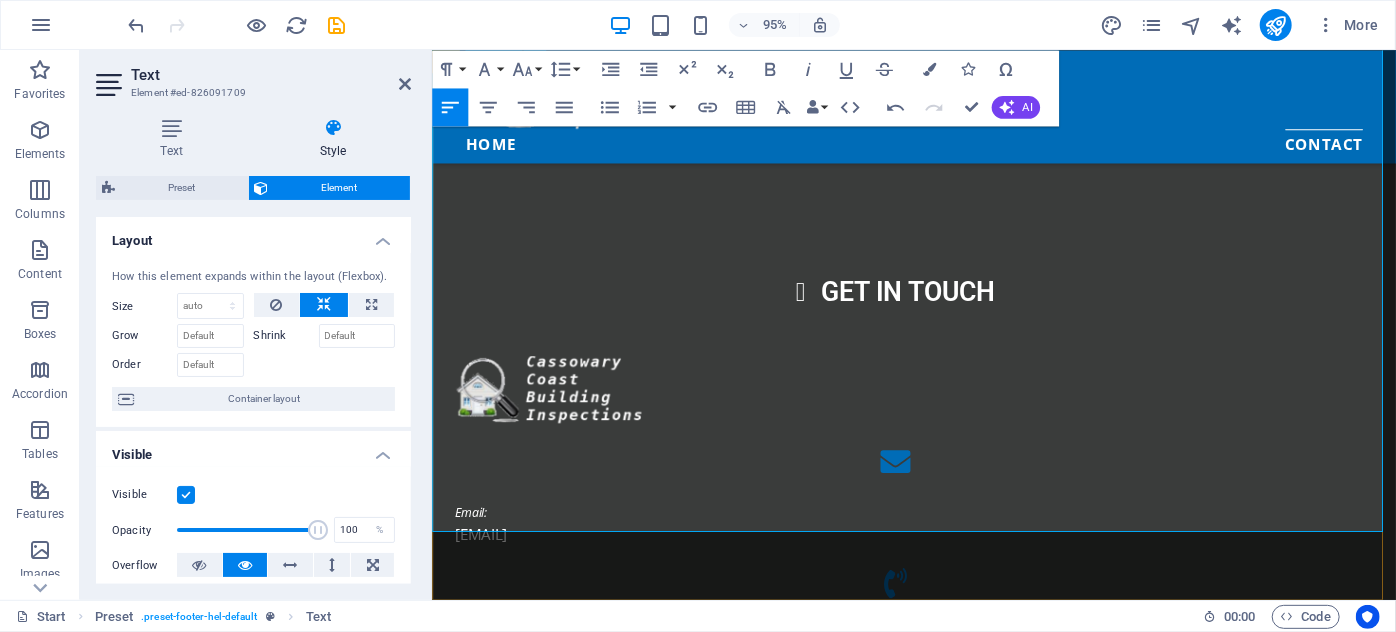 click on "Cassowary Coast Regional Council Shire of Hinchinbrook Abergowrie, Bambaroo, Bemerside, Blackrock, Braemeadows, Cordelia, Forrest Beach, Gairloch, Garrawalt, Halifax, Hawkins Creek, Helens Hill, Hinchinbrook, Ingham, Lannercost Extension, Long Pocket, Lucinda, Macknade, Mount Fox, Stone River, Taylors Beach, Toobanna, Trebonne, Victoria Plantation, Yuruga Cairns Regional Council Aeroglen, Bungalow, Cairns City, Cairns North, Earlville, Edge Hill, Kanimbla Manoora, Manunda, Mooroobool, Parramatta Park, Portsmith, Westcourt, Whitfield Northern Mulgrave area Barron, Barron Gorge, Brinsmead, Buchan Point, Caravonica, Clifton Beach, Ellis Beach, Freshwater, Holloways Beach, Kamerunga, Kewarra Beach, Lamb Range, Macalister Range, Machans Beach, Palm Cove, Redlynch. Smithfield, Stratford, Trinity Beach, Trinity Park, Yorkeys Knob Southern Mulgrave area Atherton Tablelands Atherton, Mareeba, Herberton, Kairi, Kuranda, Malanda, Millaa Millaa, Tinaroo, Tolga, Yungaburra, Chillagoe, Walkamin, Ravenshoe" at bounding box center (938, 2204) 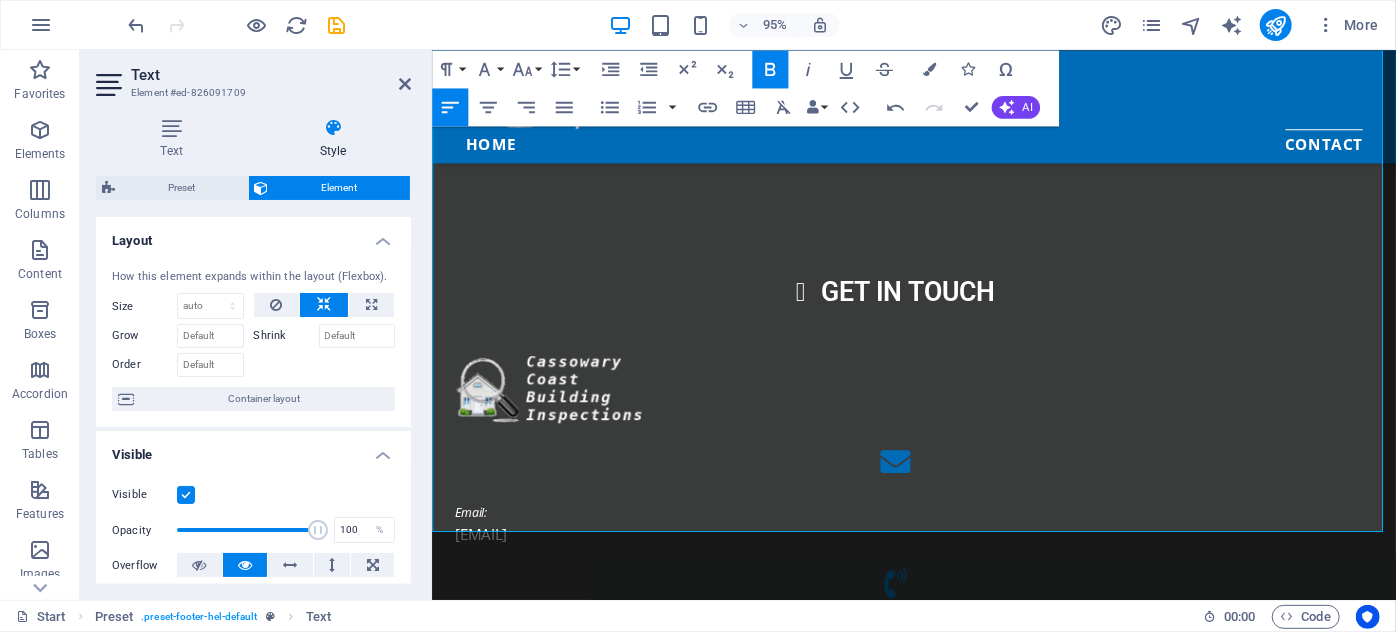 click 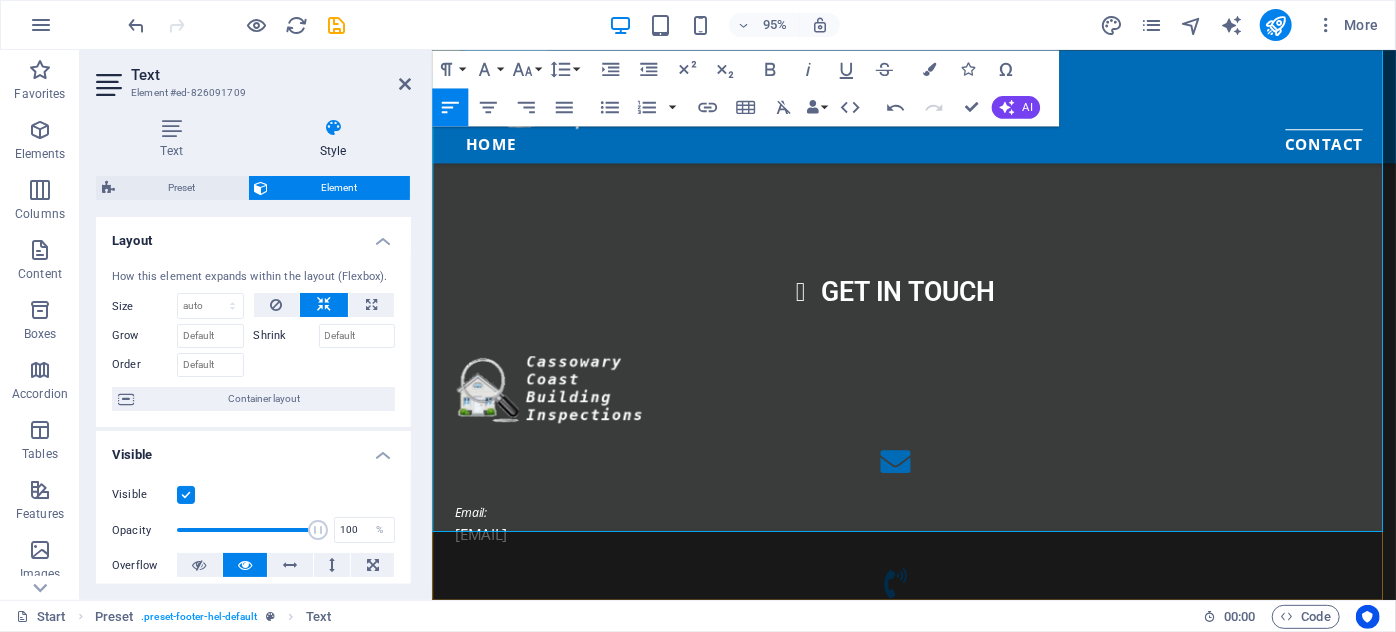 drag, startPoint x: 551, startPoint y: 546, endPoint x: 441, endPoint y: 520, distance: 113.03097 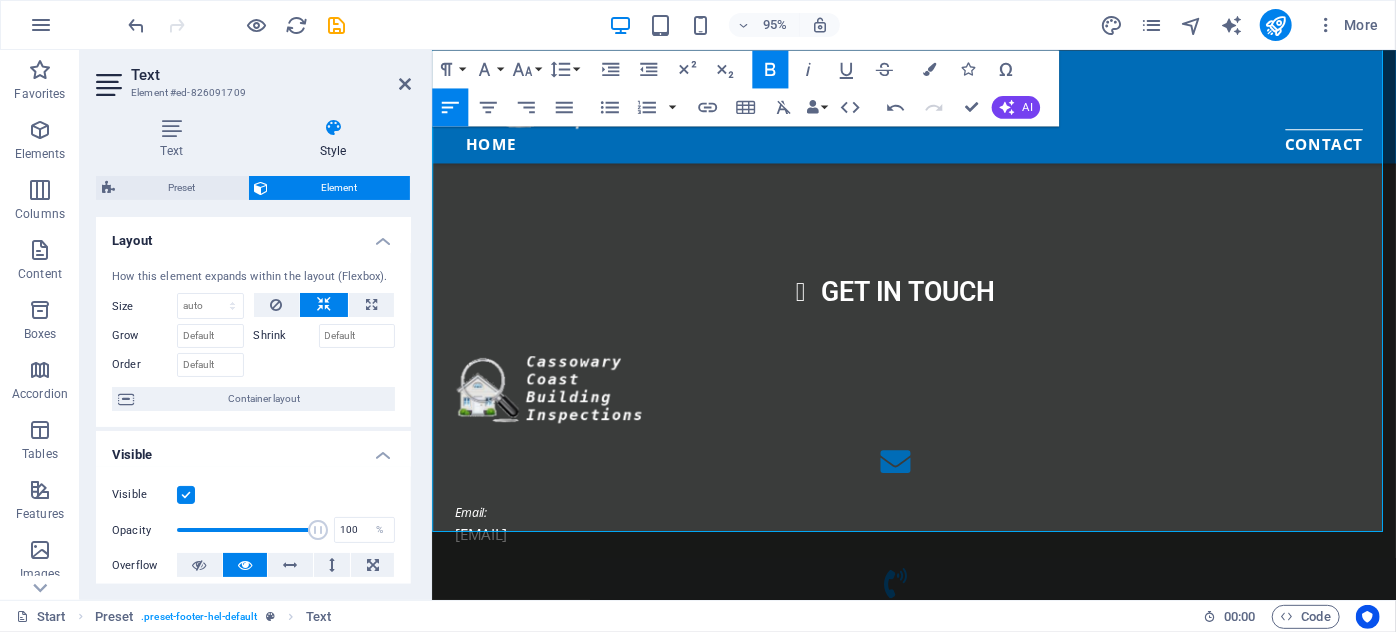 click 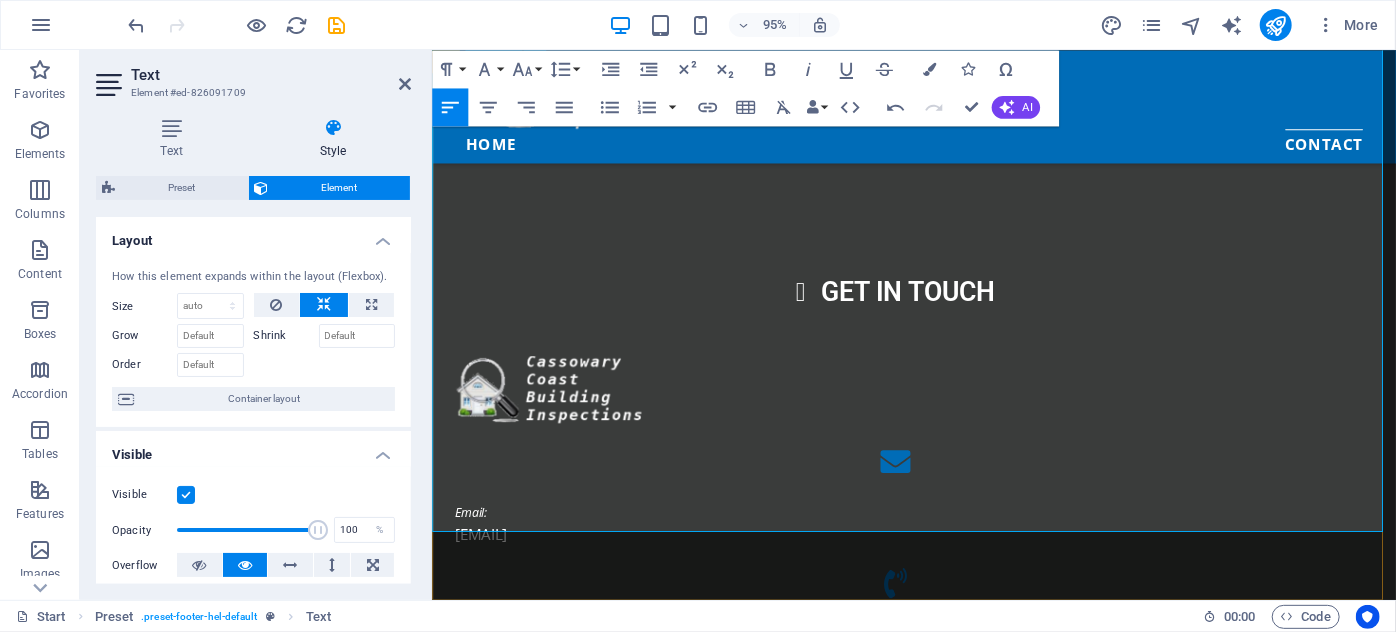 click on "Aloomba, Babinda, Bartle Frere, Bayview Heights, Bellenden Ker, Bentley Park, Bramston Beach, Deeral, East Russell, East Trinity, Edmonton, Eubenangee, Fishery Falls, Fitzroy Island, Glen Boughton, Goldsborough, Gordonvale, Green Hill, Green Island, Kamma, Little Mulgrave, Meringa, Miriwinni, Mount Peter, Mount Sheridan, Ngatjan, Packers Camp, Waugh Pocket, White Rock, Woopen Creek, Wooroonooran, Woree, Wrights Creek" at bounding box center [951, 2459] 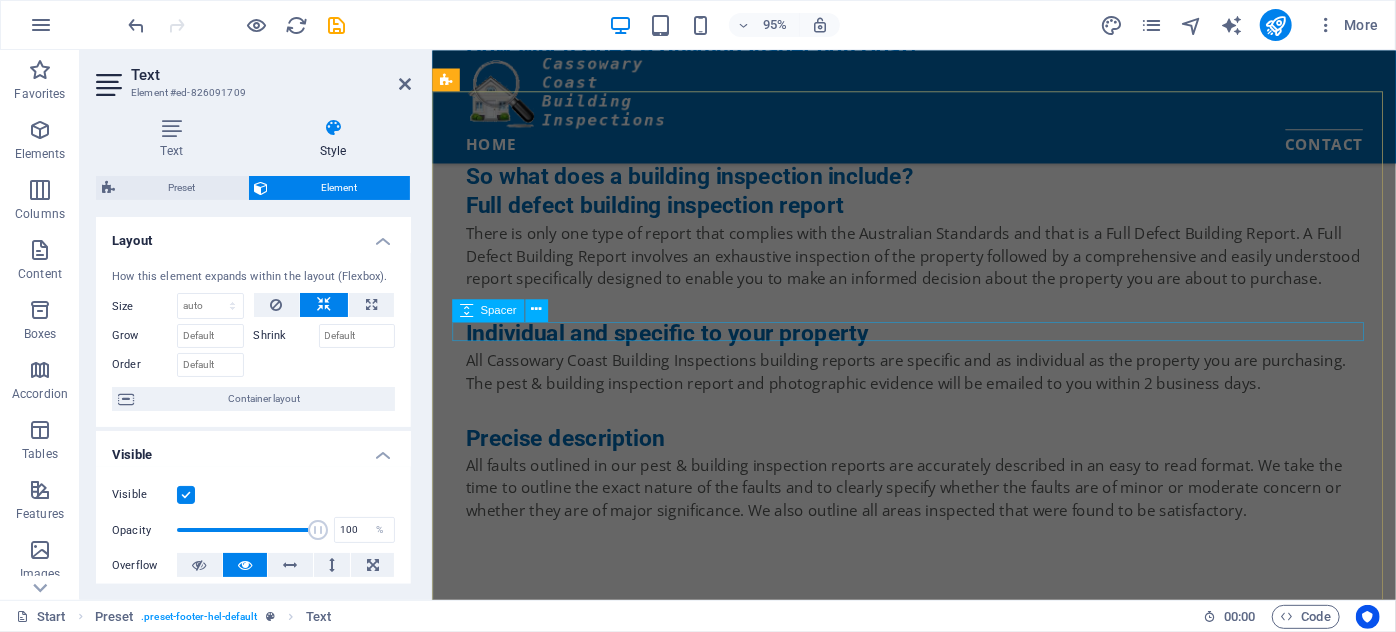 scroll, scrollTop: 1882, scrollLeft: 0, axis: vertical 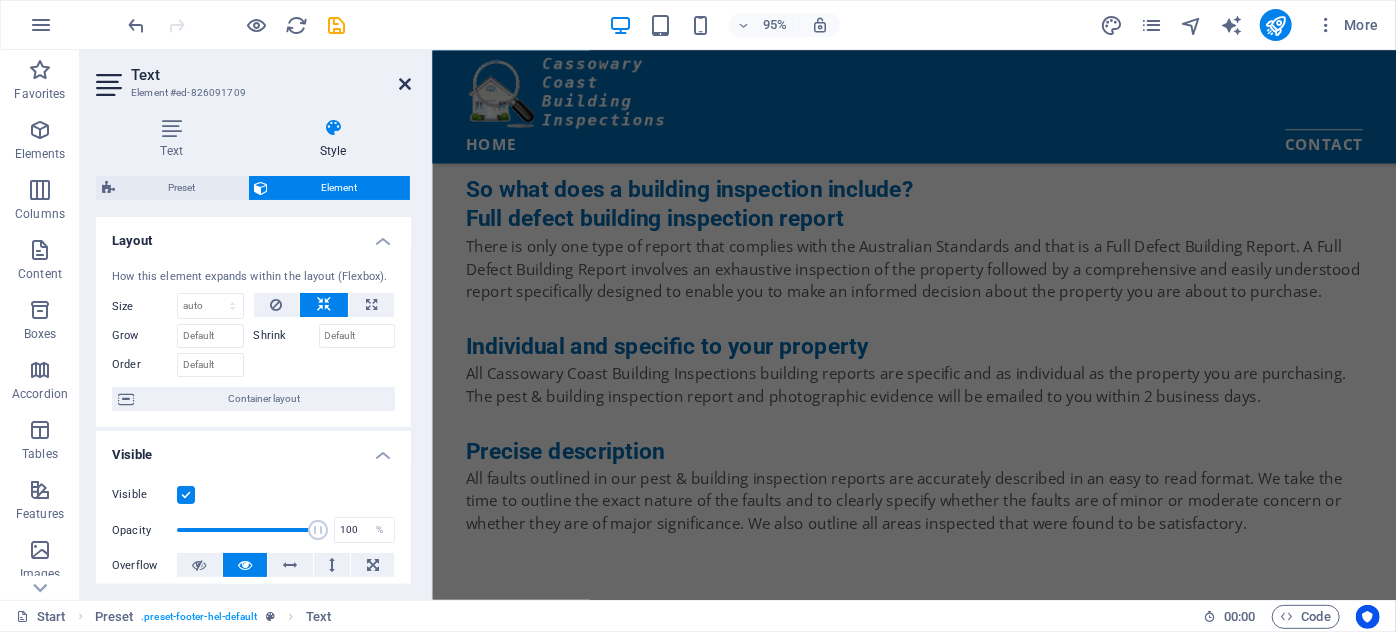 click at bounding box center (405, 84) 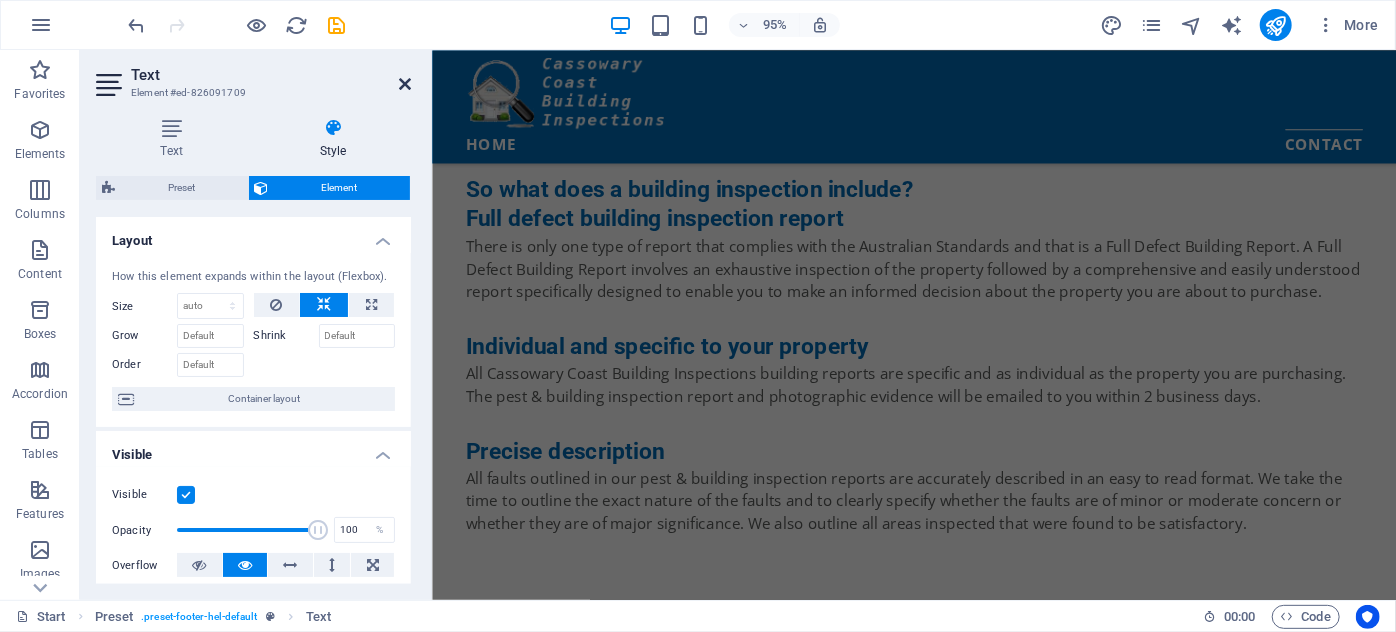 scroll, scrollTop: 2861, scrollLeft: 0, axis: vertical 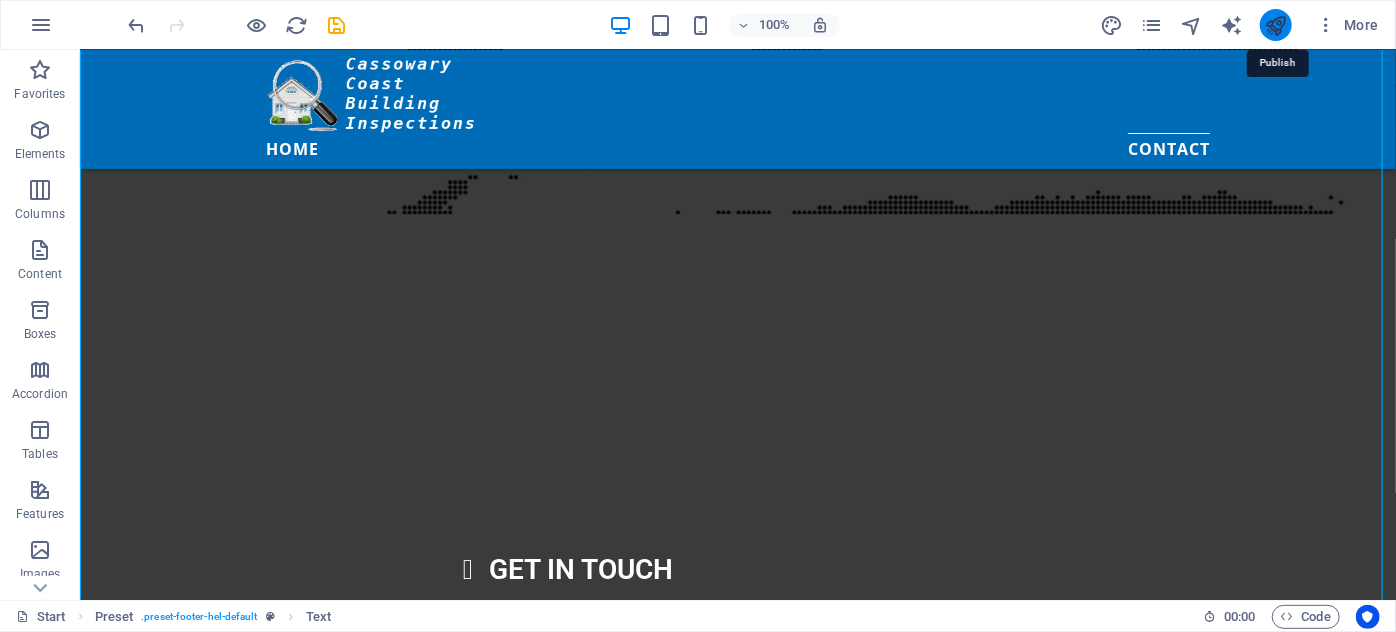 click at bounding box center [1275, 25] 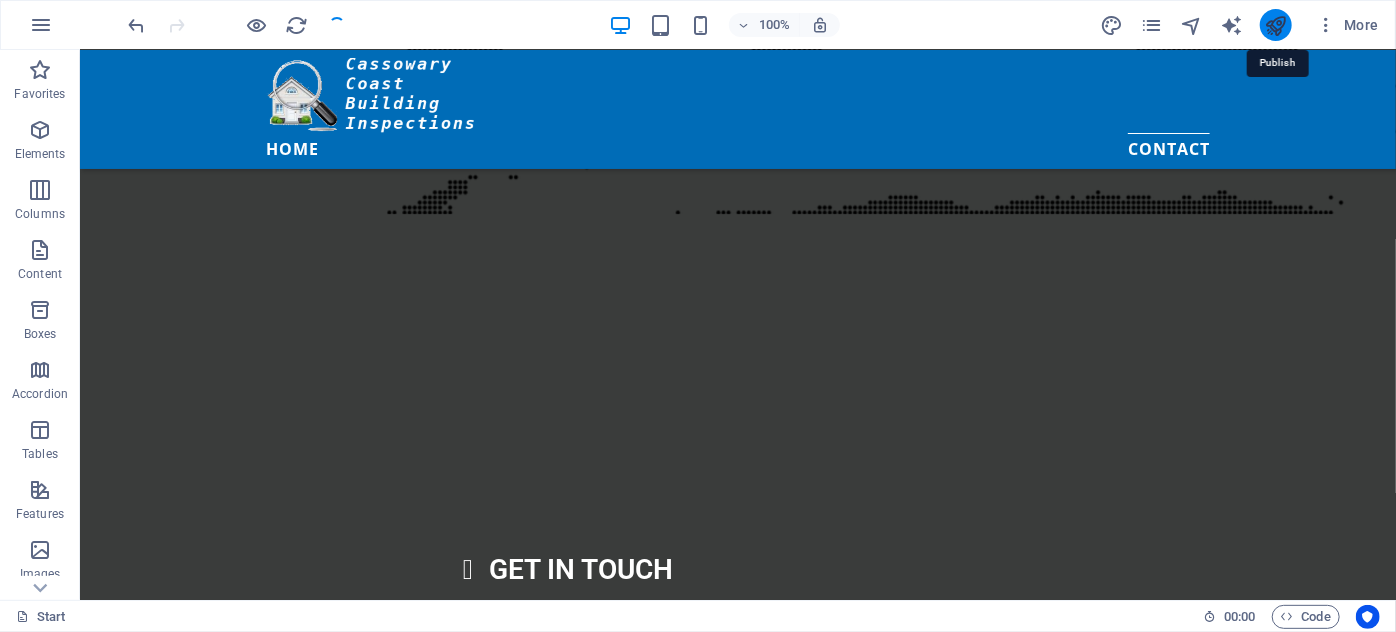 click at bounding box center (1275, 25) 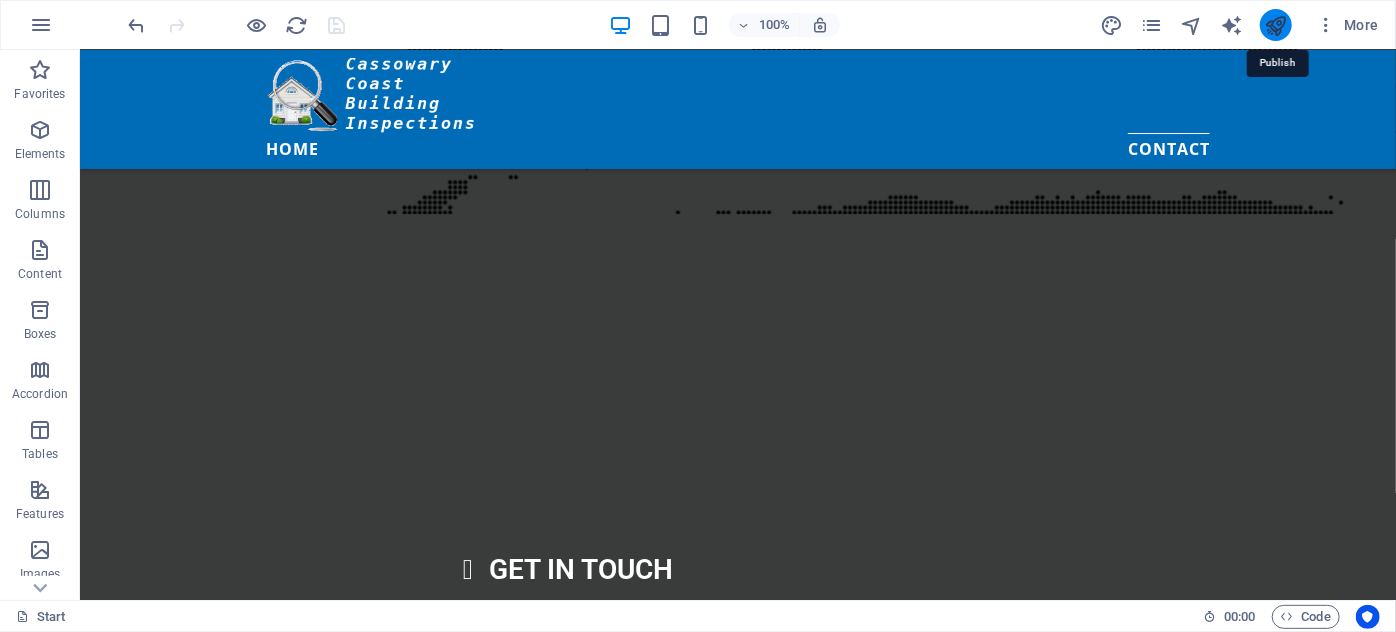 click at bounding box center (1275, 25) 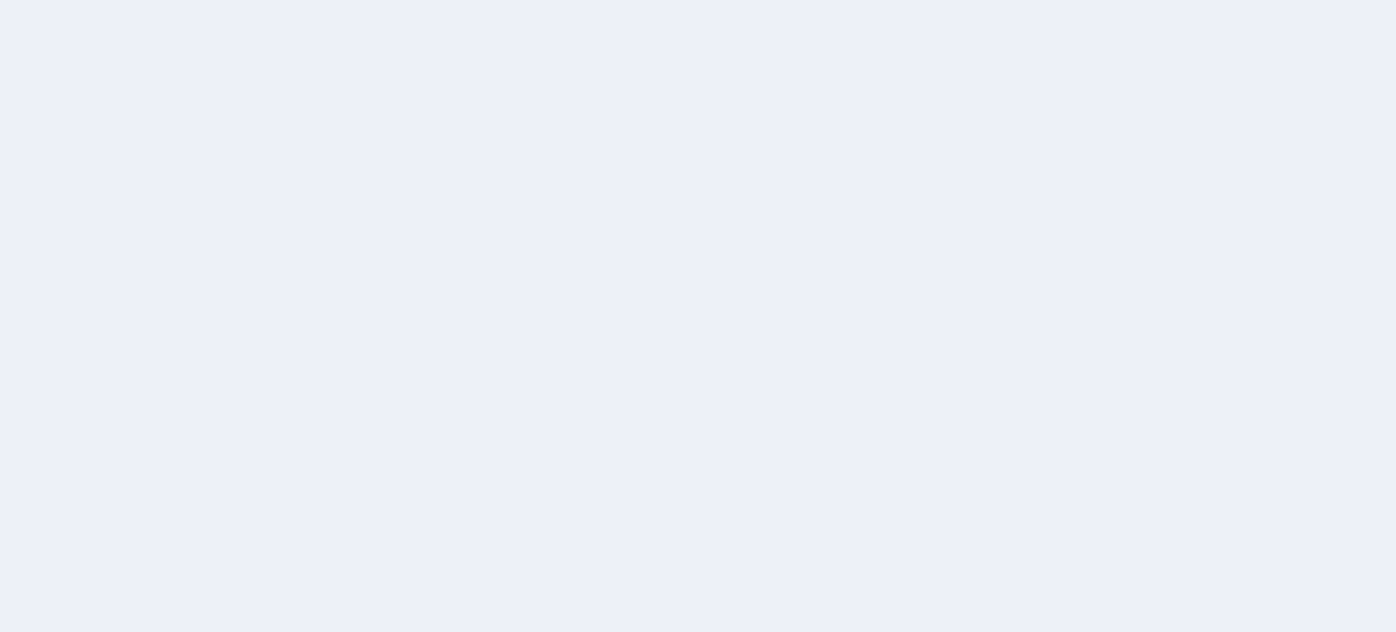 scroll, scrollTop: 0, scrollLeft: 0, axis: both 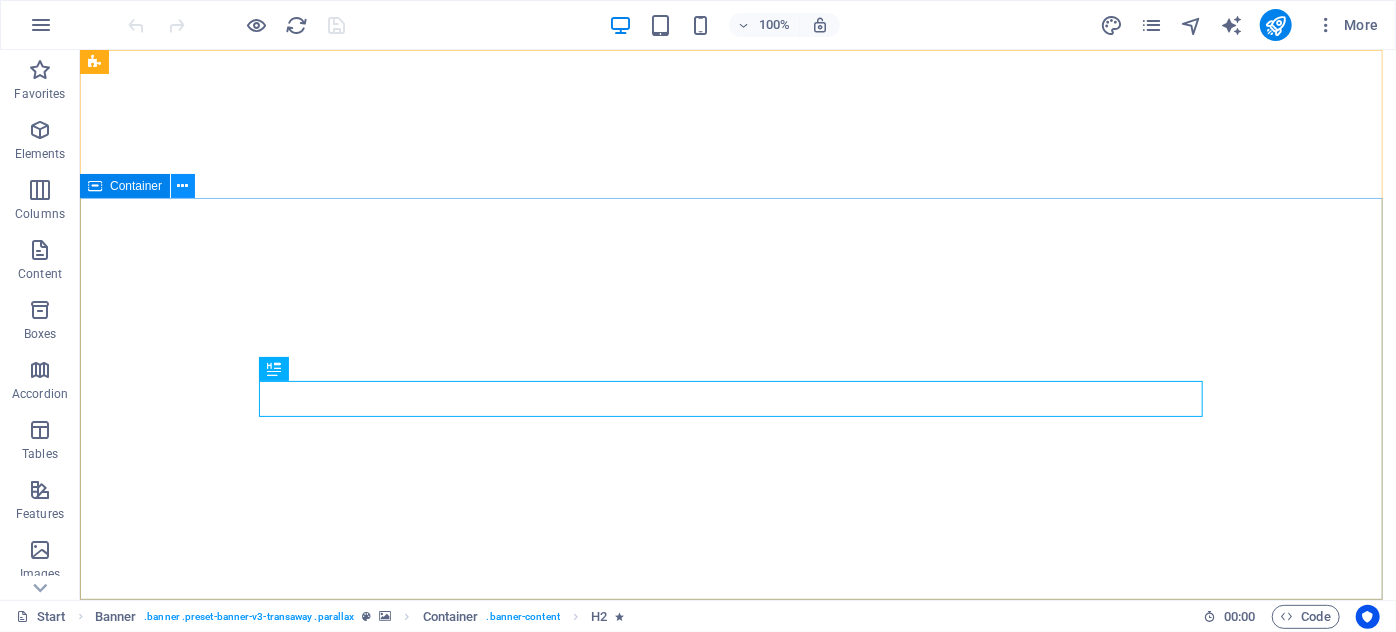 click at bounding box center (183, 186) 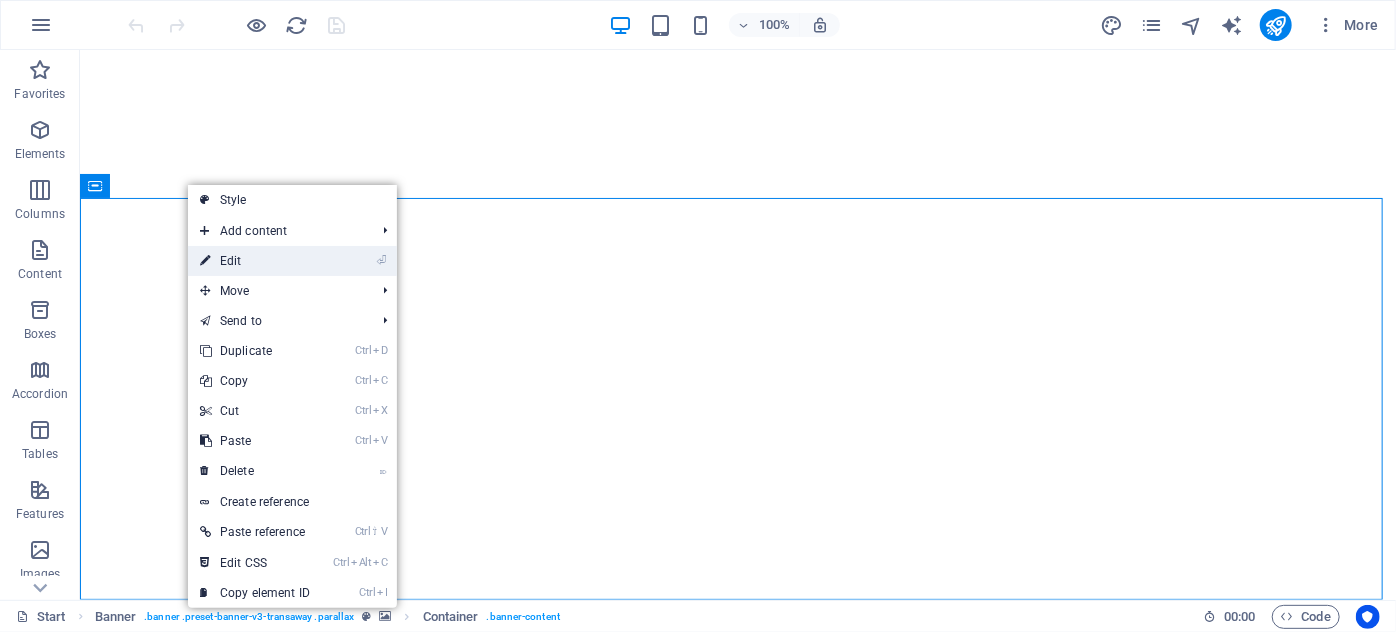 click on "⏎  Edit" at bounding box center [255, 261] 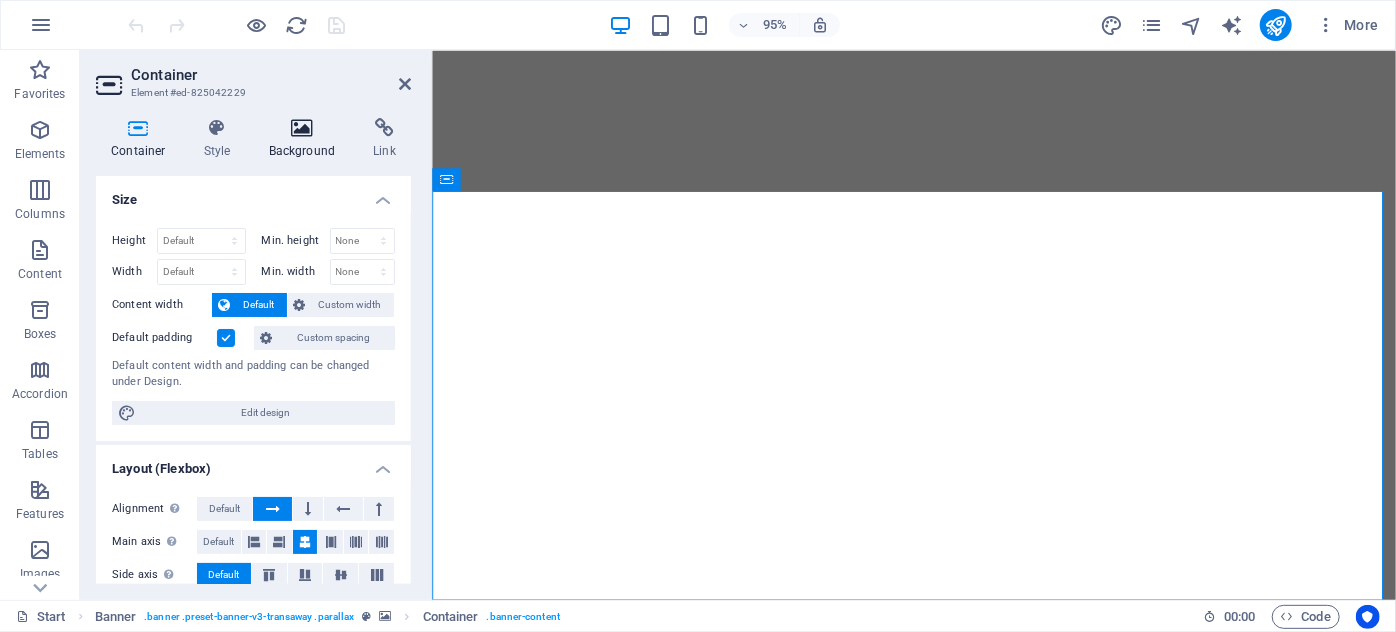 click at bounding box center (302, 128) 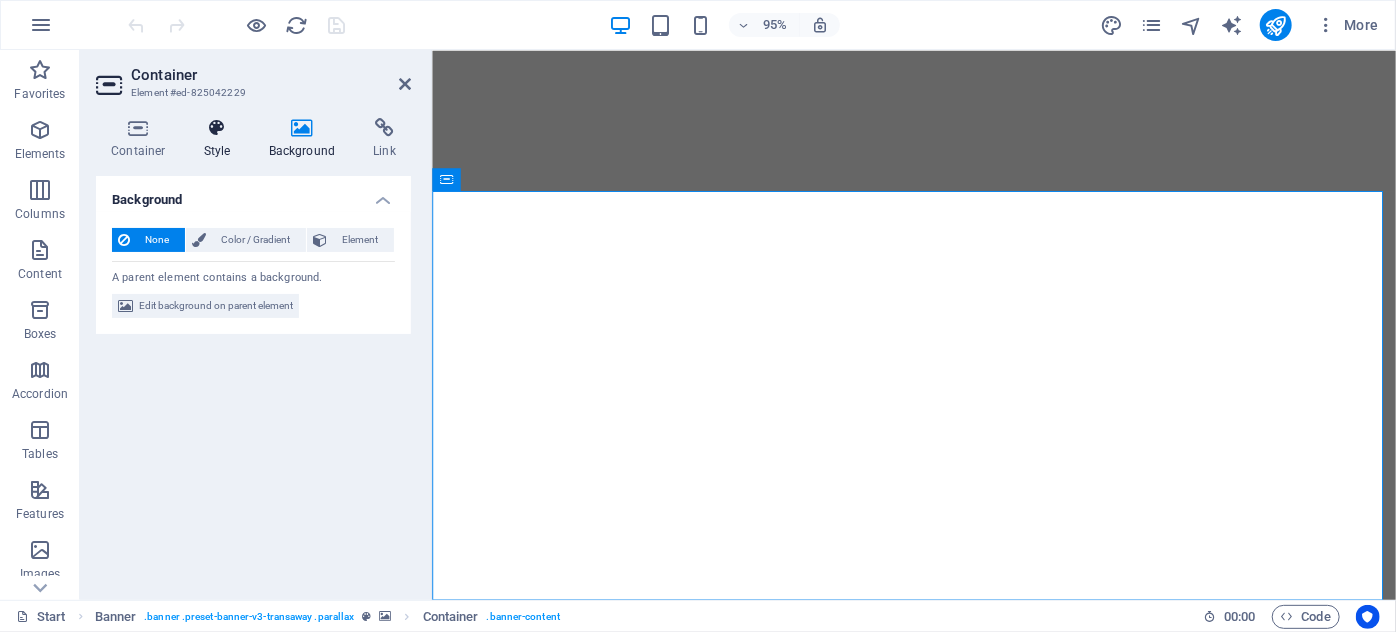 click at bounding box center [217, 128] 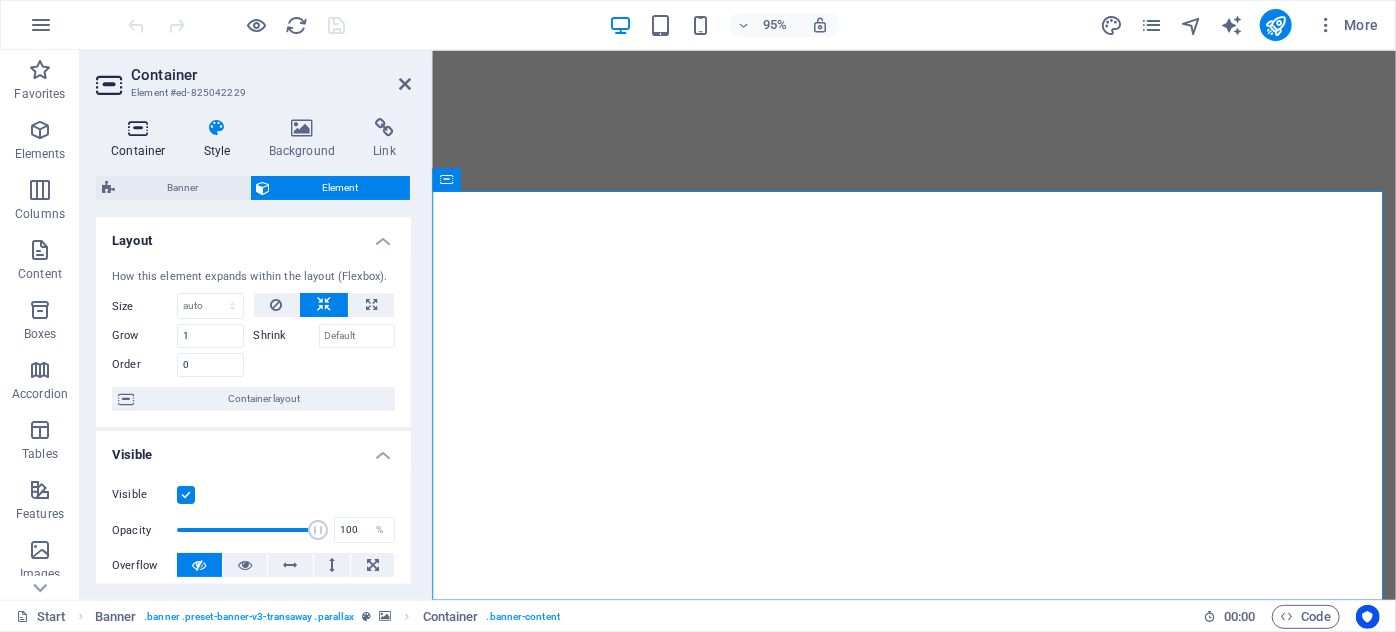 click at bounding box center [138, 128] 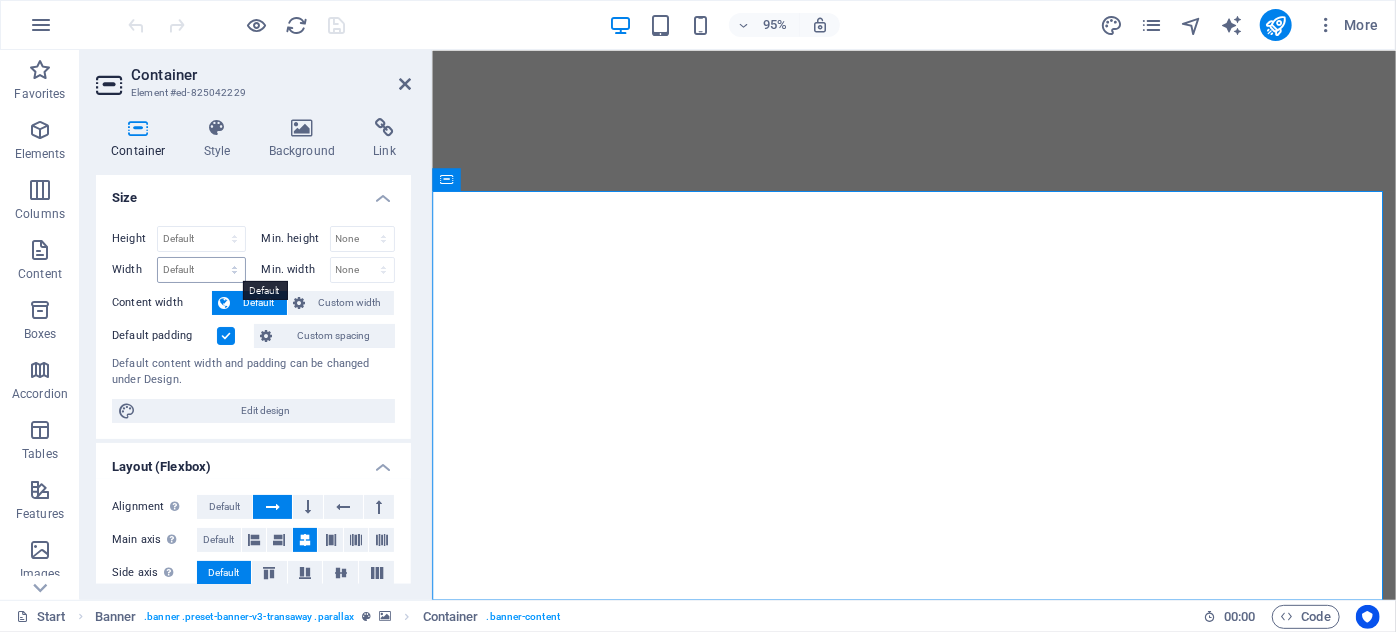scroll, scrollTop: 0, scrollLeft: 0, axis: both 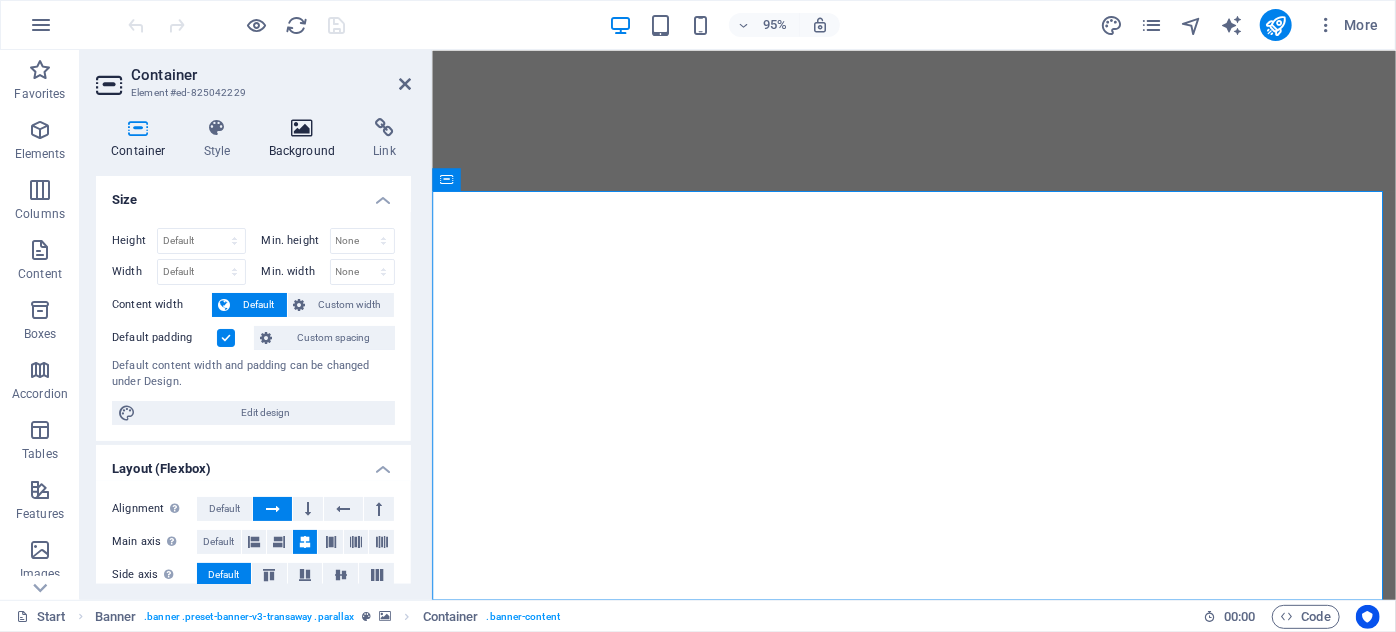 click at bounding box center [302, 128] 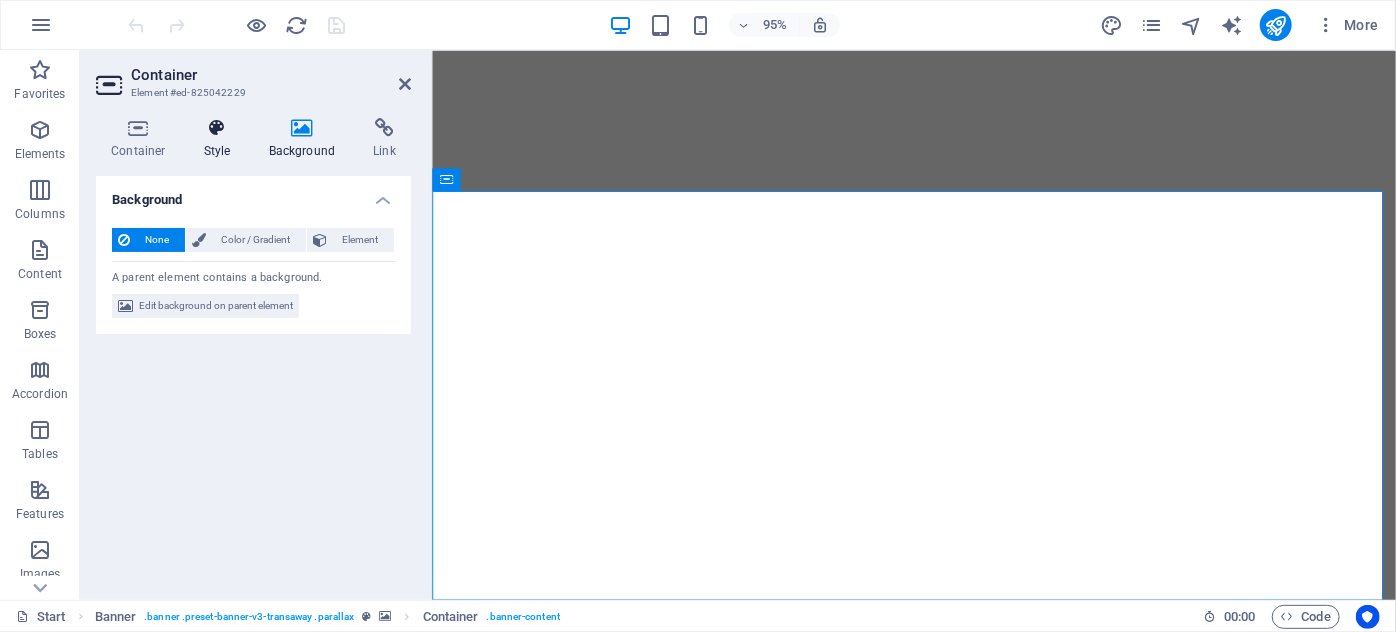 click at bounding box center [217, 128] 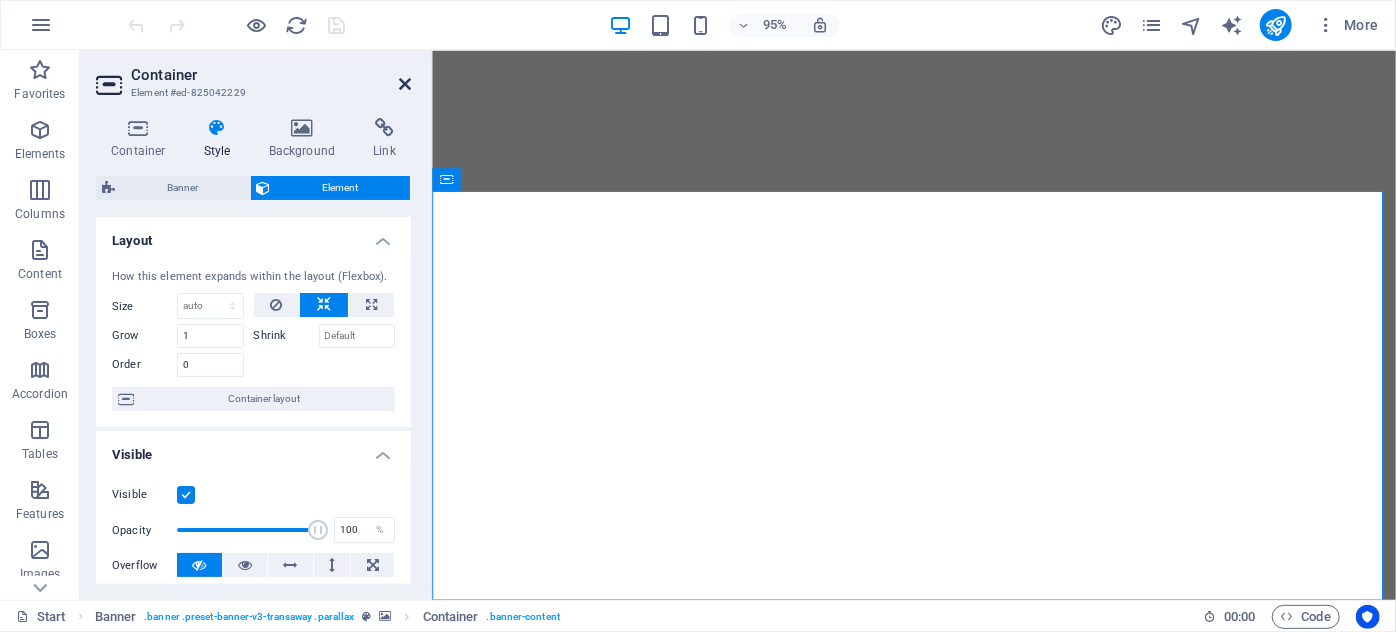 click at bounding box center (405, 84) 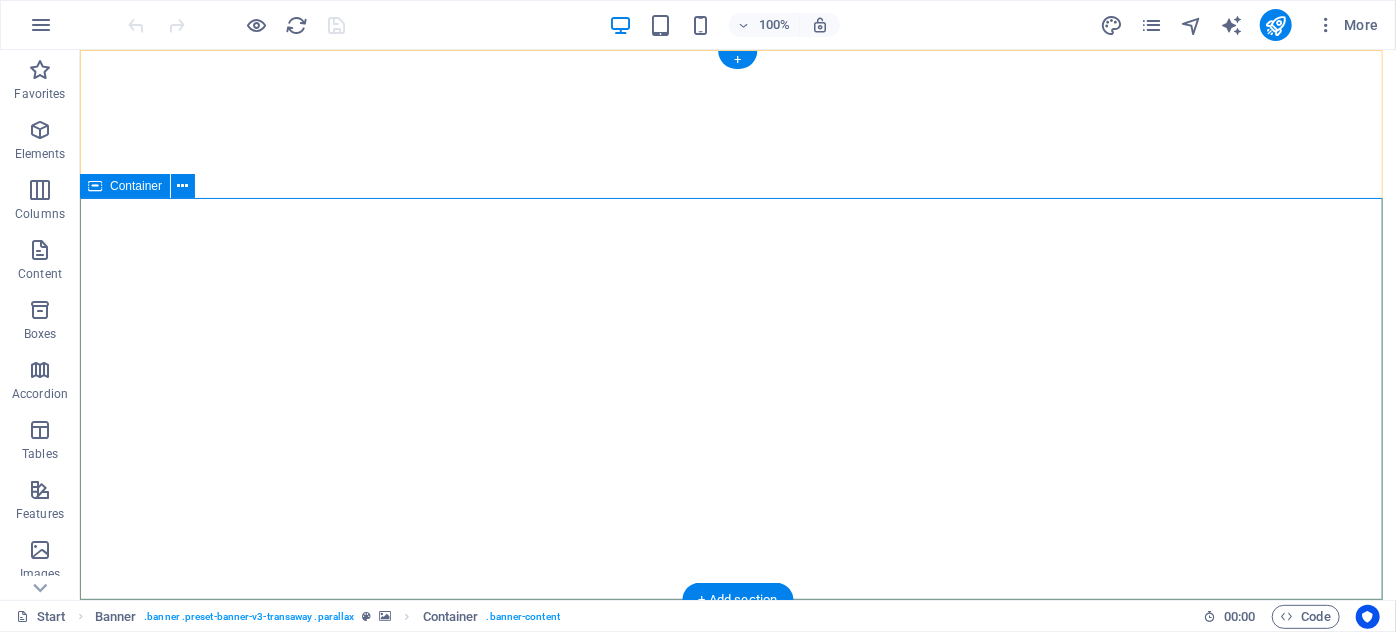 click on "Cassowary Coast Building Inspections" at bounding box center (737, 965) 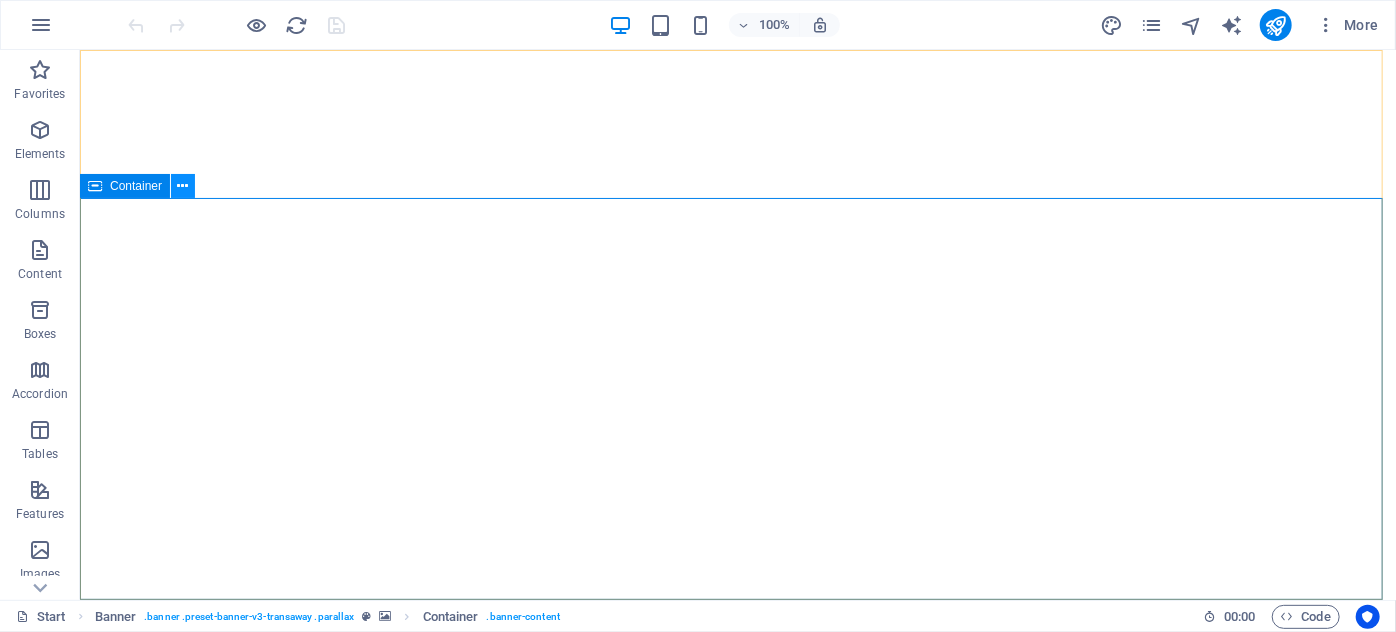 click at bounding box center [183, 186] 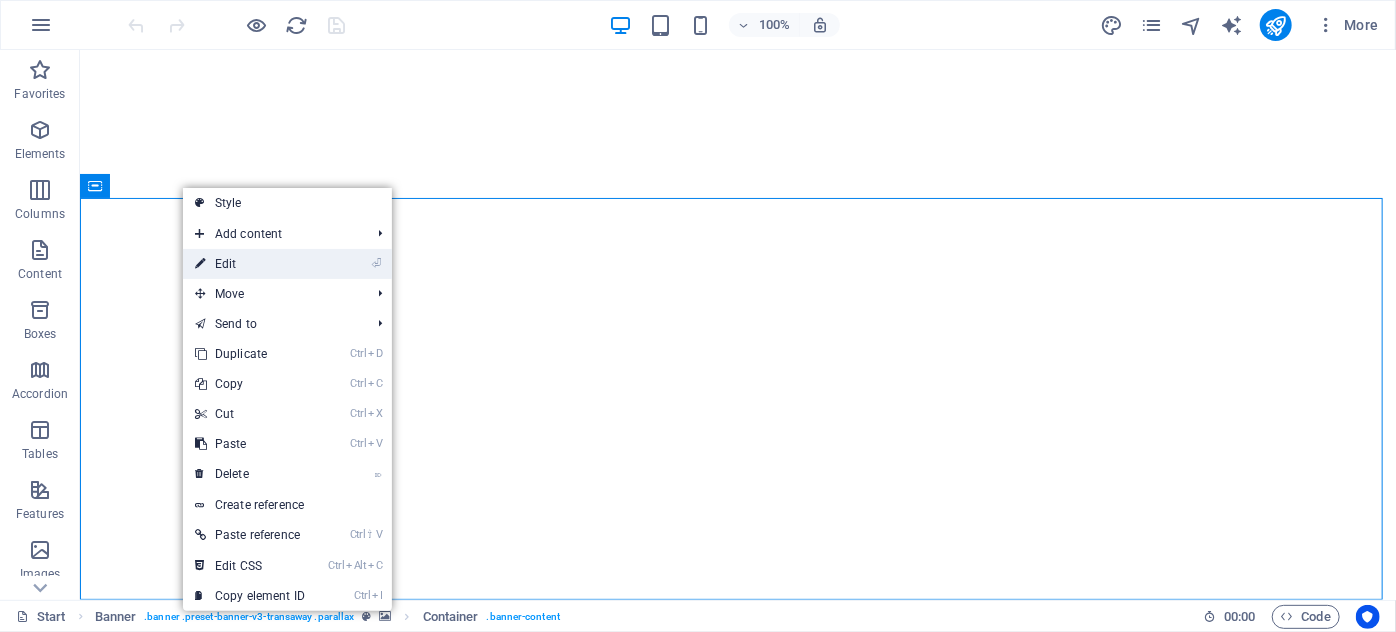 click on "⏎  Edit" at bounding box center (250, 264) 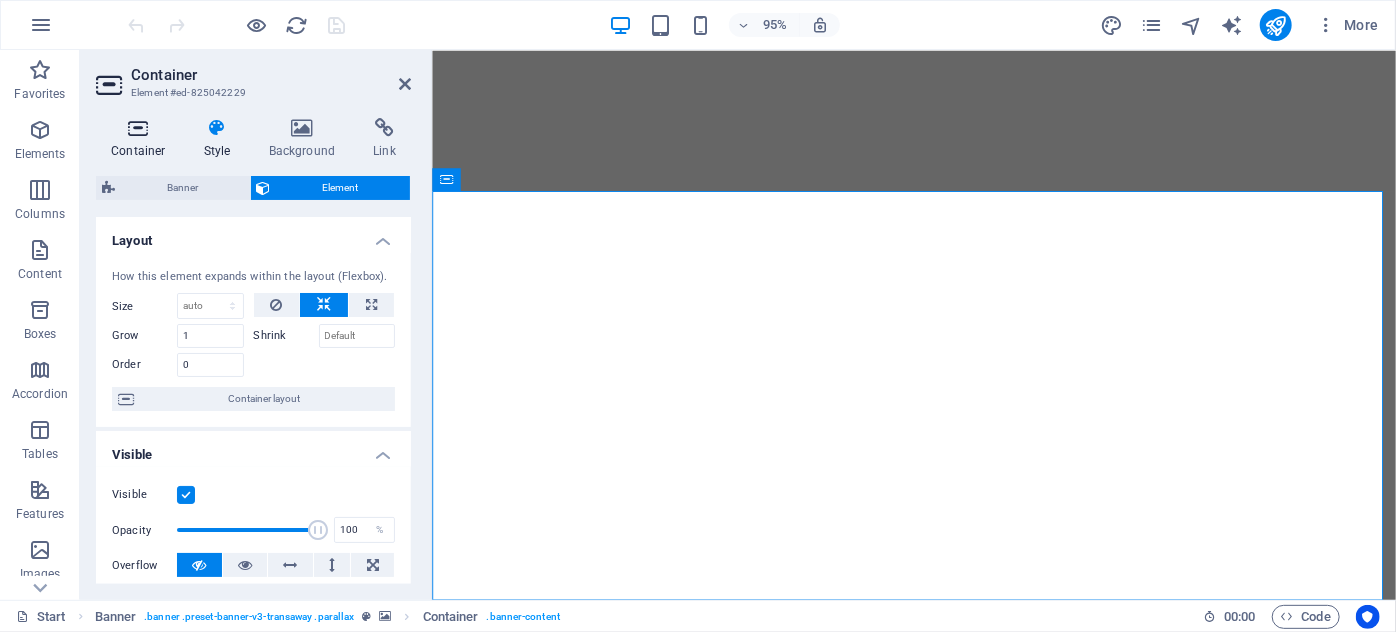 click at bounding box center (138, 128) 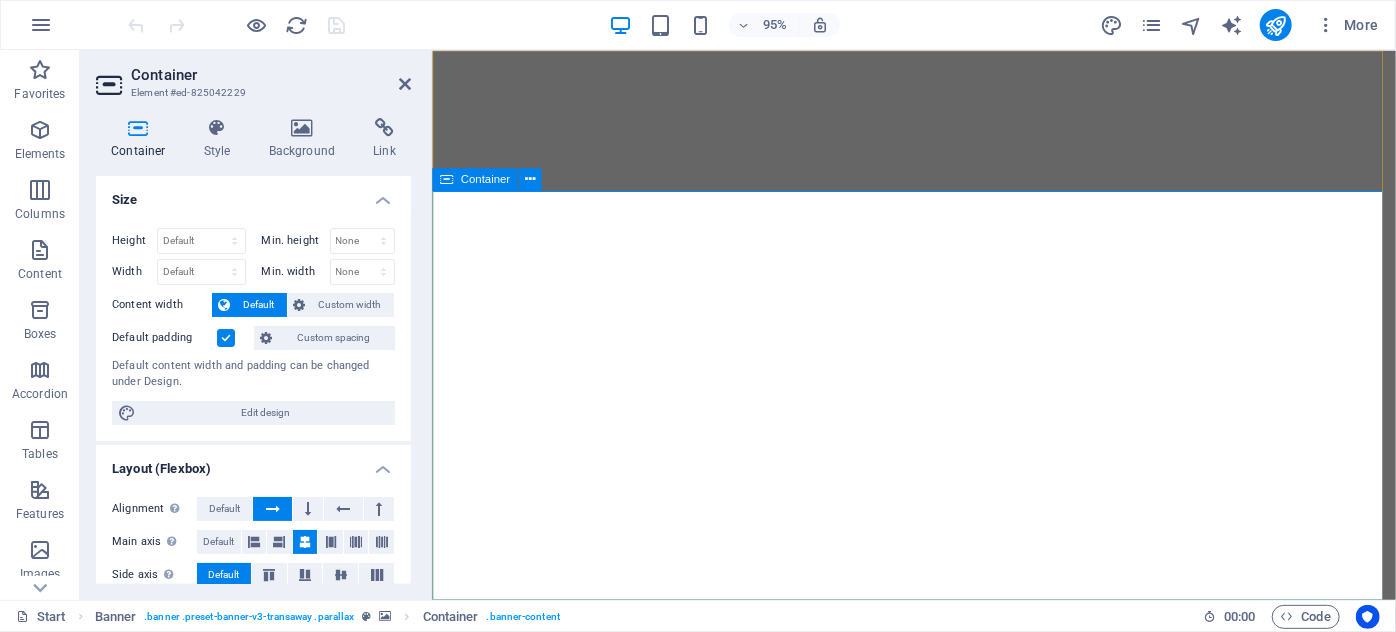 click at bounding box center (446, 179) 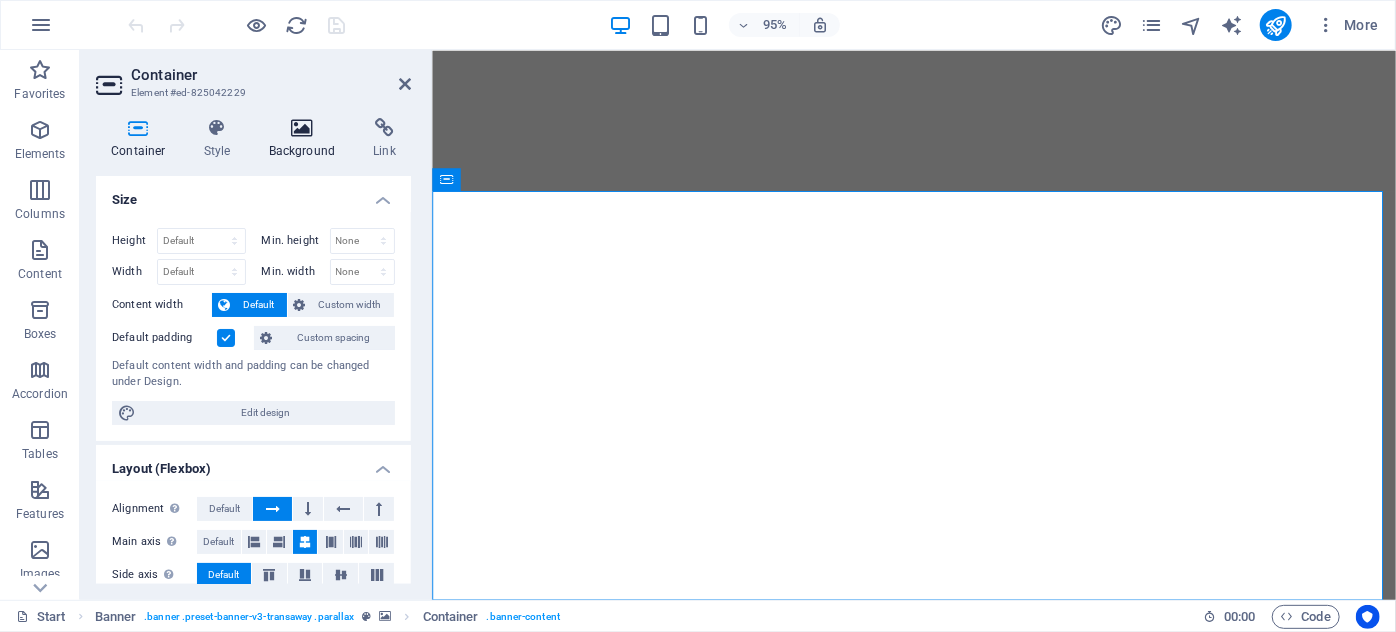 click at bounding box center (302, 128) 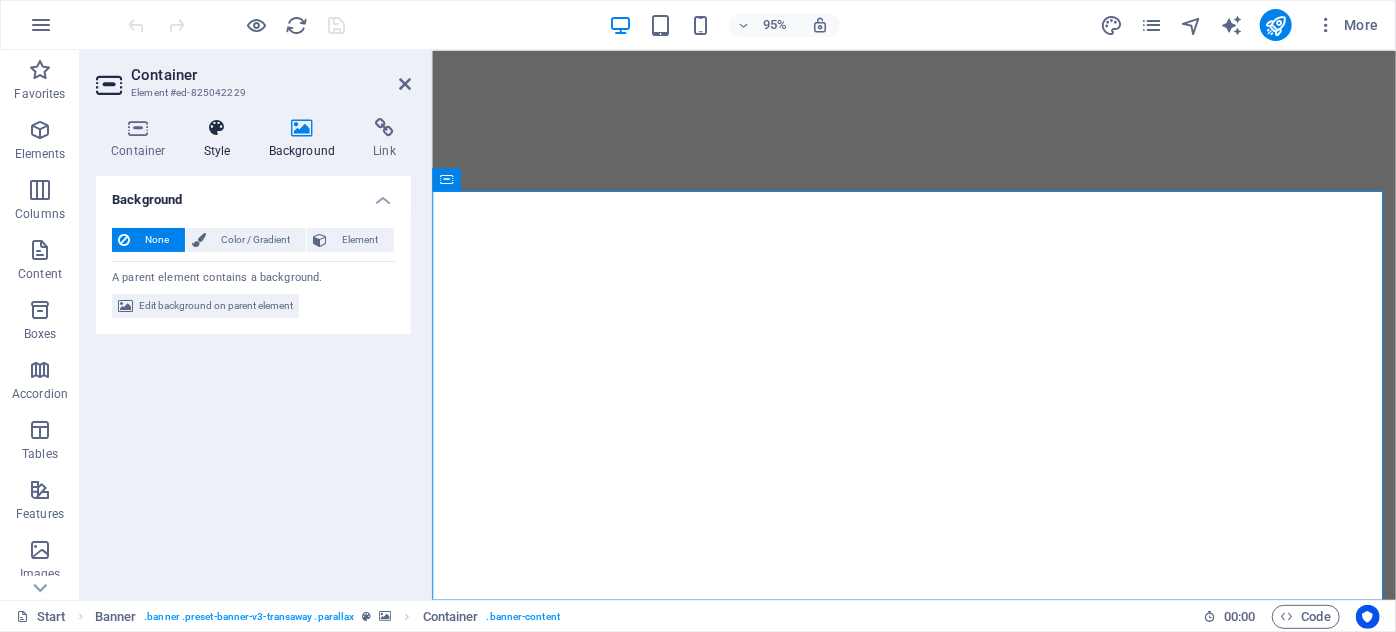 click on "Style" at bounding box center (221, 139) 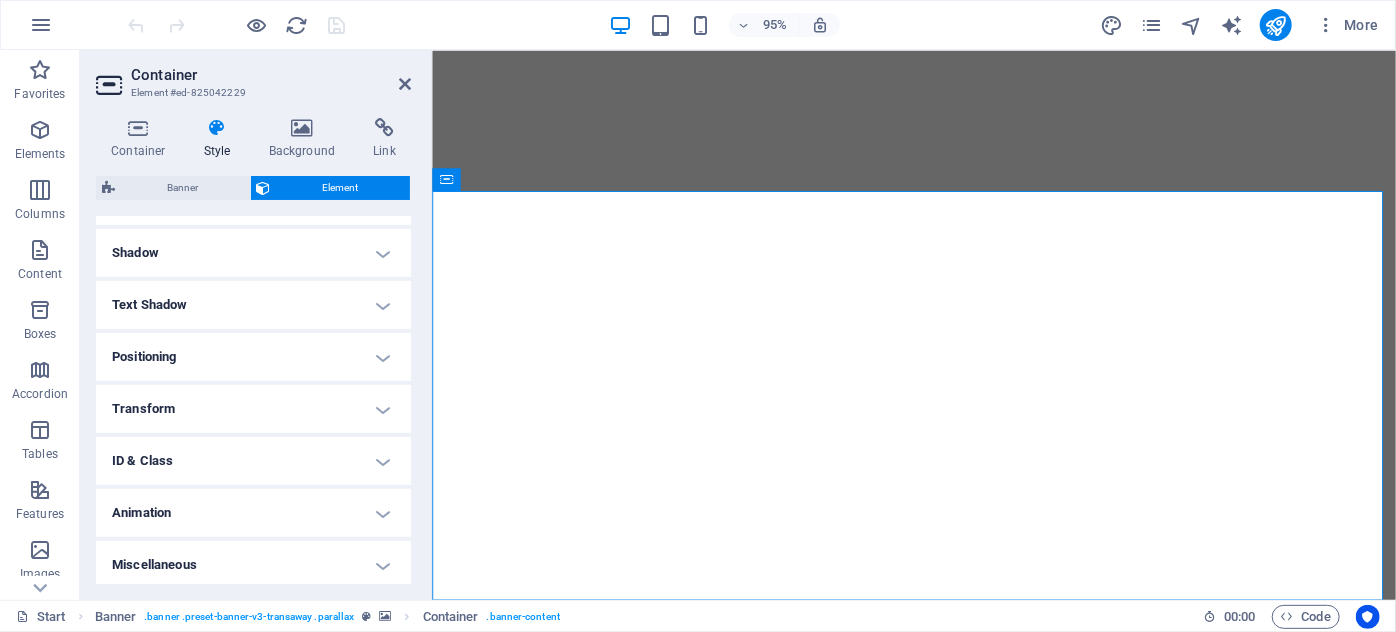 scroll, scrollTop: 477, scrollLeft: 0, axis: vertical 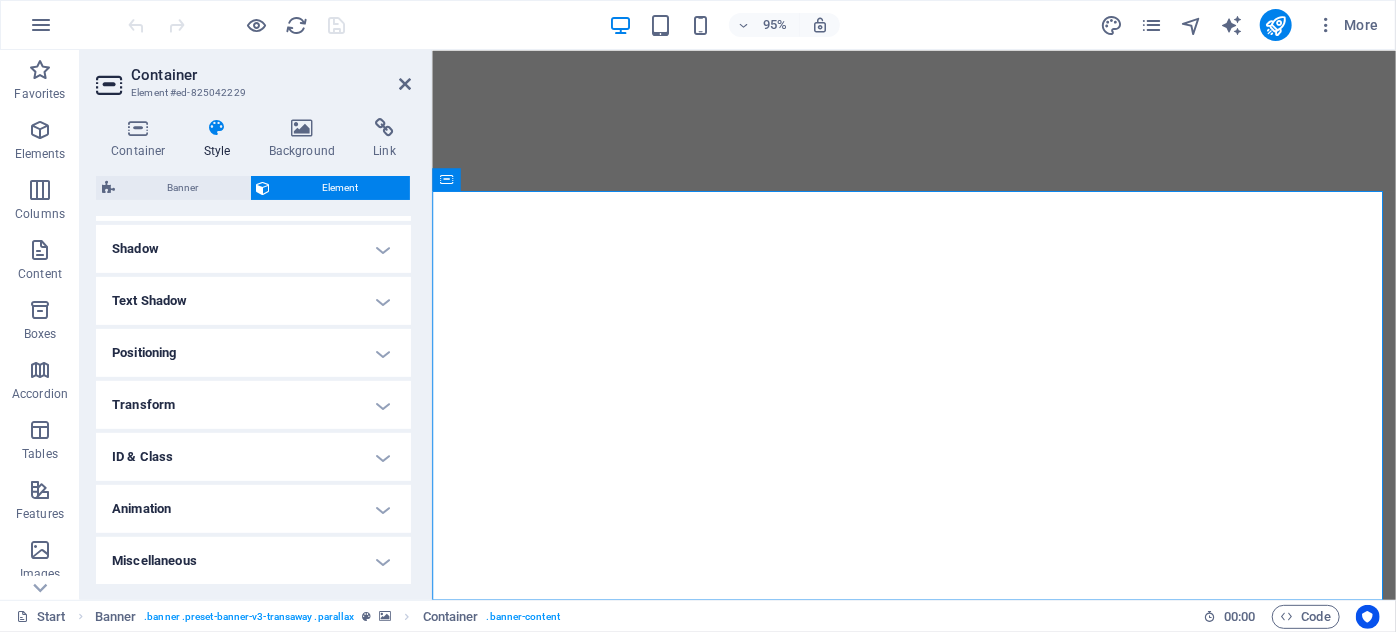 click on "Animation" at bounding box center [253, 509] 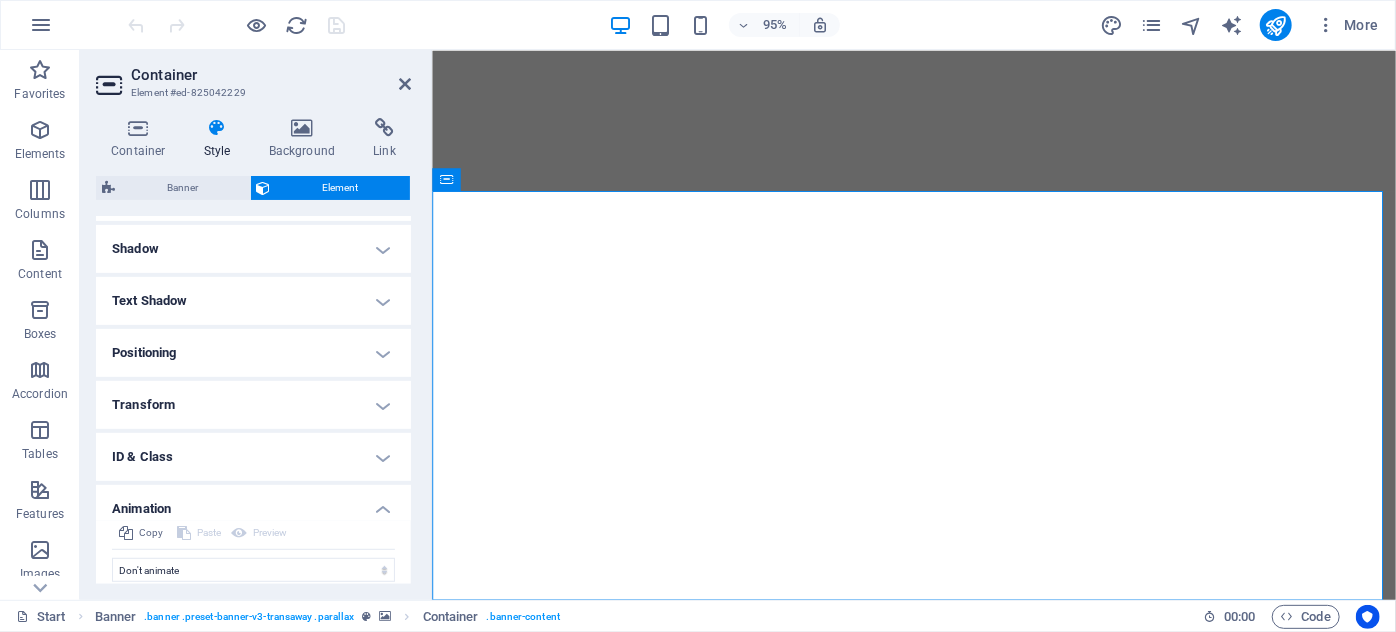 scroll, scrollTop: 542, scrollLeft: 0, axis: vertical 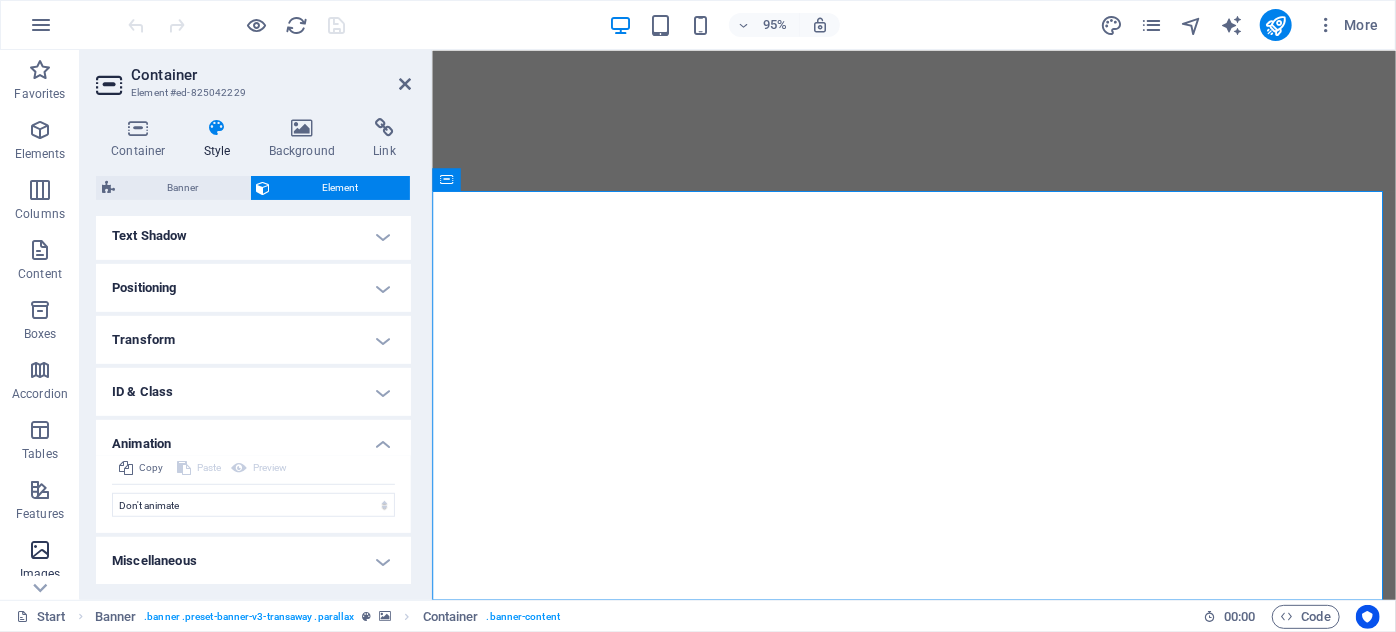 click at bounding box center [40, 550] 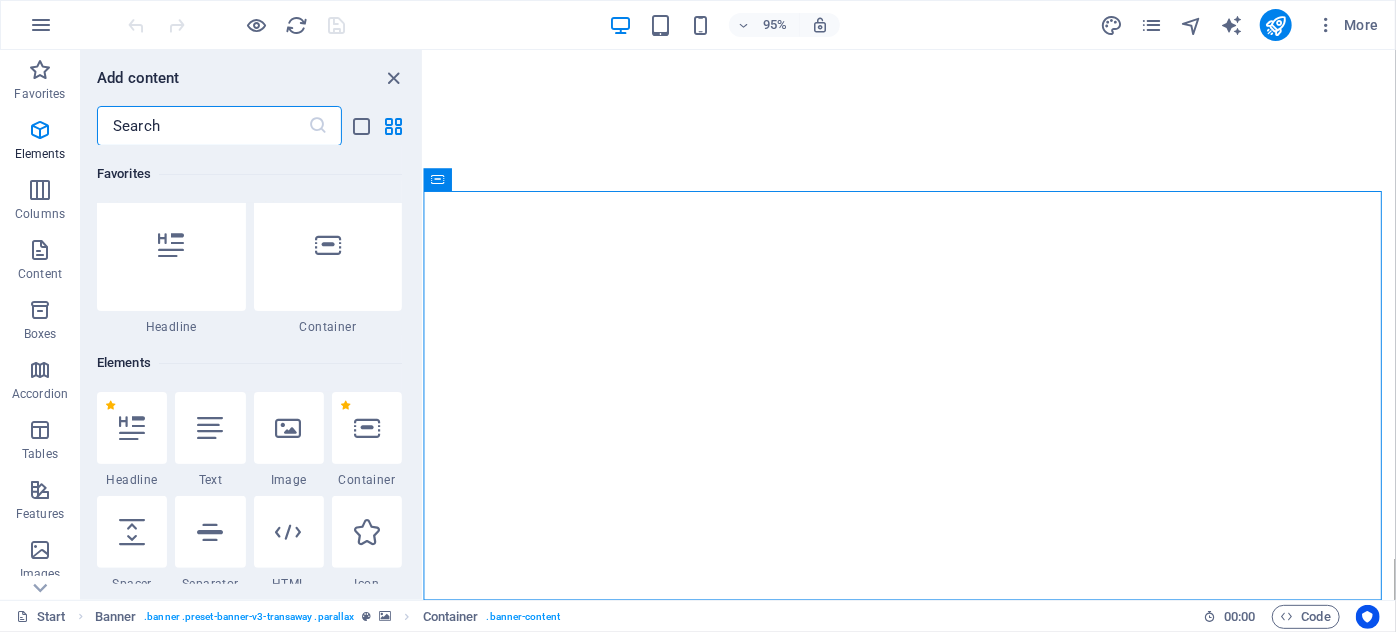scroll, scrollTop: 0, scrollLeft: 0, axis: both 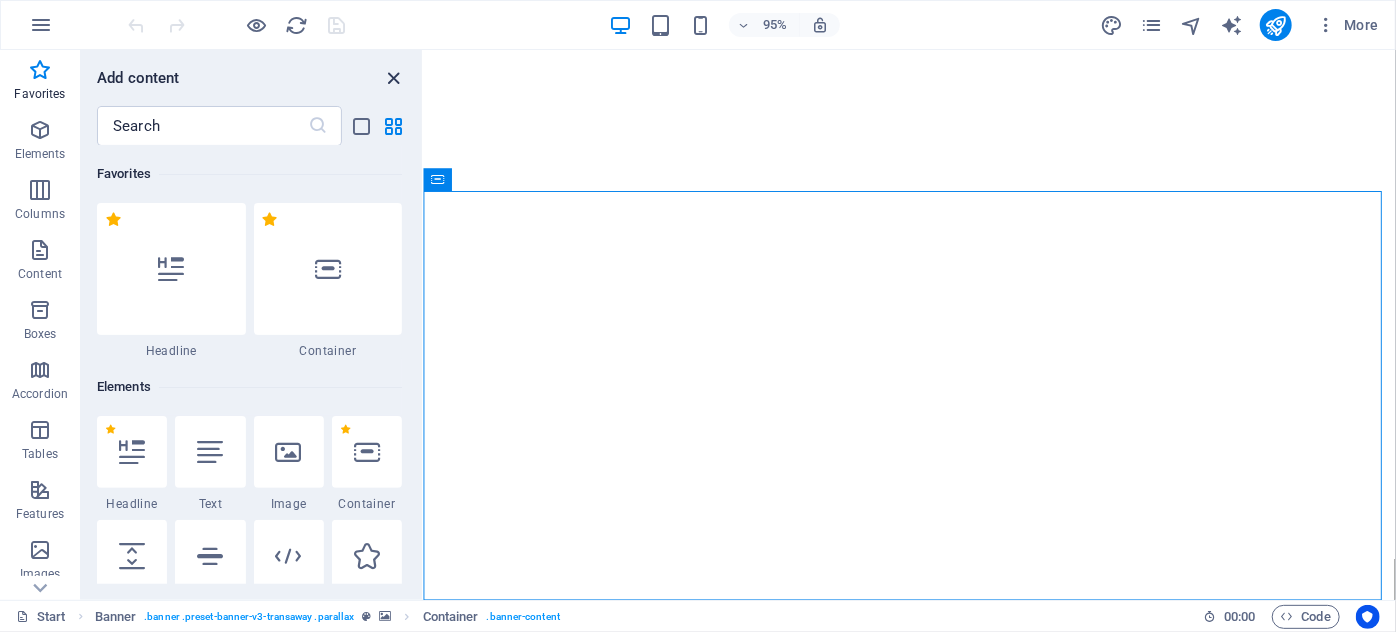 click at bounding box center [394, 78] 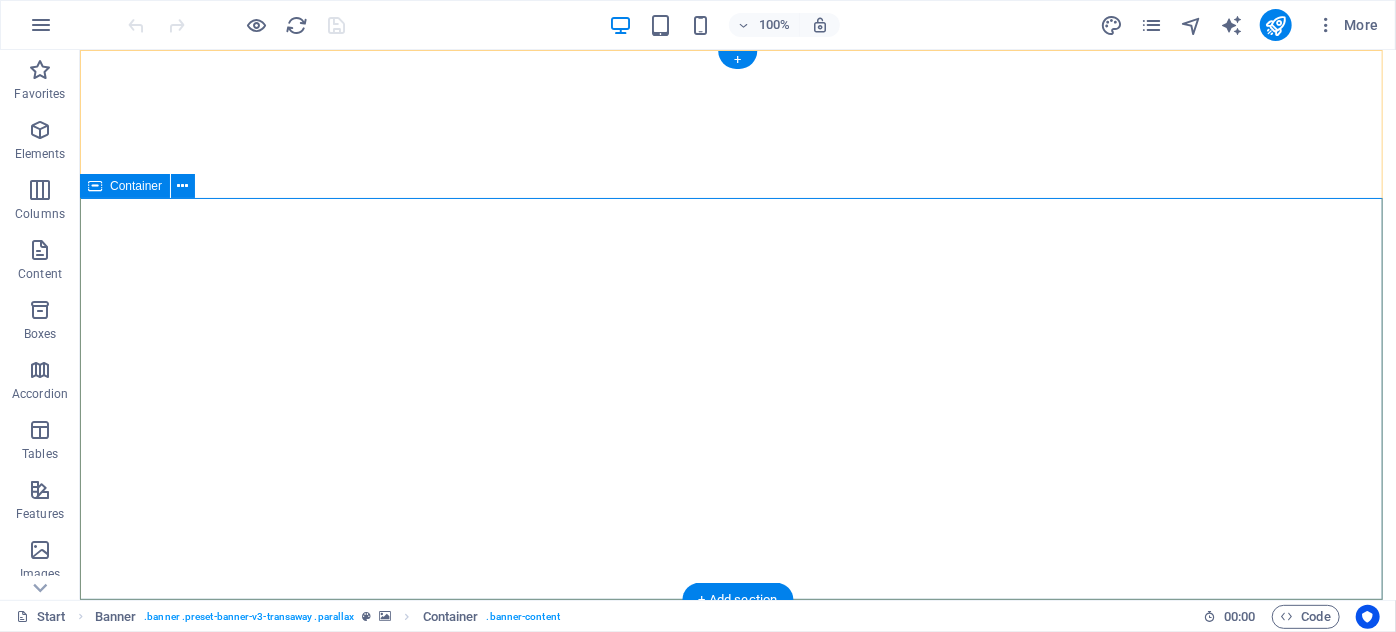 click on "Cassowary Coast Building Inspections" at bounding box center (737, 965) 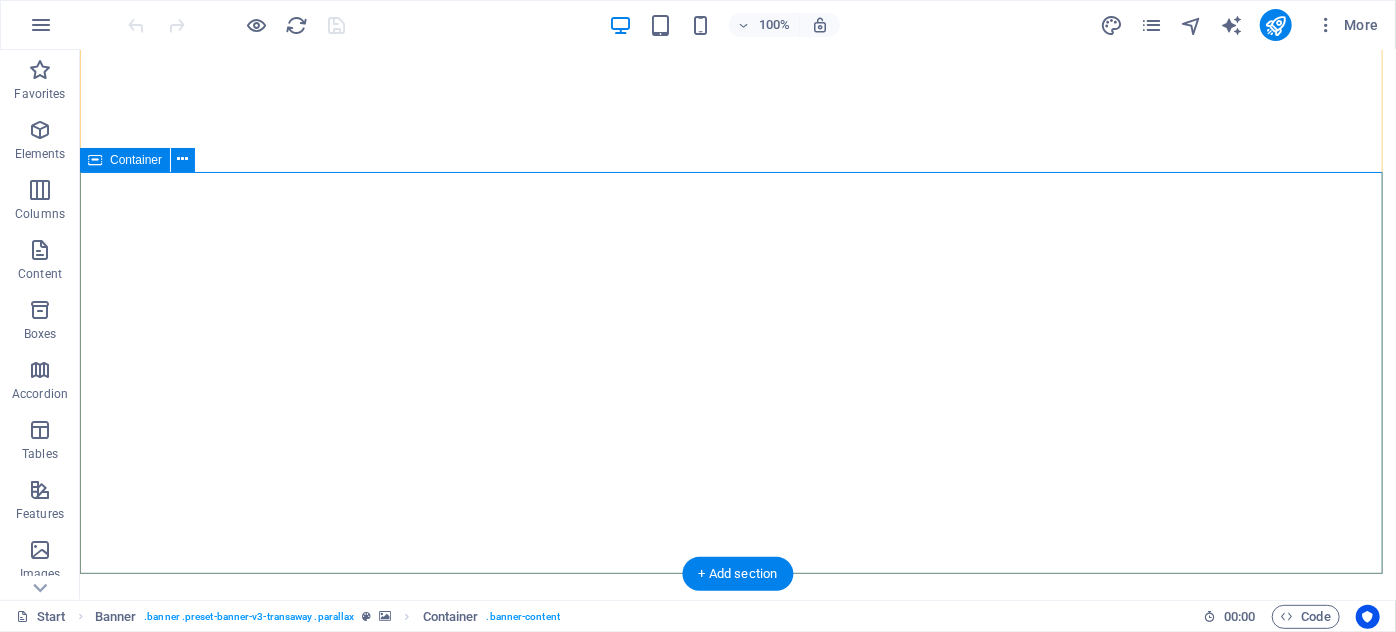 scroll, scrollTop: 90, scrollLeft: 0, axis: vertical 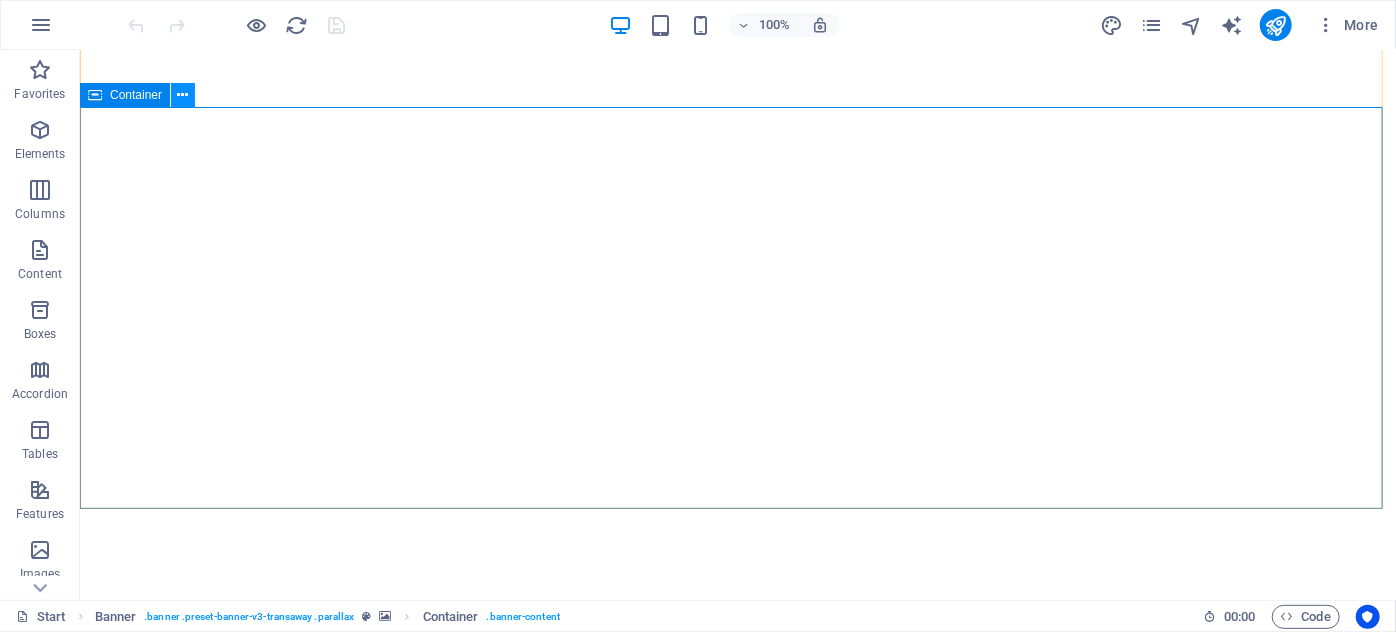 click at bounding box center [183, 95] 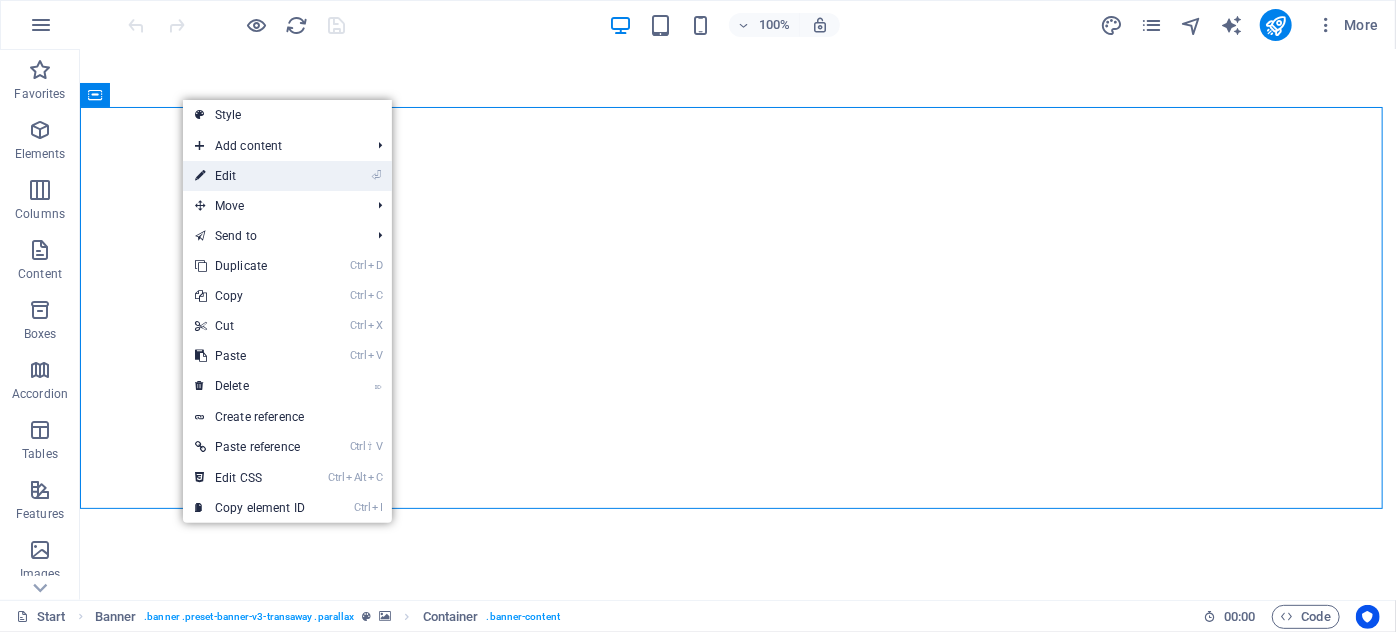 click on "⏎  Edit" at bounding box center [250, 176] 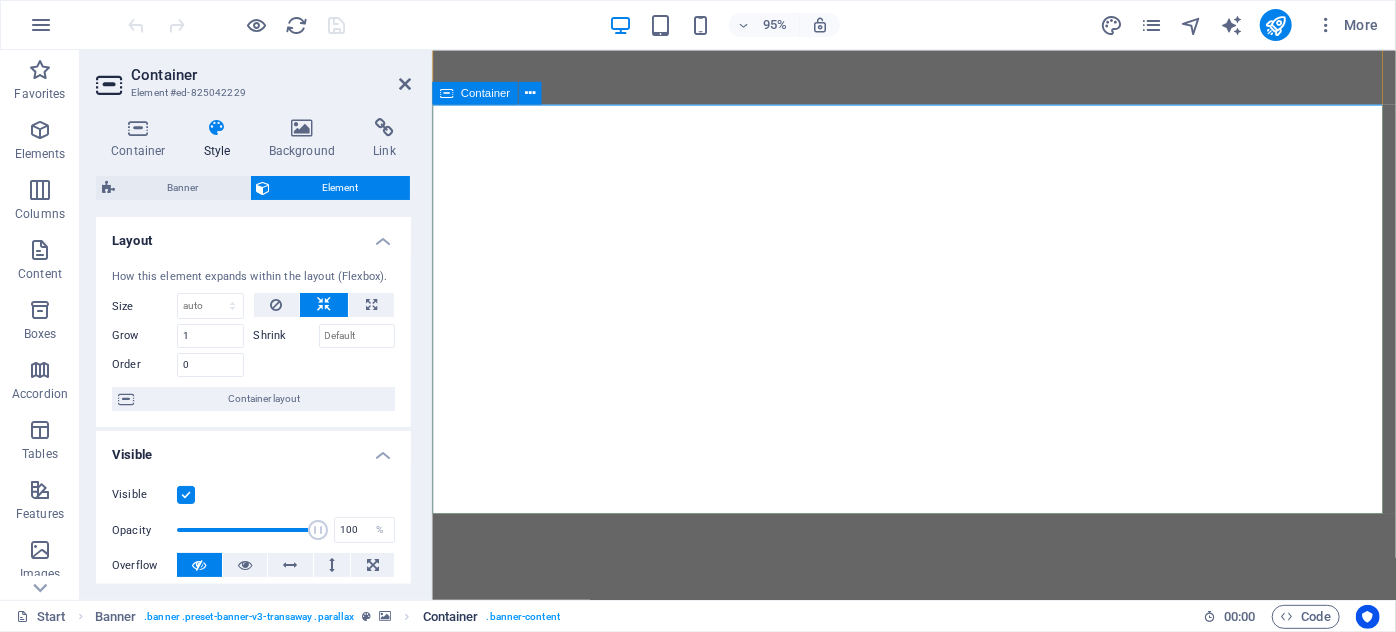 click on ". banner-content" at bounding box center (523, 617) 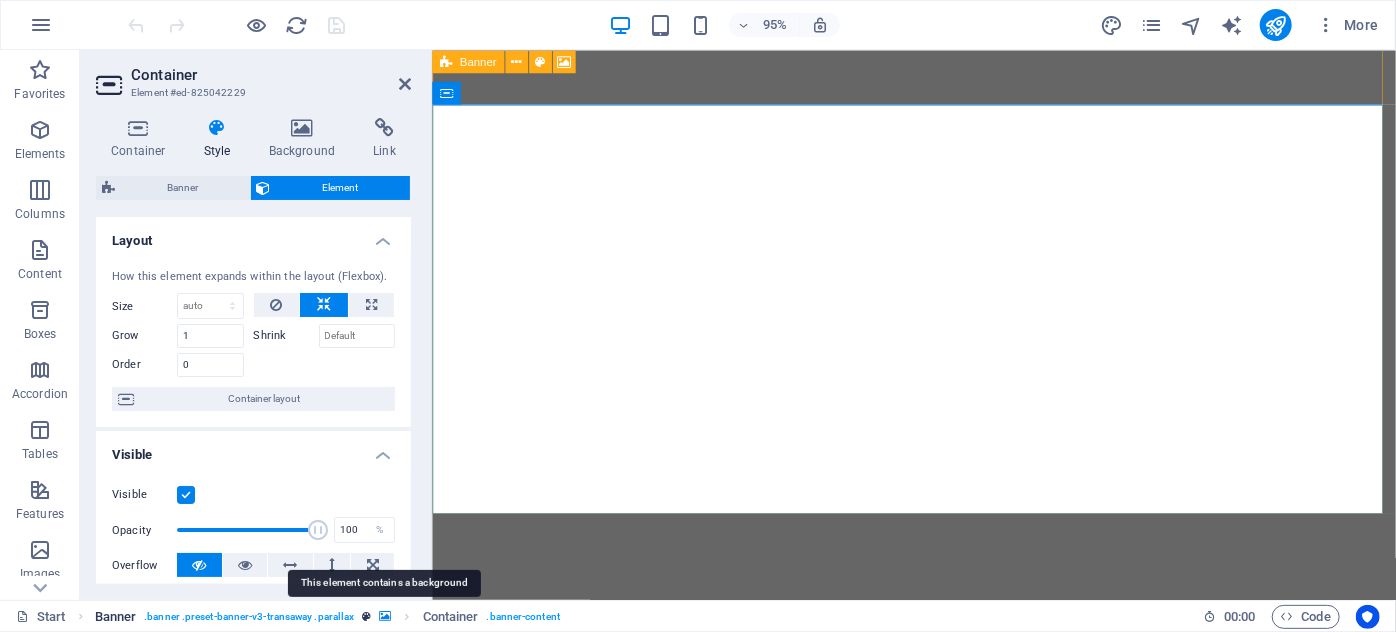 click at bounding box center (386, 616) 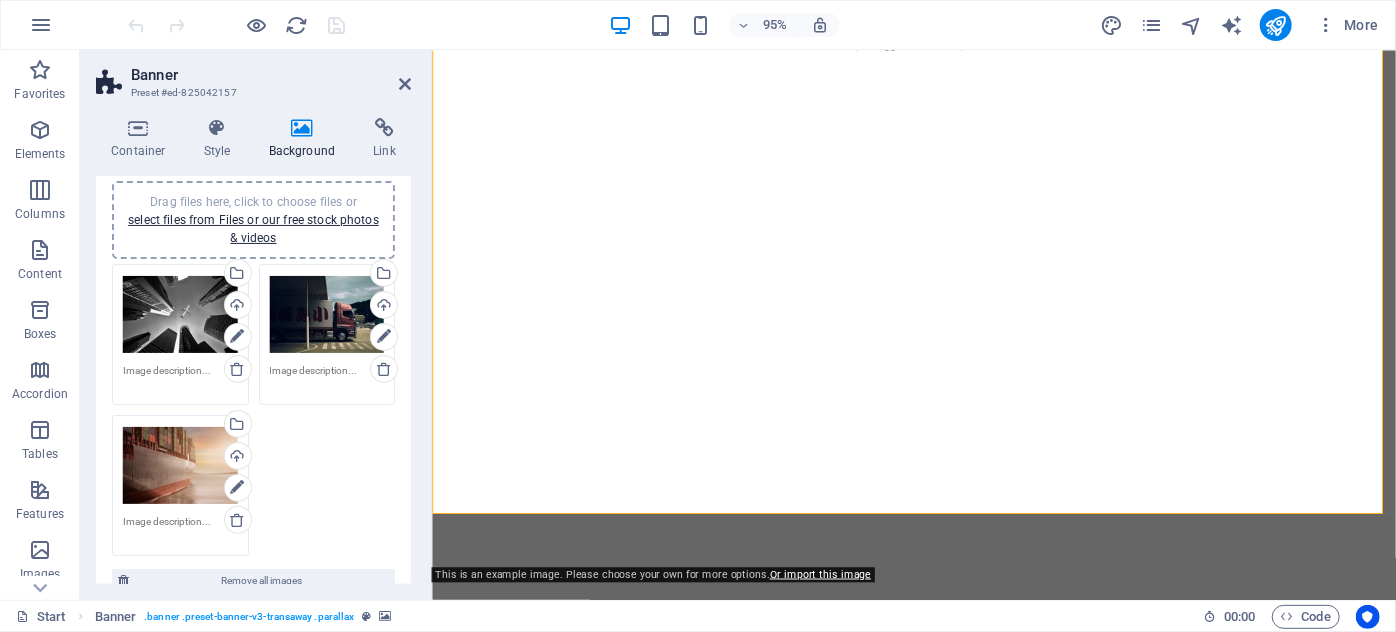 scroll, scrollTop: 181, scrollLeft: 0, axis: vertical 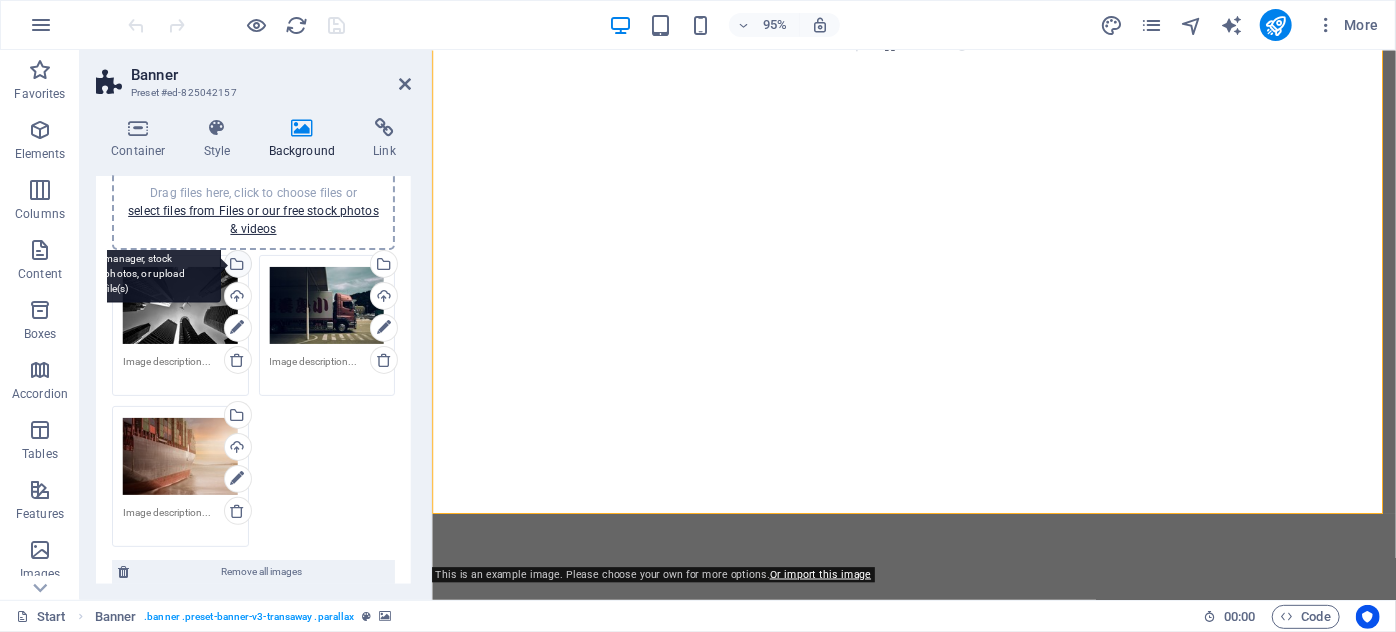 click on "Select files from the file manager, stock photos, or upload file(s)" at bounding box center [156, 265] 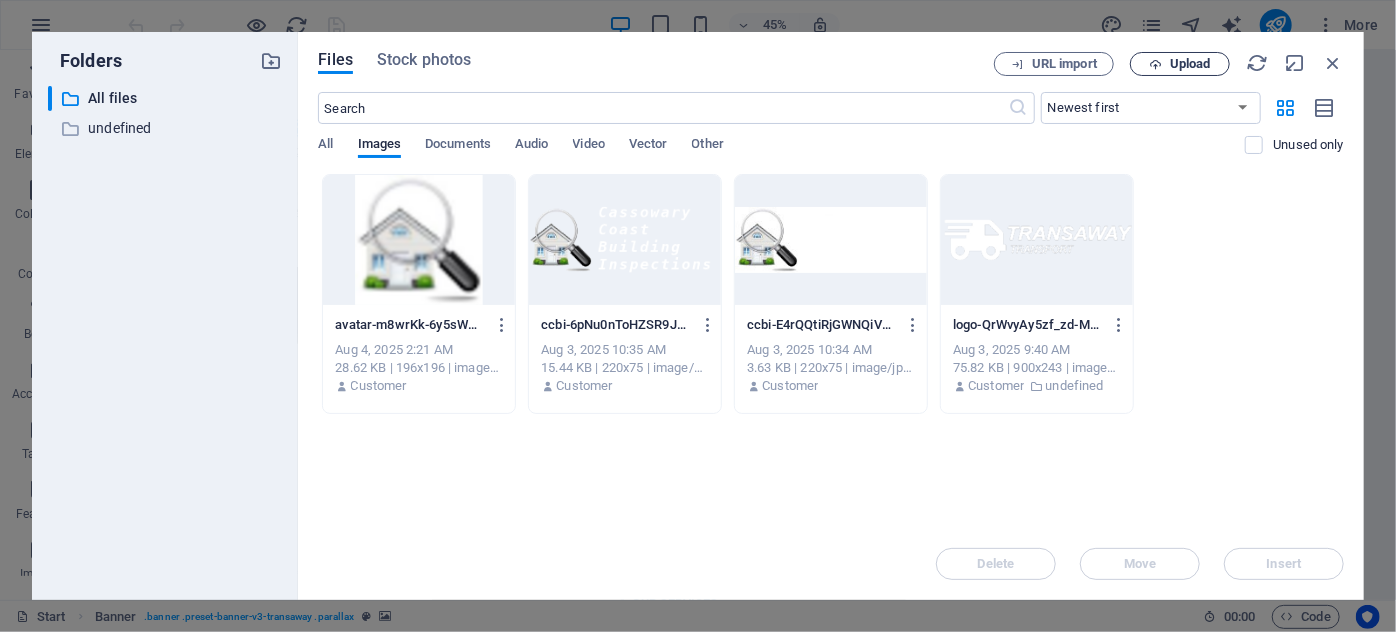 click on "Upload" at bounding box center [1190, 64] 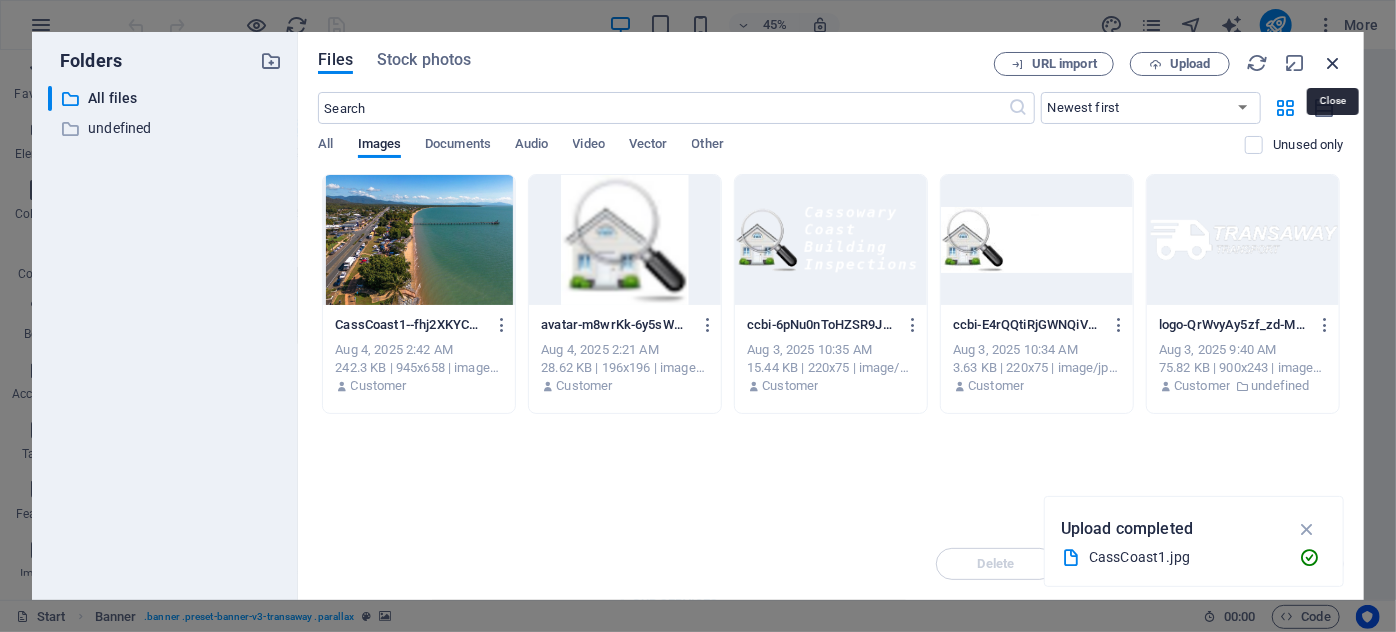 click at bounding box center [1333, 63] 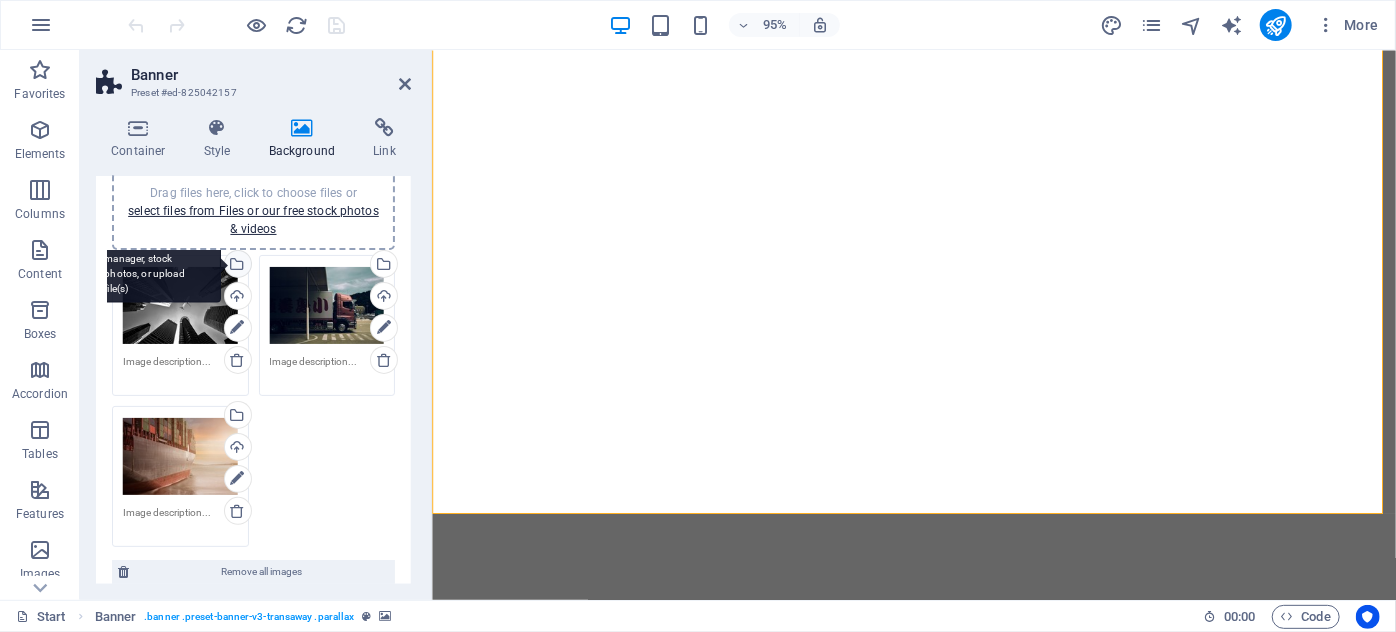 click on "Select files from the file manager, stock photos, or upload file(s)" at bounding box center (236, 266) 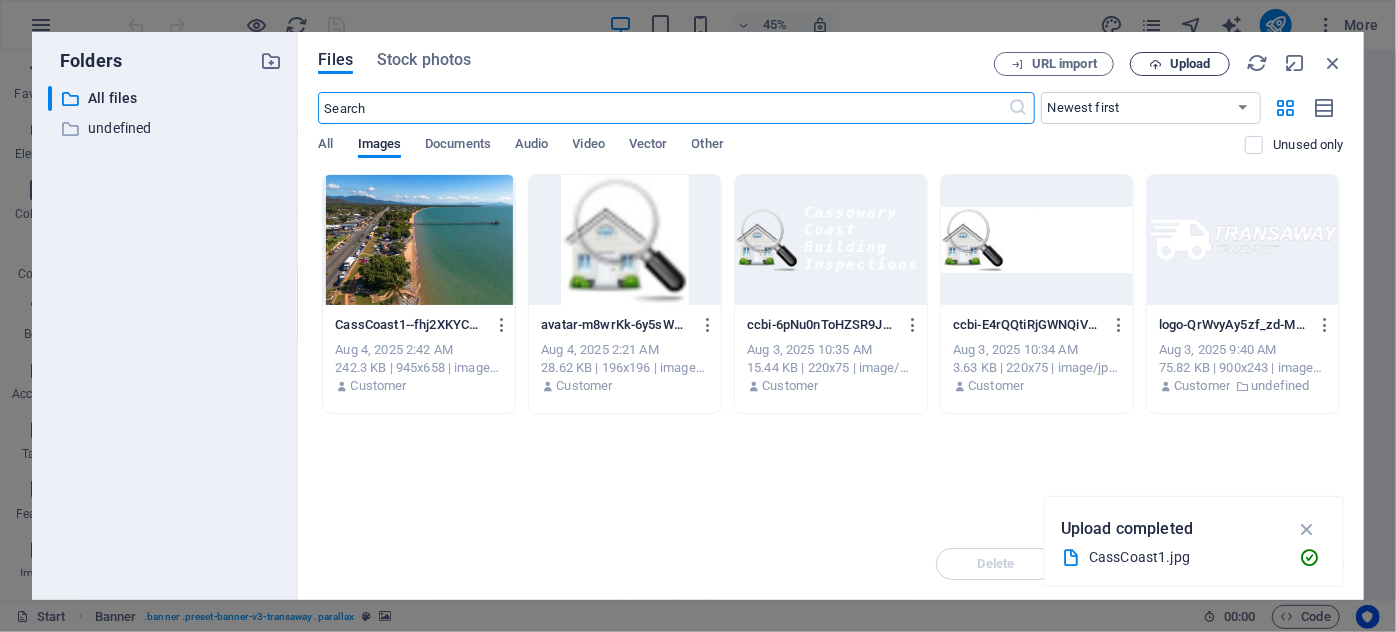 click on "Upload" at bounding box center [1190, 64] 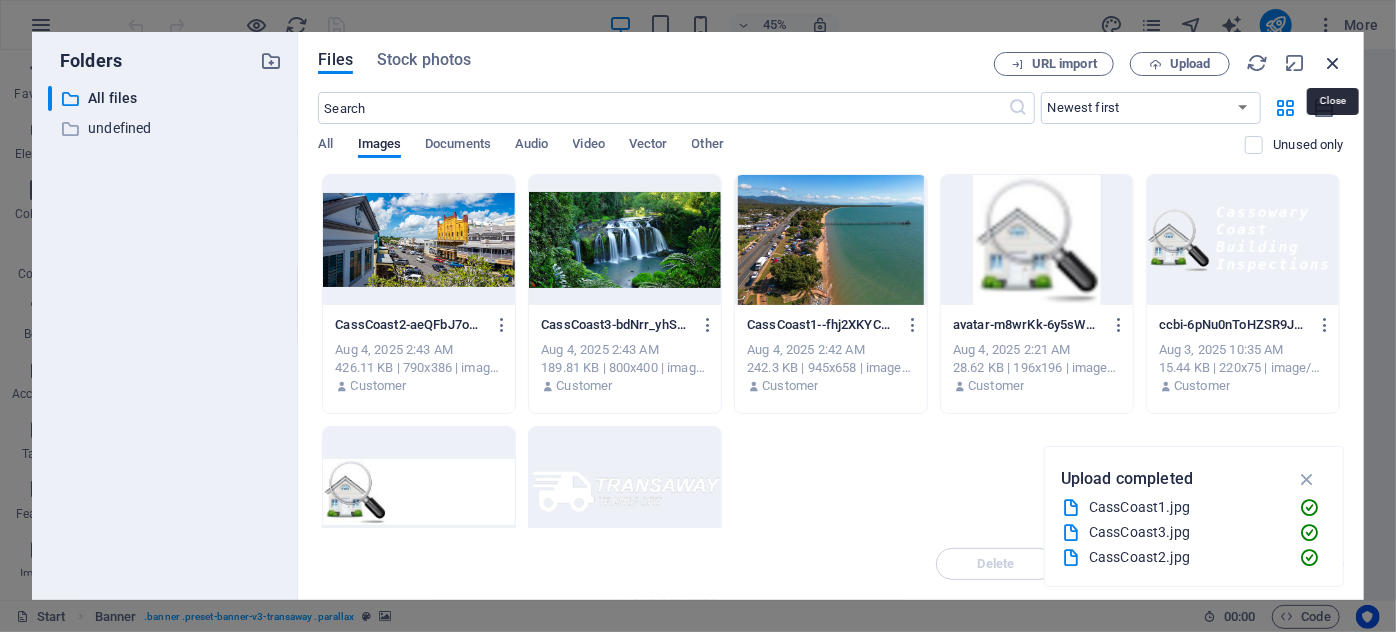 drag, startPoint x: 1333, startPoint y: 66, endPoint x: 948, endPoint y: 16, distance: 388.2332 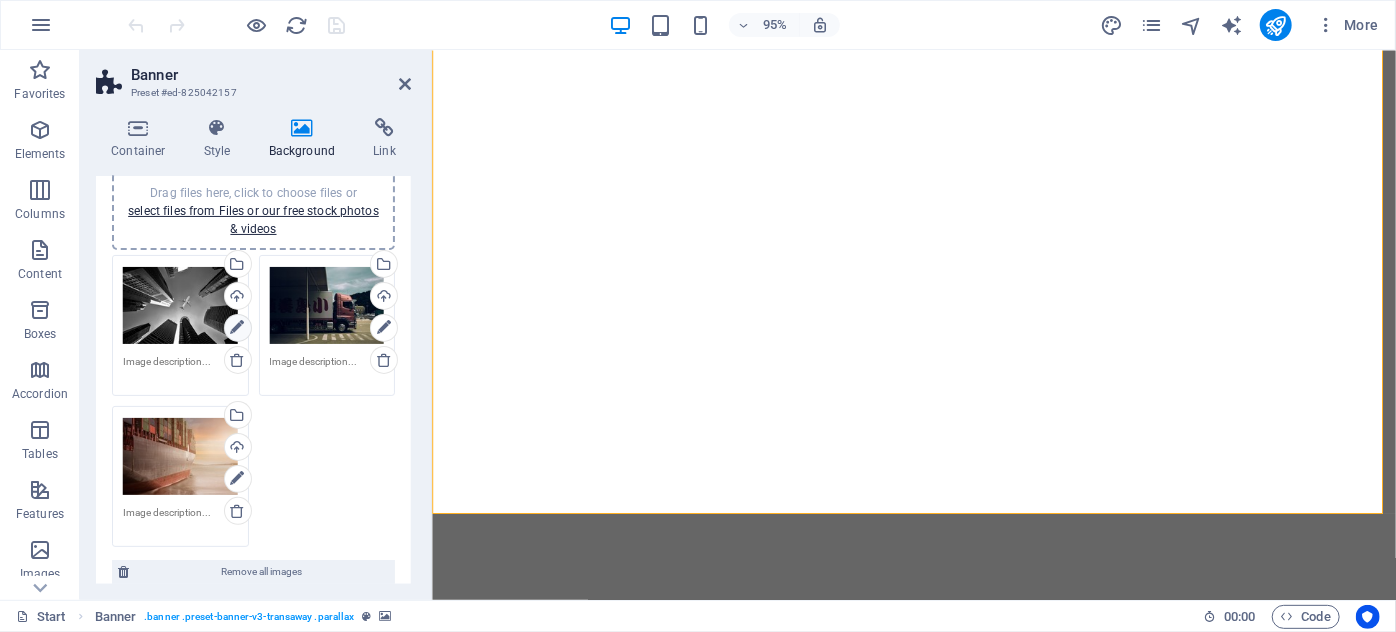 click at bounding box center (237, 328) 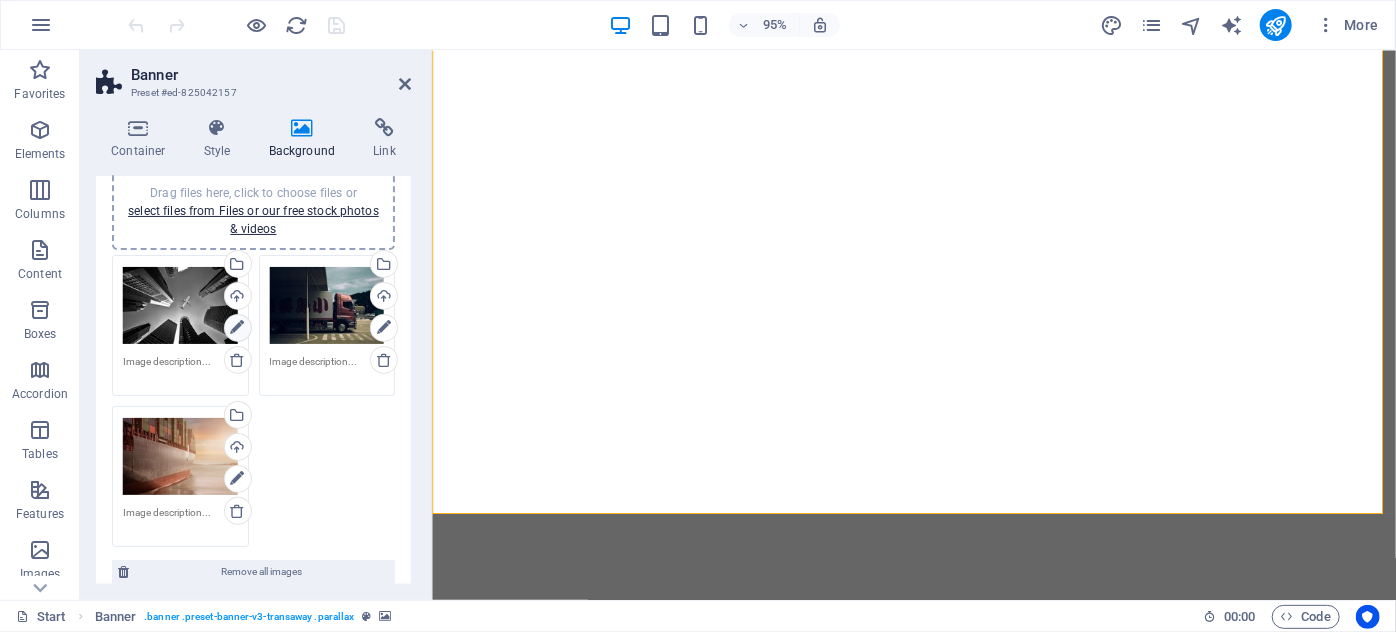 click at bounding box center [237, 328] 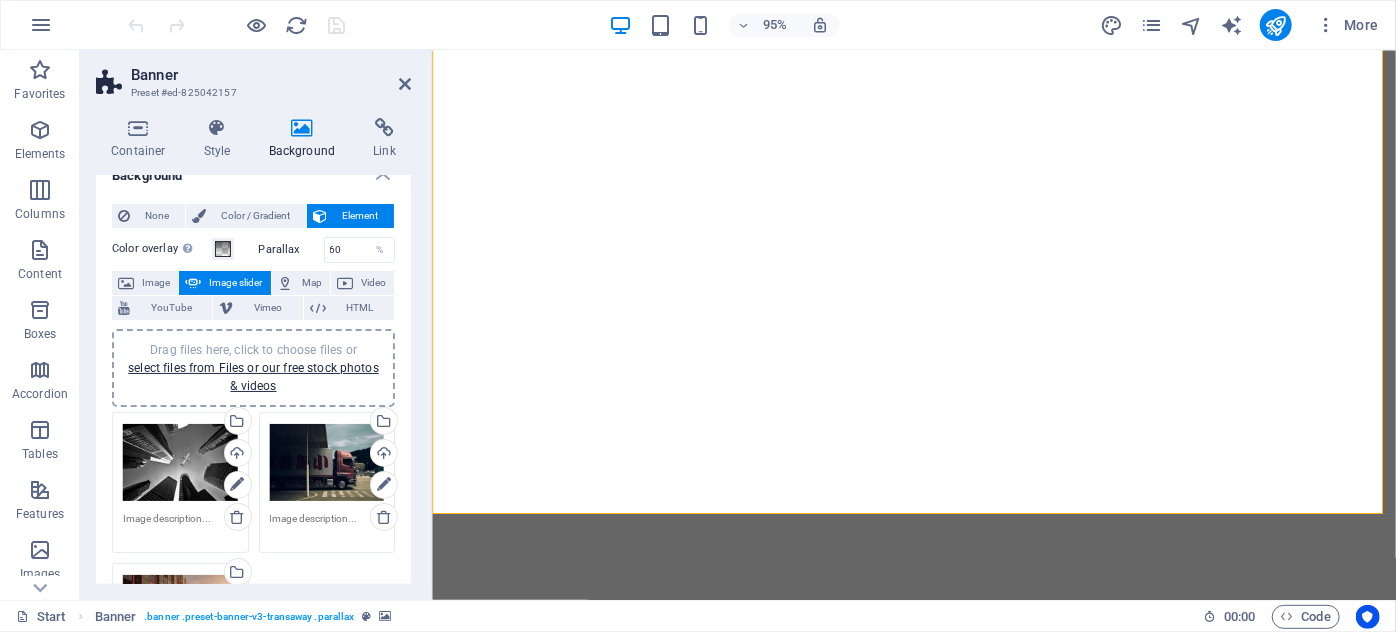 scroll, scrollTop: 0, scrollLeft: 0, axis: both 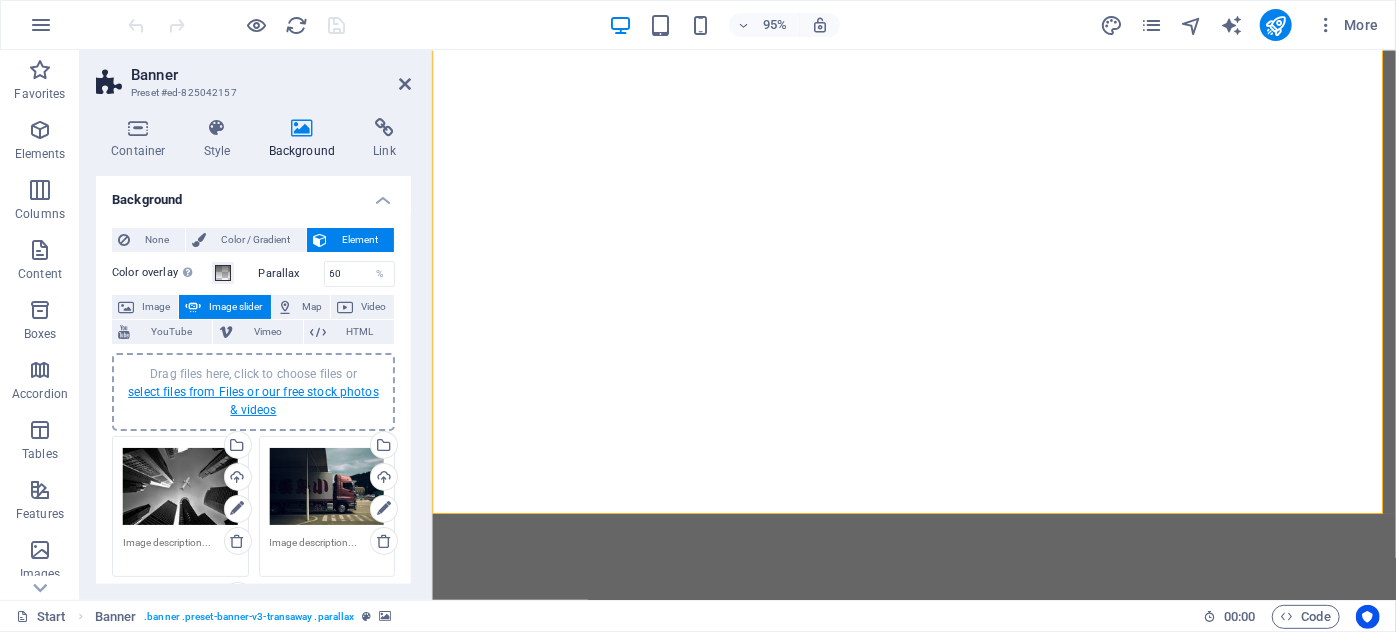 click on "select files from Files or our free stock photos & videos" at bounding box center (253, 401) 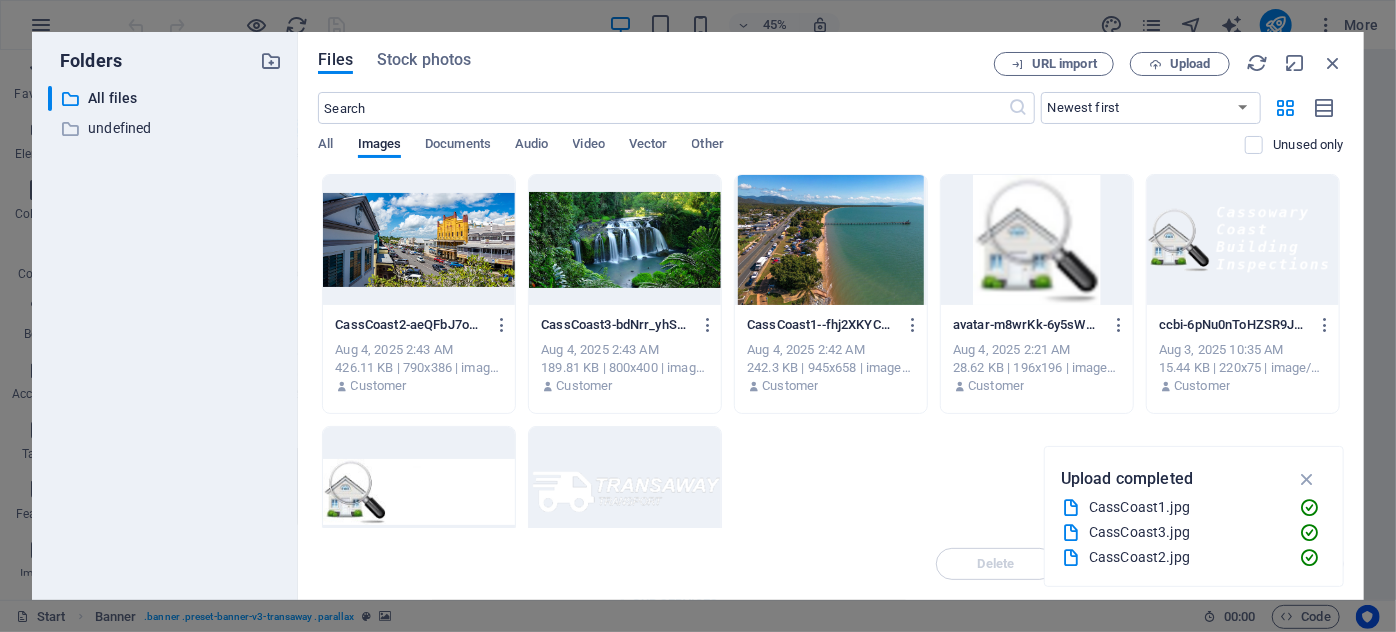 click at bounding box center [419, 240] 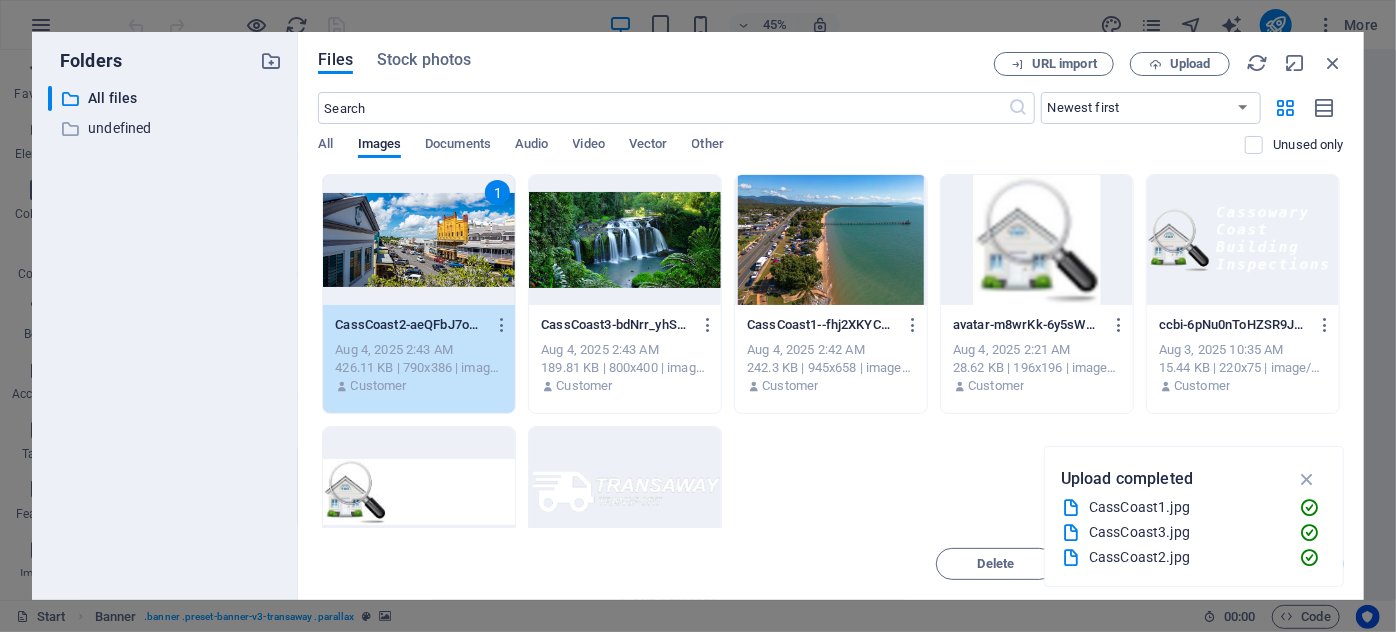 click at bounding box center [625, 240] 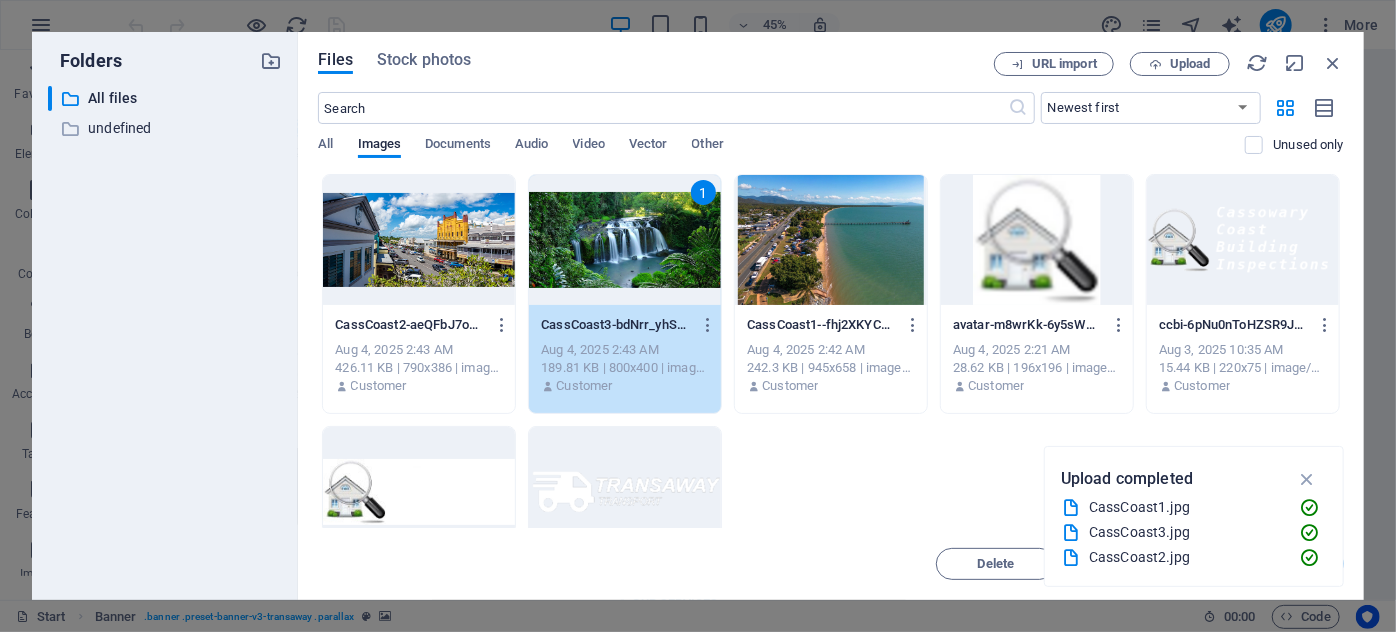 click at bounding box center (419, 240) 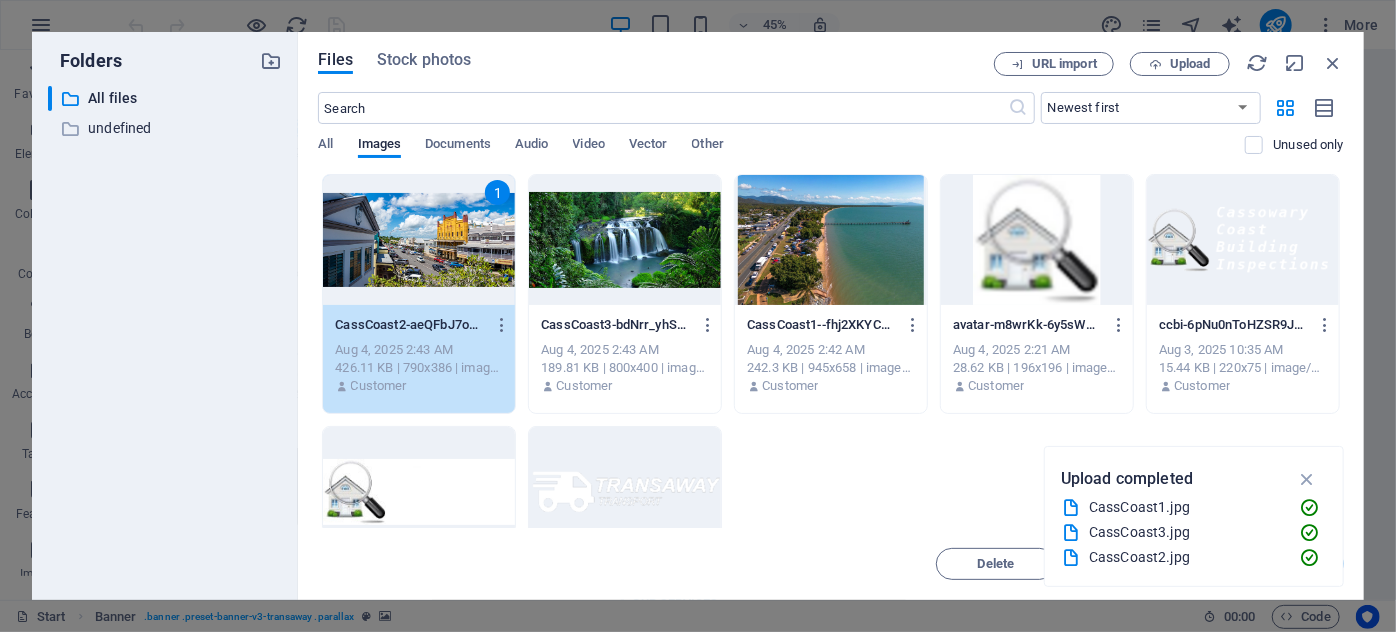 click at bounding box center [831, 240] 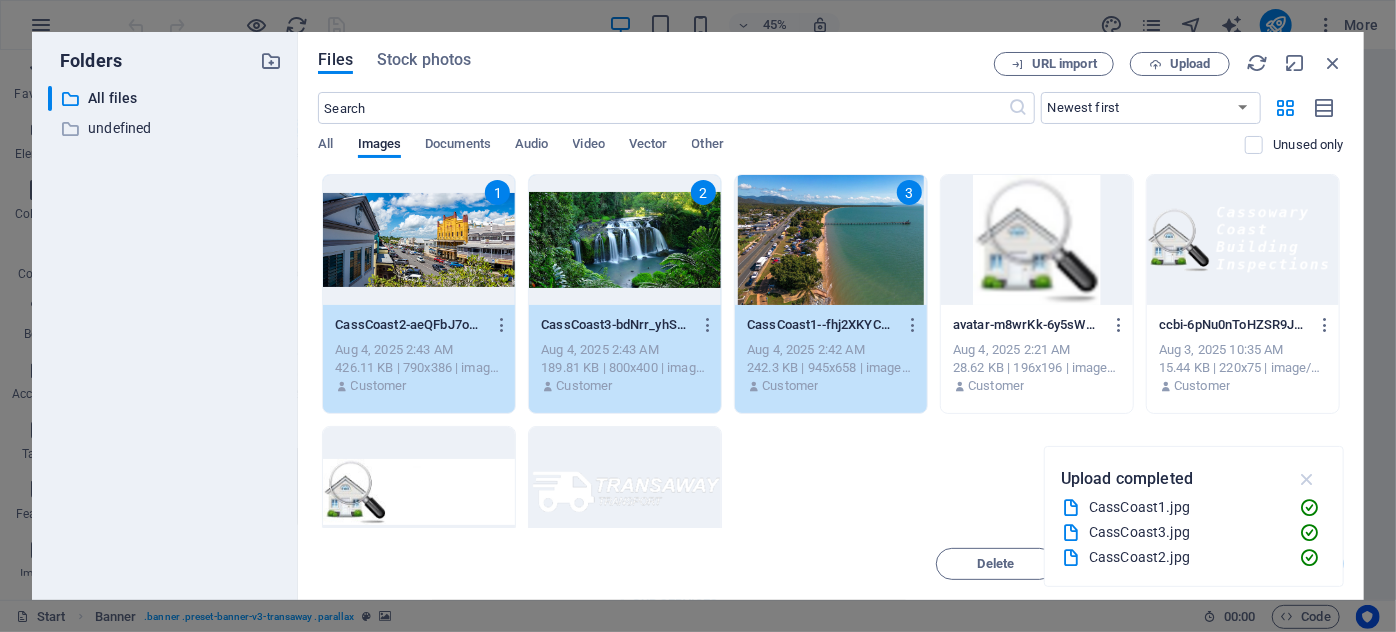 click at bounding box center (1307, 479) 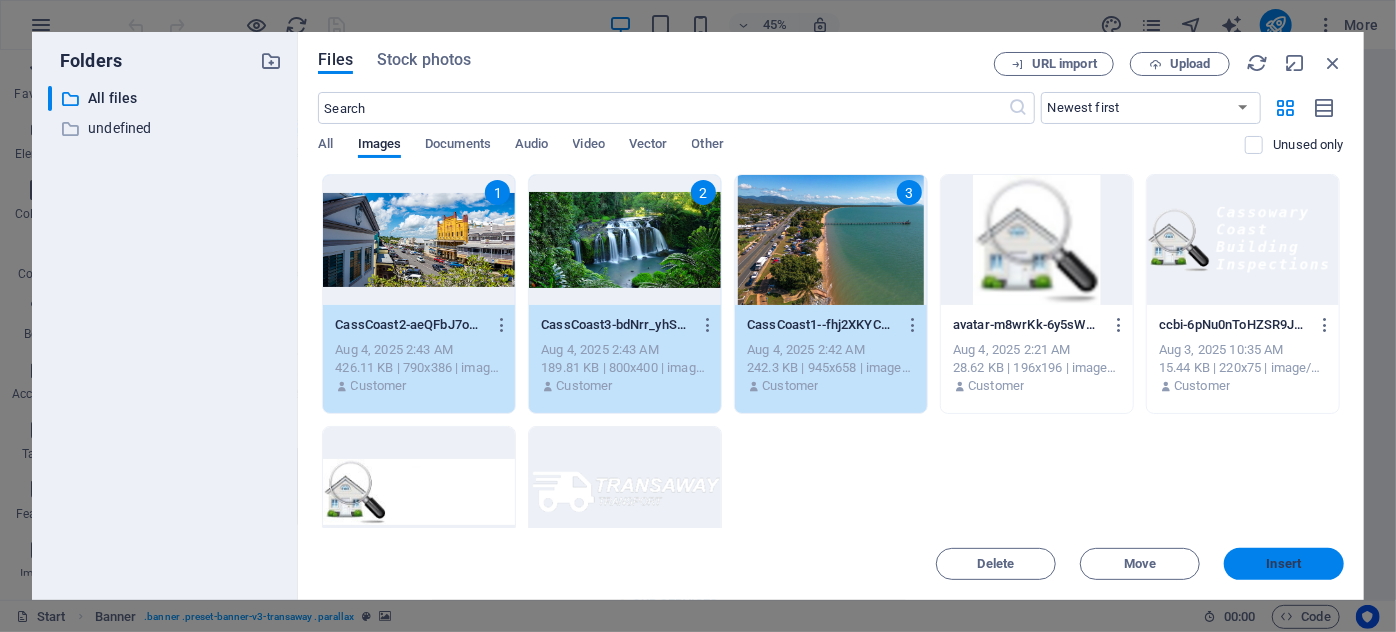 click on "Insert" at bounding box center (1284, 564) 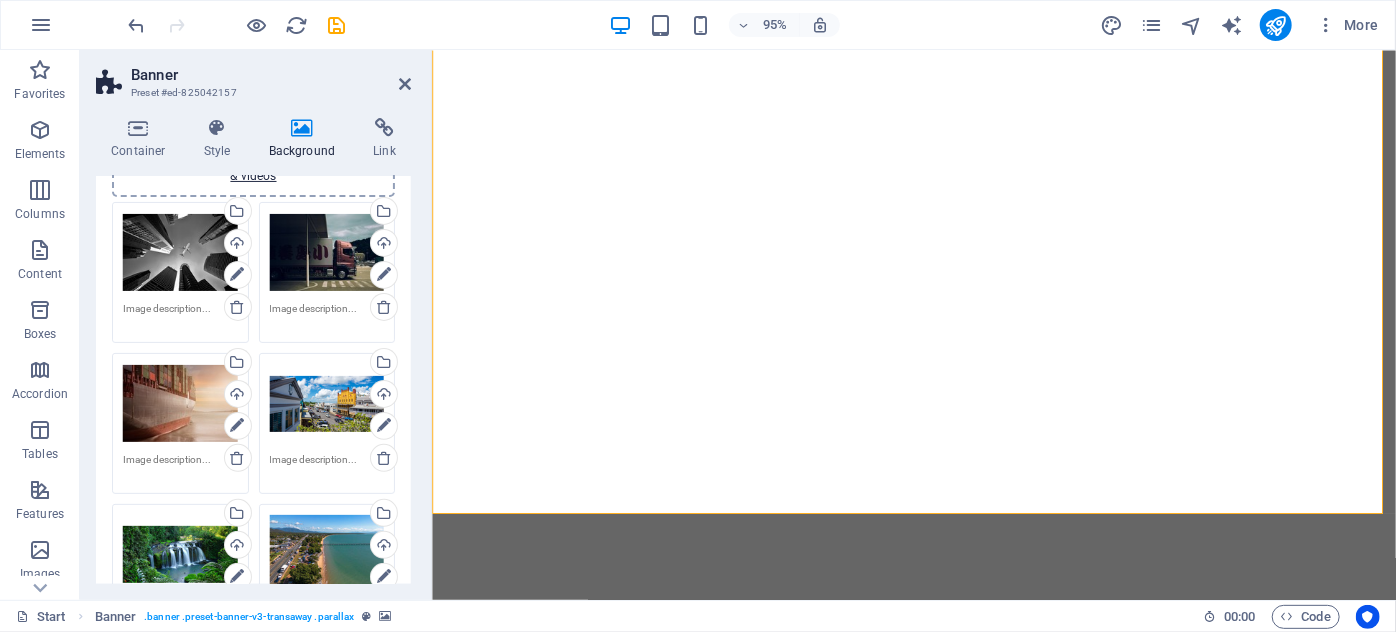 scroll, scrollTop: 272, scrollLeft: 0, axis: vertical 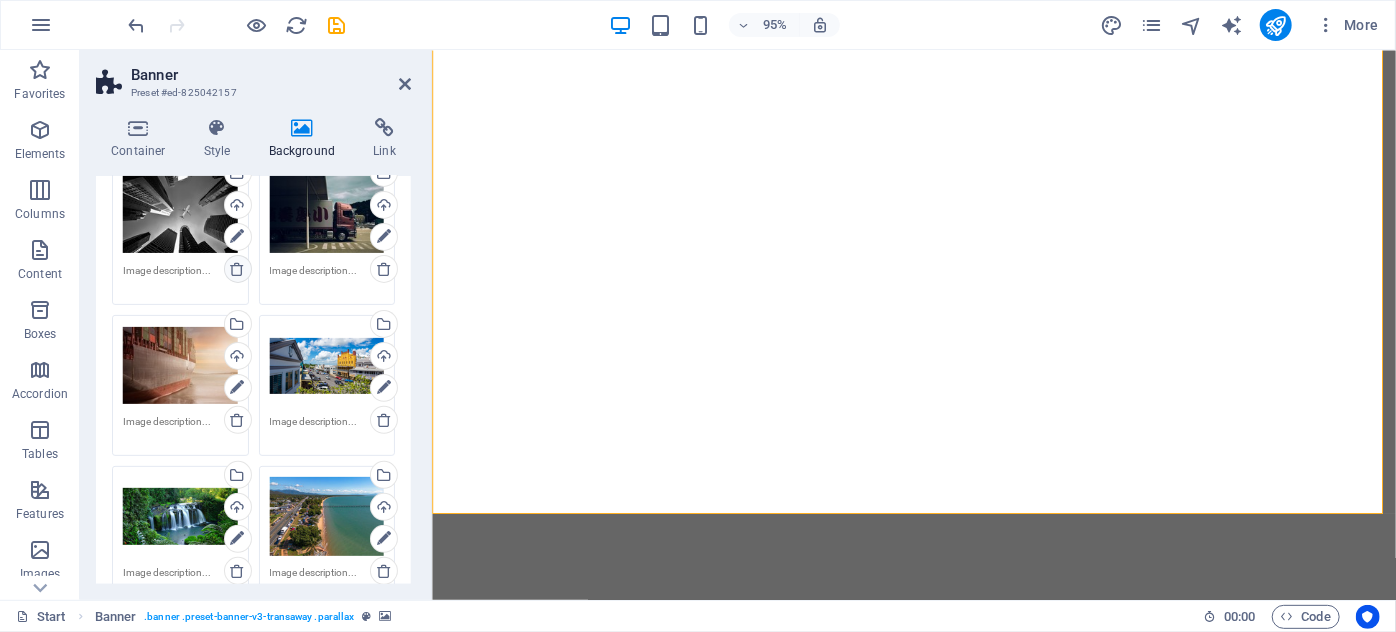 click at bounding box center [237, 269] 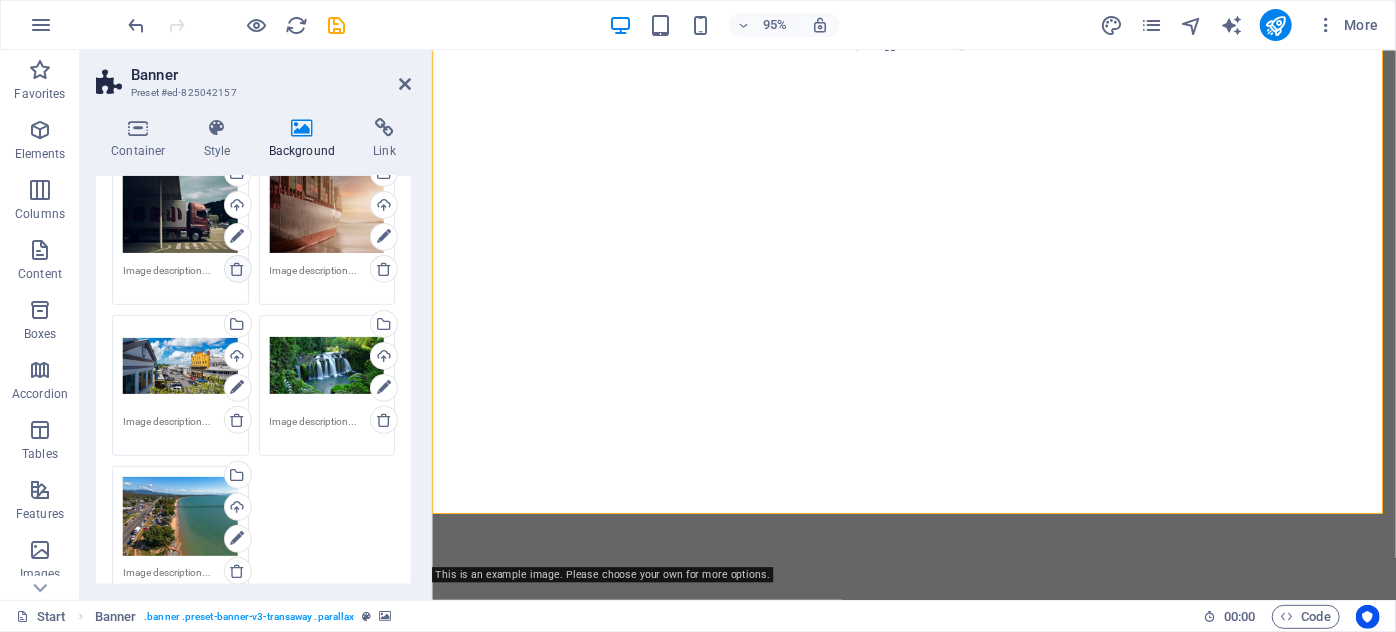 click at bounding box center (237, 269) 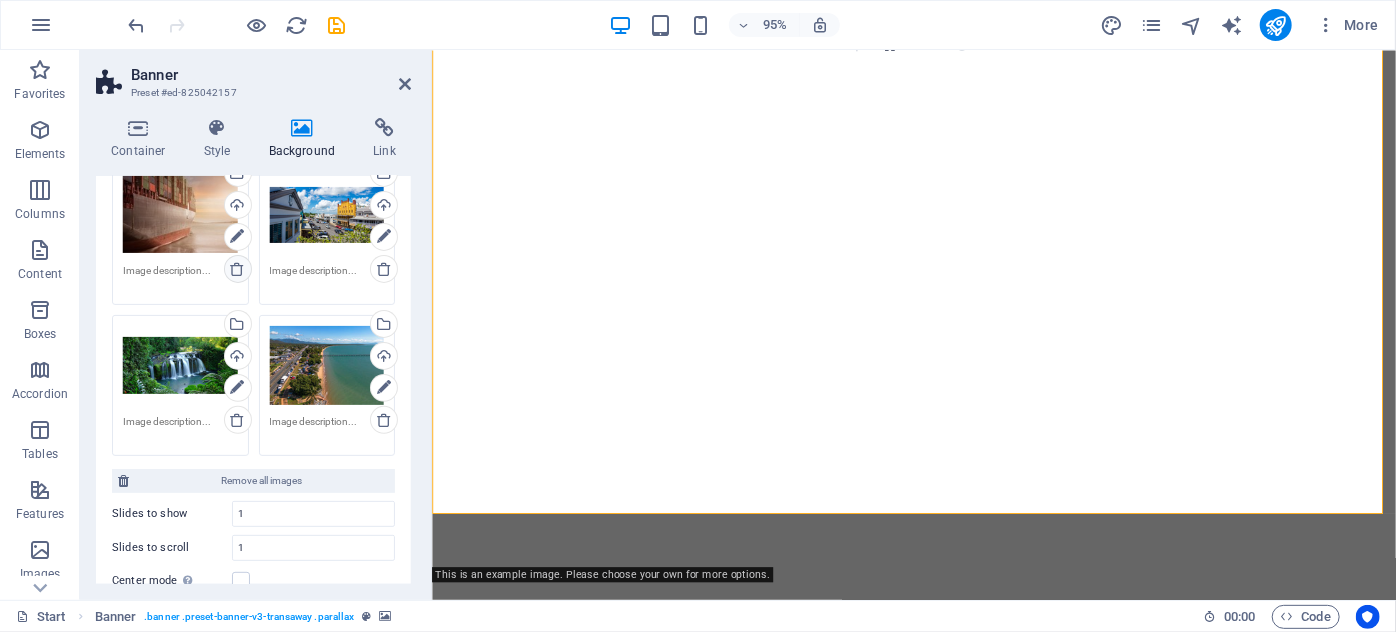 click at bounding box center [237, 269] 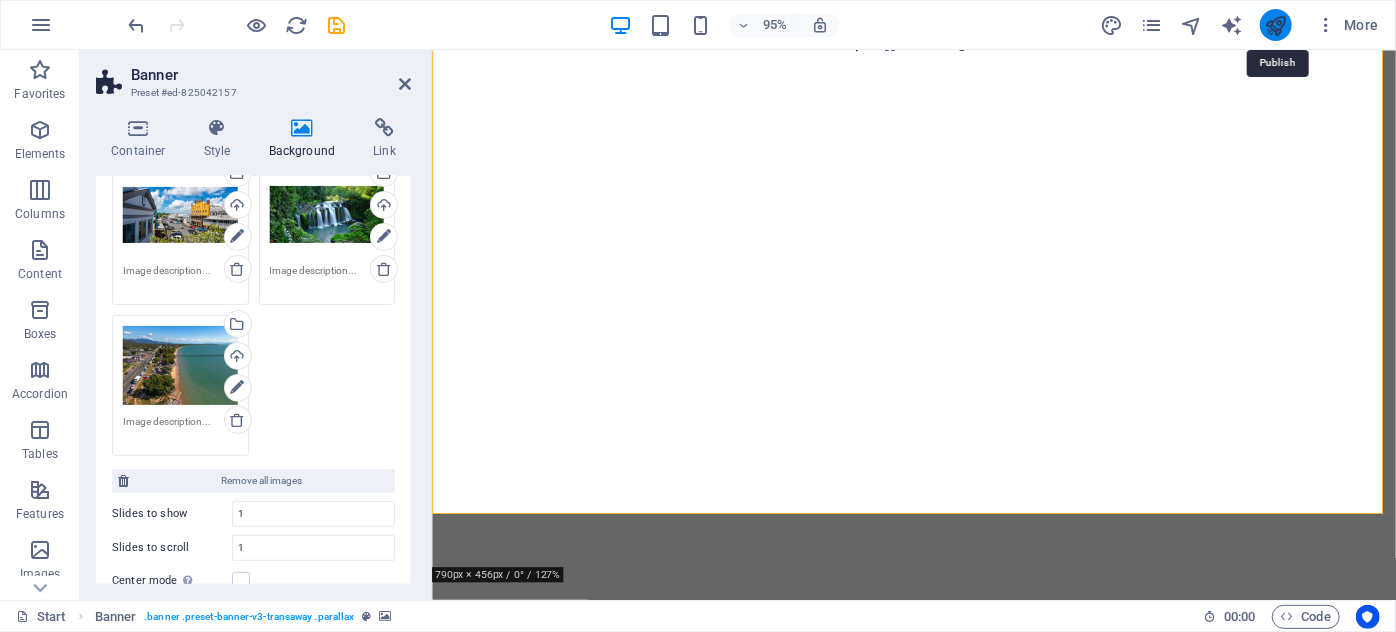 click at bounding box center (1275, 25) 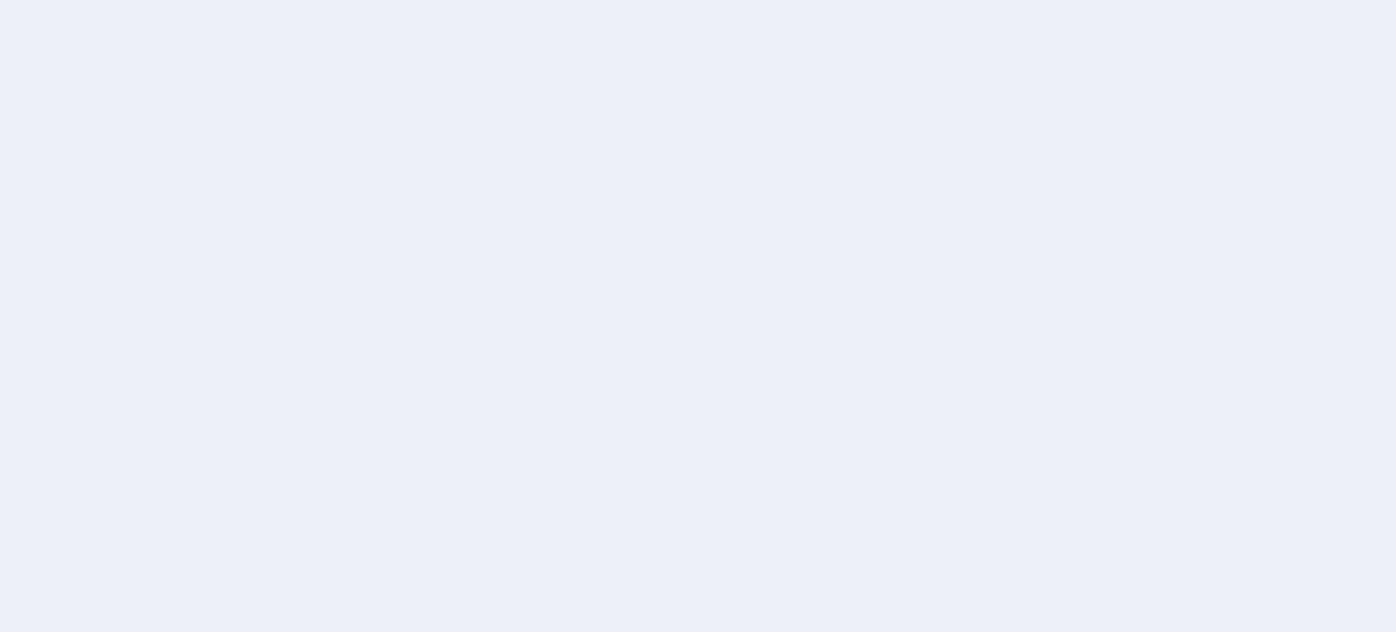 scroll, scrollTop: 0, scrollLeft: 0, axis: both 